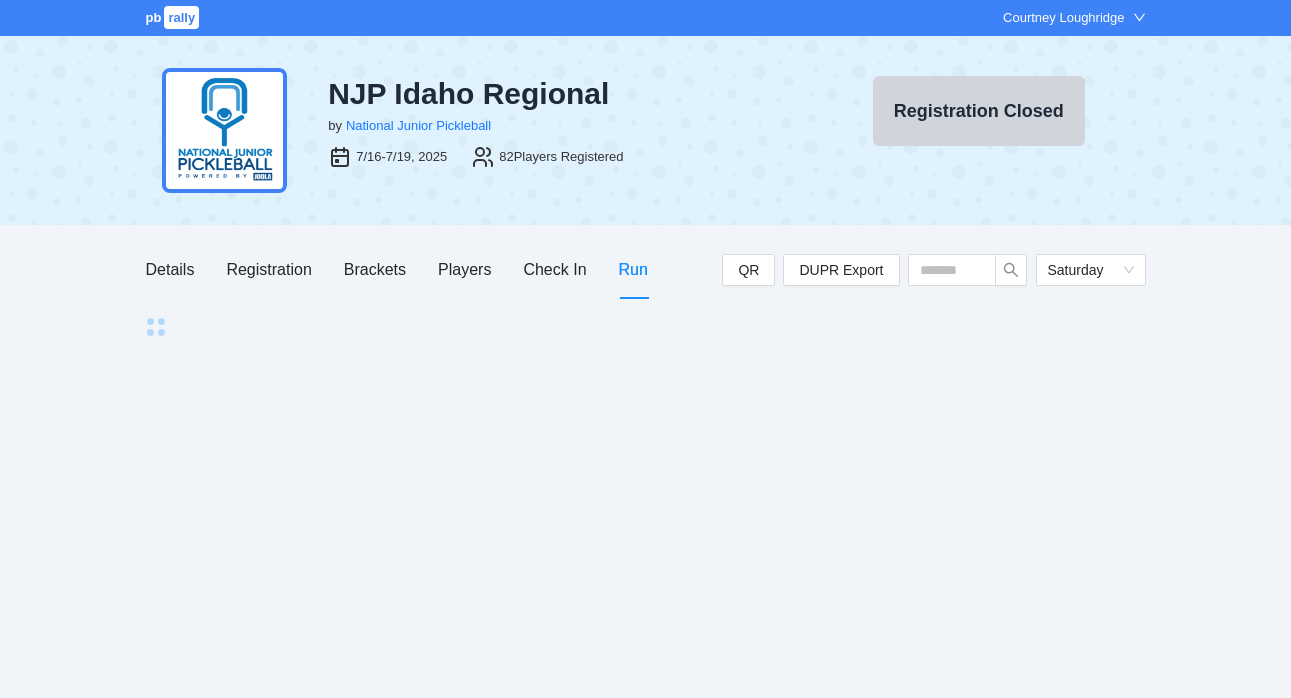scroll, scrollTop: 0, scrollLeft: 0, axis: both 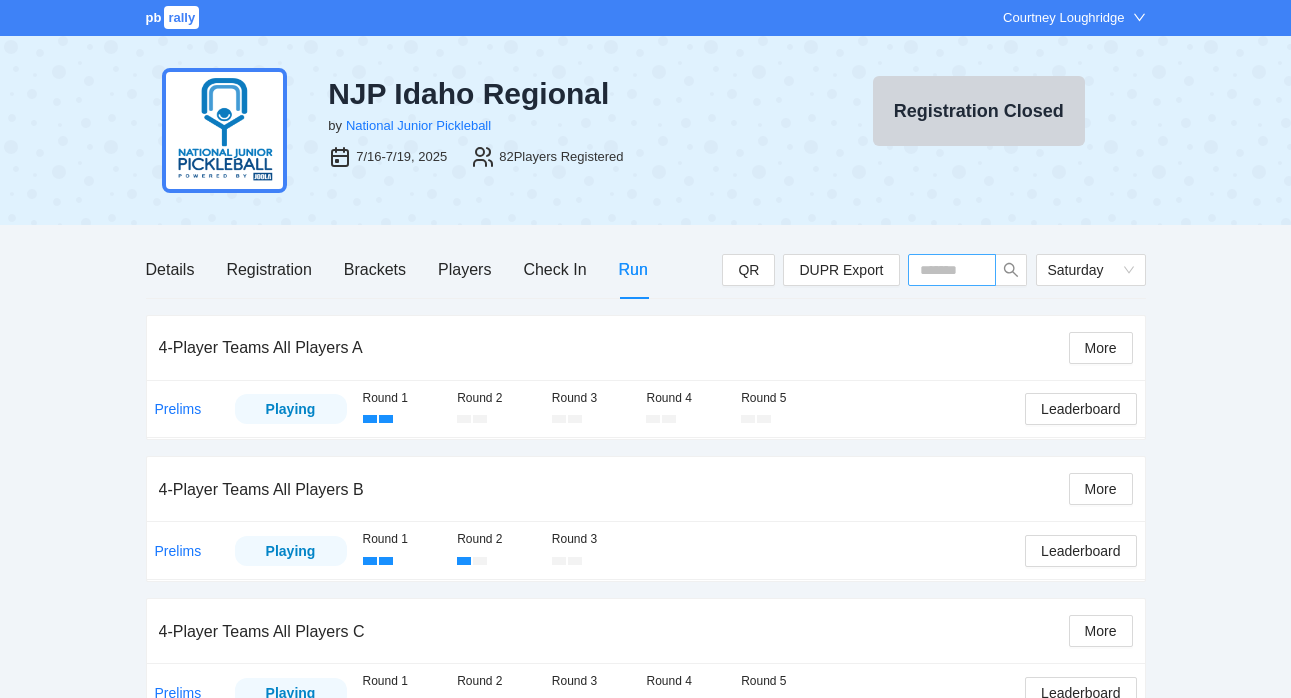 click at bounding box center [952, 270] 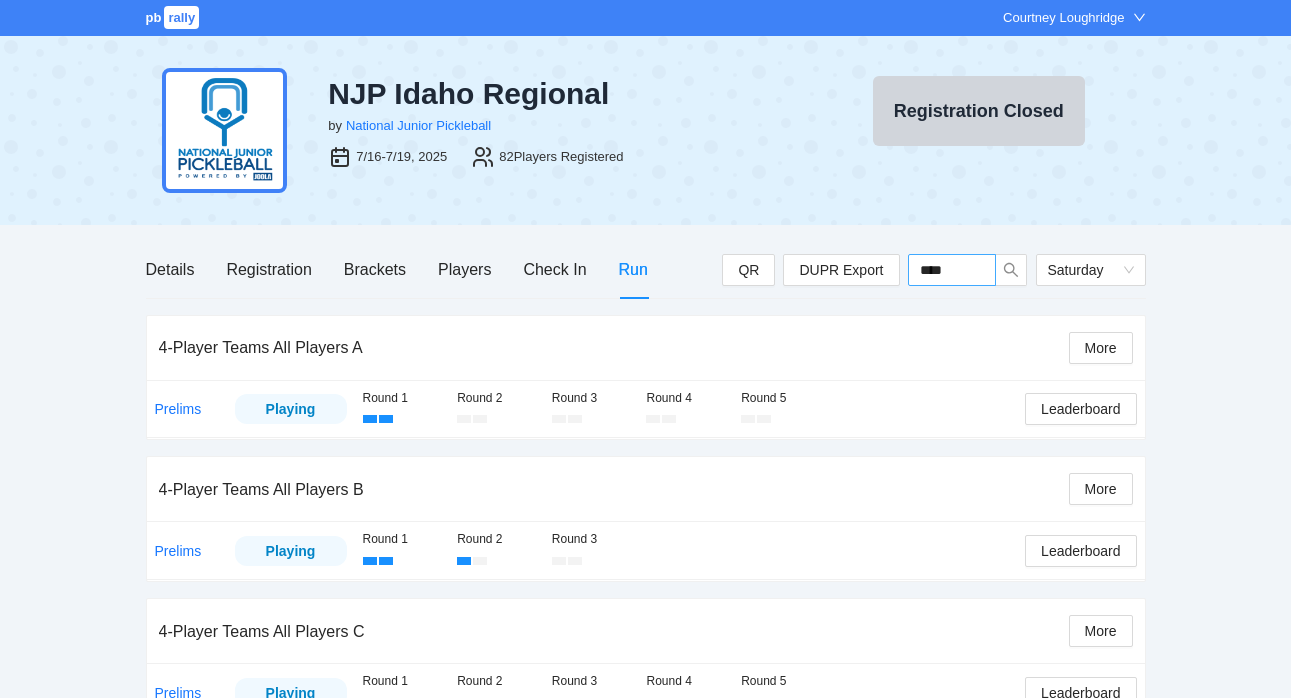 type on "*****" 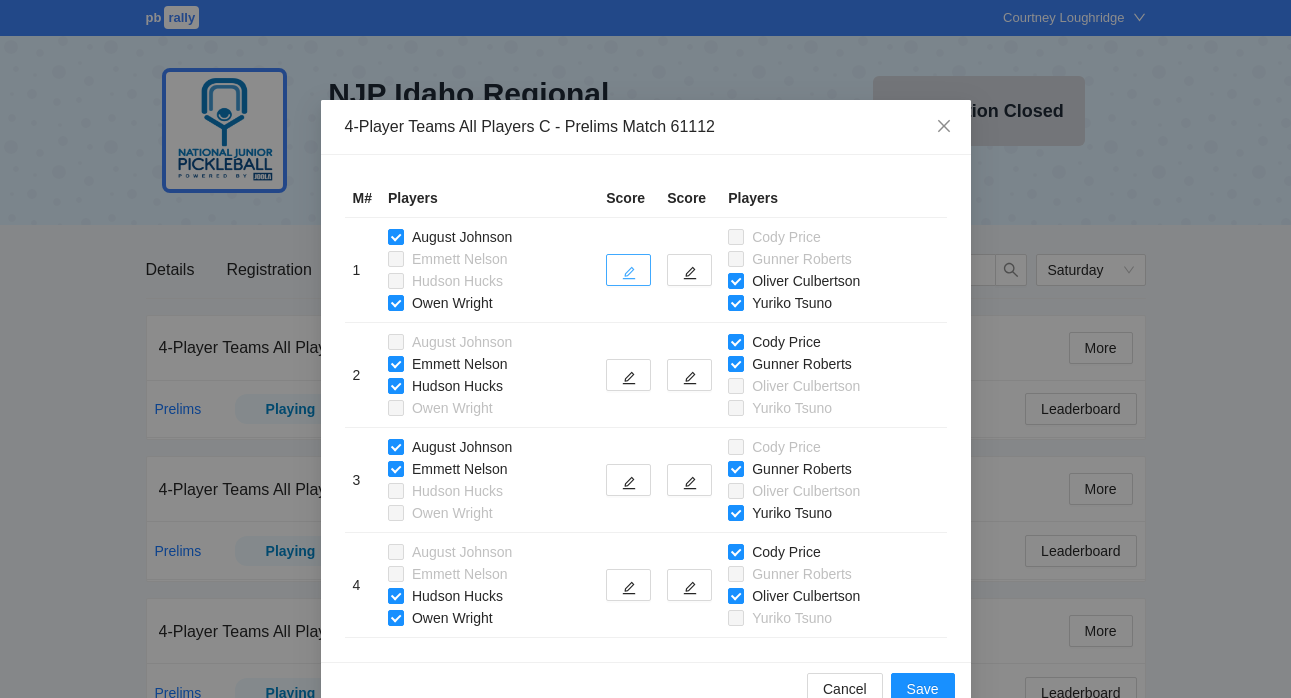 click 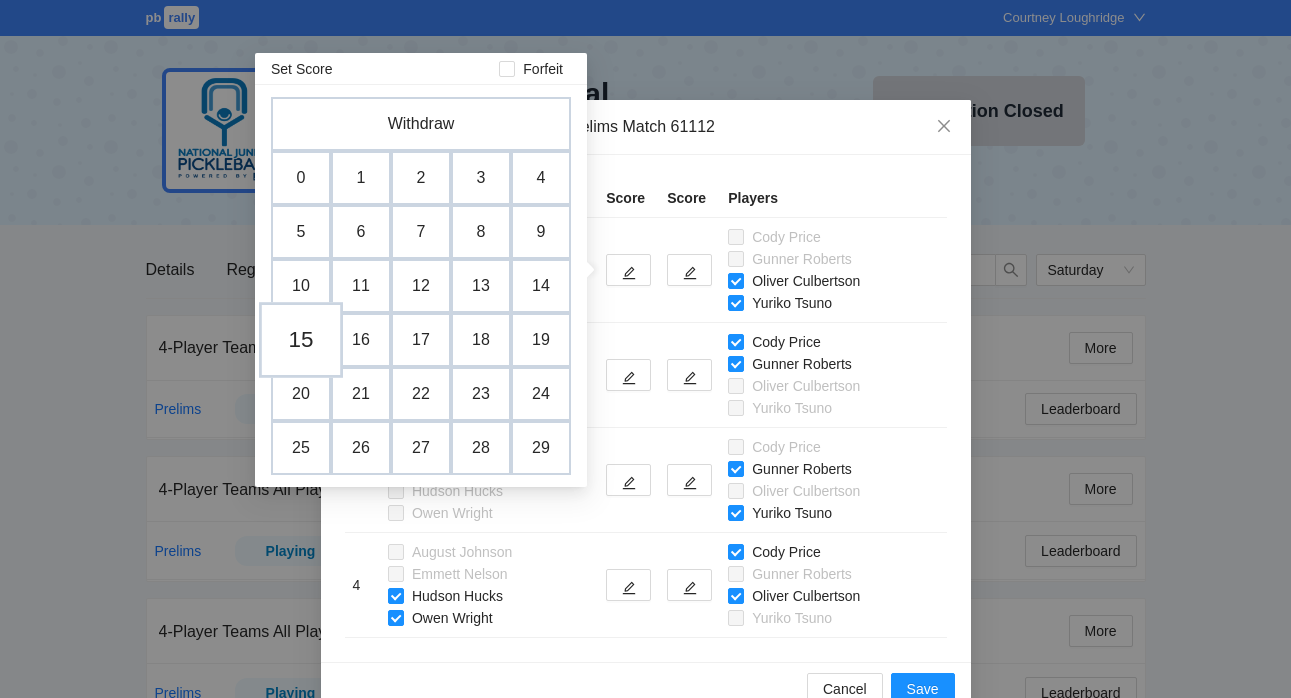 click on "15" at bounding box center (301, 340) 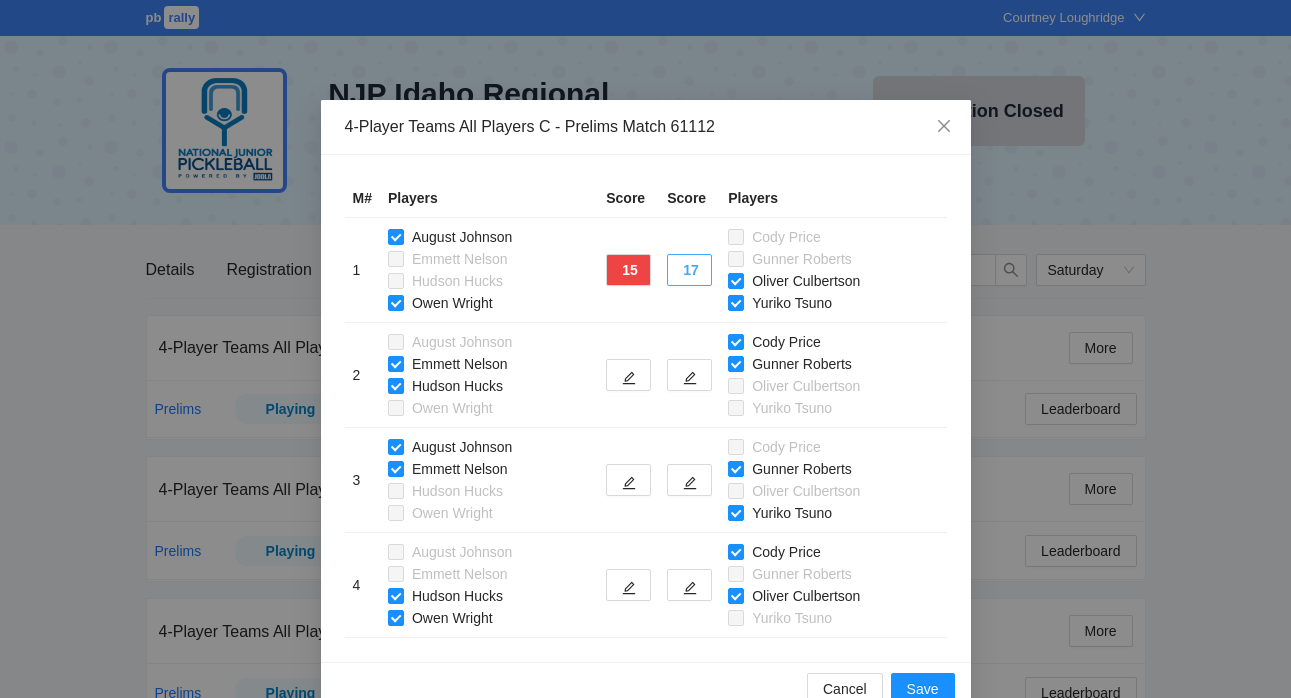 click on "17" at bounding box center [689, 270] 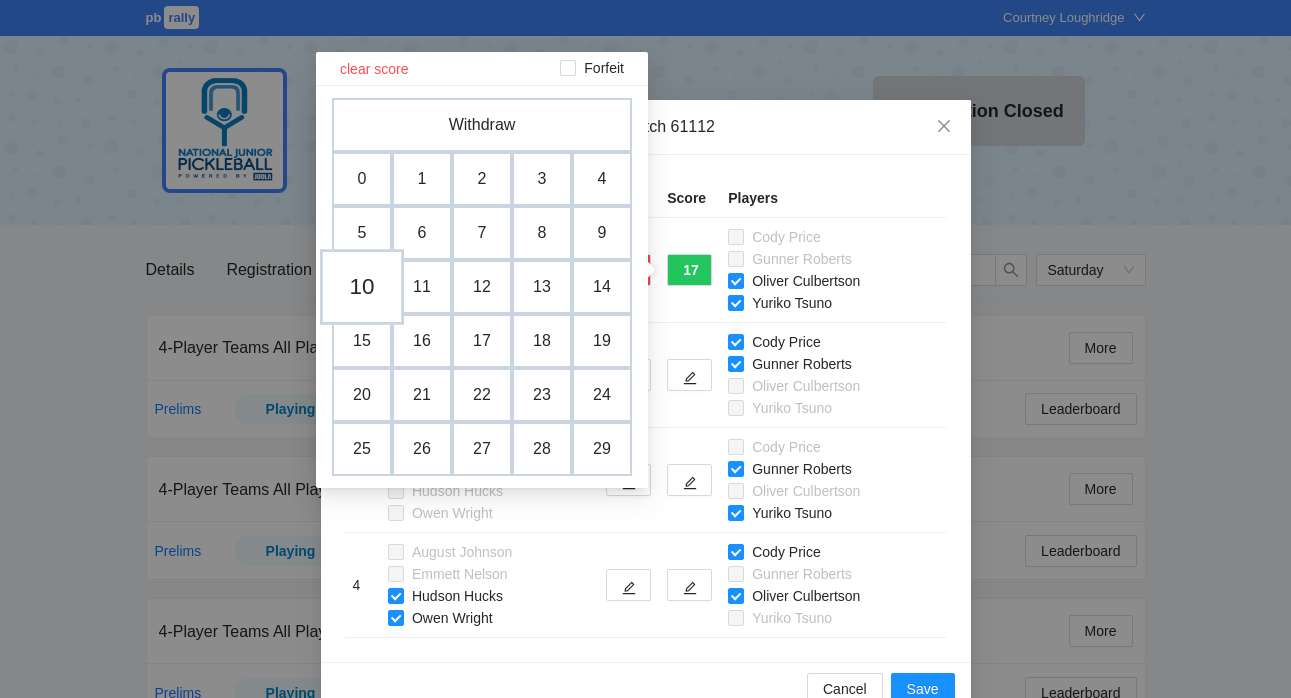 click on "10" at bounding box center (362, 287) 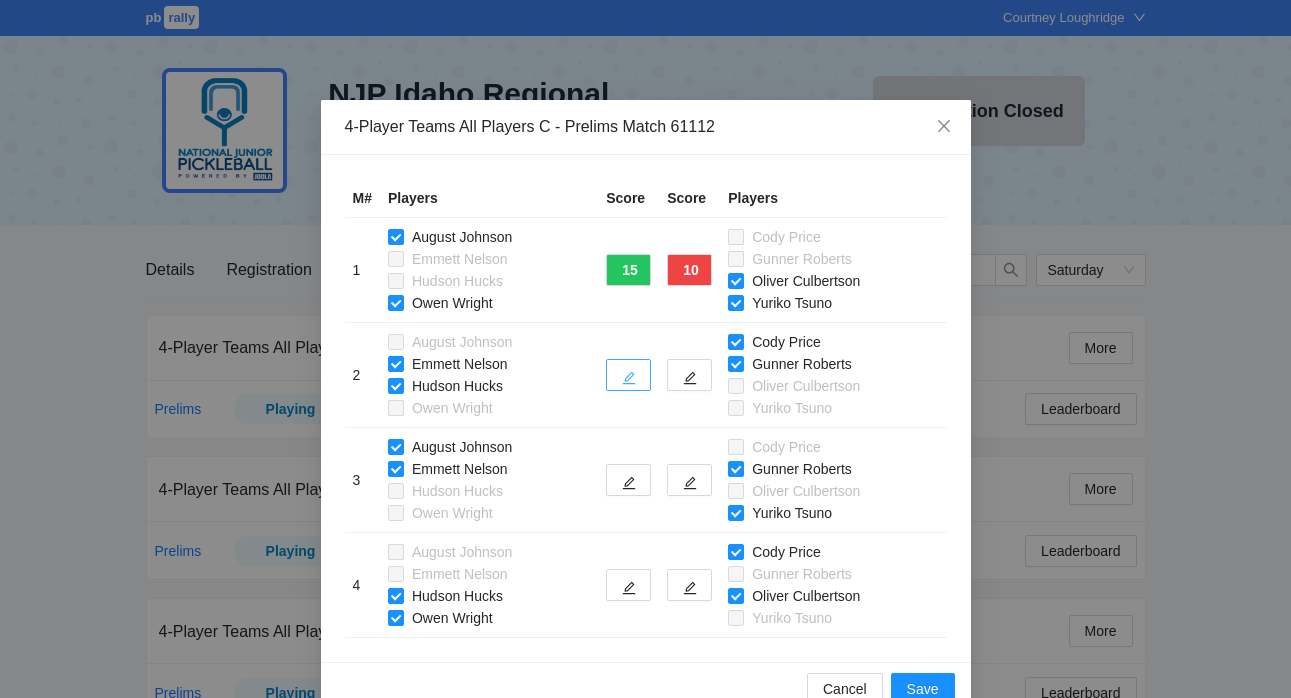 click at bounding box center (628, 375) 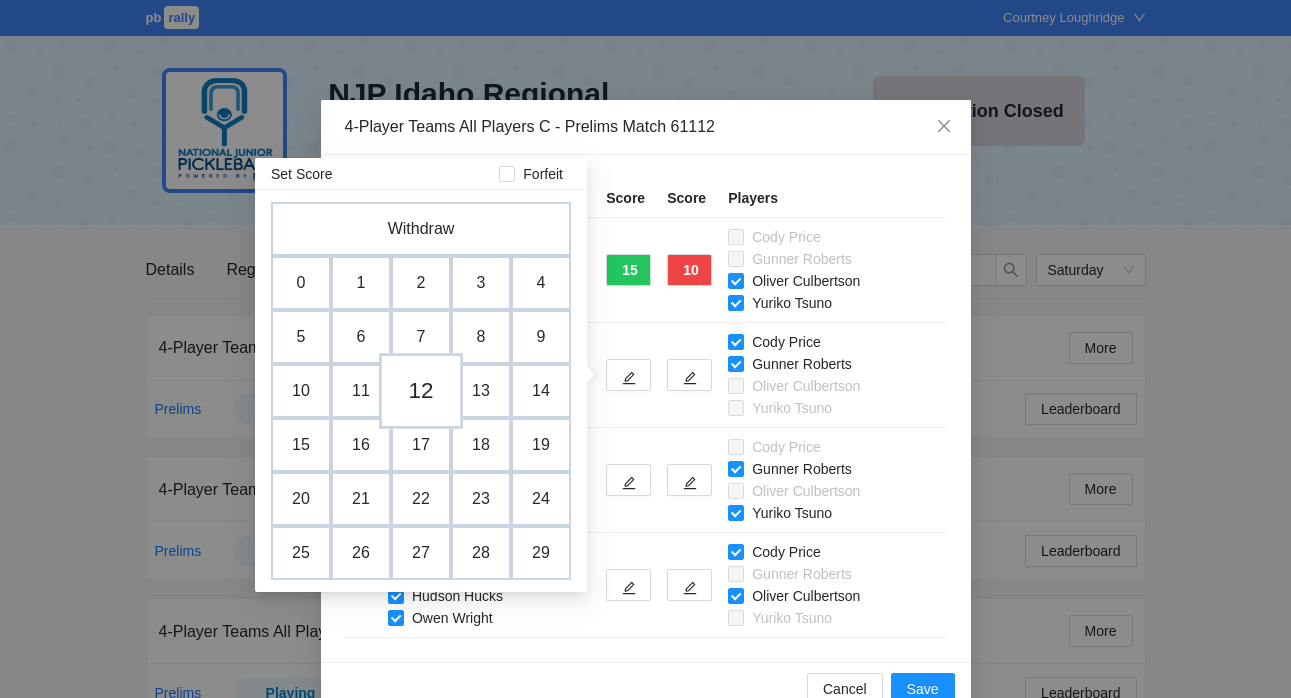 click on "12" at bounding box center [421, 391] 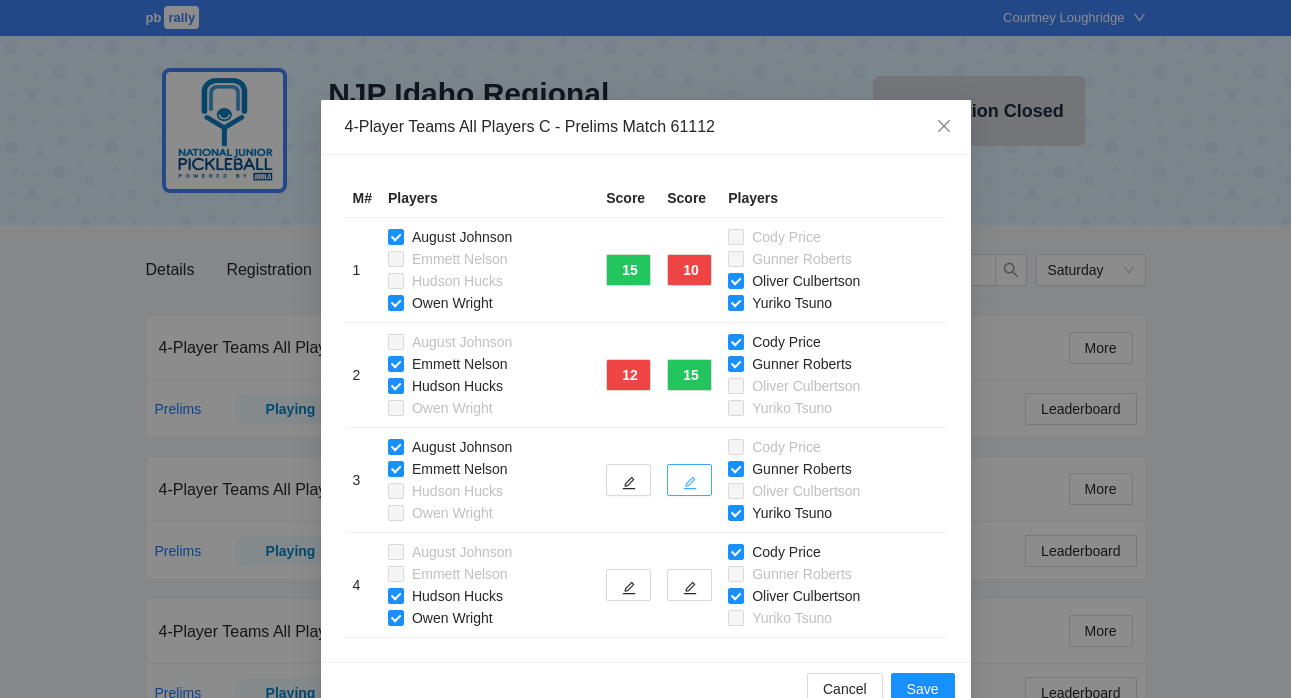 click 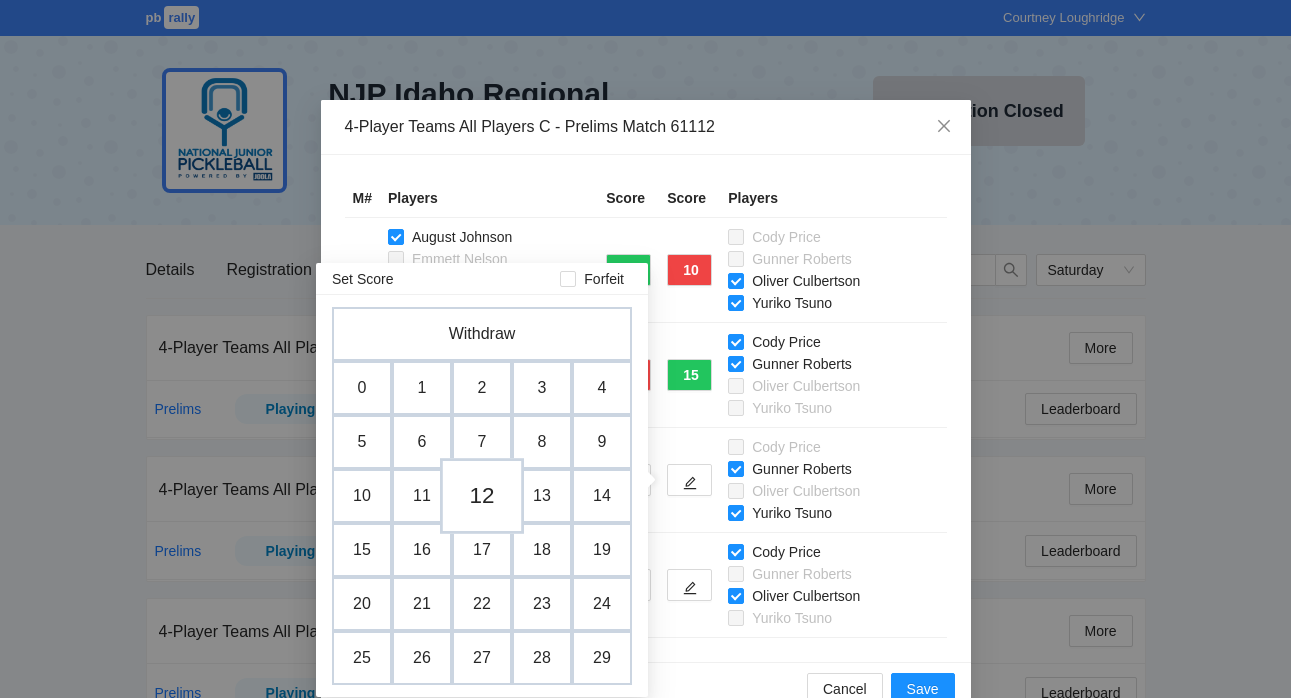 click on "12" at bounding box center (482, 496) 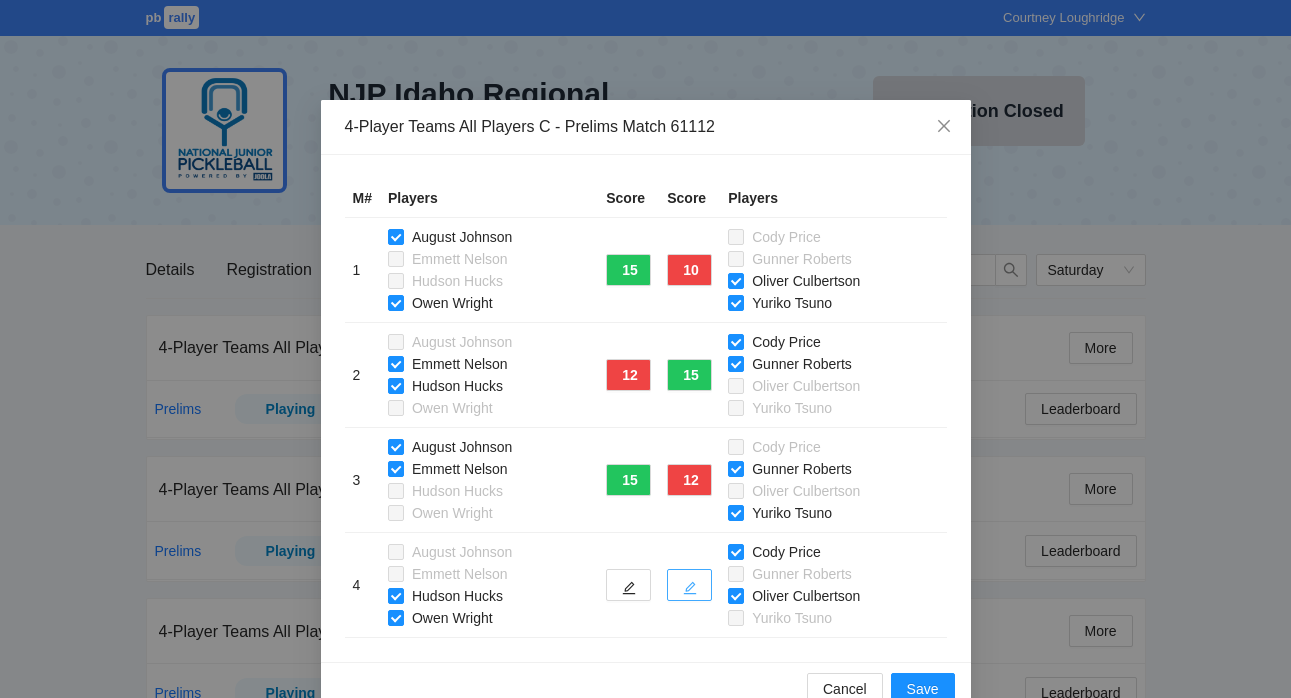 click 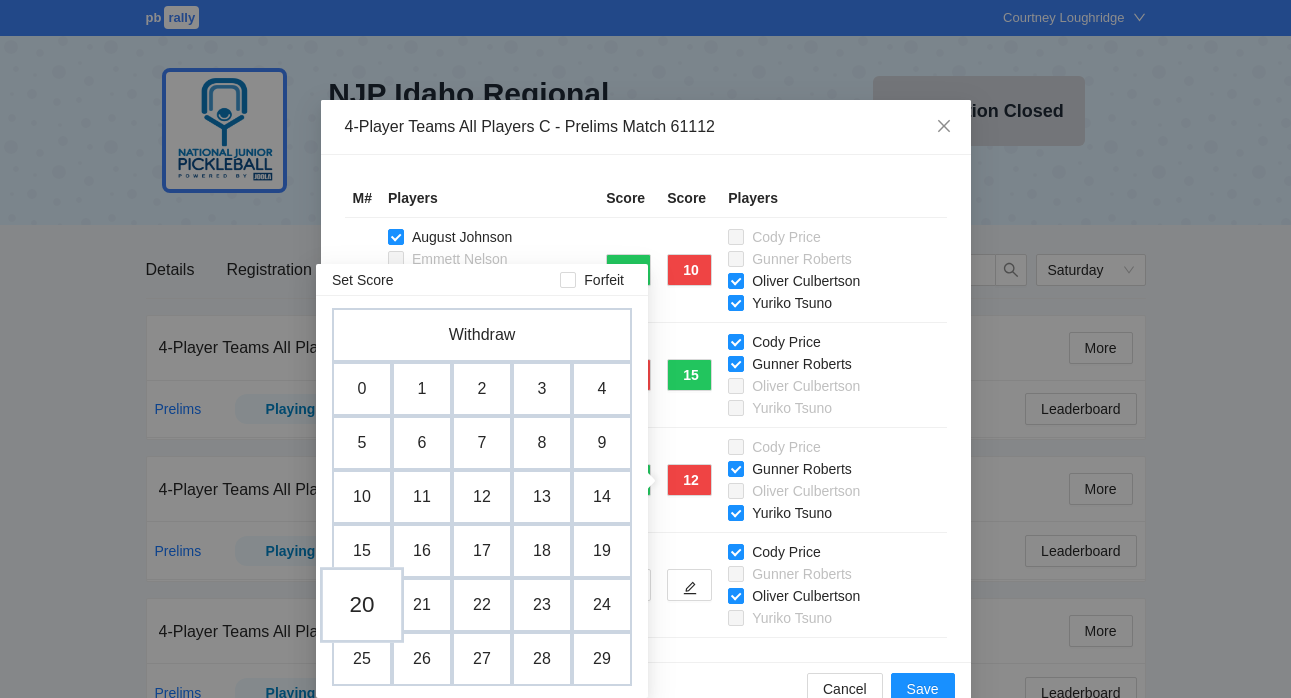 click on "20" at bounding box center [362, 605] 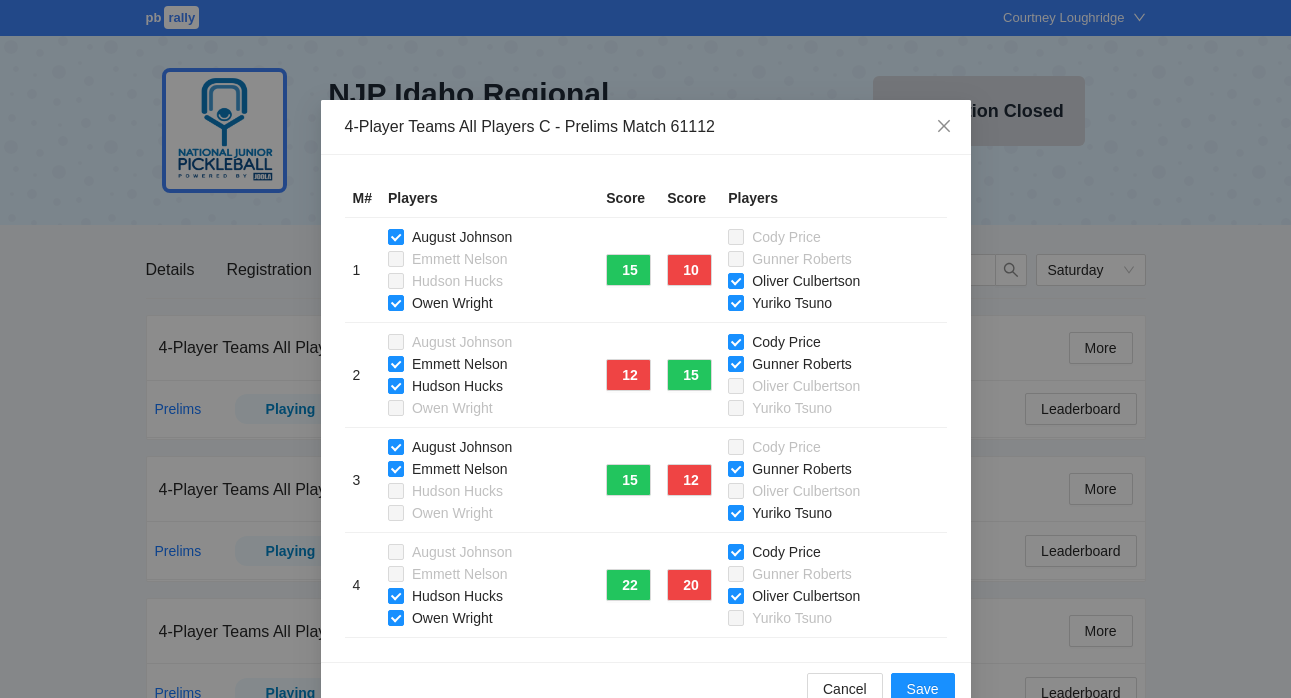 scroll, scrollTop: 41, scrollLeft: 0, axis: vertical 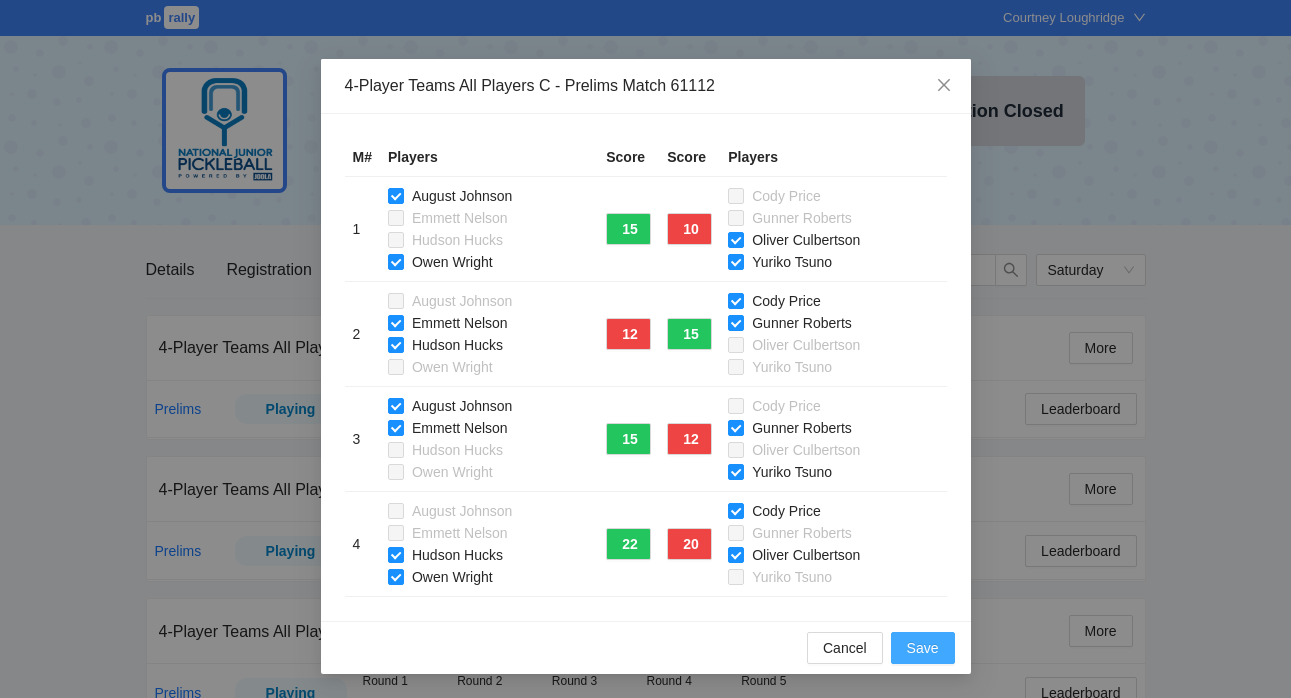 click on "Save" at bounding box center (923, 648) 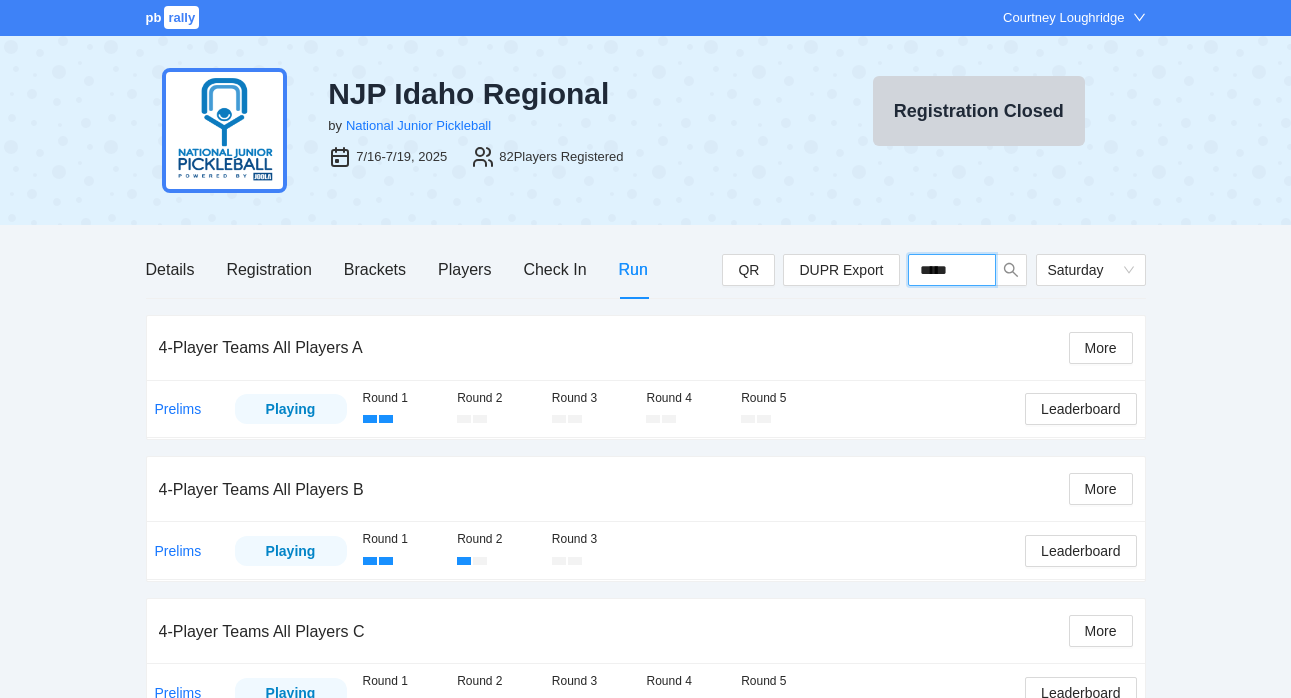 click on "*****" at bounding box center (952, 270) 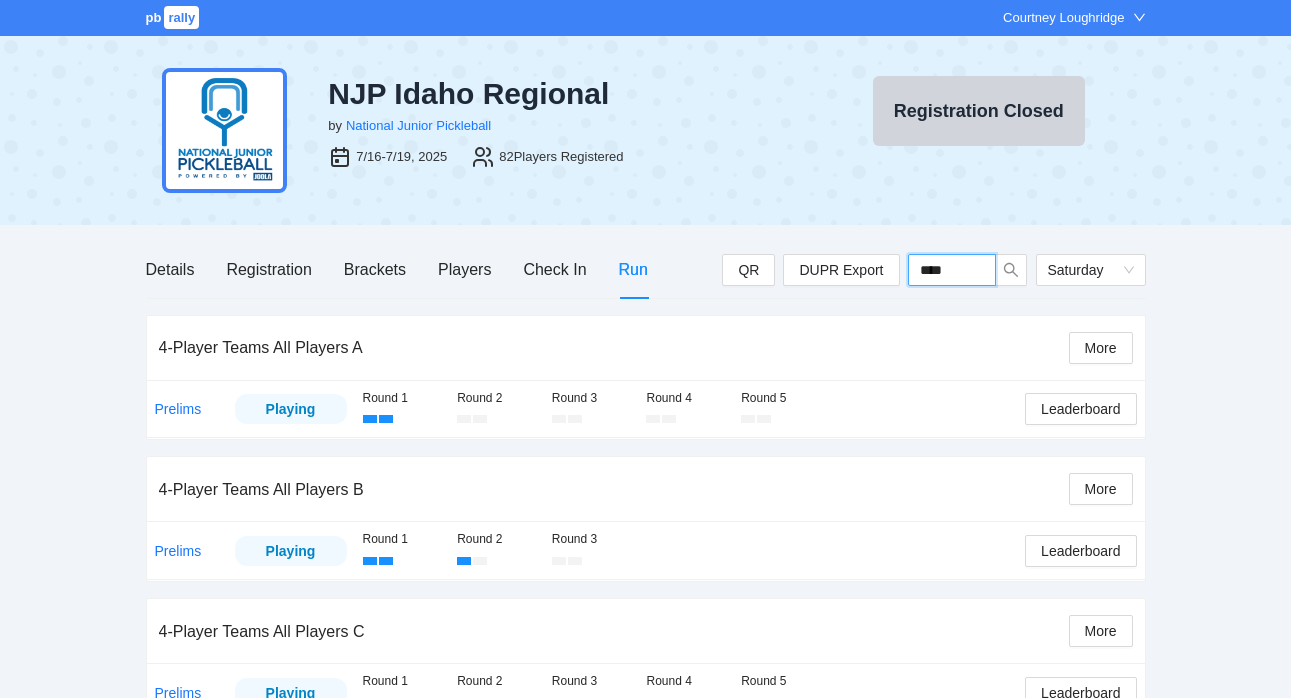 type on "*****" 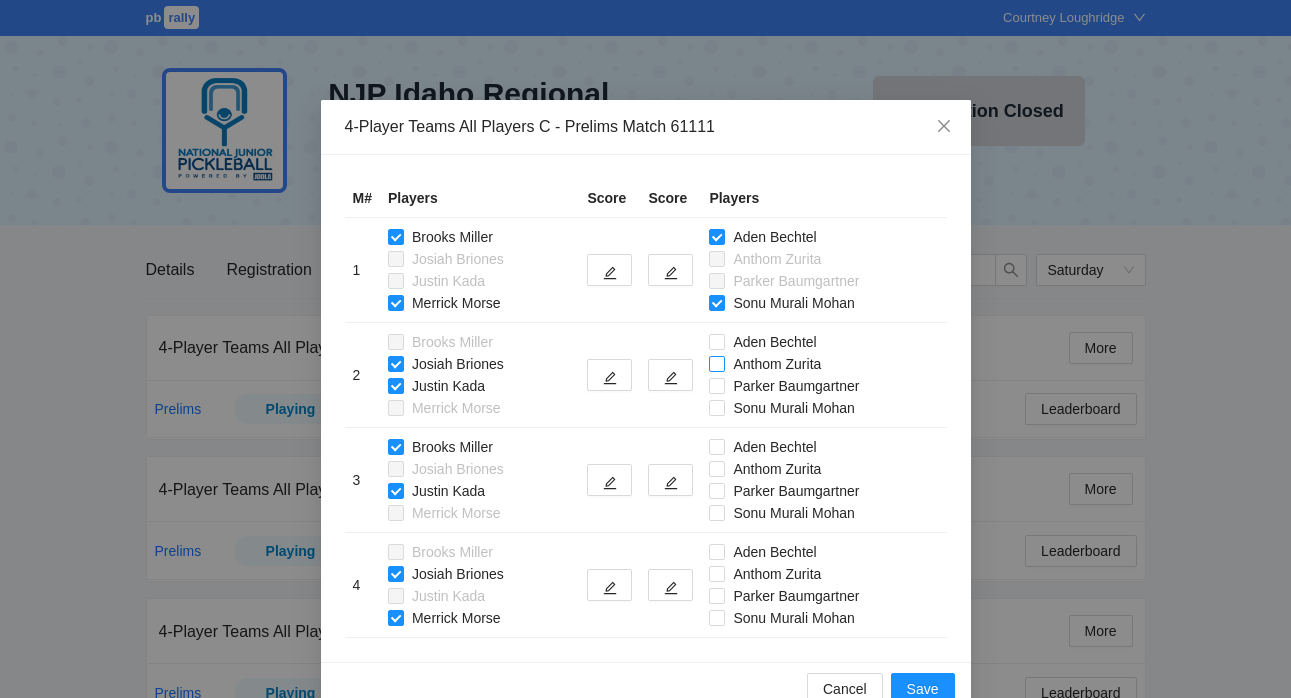 click on "Anthom Zurita" at bounding box center (769, 364) 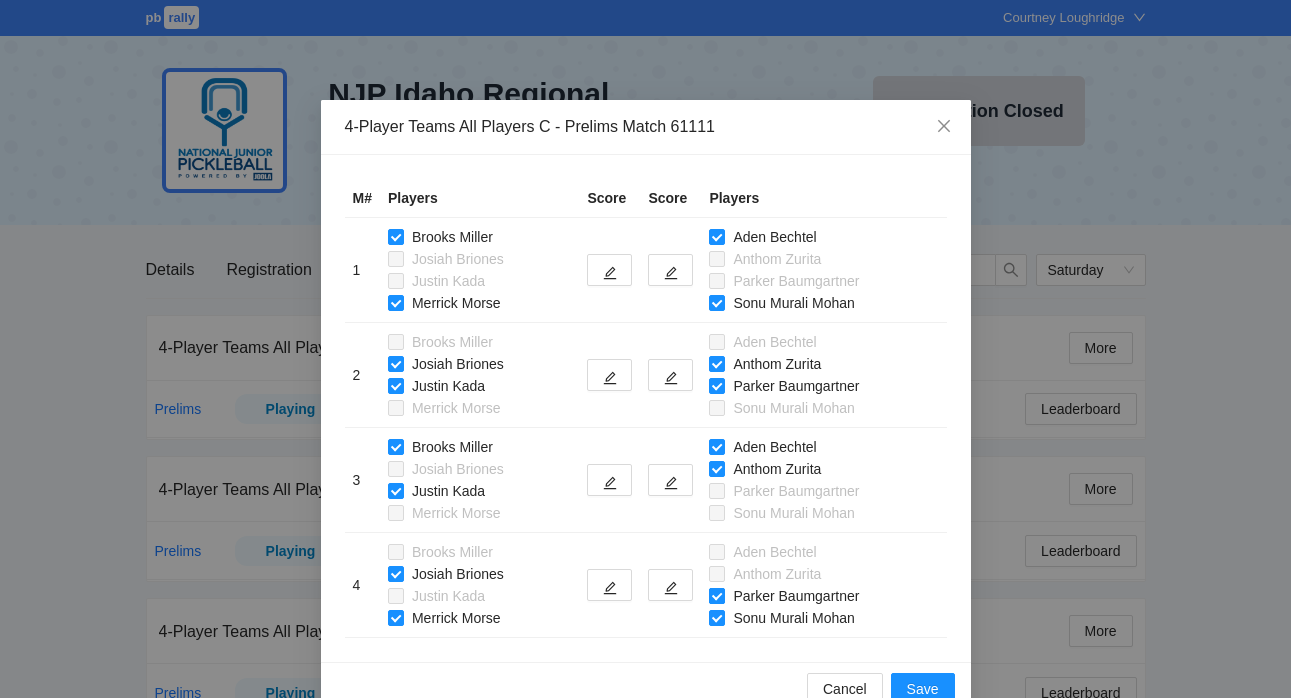 scroll, scrollTop: 41, scrollLeft: 0, axis: vertical 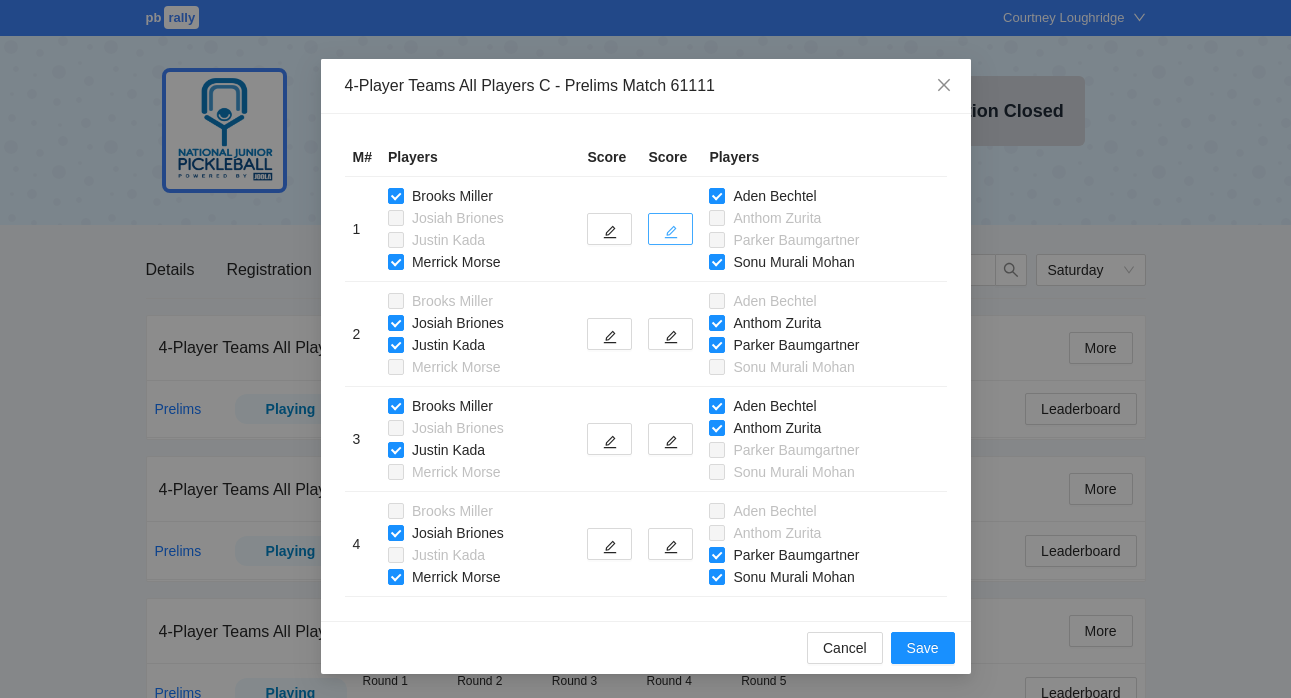 click at bounding box center (670, 229) 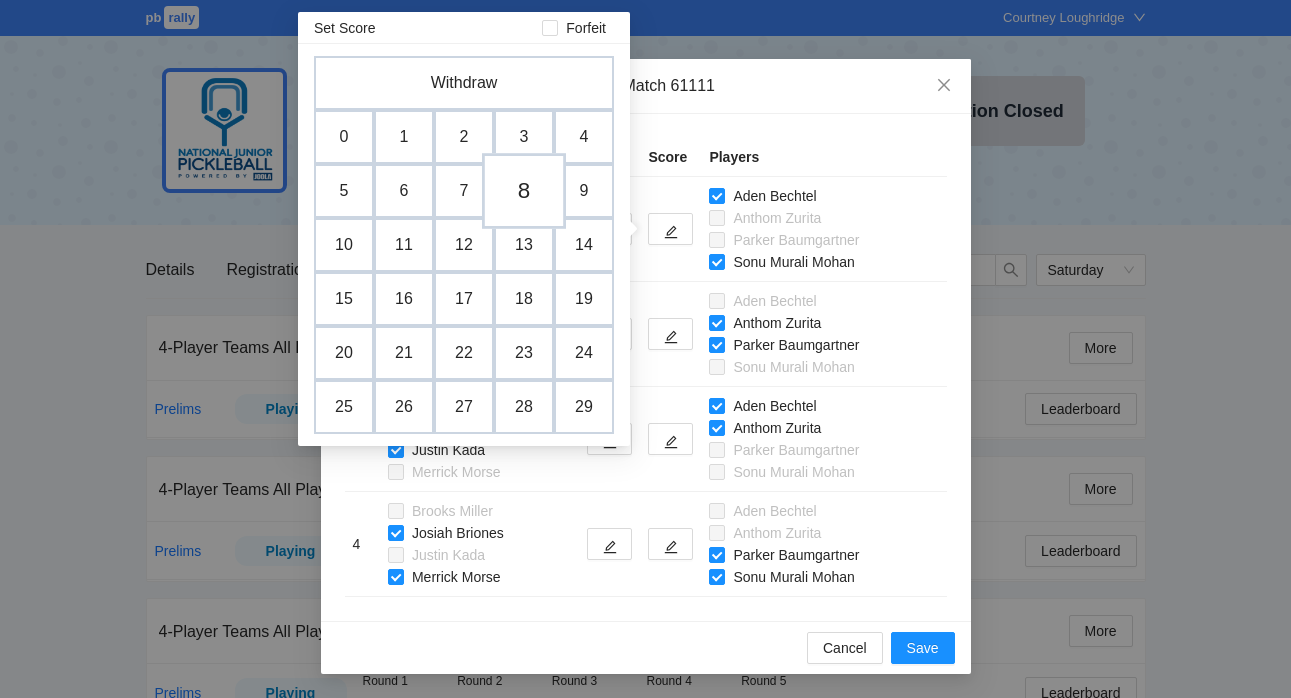 click on "8" at bounding box center (524, 191) 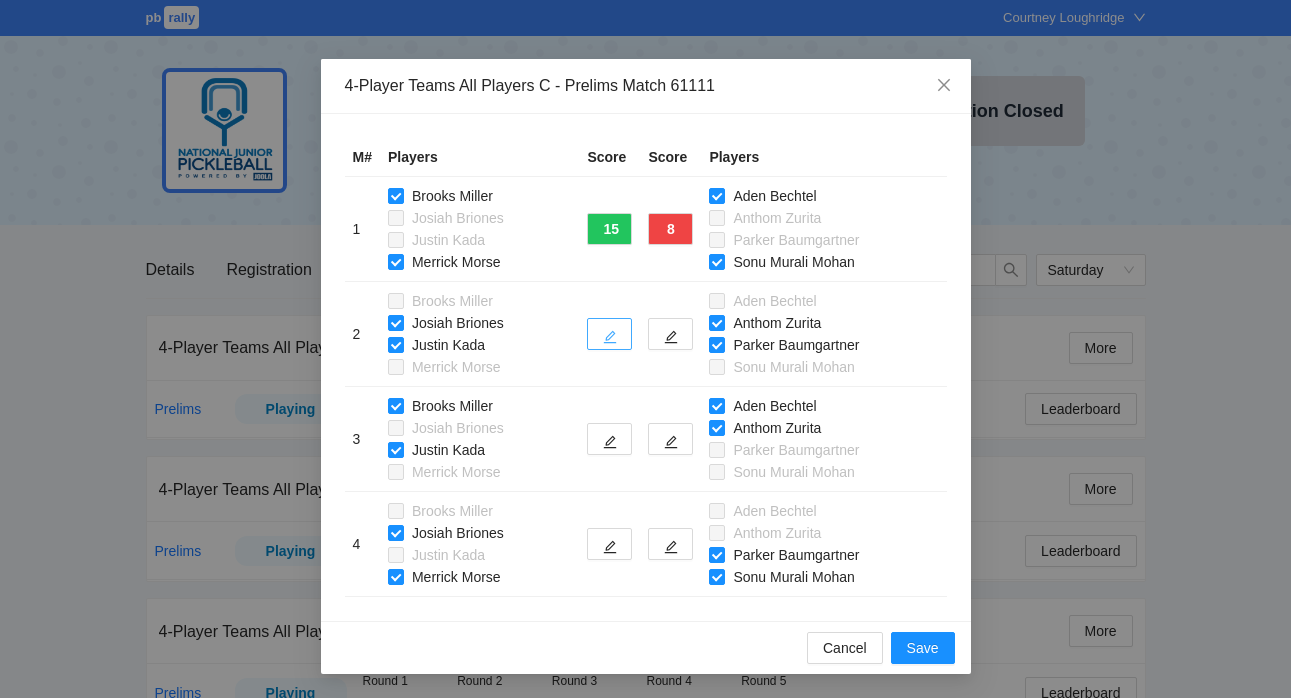 click 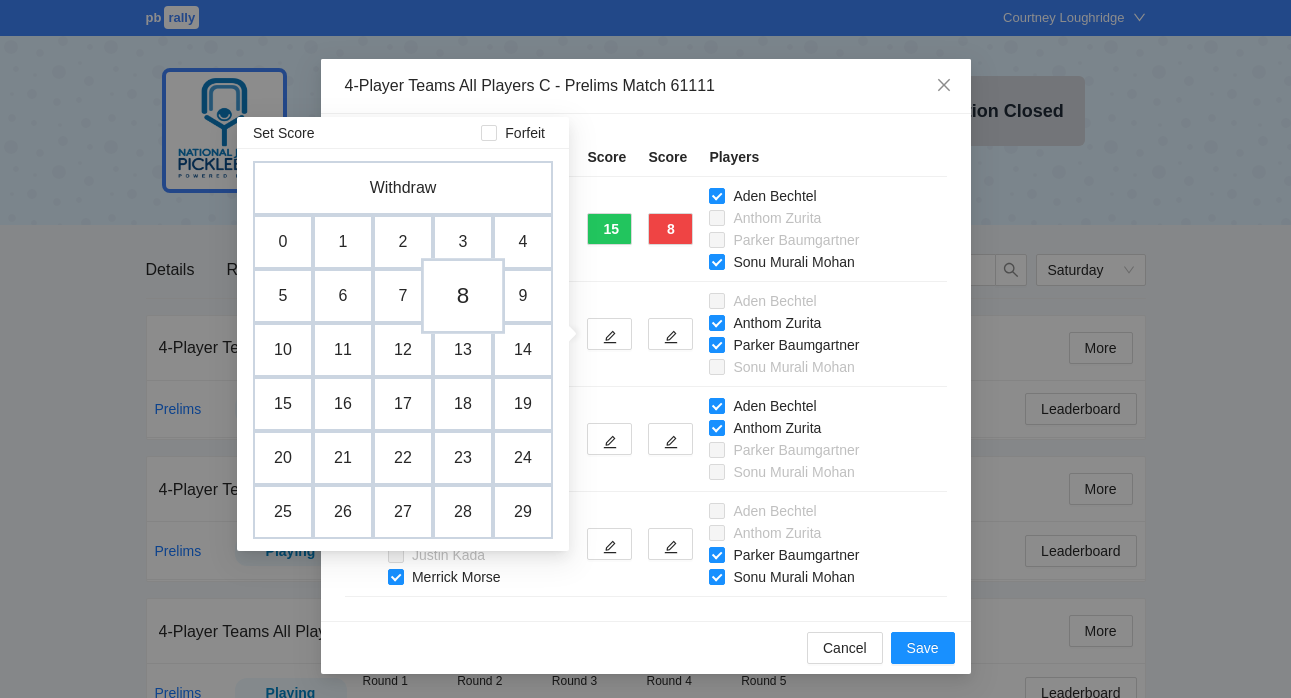 click on "8" at bounding box center (463, 296) 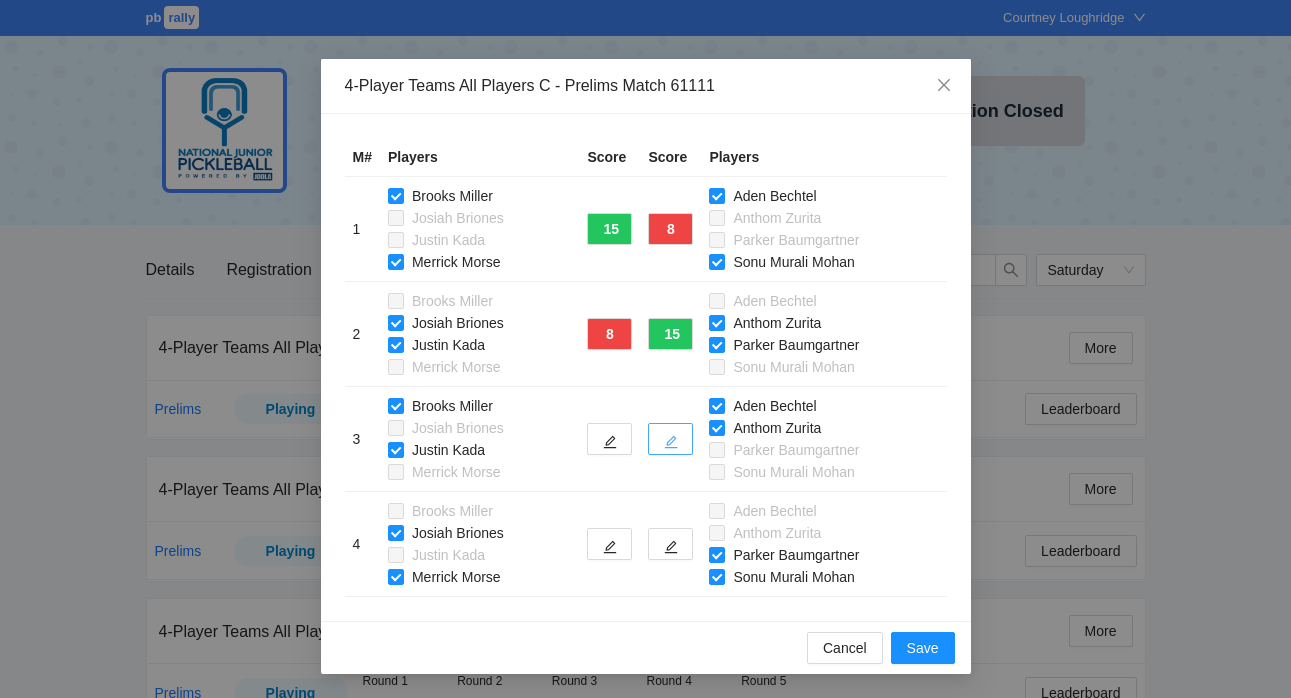 click 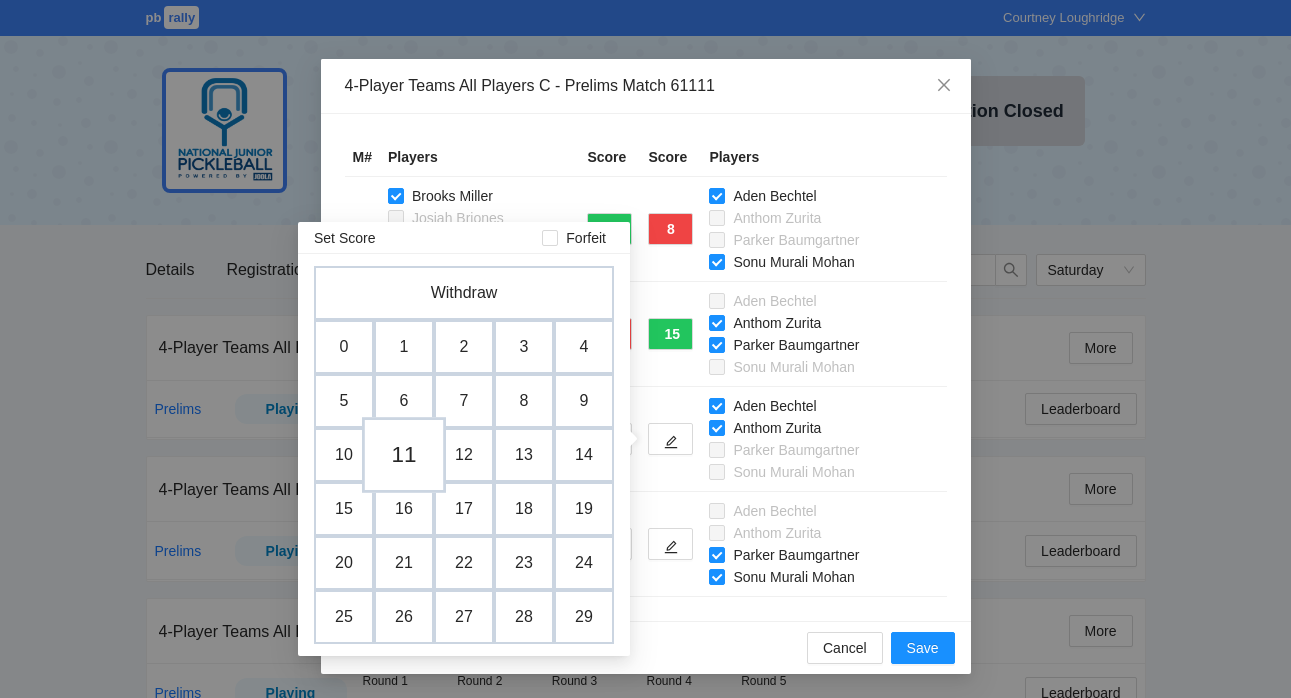 click on "11" at bounding box center [404, 455] 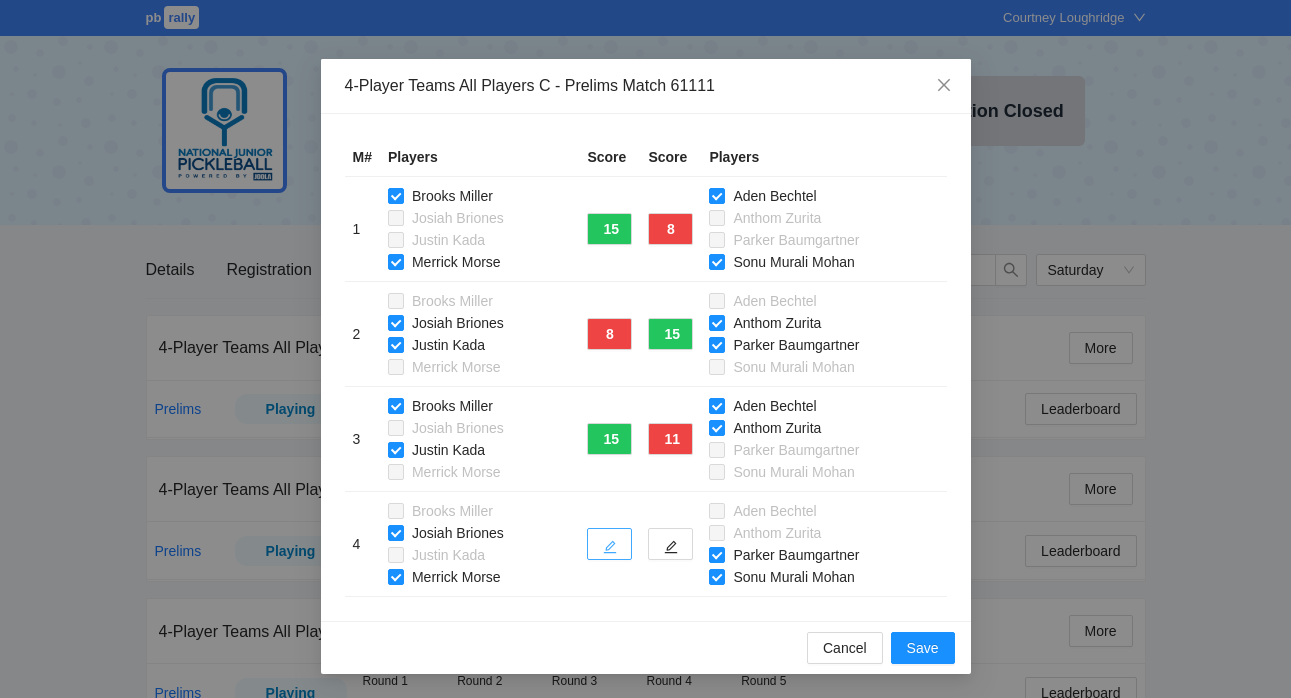 click at bounding box center (609, 544) 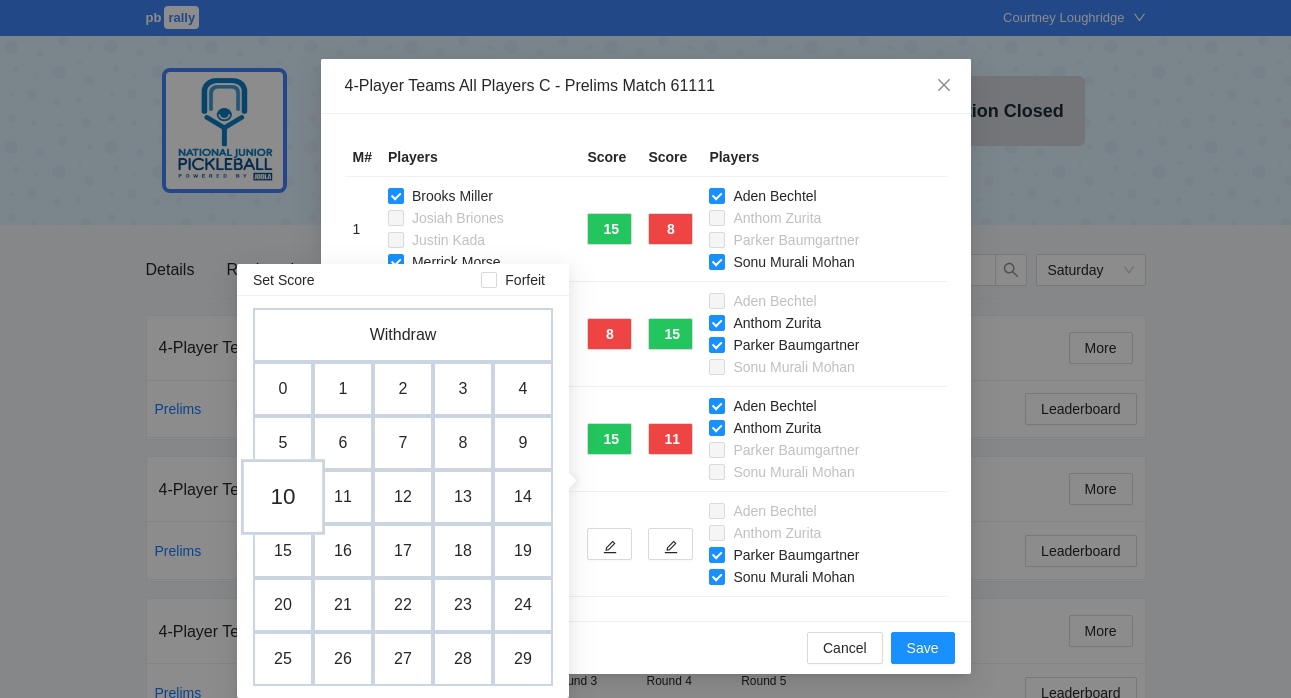click on "10" at bounding box center (283, 497) 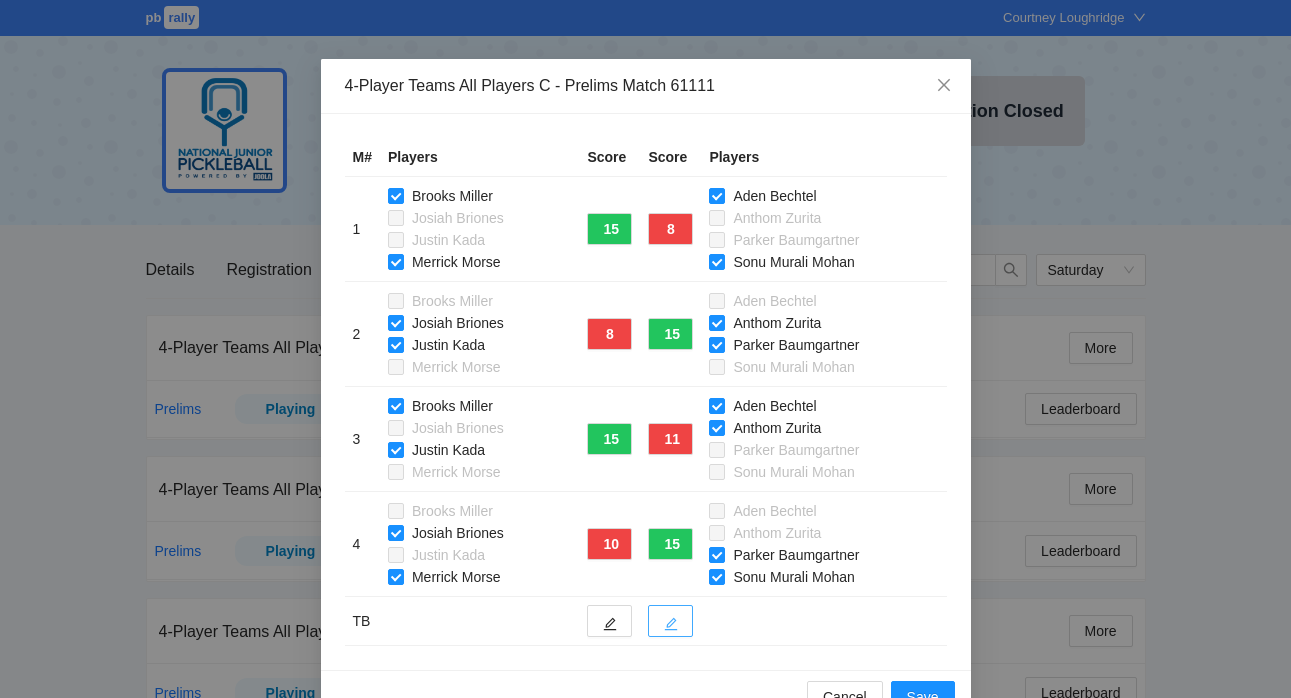 click 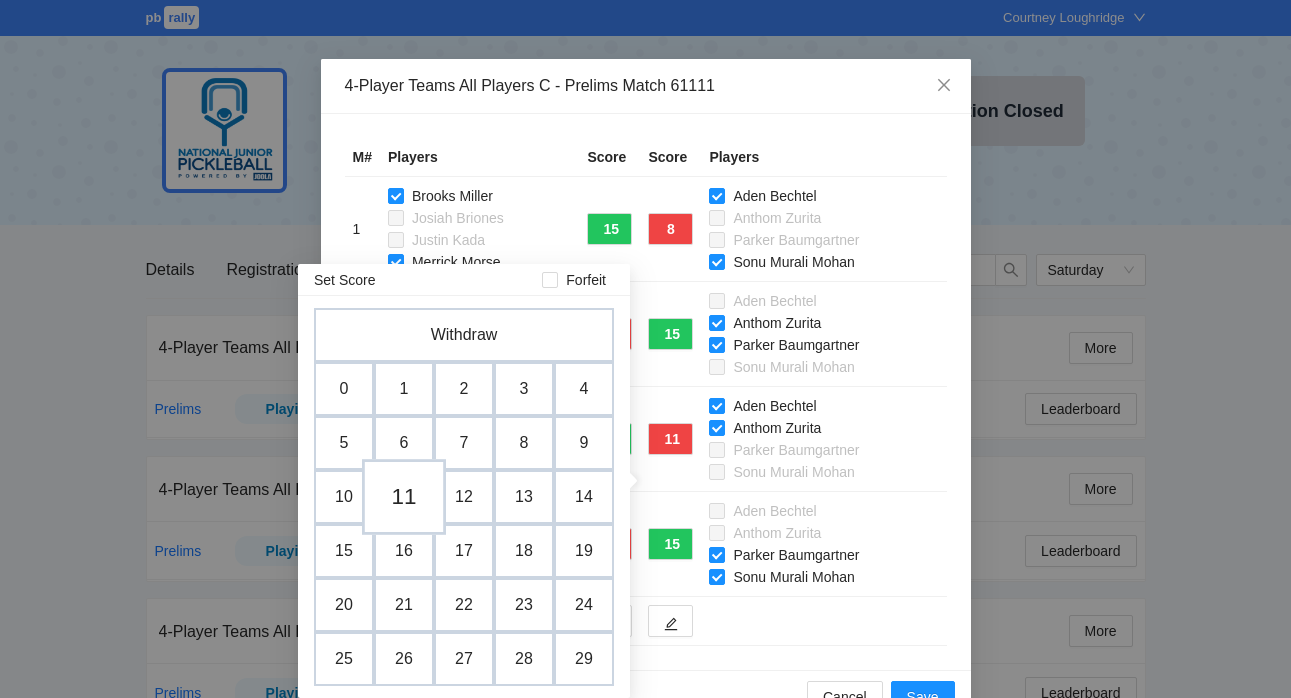 click on "11" at bounding box center (404, 497) 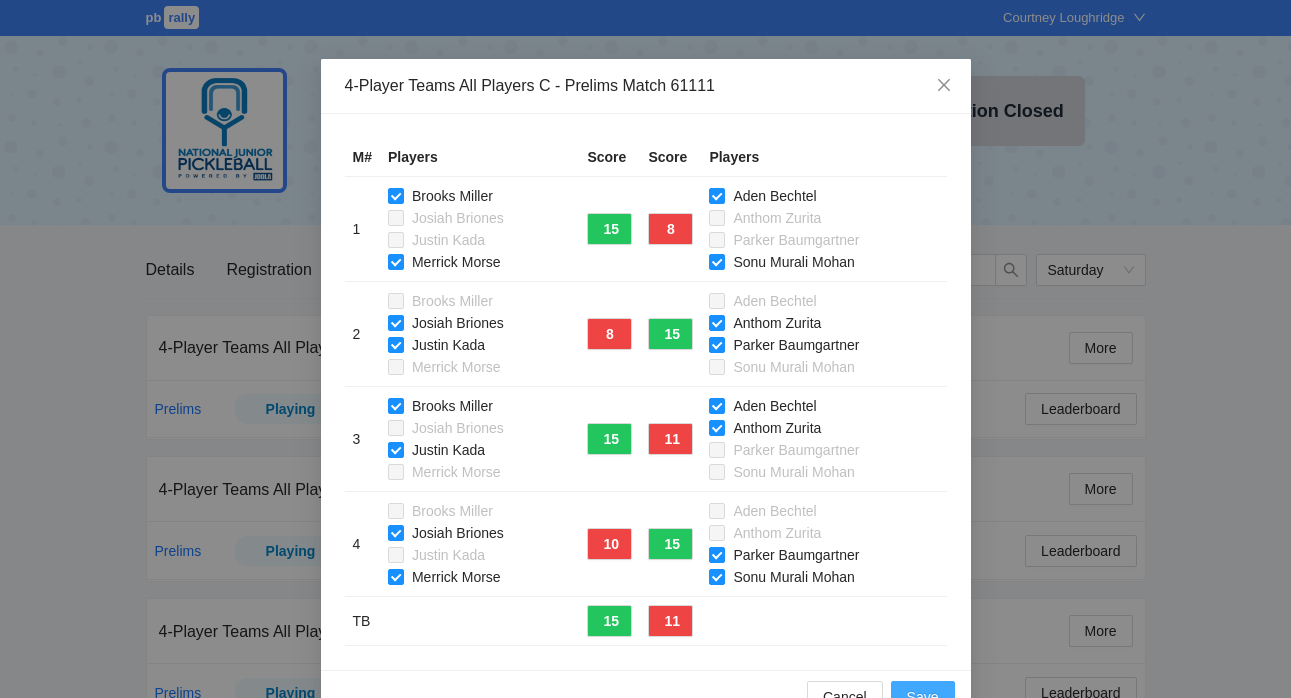 click on "Save" at bounding box center [923, 697] 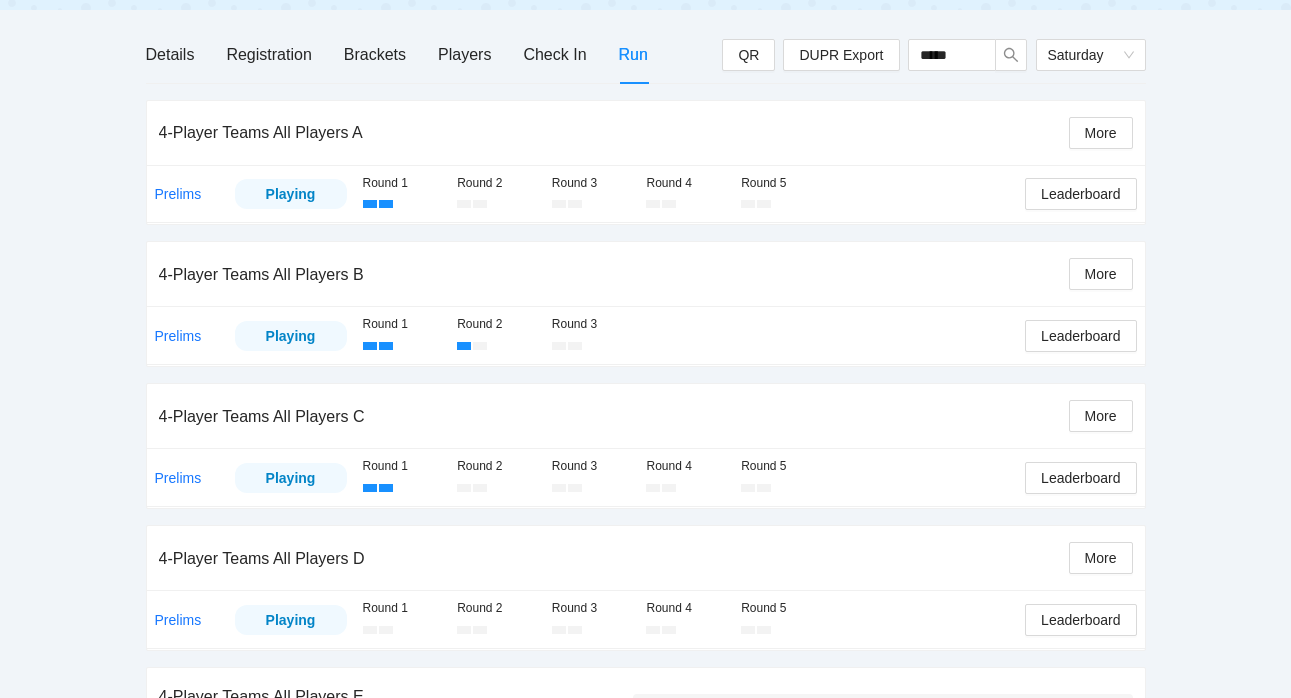 scroll, scrollTop: 338, scrollLeft: 0, axis: vertical 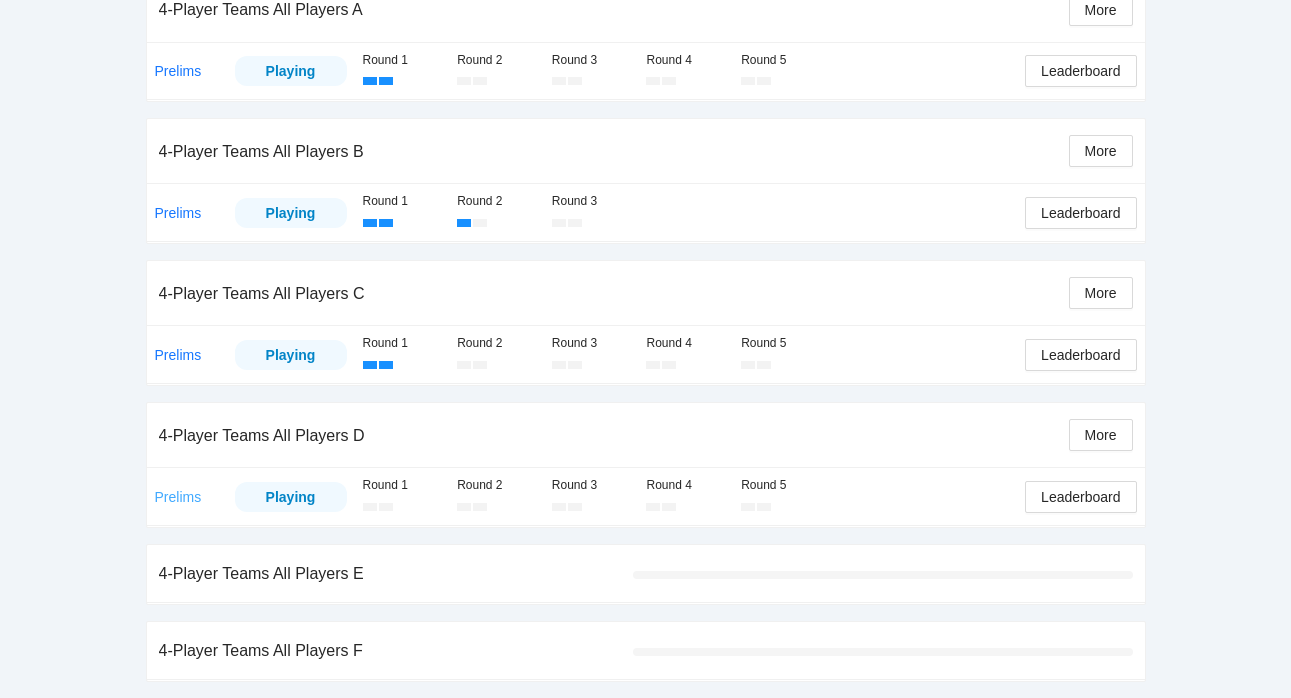 click on "Prelims" at bounding box center [178, 497] 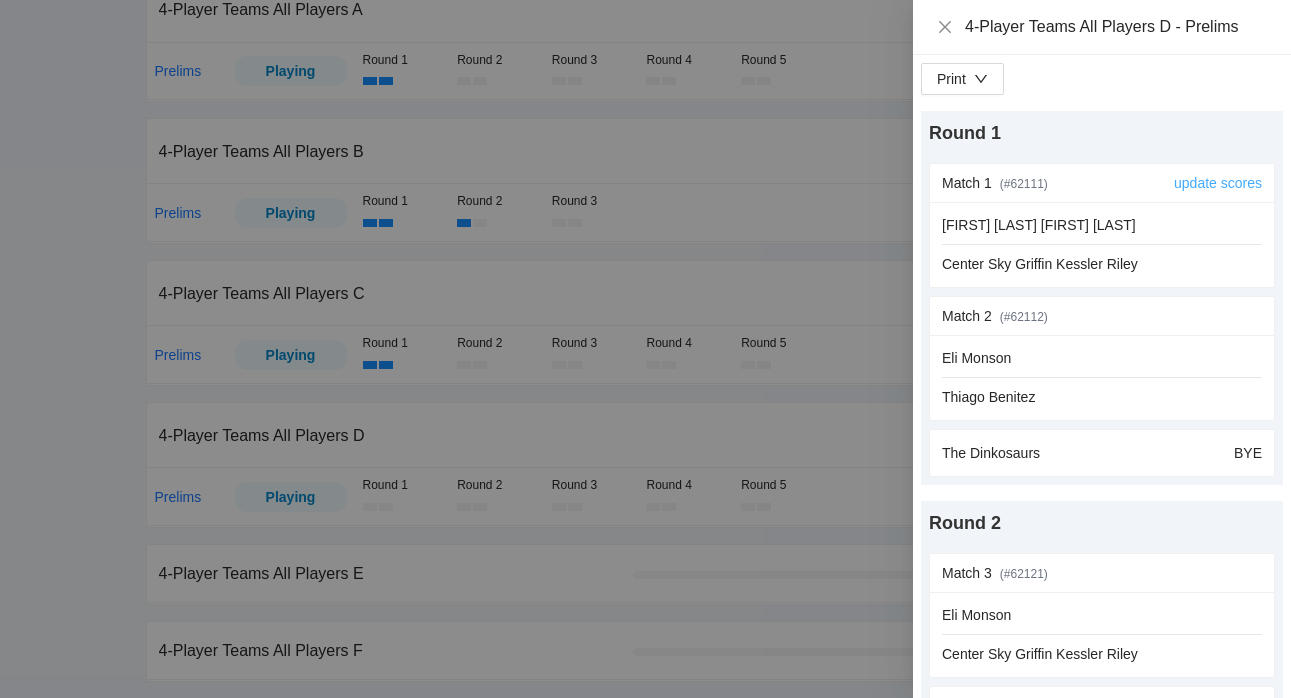 click on "update scores" at bounding box center [1218, 183] 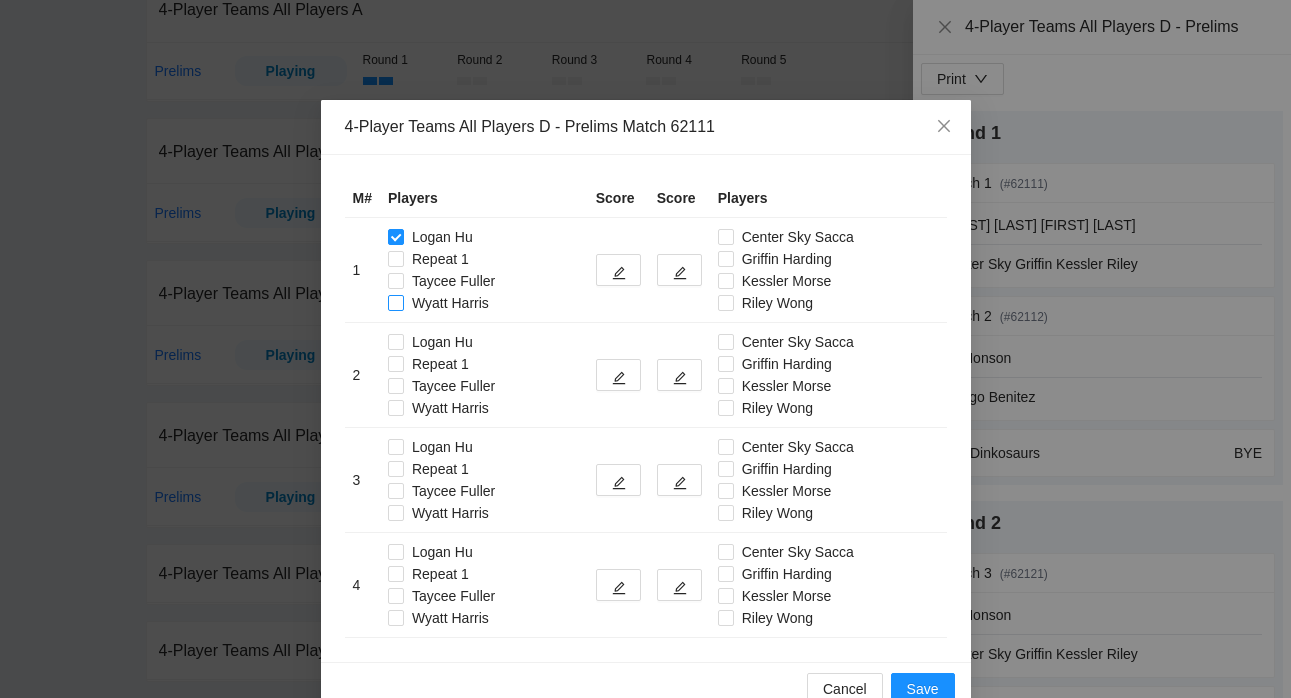 click on "Wyatt Harris" at bounding box center [442, 303] 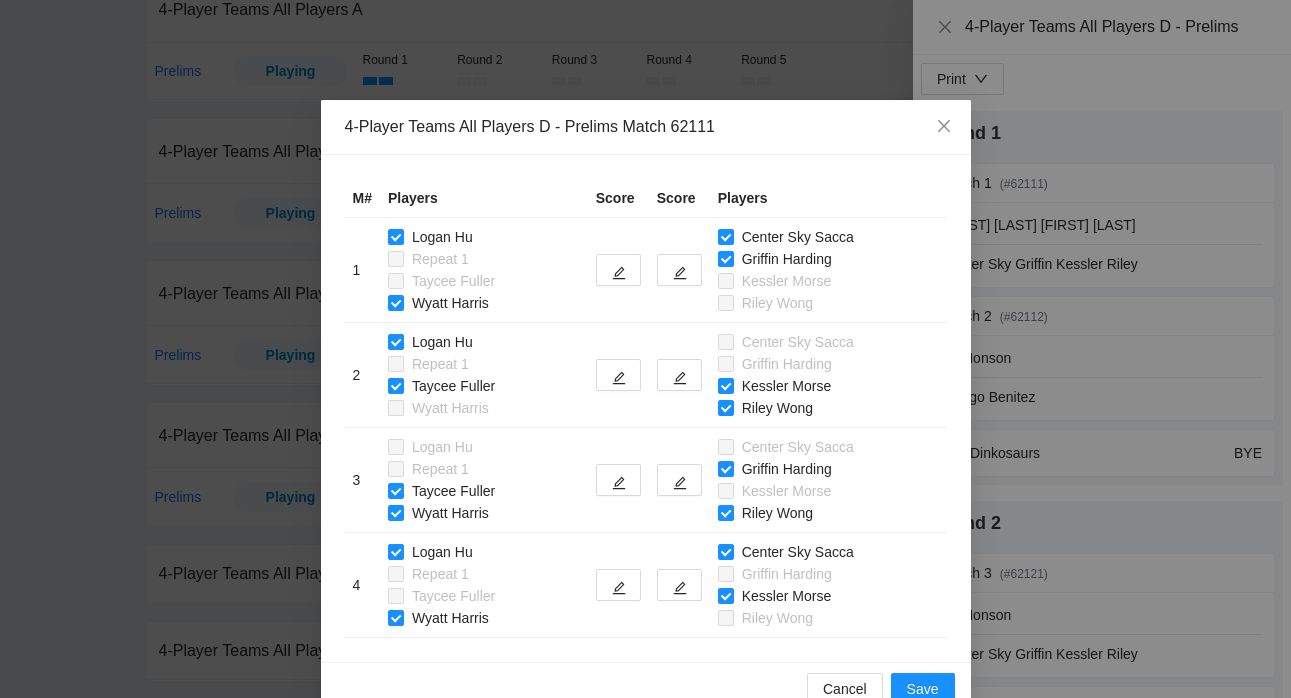 scroll, scrollTop: 41, scrollLeft: 0, axis: vertical 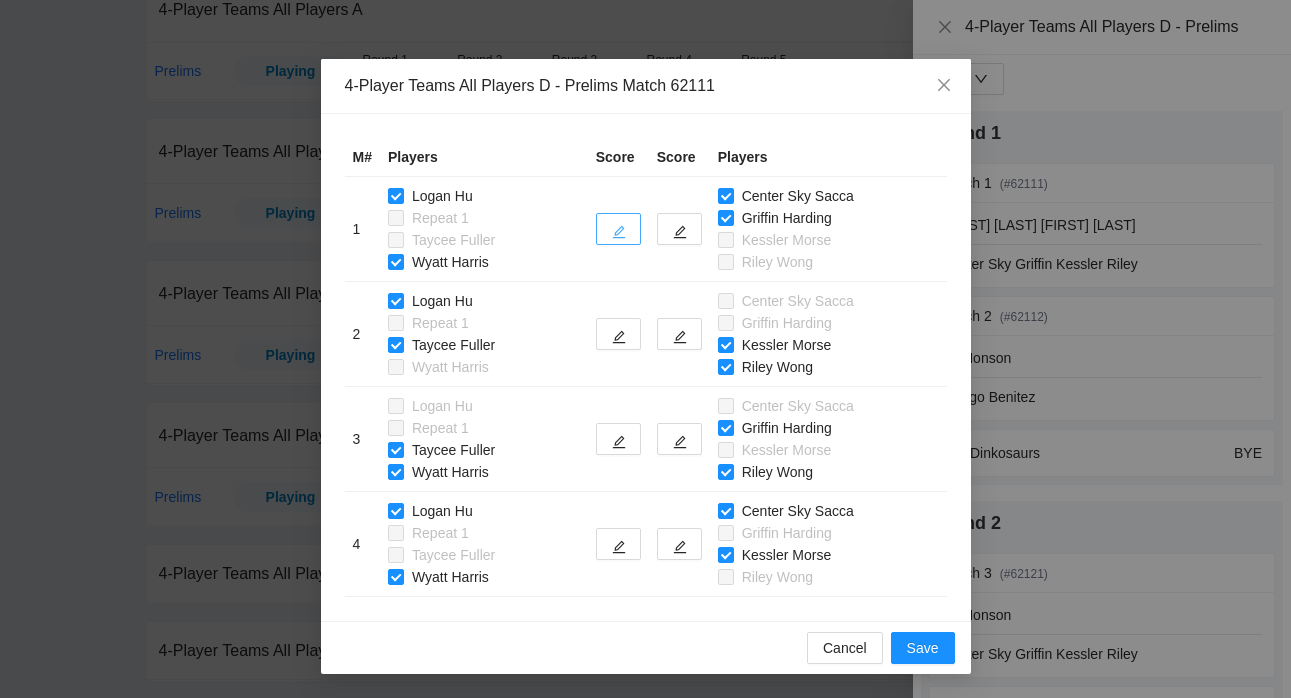 click 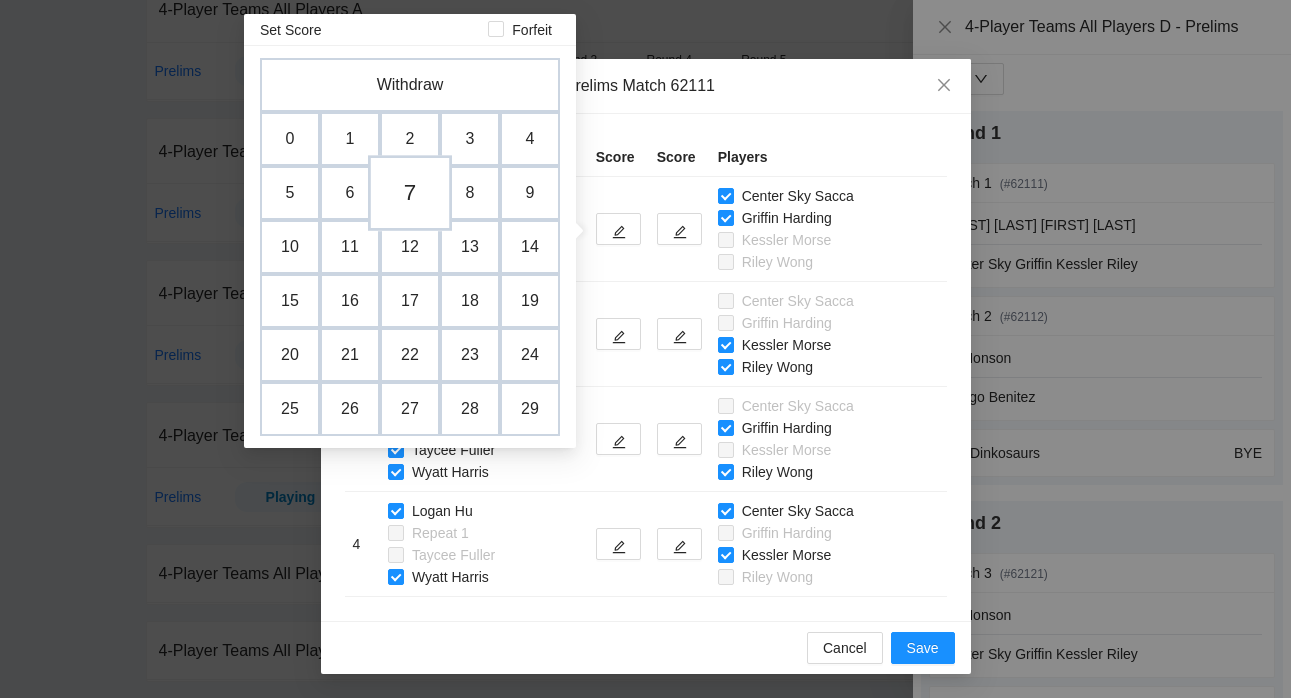 click on "7" at bounding box center (410, 193) 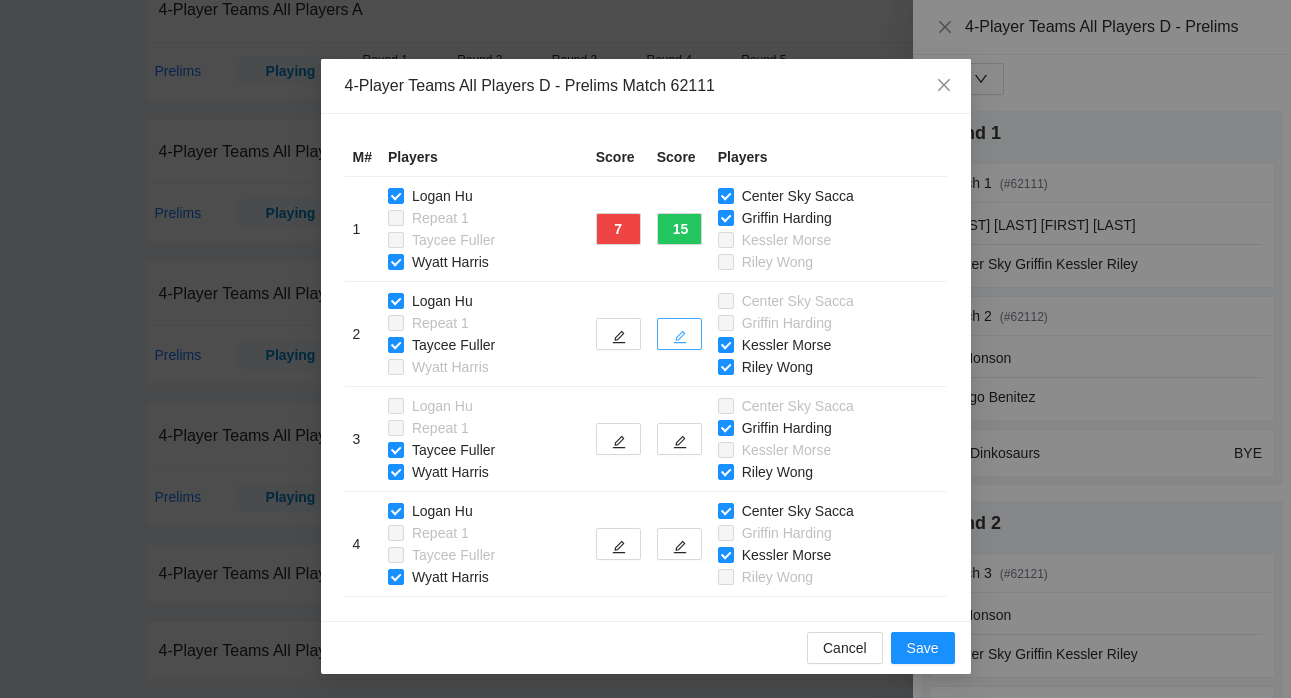 click at bounding box center [679, 334] 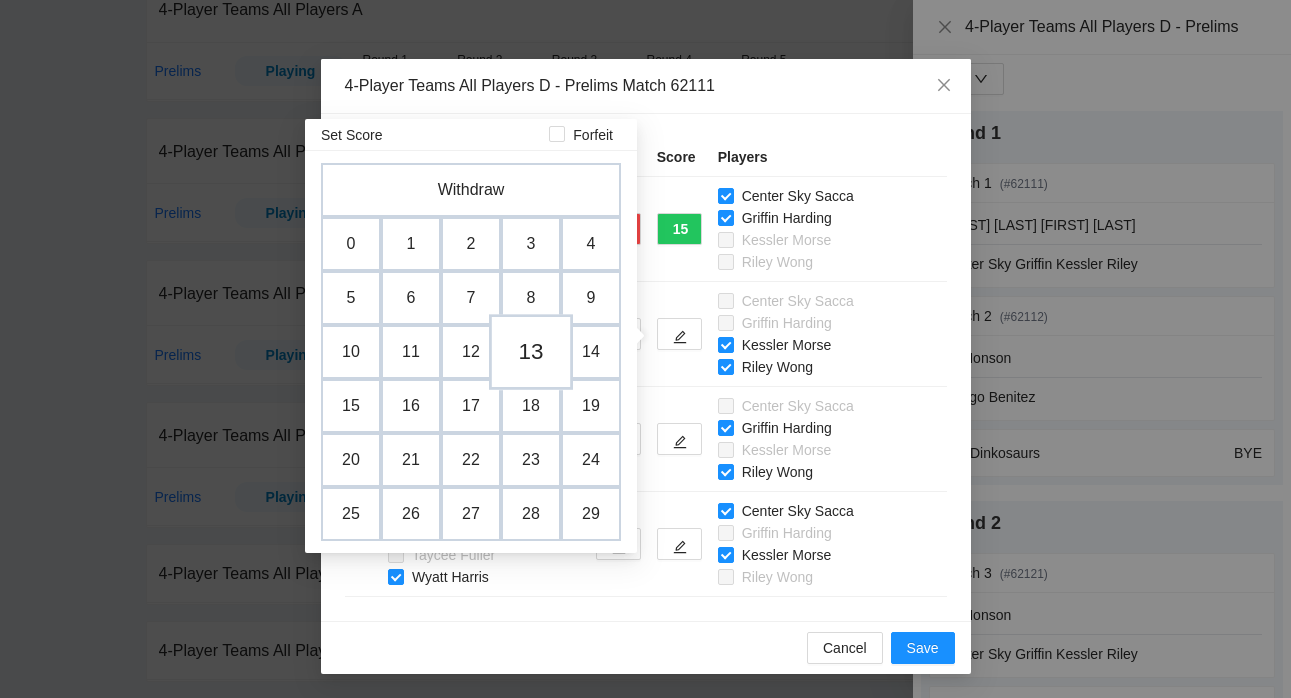 click on "13" at bounding box center (531, 352) 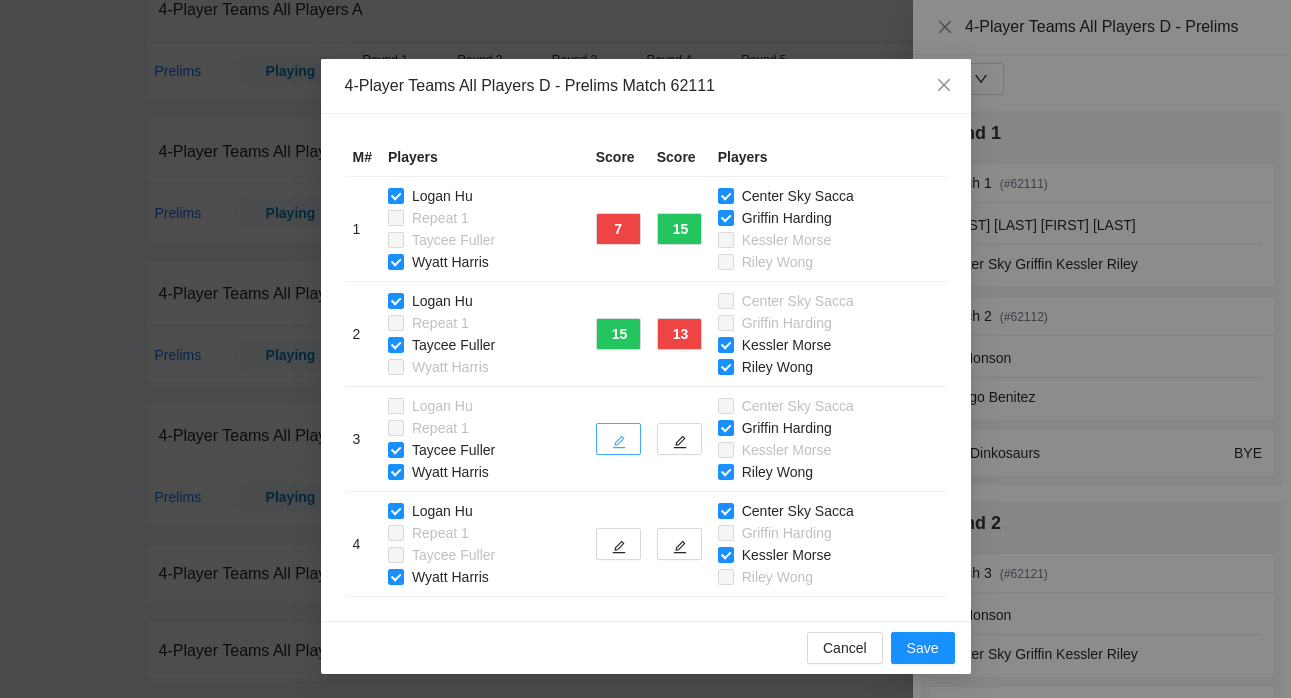 click at bounding box center [618, 439] 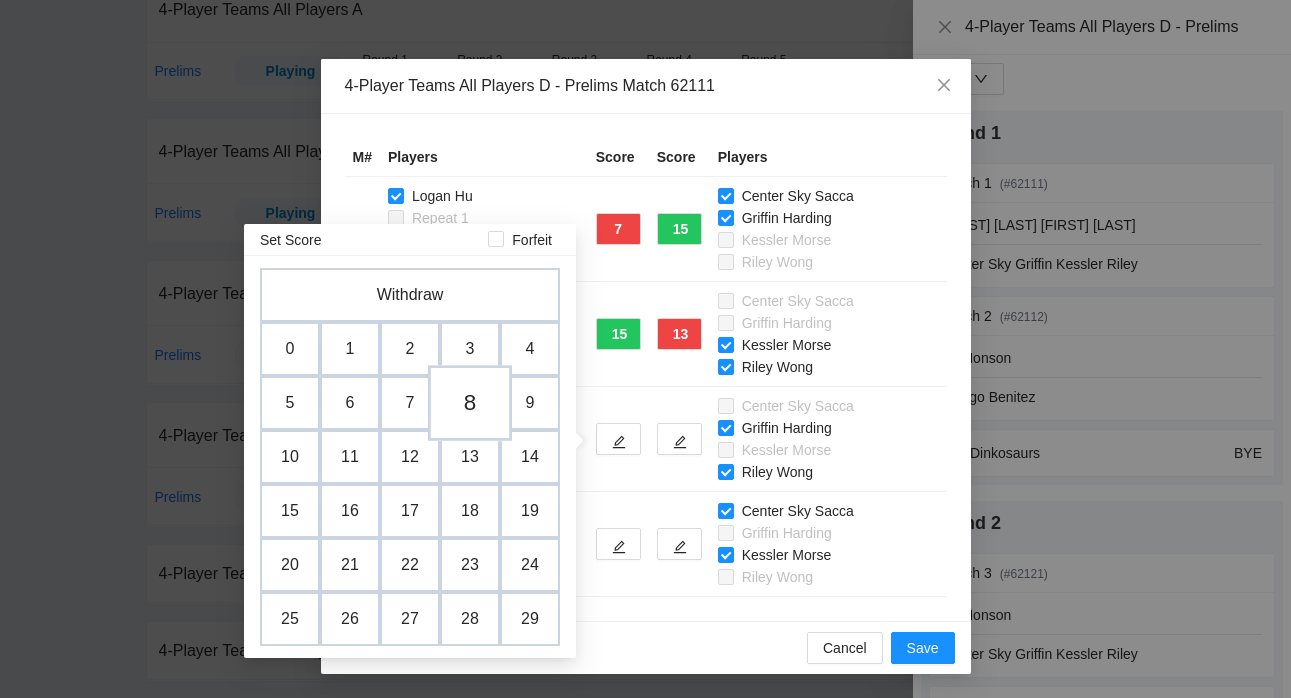 click on "8" at bounding box center (470, 403) 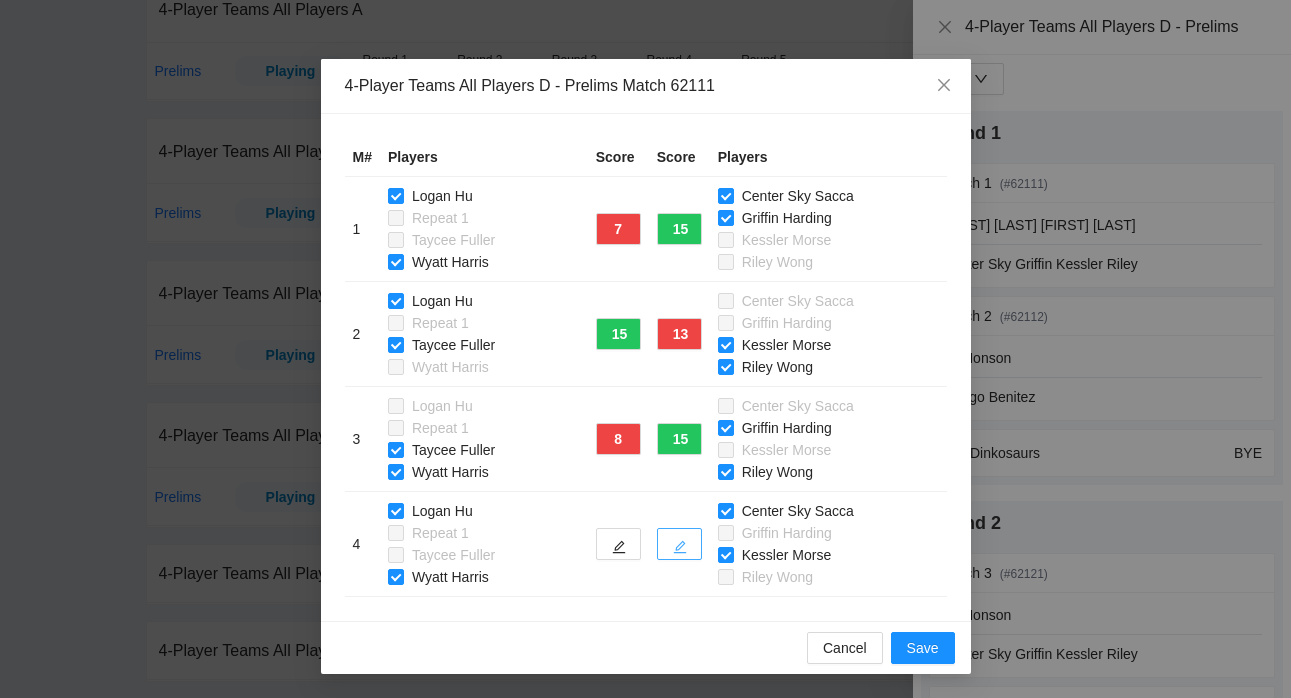 click 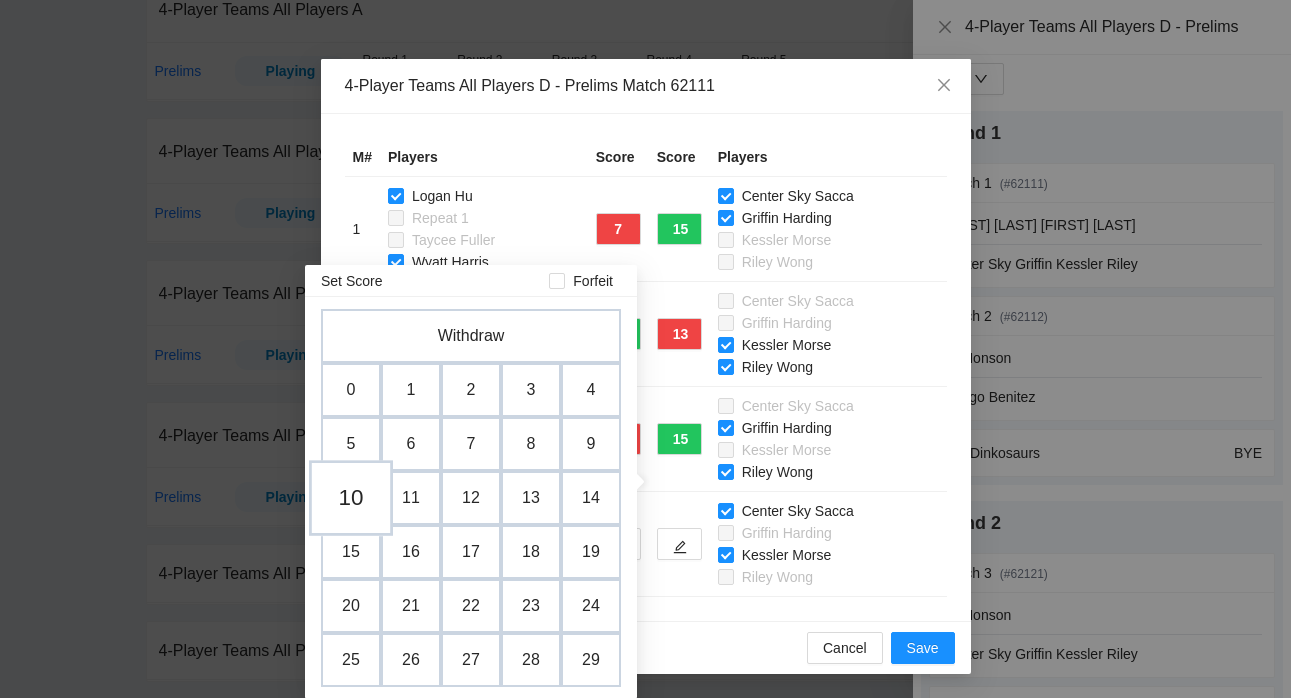 click on "10" at bounding box center (351, 498) 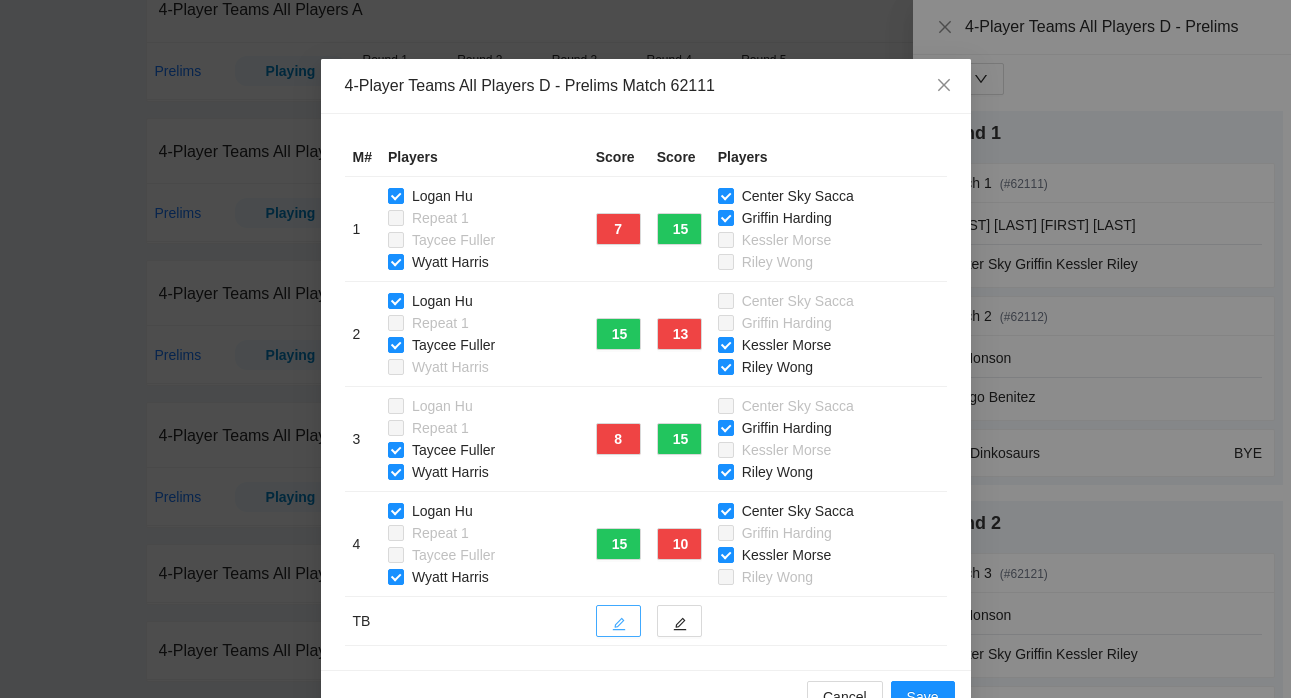 click 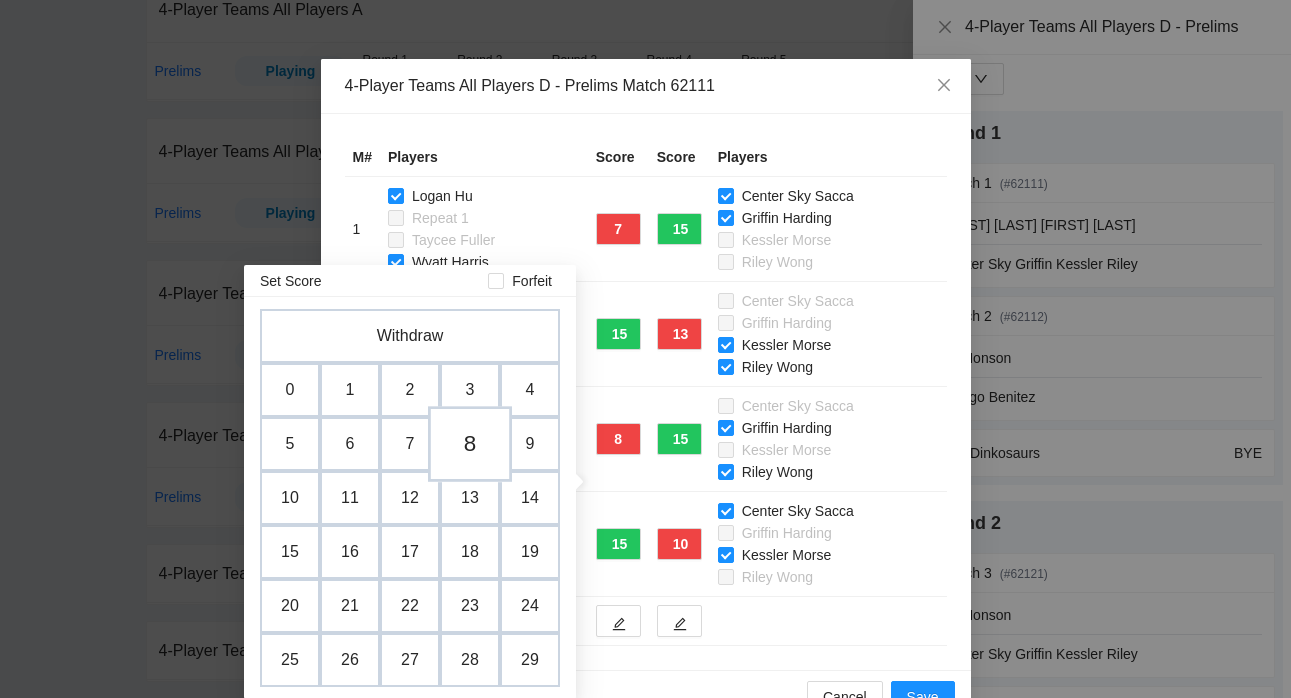 click on "8" at bounding box center [470, 444] 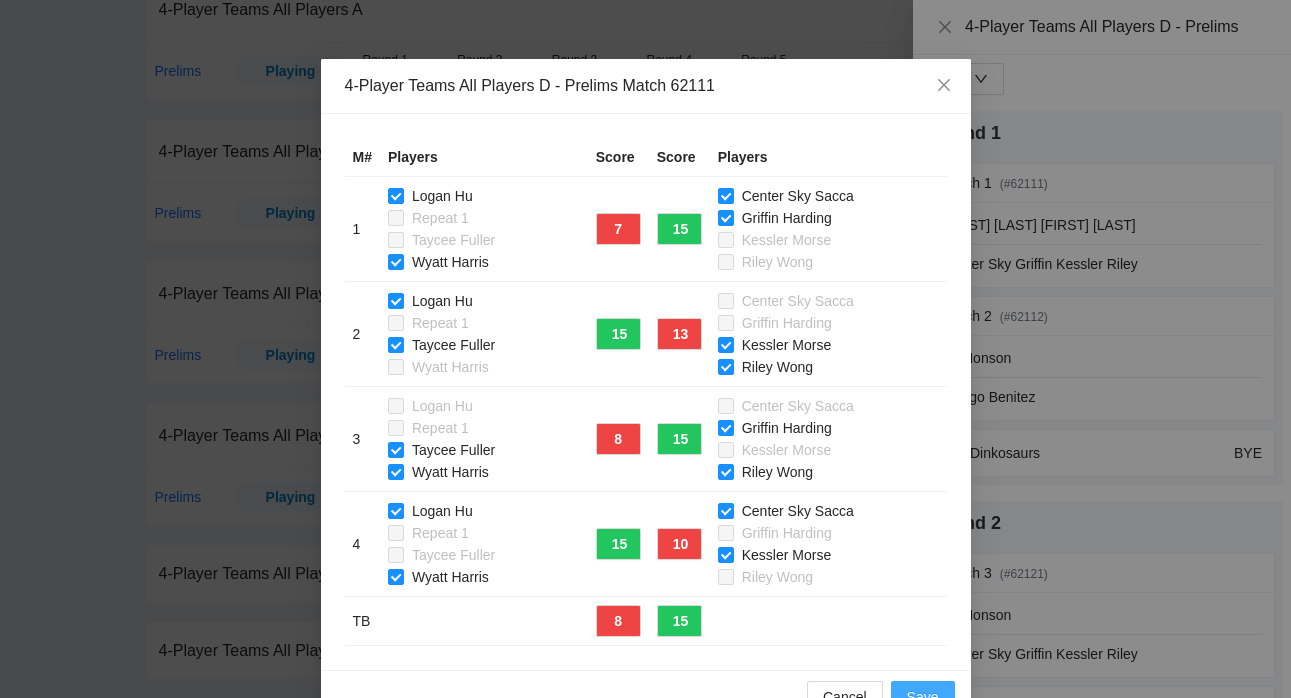 click on "Save" at bounding box center (923, 697) 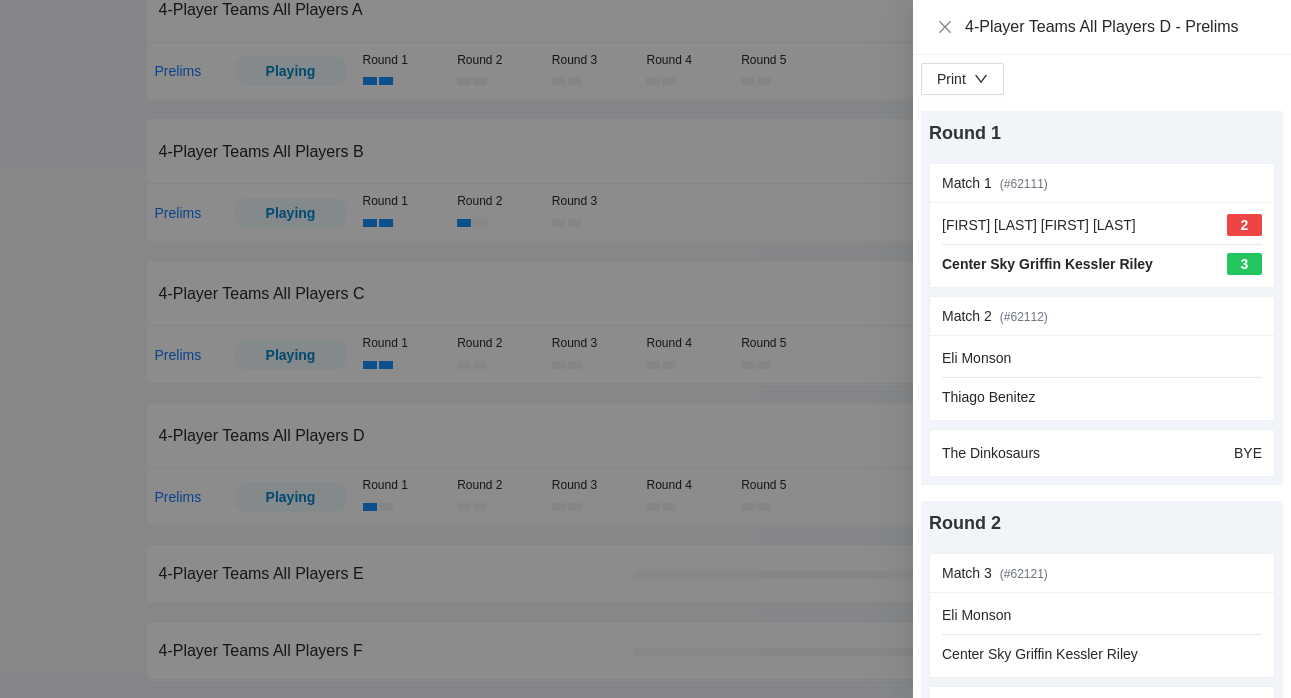 click at bounding box center [645, 349] 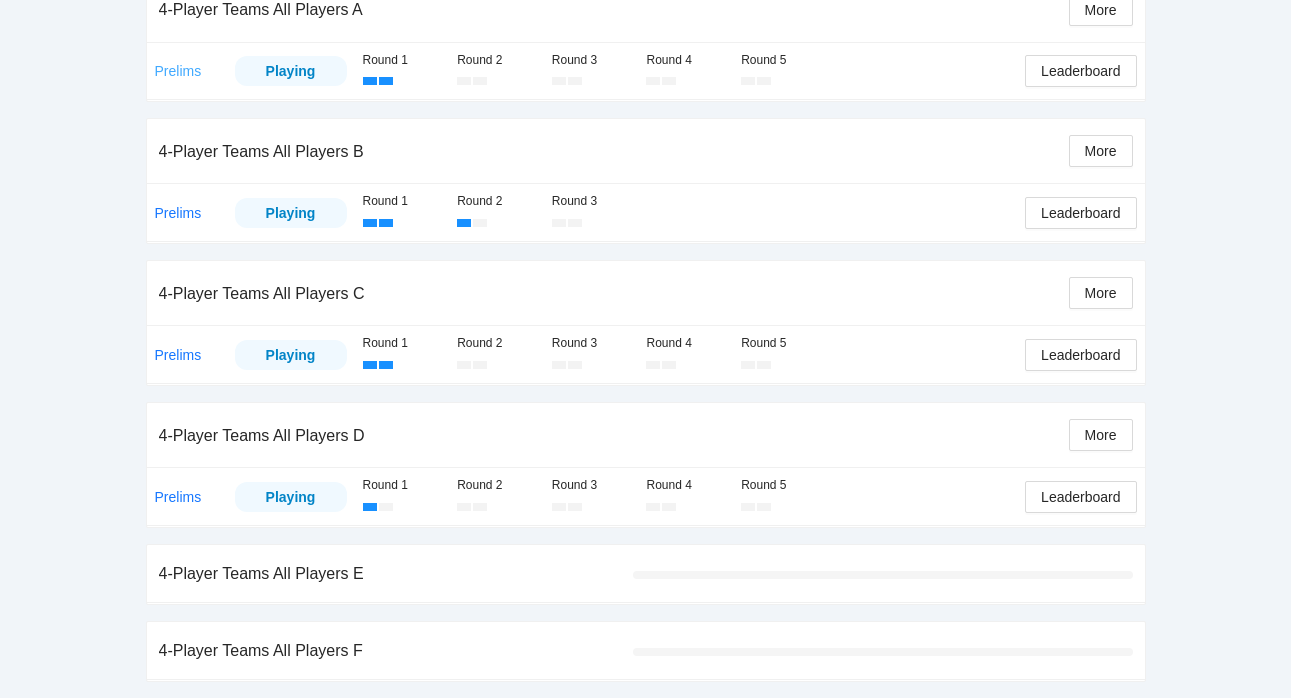 click on "Prelims" at bounding box center [178, 71] 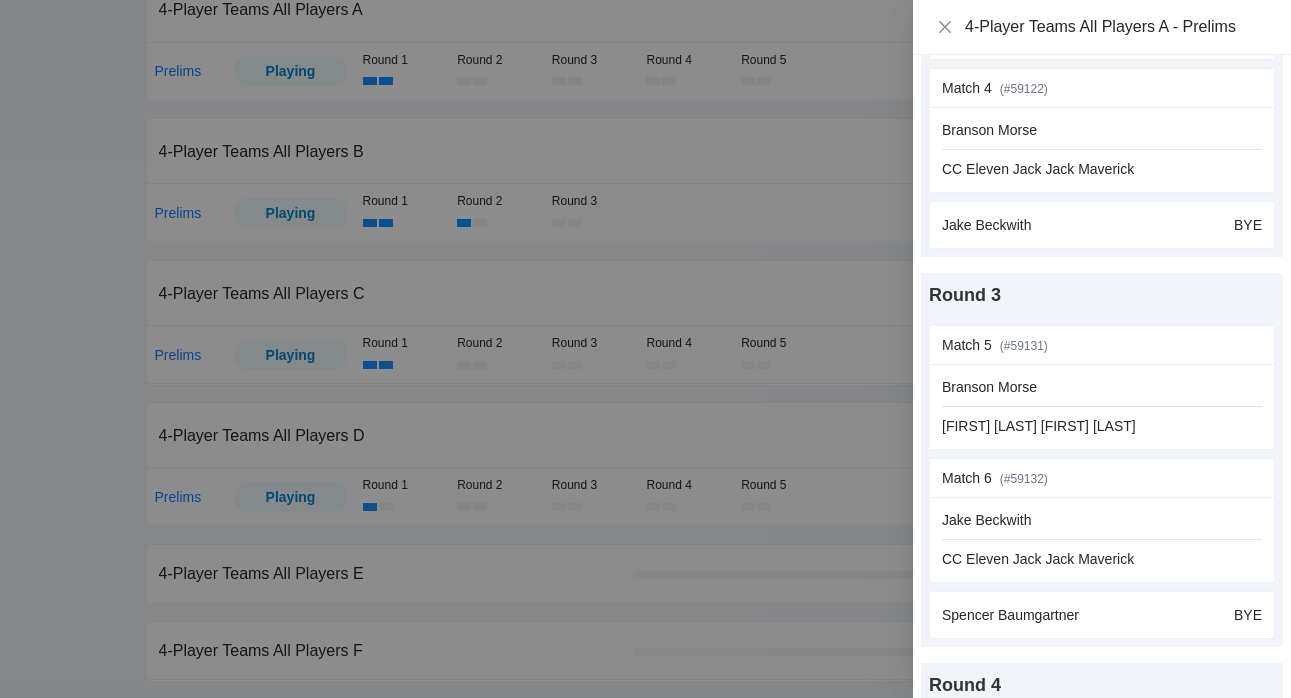 scroll, scrollTop: 0, scrollLeft: 0, axis: both 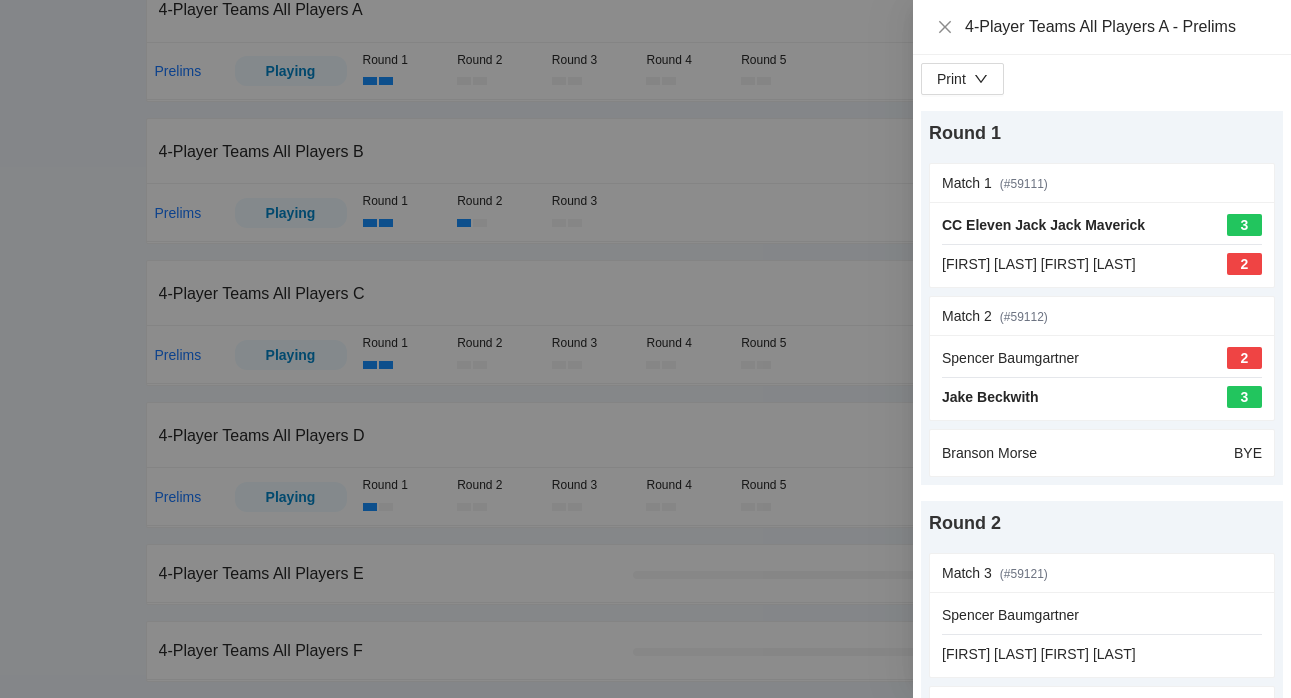 click at bounding box center (645, 349) 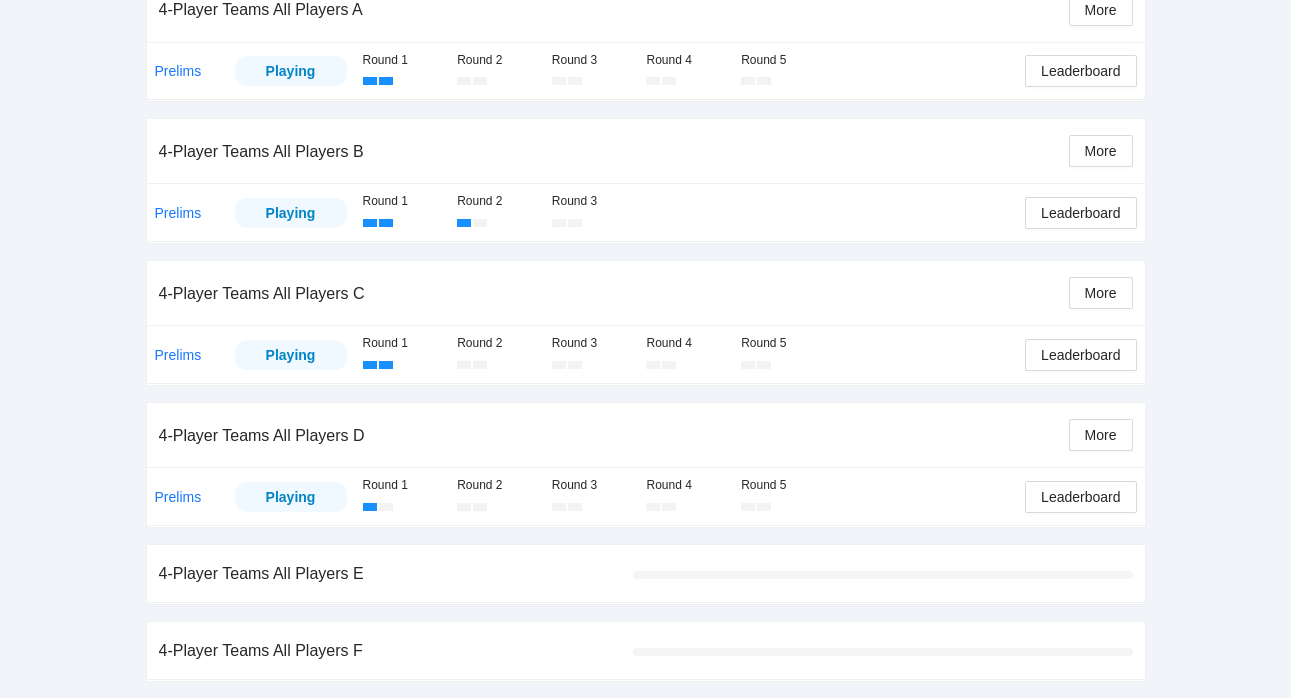 scroll, scrollTop: 0, scrollLeft: 0, axis: both 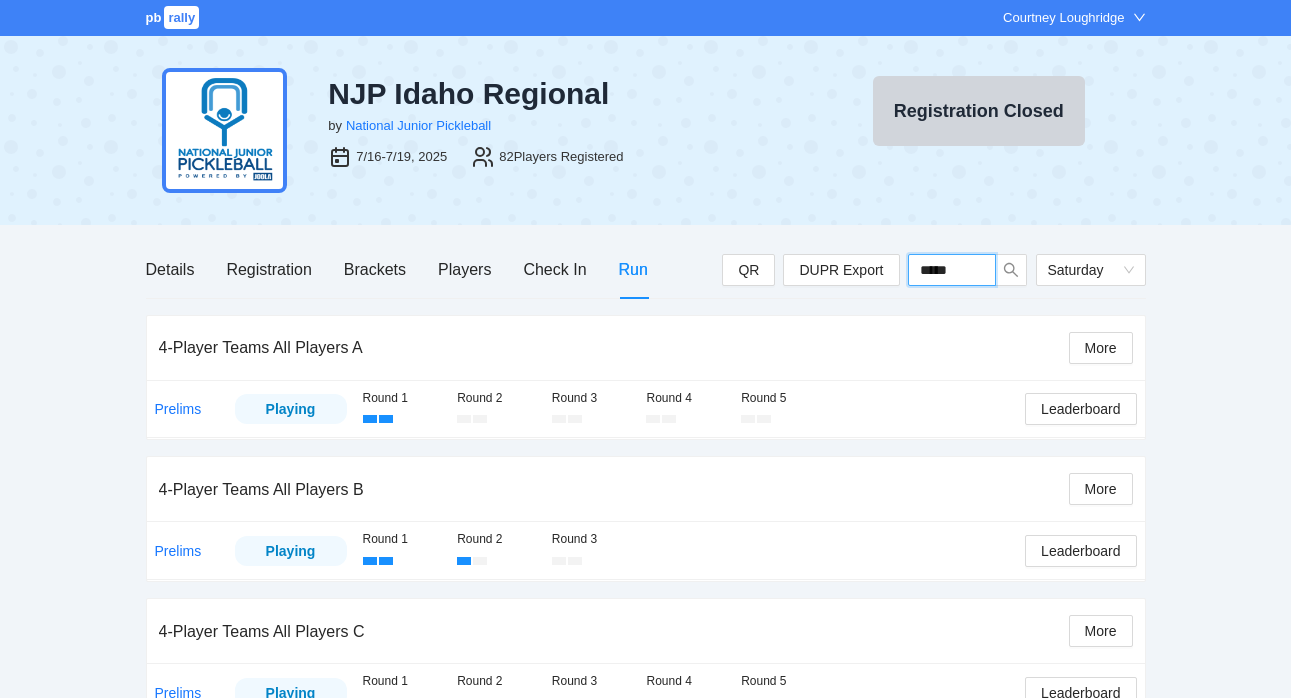 click on "*****" at bounding box center (952, 270) 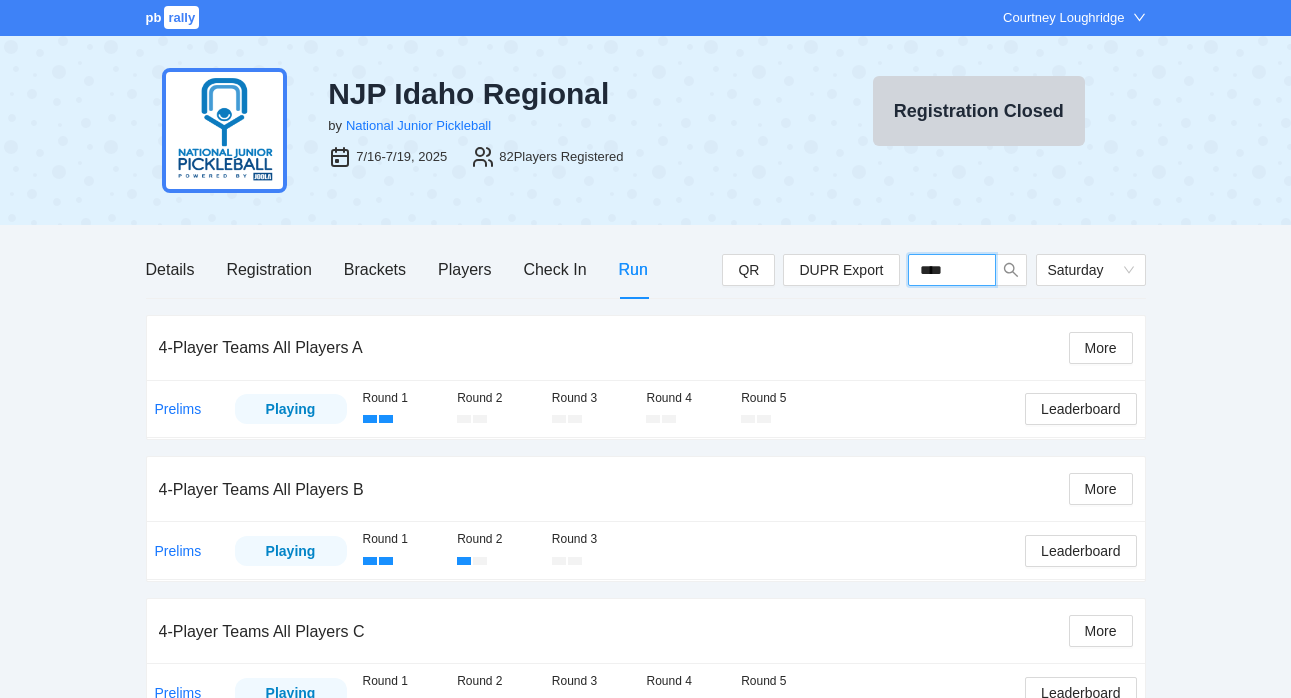 type on "*****" 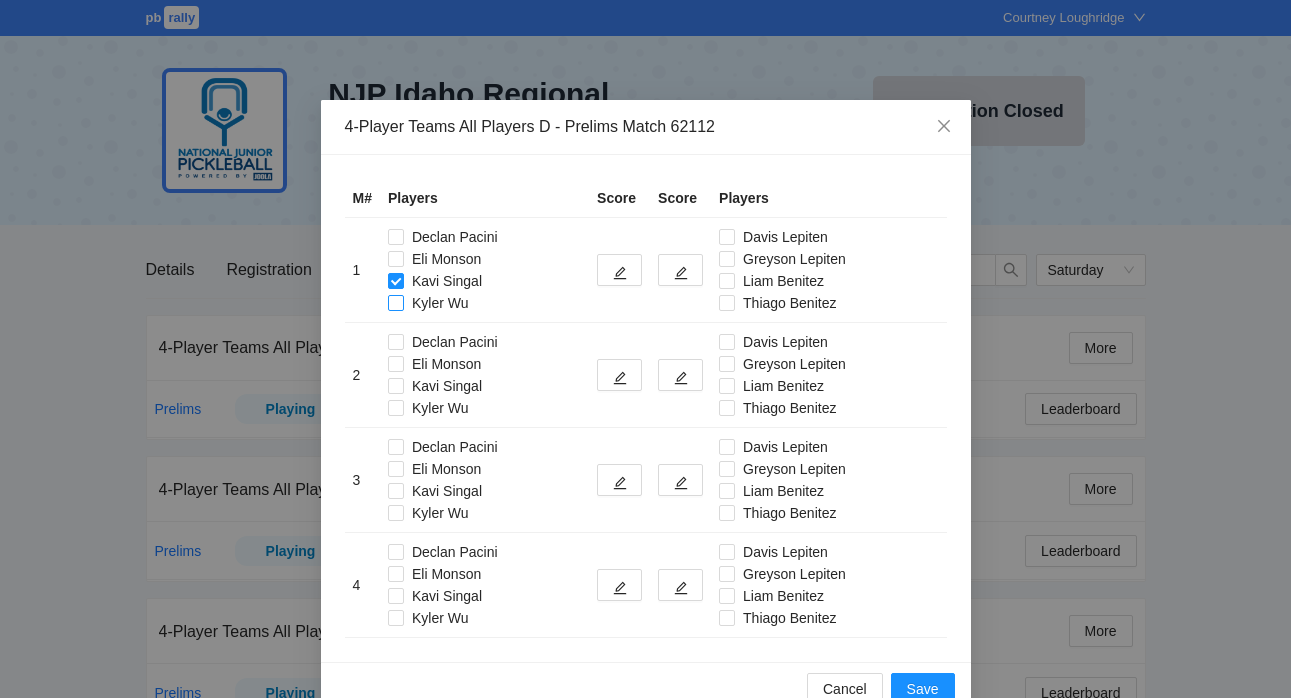 click on "Kyler Wu" at bounding box center [432, 303] 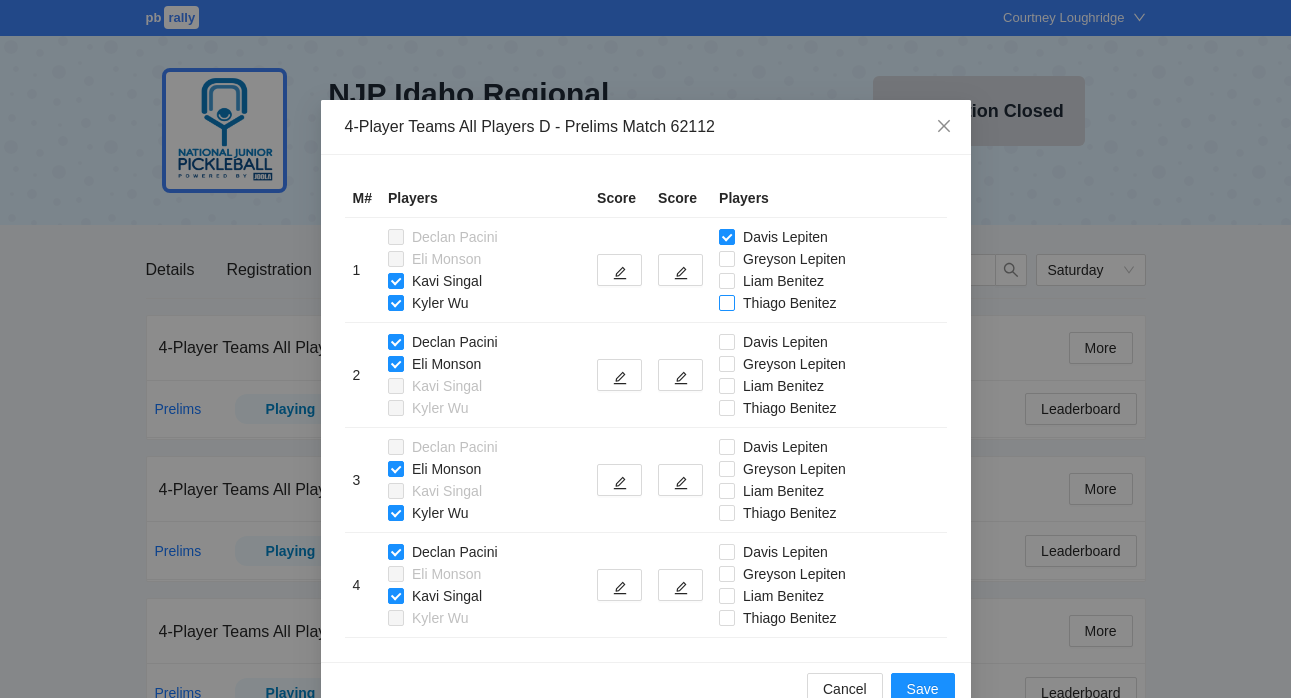 click on "Thiago Benitez" at bounding box center [781, 303] 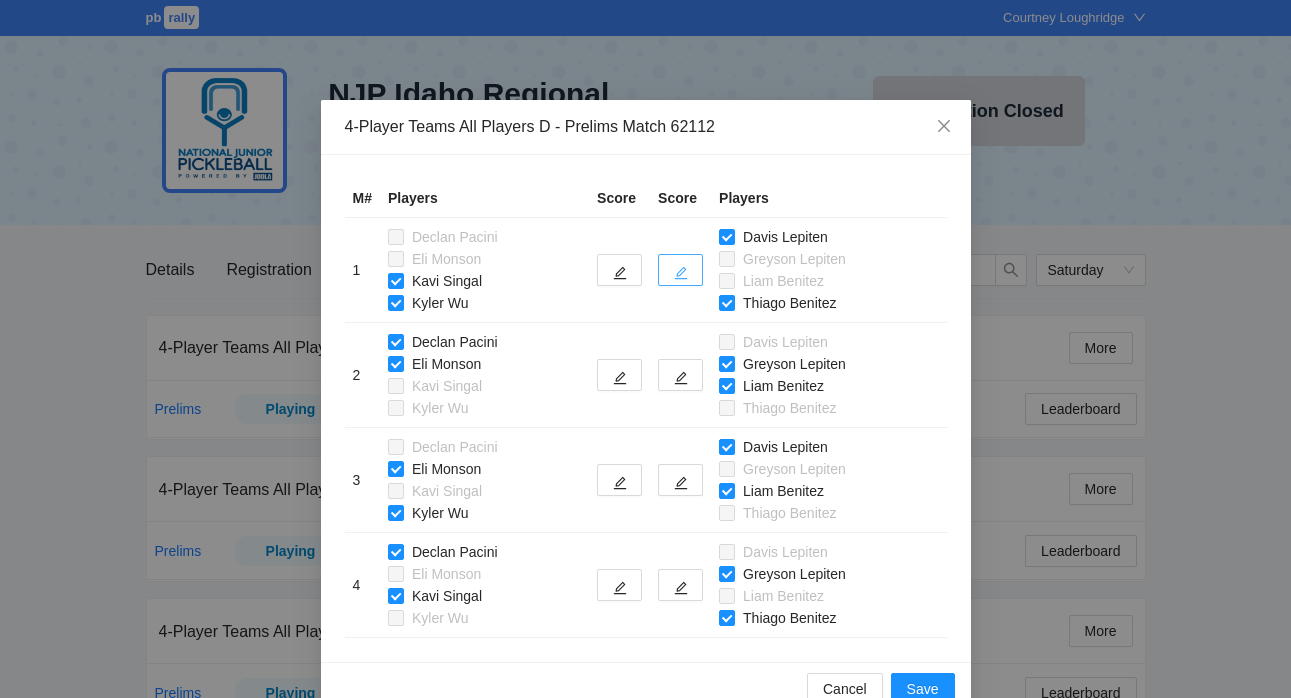 click at bounding box center [680, 270] 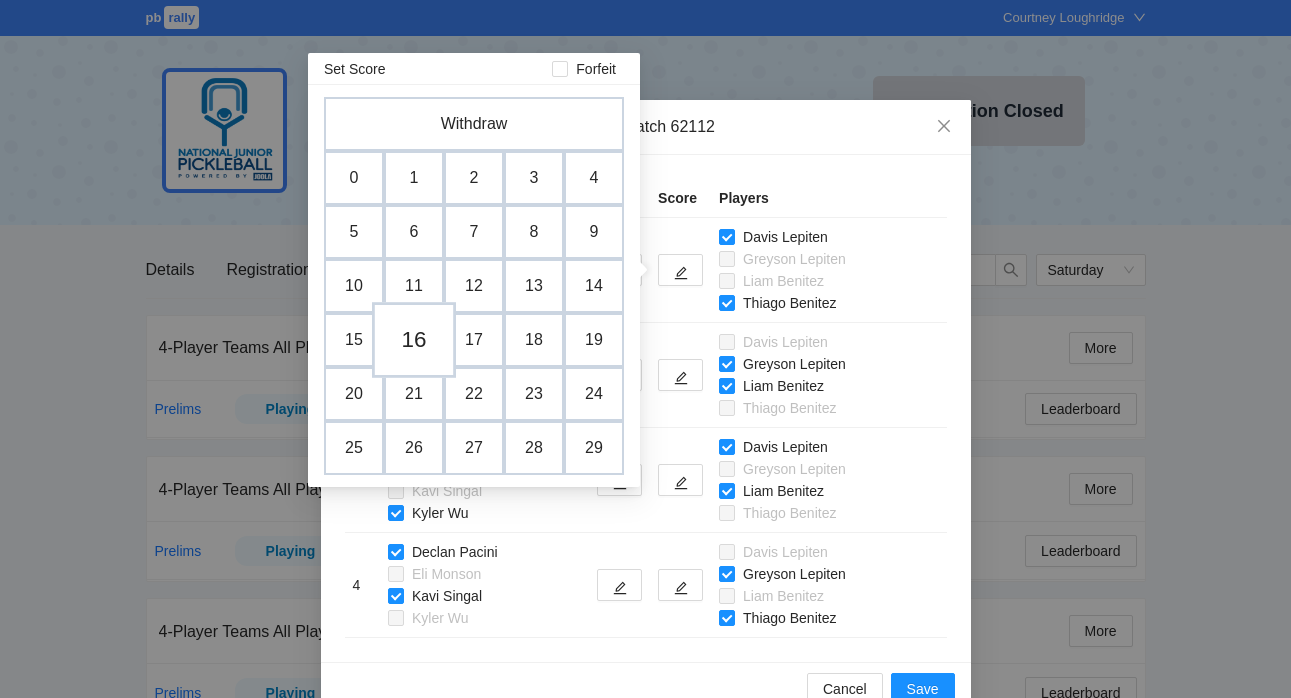 click on "16" at bounding box center [414, 340] 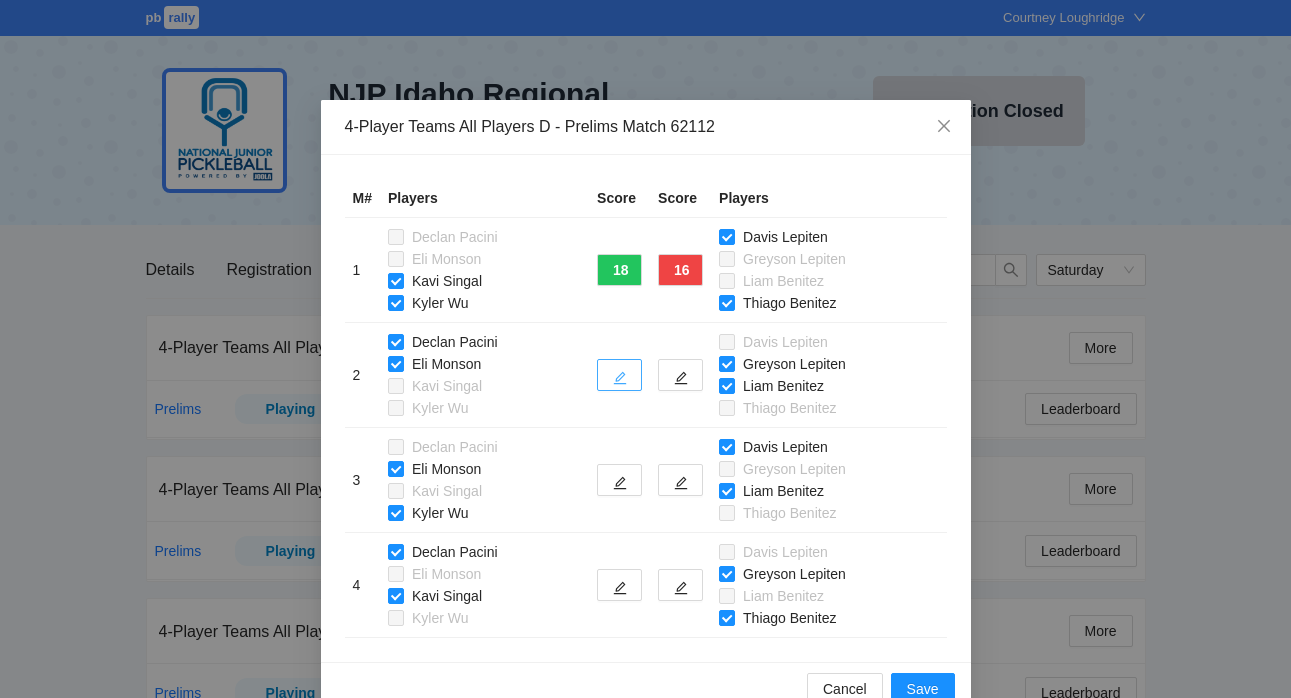 click 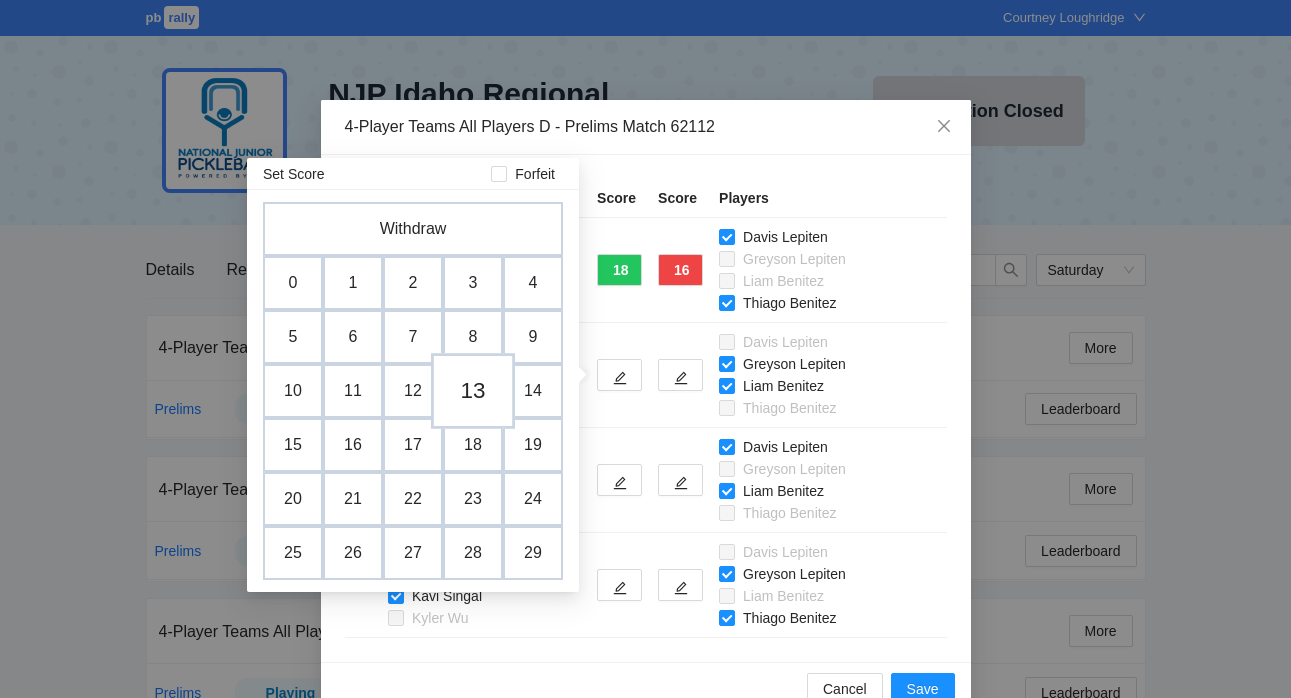 click on "13" at bounding box center [473, 391] 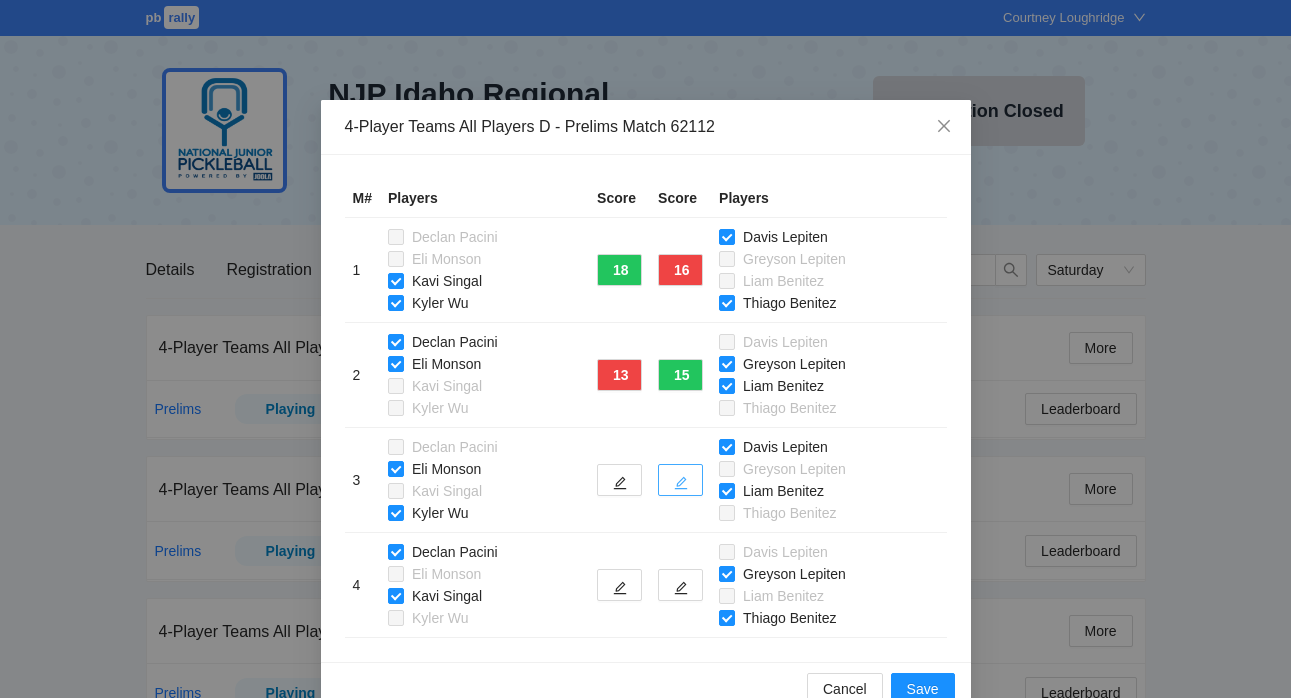 click 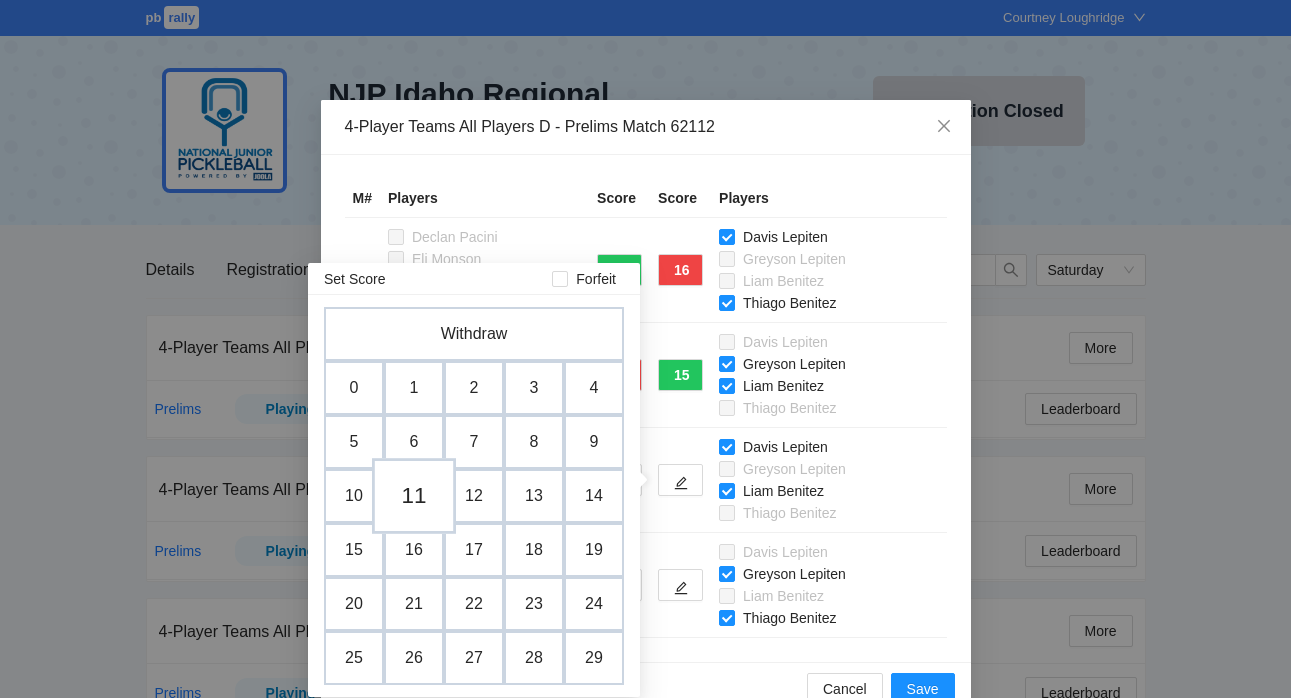 click on "11" at bounding box center [414, 496] 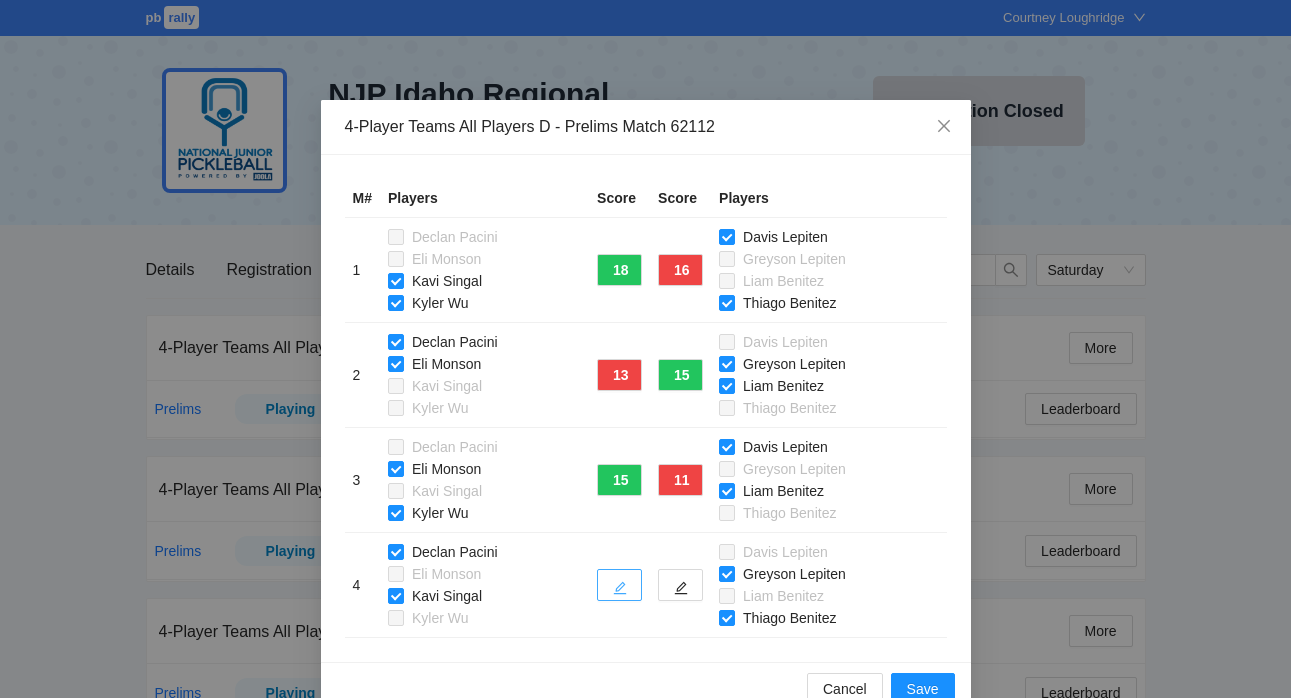click 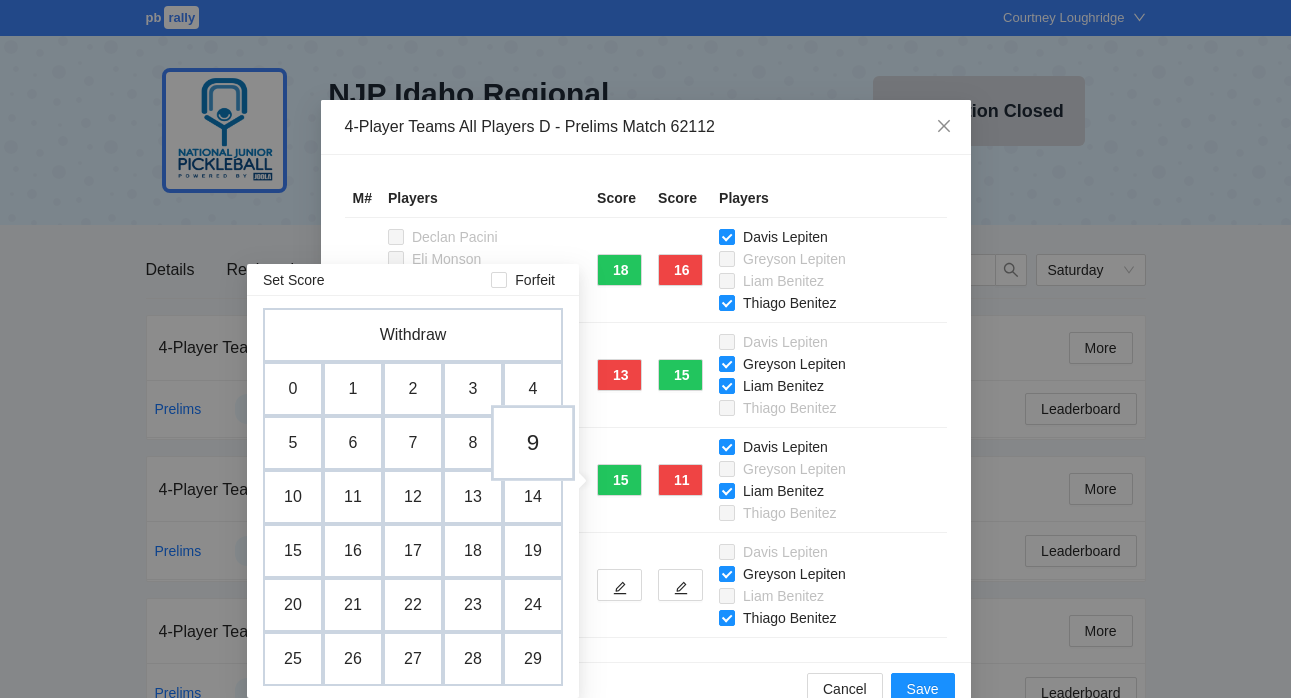 click on "9" at bounding box center [533, 443] 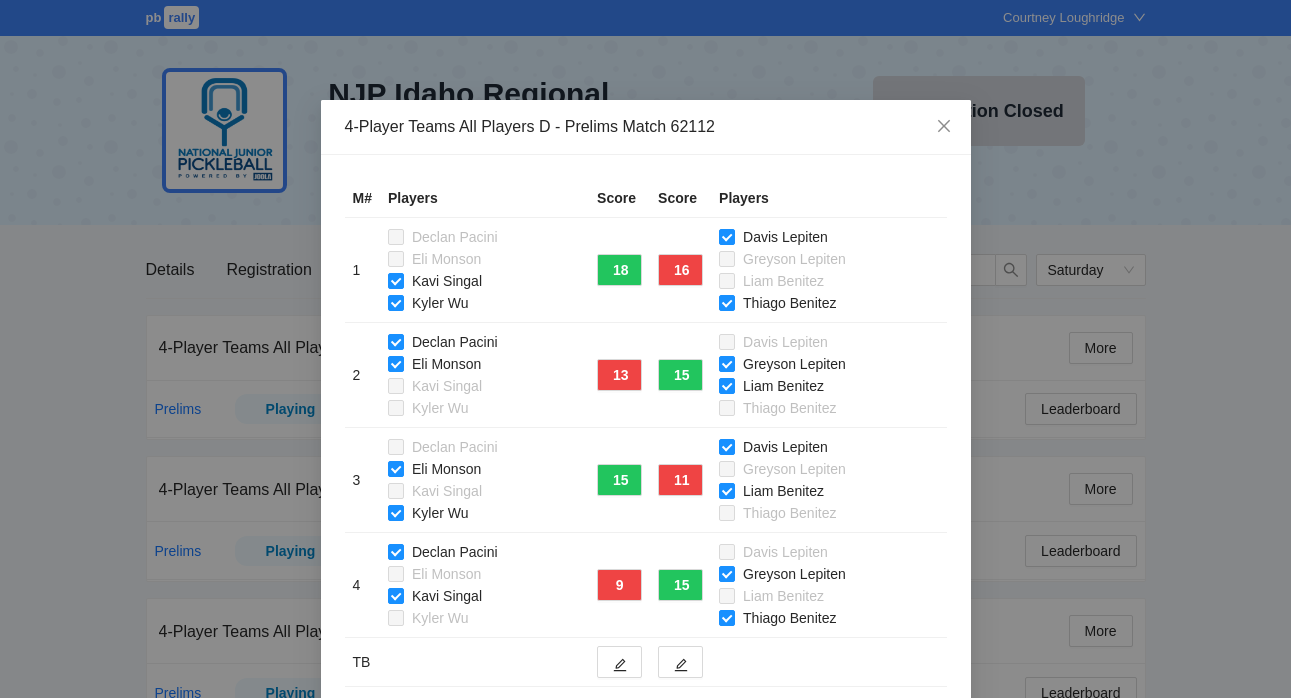 scroll, scrollTop: 90, scrollLeft: 0, axis: vertical 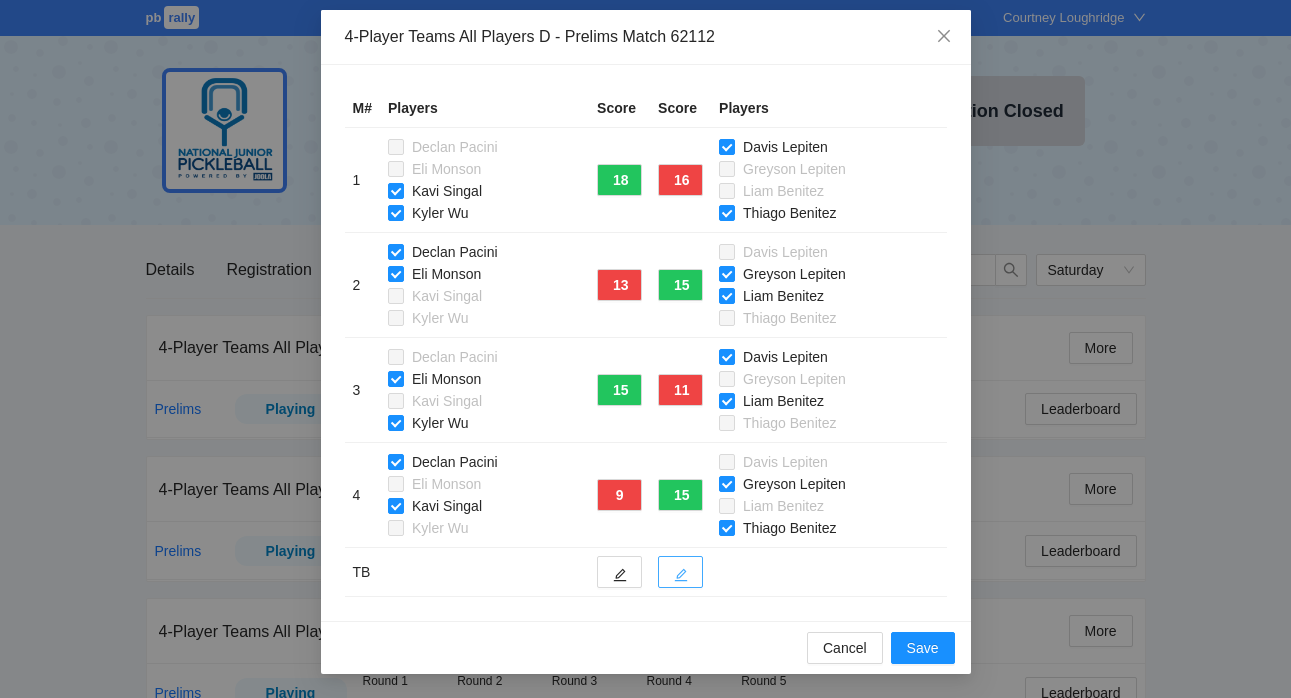 click 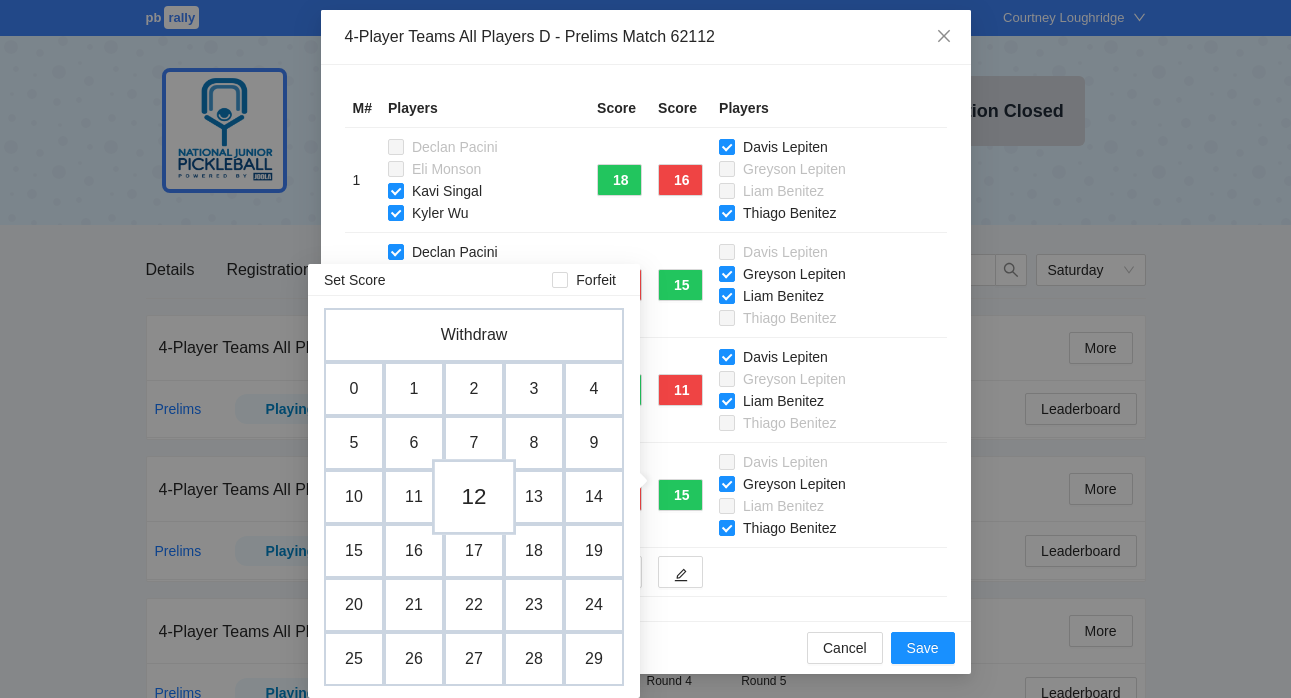 click on "12" at bounding box center (474, 497) 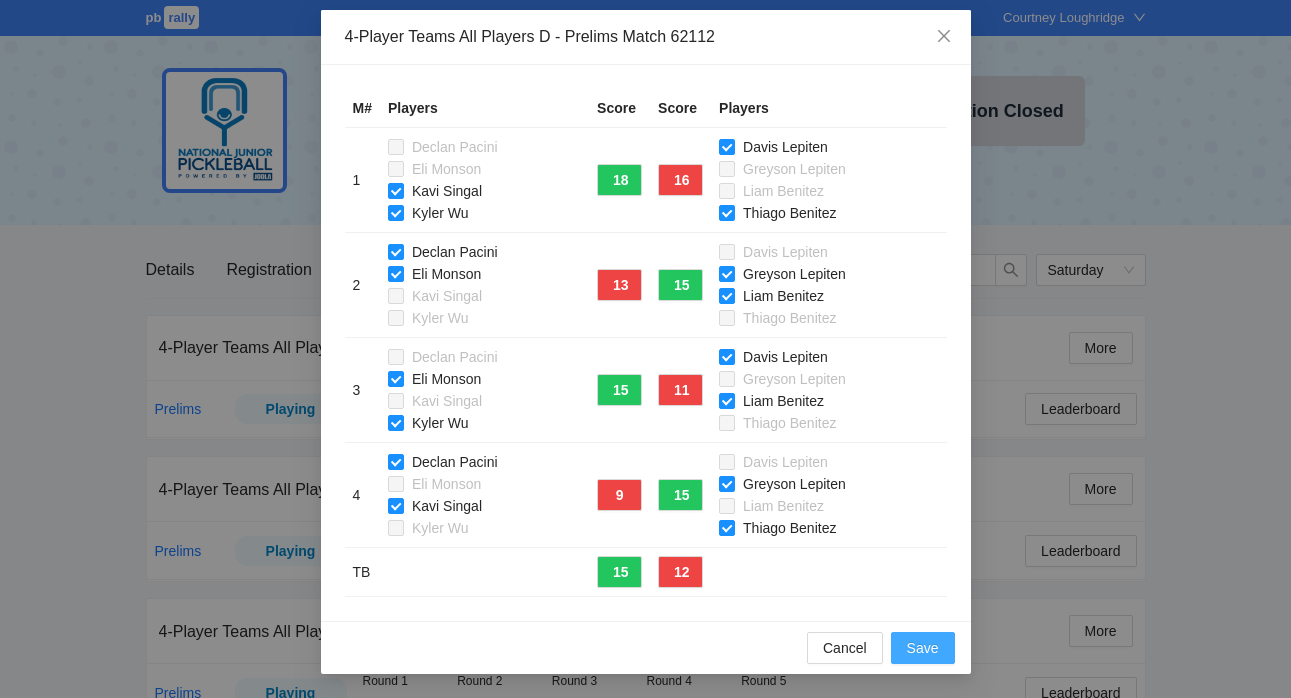 click on "Save" at bounding box center [923, 648] 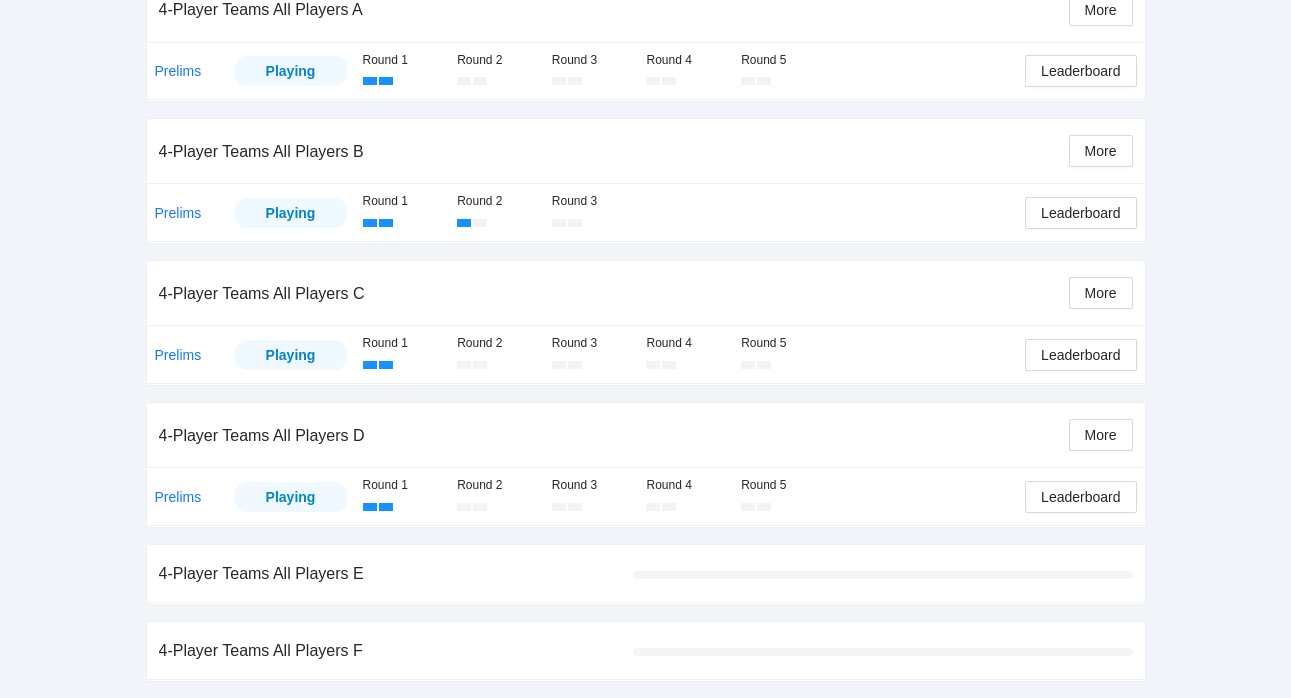 scroll, scrollTop: 0, scrollLeft: 0, axis: both 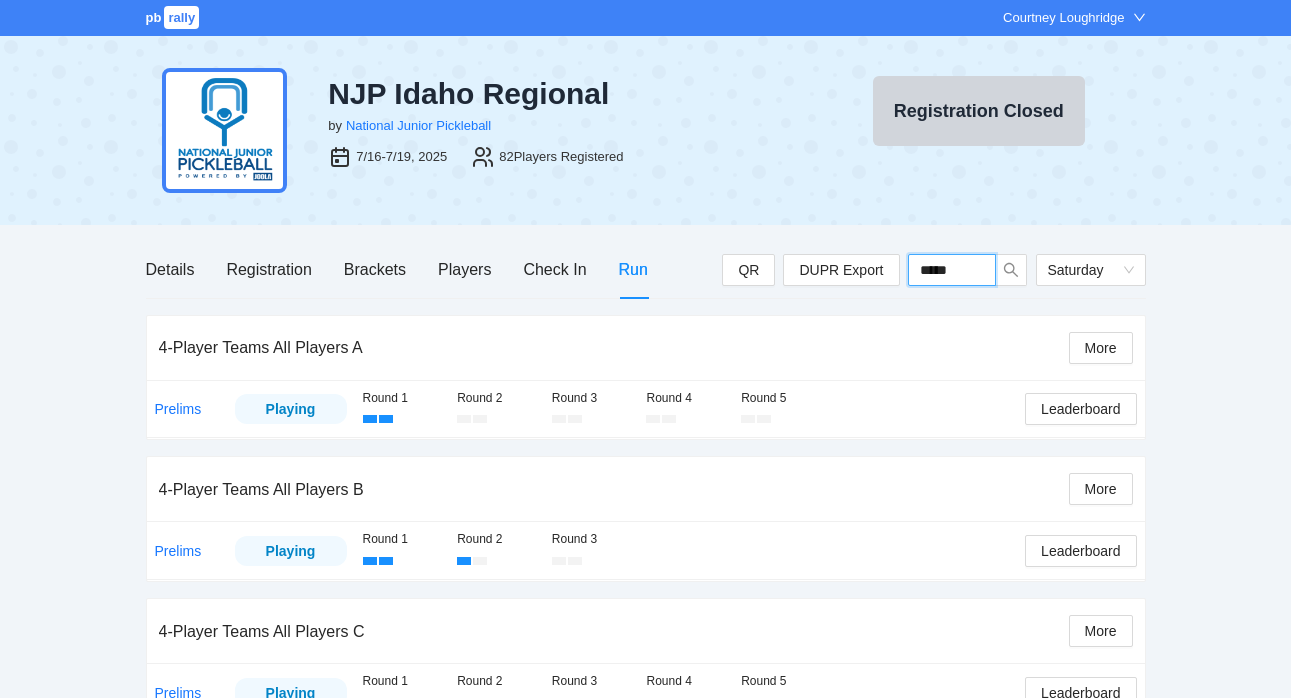 click on "*****" at bounding box center (952, 270) 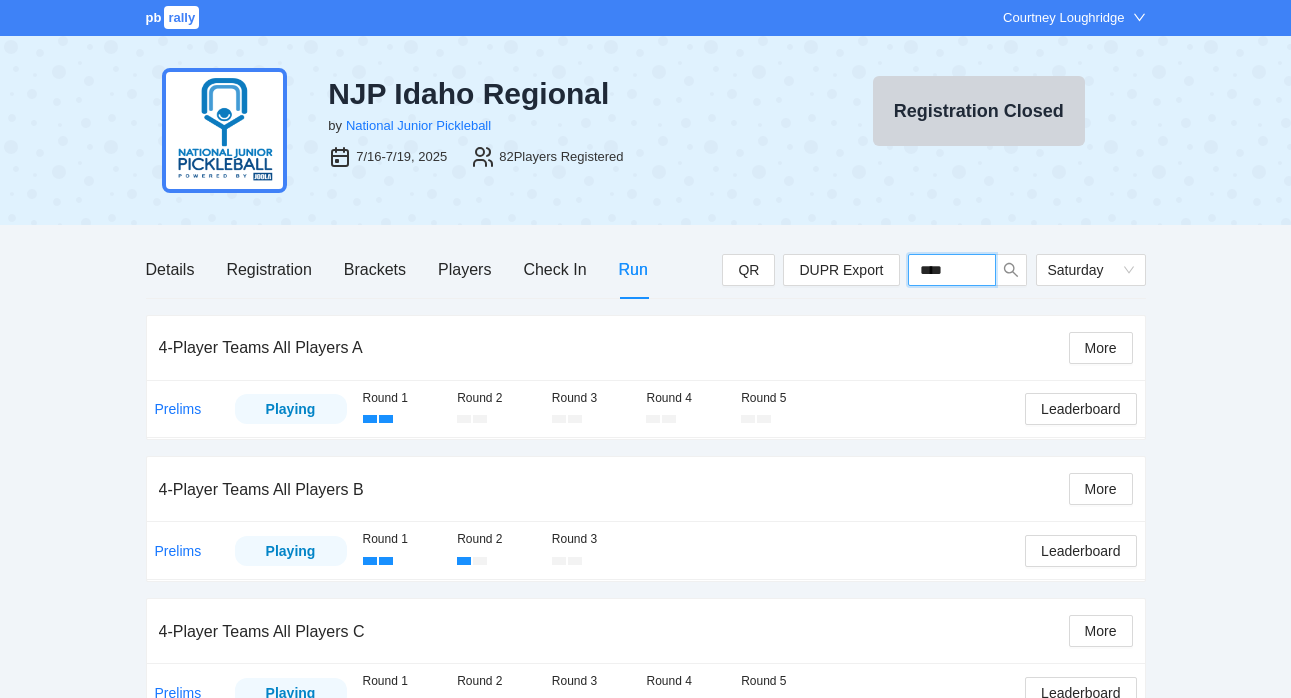 type on "*****" 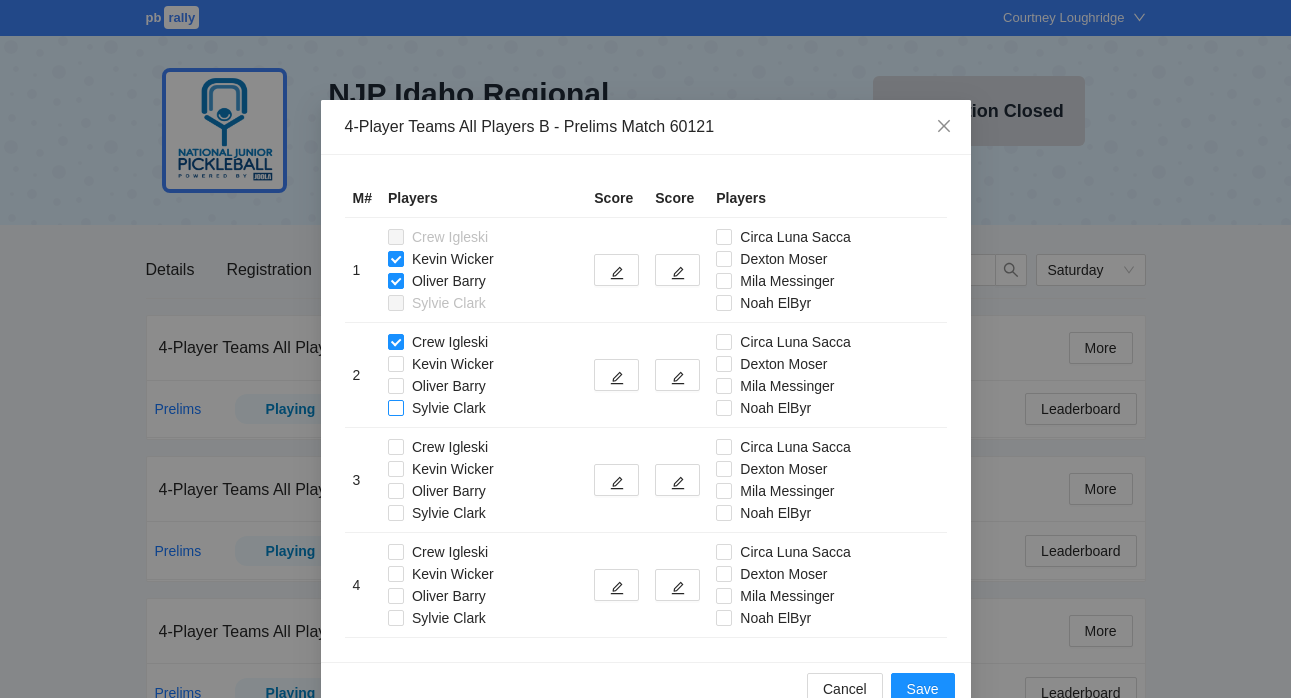 click on "Sylvie Clark" at bounding box center [449, 408] 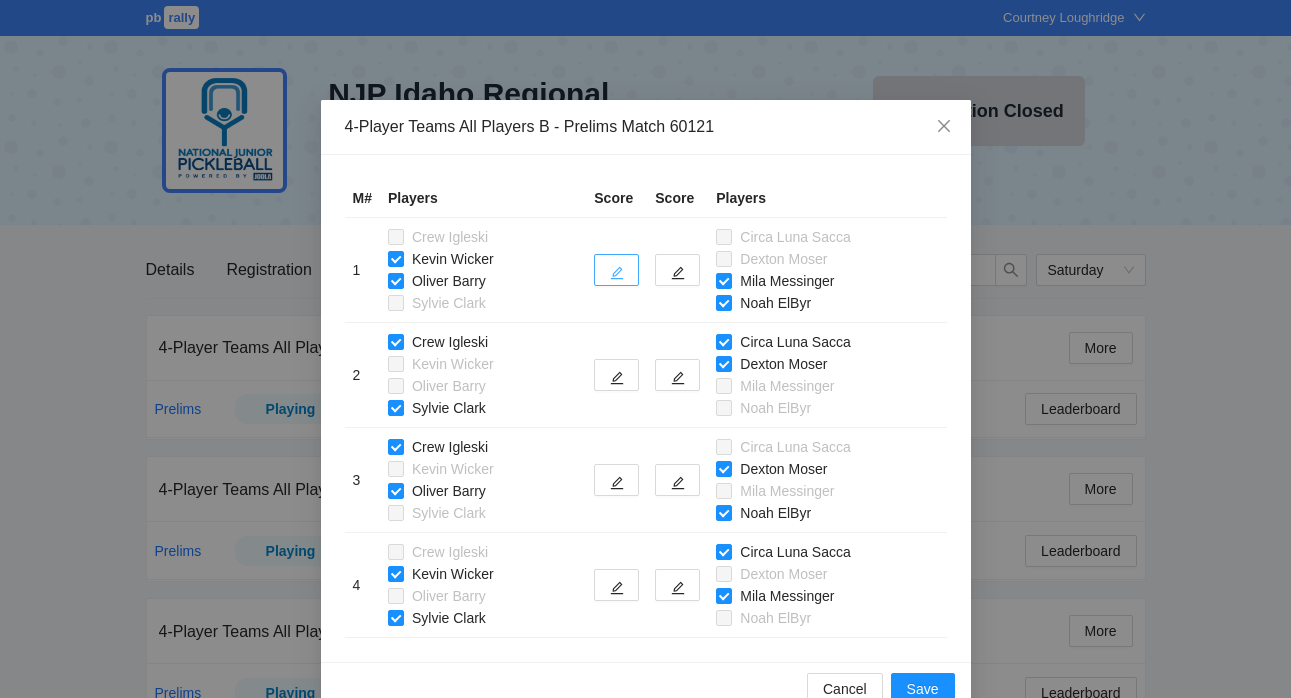 click at bounding box center (616, 270) 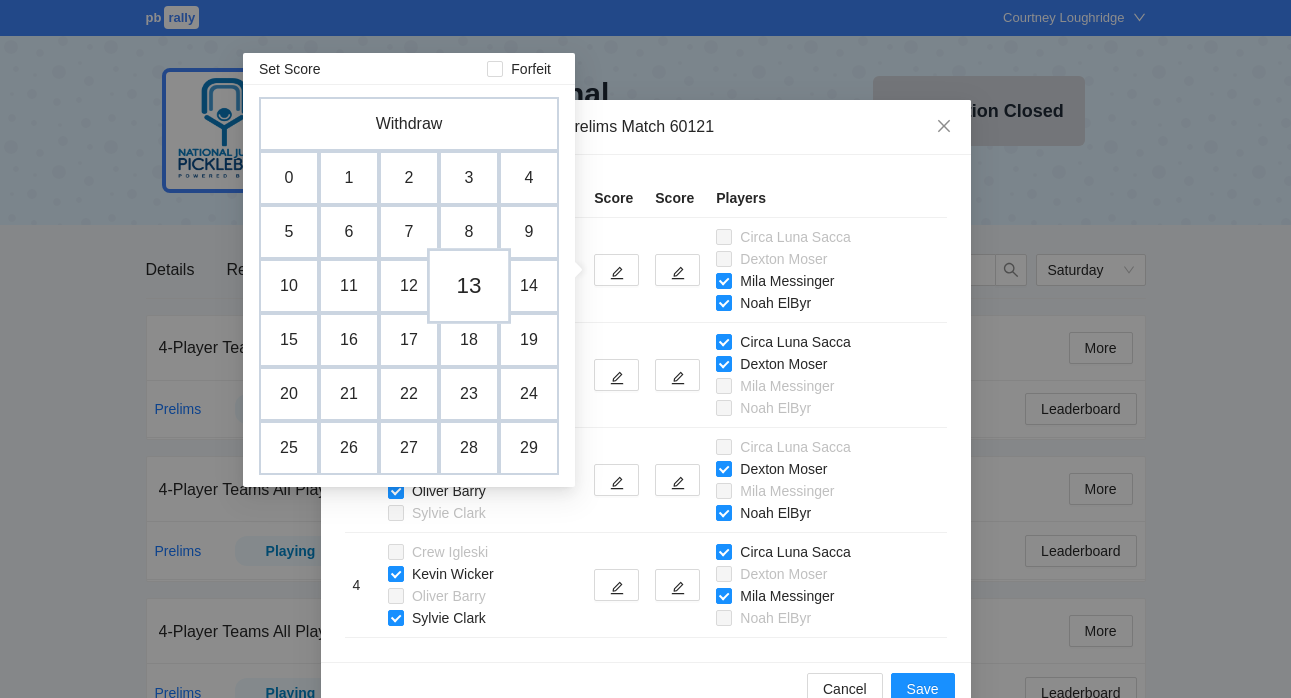 click on "13" at bounding box center [469, 286] 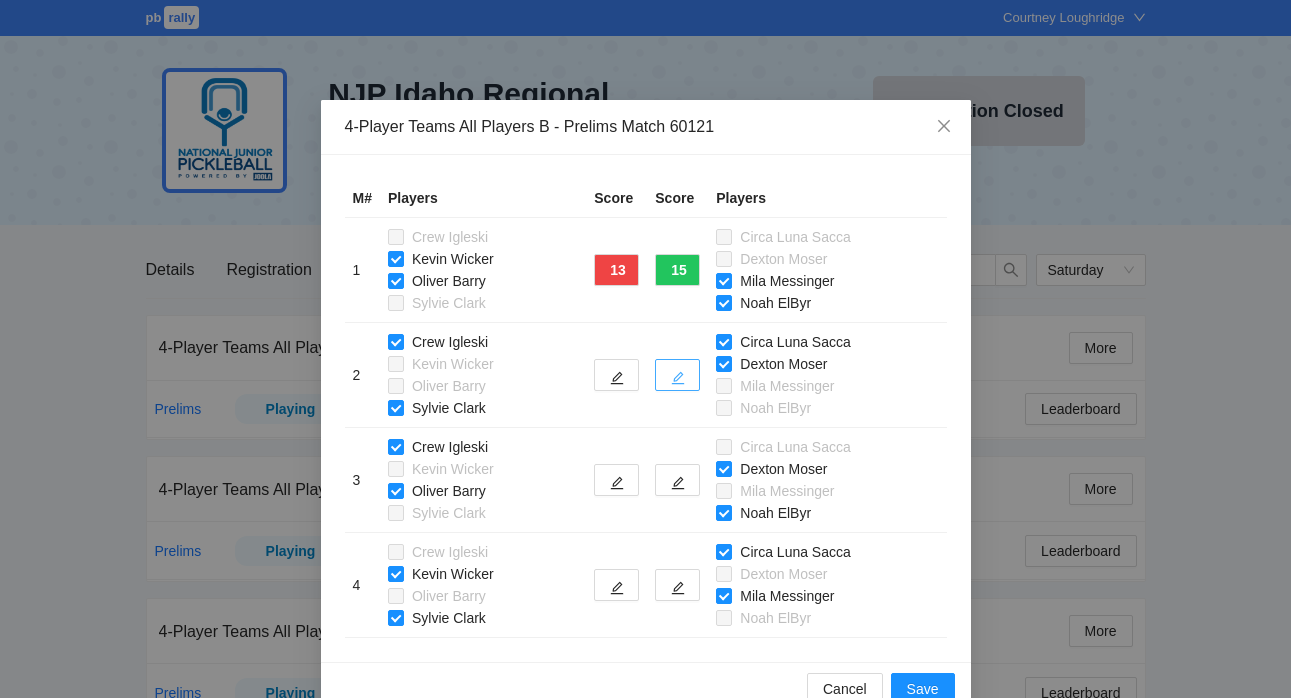 click at bounding box center (677, 375) 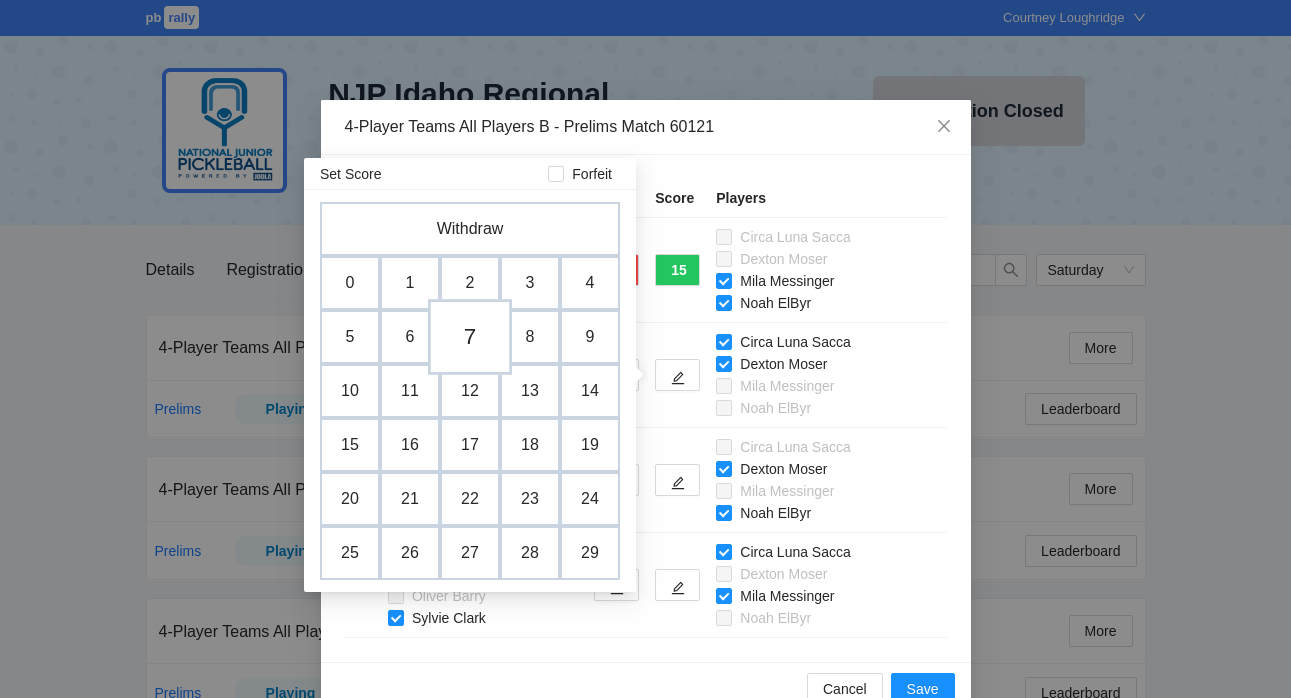 click on "7" at bounding box center (470, 337) 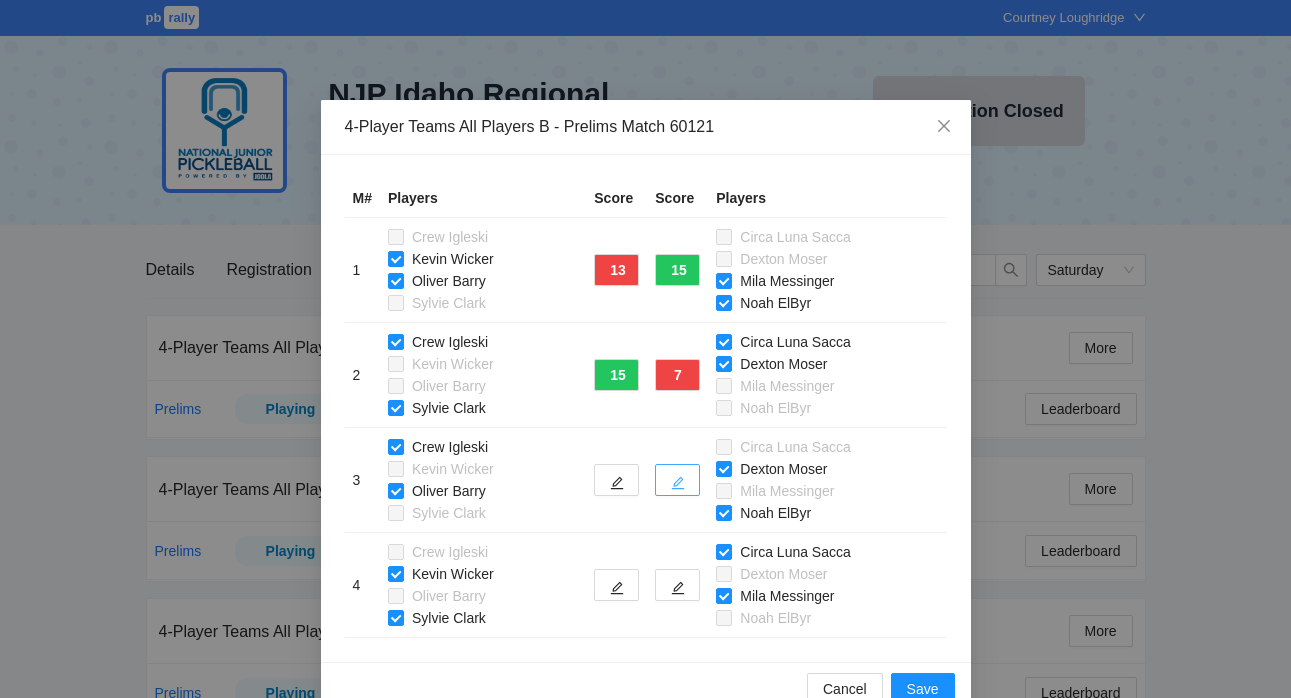 click 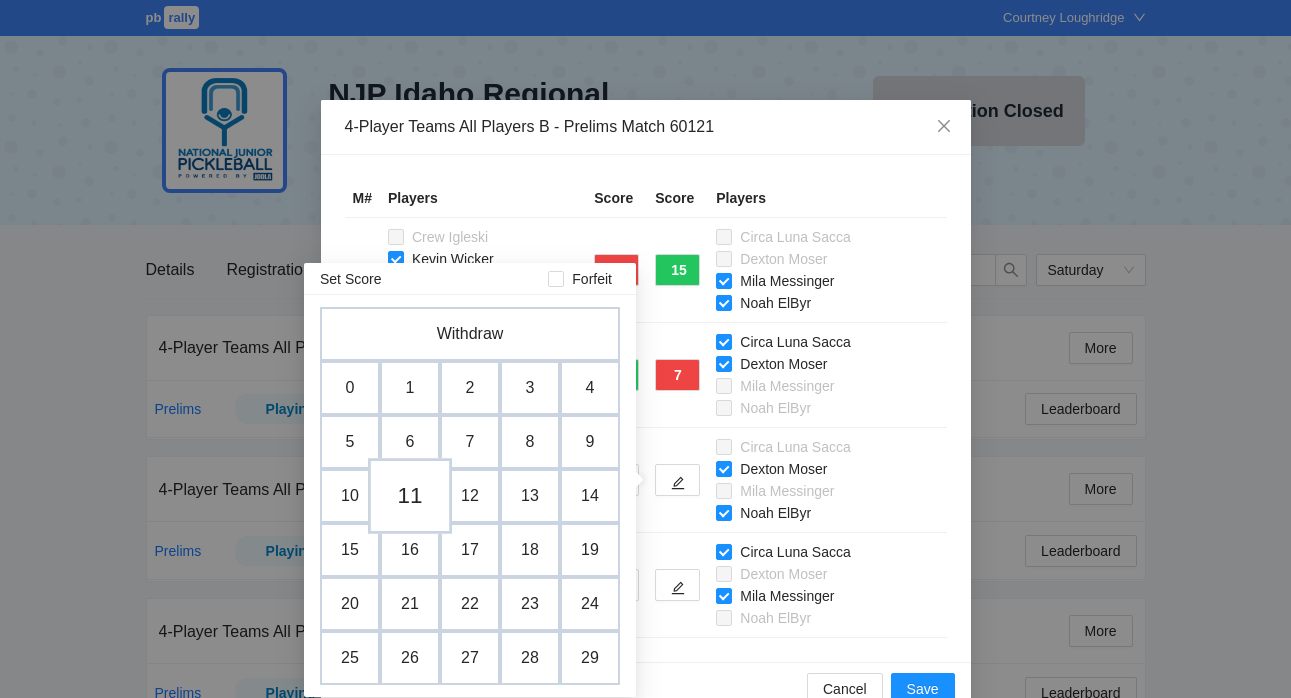 click on "11" at bounding box center (410, 496) 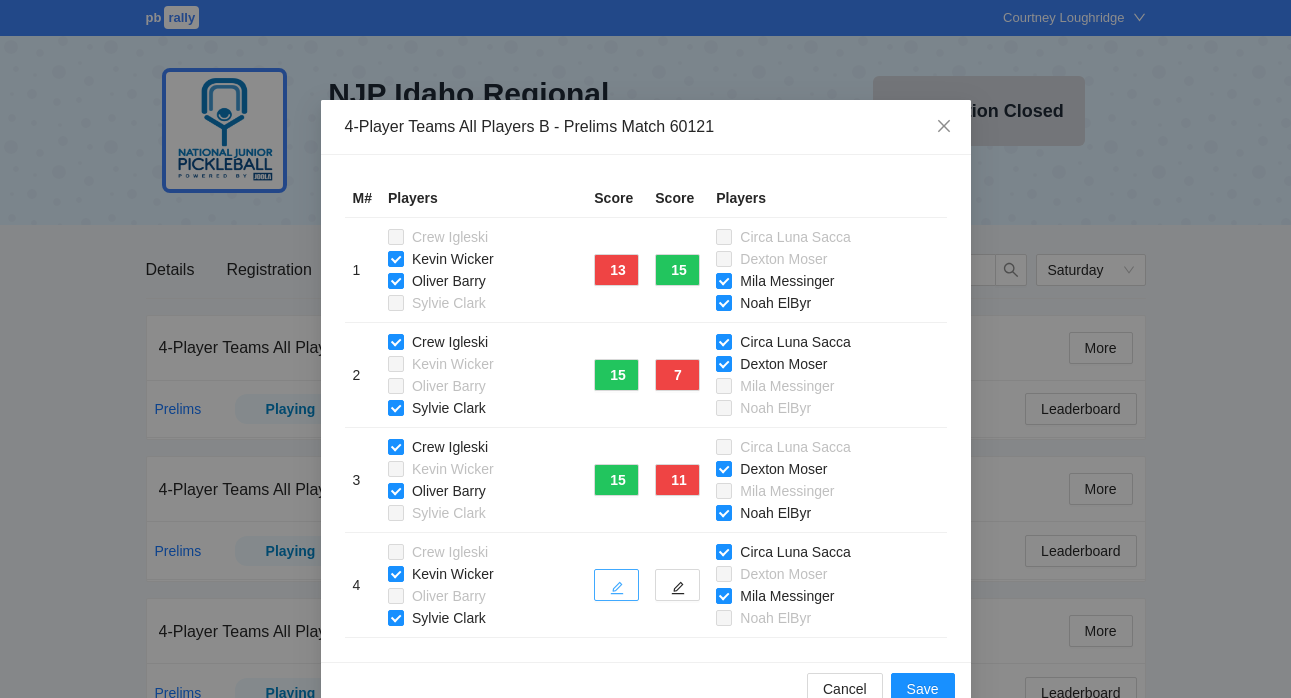 click at bounding box center [616, 585] 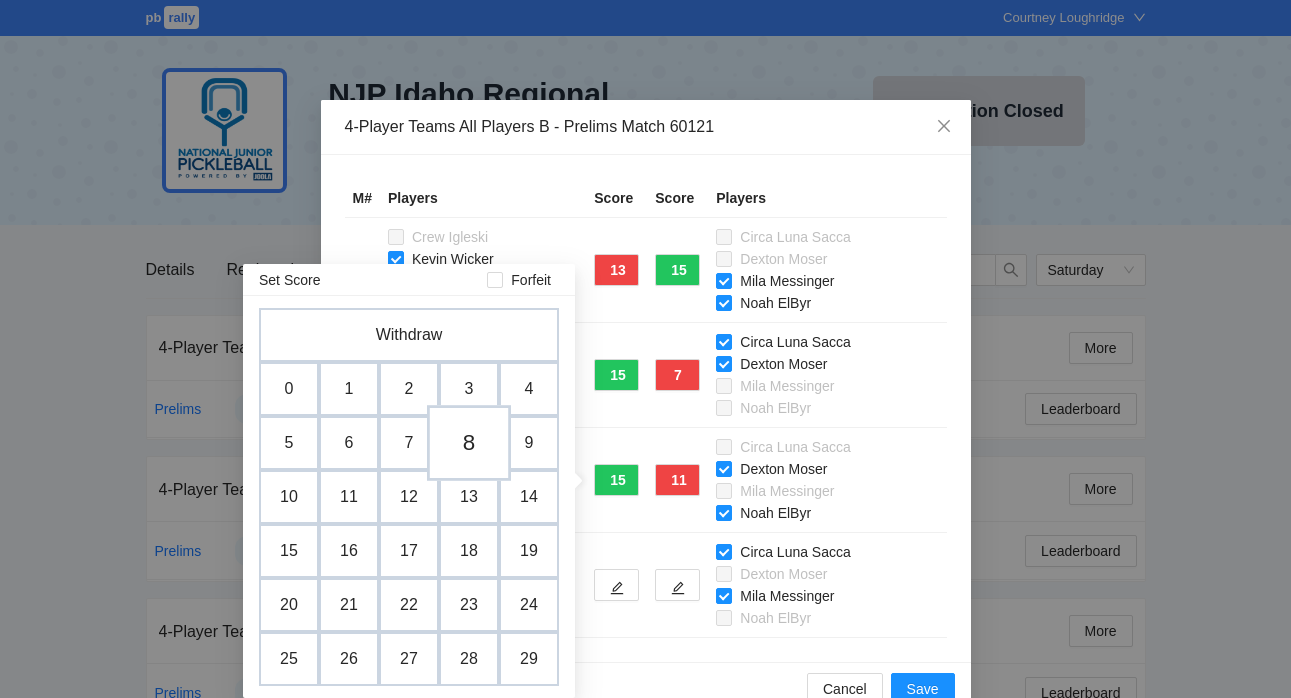 click on "8" at bounding box center (469, 443) 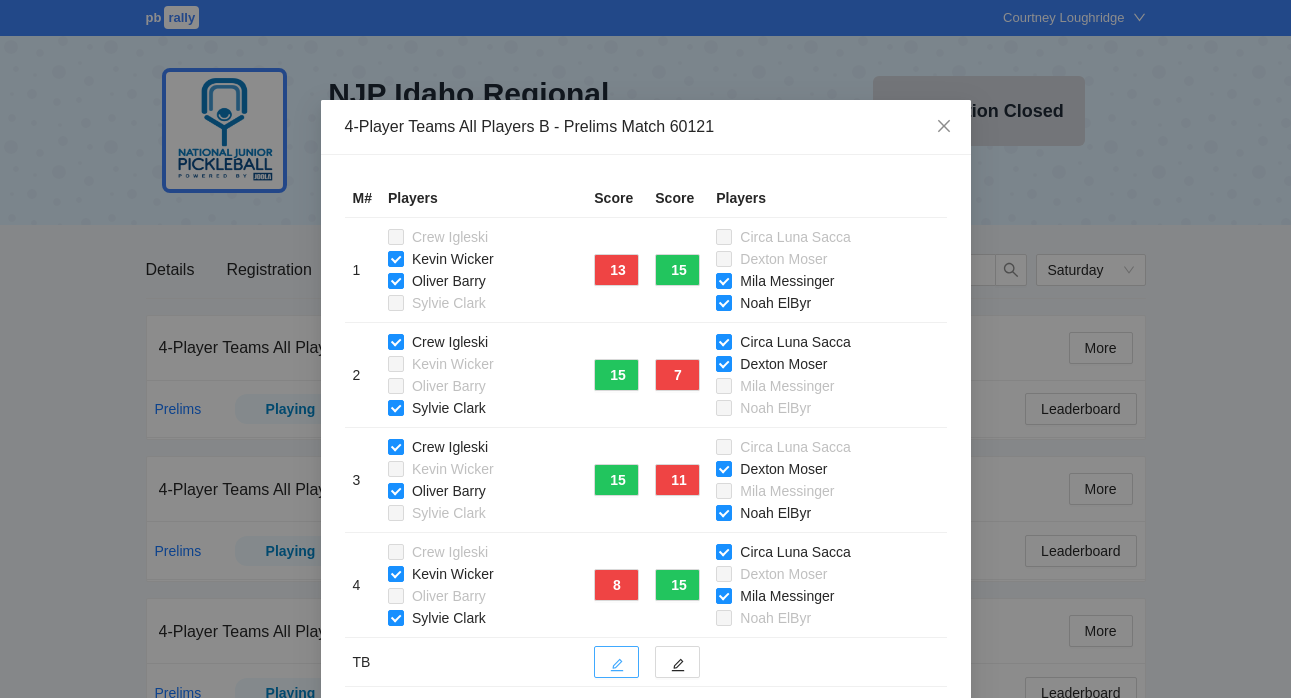click 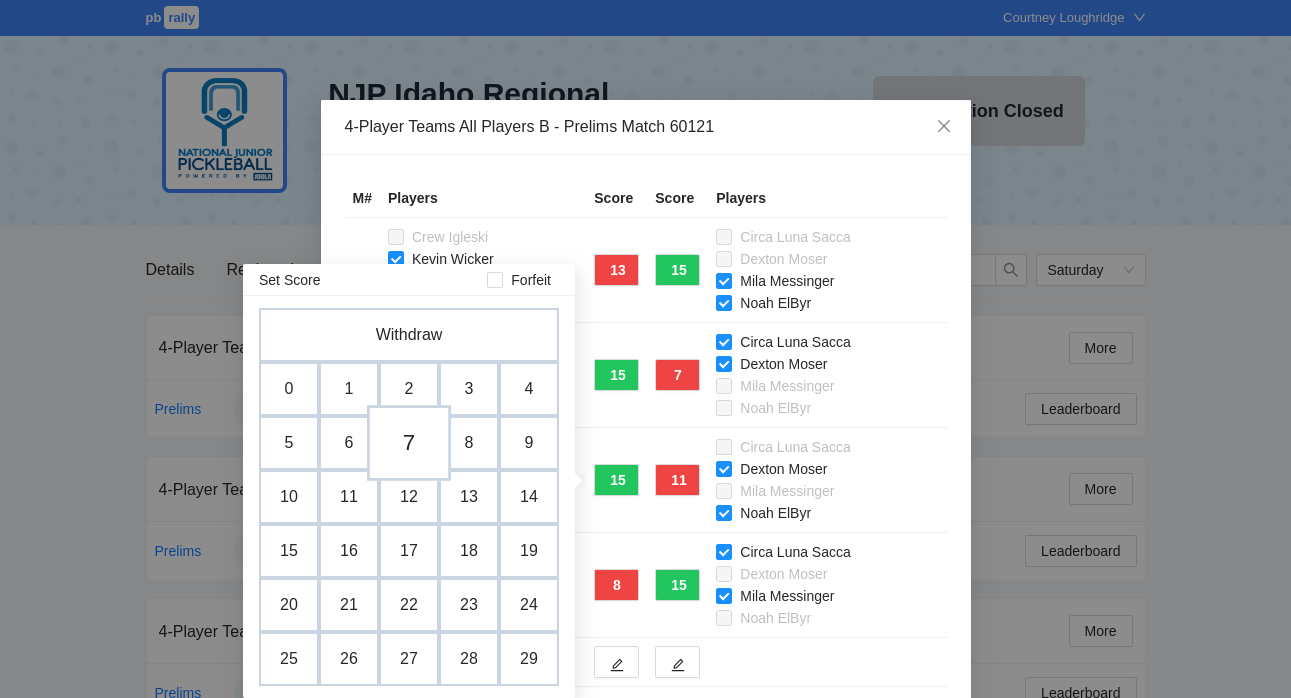 click on "7" at bounding box center (409, 443) 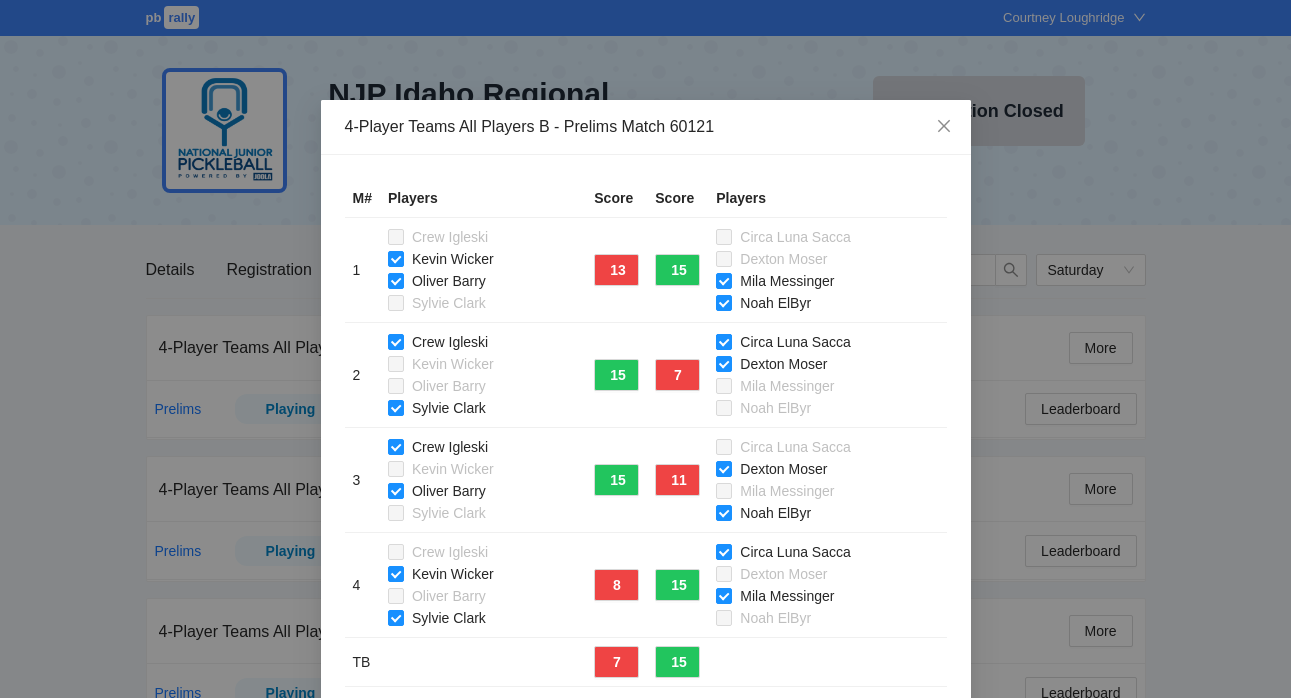 scroll, scrollTop: 90, scrollLeft: 0, axis: vertical 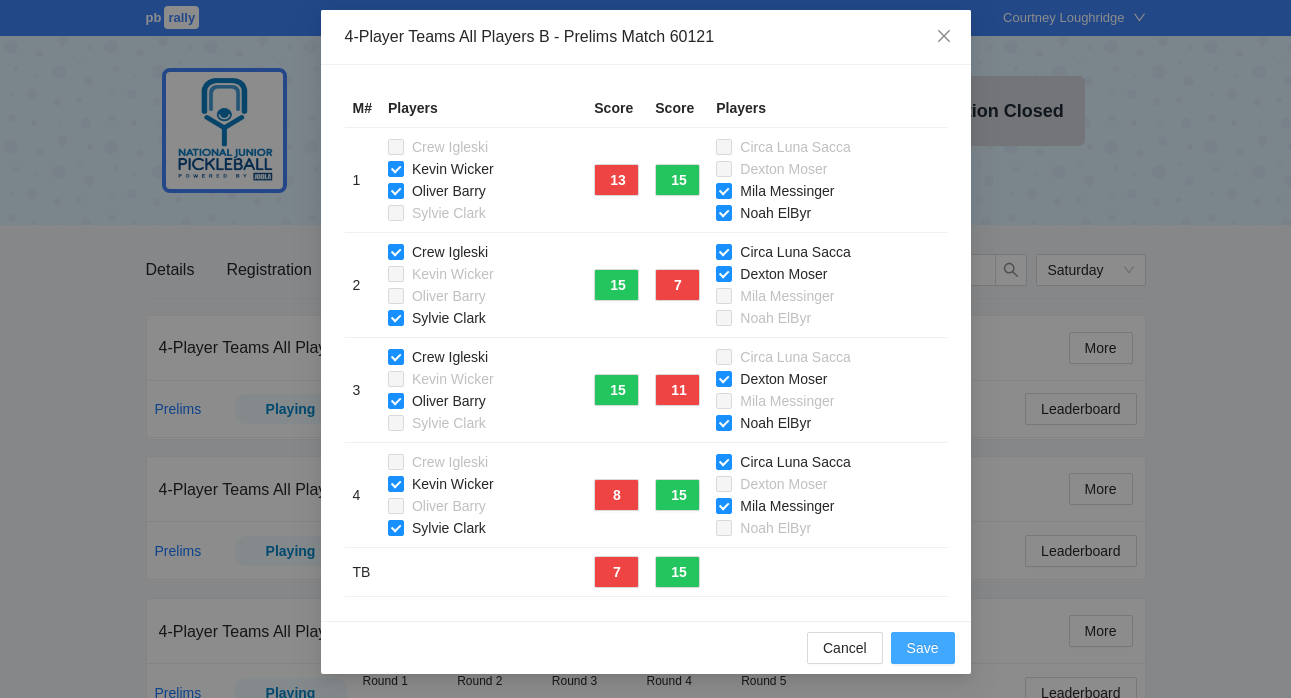 click on "Save" at bounding box center [923, 648] 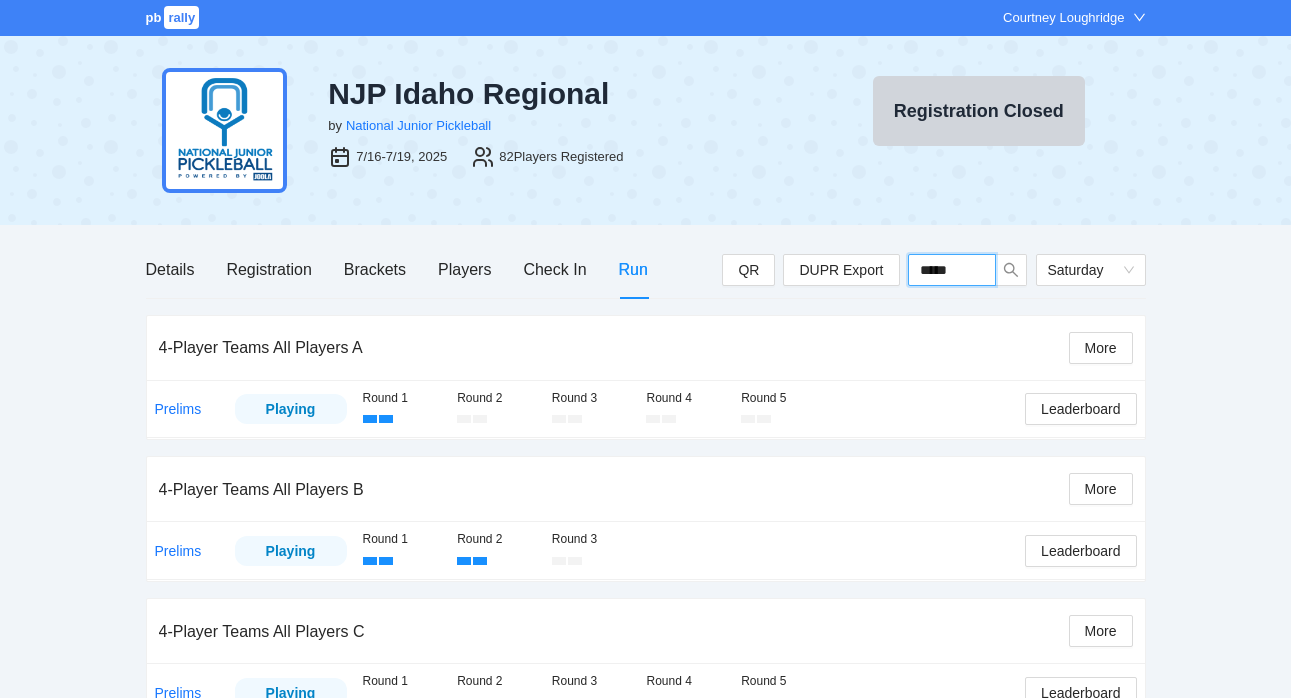 click on "*****" at bounding box center (952, 270) 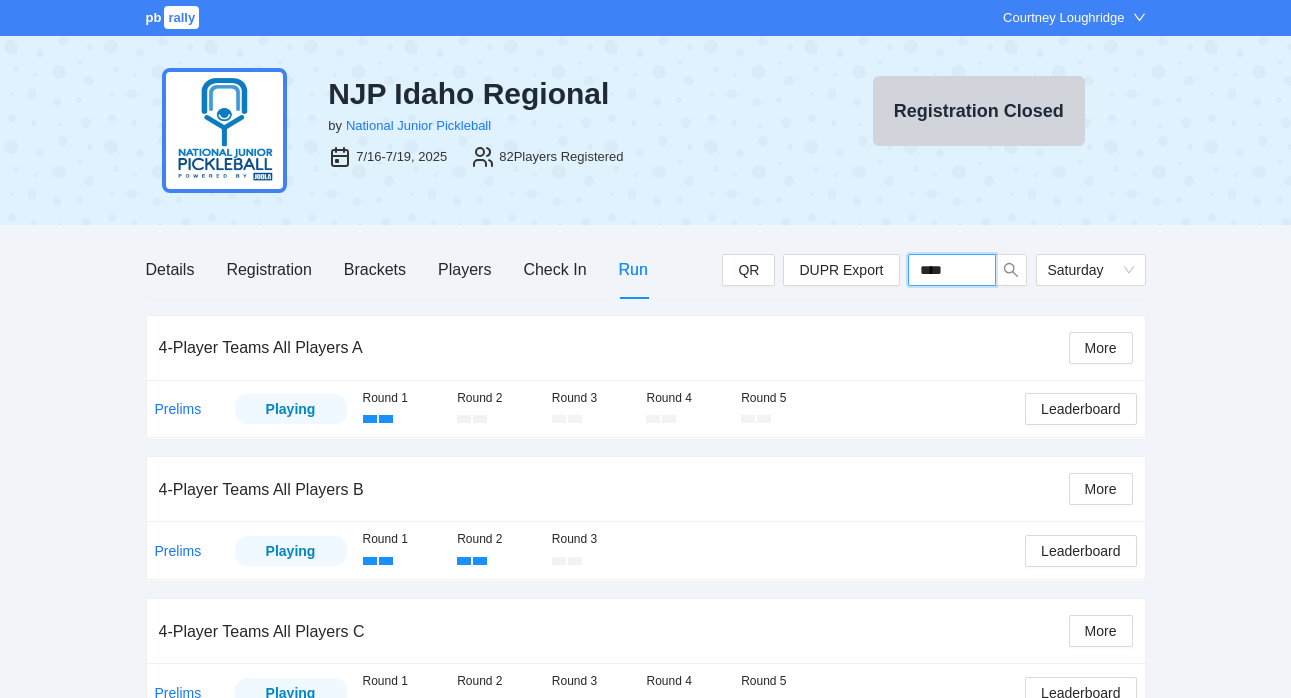 click on "****" at bounding box center (952, 270) 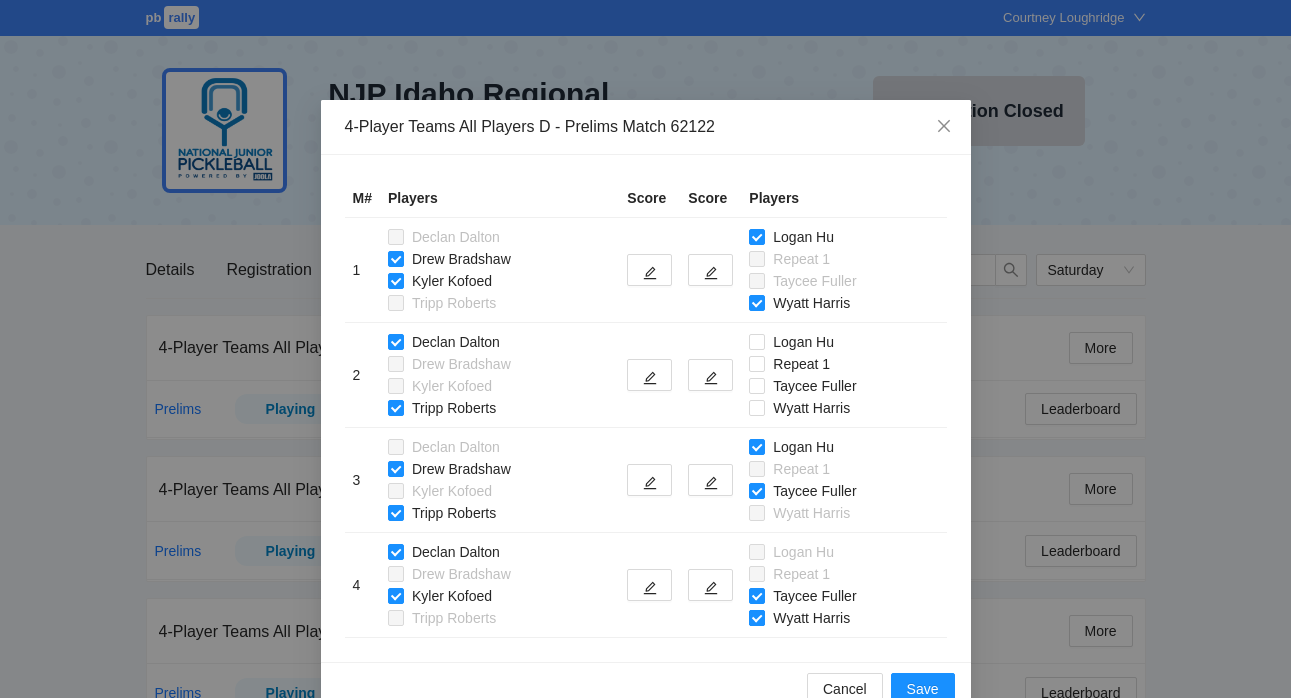 scroll, scrollTop: 41, scrollLeft: 0, axis: vertical 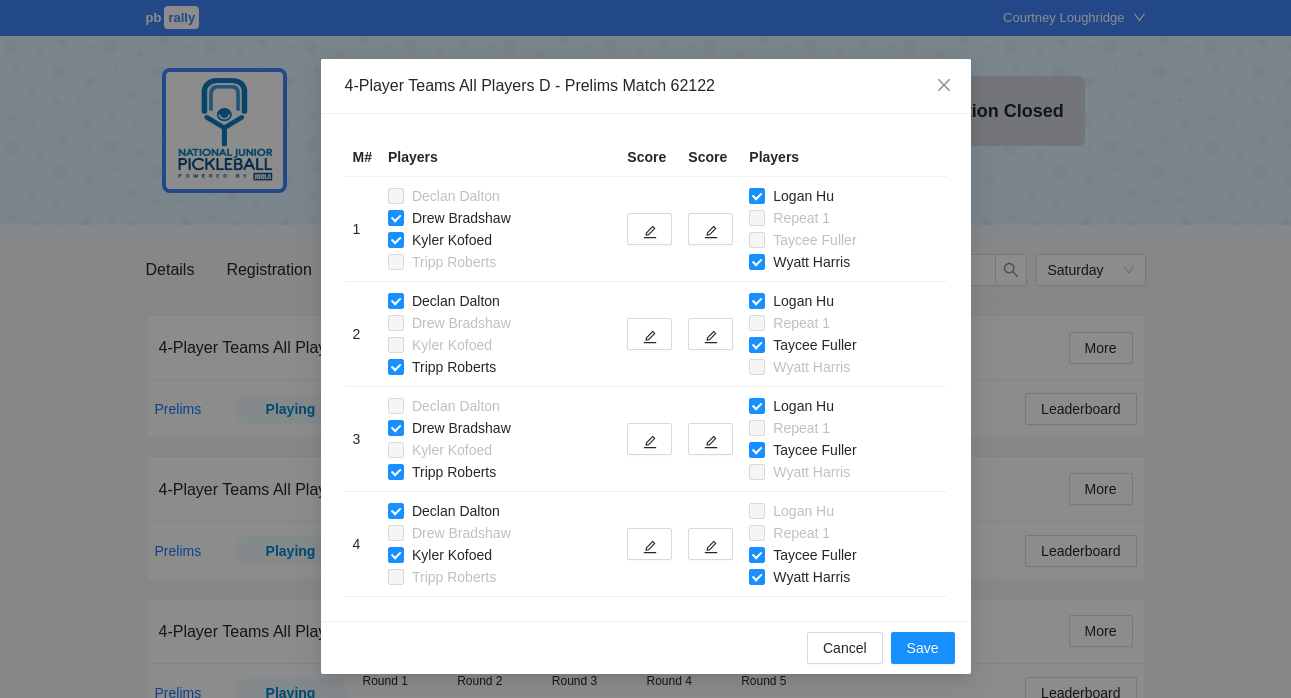 click at bounding box center [757, 472] 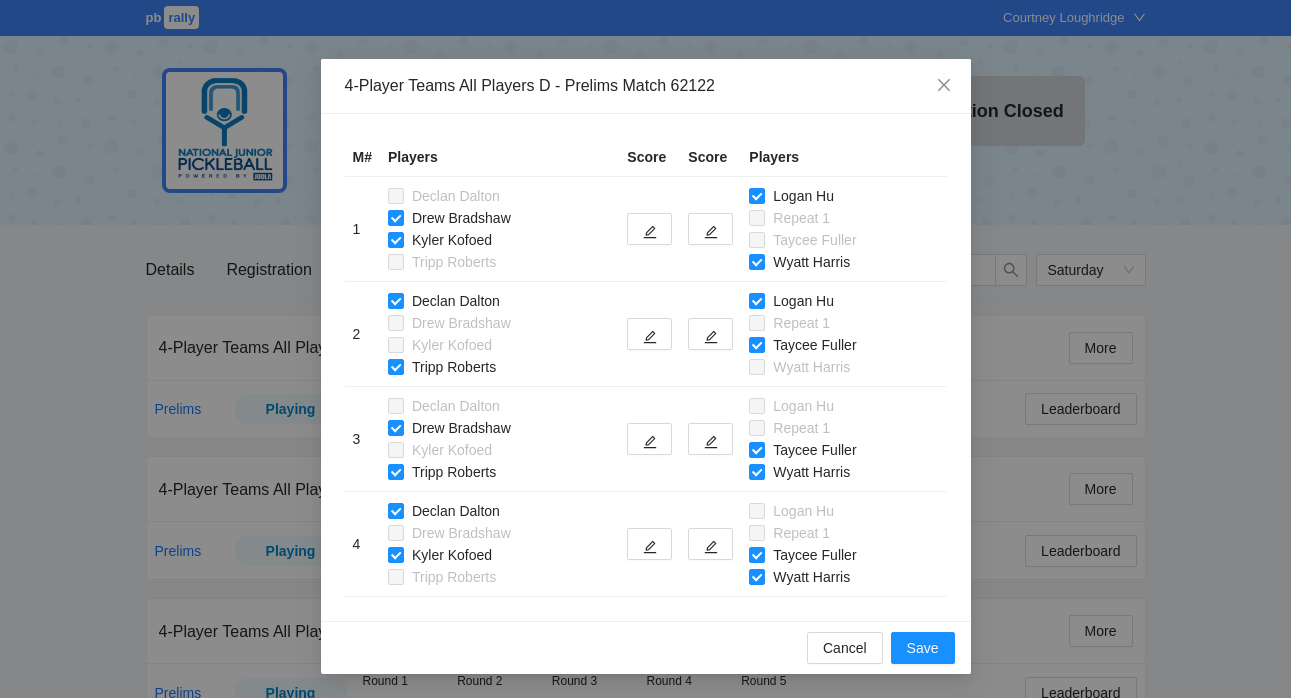 click at bounding box center [757, 511] 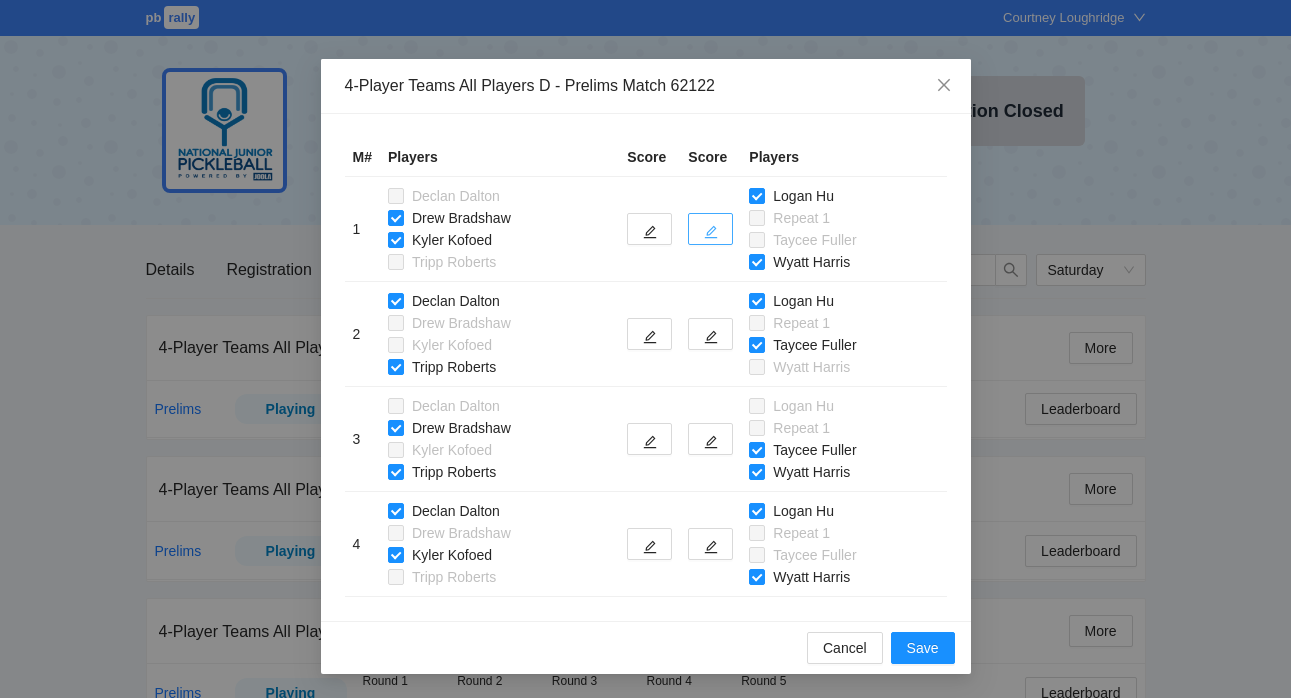 click at bounding box center (710, 229) 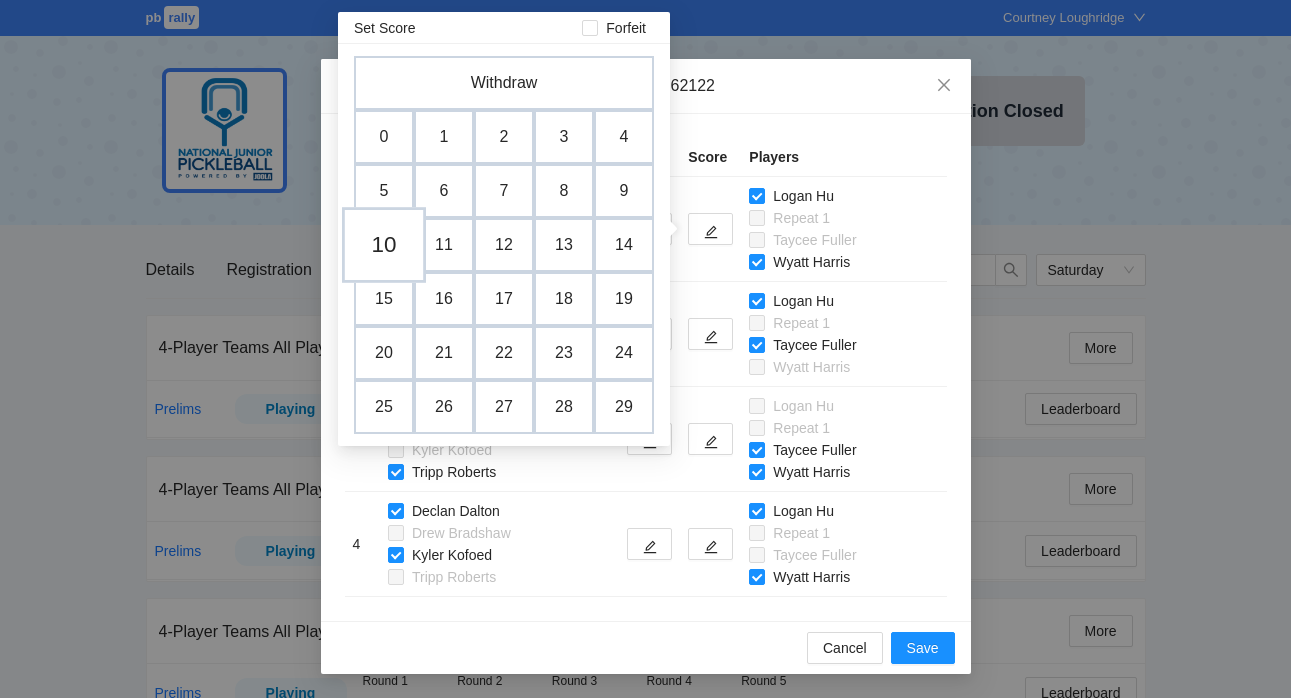 click on "10" at bounding box center (384, 245) 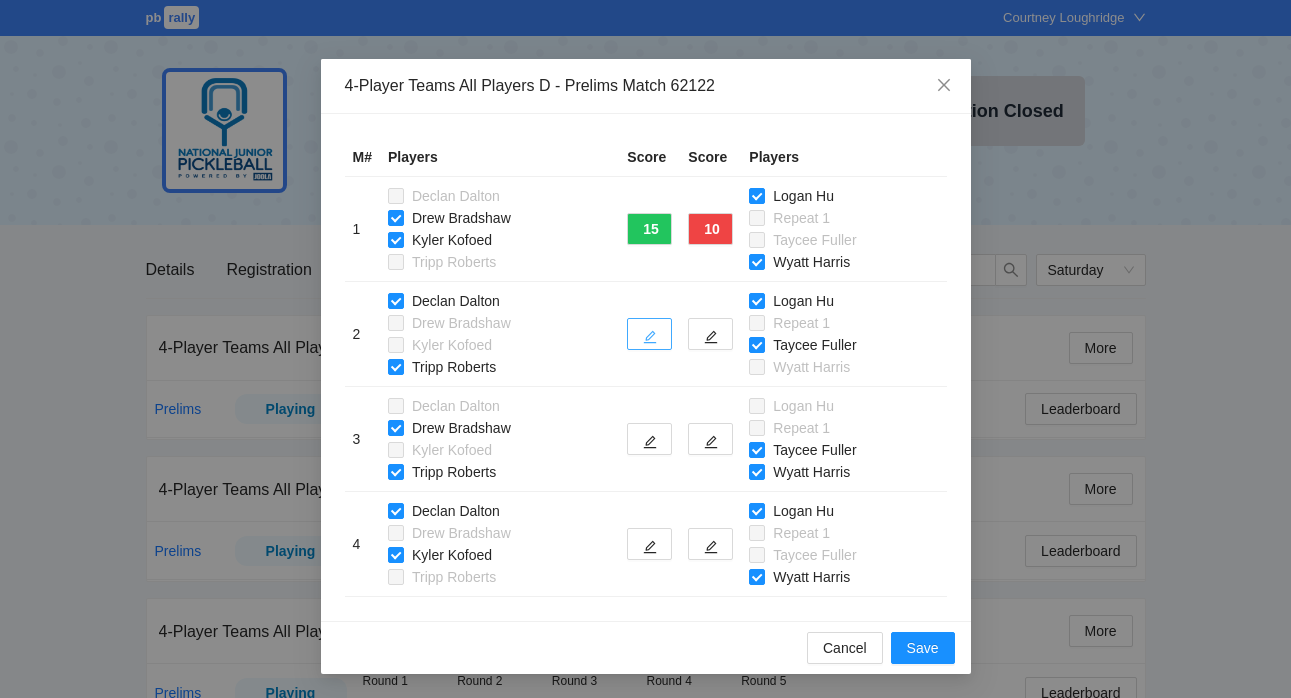click at bounding box center (649, 334) 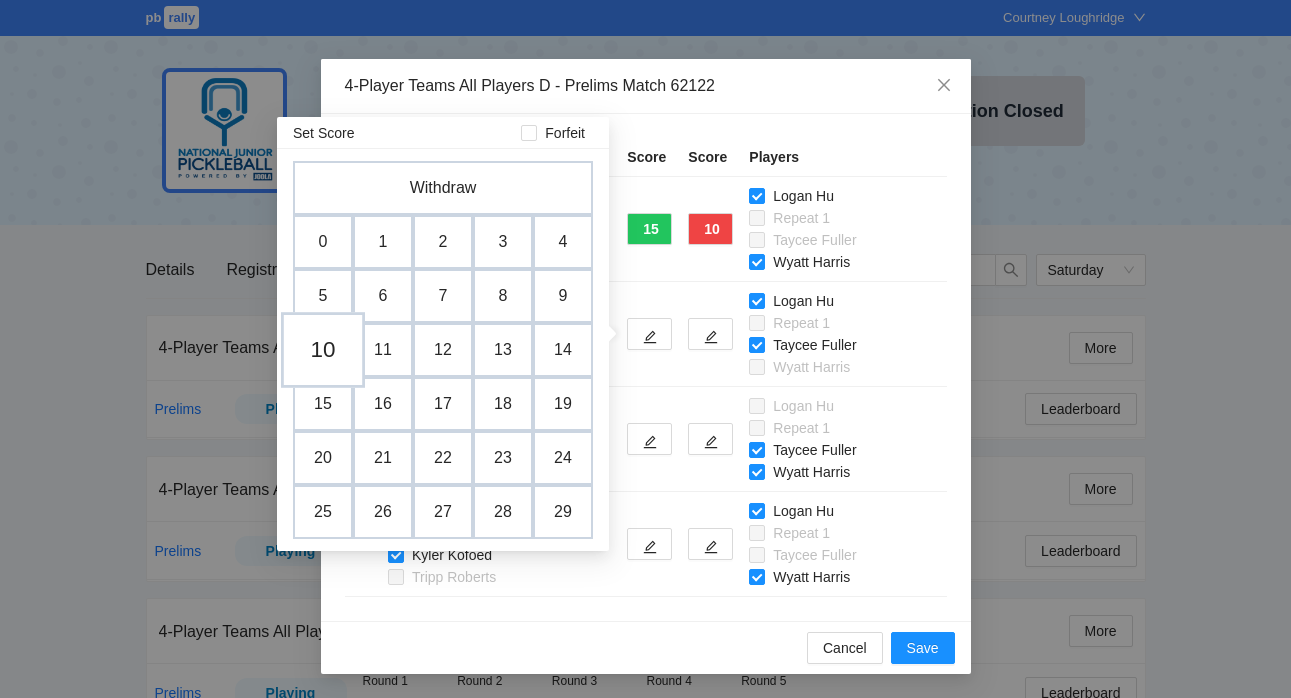 click on "10" at bounding box center [323, 350] 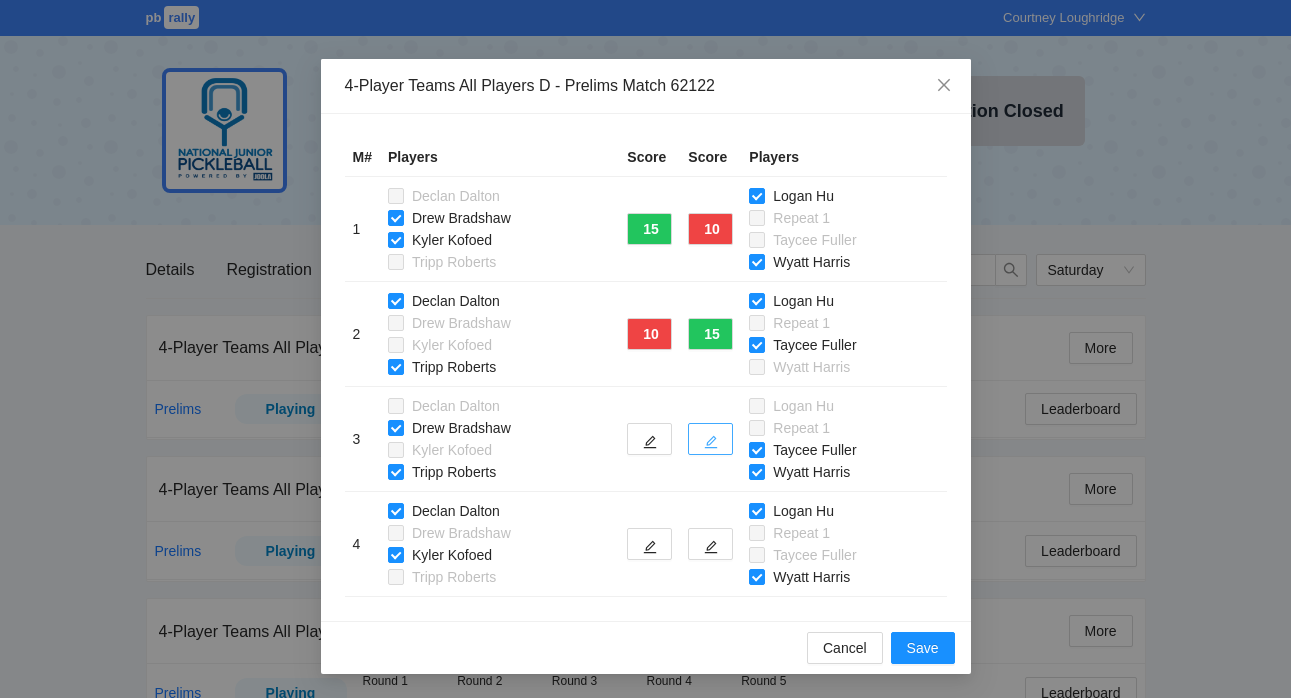 click 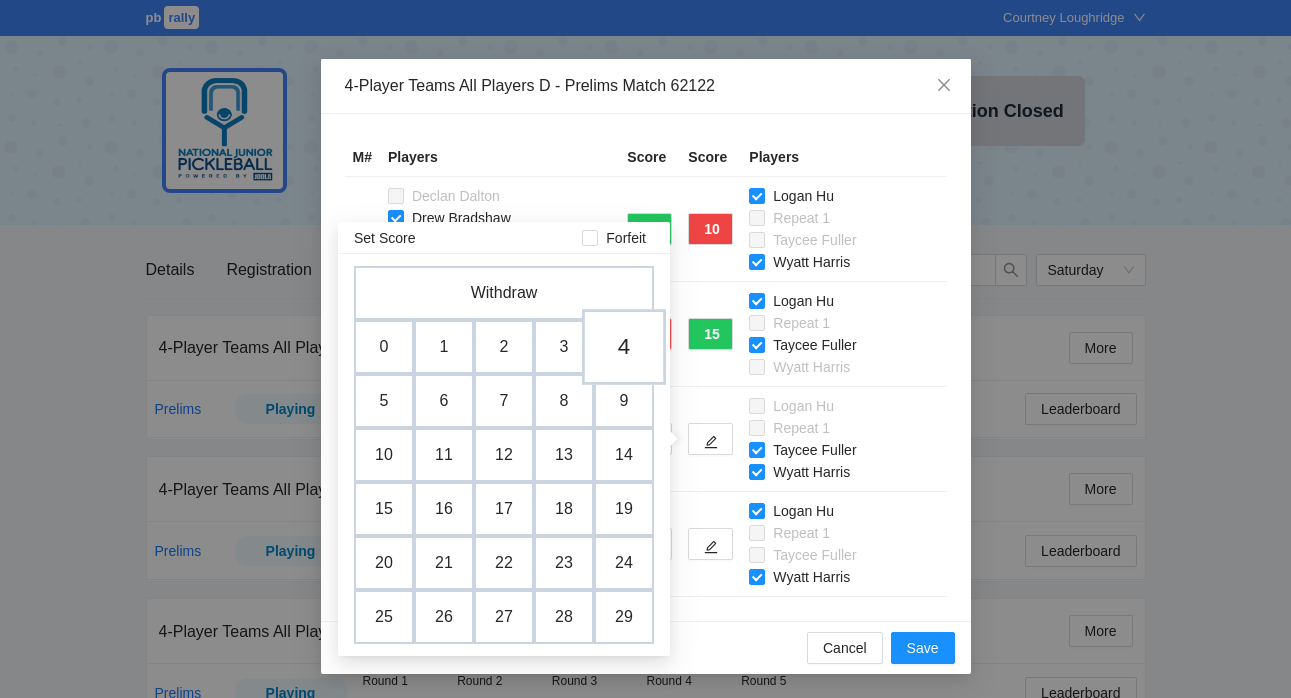 click on "4" at bounding box center (624, 347) 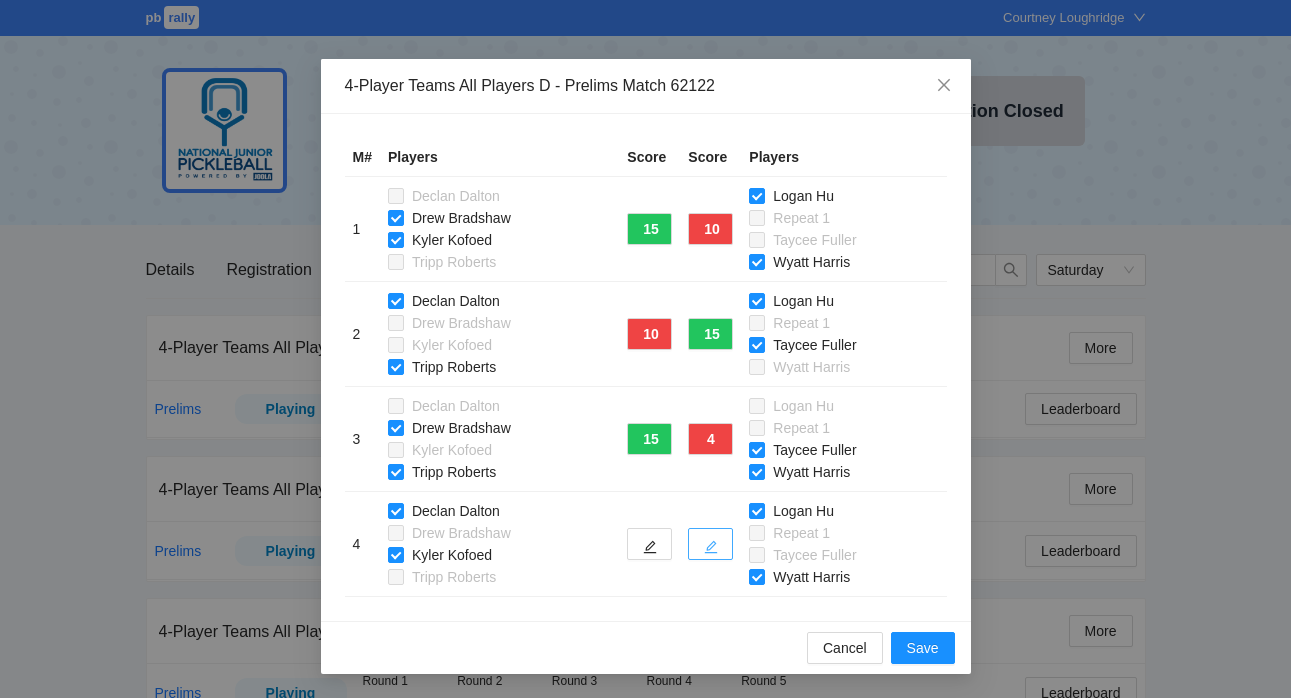 click at bounding box center (710, 544) 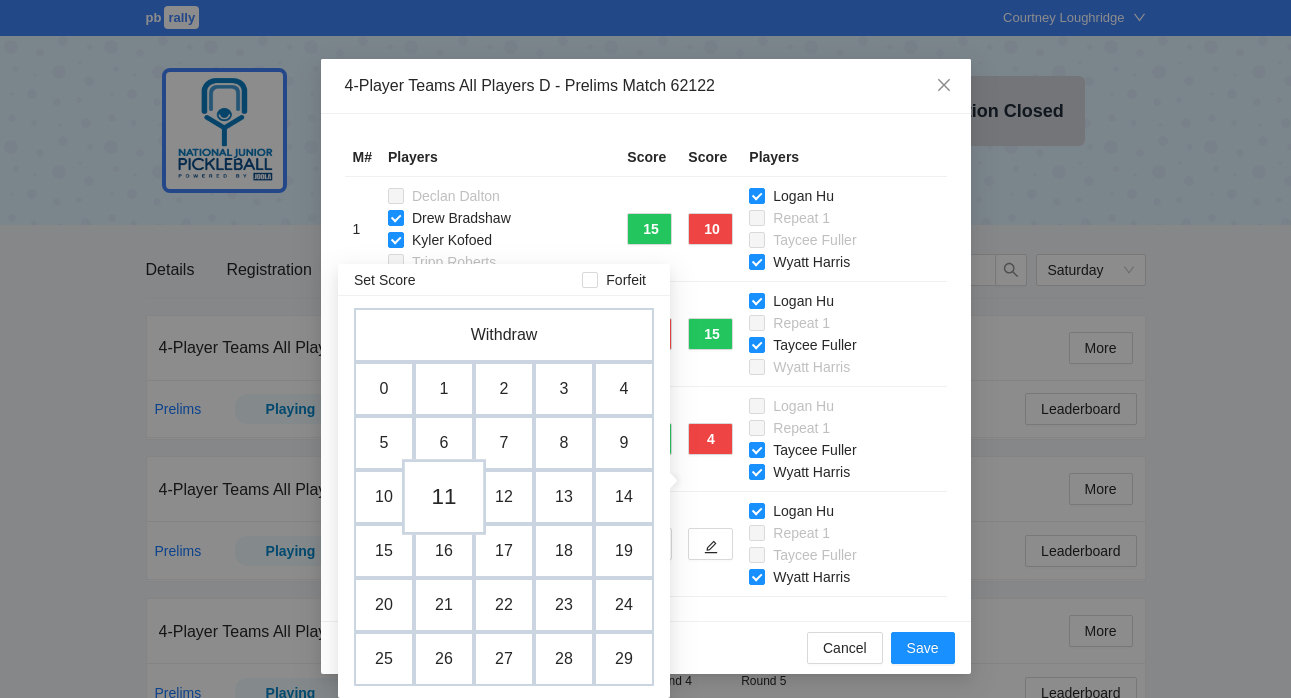 click on "11" at bounding box center [444, 497] 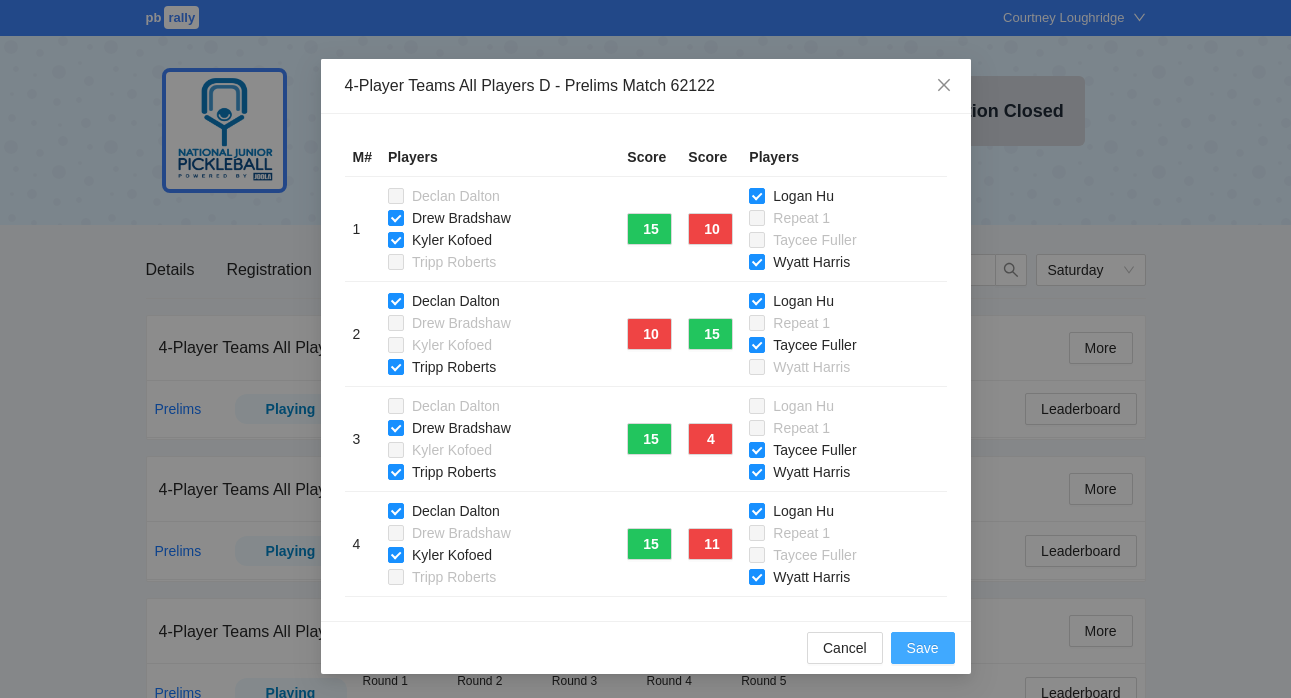 click on "Save" at bounding box center (923, 648) 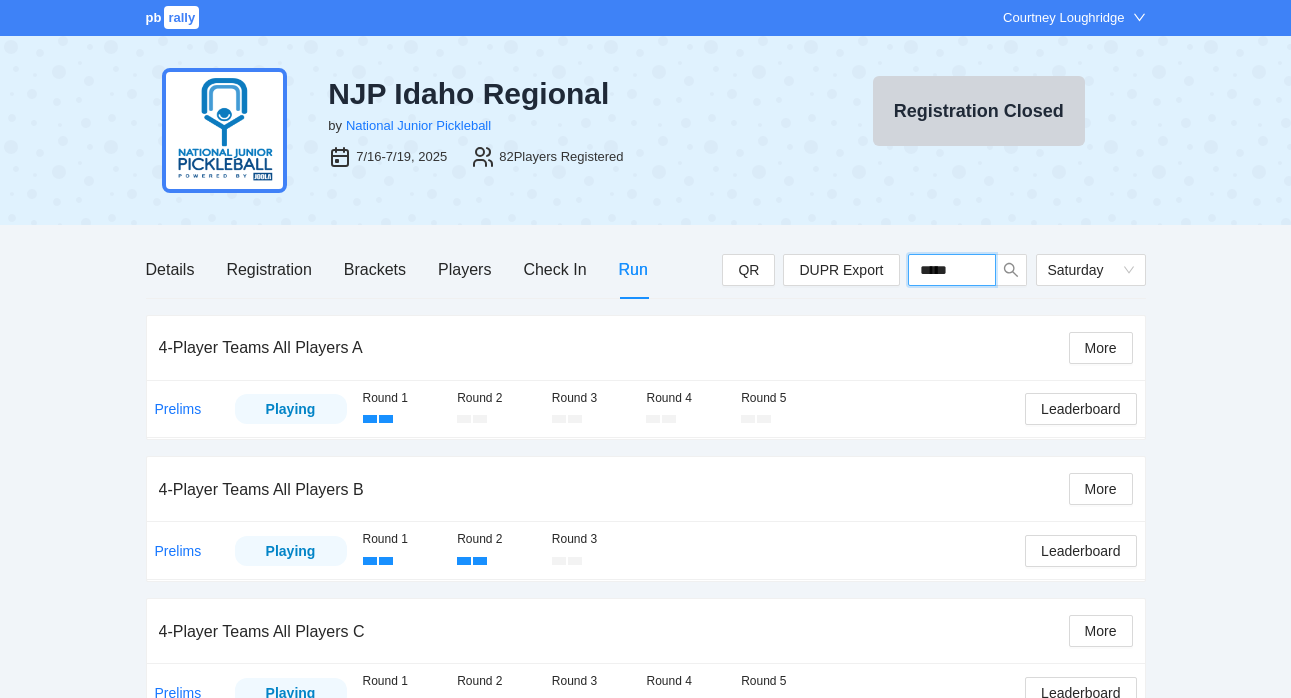 click on "*****" at bounding box center (952, 270) 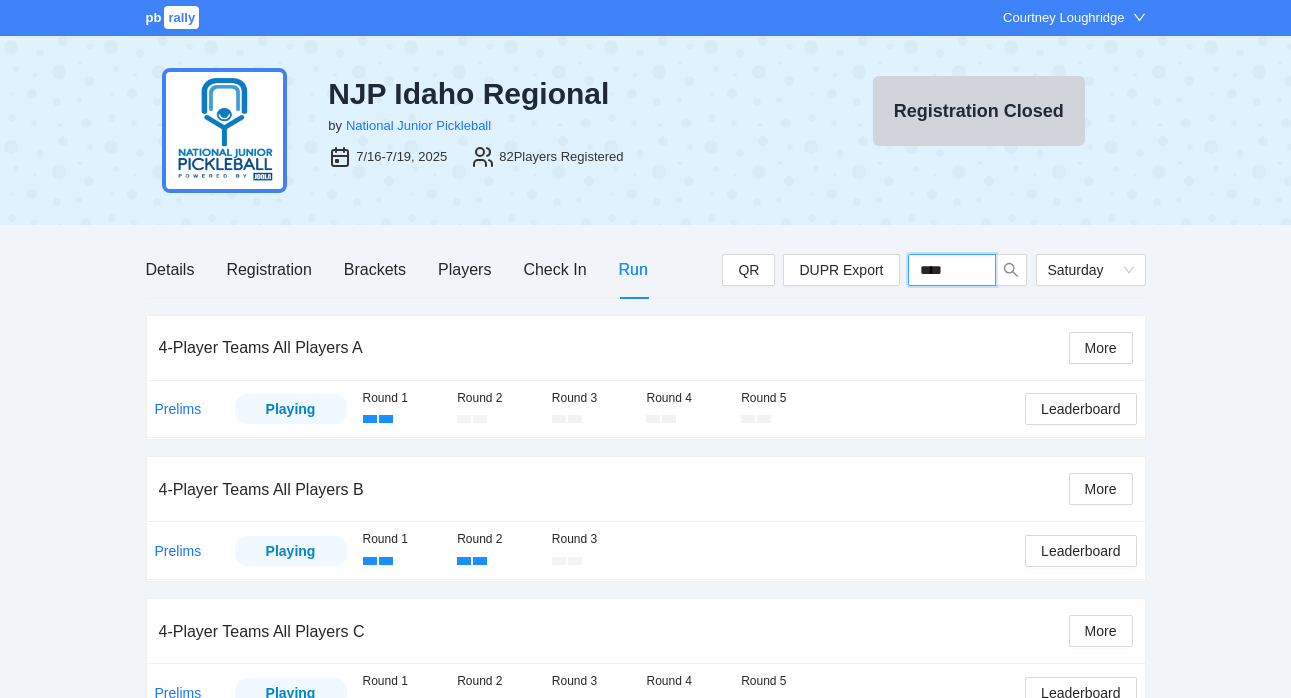 type on "*****" 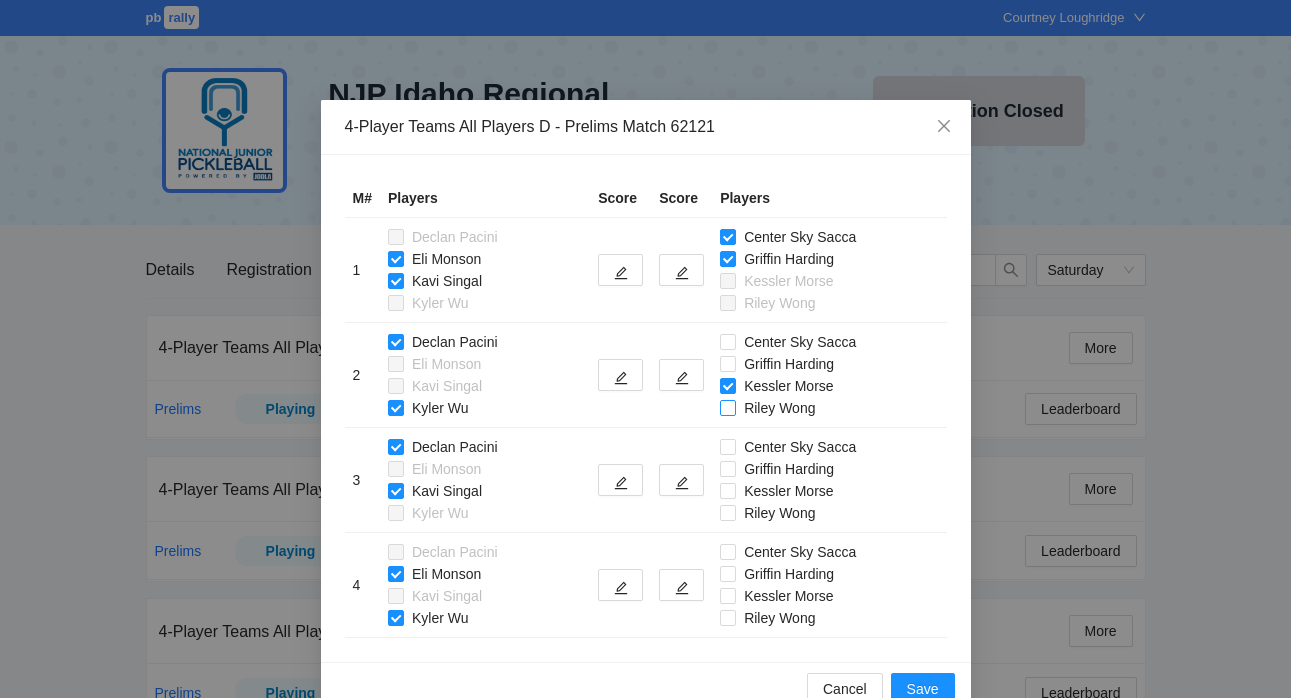 click on "Riley Wong" at bounding box center (771, 408) 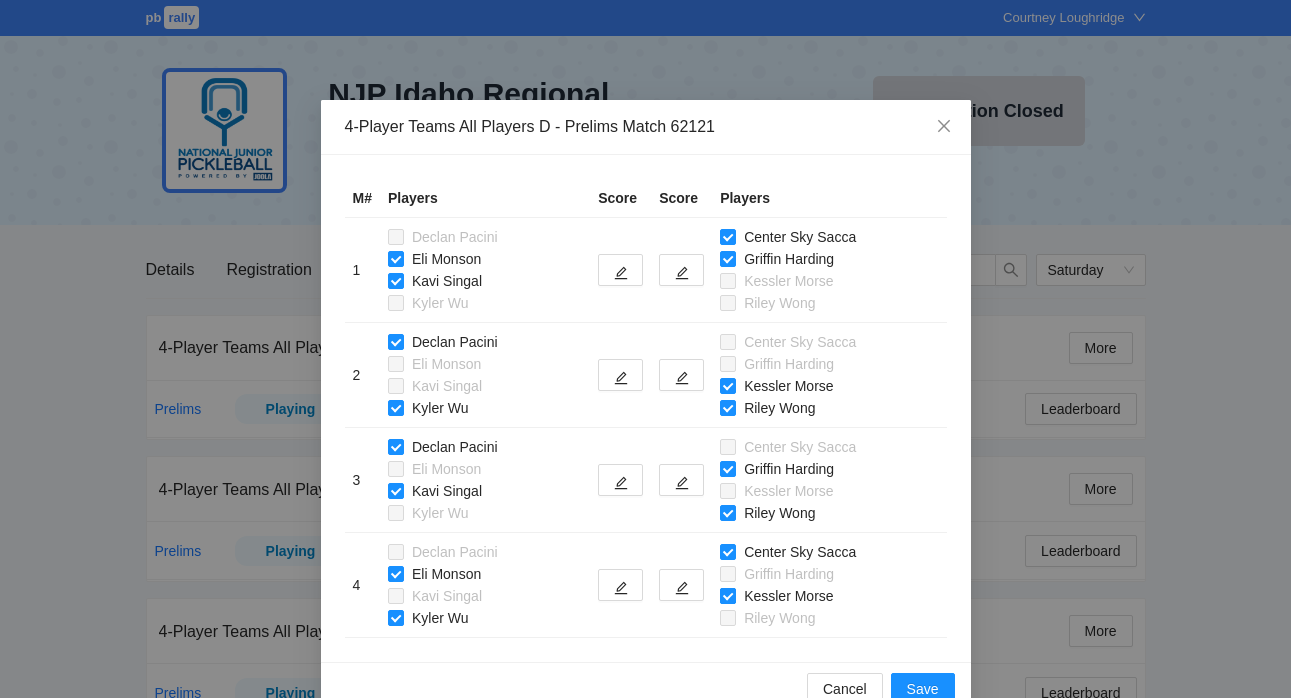 scroll, scrollTop: 3, scrollLeft: 0, axis: vertical 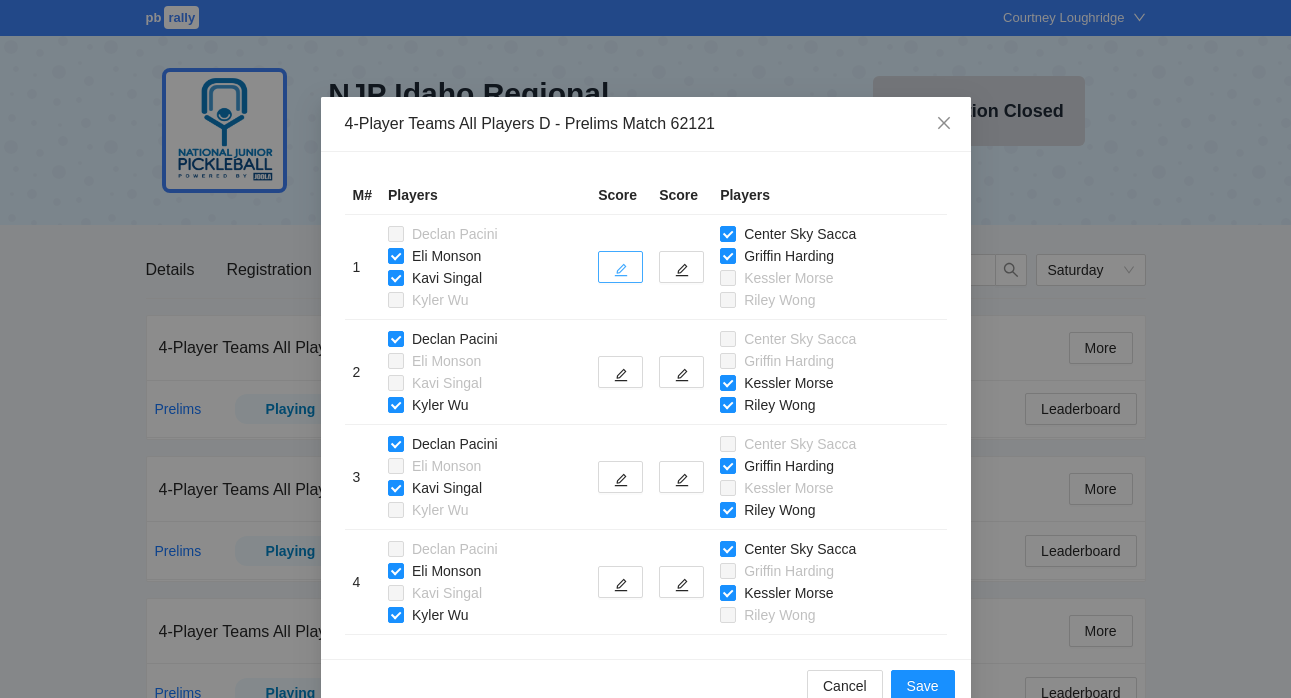 click at bounding box center (621, 269) 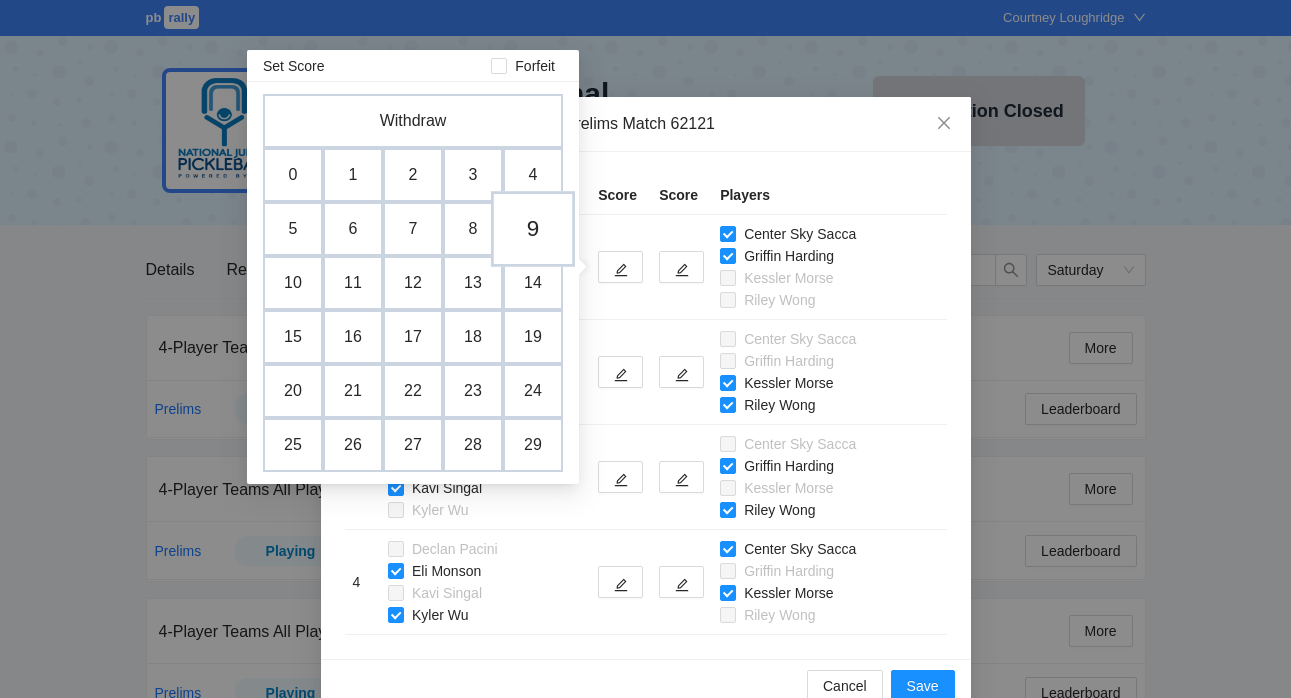click on "9" at bounding box center (533, 229) 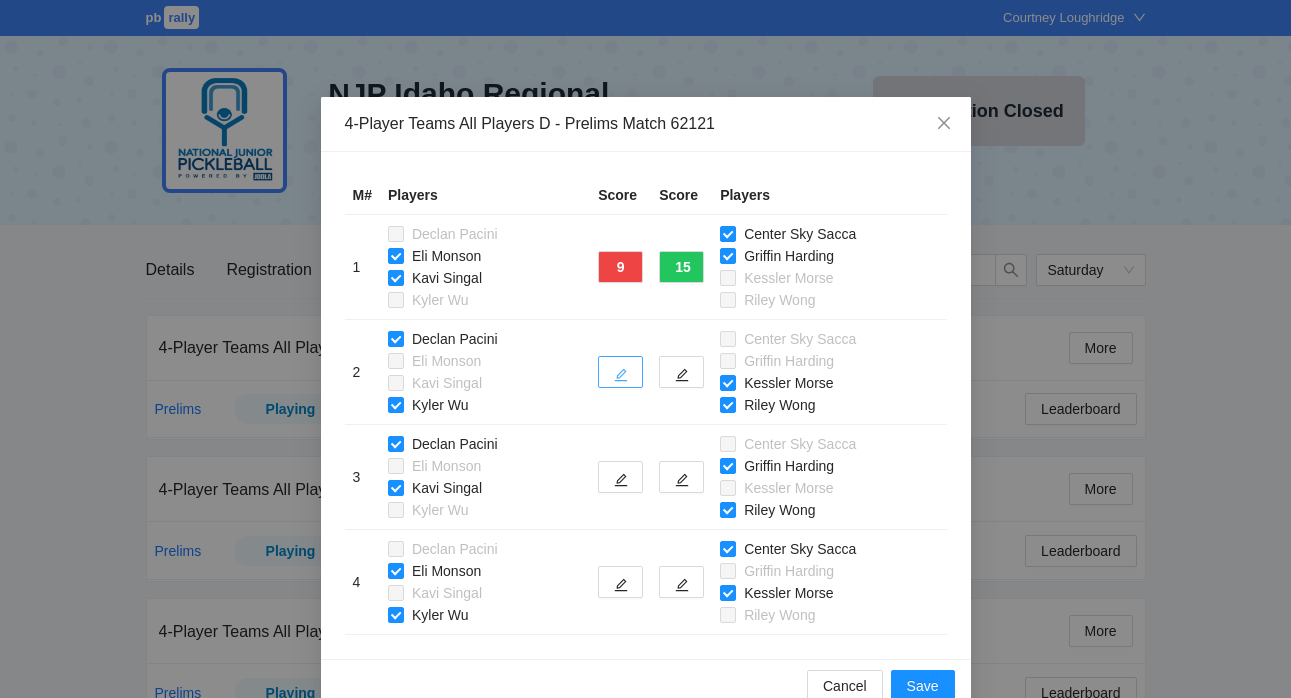 click at bounding box center [620, 372] 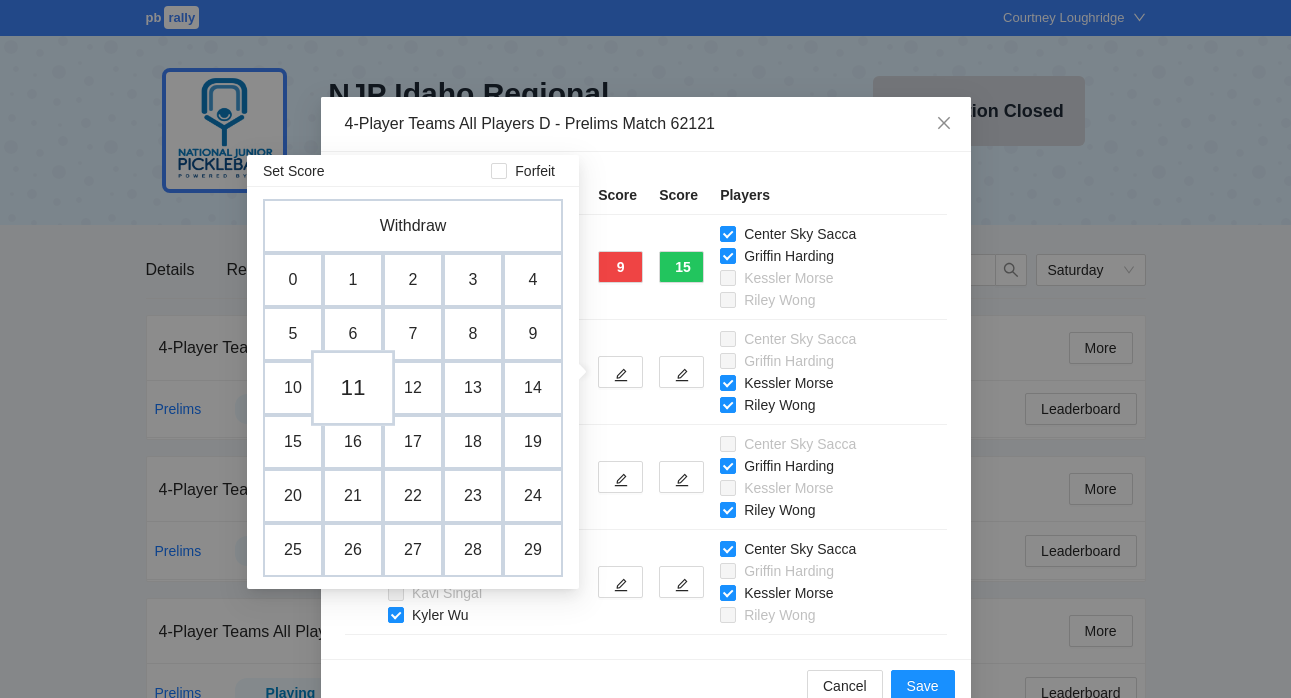 click on "11" at bounding box center [353, 388] 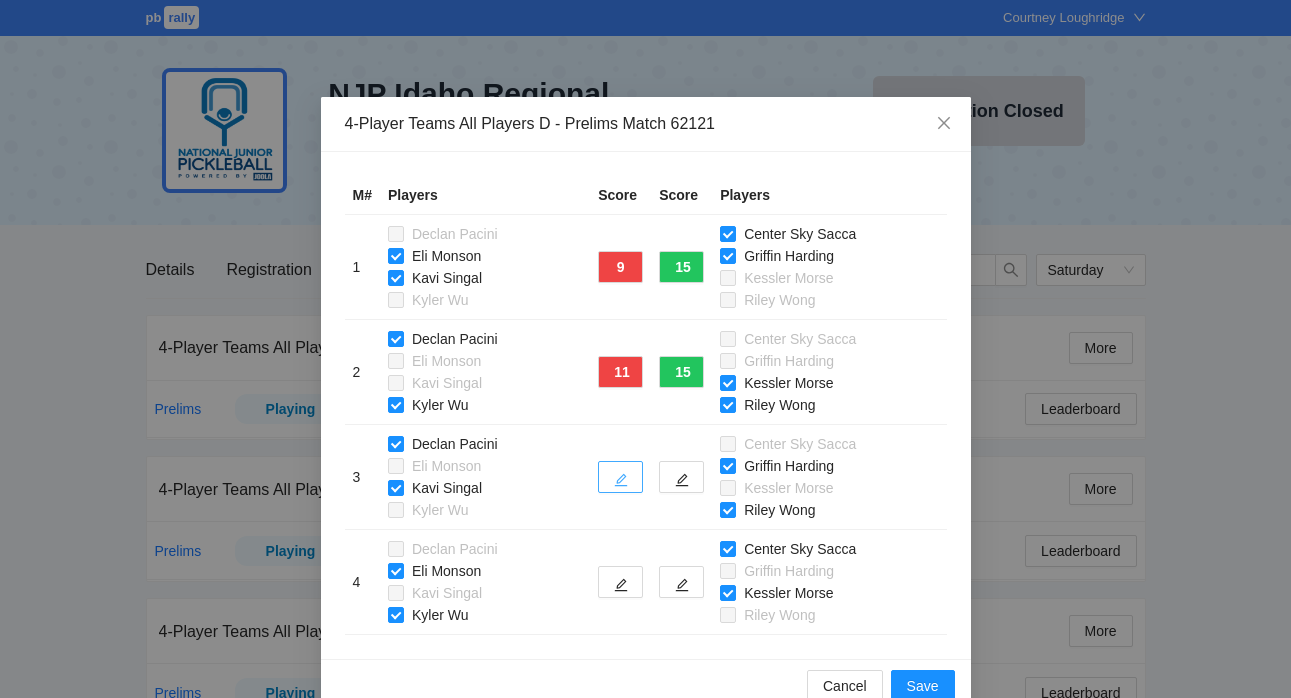 click 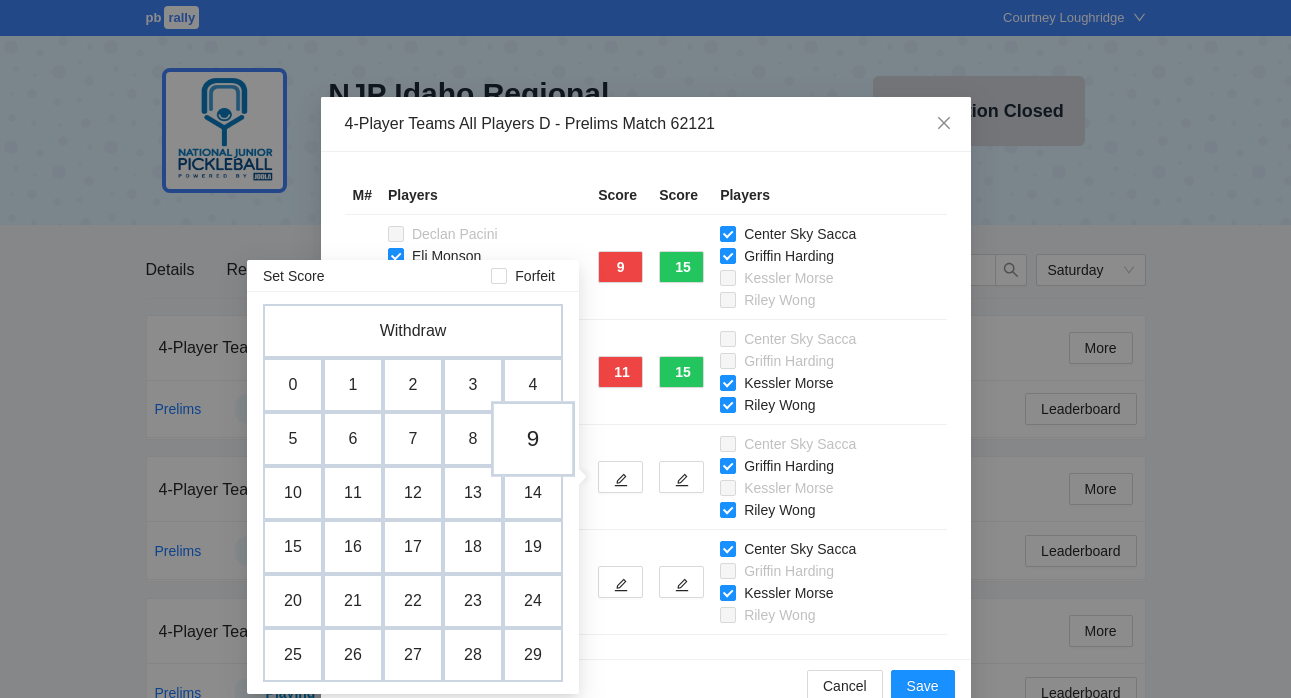 click on "9" at bounding box center [533, 439] 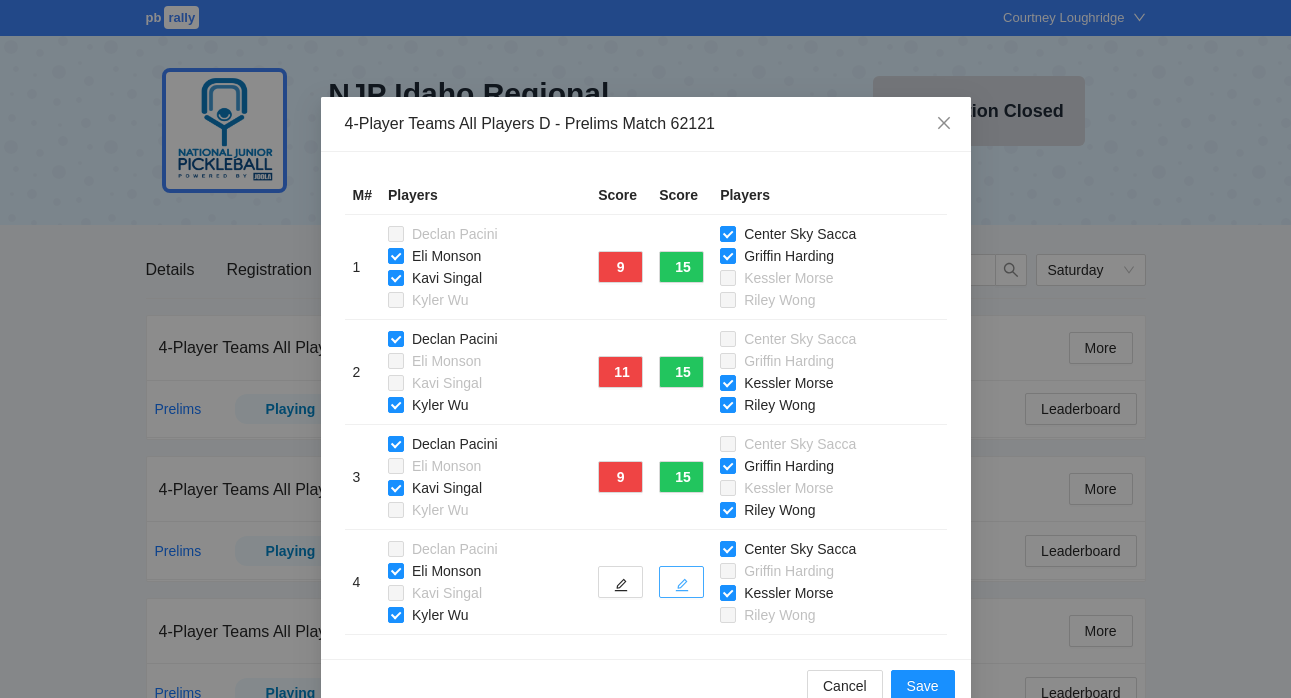 click 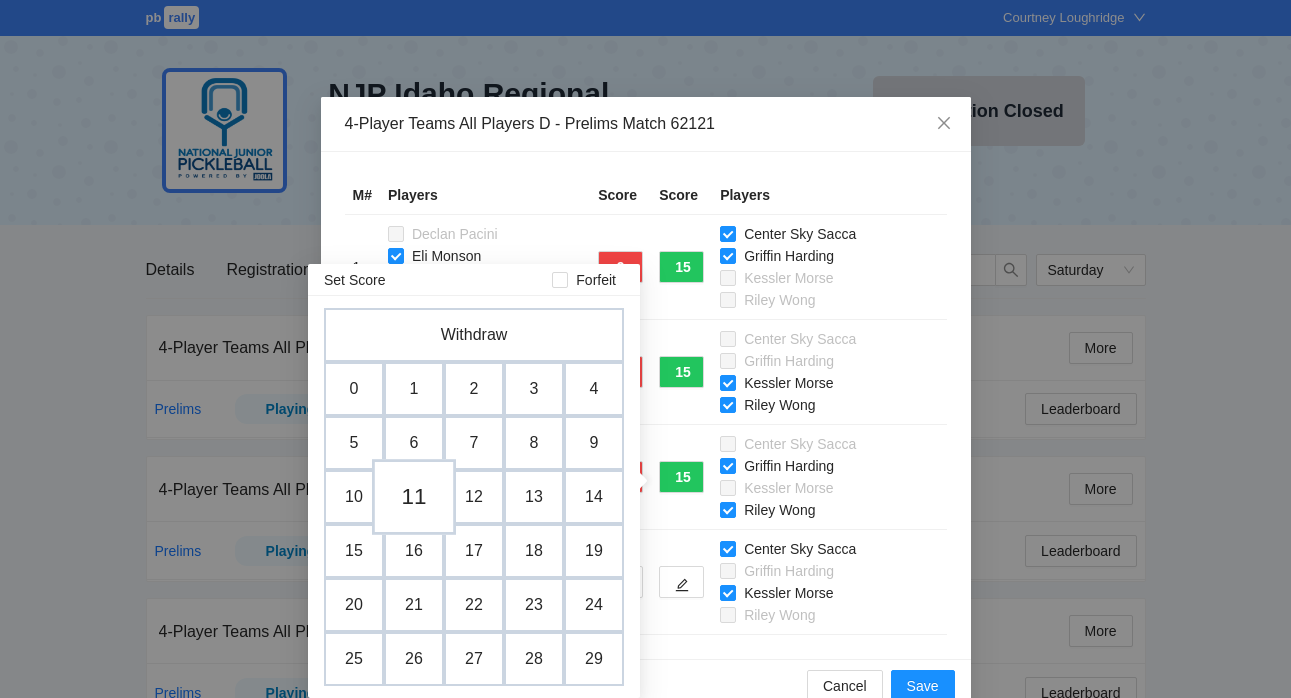 click on "11" at bounding box center [414, 497] 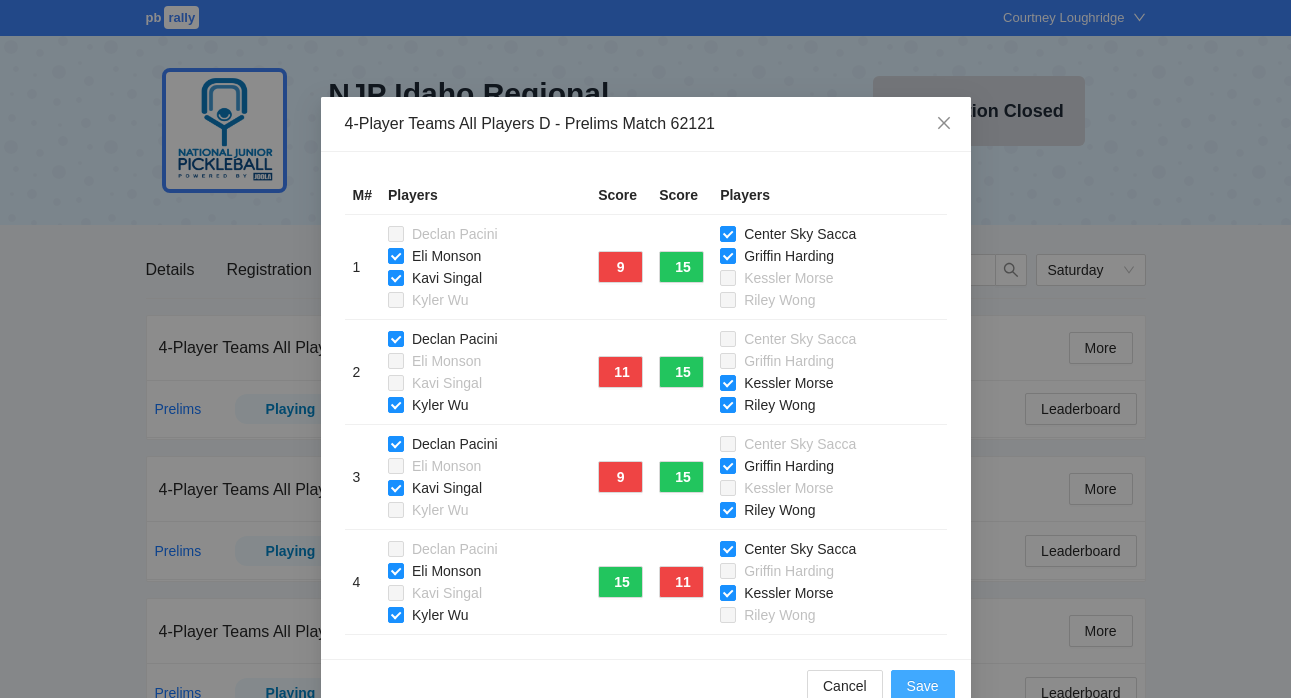click on "Save" at bounding box center [923, 686] 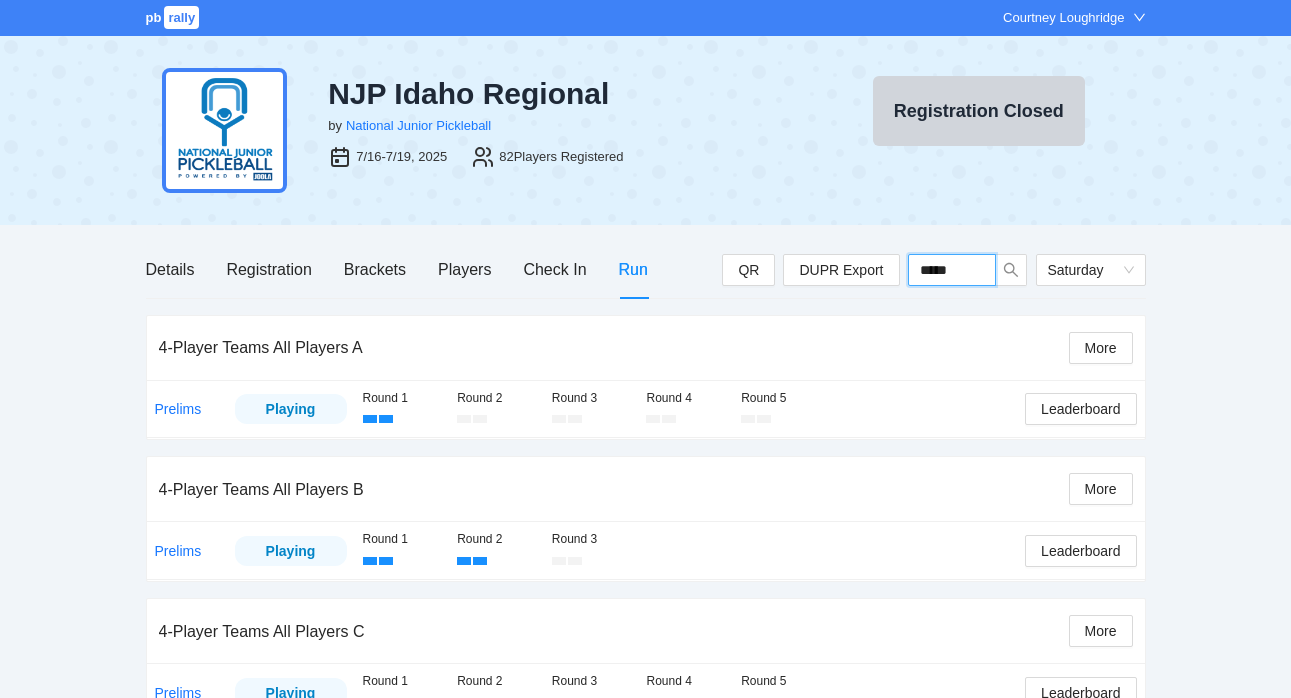 click on "*****" at bounding box center (952, 270) 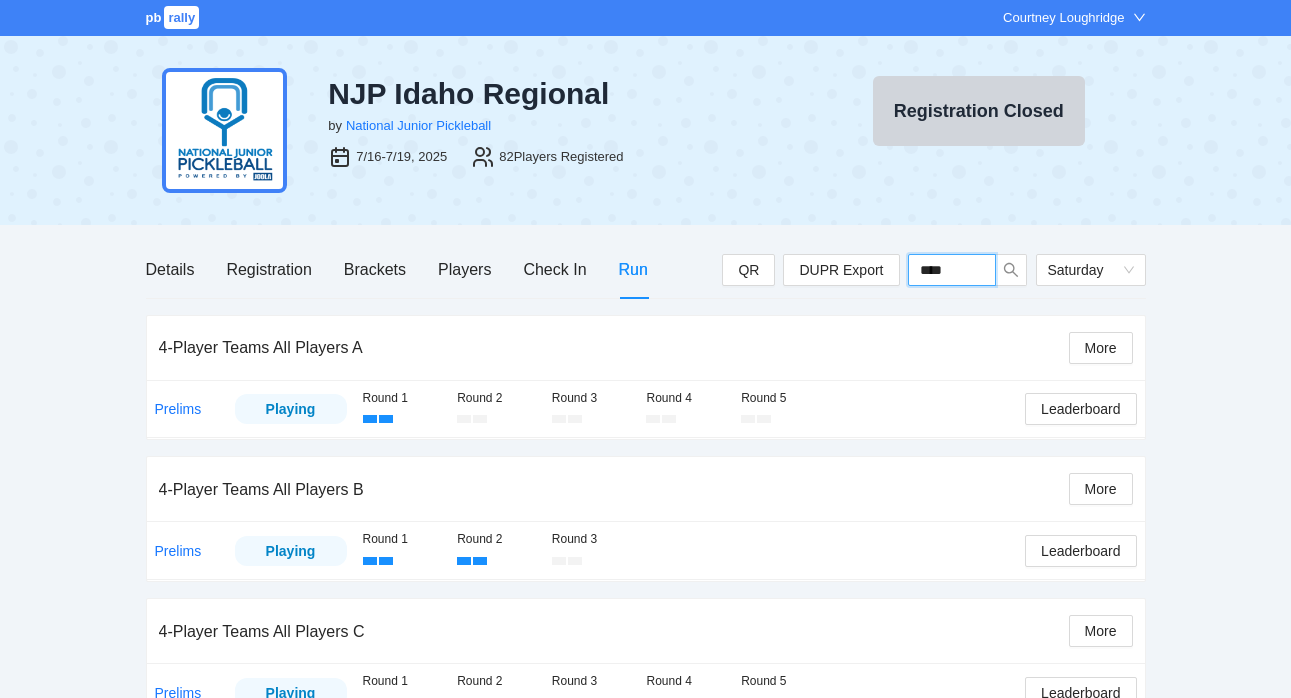 type on "*****" 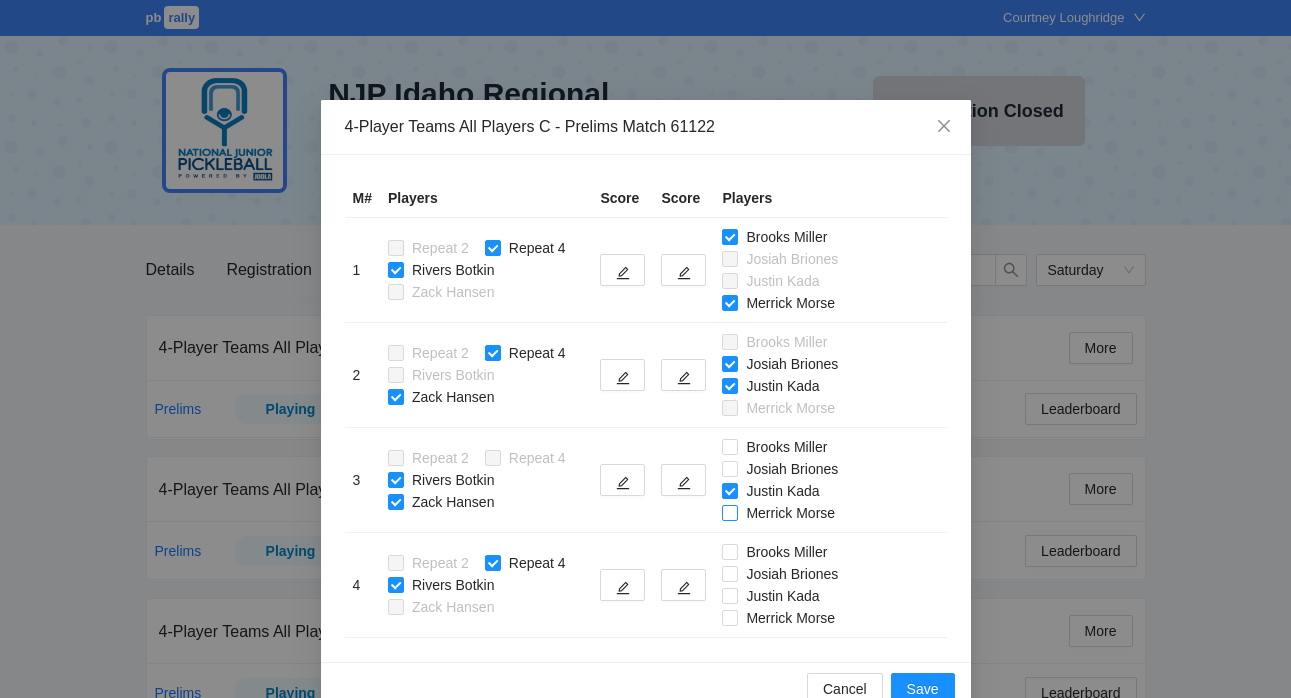 click on "Merrick Morse" at bounding box center (782, 513) 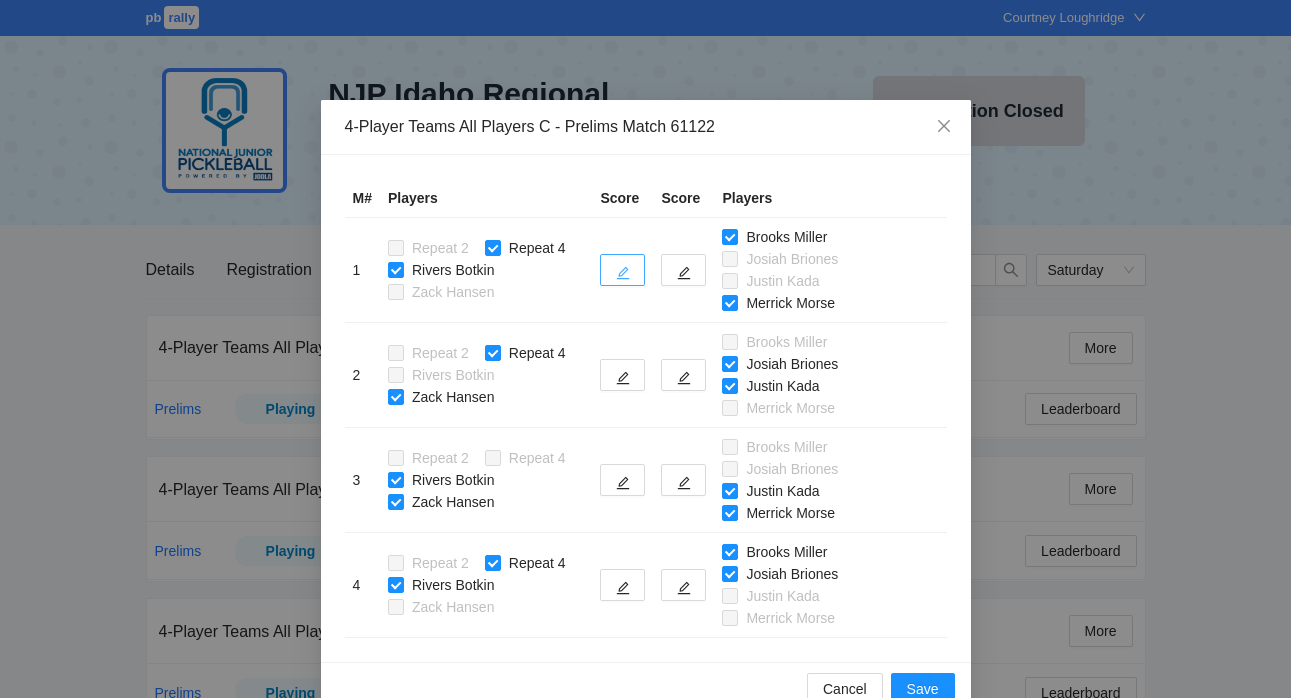 click at bounding box center [623, 272] 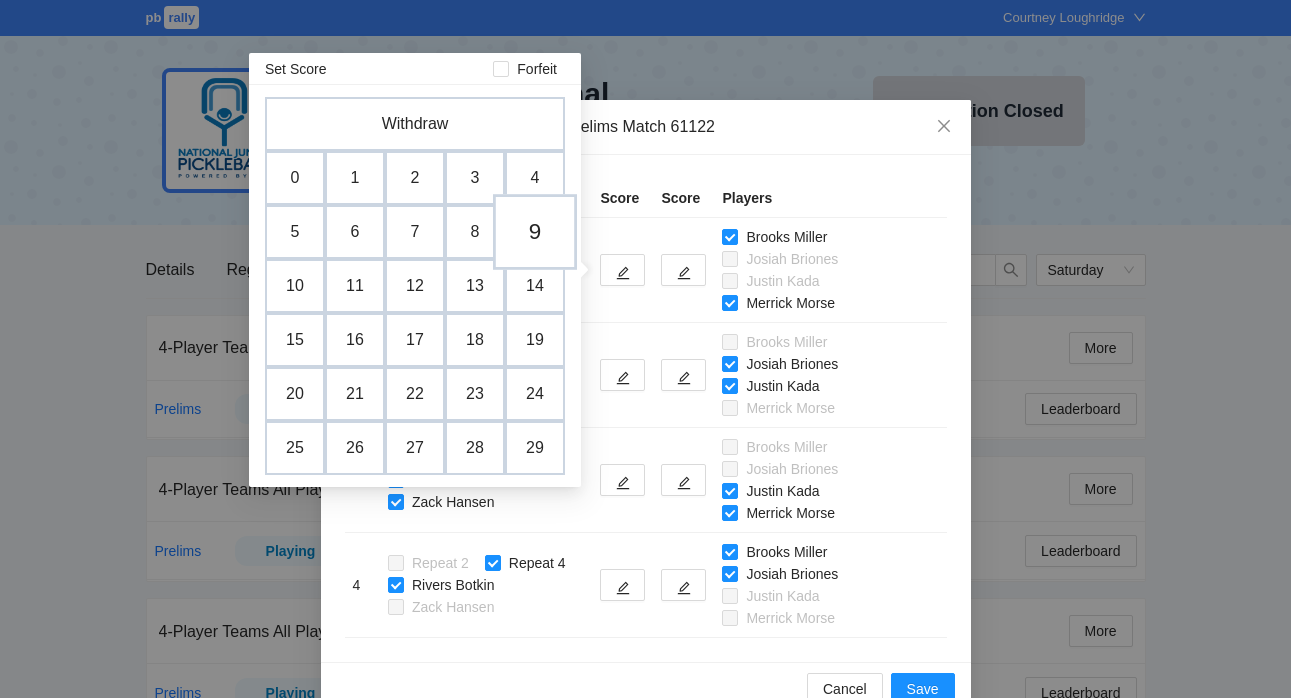click on "9" at bounding box center (535, 232) 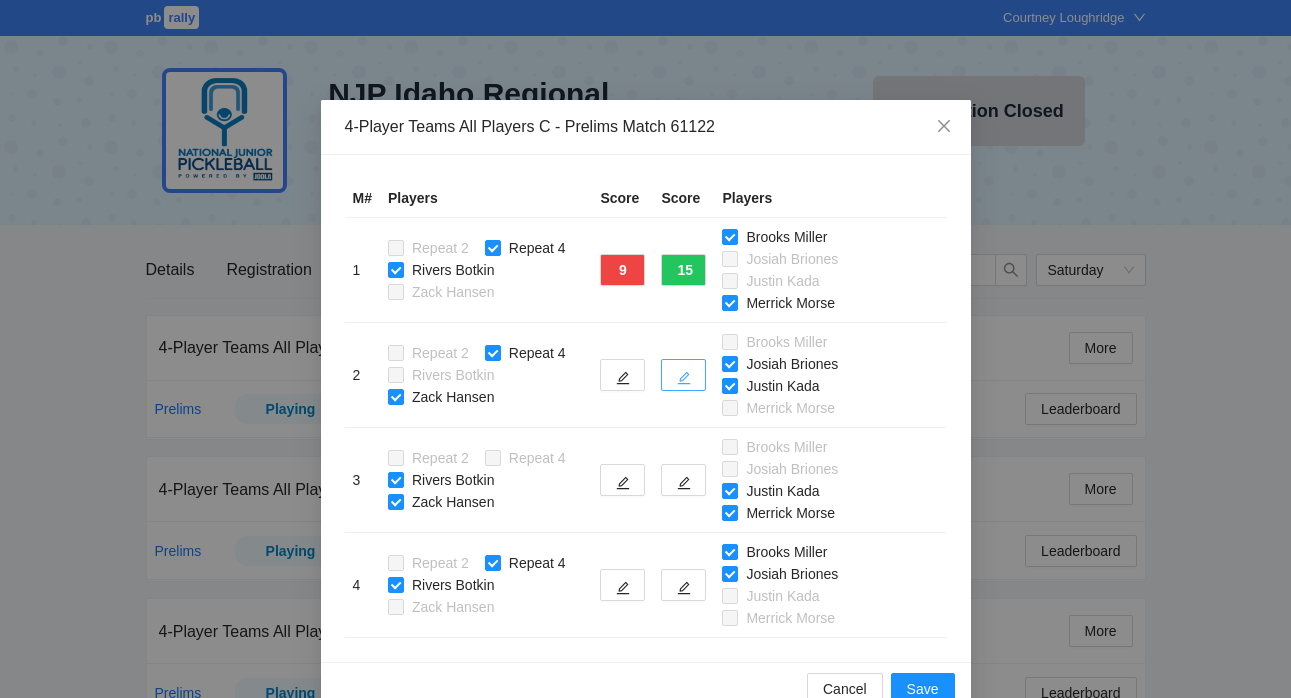 click 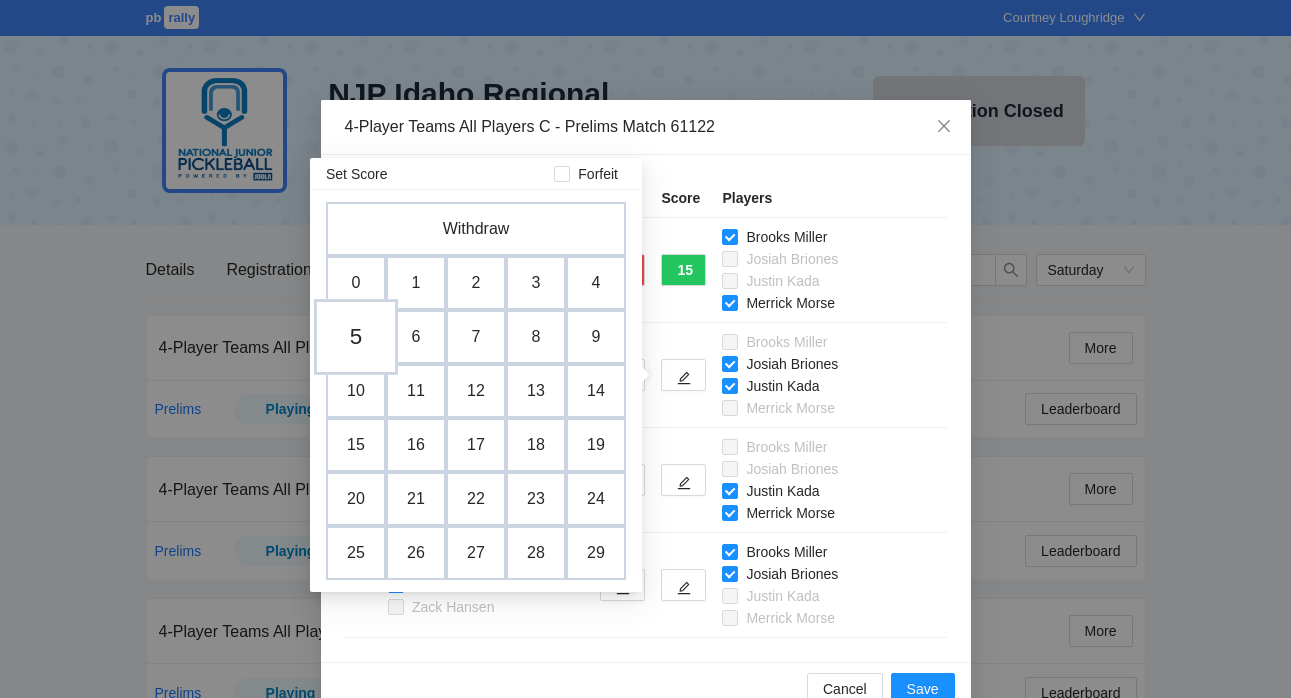 click on "5" at bounding box center (356, 337) 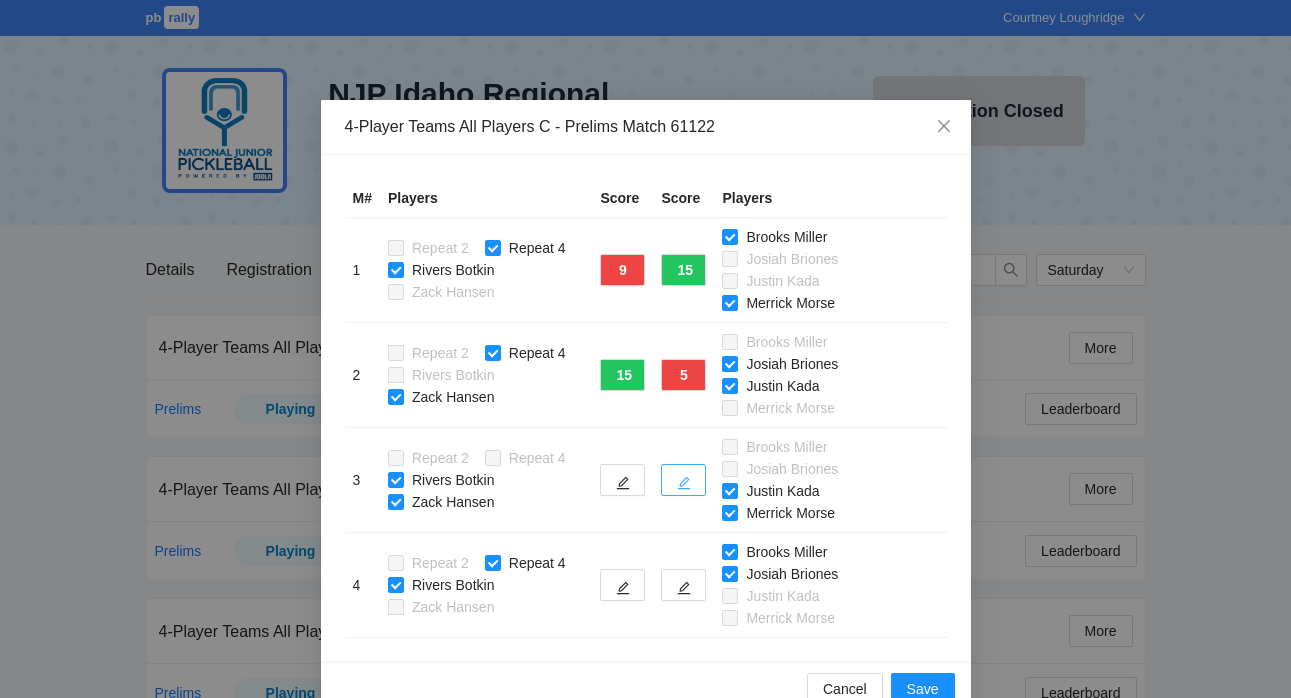click 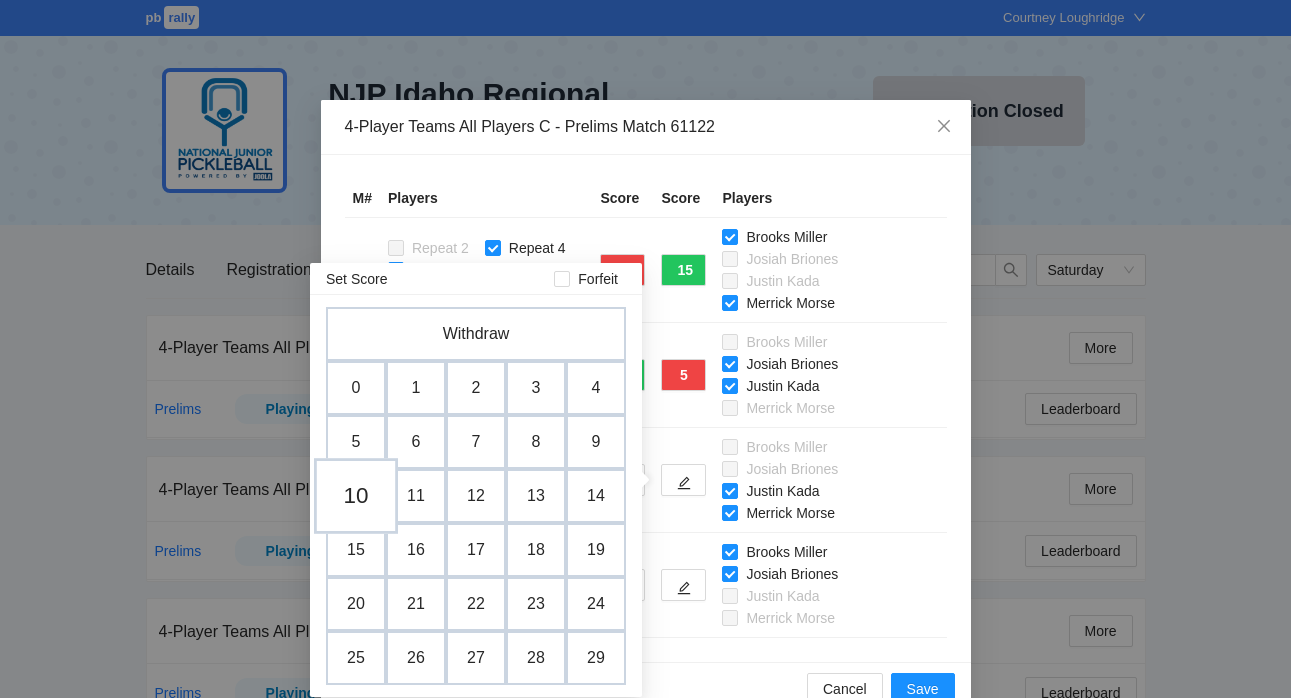 click on "10" at bounding box center (356, 496) 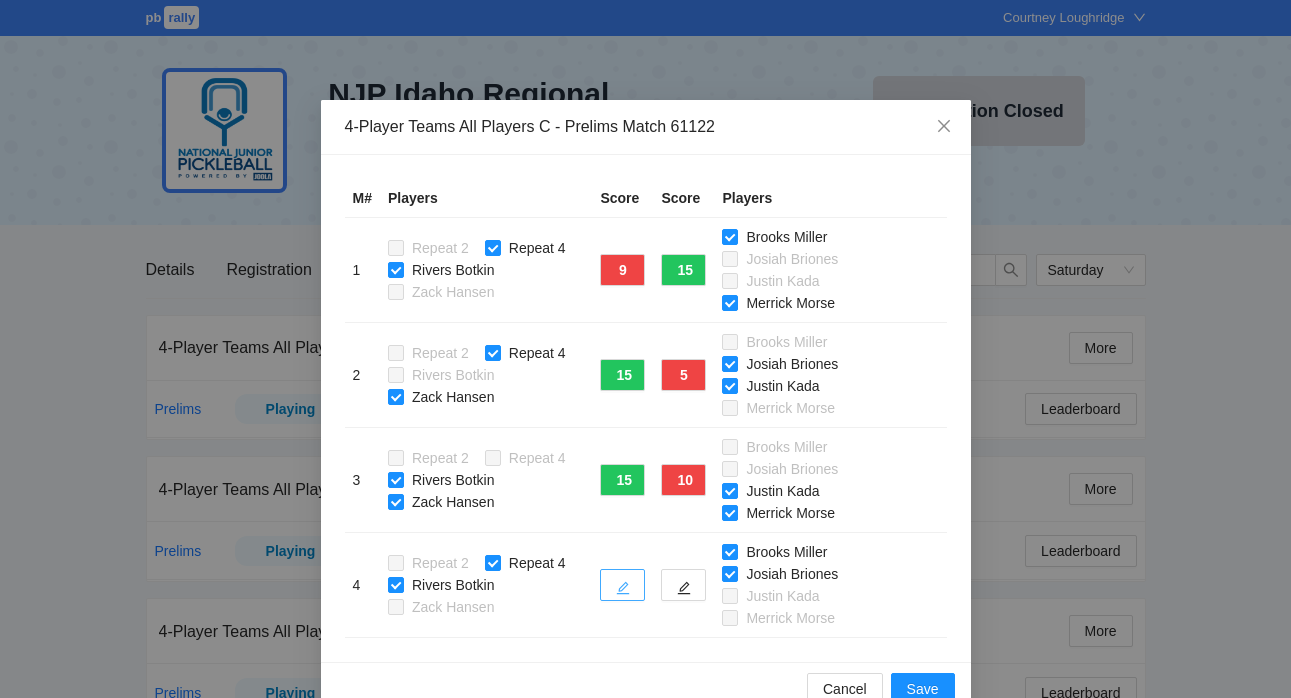 click at bounding box center (622, 585) 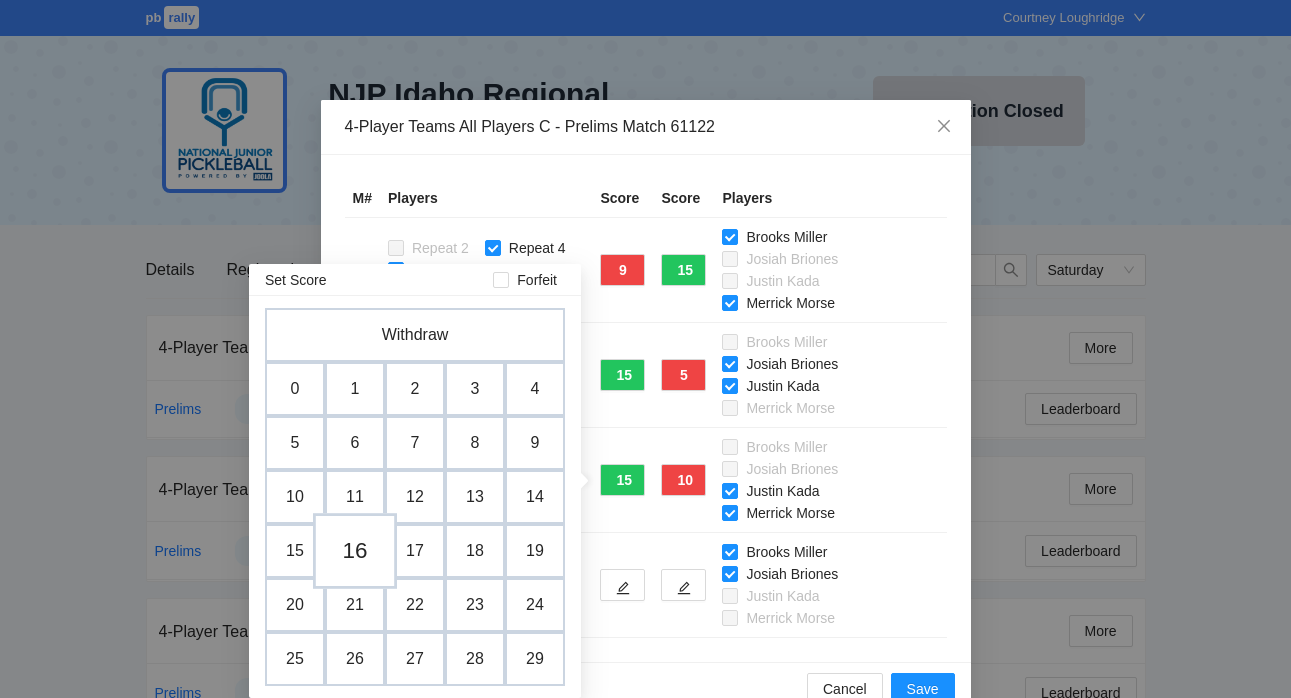 click on "16" at bounding box center [355, 551] 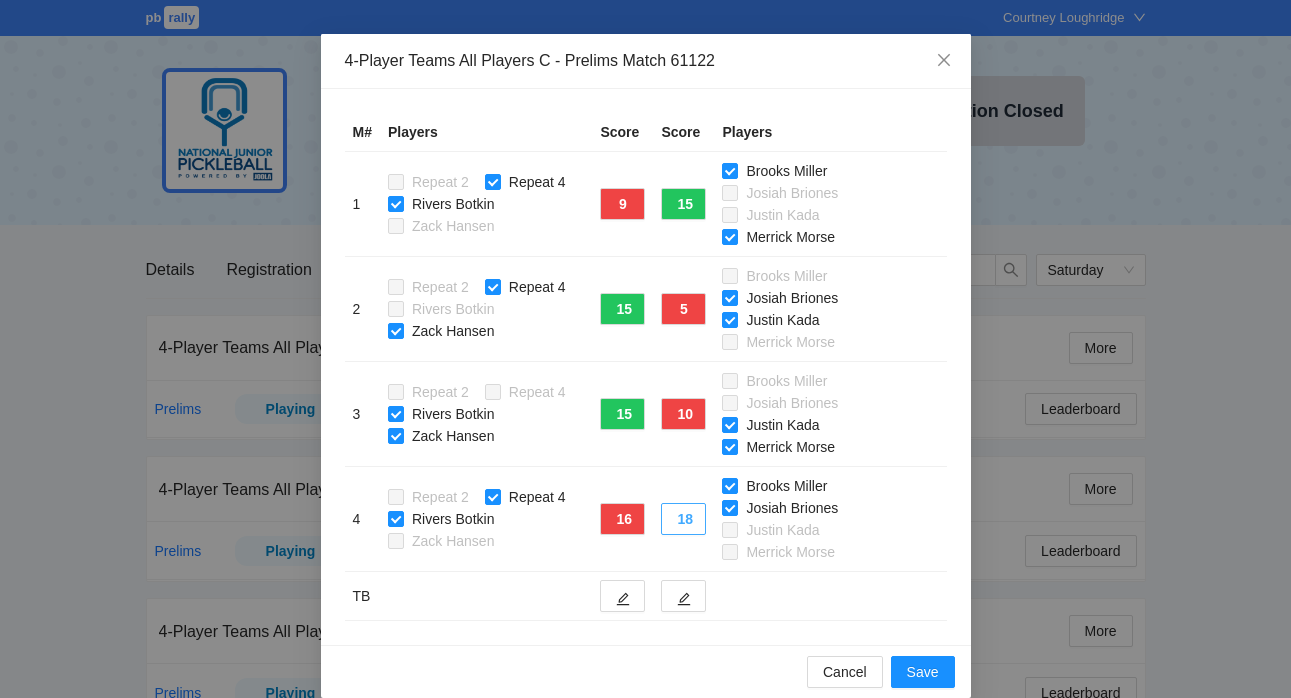 scroll, scrollTop: 90, scrollLeft: 0, axis: vertical 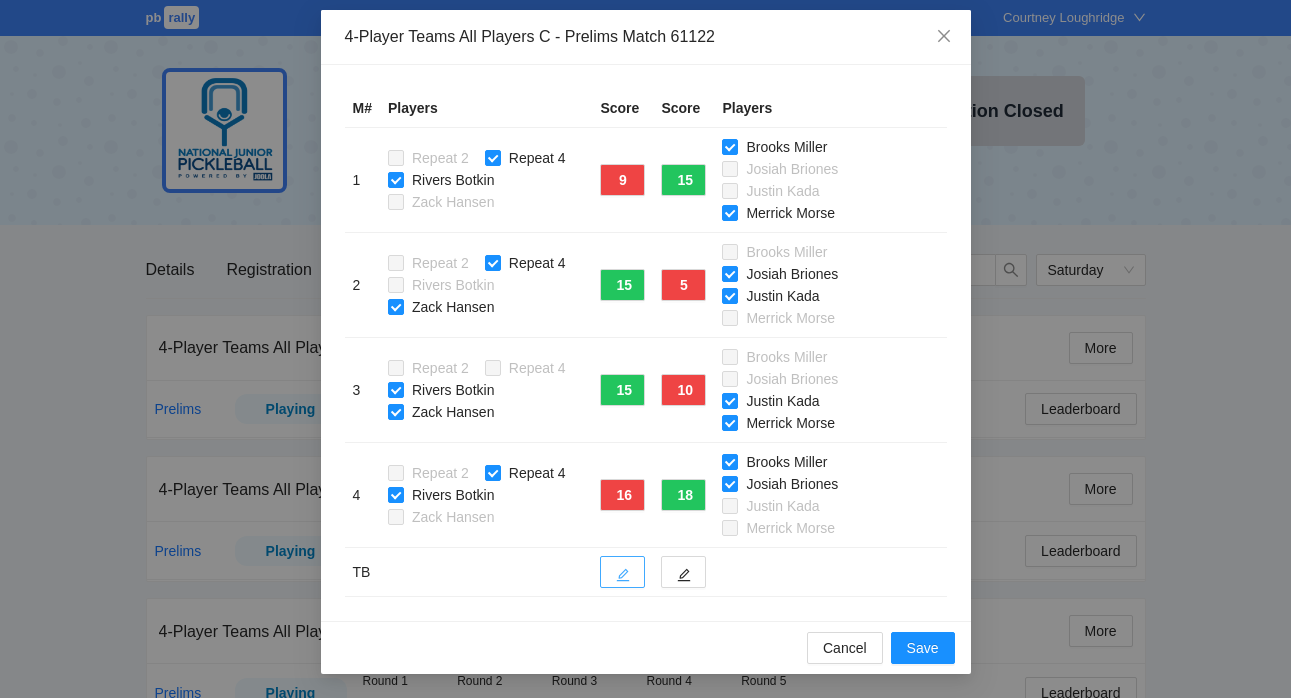 click at bounding box center [622, 572] 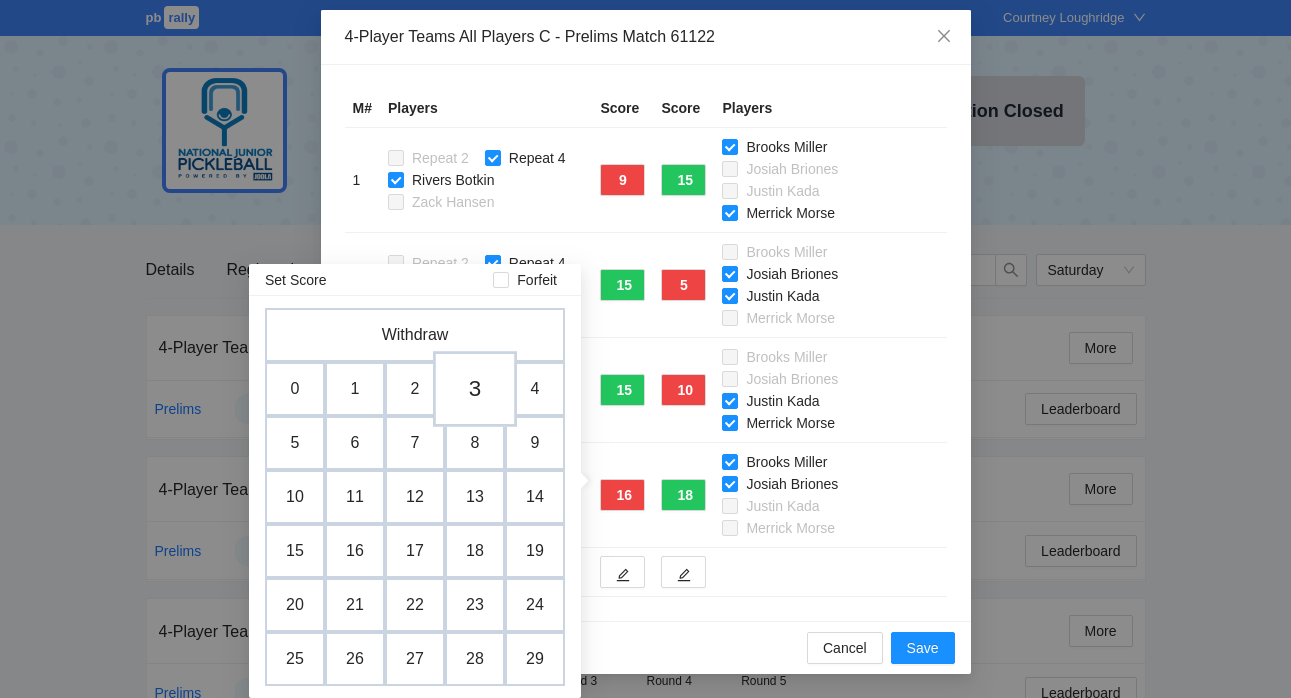 click on "3" at bounding box center (475, 389) 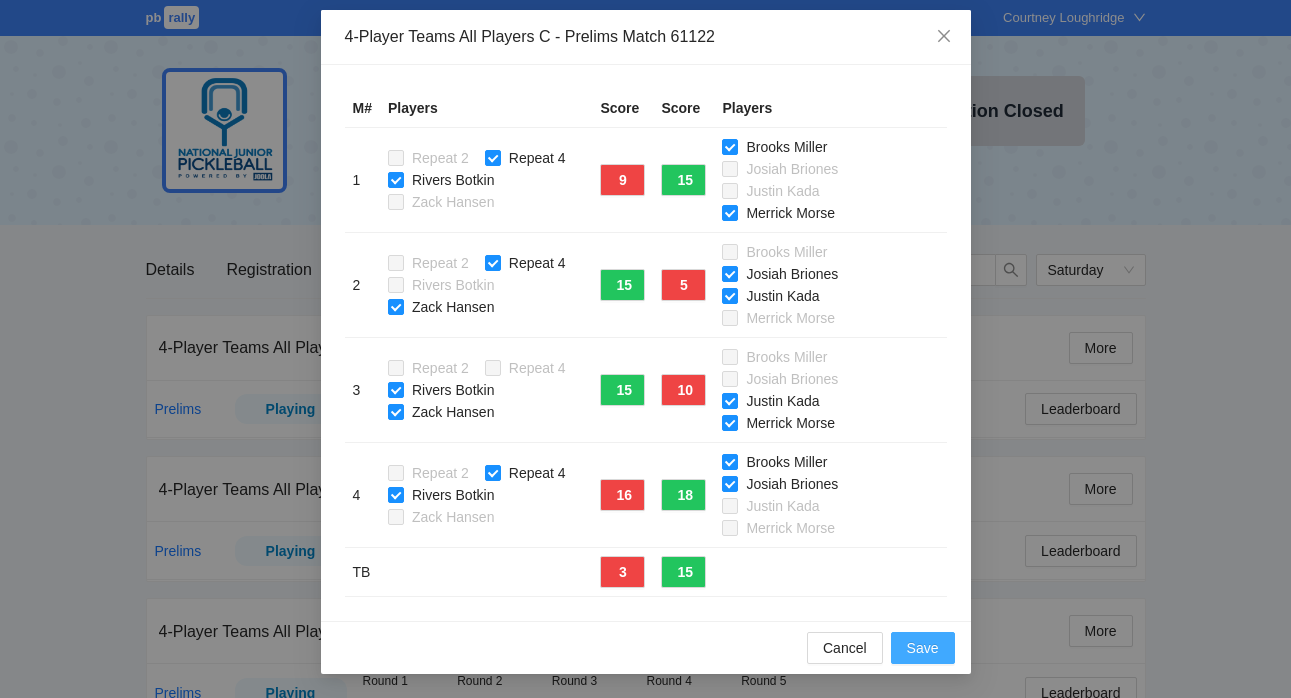 click on "Save" at bounding box center [923, 648] 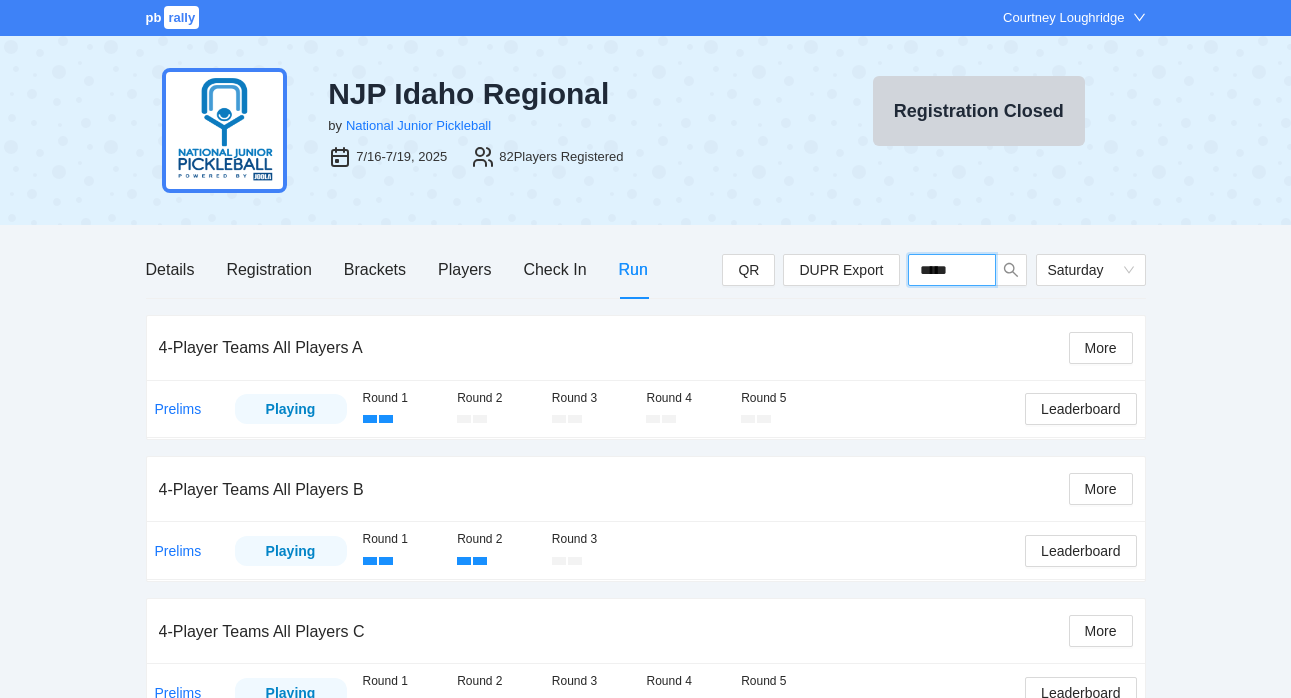 click on "*****" at bounding box center [952, 270] 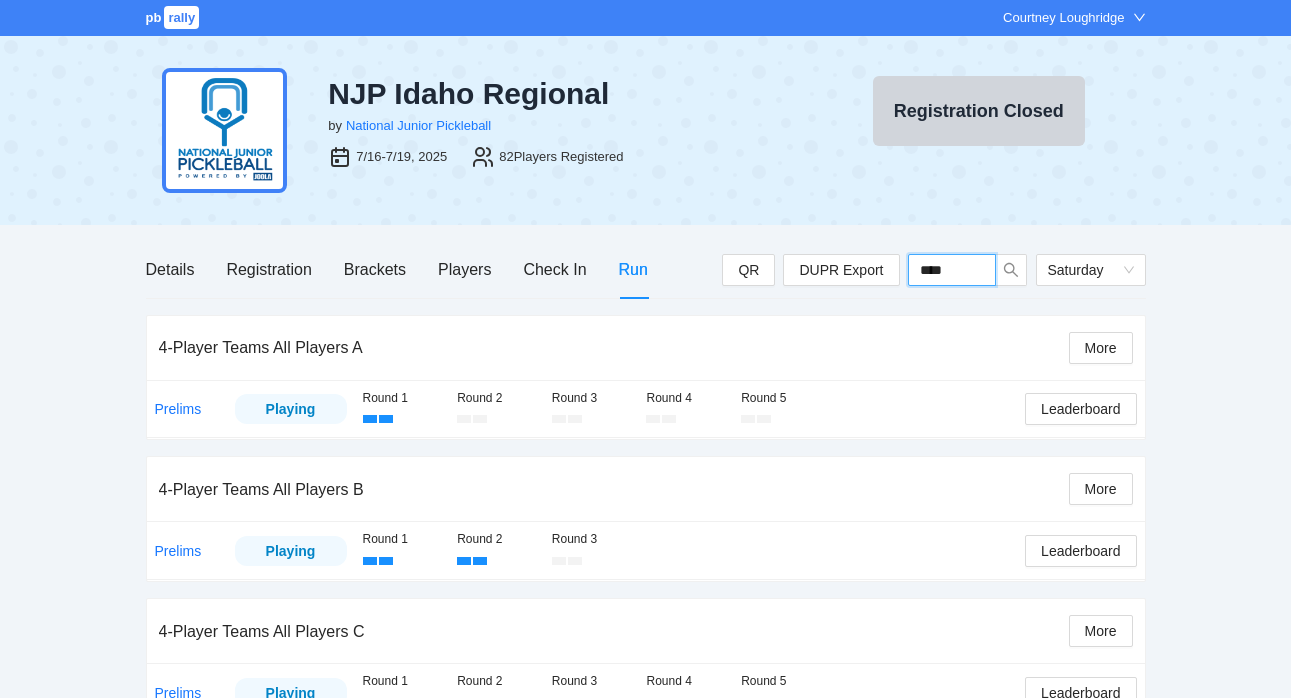 type on "*****" 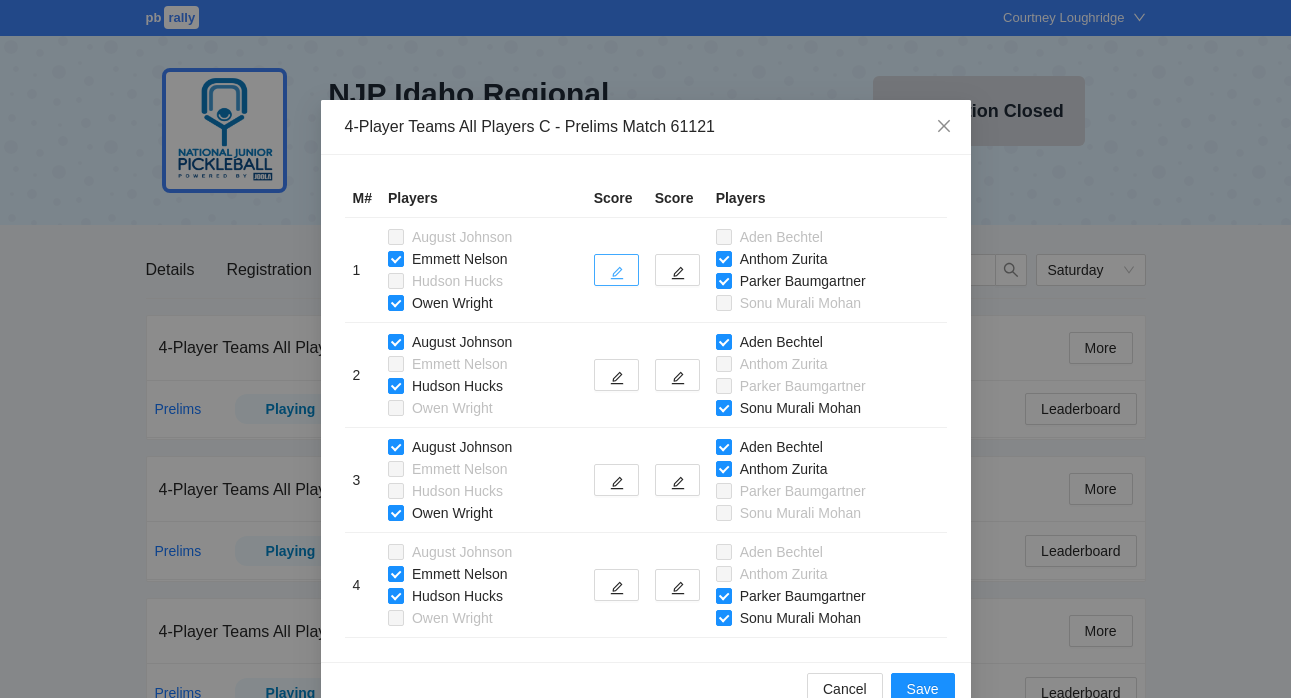 click 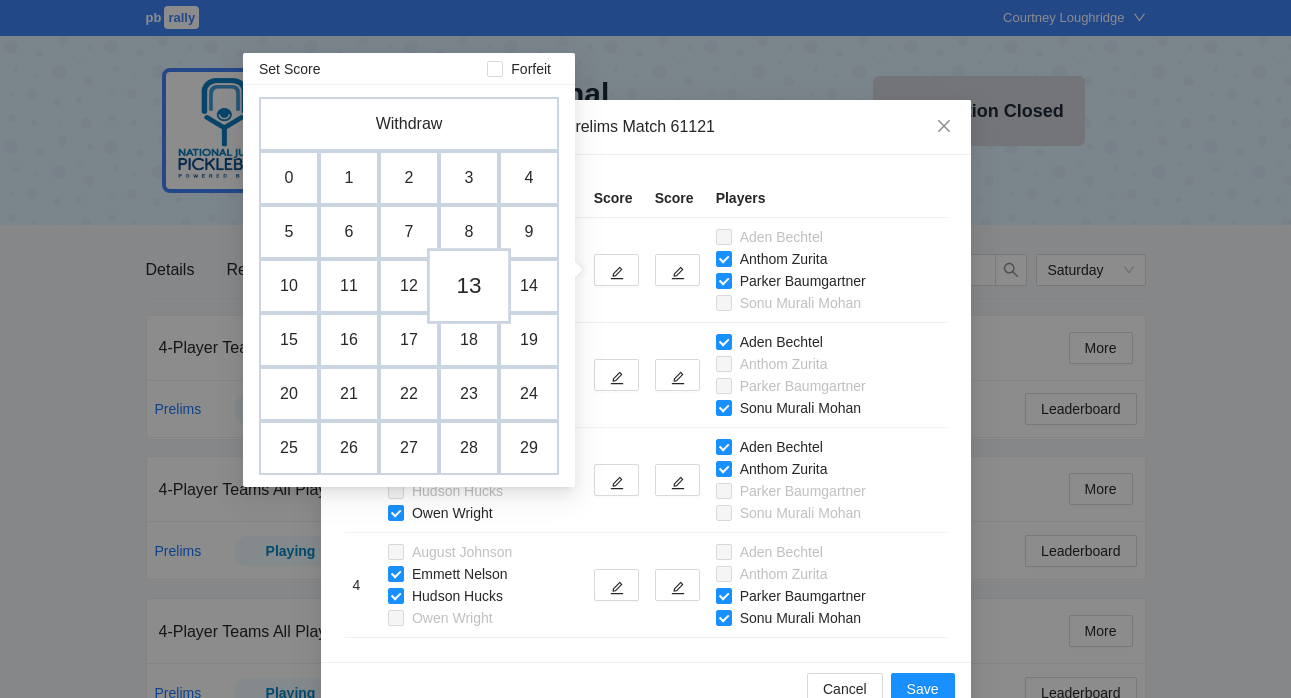 click on "13" at bounding box center (469, 286) 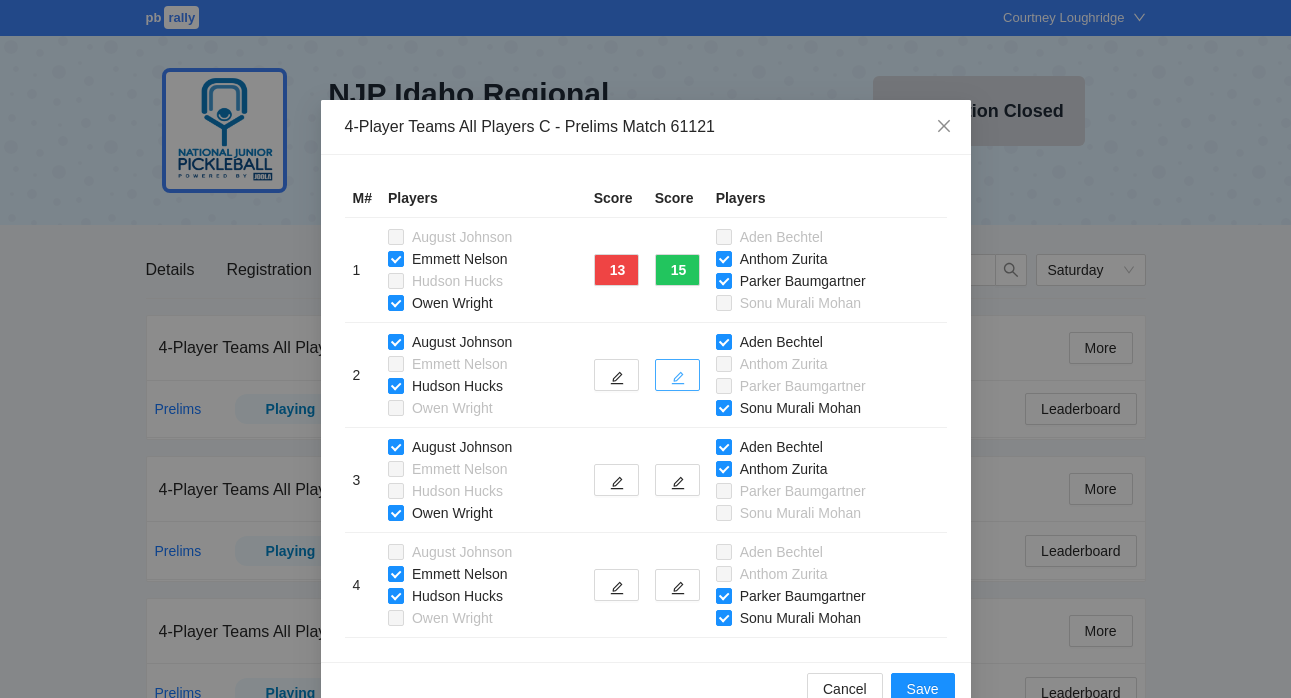 click at bounding box center [677, 375] 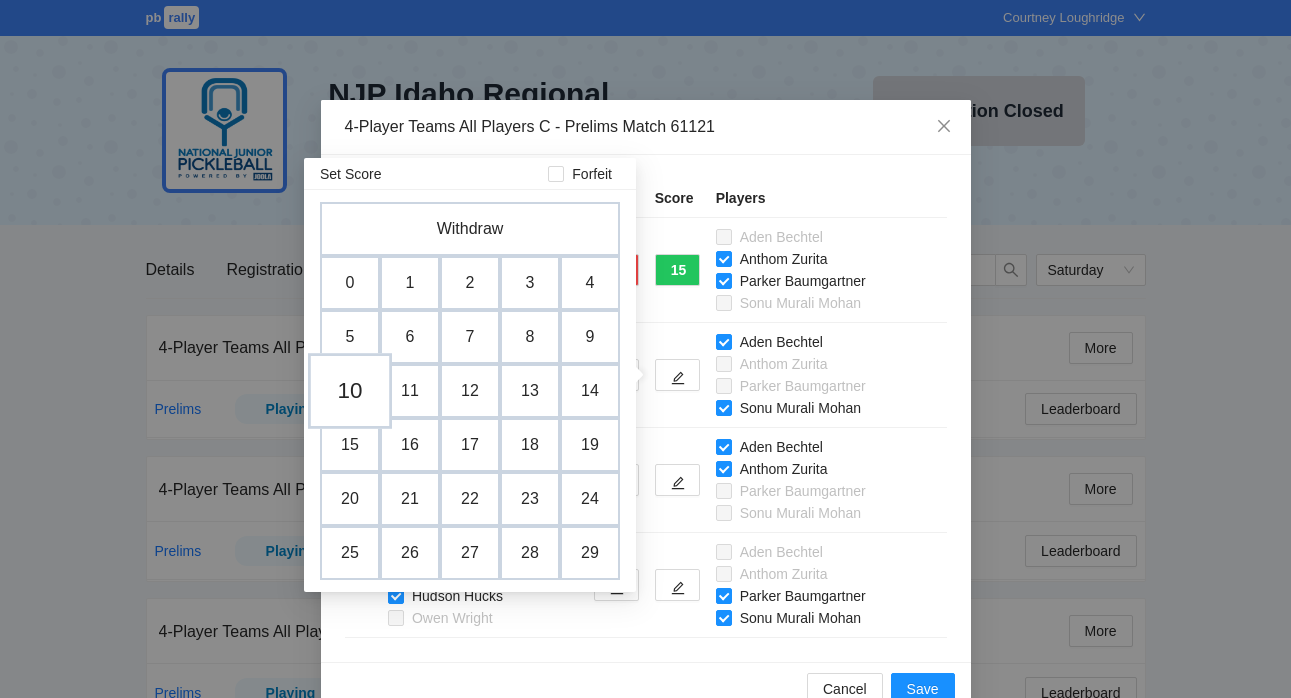 click on "10" at bounding box center [350, 391] 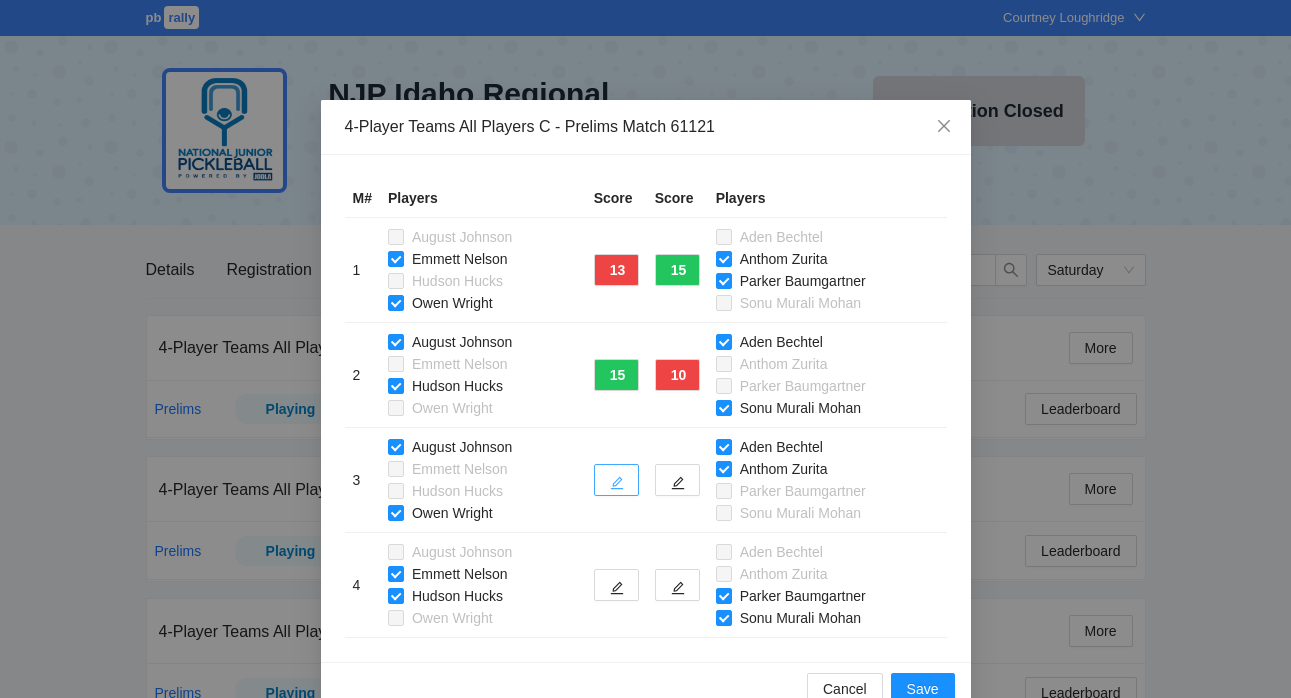 click 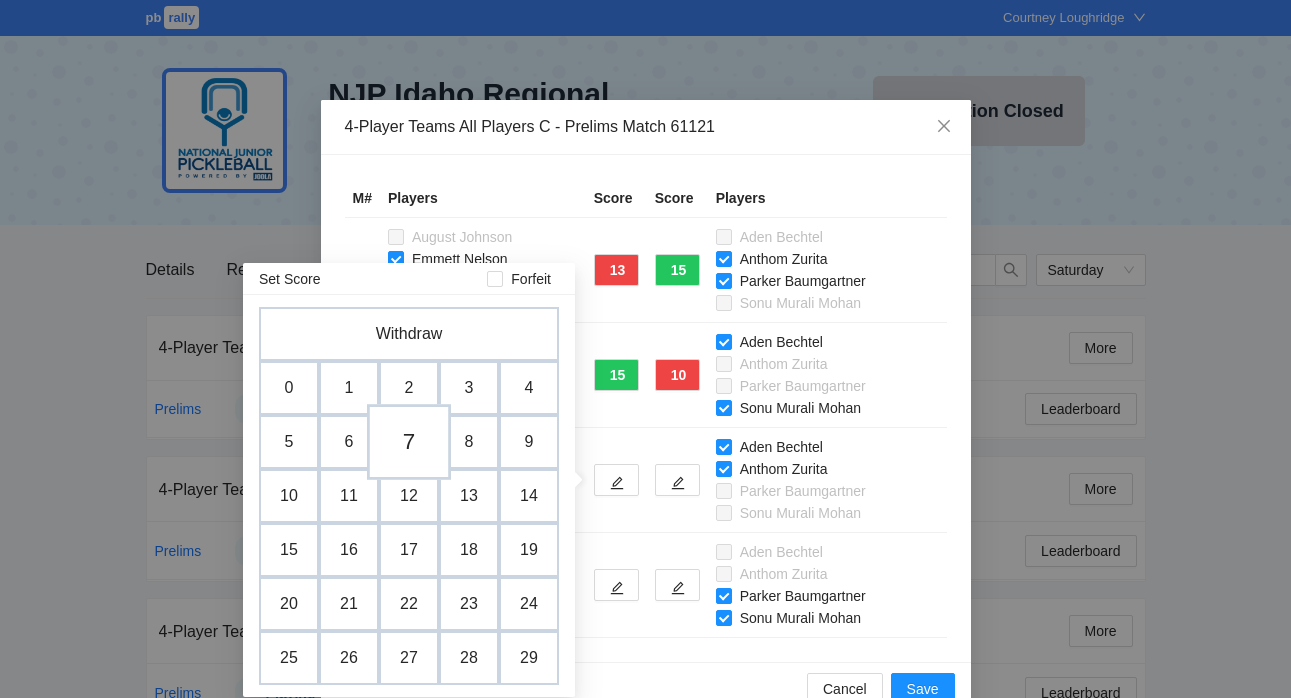 click on "7" at bounding box center (409, 442) 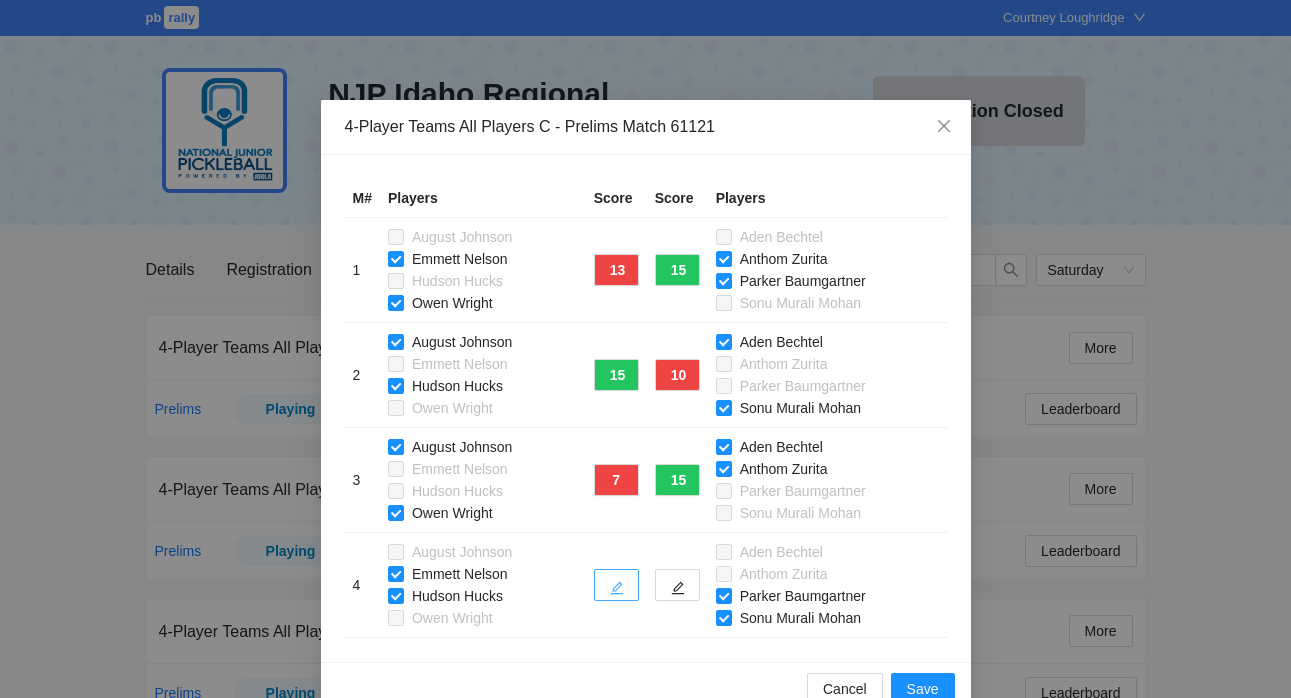 click 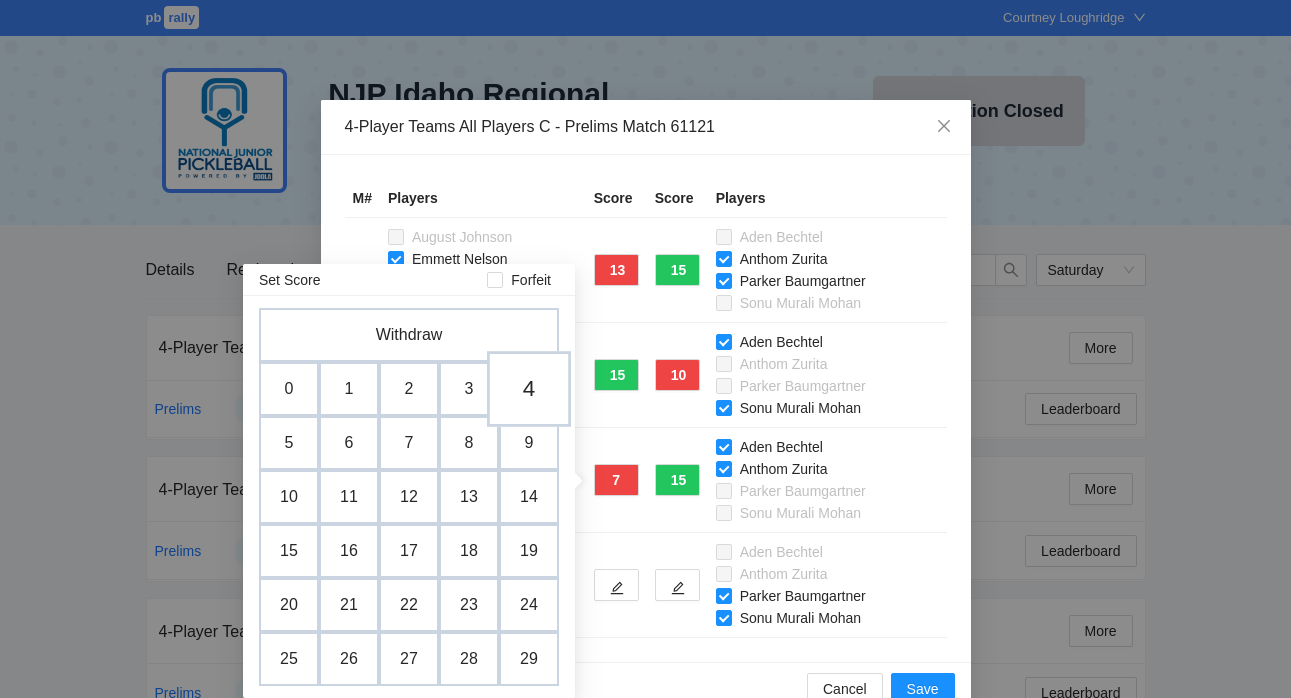 click on "4" at bounding box center (529, 389) 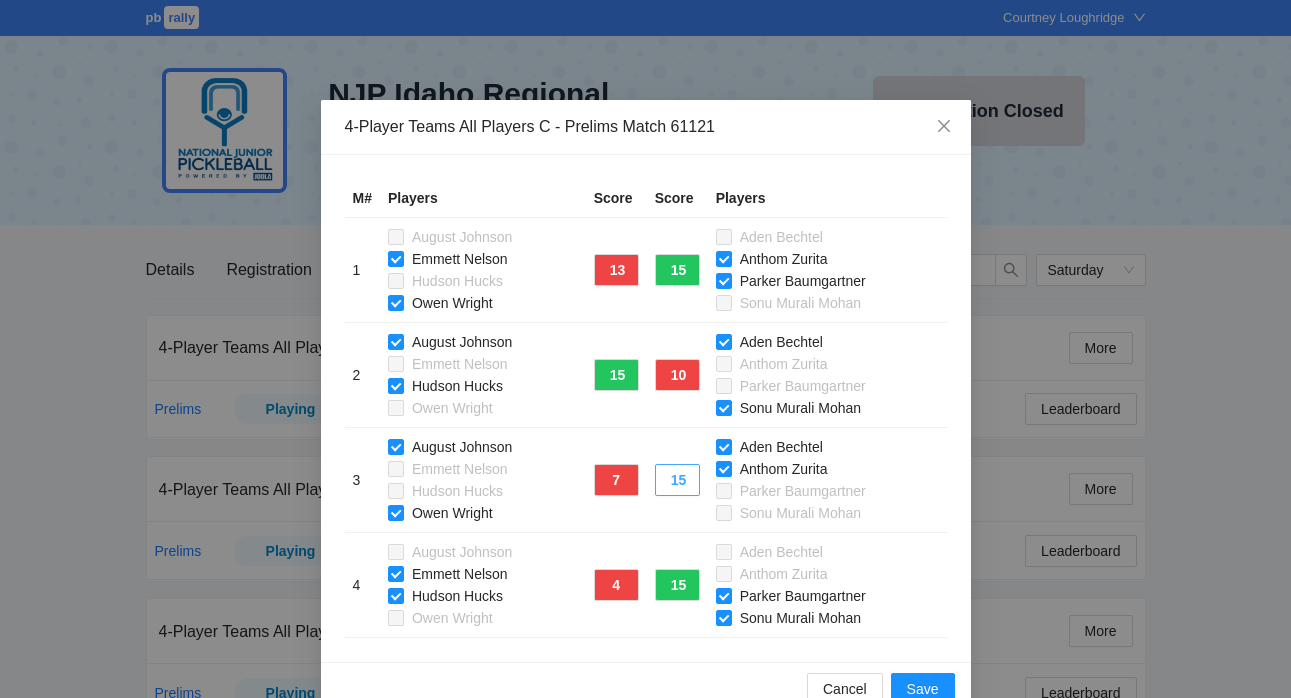scroll, scrollTop: 41, scrollLeft: 0, axis: vertical 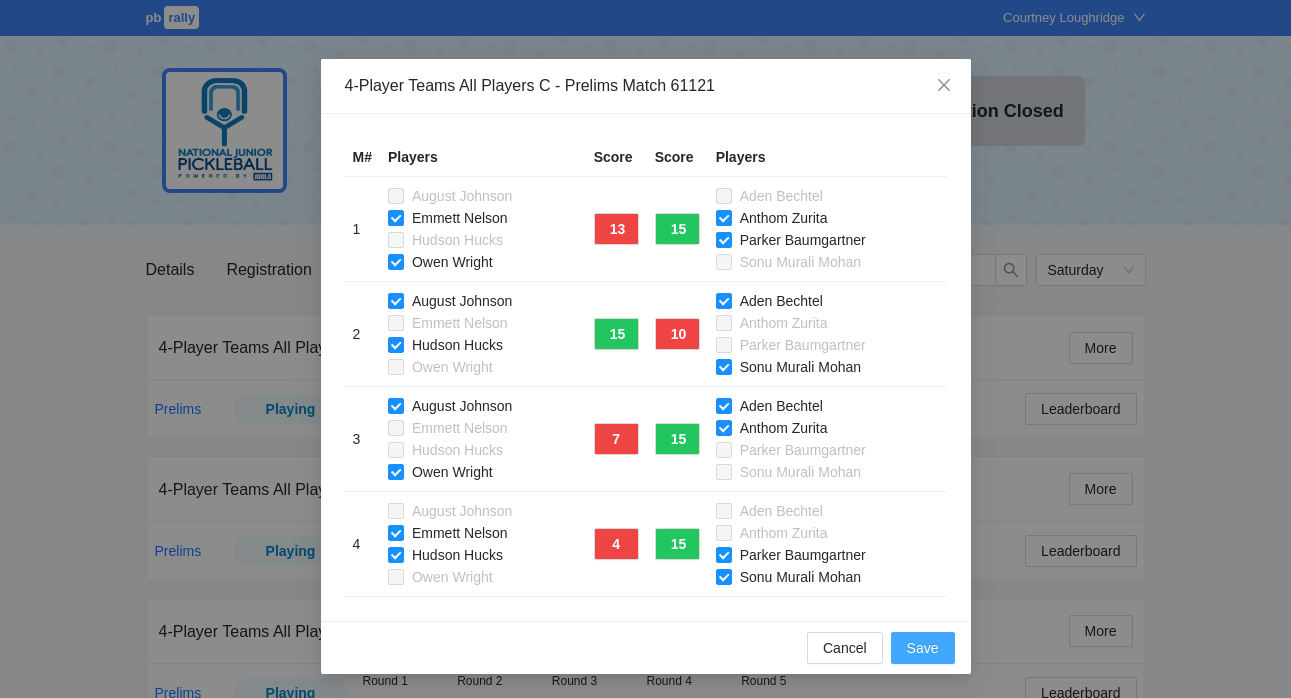 click on "Save" at bounding box center [923, 648] 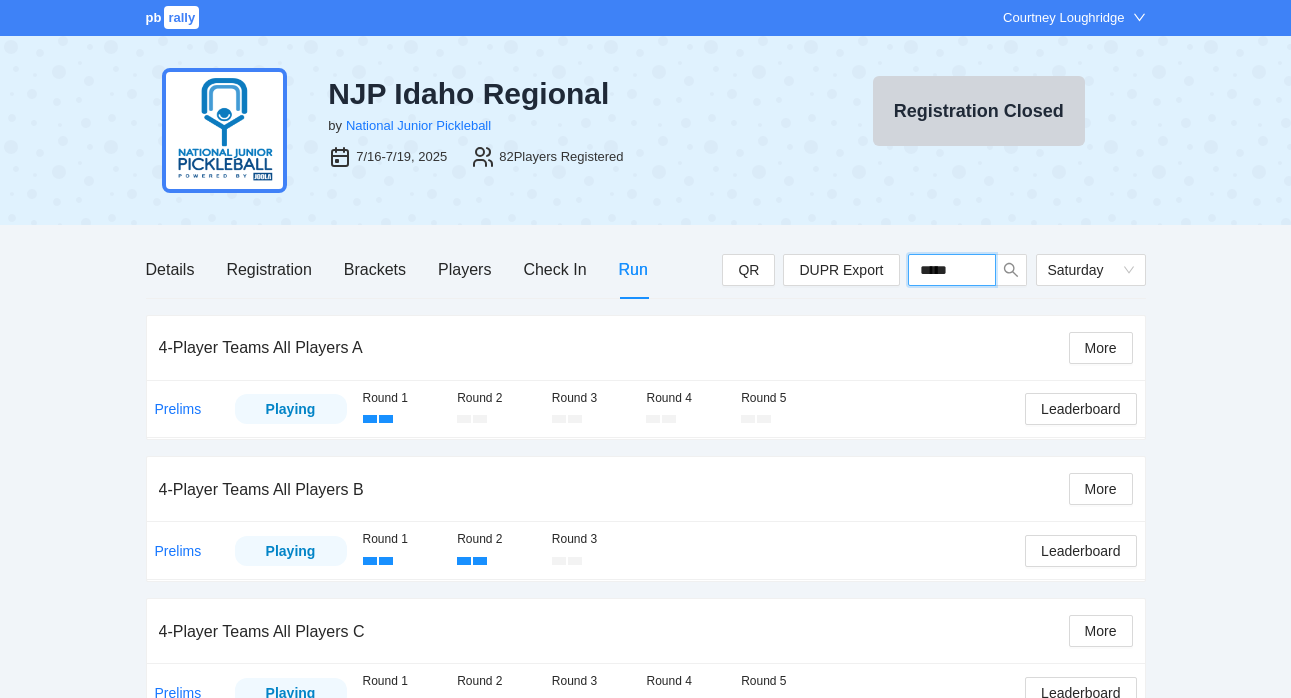 click on "*****" at bounding box center [952, 270] 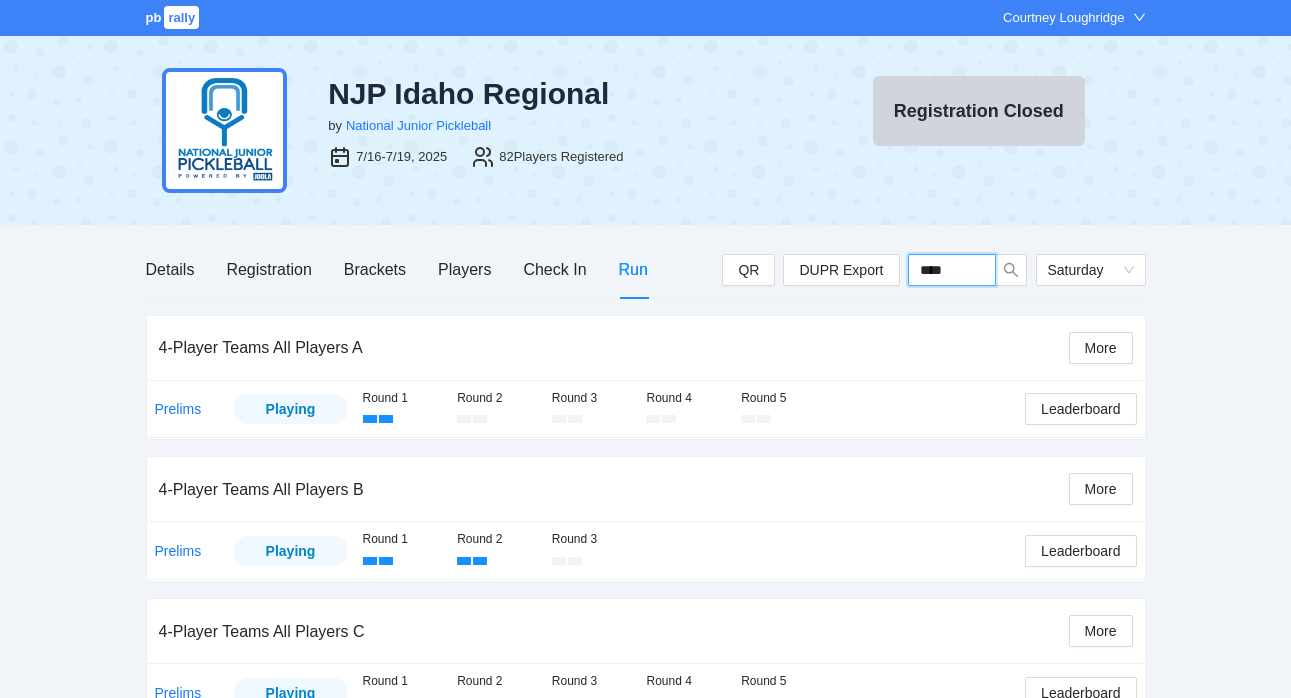 type on "*****" 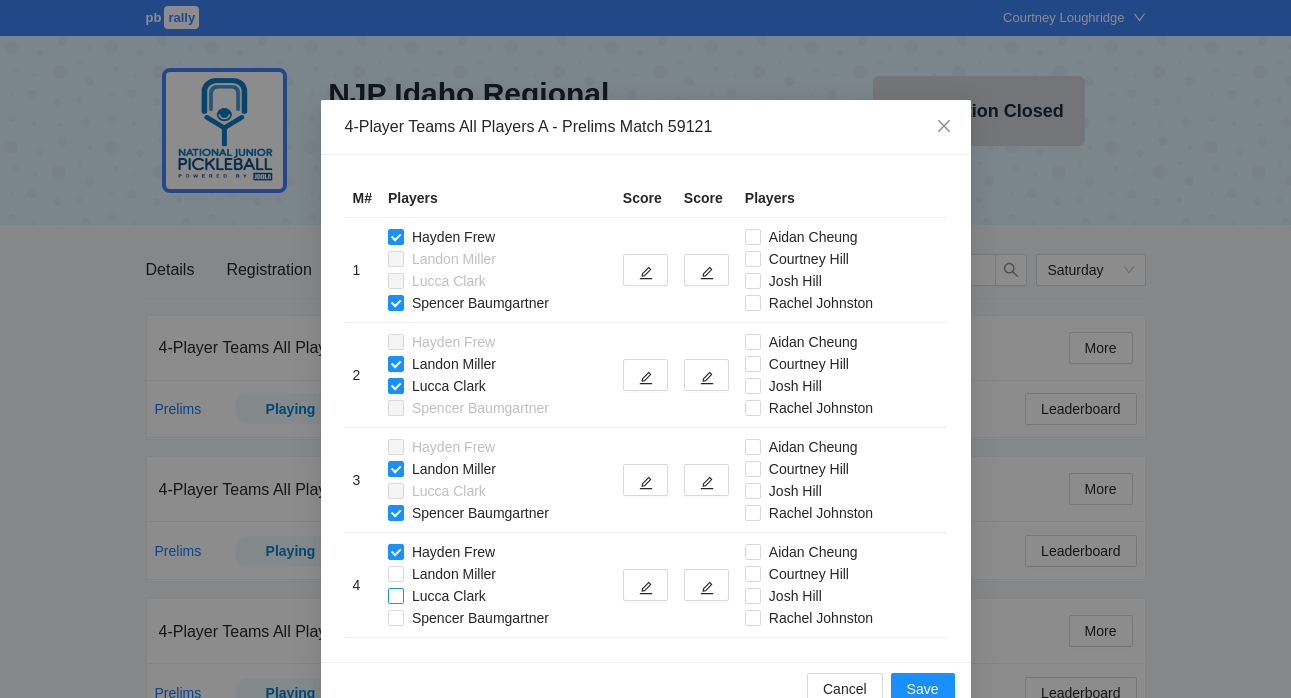click on "Lucca Clark" at bounding box center (441, 596) 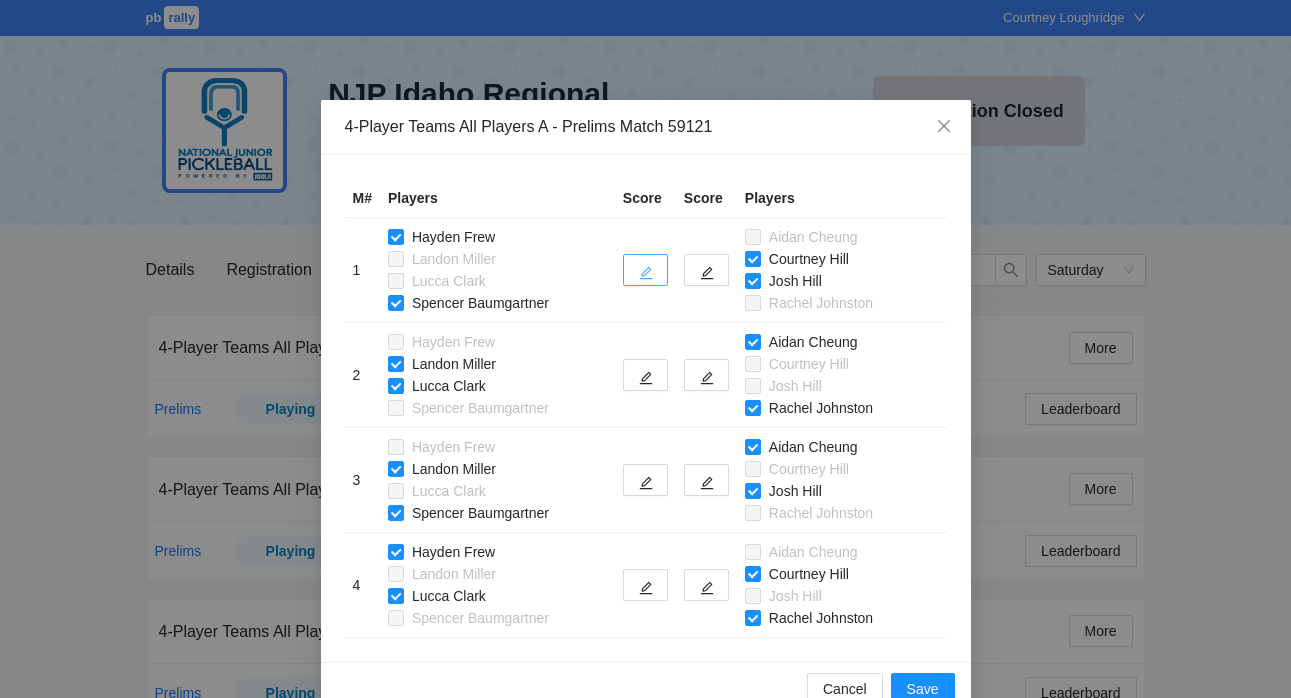 click 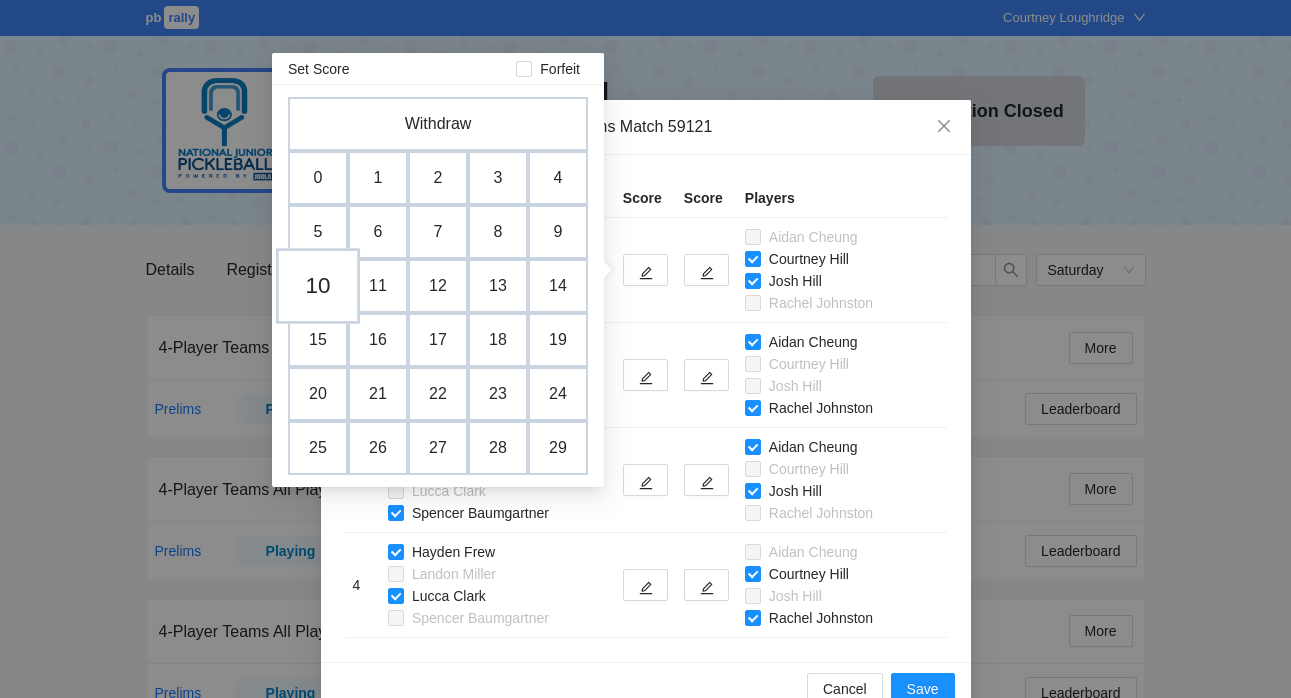 click on "10" at bounding box center [318, 286] 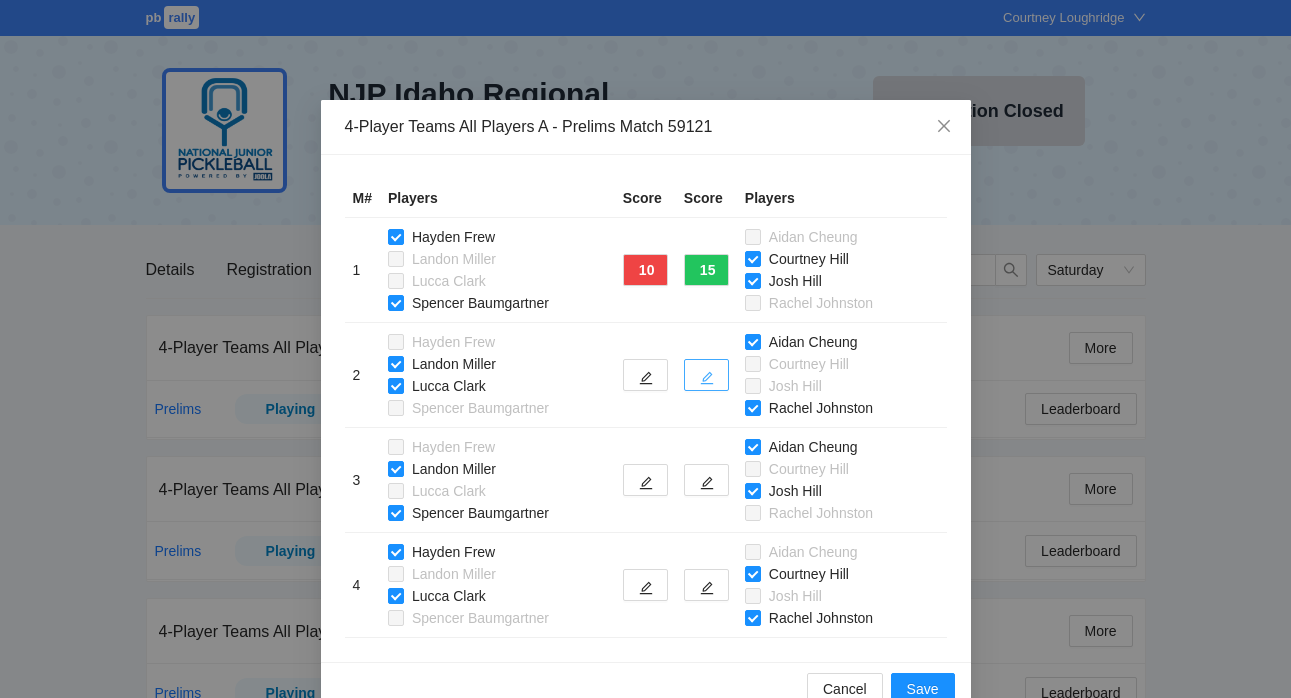 click 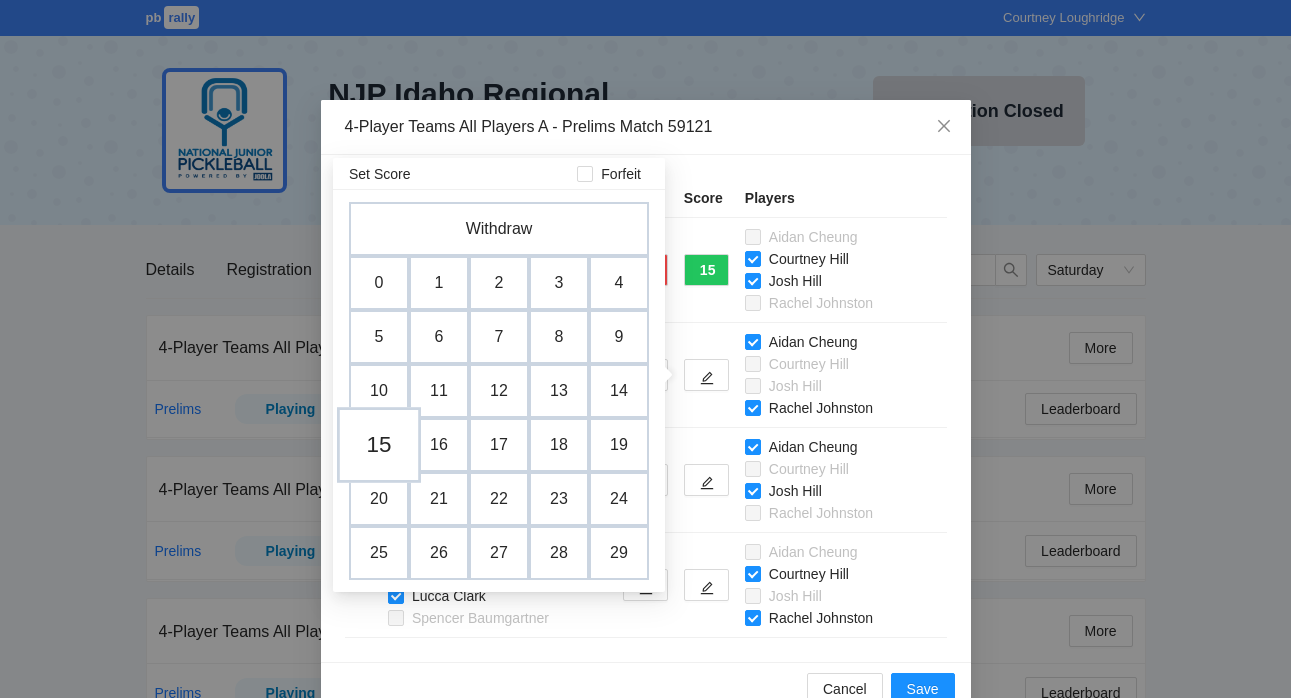 click on "15" at bounding box center (379, 445) 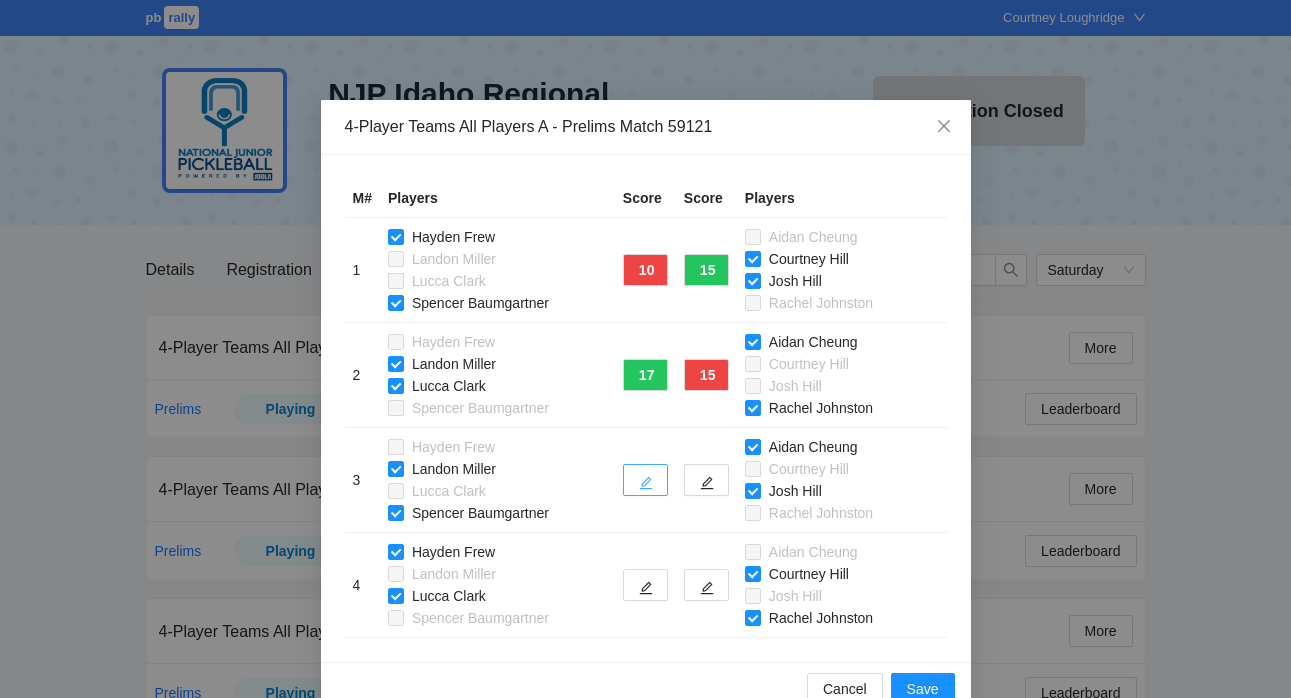 click at bounding box center (645, 480) 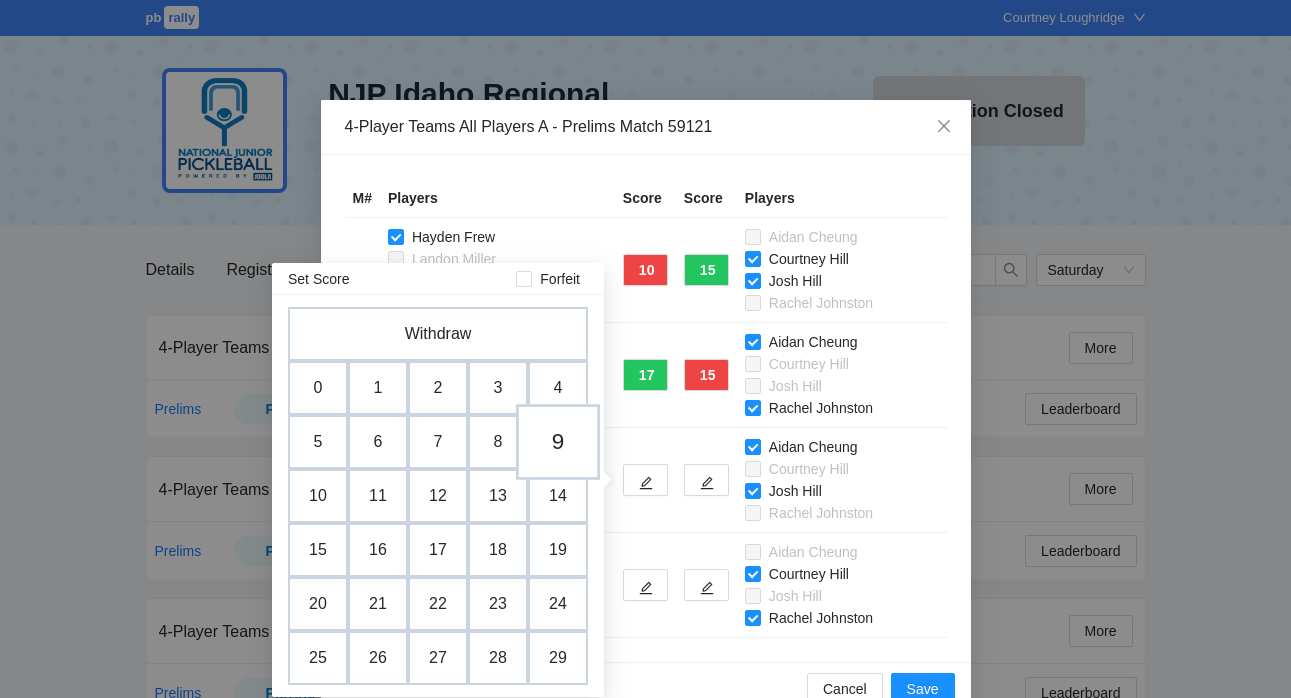 click on "9" at bounding box center [558, 442] 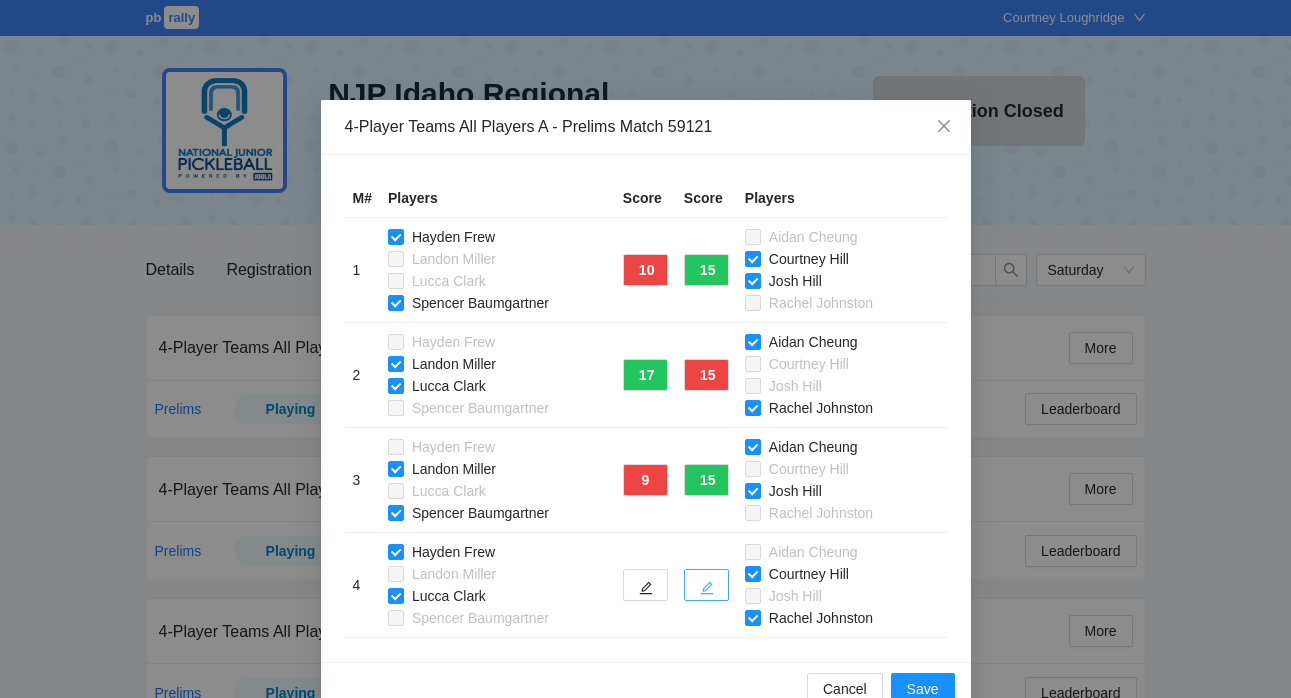click 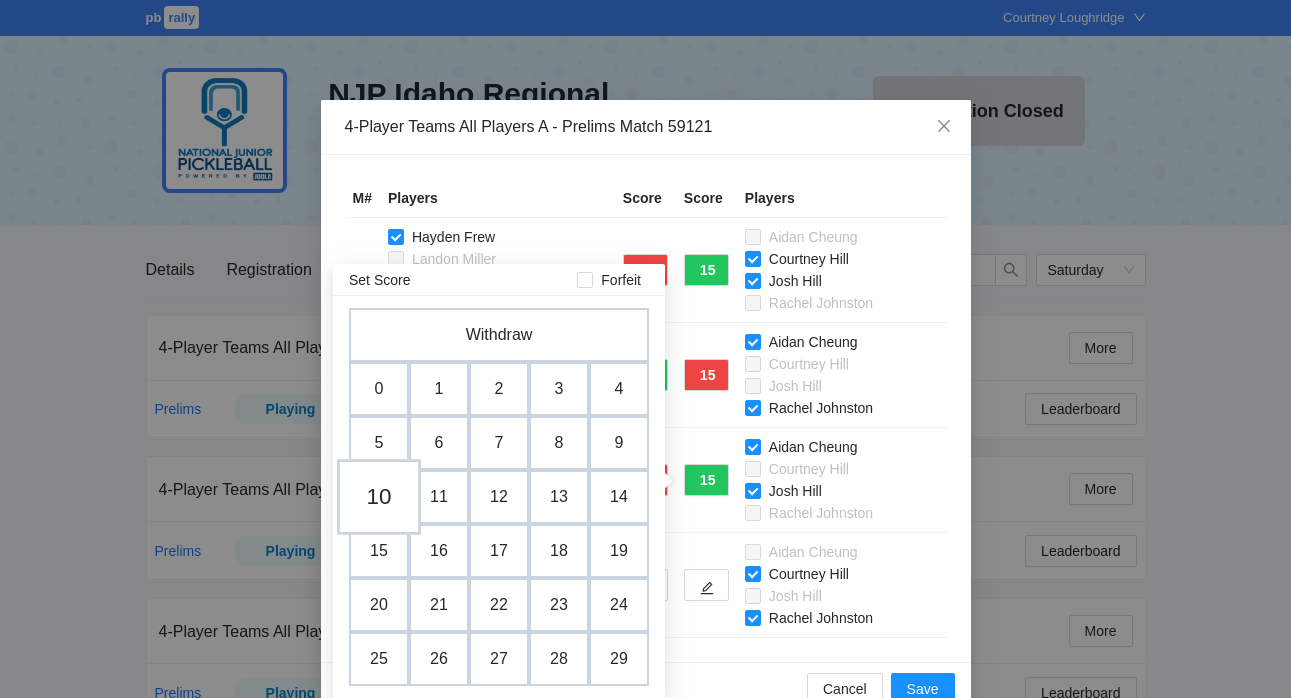 click on "10" at bounding box center (379, 497) 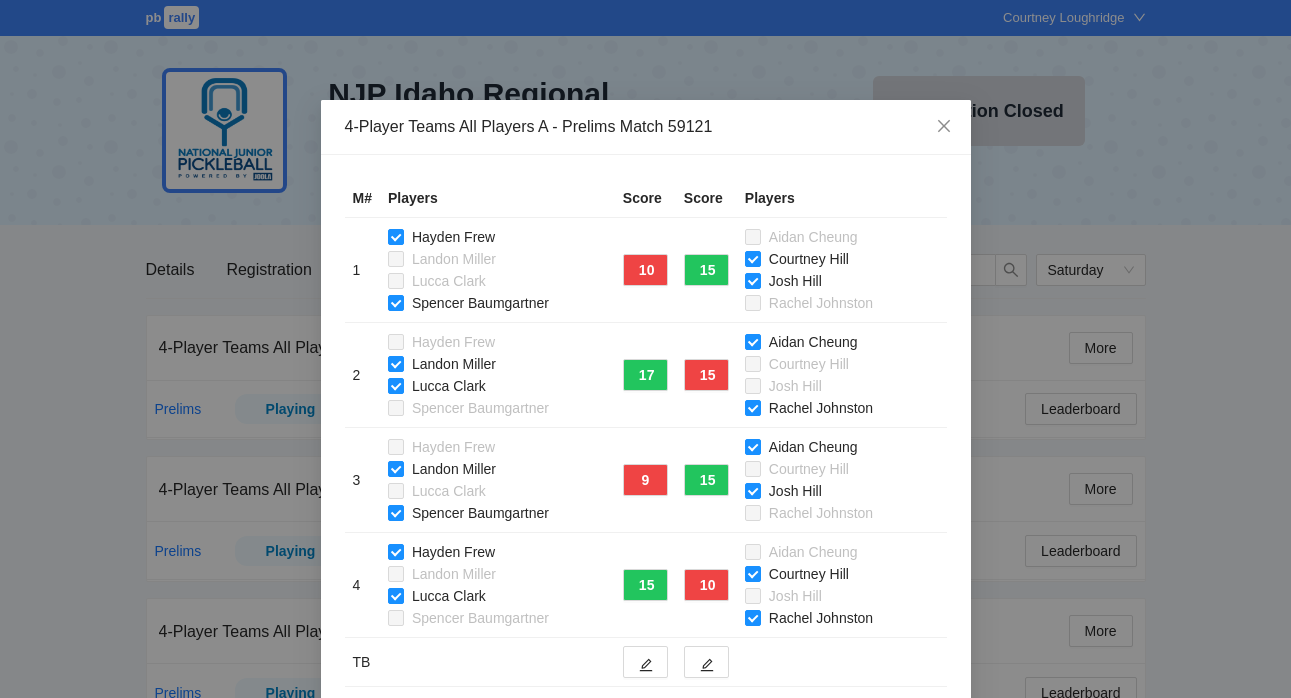 scroll, scrollTop: 90, scrollLeft: 0, axis: vertical 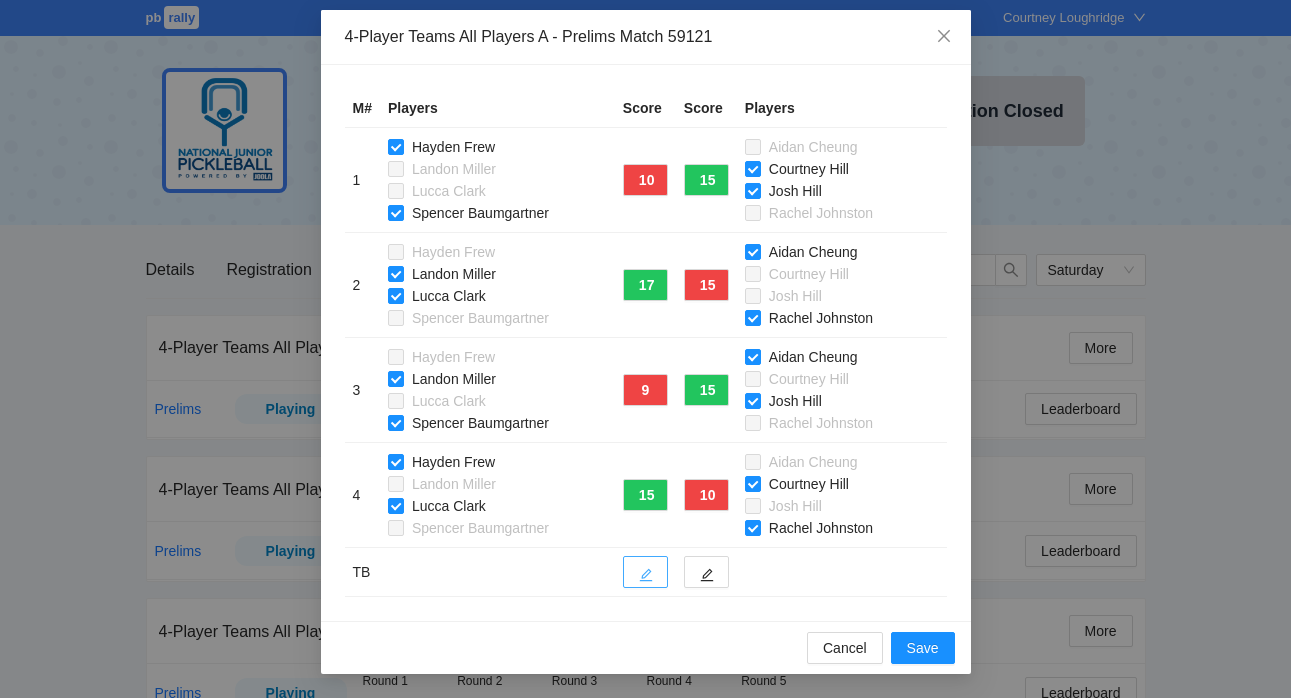 click 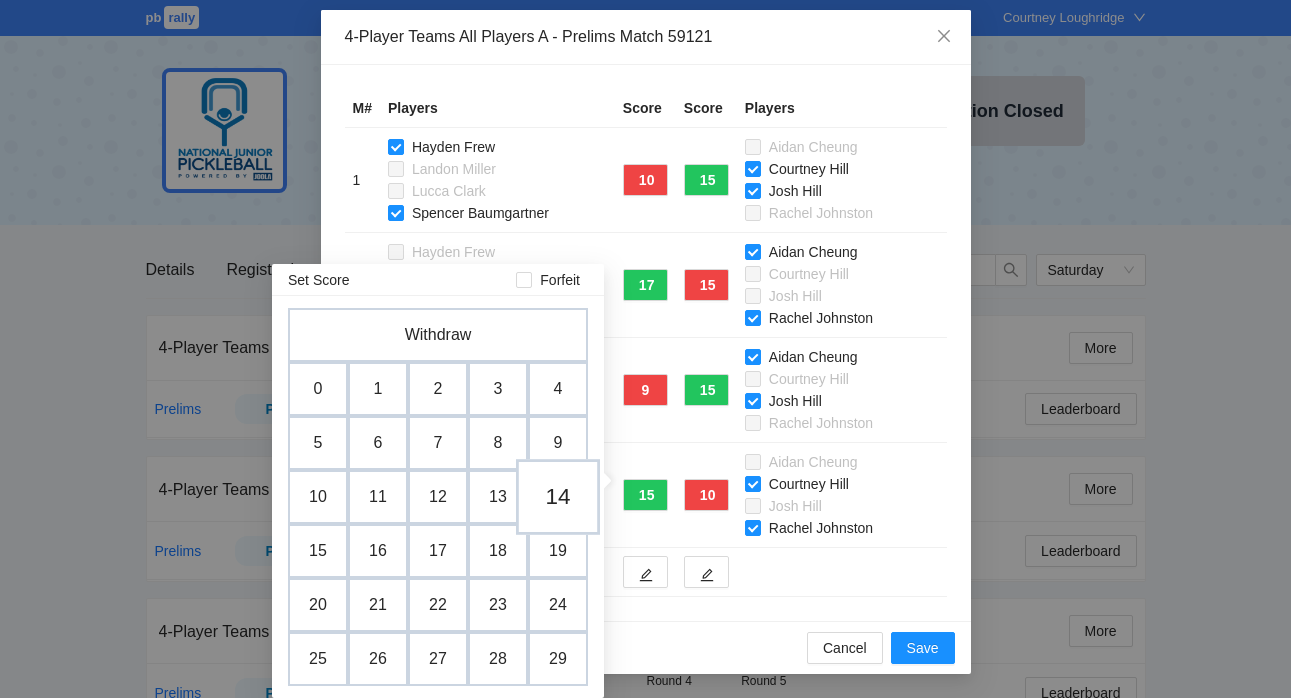 click on "14" at bounding box center [558, 497] 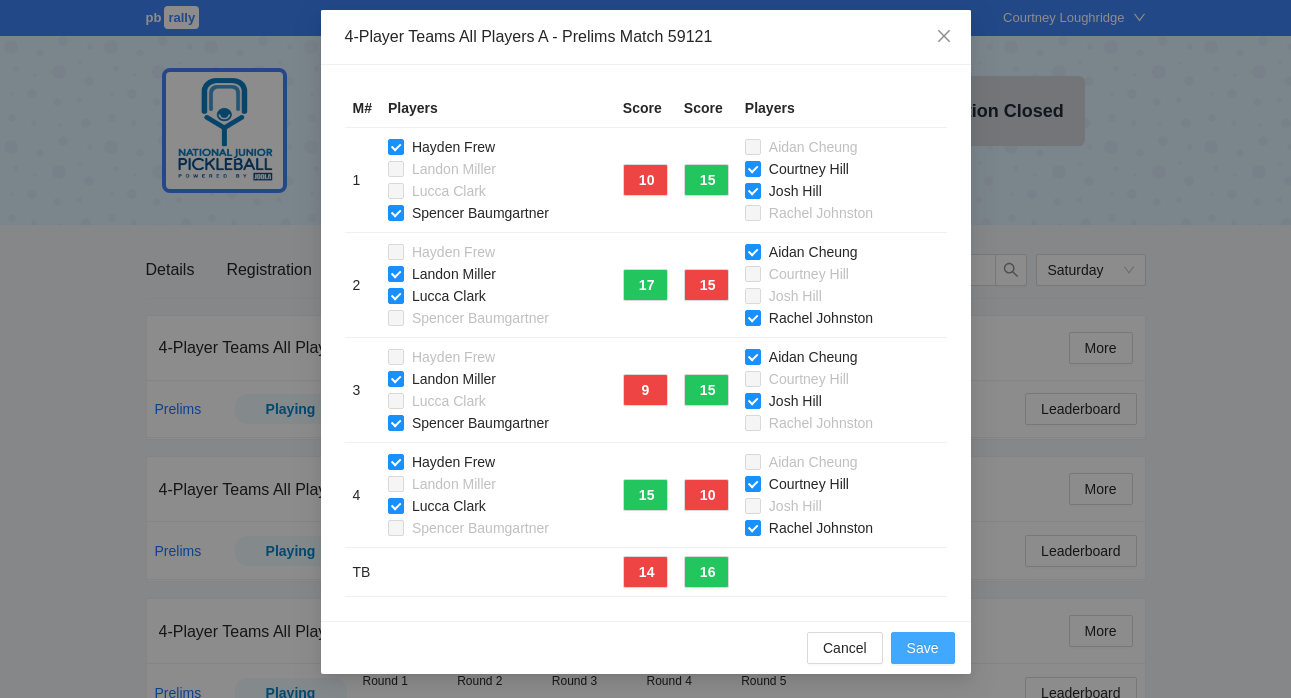 click on "Save" at bounding box center (923, 648) 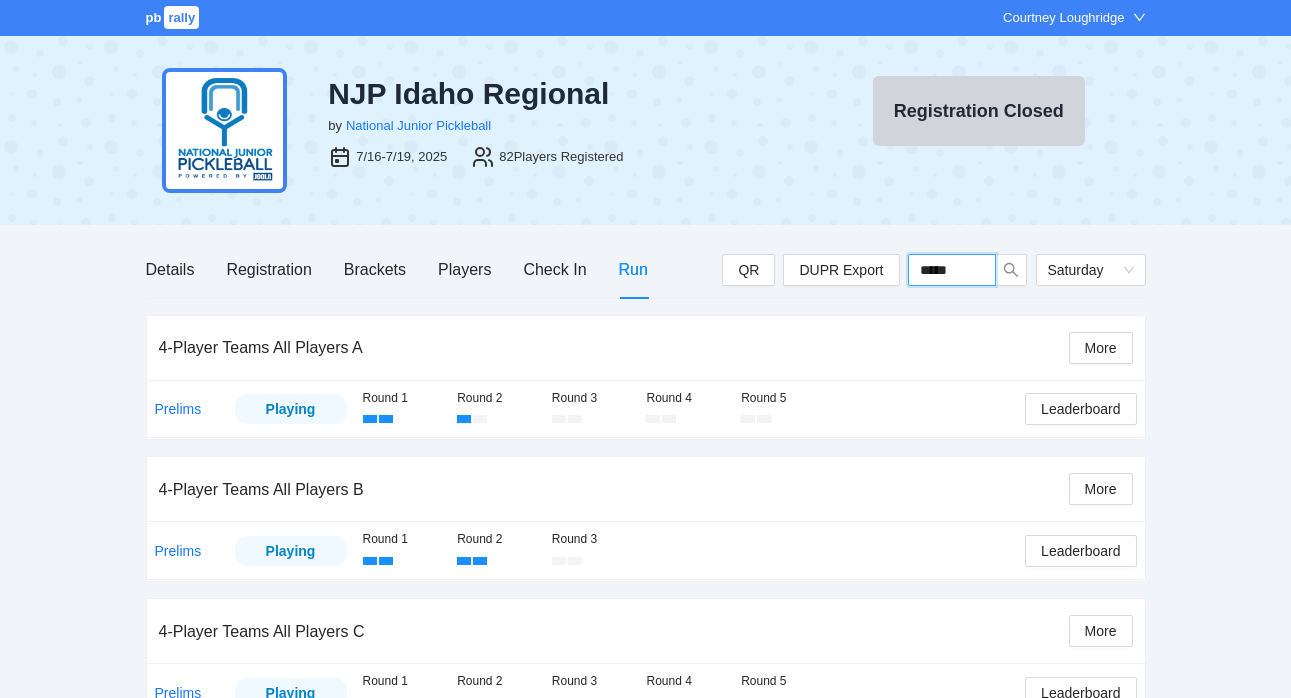 click on "*****" at bounding box center [952, 270] 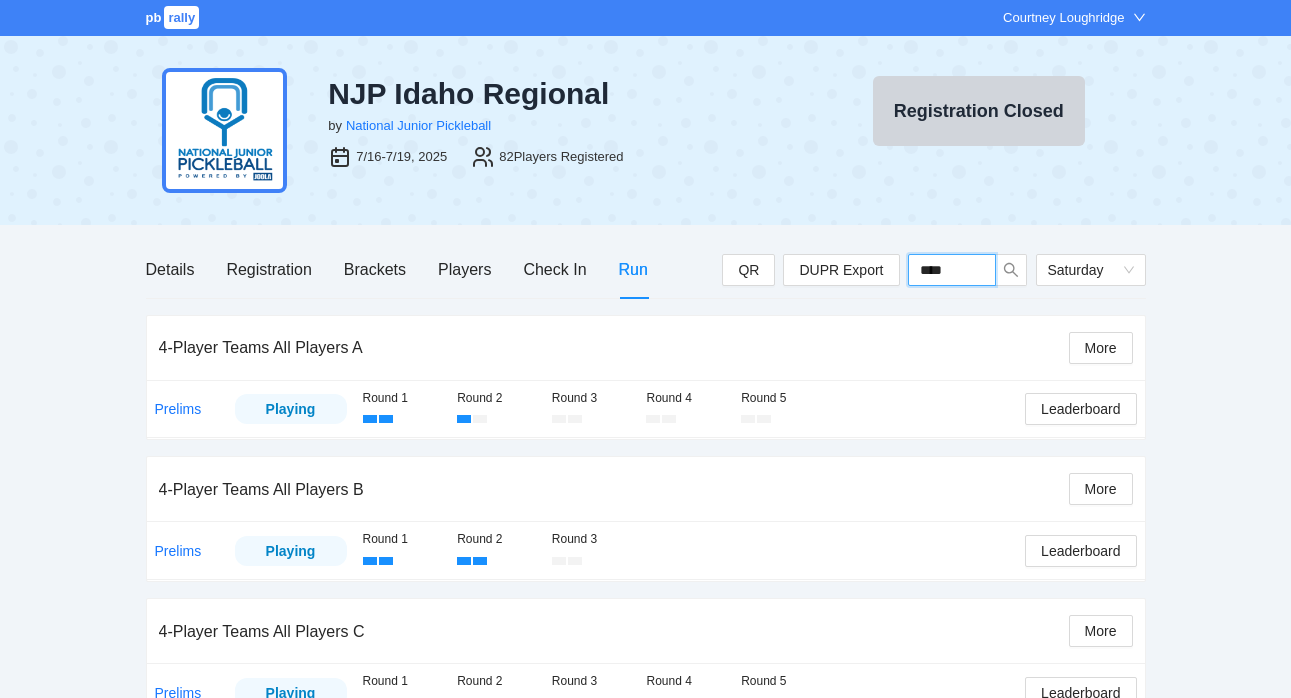 type on "*****" 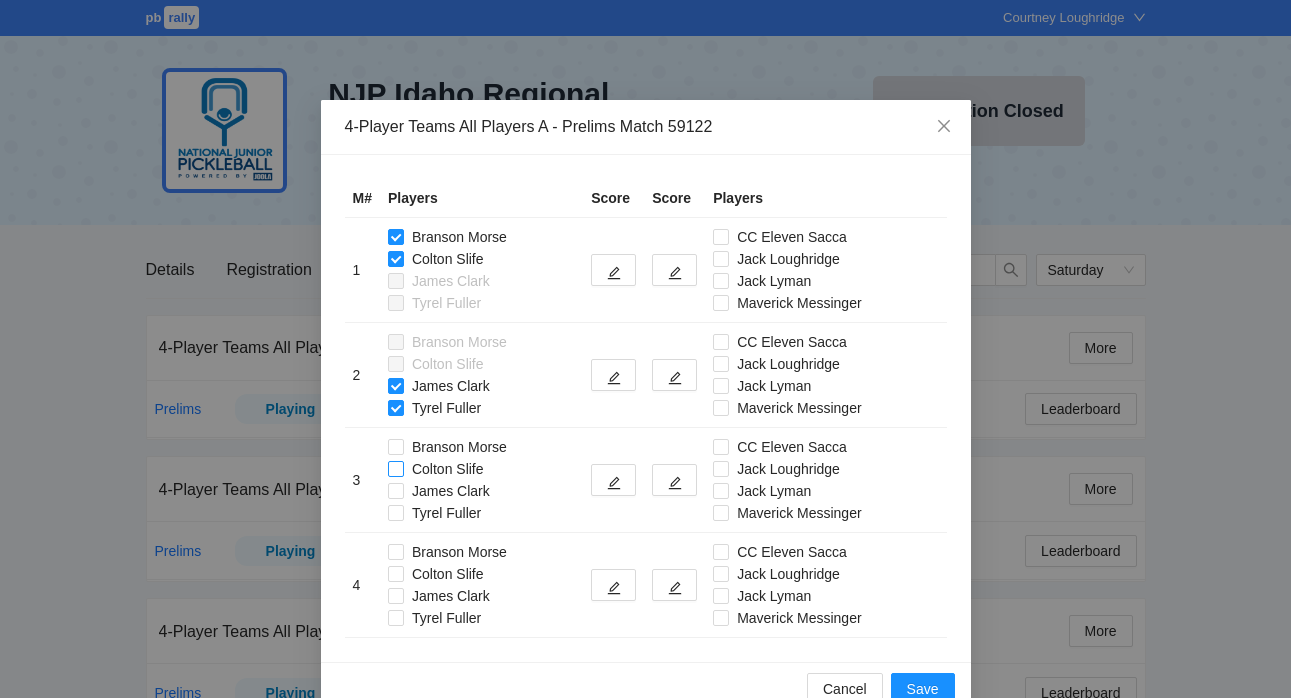 click on "Colton Slife" at bounding box center (440, 469) 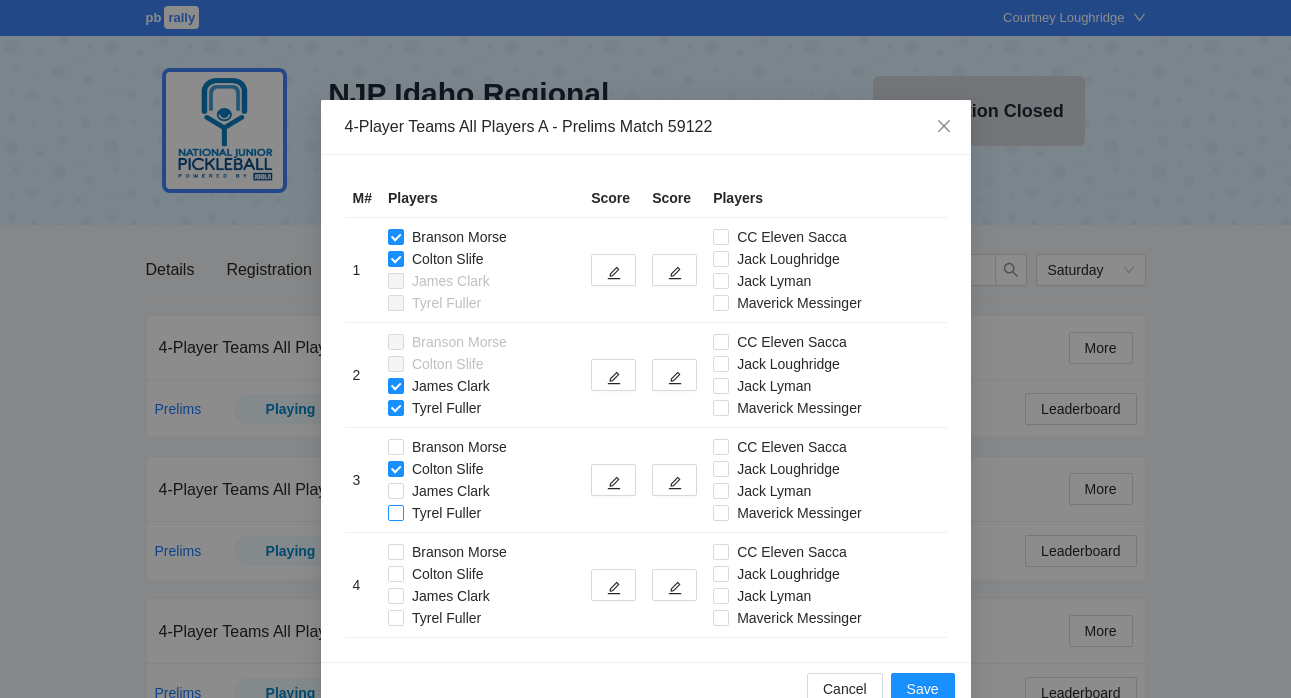 click on "Tyrel Fuller" at bounding box center [438, 513] 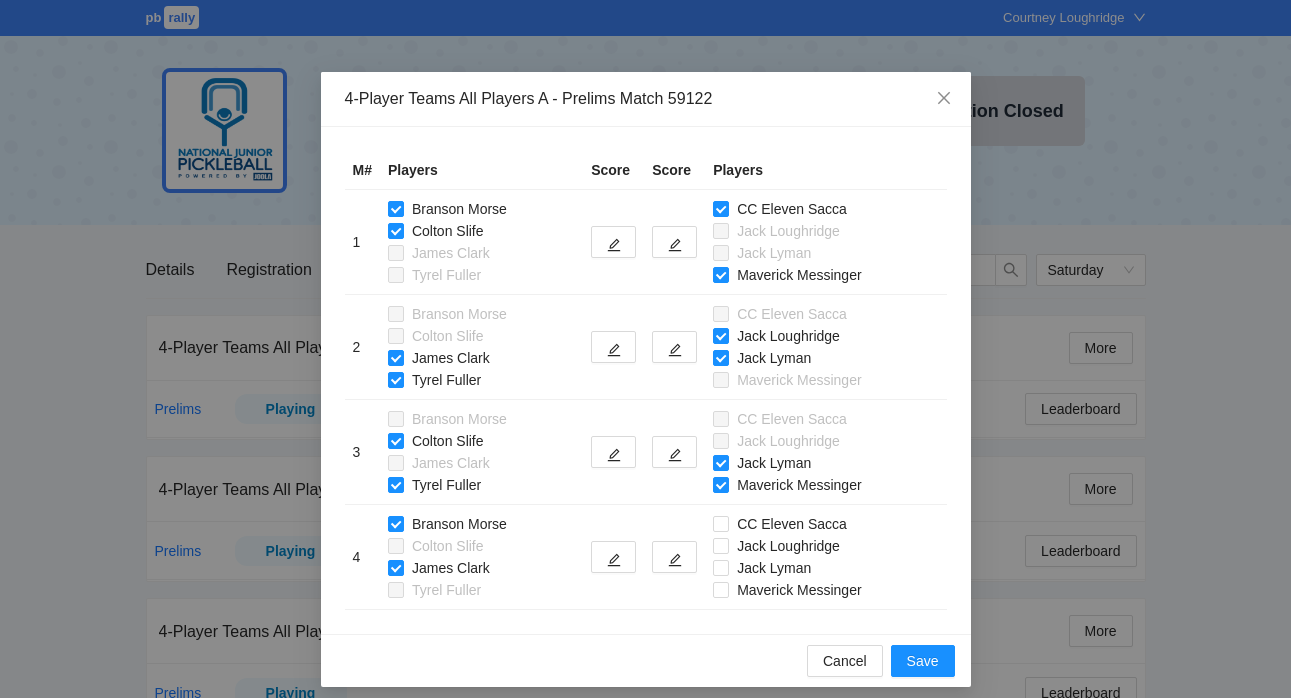 scroll, scrollTop: 41, scrollLeft: 0, axis: vertical 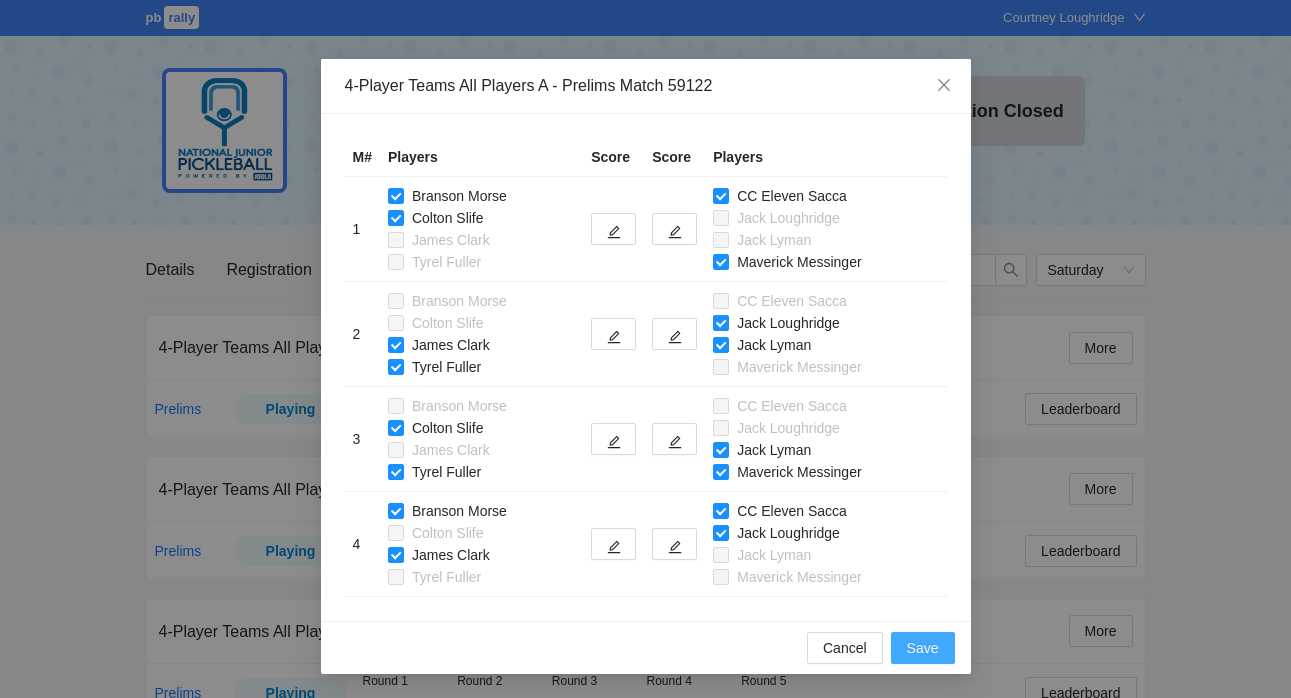 click on "Save" at bounding box center (923, 648) 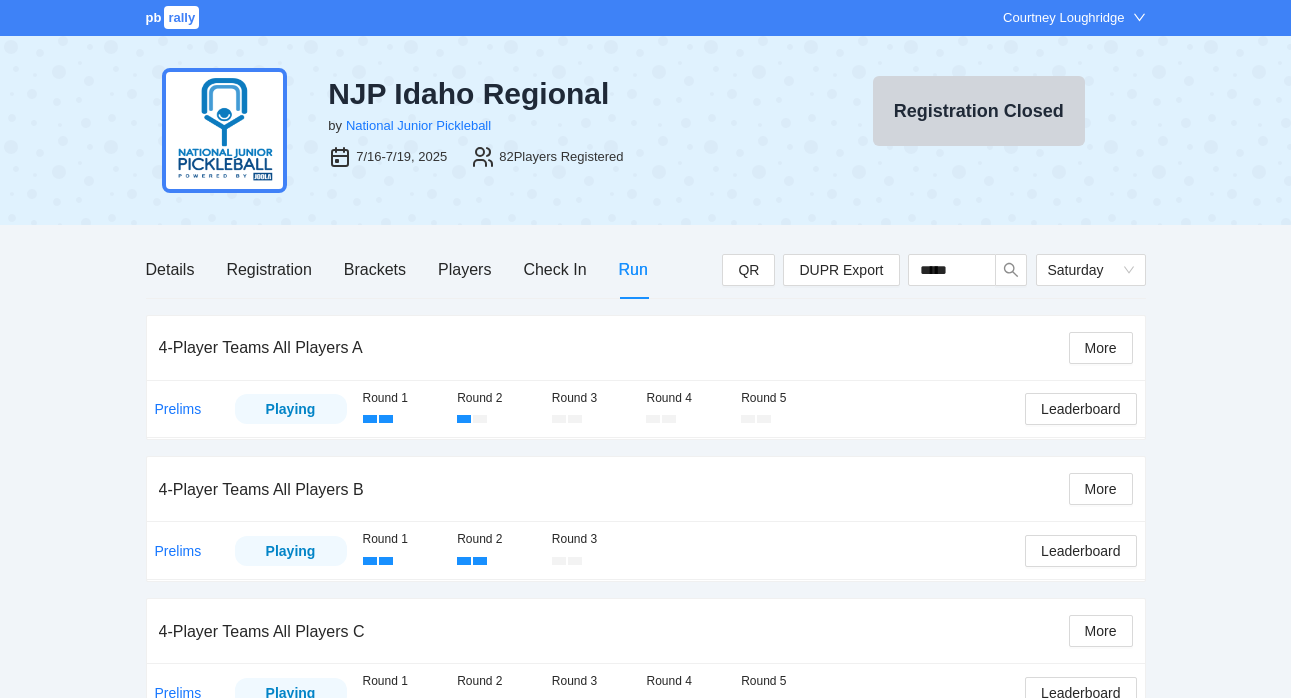 scroll, scrollTop: 204, scrollLeft: 0, axis: vertical 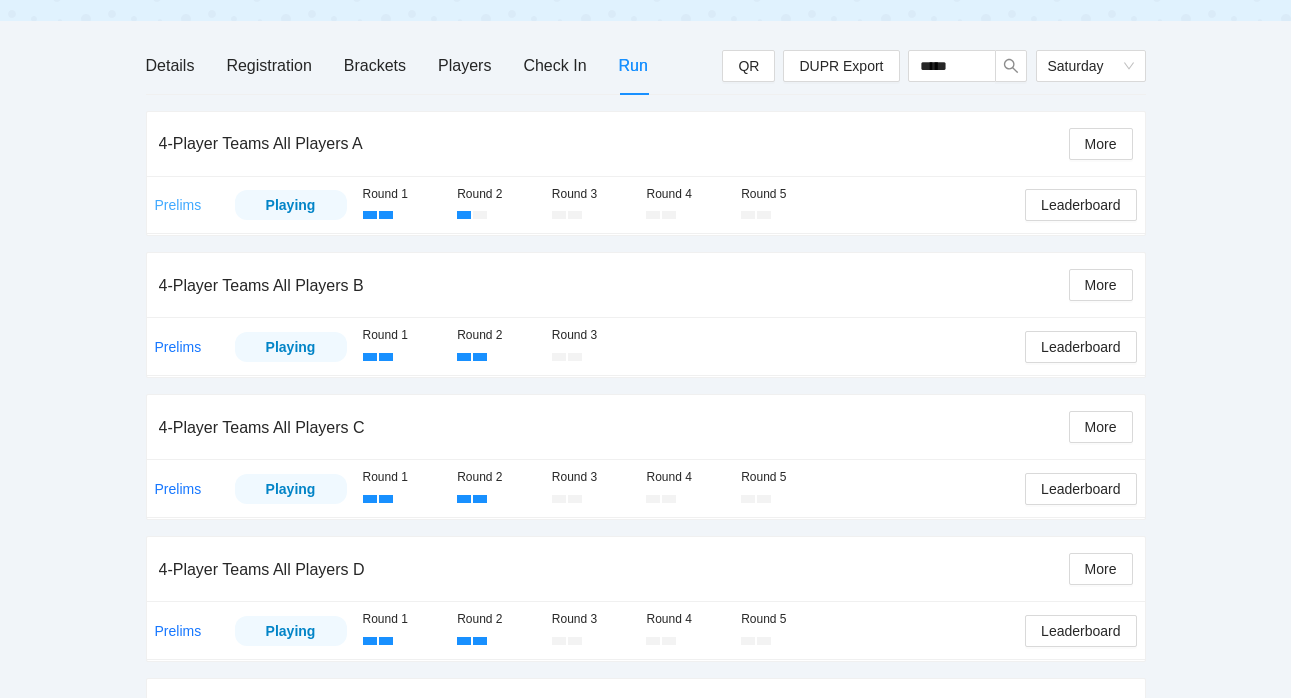 click on "Prelims" at bounding box center (178, 205) 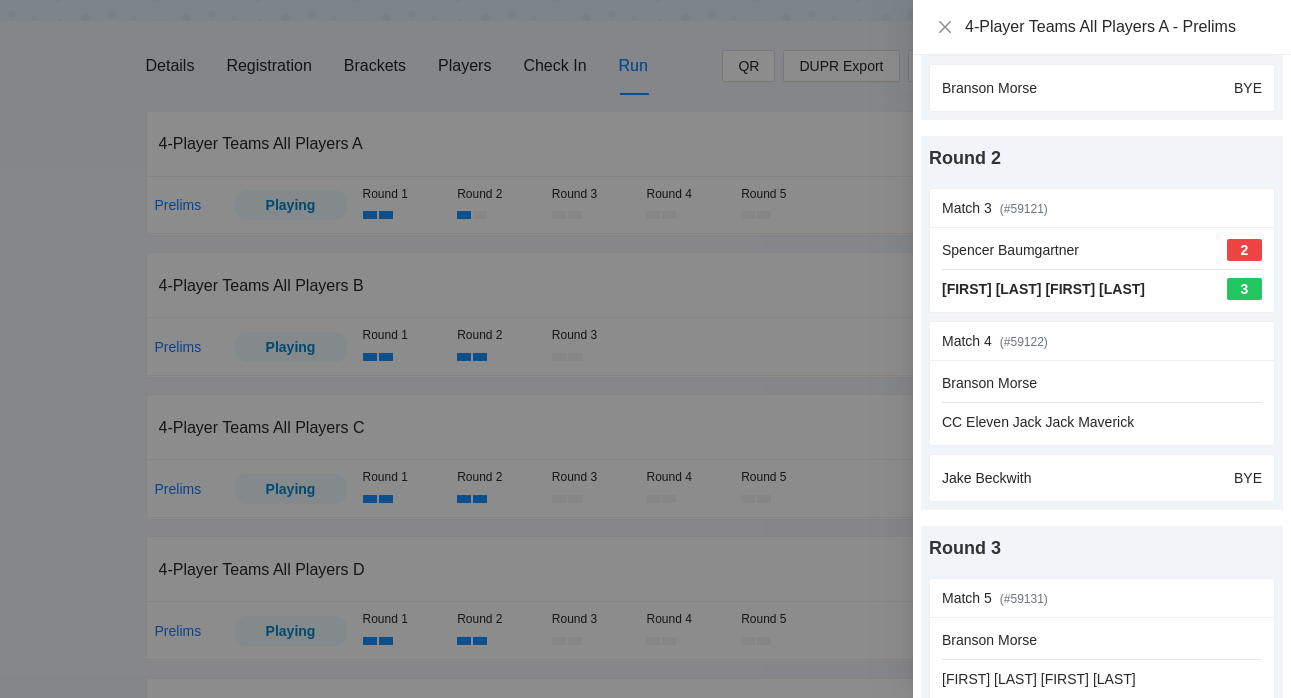 scroll, scrollTop: 320, scrollLeft: 0, axis: vertical 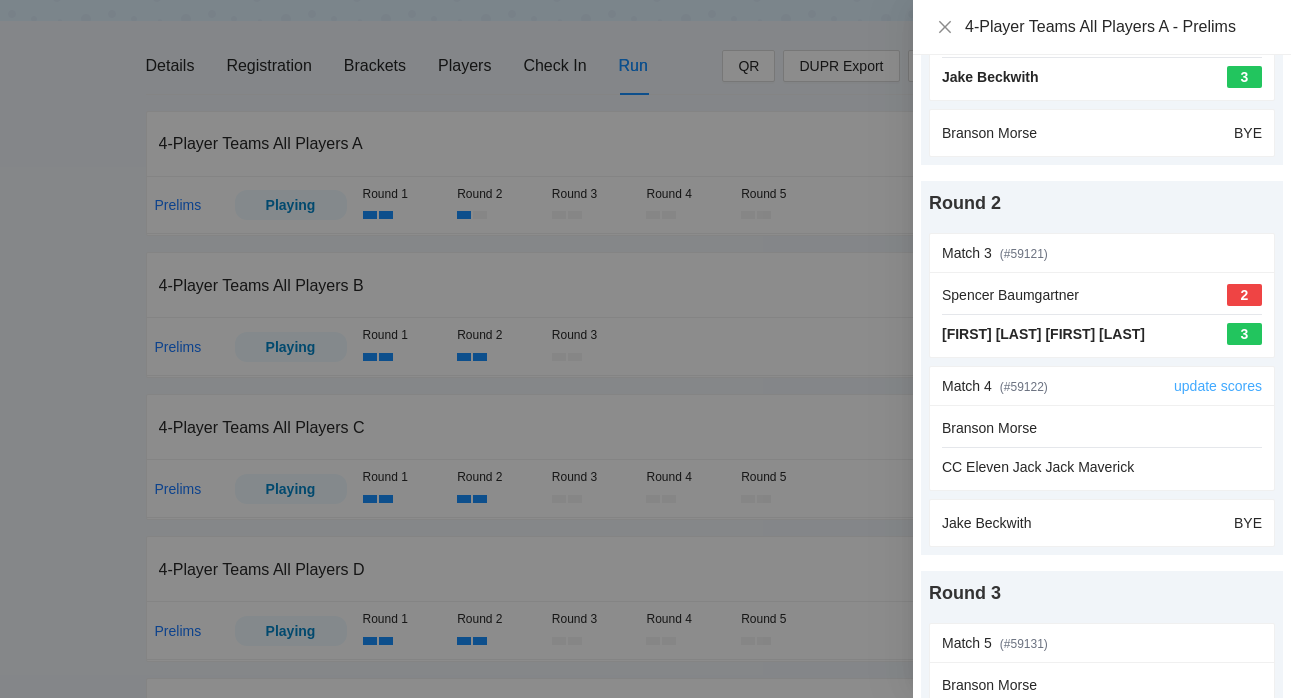 click on "update scores" at bounding box center [1218, 386] 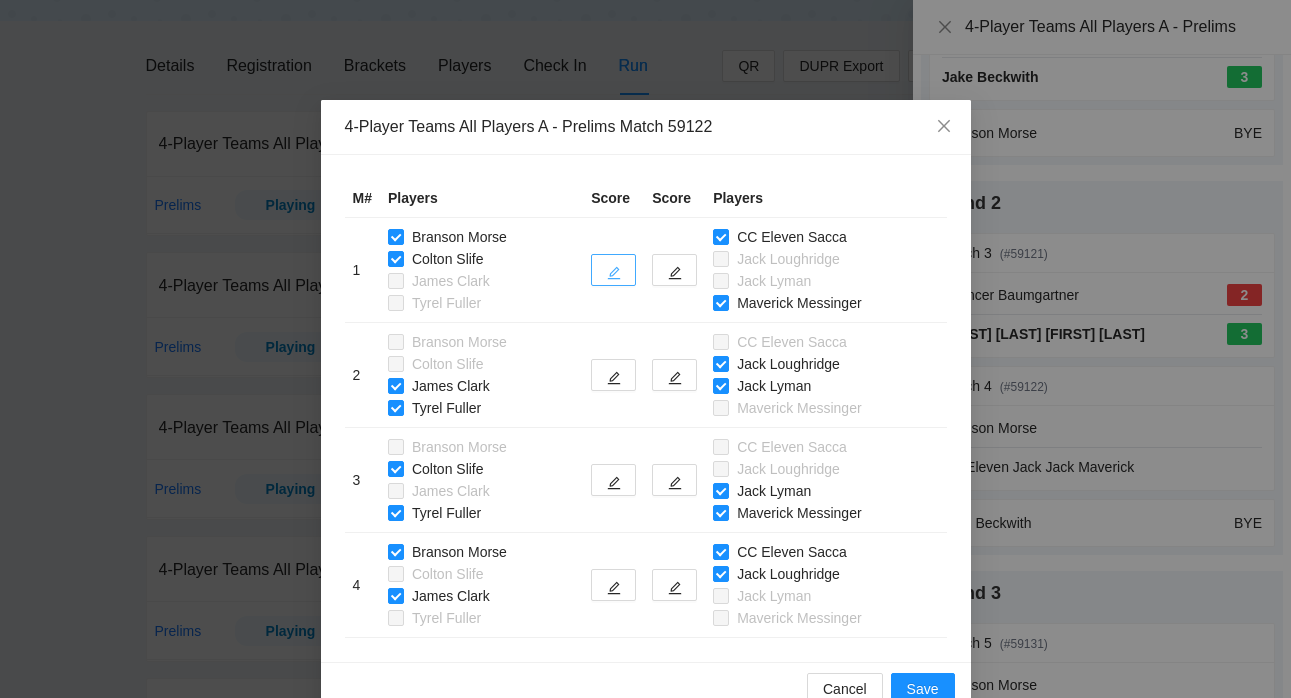 click 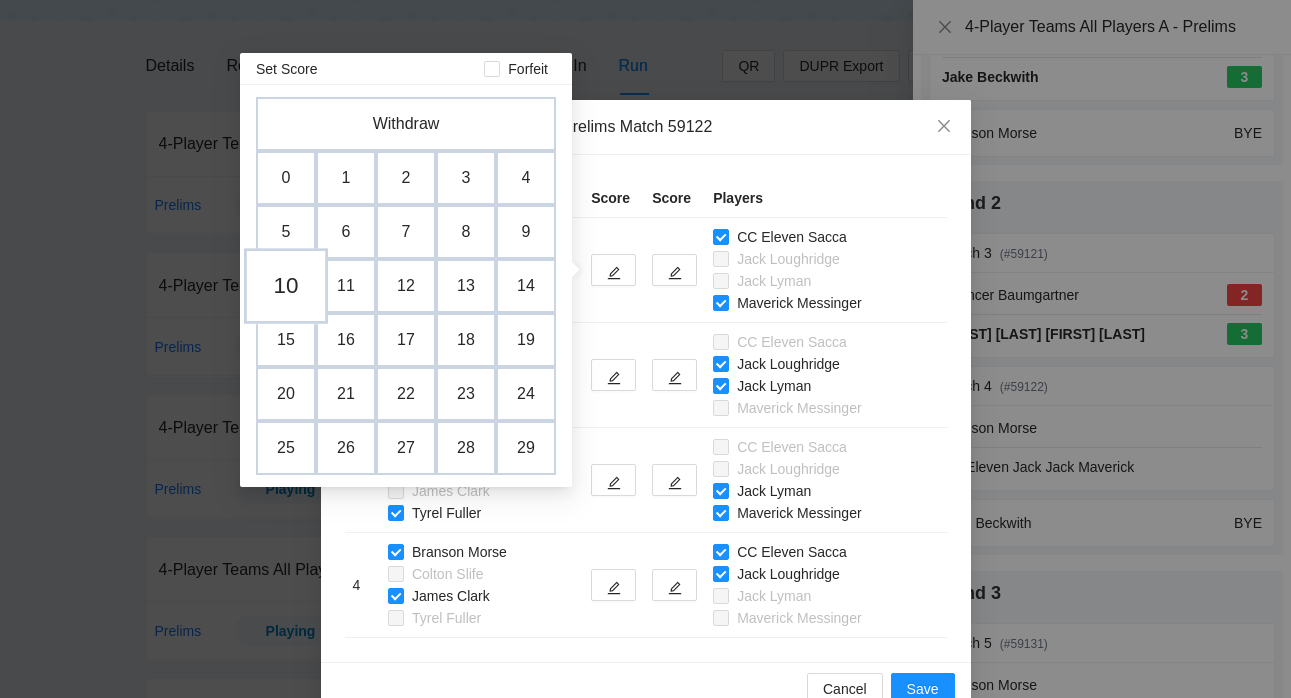 click on "10" at bounding box center [286, 286] 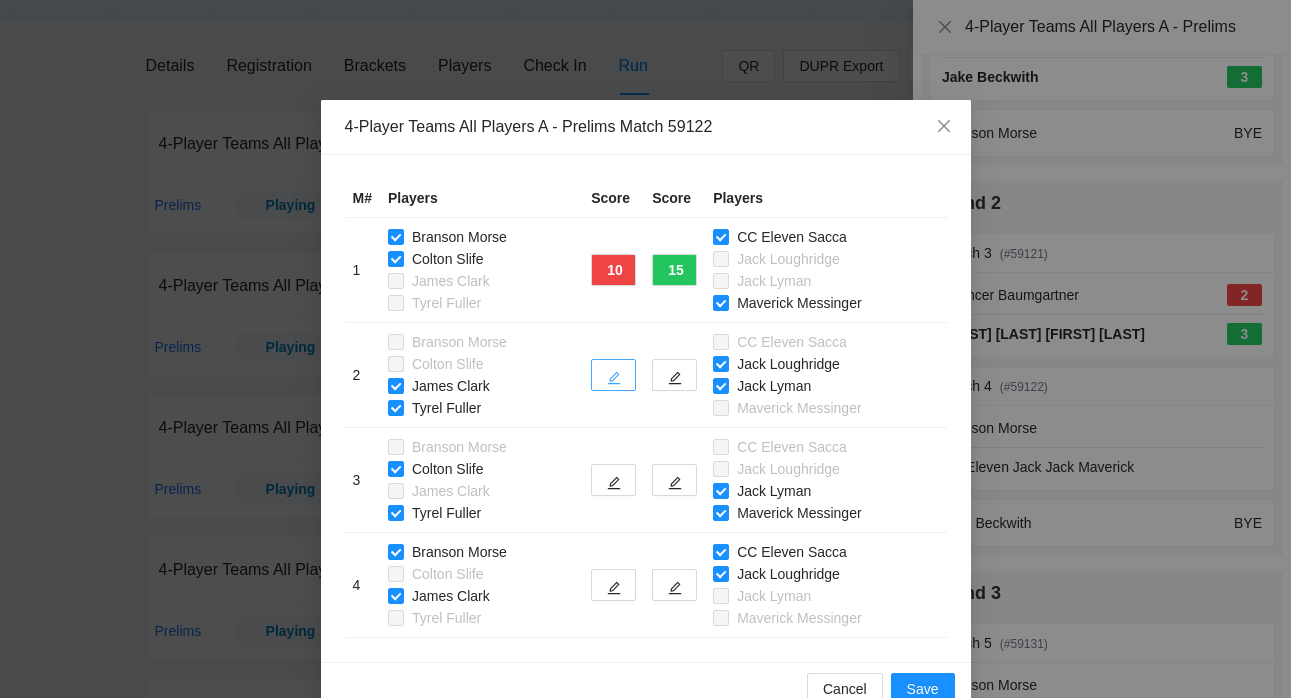 click at bounding box center (613, 375) 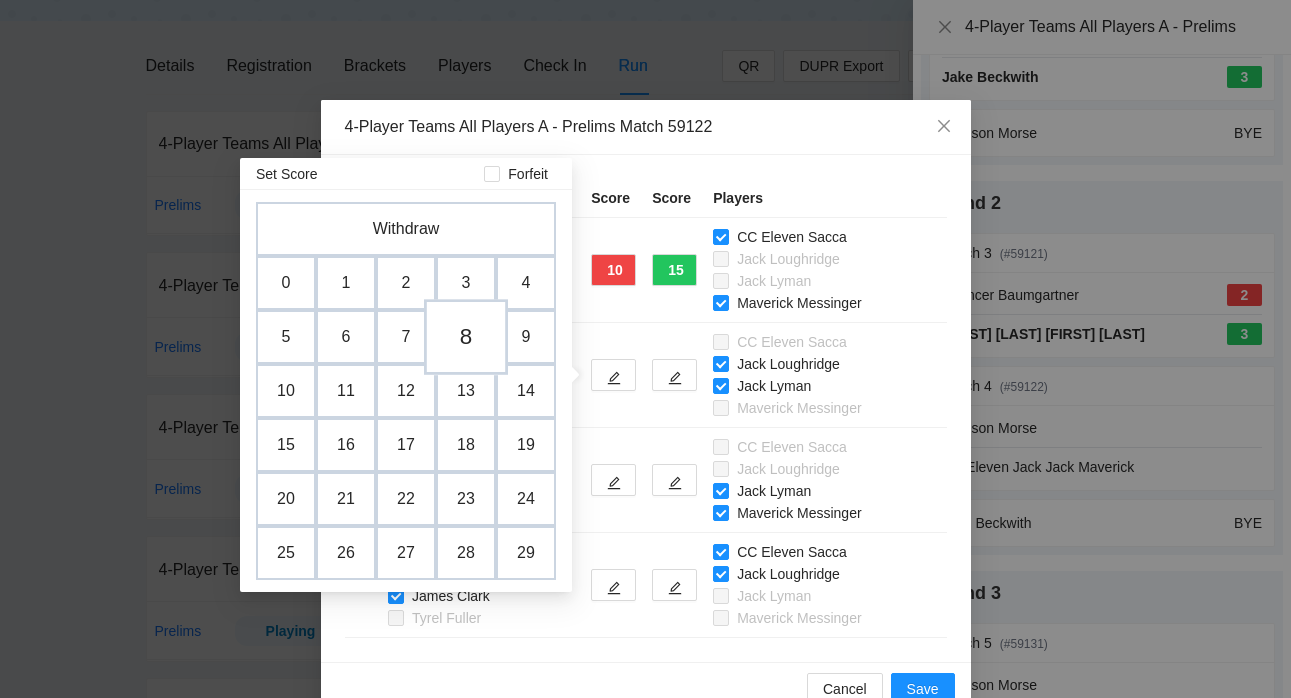 click on "8" at bounding box center (466, 337) 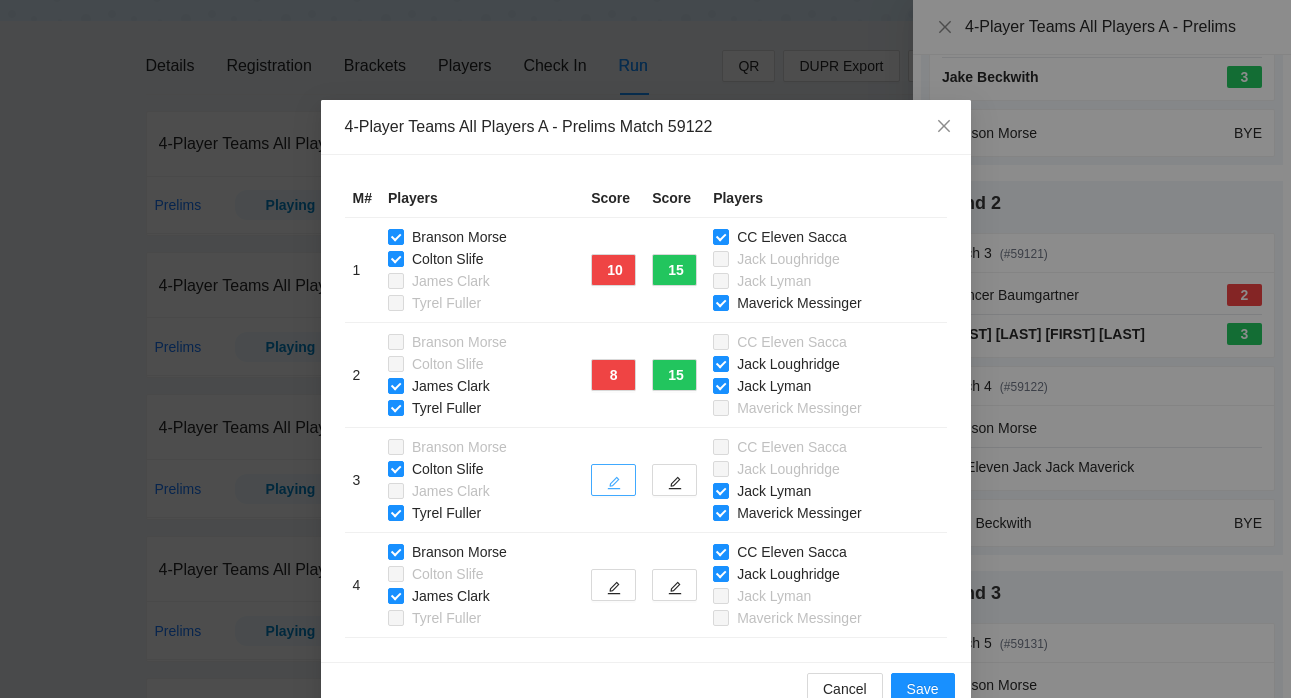 click at bounding box center [613, 480] 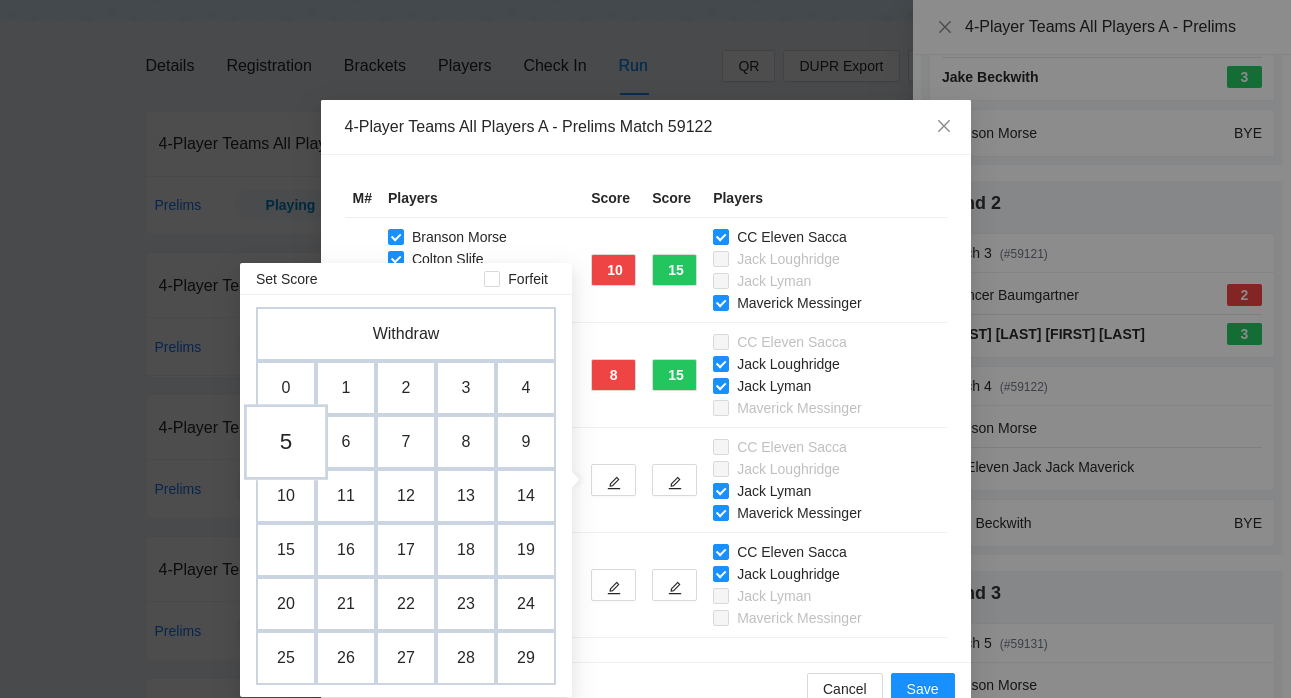 click on "5" at bounding box center (286, 442) 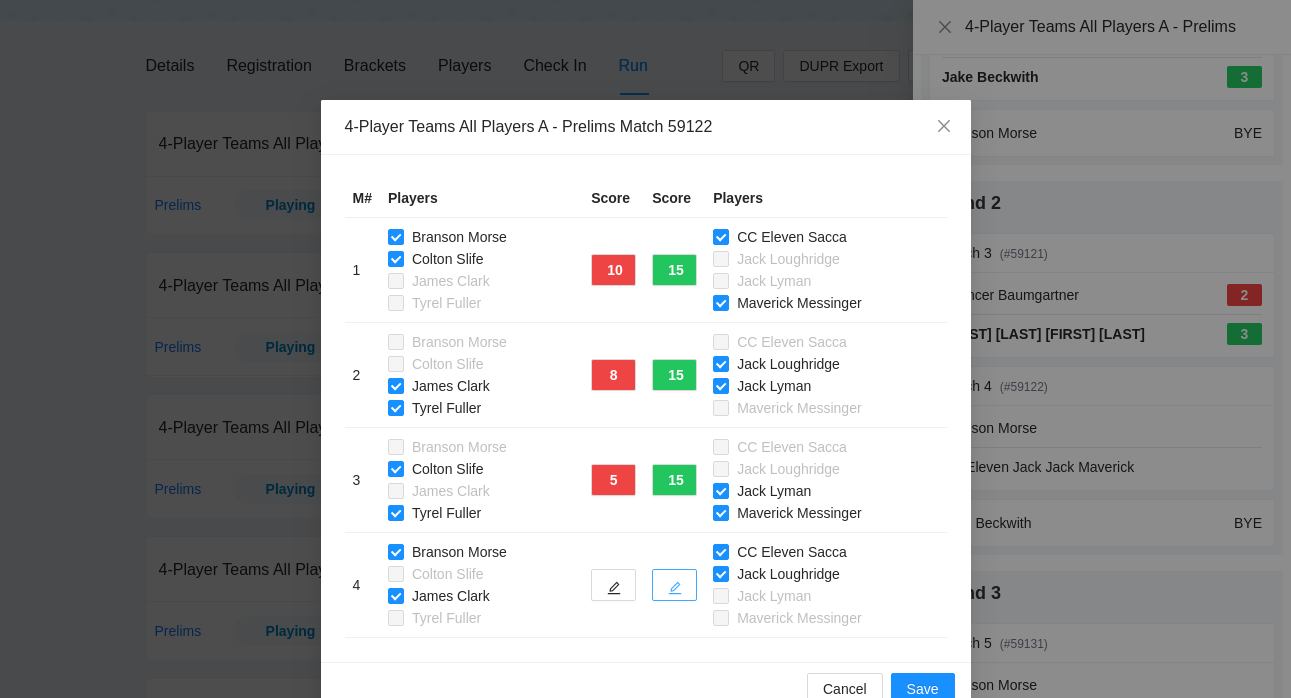 click at bounding box center [674, 585] 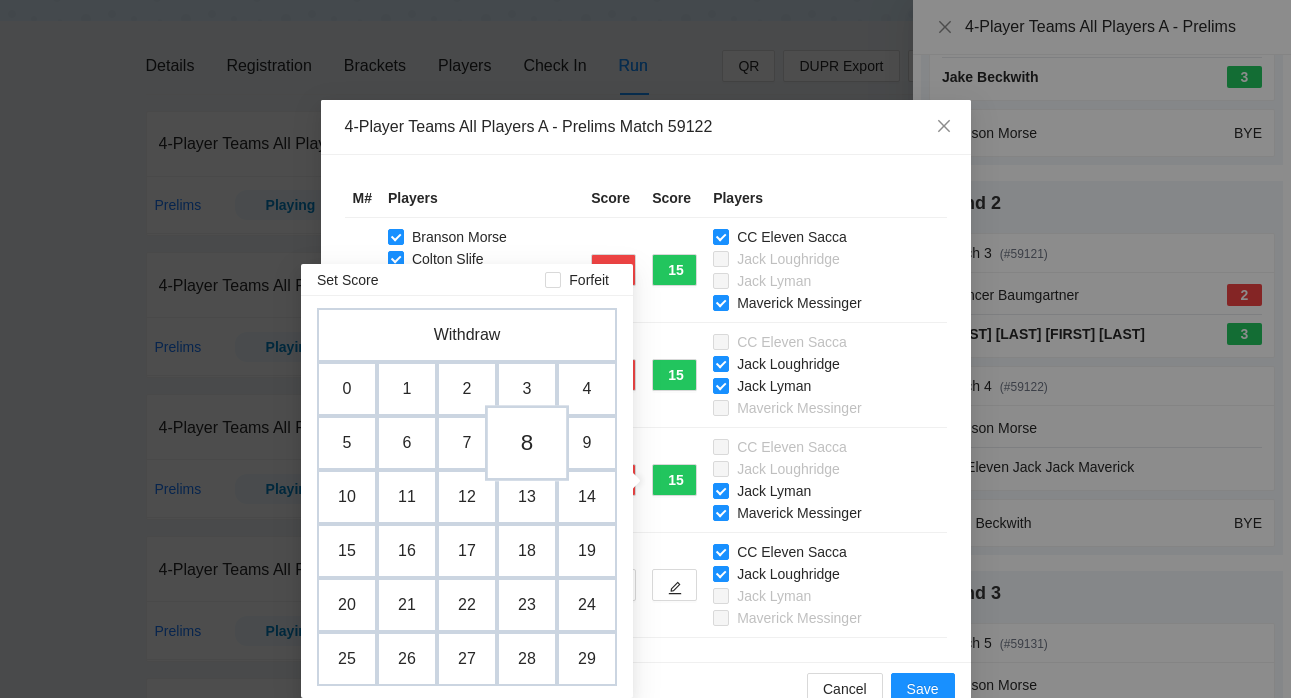 click on "8" at bounding box center [527, 443] 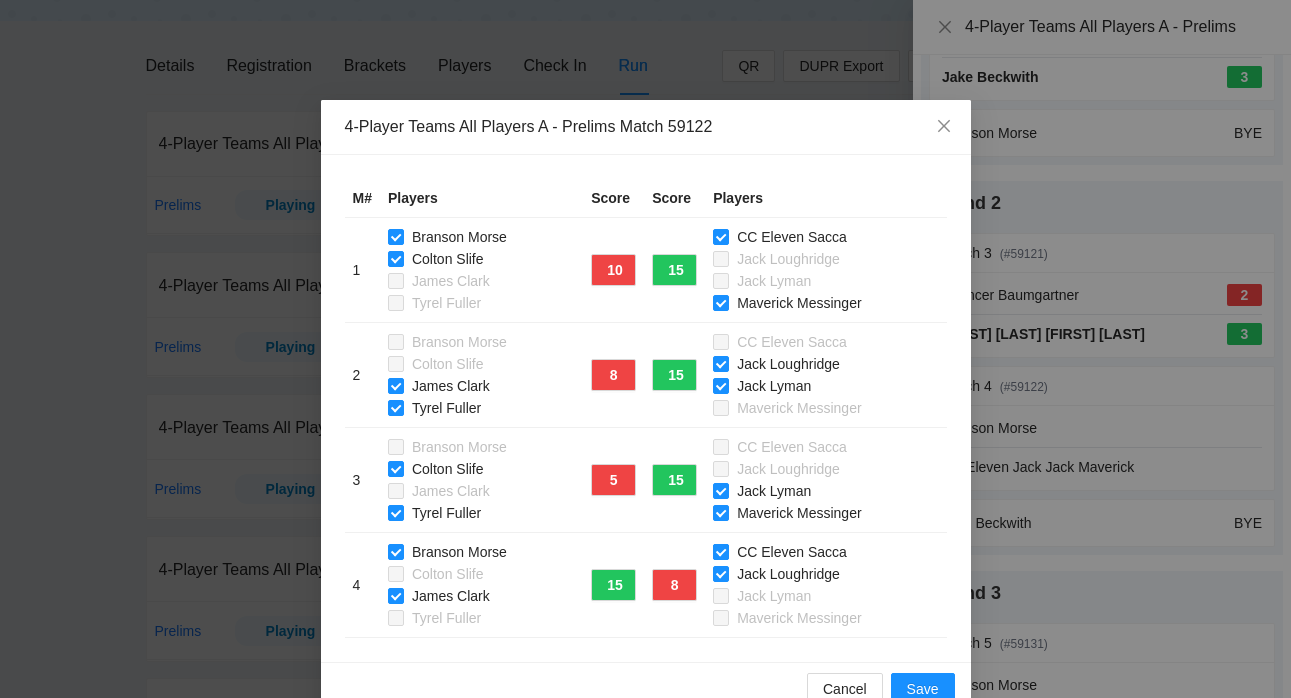scroll, scrollTop: 41, scrollLeft: 0, axis: vertical 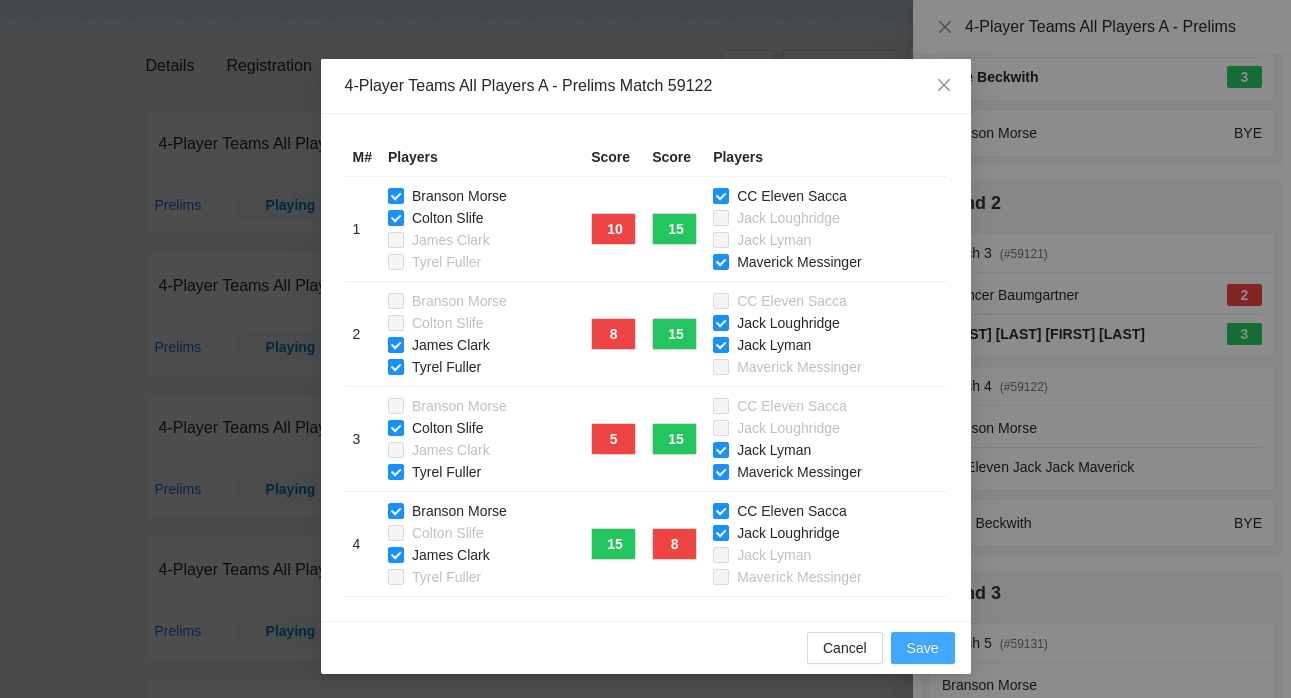 click on "Save" at bounding box center (923, 648) 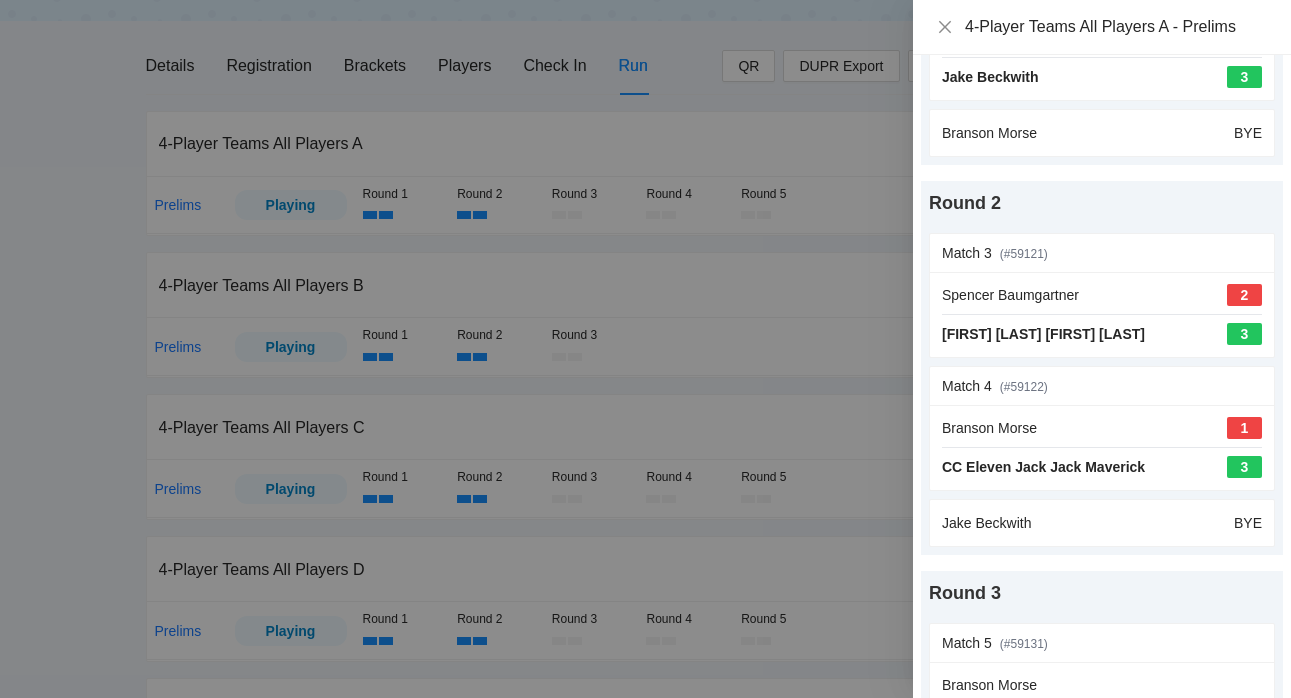 click at bounding box center (645, 349) 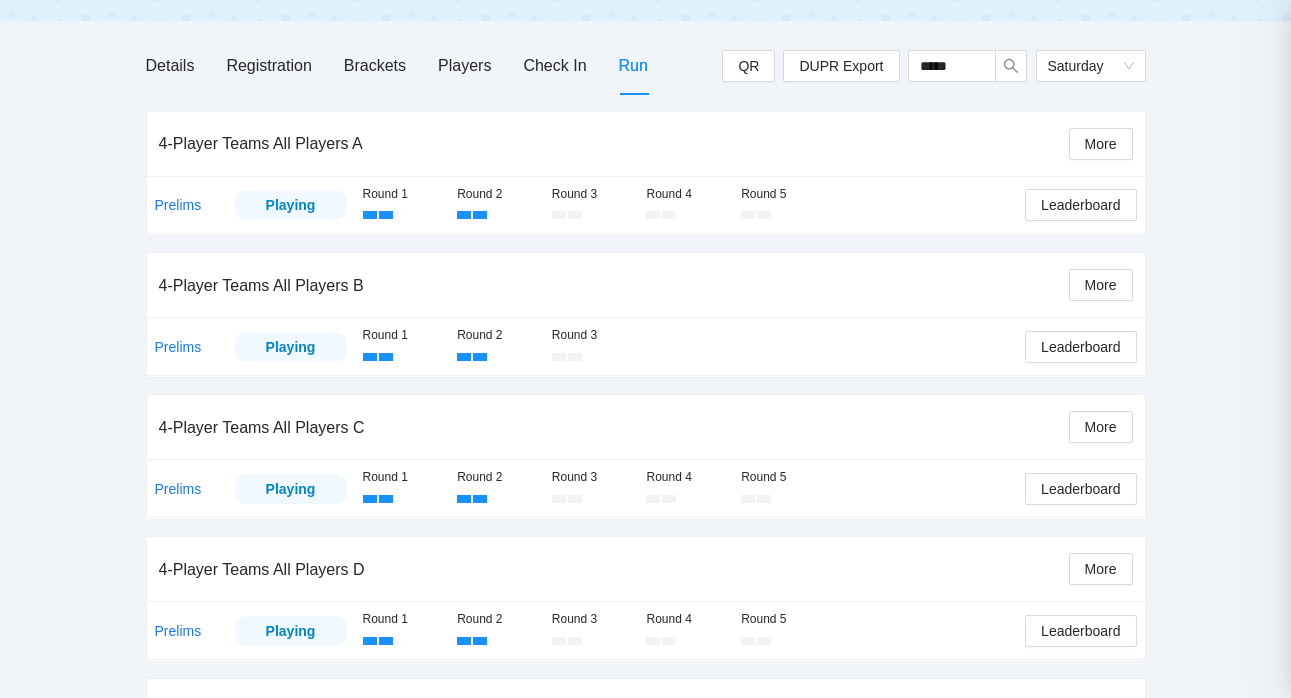 scroll, scrollTop: 0, scrollLeft: 0, axis: both 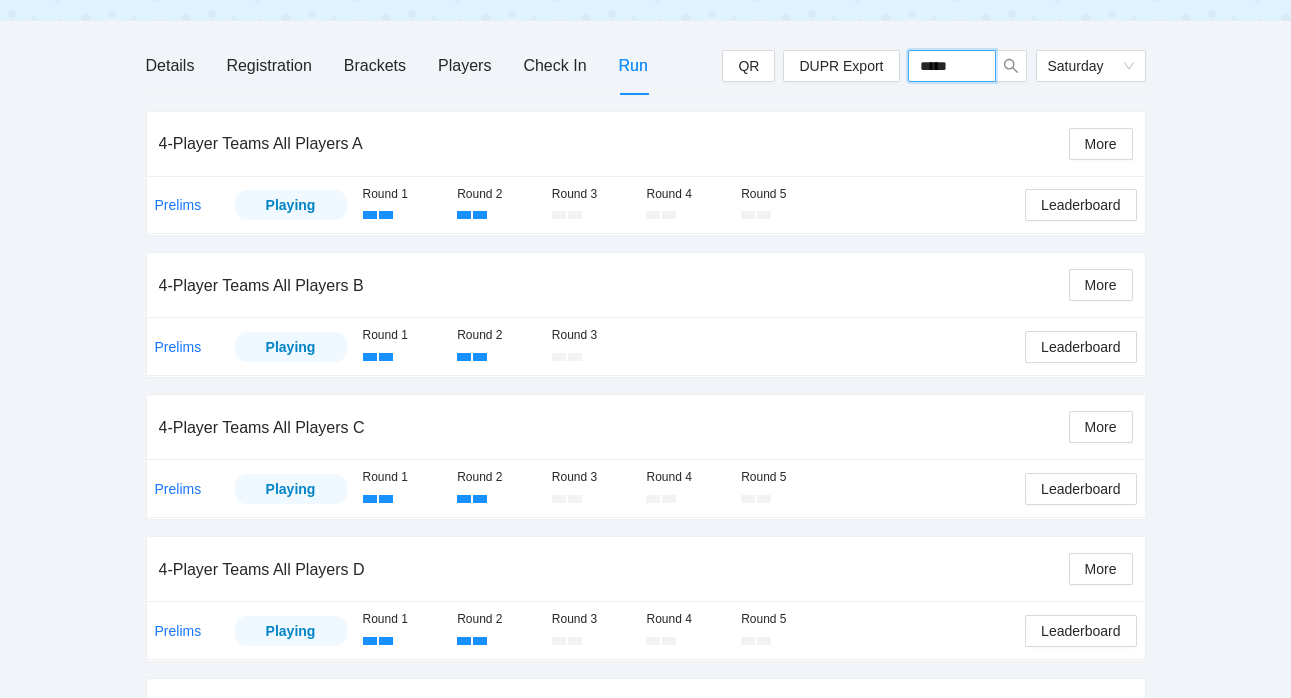 click on "*****" at bounding box center [952, 66] 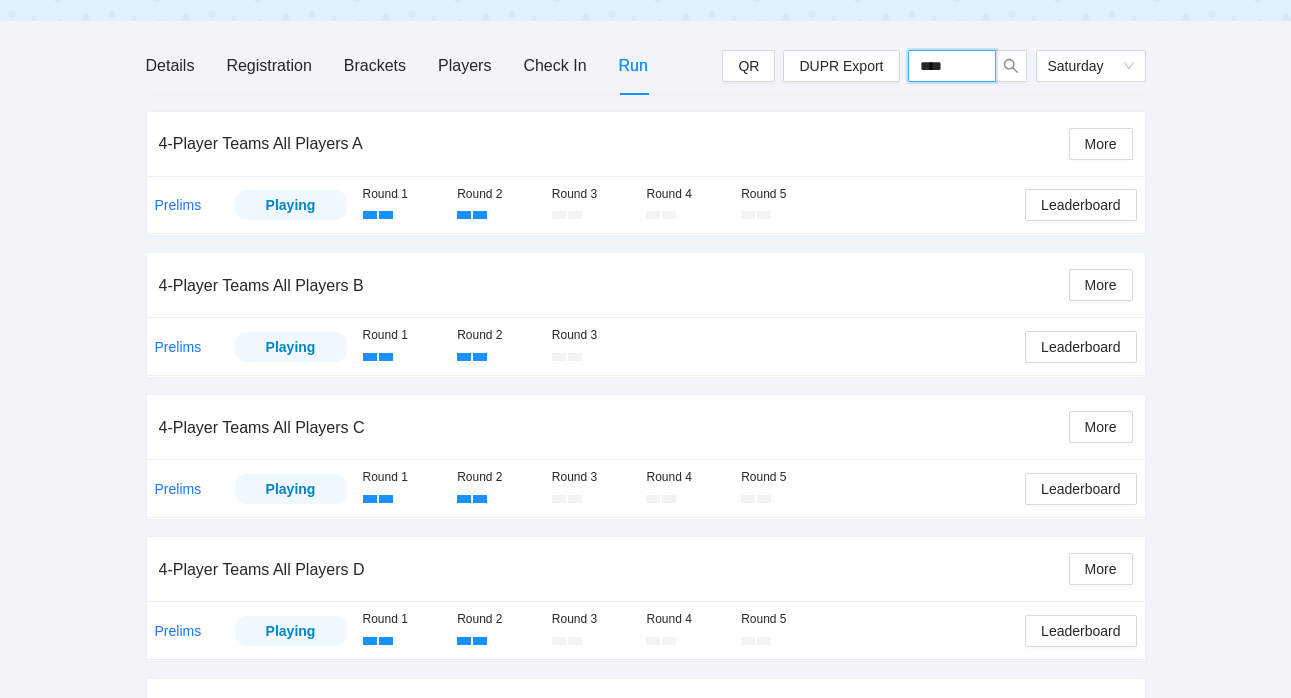 type on "*****" 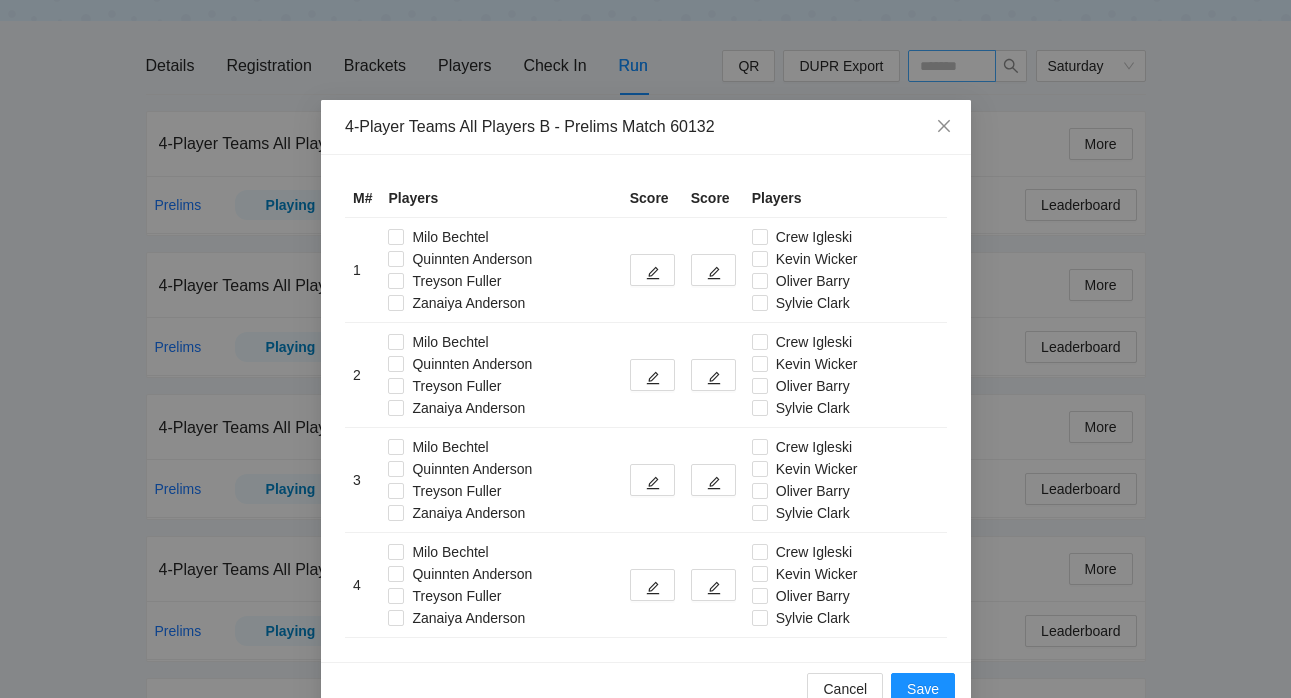 type on "*****" 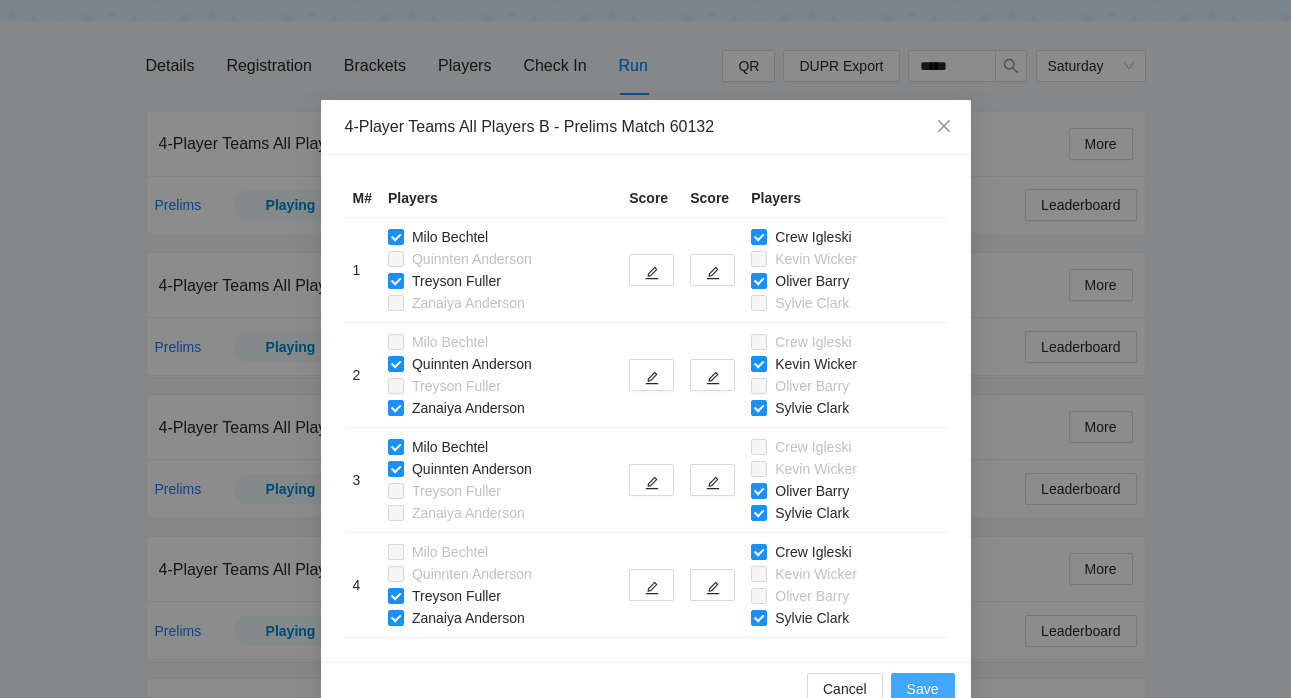 click on "Save" at bounding box center (923, 689) 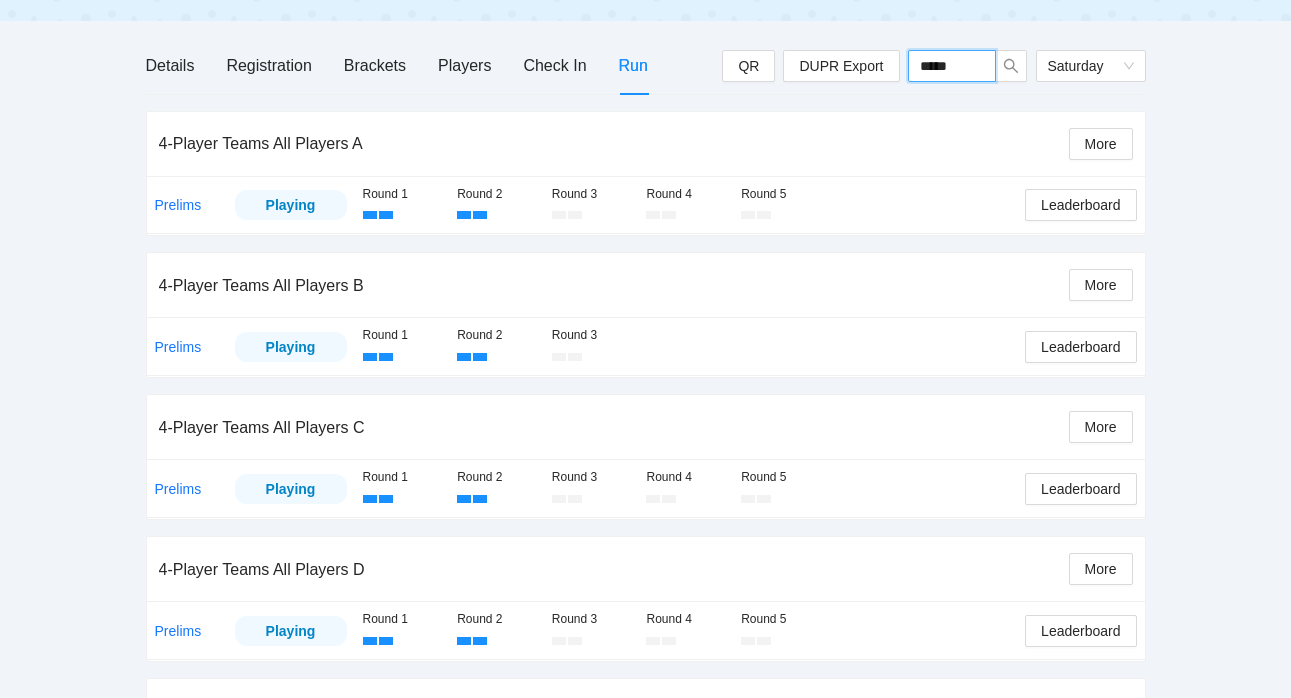 click on "*****" at bounding box center (952, 66) 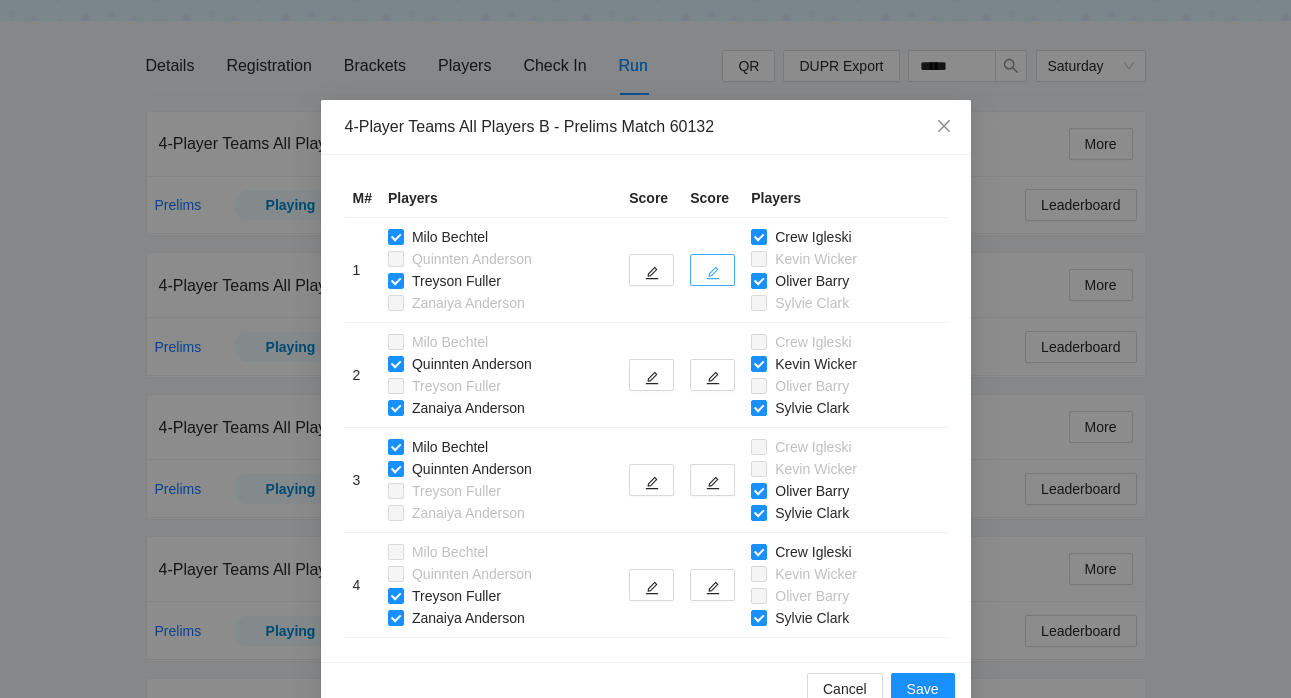click at bounding box center [712, 270] 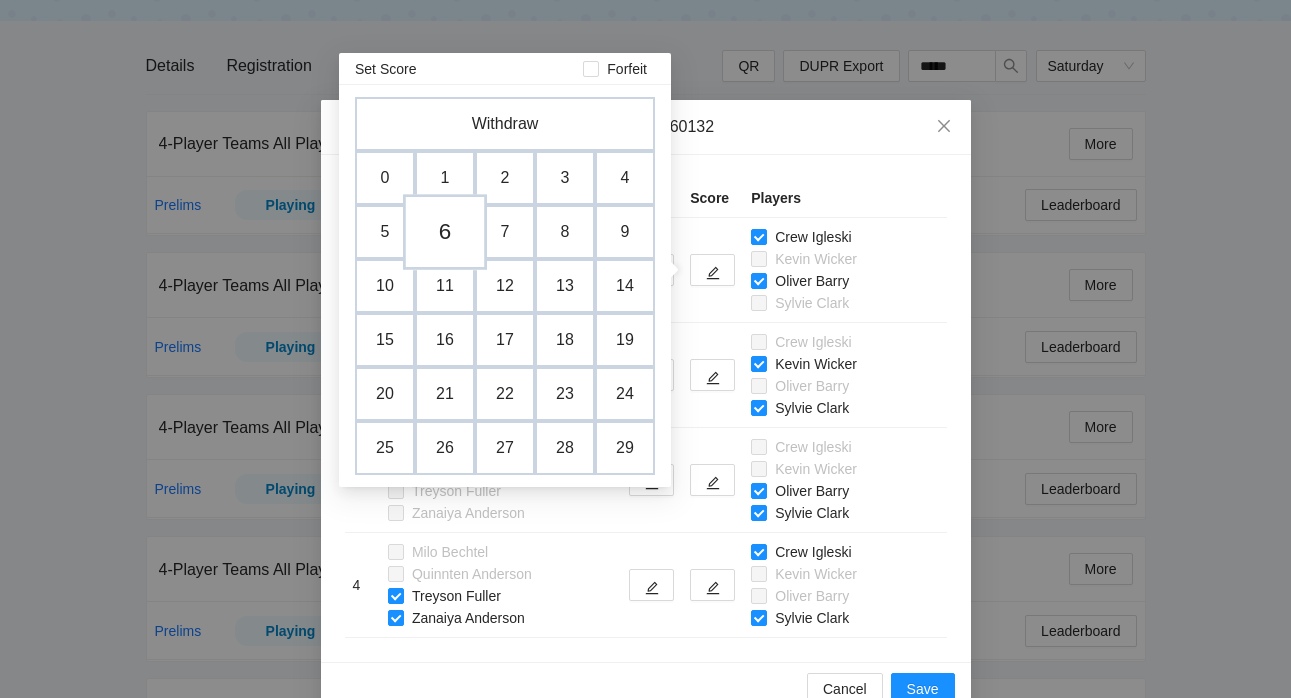 click on "6" at bounding box center [445, 232] 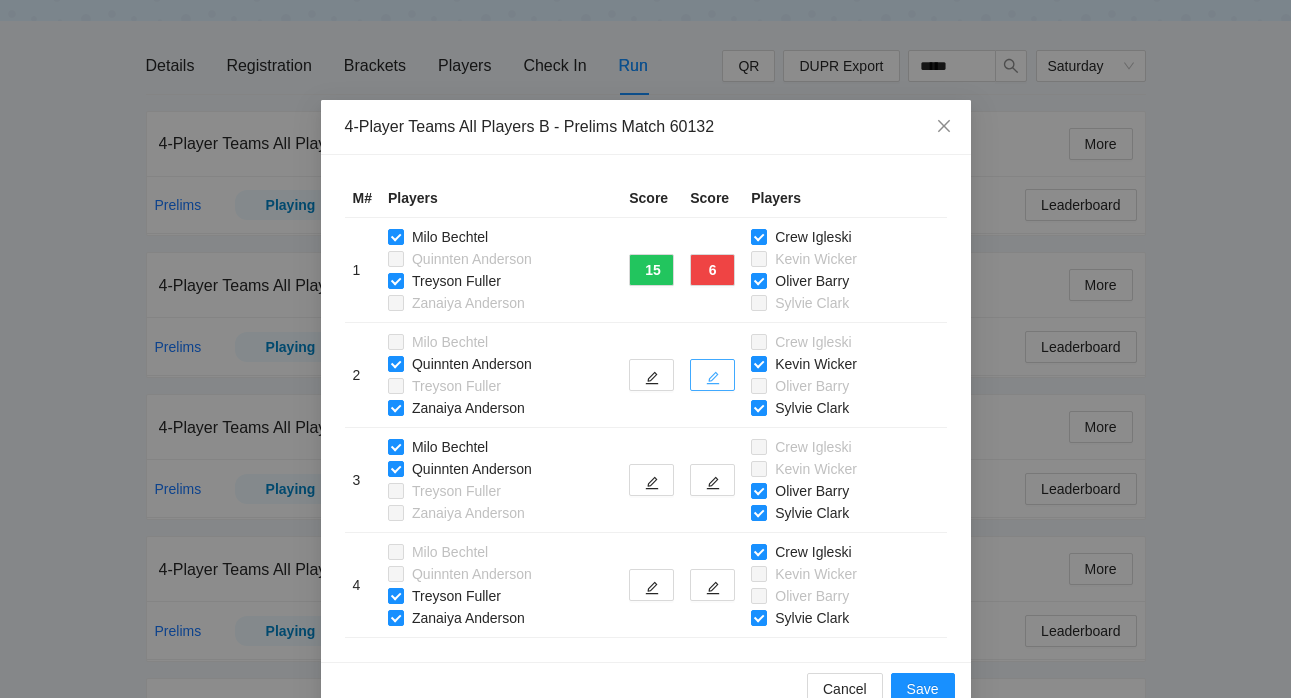 click 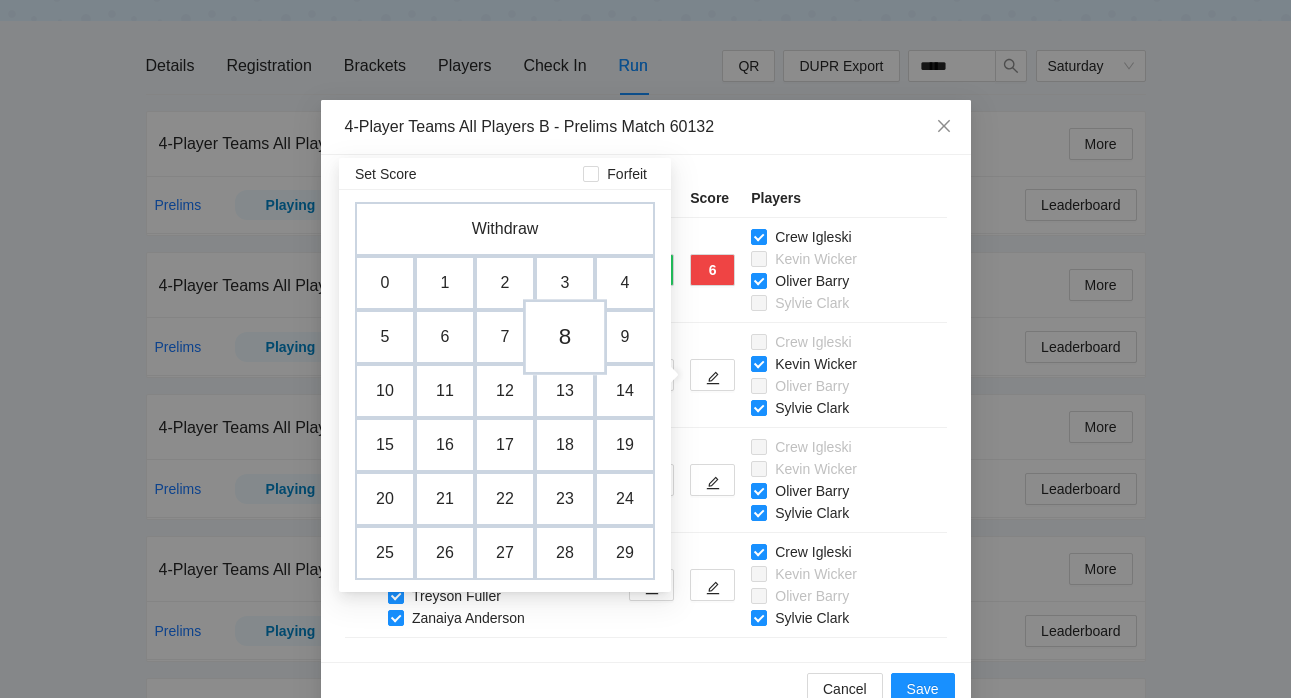 click on "8" at bounding box center [565, 337] 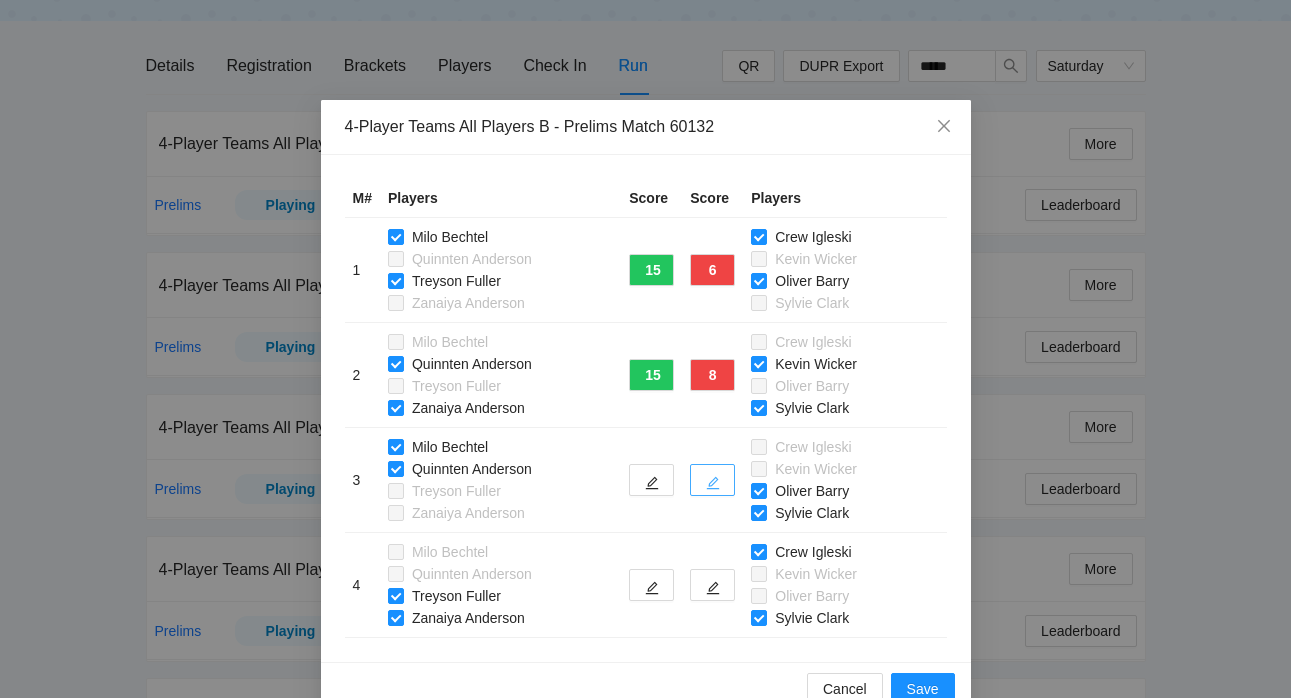 click 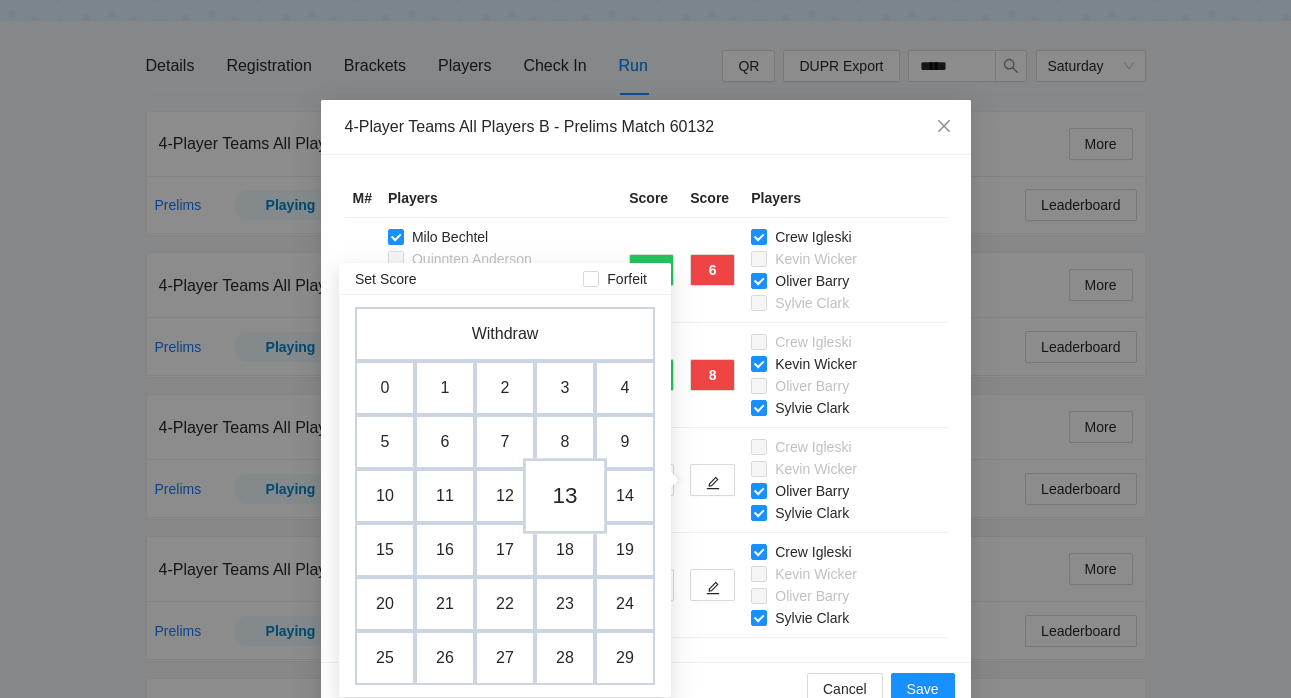 click on "13" at bounding box center [565, 496] 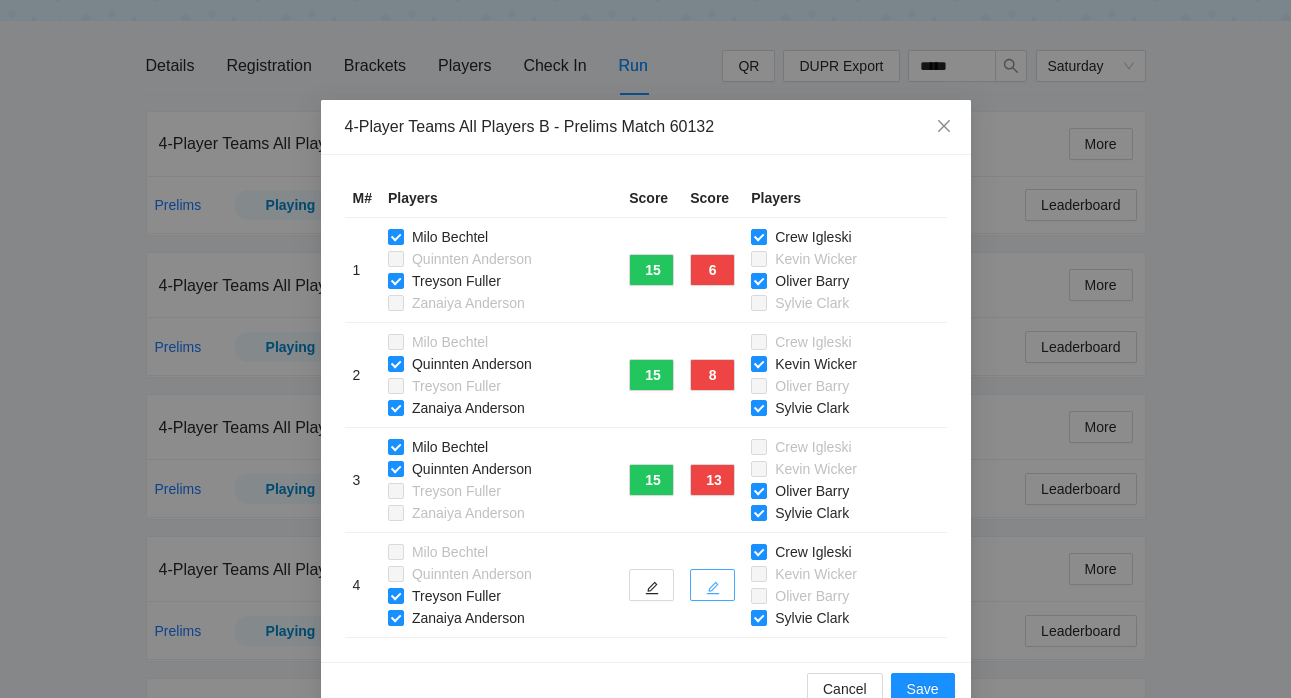 click 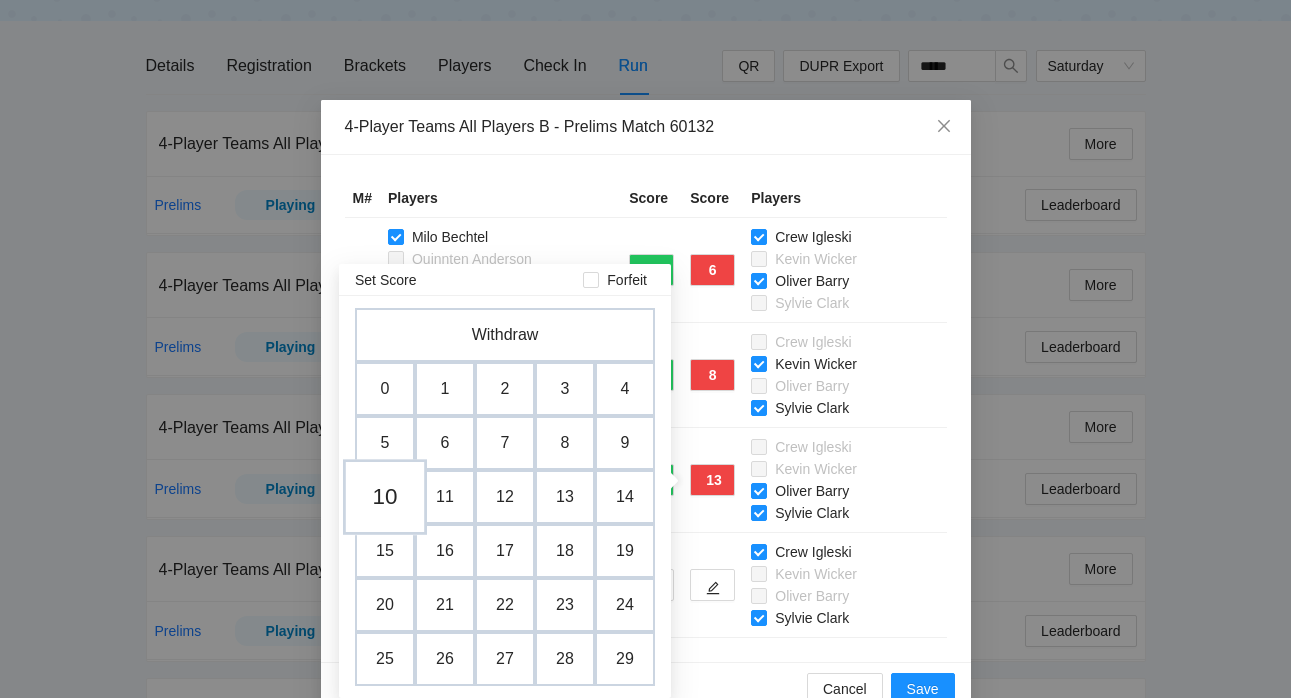 click on "10" at bounding box center [385, 497] 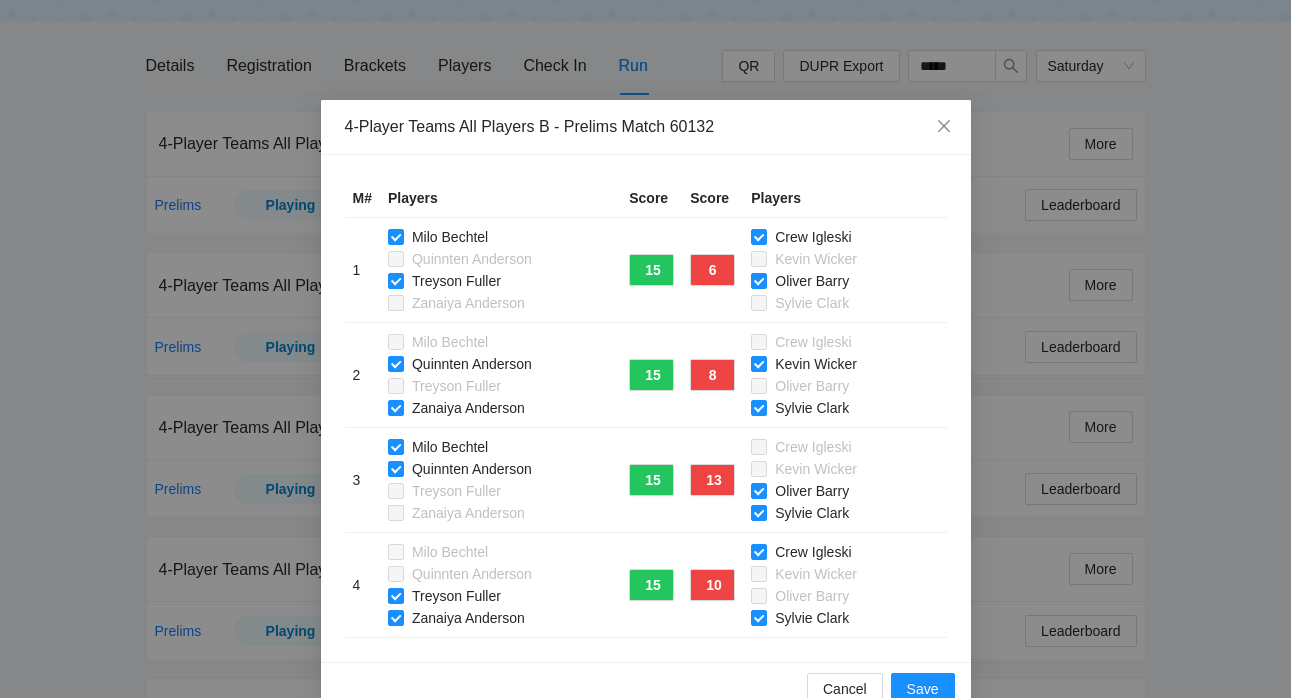 scroll, scrollTop: 41, scrollLeft: 0, axis: vertical 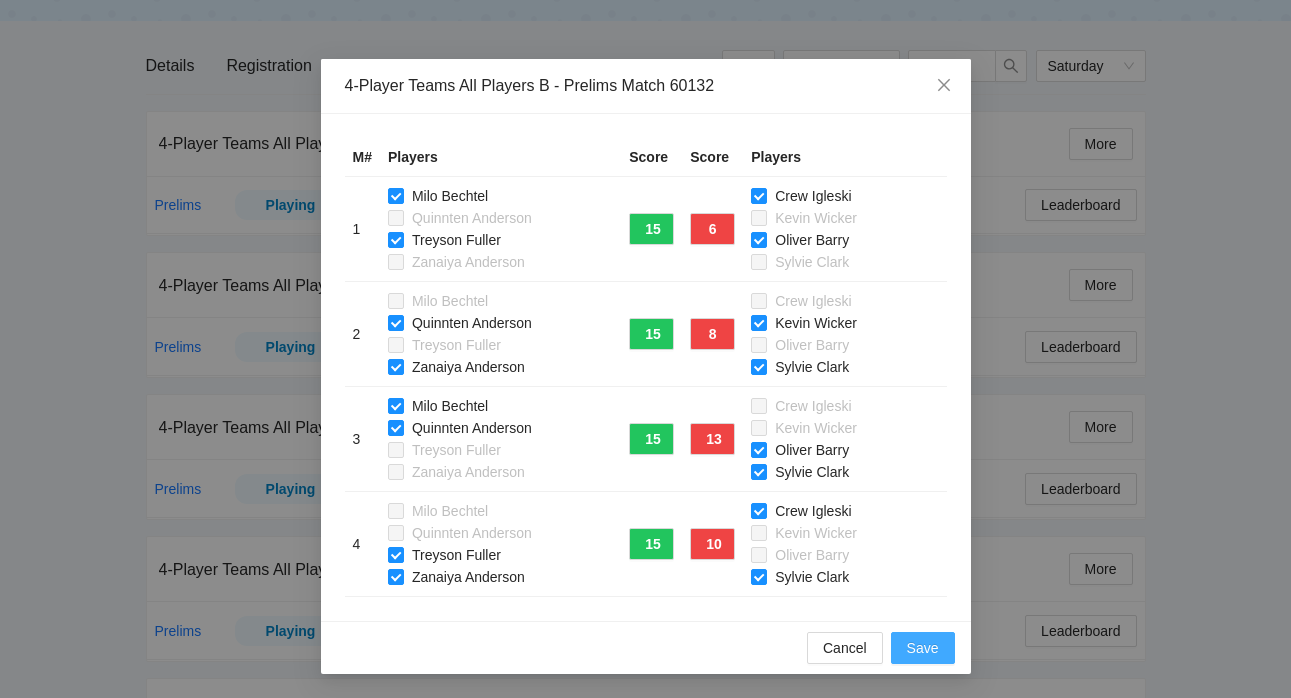 click on "Save" at bounding box center [923, 648] 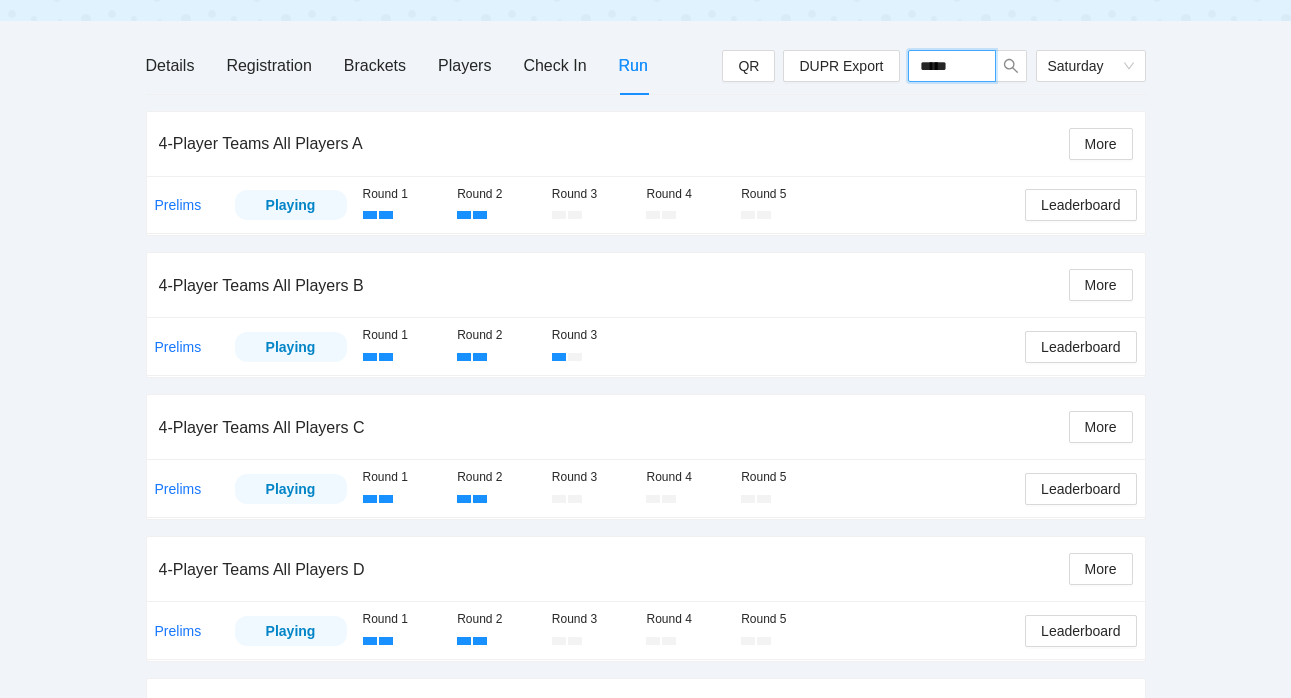 click on "*****" at bounding box center (952, 66) 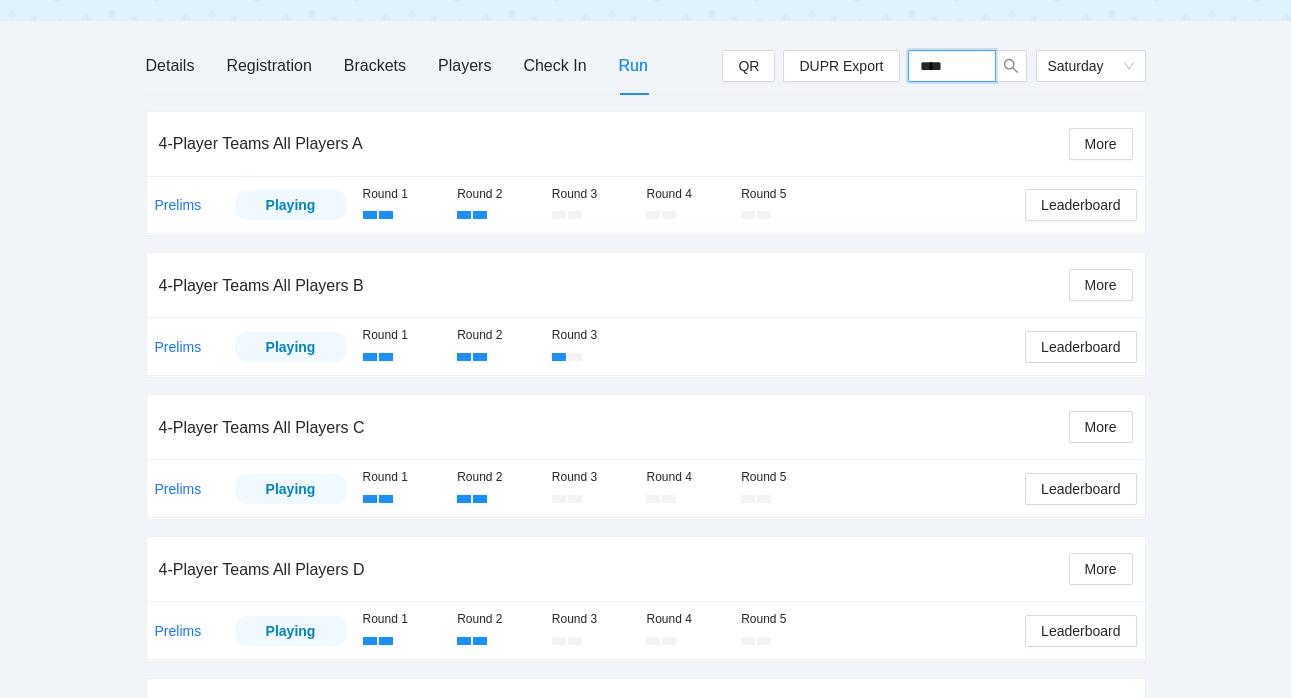 type on "*****" 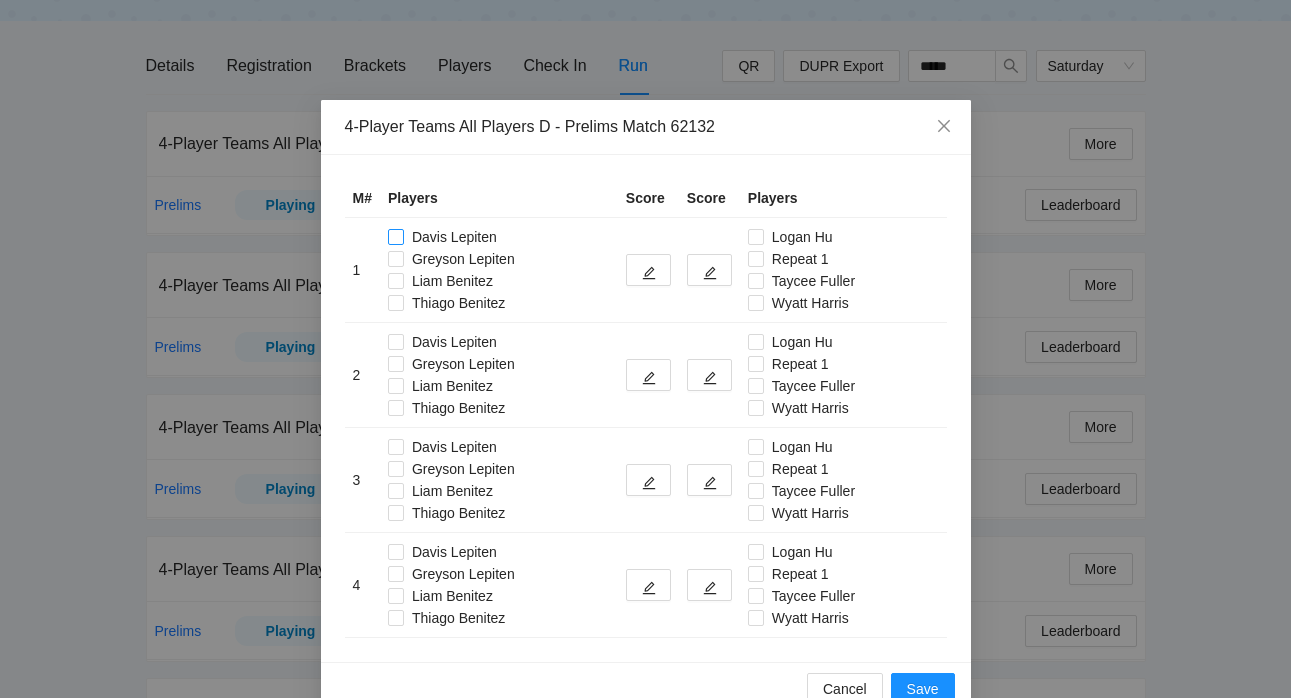 click on "Davis Lepiten" at bounding box center [454, 237] 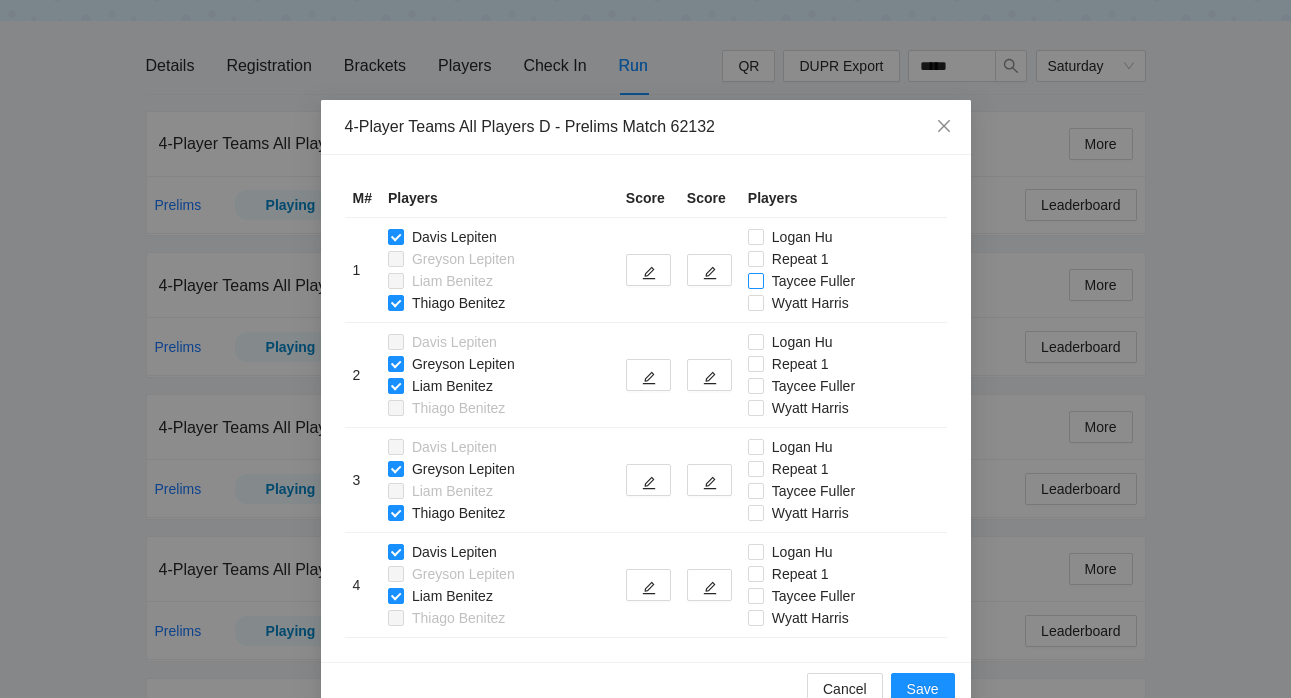 click on "Taycee Fuller" at bounding box center (813, 281) 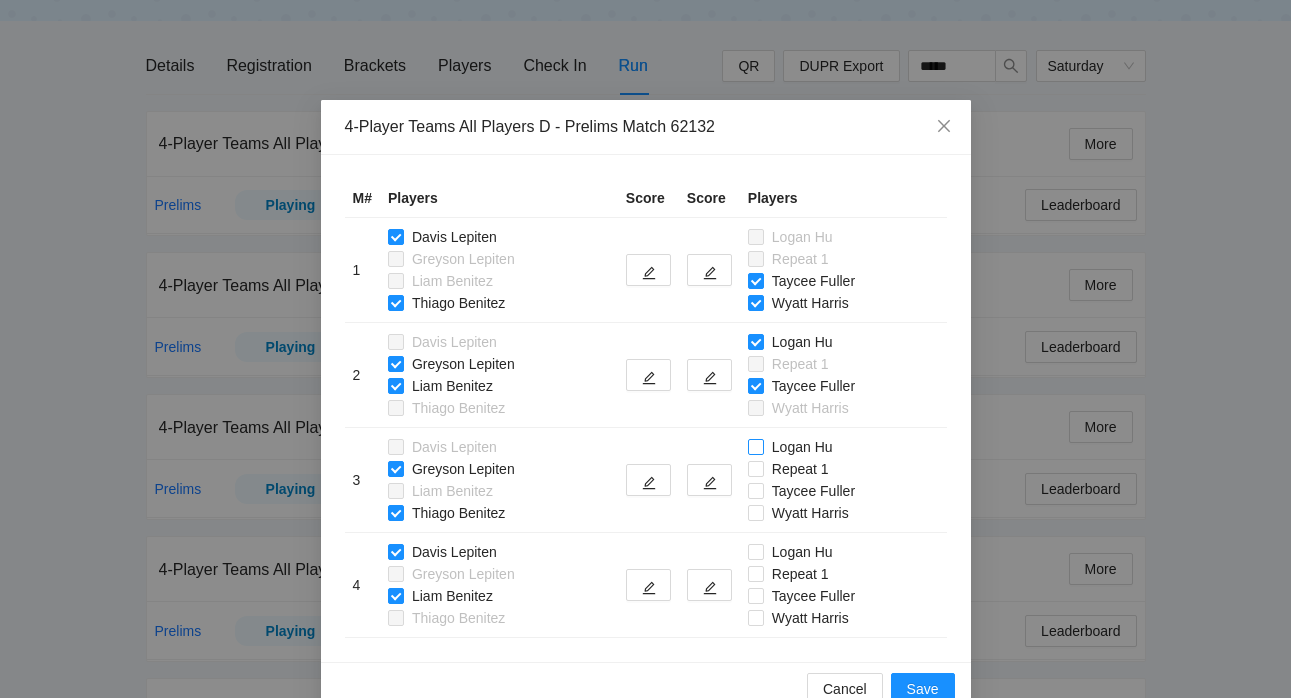click on "Logan Hu" at bounding box center (794, 447) 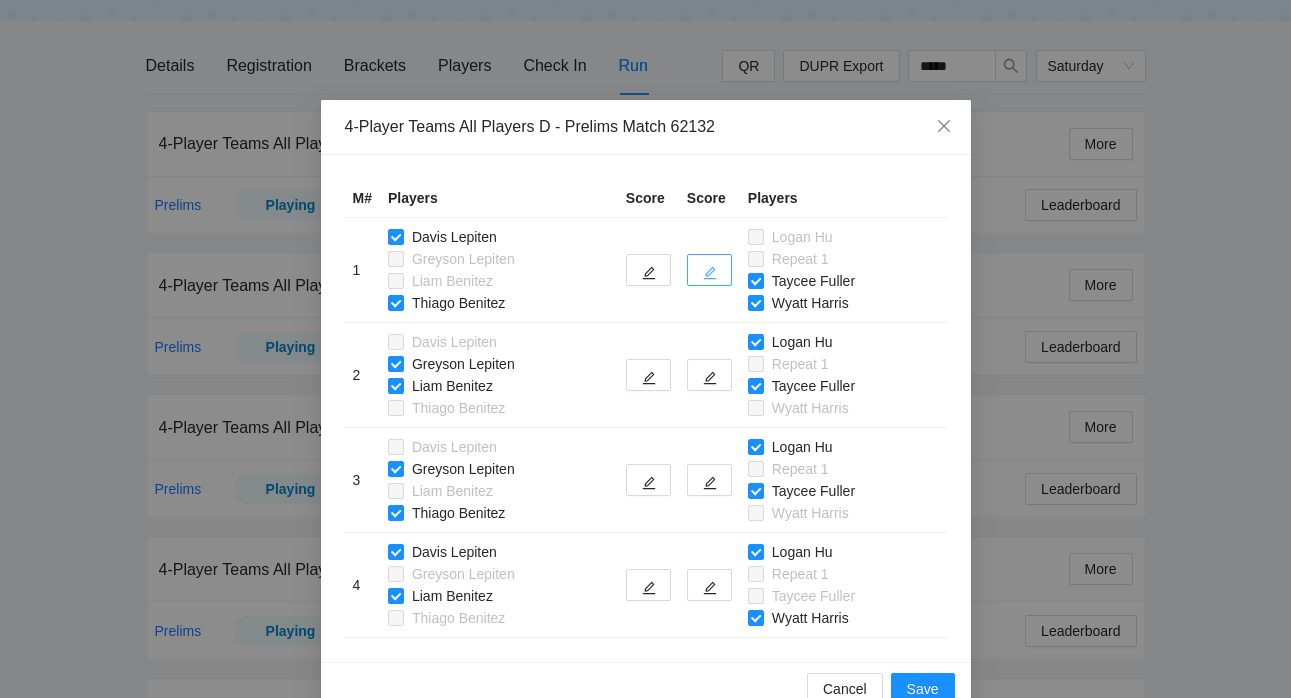 click at bounding box center [709, 270] 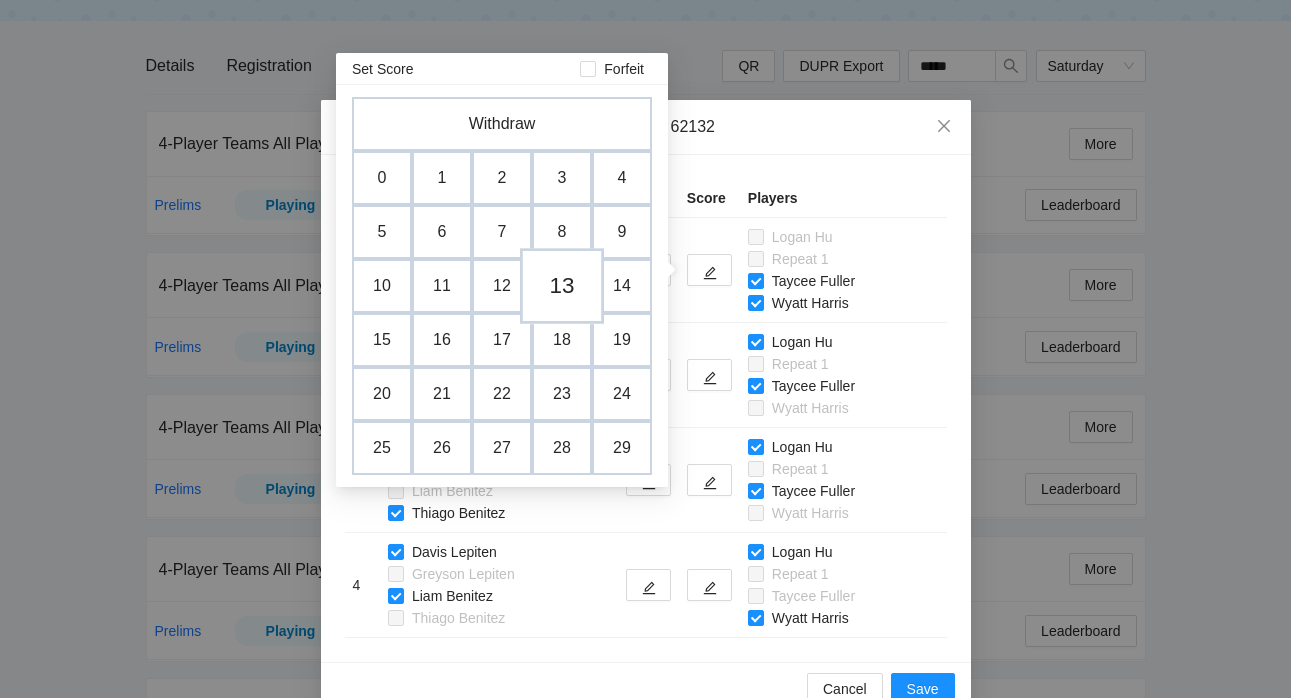 click on "13" at bounding box center (562, 286) 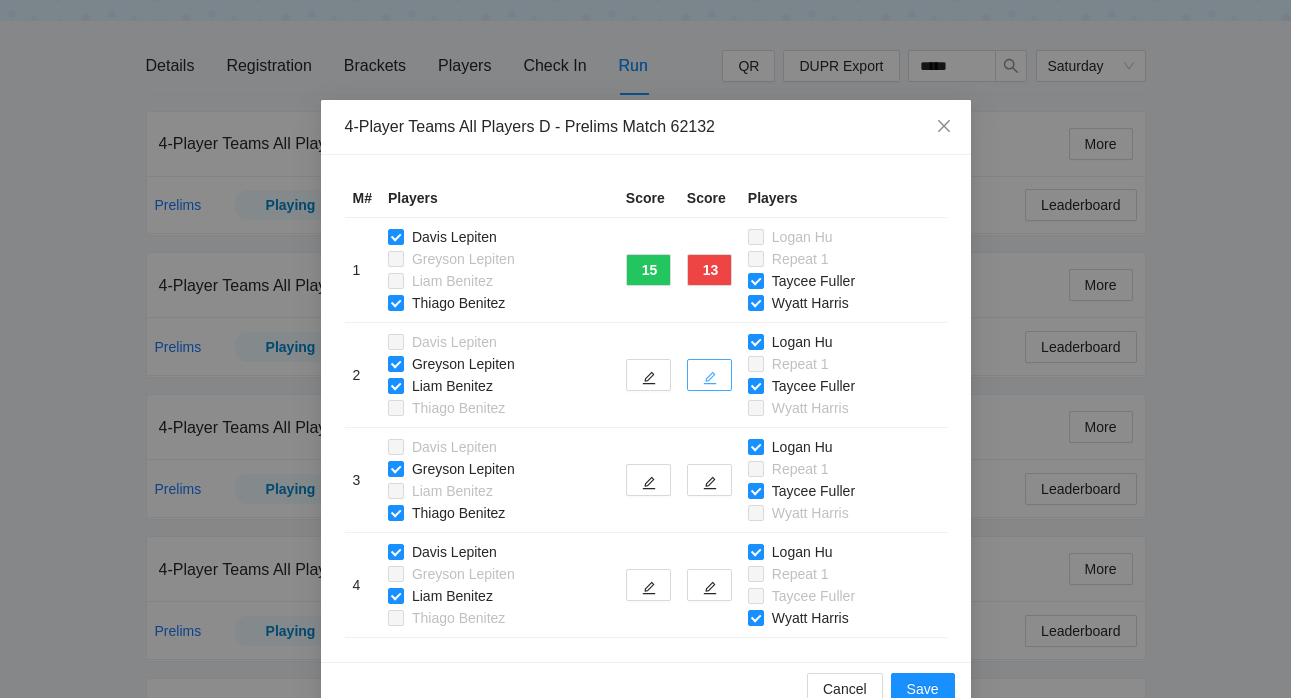 click at bounding box center (709, 375) 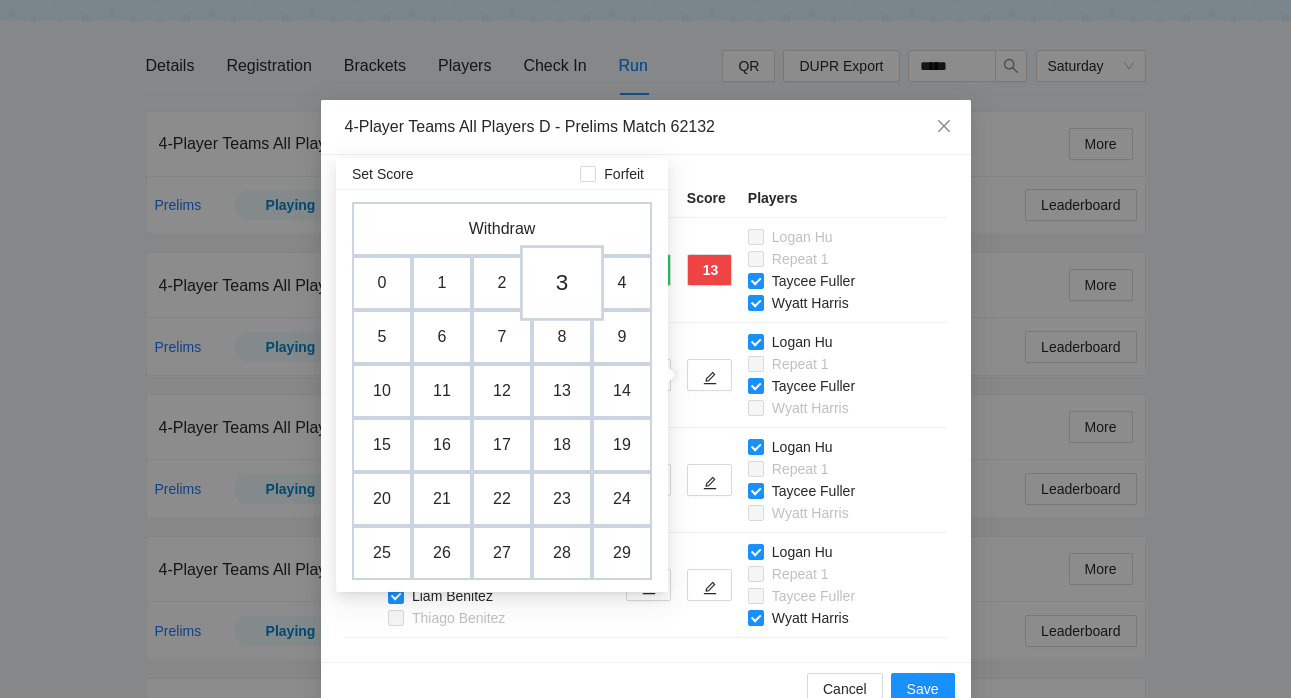 click on "3" at bounding box center (562, 283) 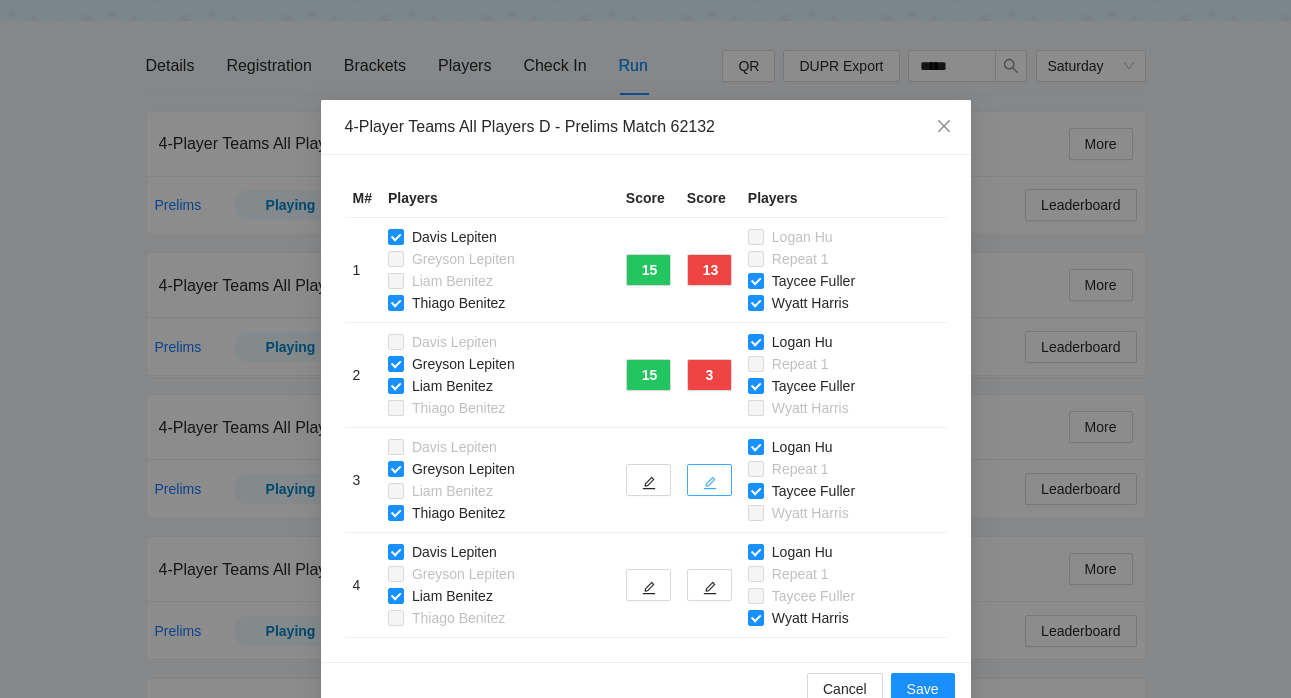 click 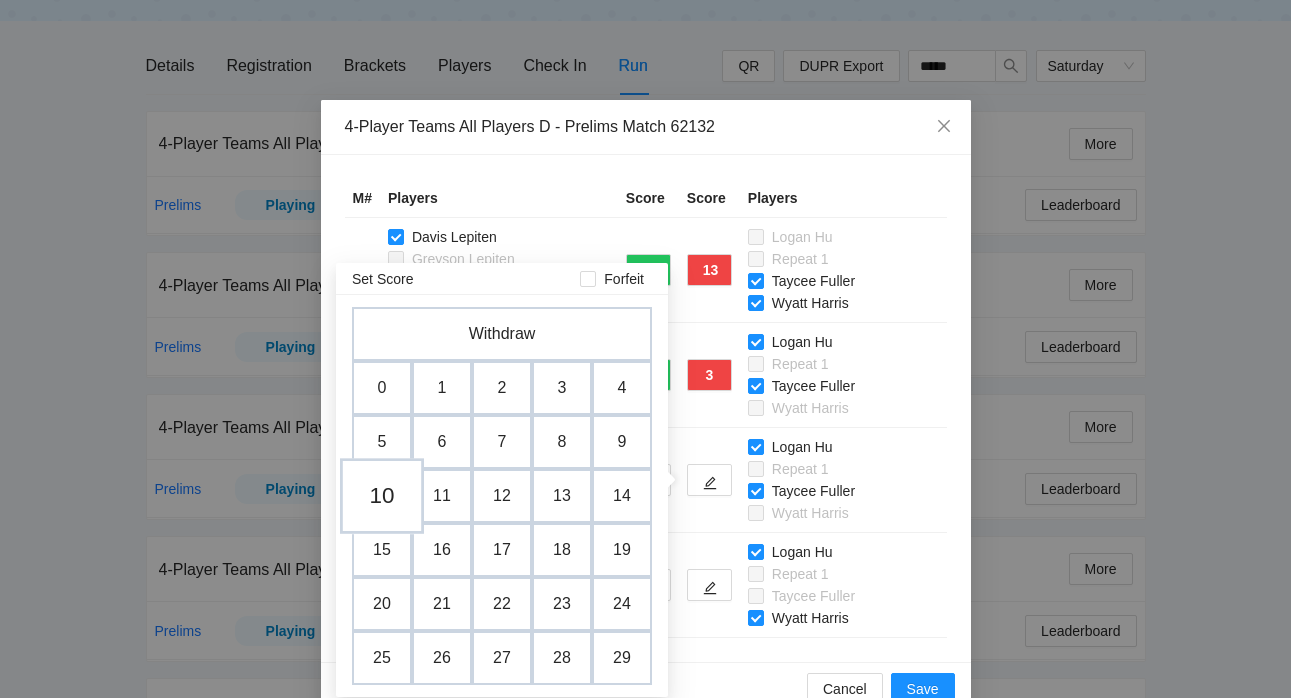 click on "10" at bounding box center (382, 496) 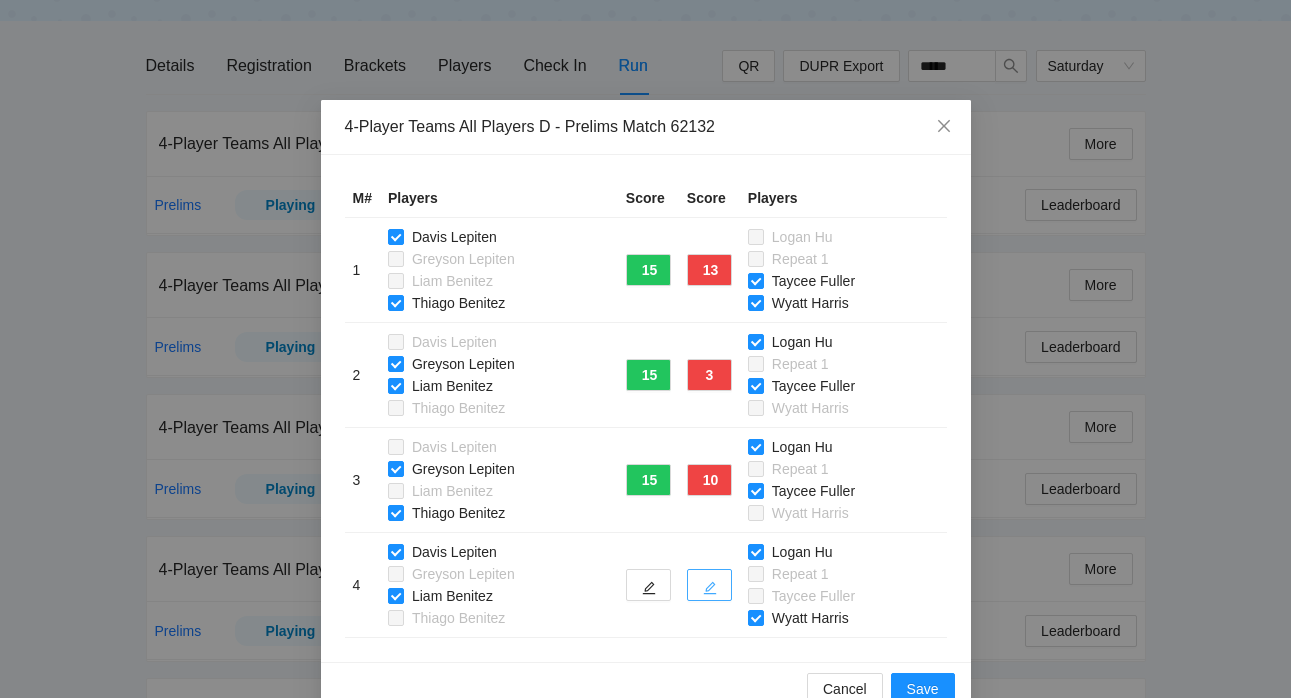 click 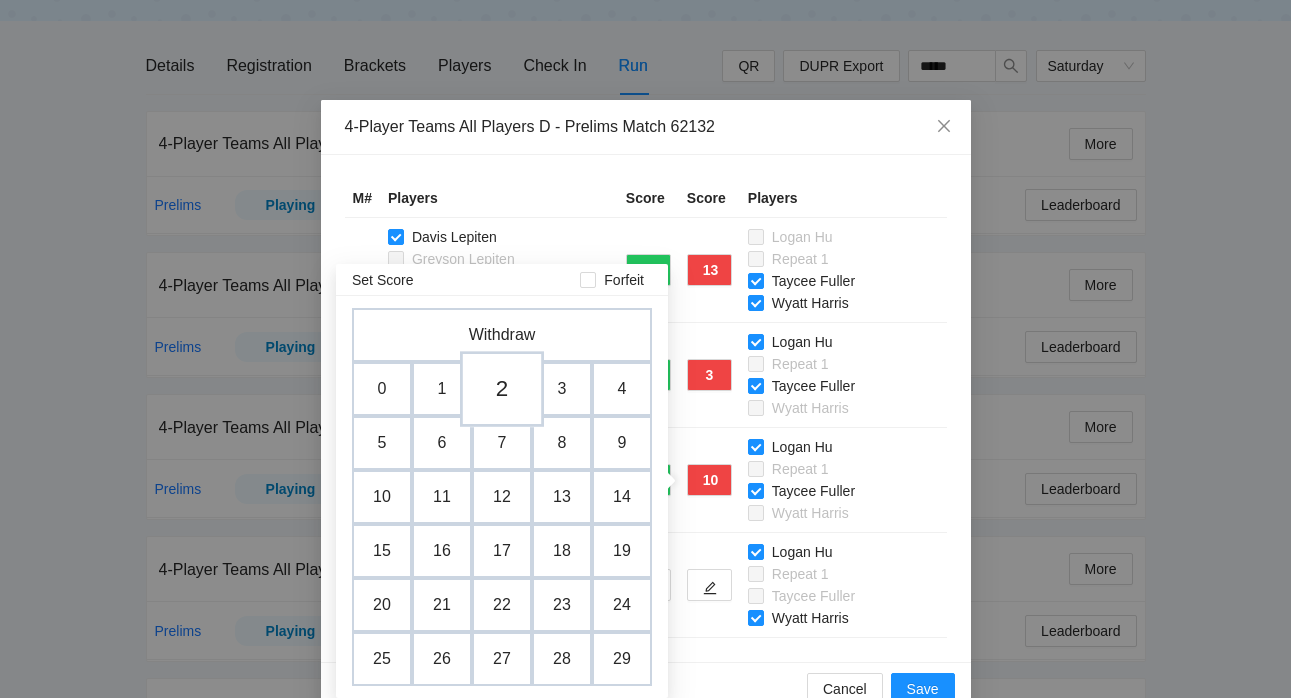 click on "2" at bounding box center (502, 389) 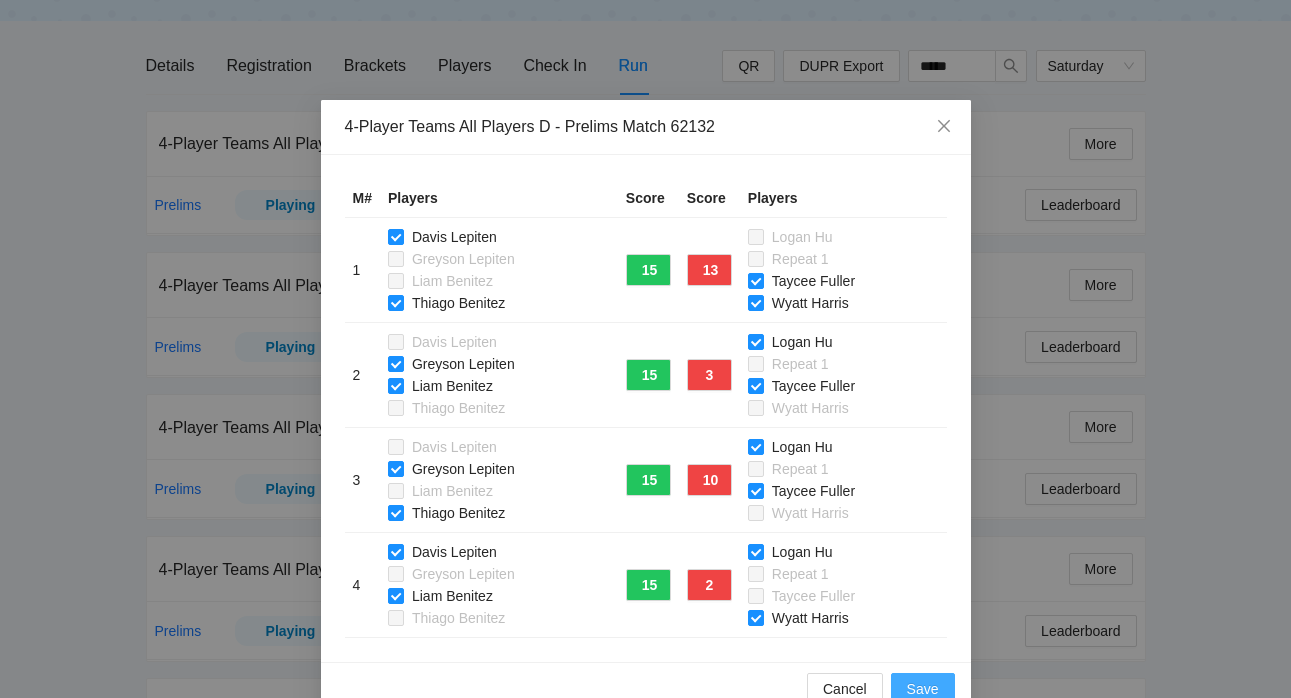 click on "Save" at bounding box center [923, 689] 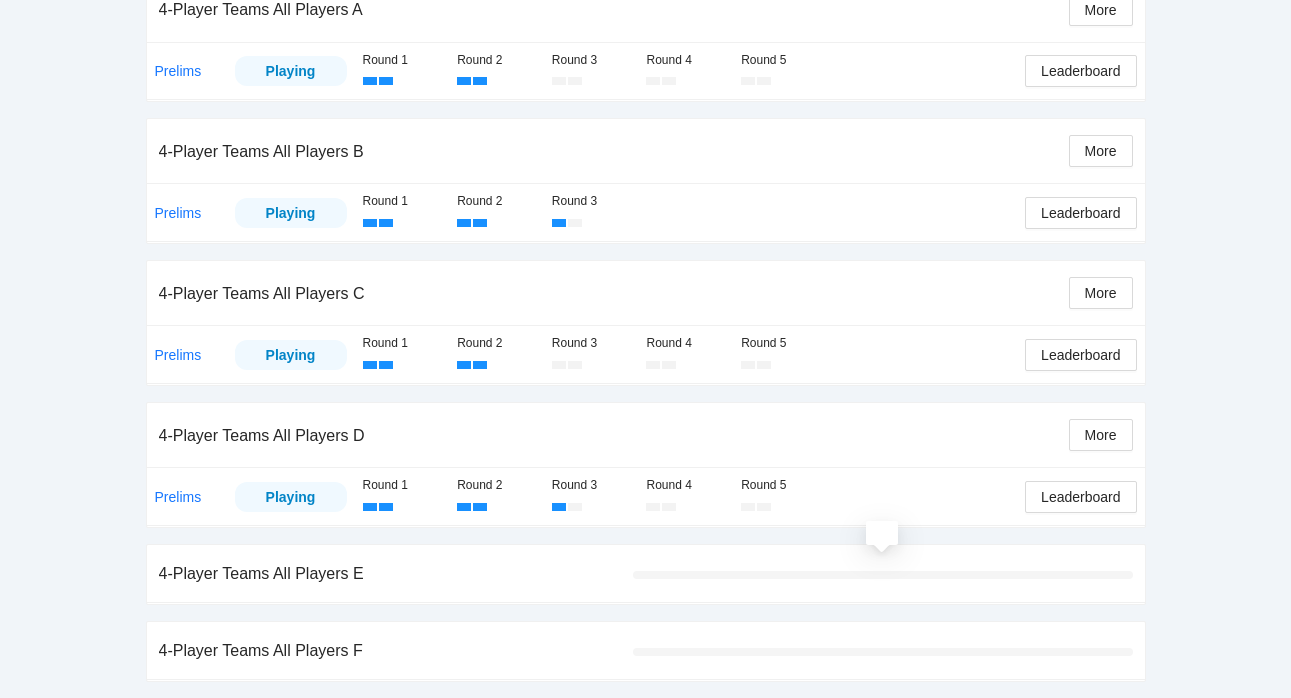scroll, scrollTop: 254, scrollLeft: 0, axis: vertical 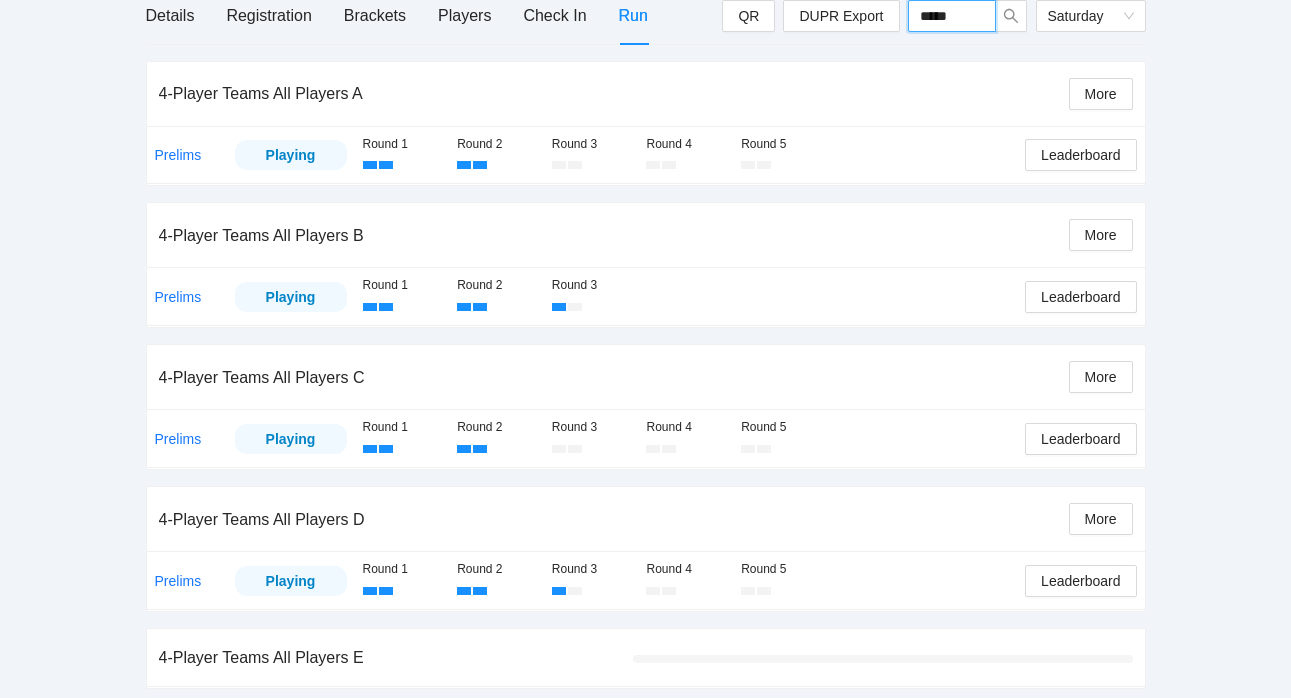 click on "*****" at bounding box center [952, 16] 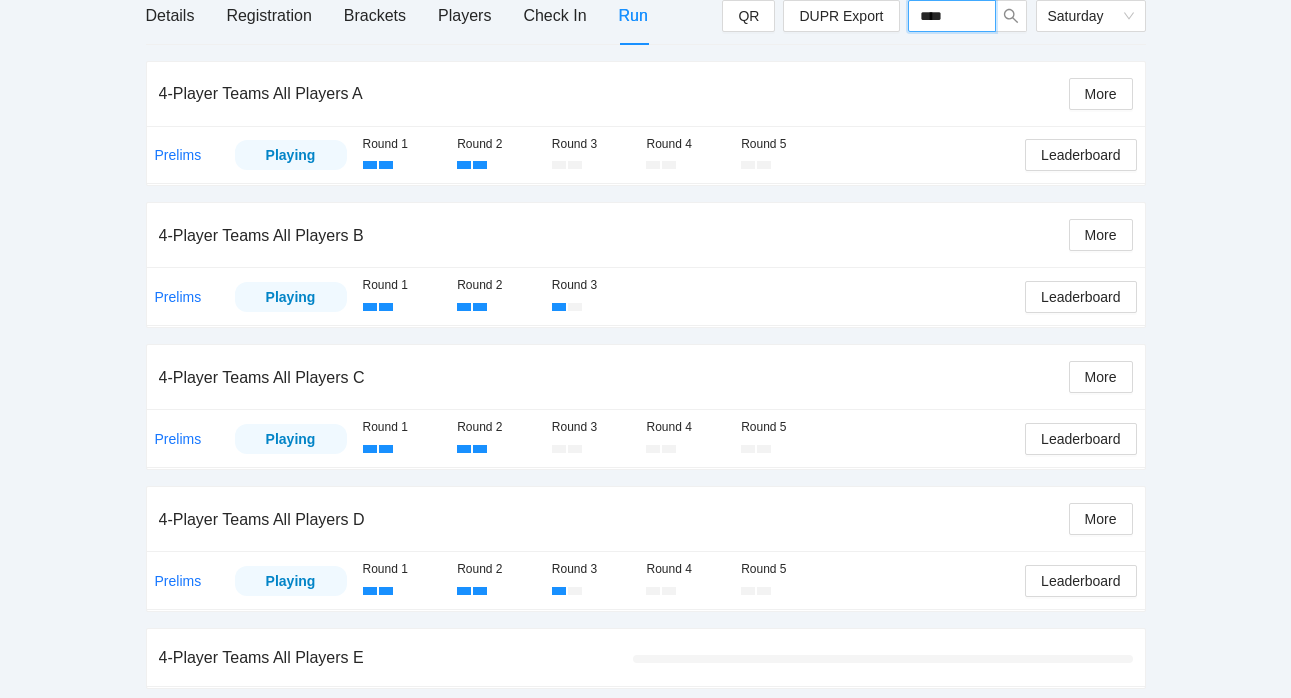type on "*****" 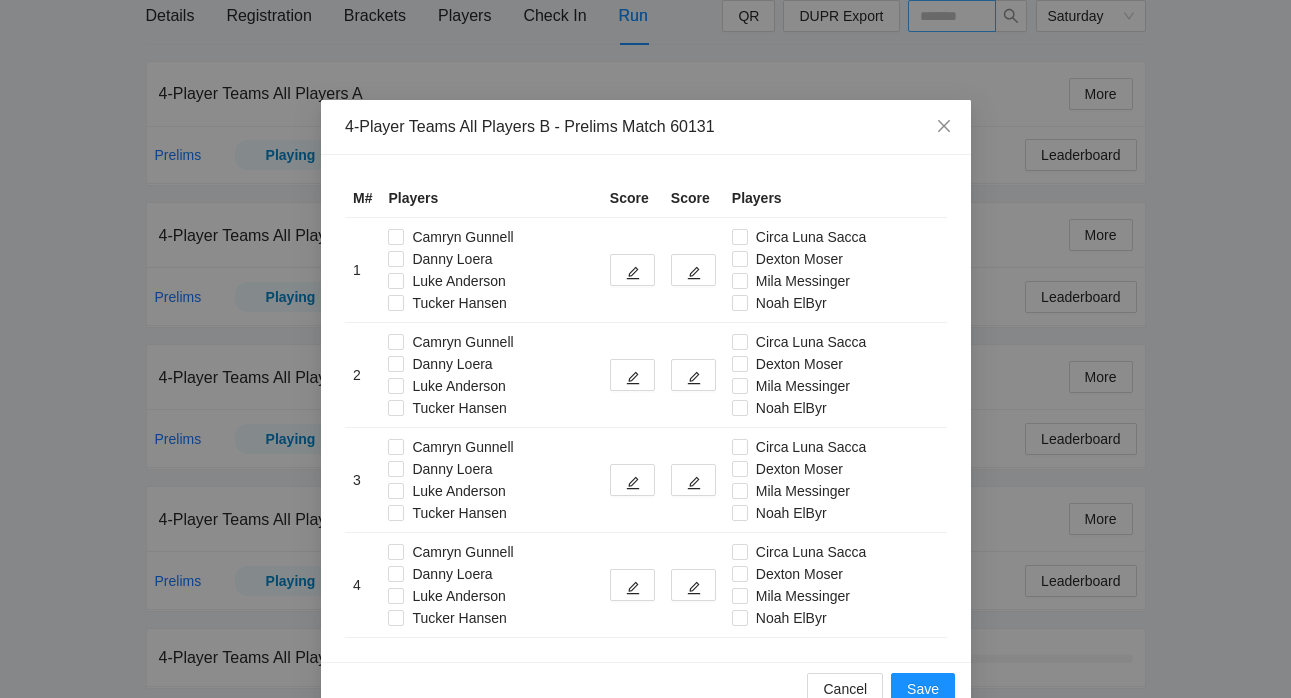 type on "*****" 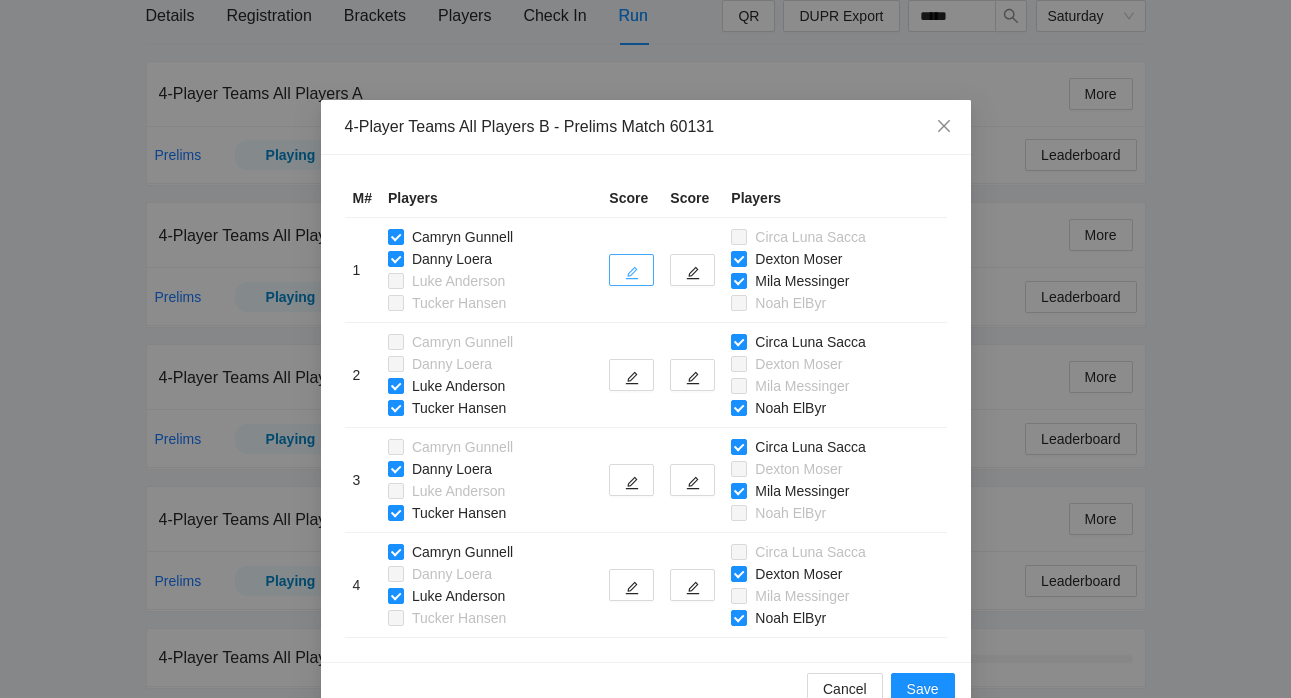 click at bounding box center [631, 270] 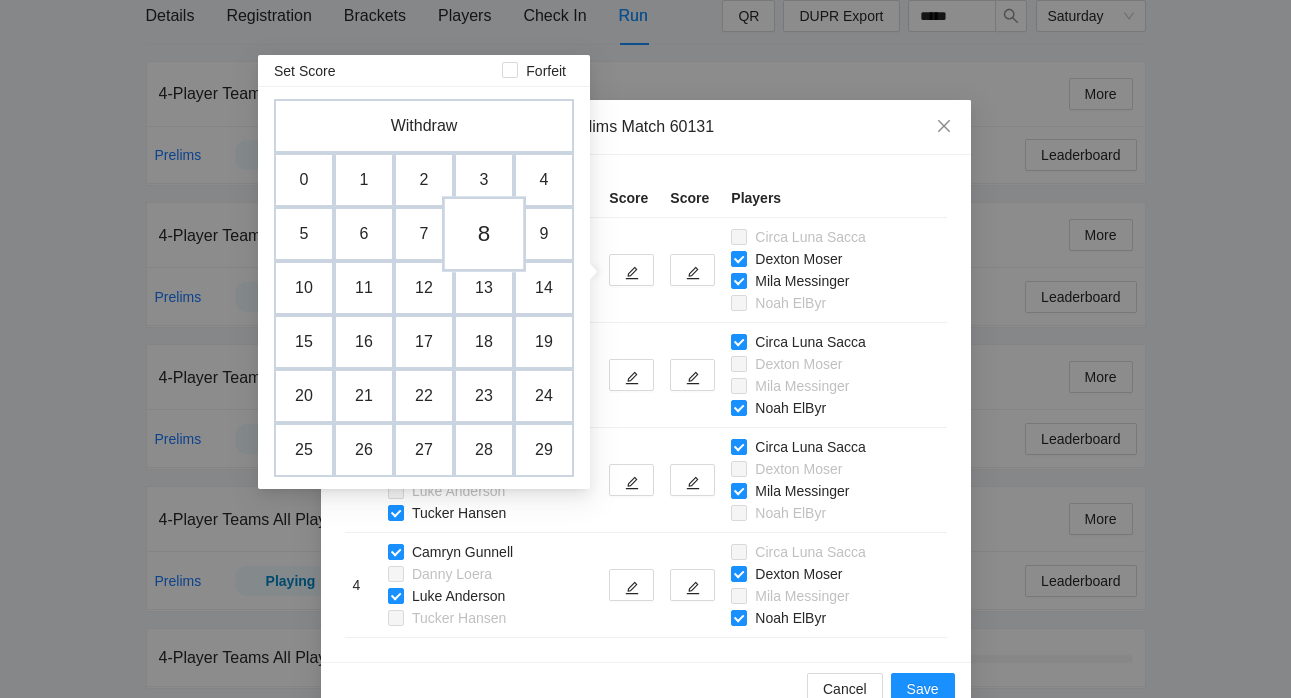 click on "8" at bounding box center (484, 234) 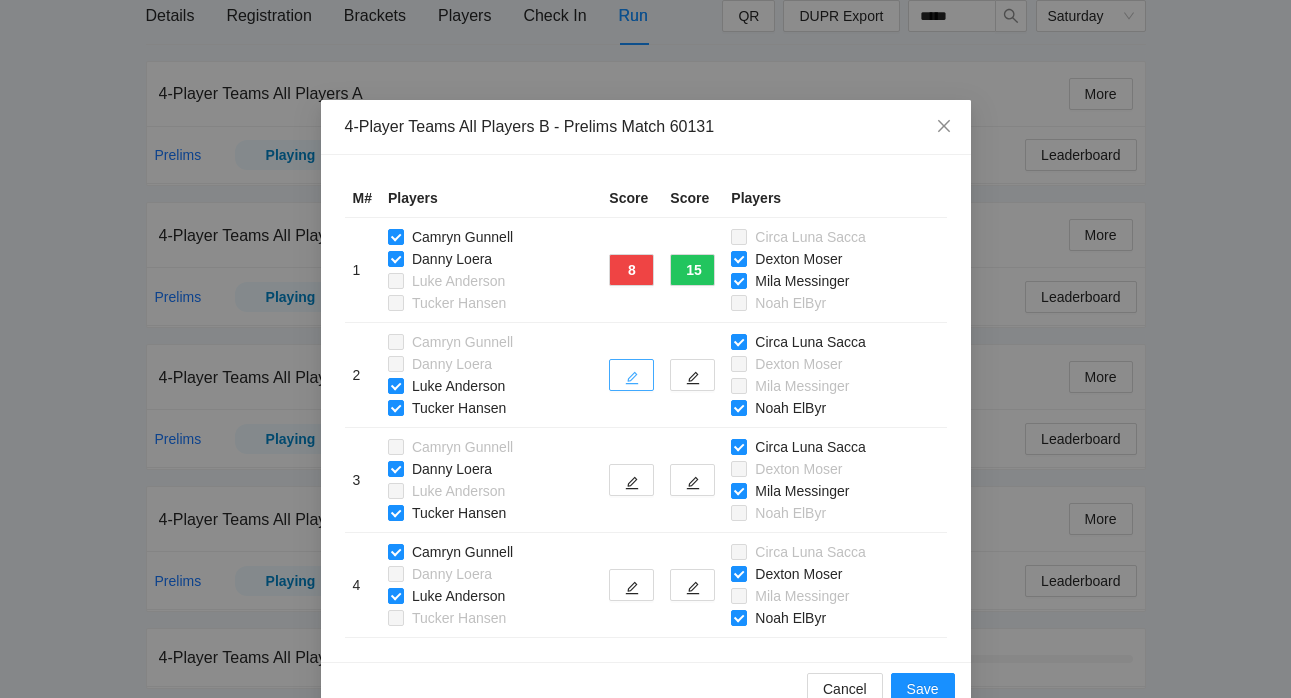 click at bounding box center [631, 375] 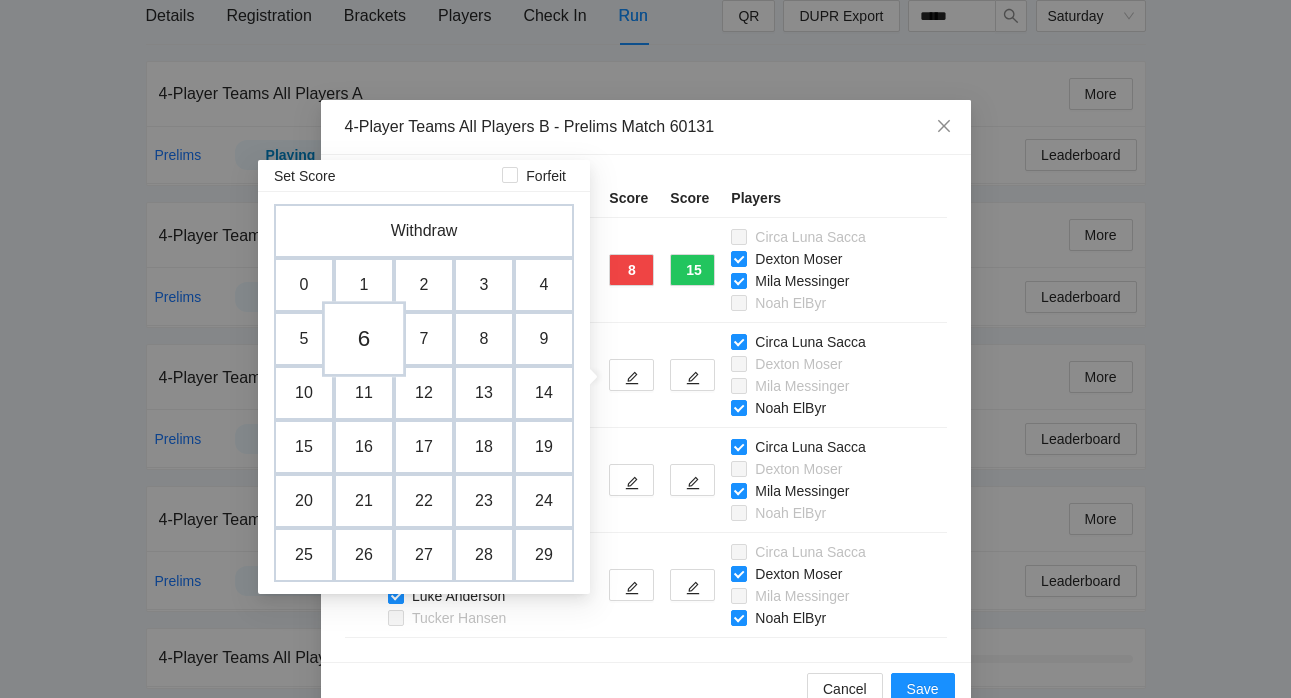click on "6" at bounding box center (364, 339) 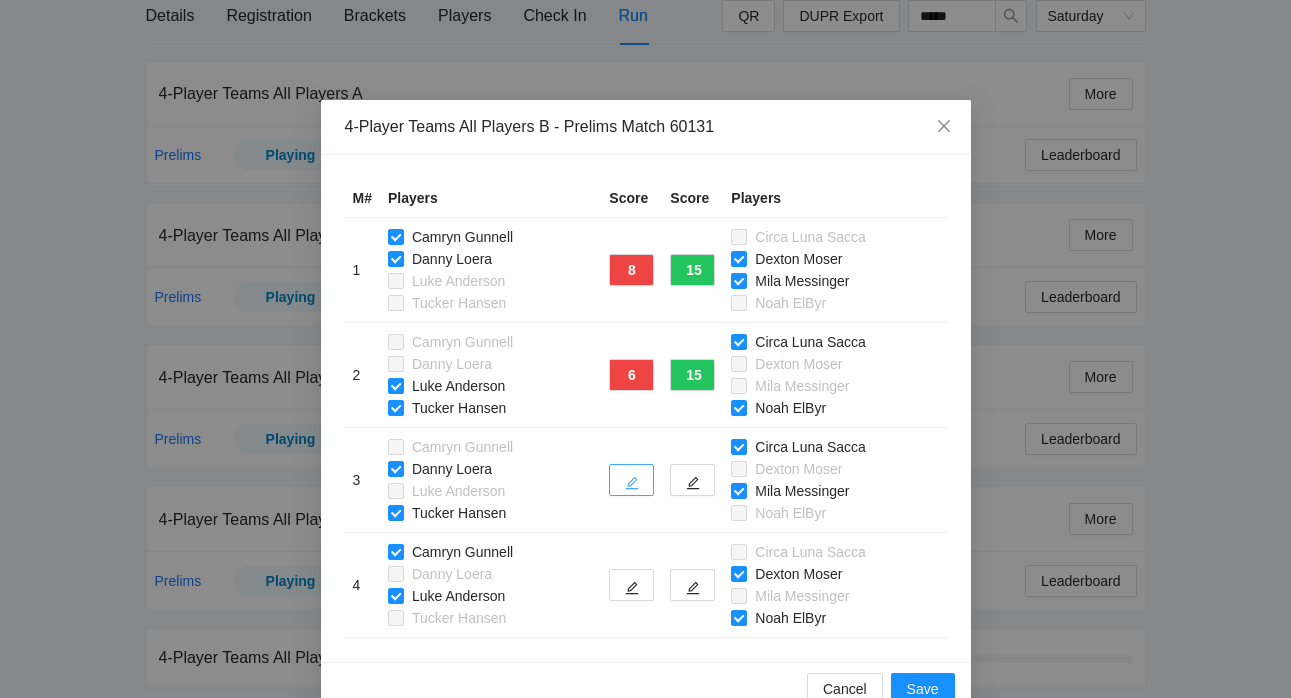 click at bounding box center (631, 480) 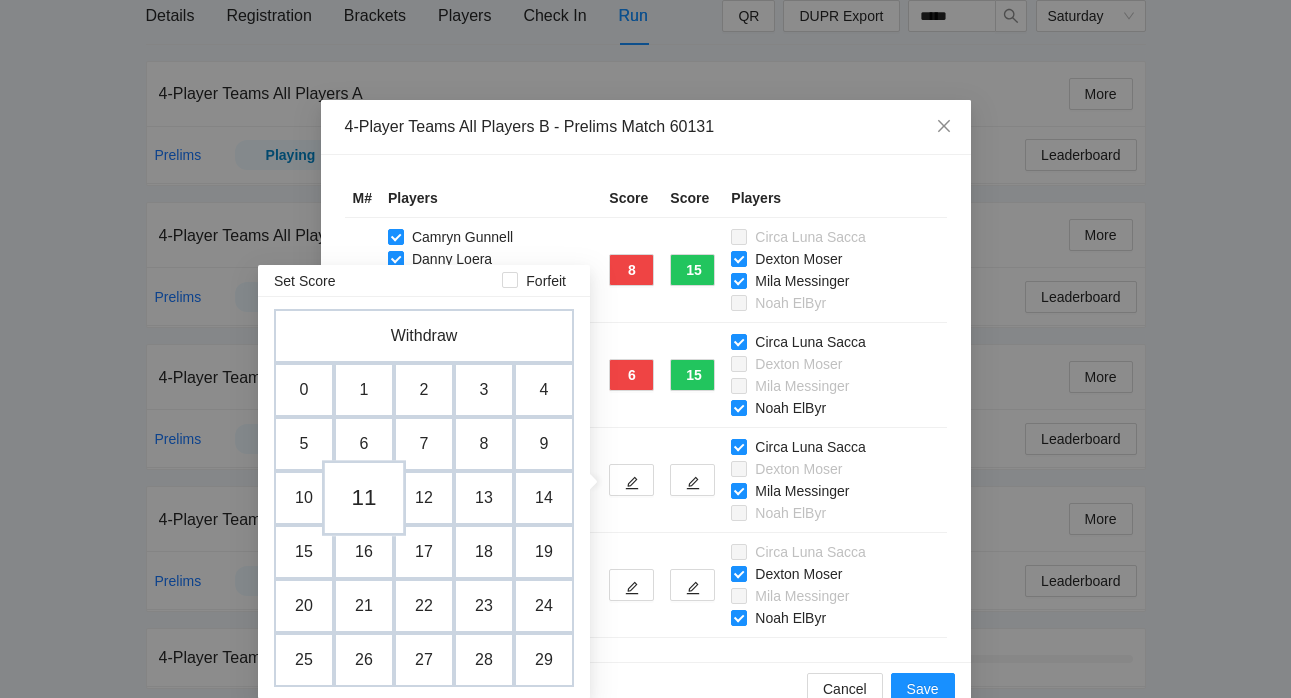 click on "11" at bounding box center (364, 498) 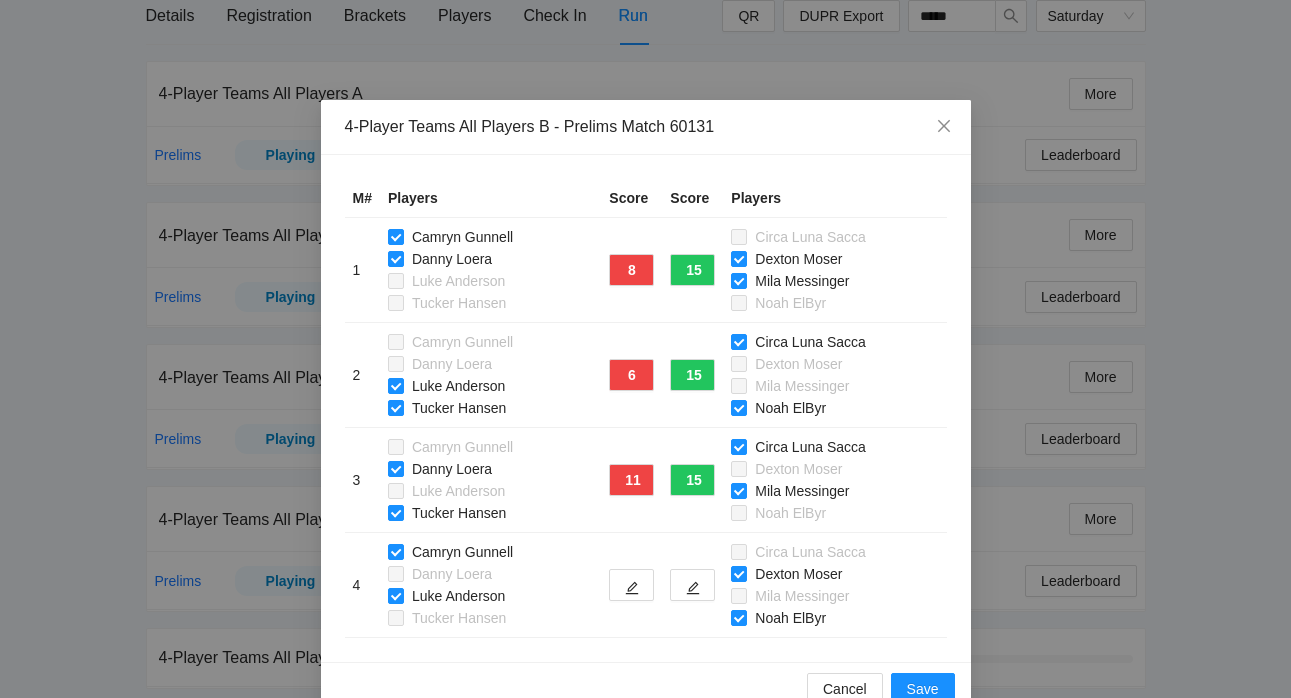 click at bounding box center (631, 585) 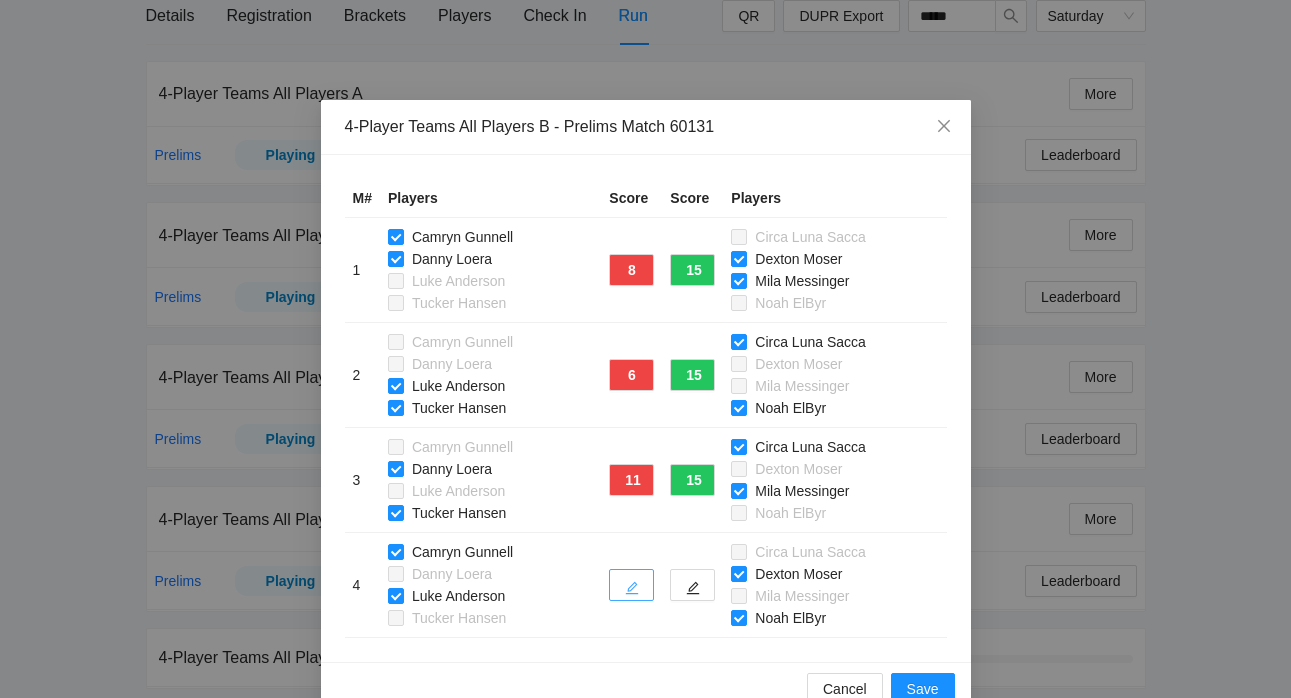 click 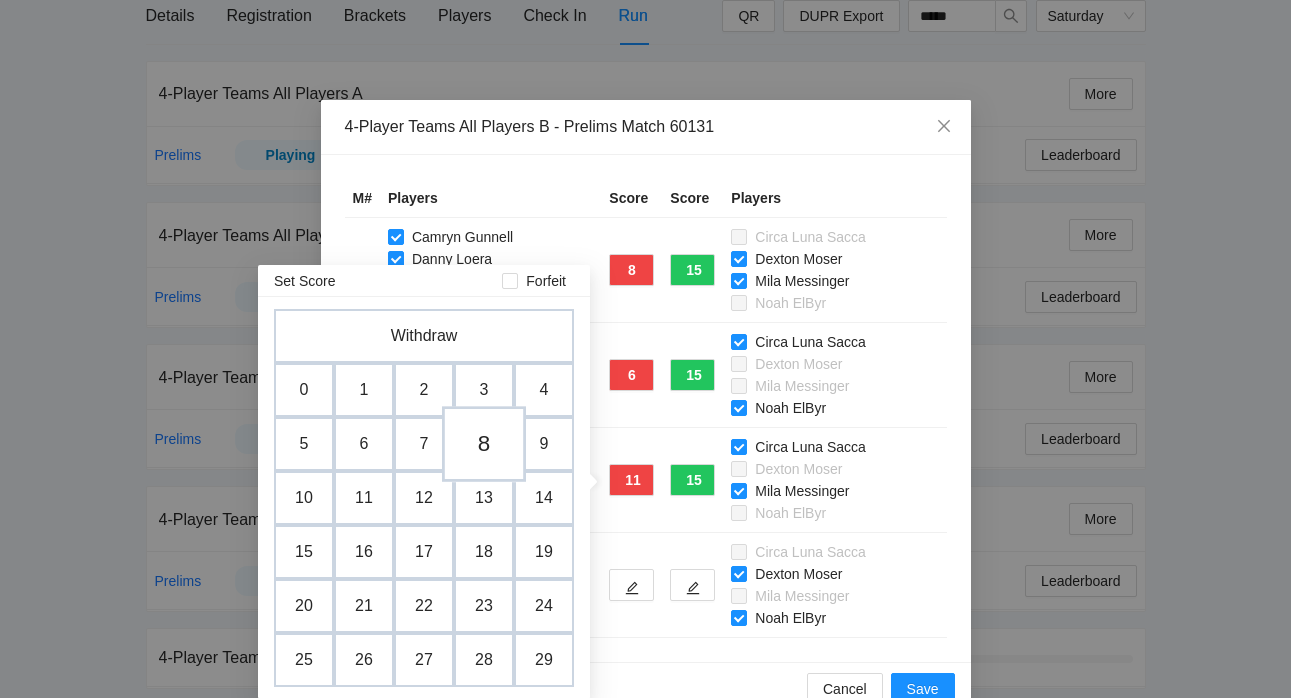 click on "8" at bounding box center (484, 444) 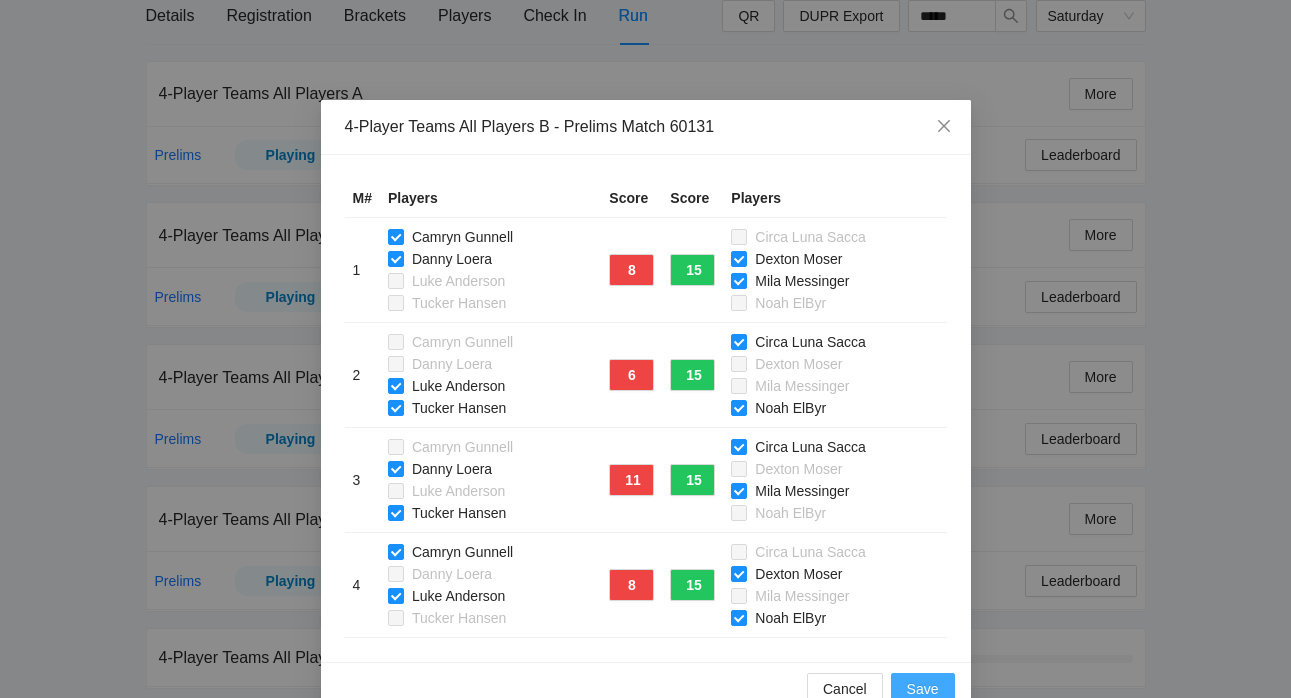 click on "Save" at bounding box center (923, 689) 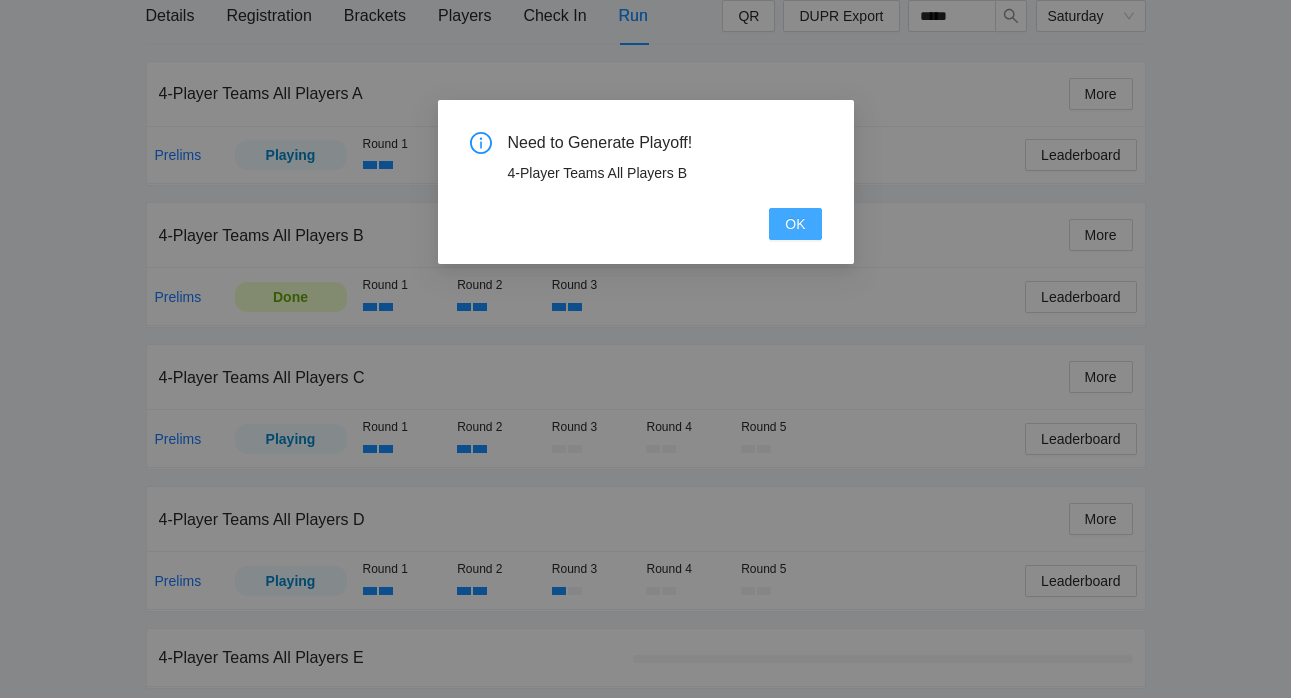 click on "OK" at bounding box center (795, 224) 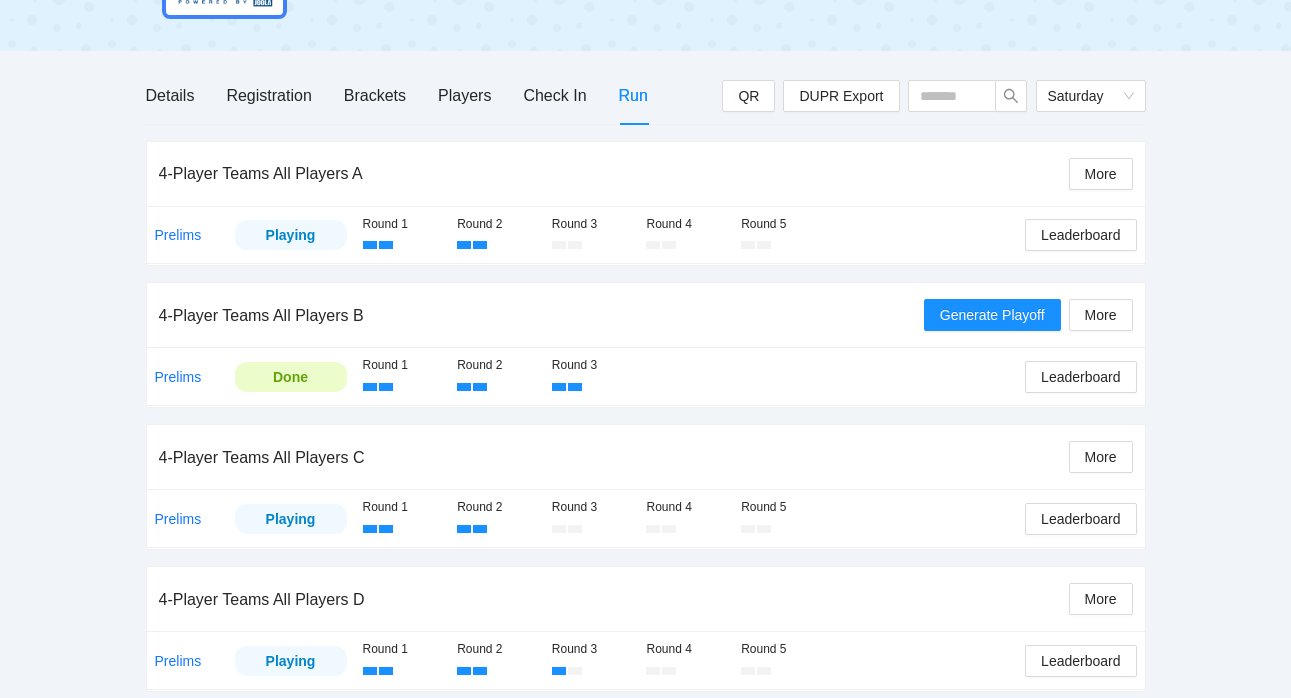 scroll, scrollTop: 232, scrollLeft: 0, axis: vertical 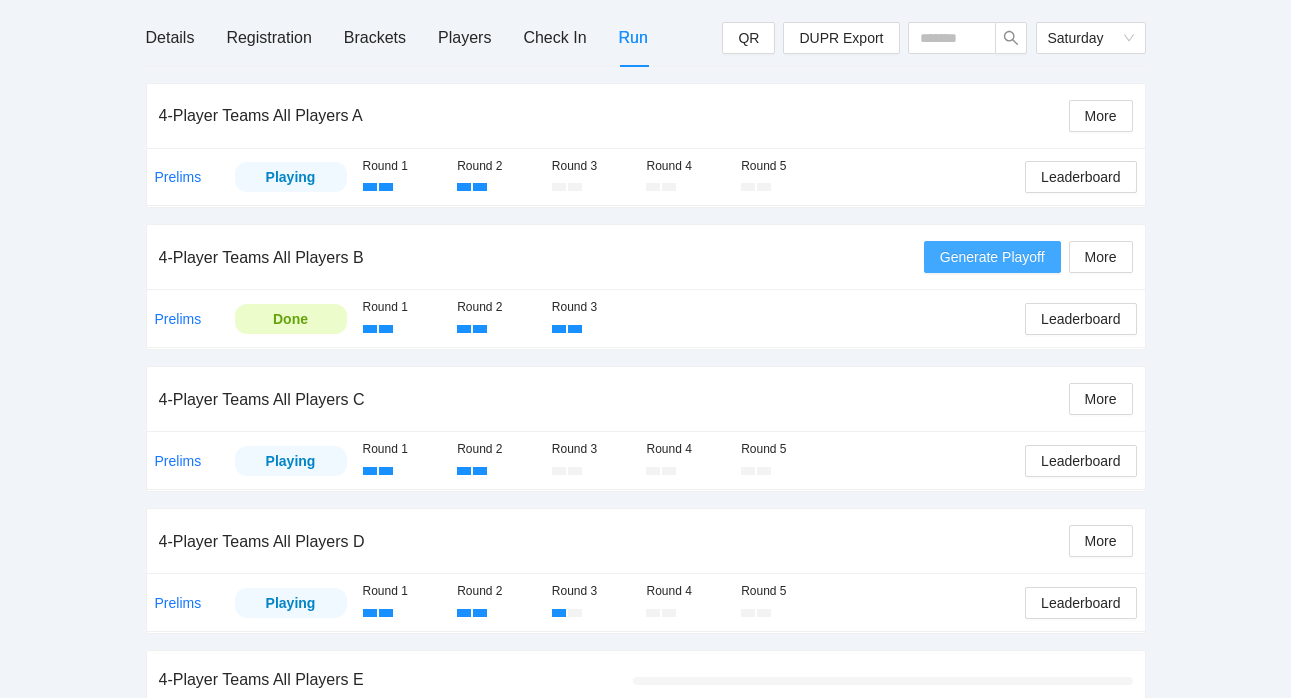 click on "Generate Playoff" at bounding box center (992, 257) 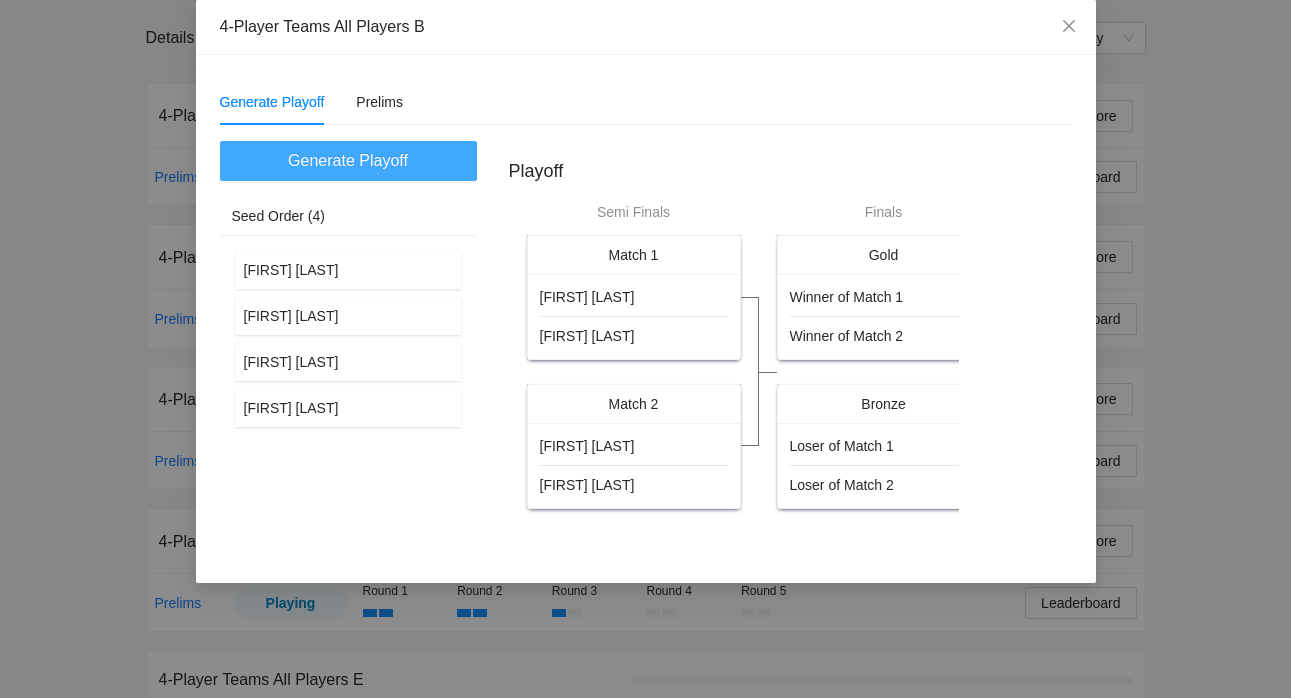 click on "Generate Playoff" at bounding box center [348, 160] 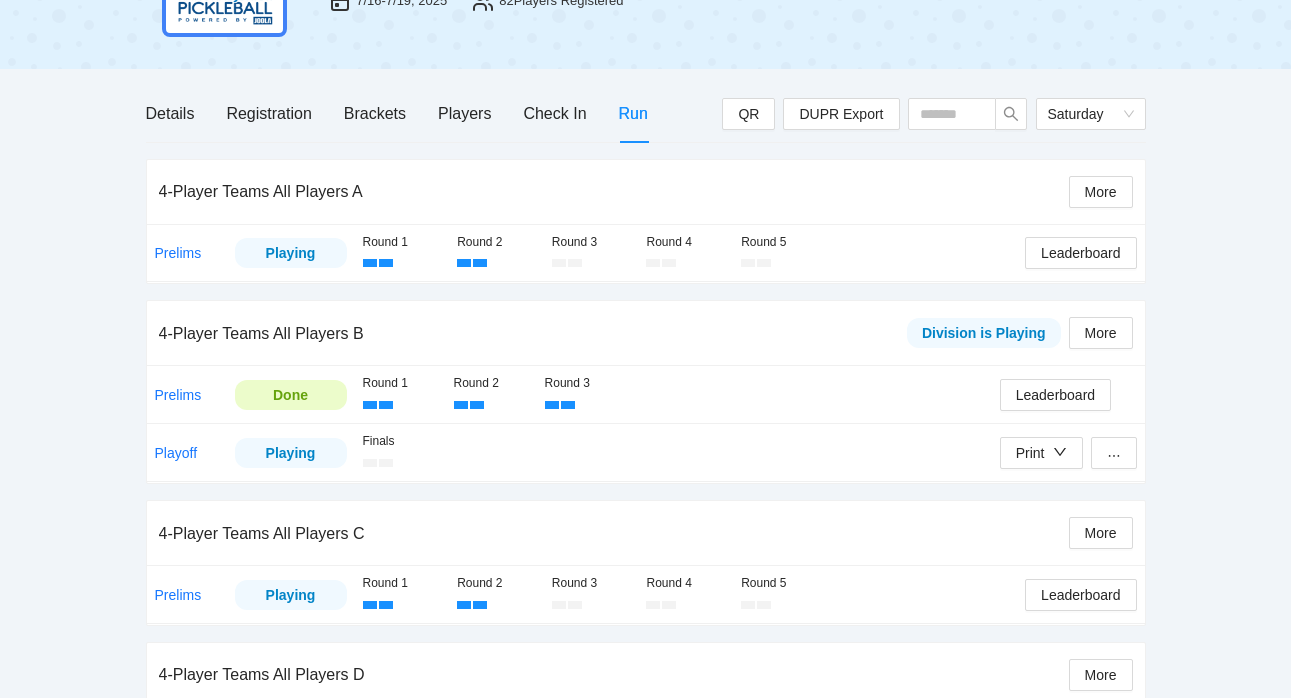 scroll, scrollTop: 225, scrollLeft: 0, axis: vertical 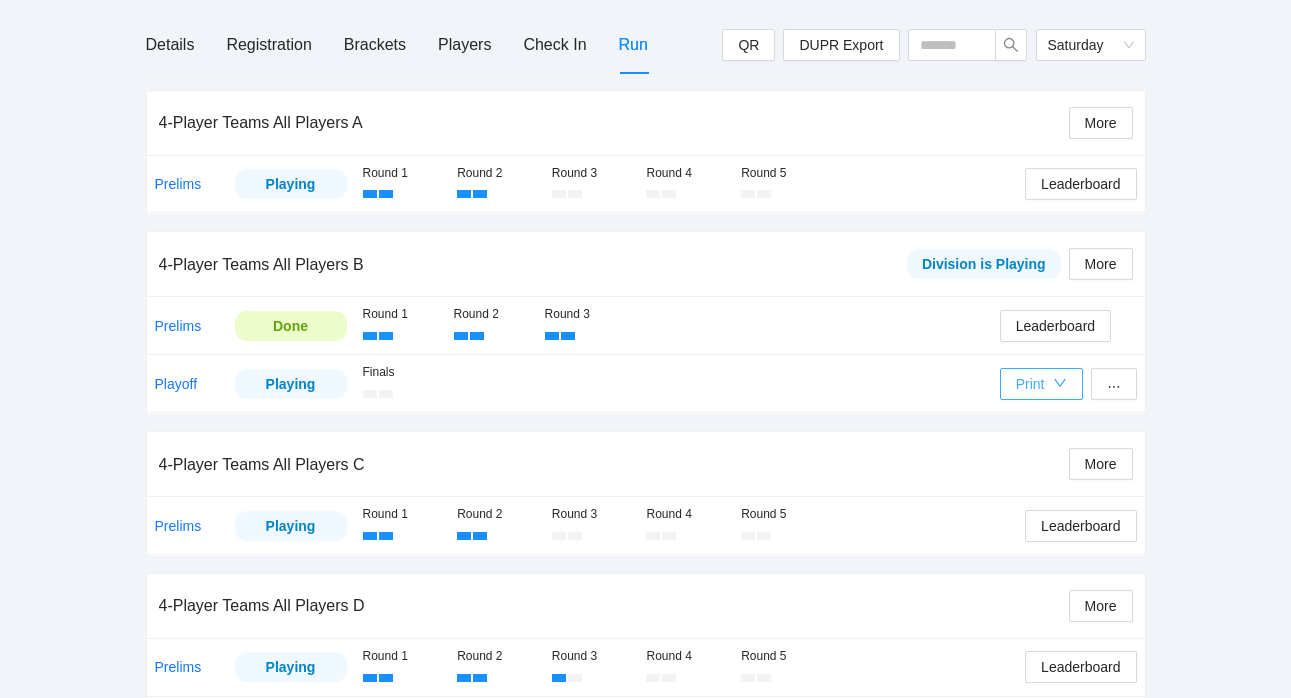 click on "Print" at bounding box center [1030, 384] 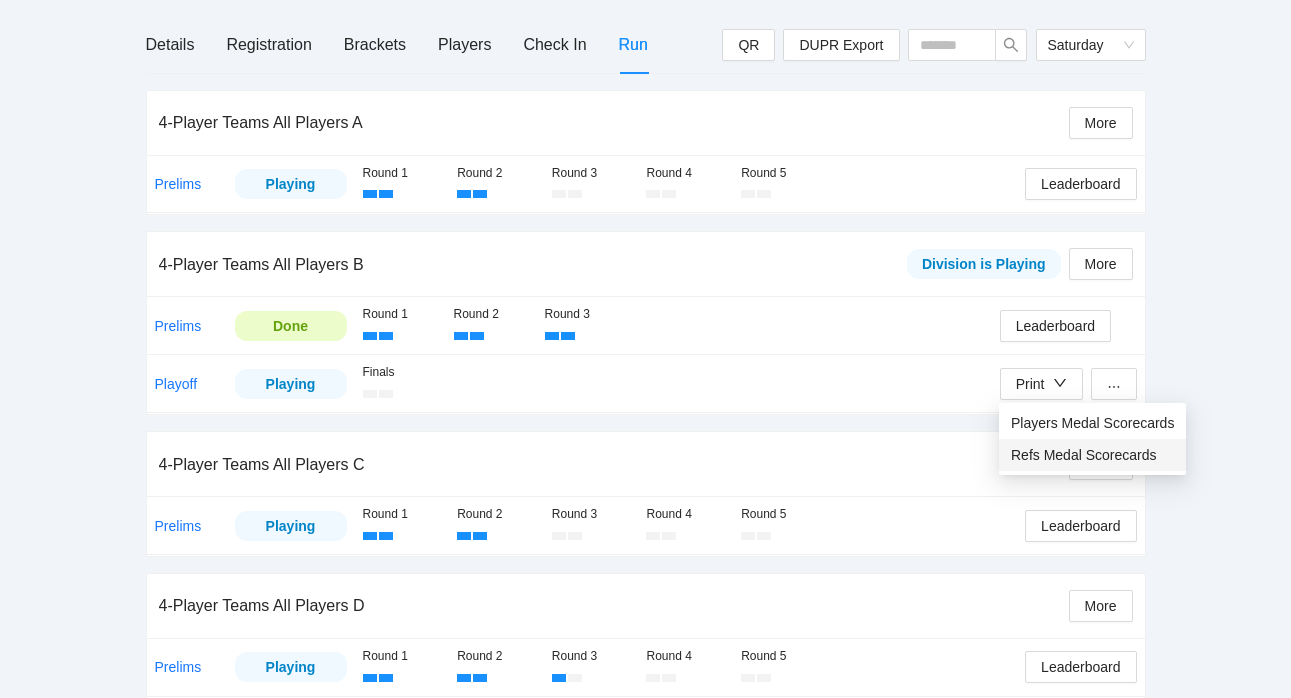 click on "Refs Medal Scorecards" at bounding box center [1092, 455] 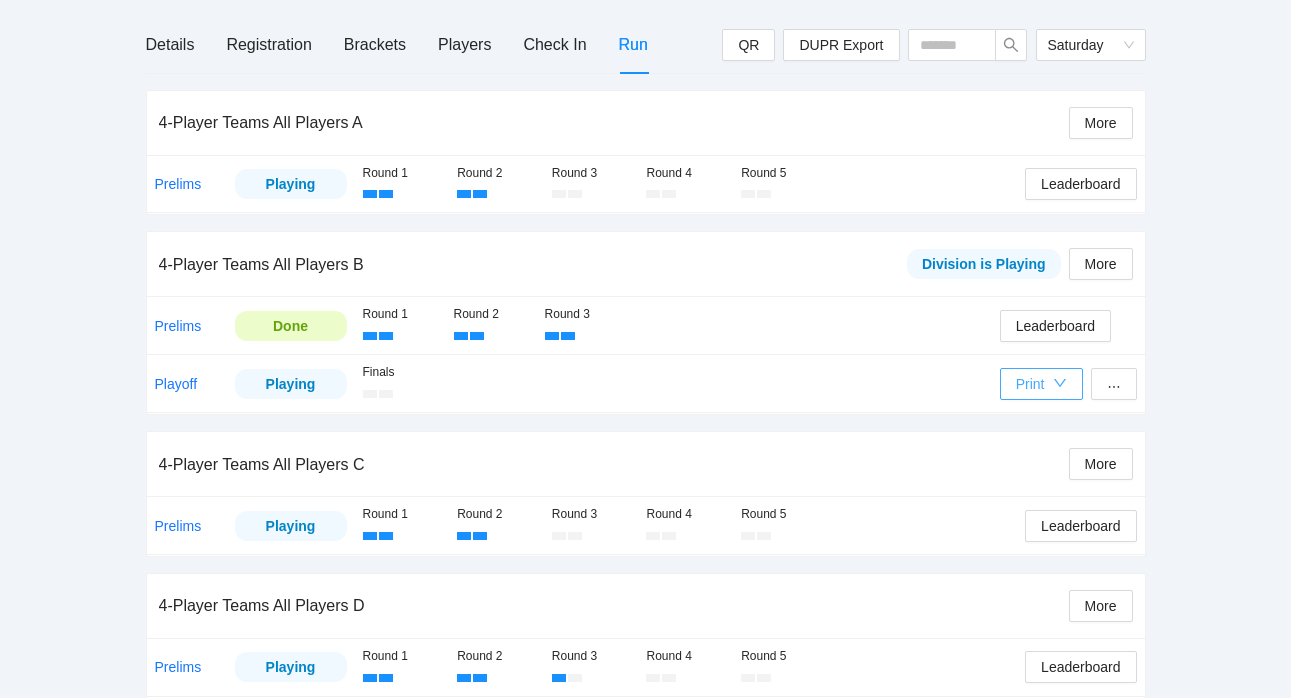 click on "Print" at bounding box center [1030, 384] 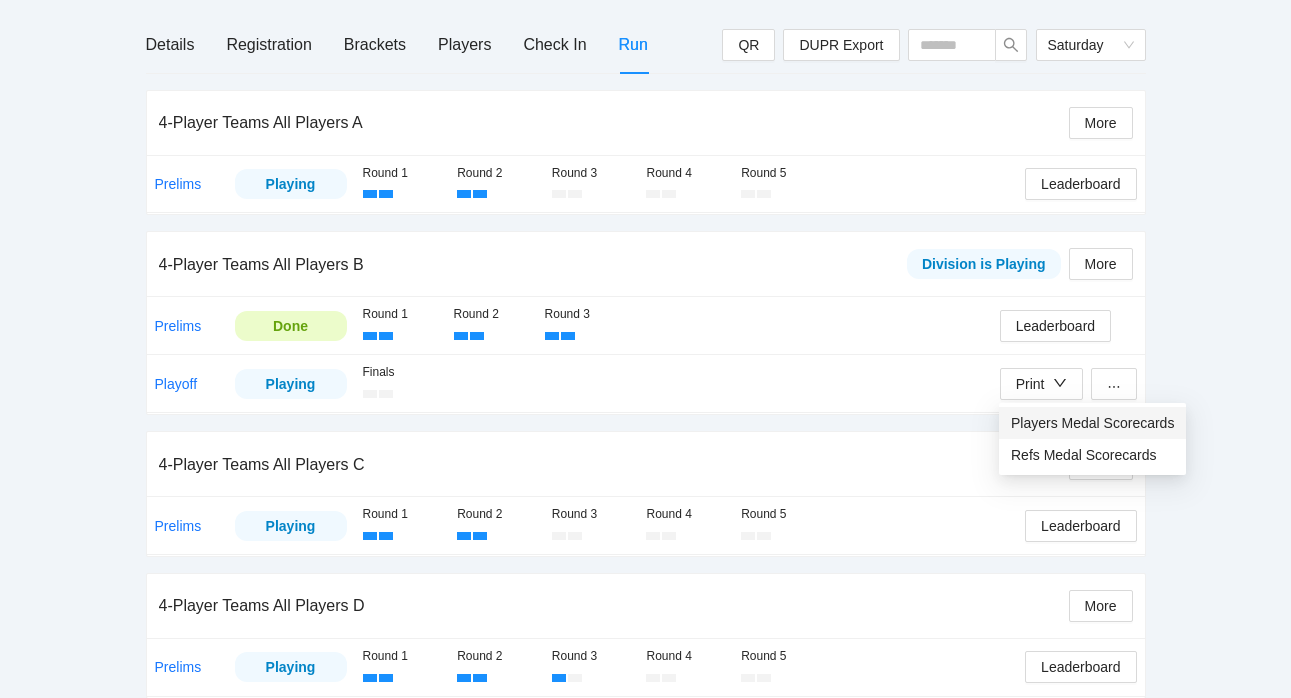 click on "Players Medal Scorecards" at bounding box center (1092, 423) 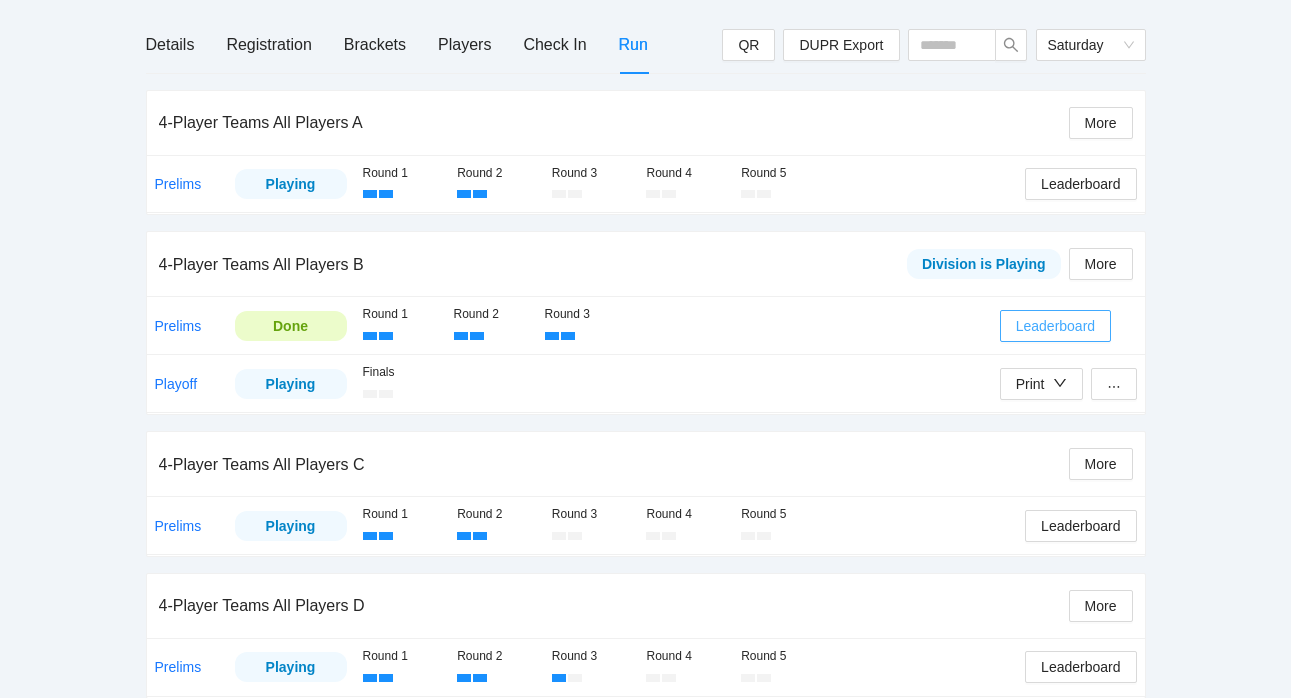 click on "Leaderboard" at bounding box center [1055, 326] 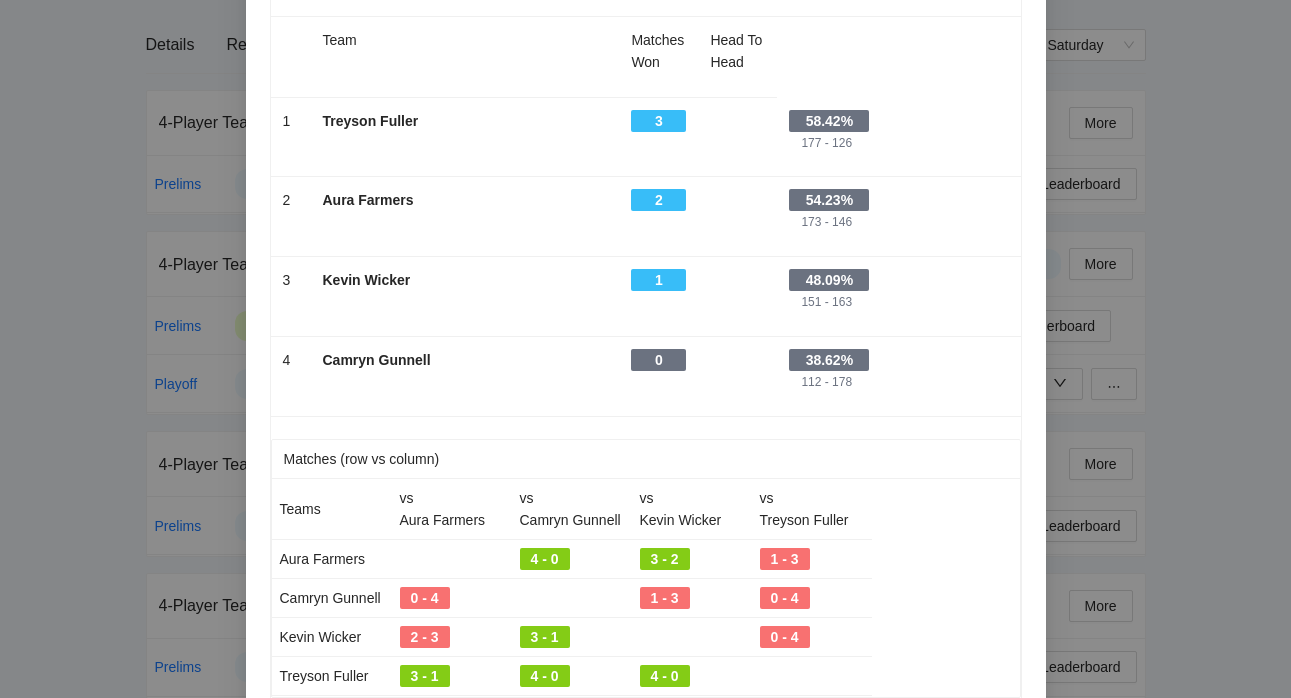 scroll, scrollTop: 92, scrollLeft: 0, axis: vertical 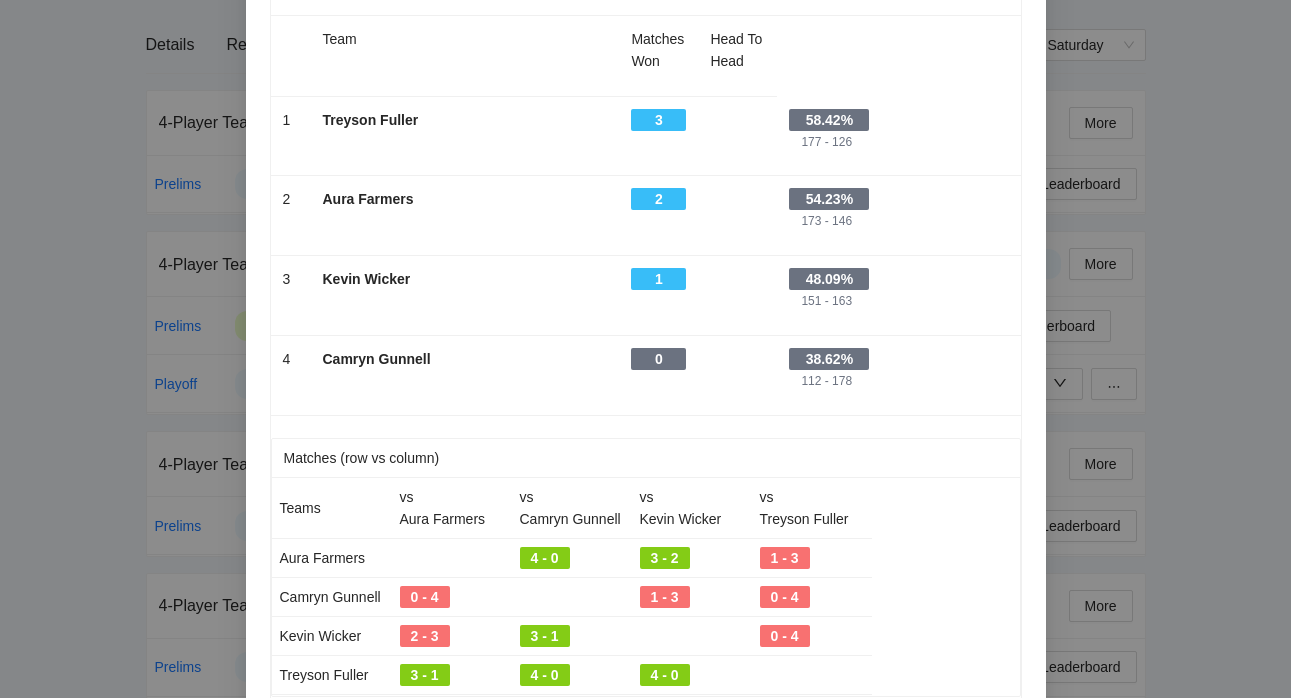 click on "Leaderboard Final Results Team Matches Won Head To Head 1 - [FIRST] [LAST] - 3 - - 58.42% 177 - 126 2 - Aura Farmers - 2 - - 54.23% 173 - 146 3 - [FIRST] [LAST] - 1 - - 48.09% 151 - 163 4 - [FIRST] [LAST] - 0 - - 38.62% 112 - 178 Matches (row vs column) Teams vs Aura Farmers vs [FIRST] [LAST] vs [FIRST] [LAST] vs [FIRST] [LAST] Aura Farmers 4 - 0 3 - 2 1 - 3 [FIRST] [LAST] 0 - 4 1 - 3 0 - 4 [FIRST] [LAST] 2 - 3 3 - 1 0 - 4 [FIRST] [LAST] 3 - 1 4 - 0 4 - 0 Ranking Order (see columns above) 1 Matches Won Number of matches won against all teams 2 Head to Head Matches won against other teams with the same "matches won" number 3 Points Won % Points won divided by total points played" at bounding box center (645, 349) 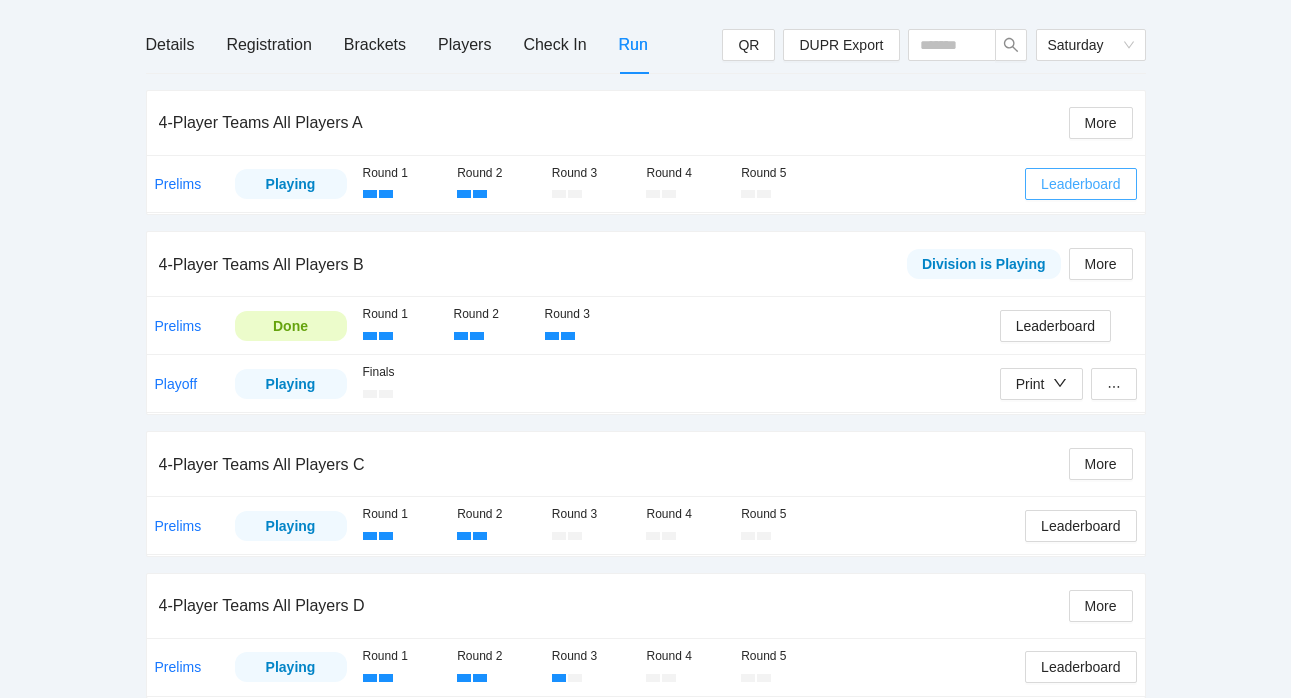 click on "Leaderboard" at bounding box center [1080, 184] 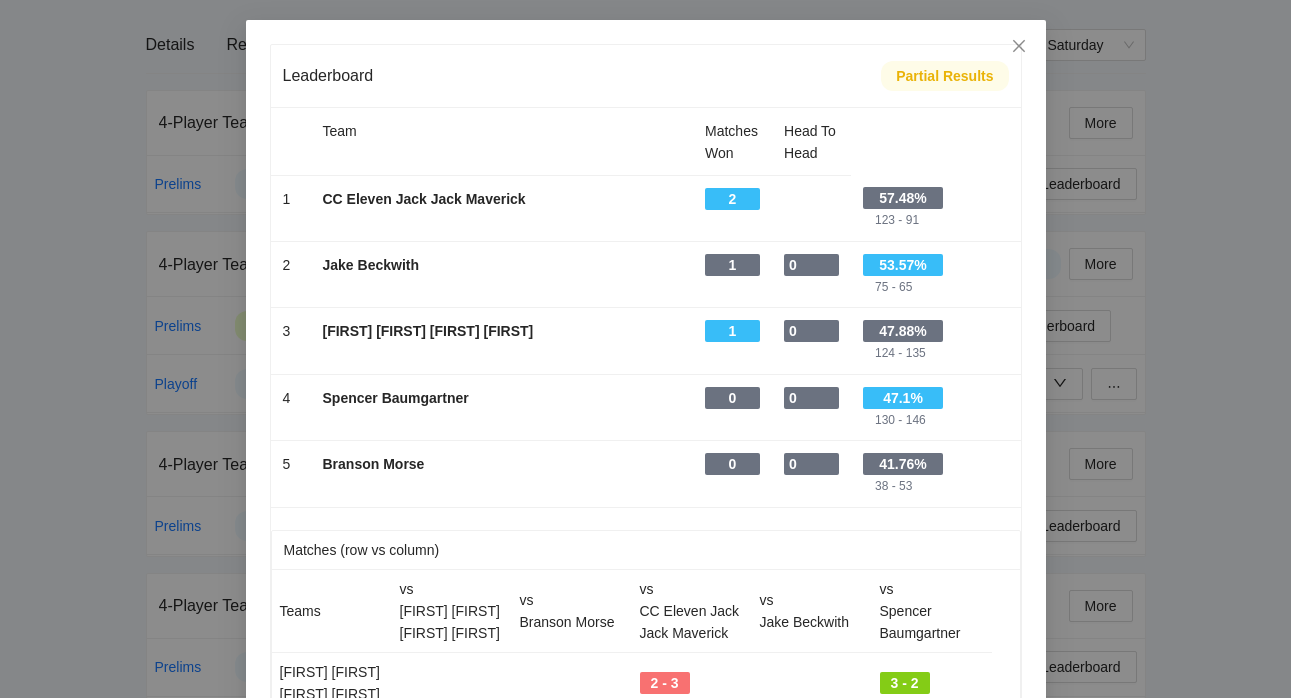 click on "Spencer Baumgartner" at bounding box center [396, 398] 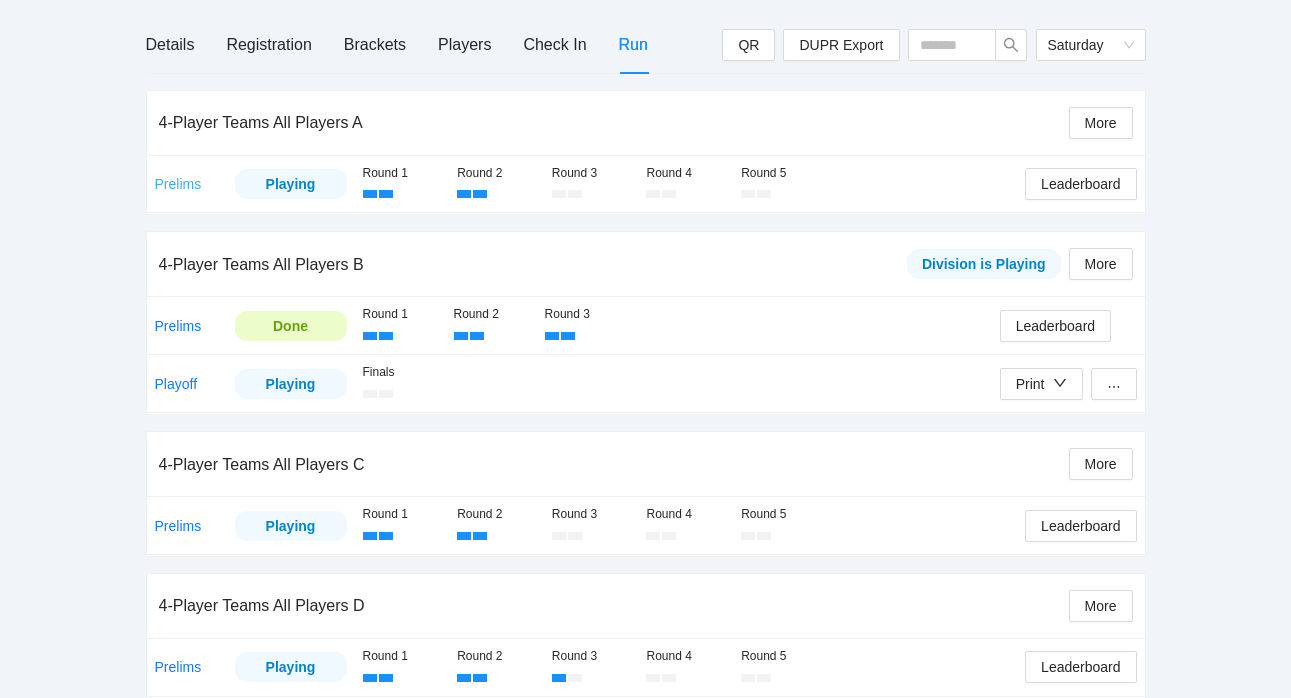click on "Prelims" at bounding box center [178, 184] 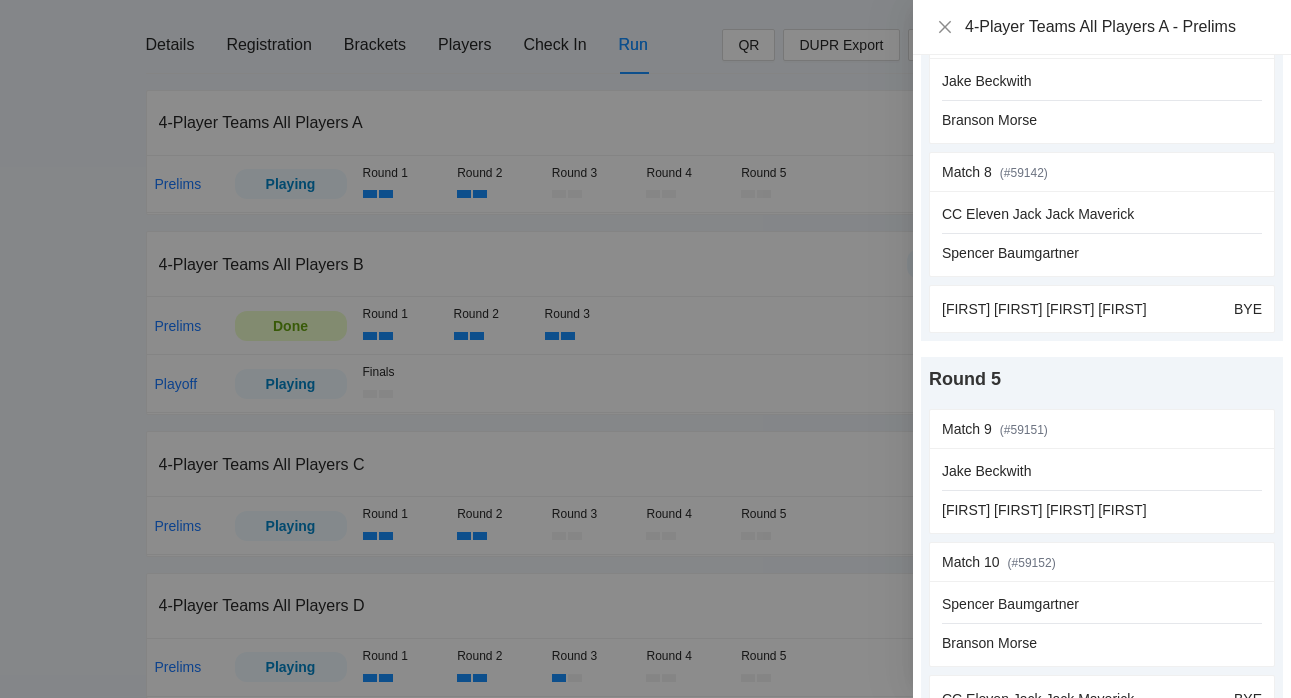 scroll, scrollTop: 1355, scrollLeft: 0, axis: vertical 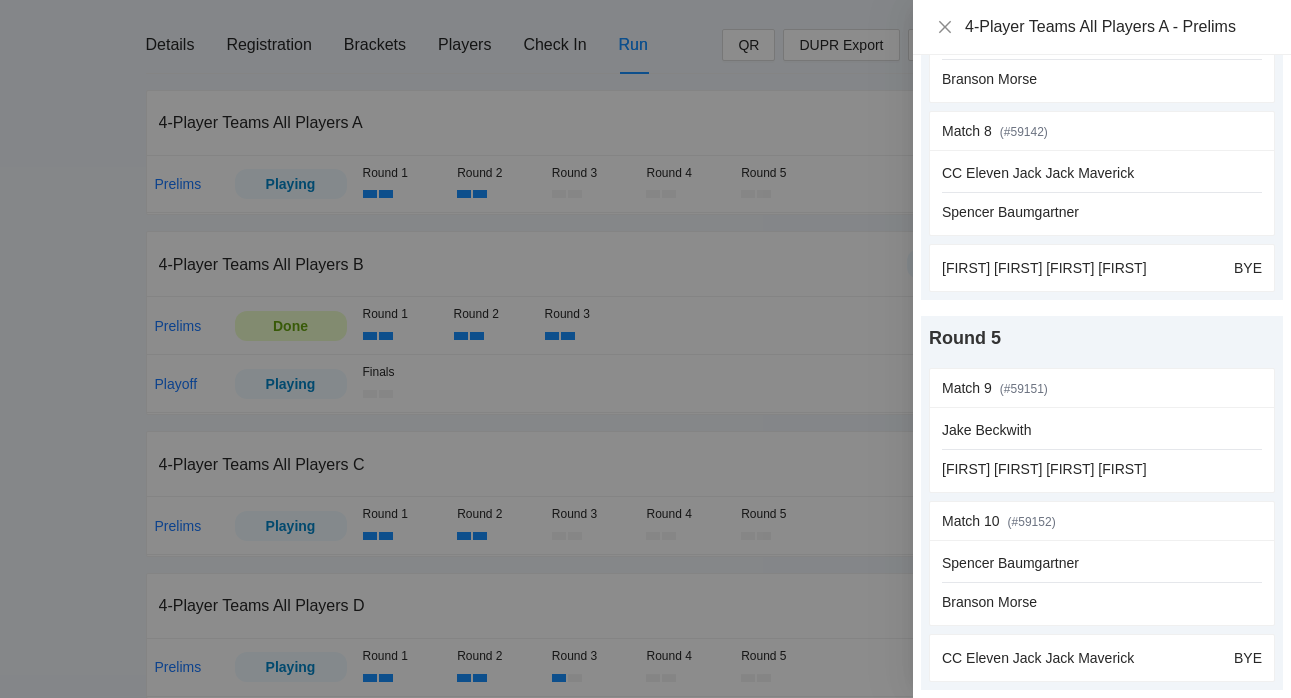 click at bounding box center [645, 349] 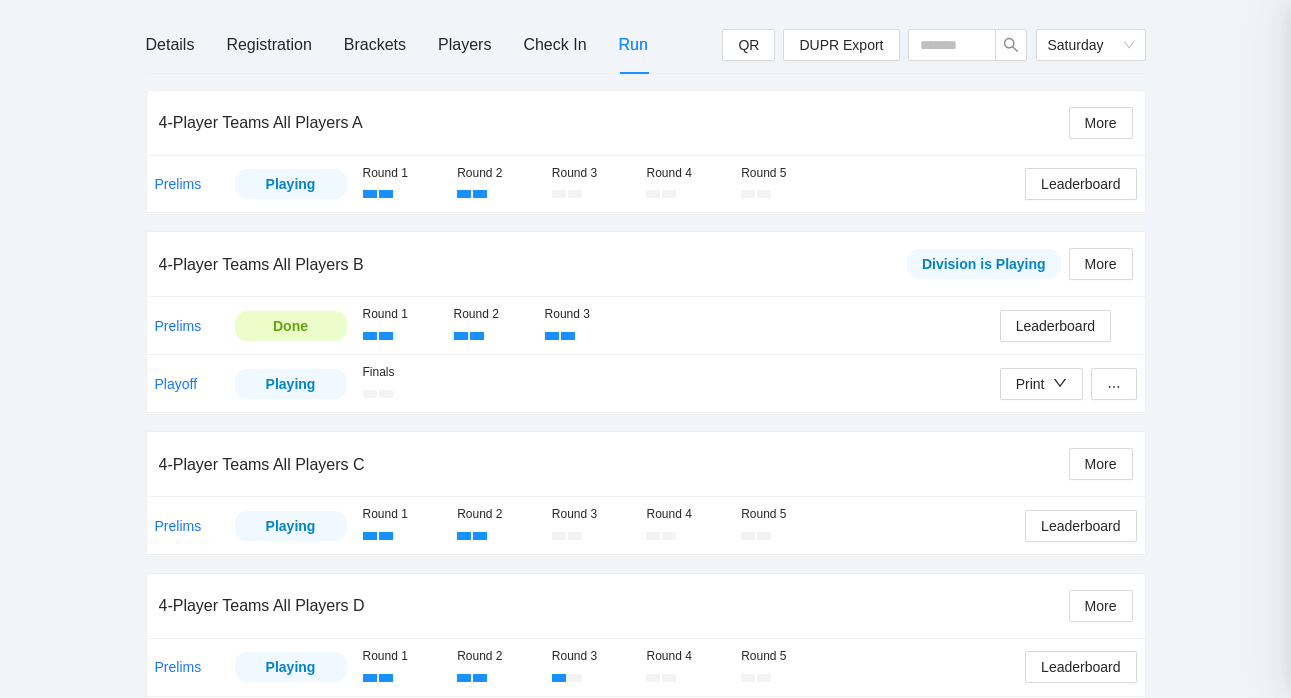 scroll, scrollTop: 0, scrollLeft: 0, axis: both 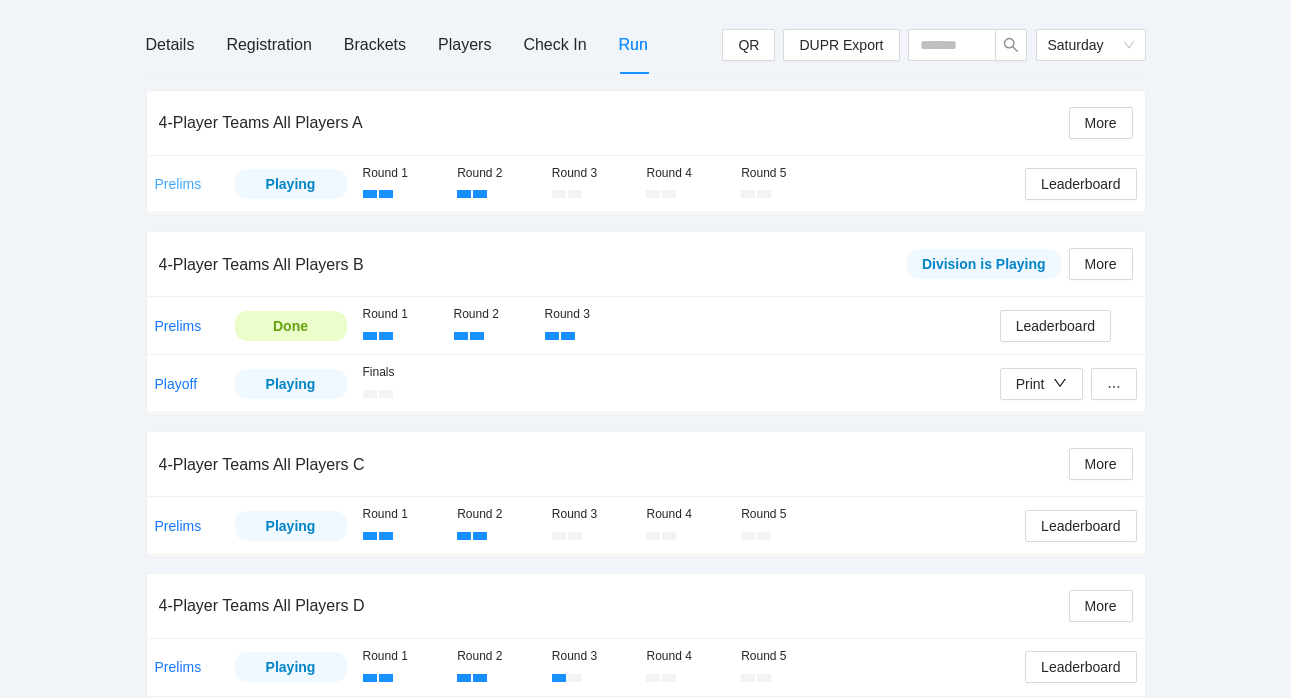 click on "Prelims" at bounding box center [178, 184] 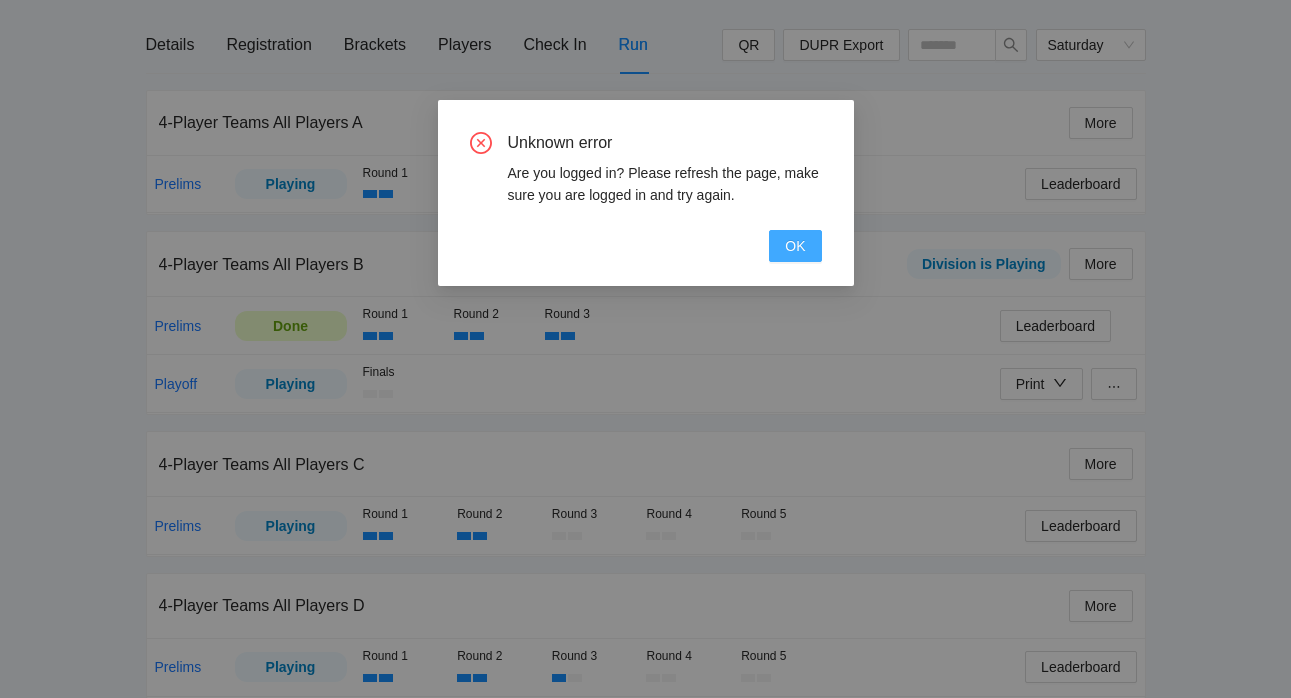 click on "OK" at bounding box center [795, 246] 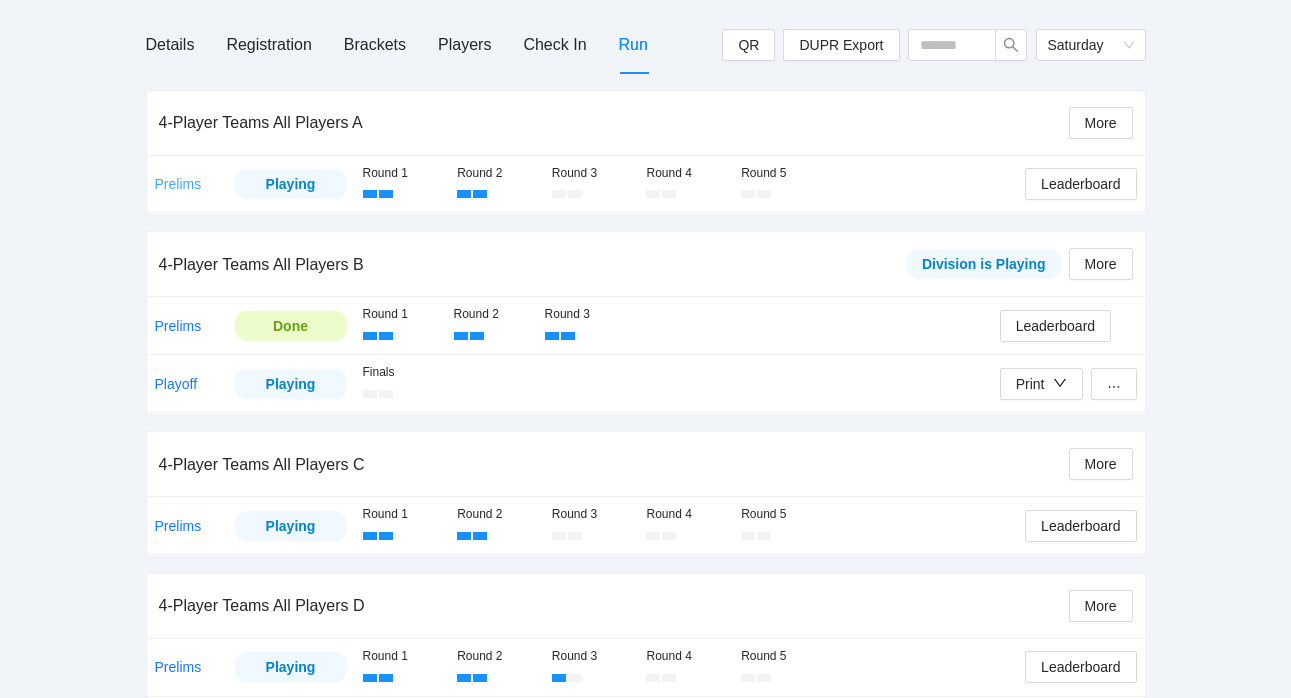 click on "Prelims" at bounding box center (178, 184) 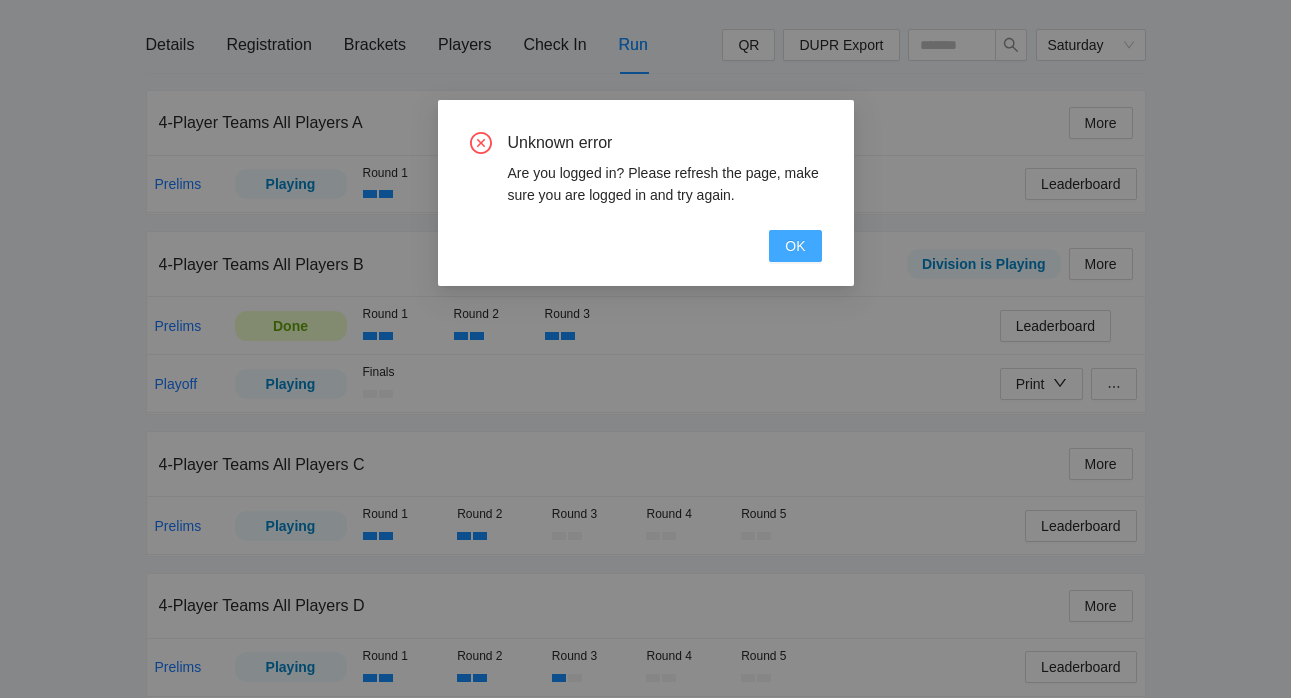 click on "Unknown error Are you logged in? Please refresh the page, make sure you are logged in and try again. OK" at bounding box center (646, 193) 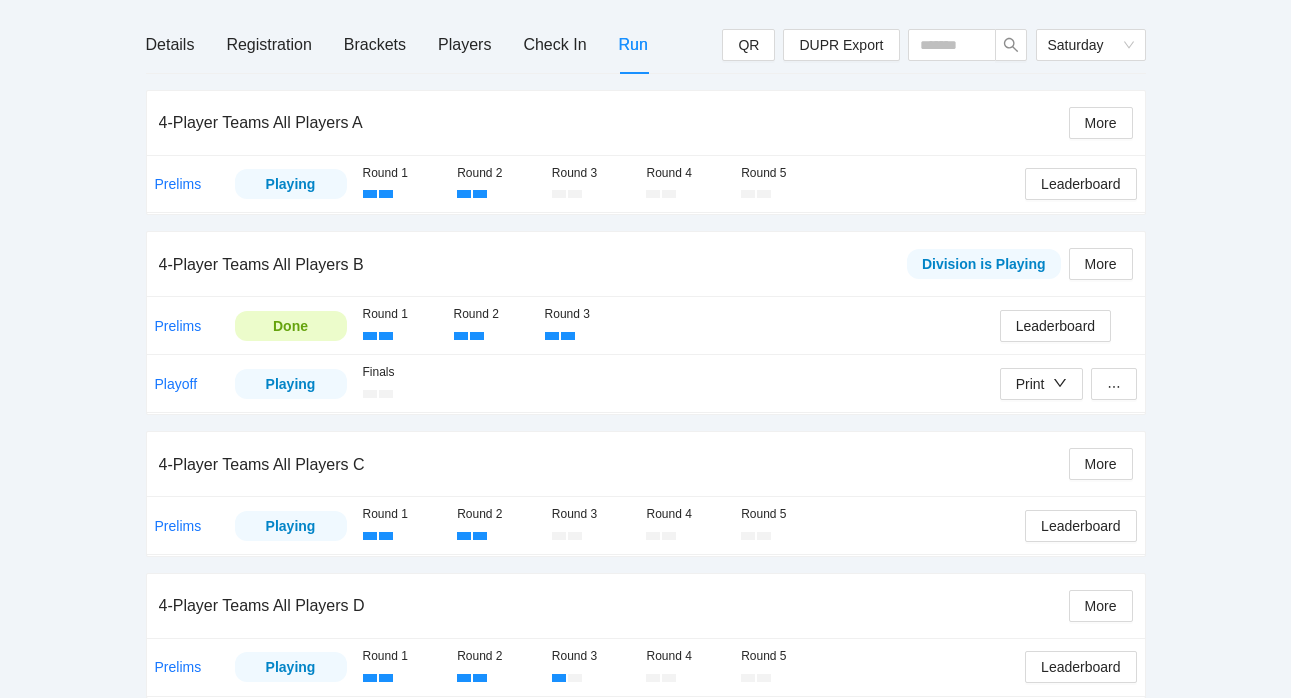 scroll, scrollTop: 0, scrollLeft: 0, axis: both 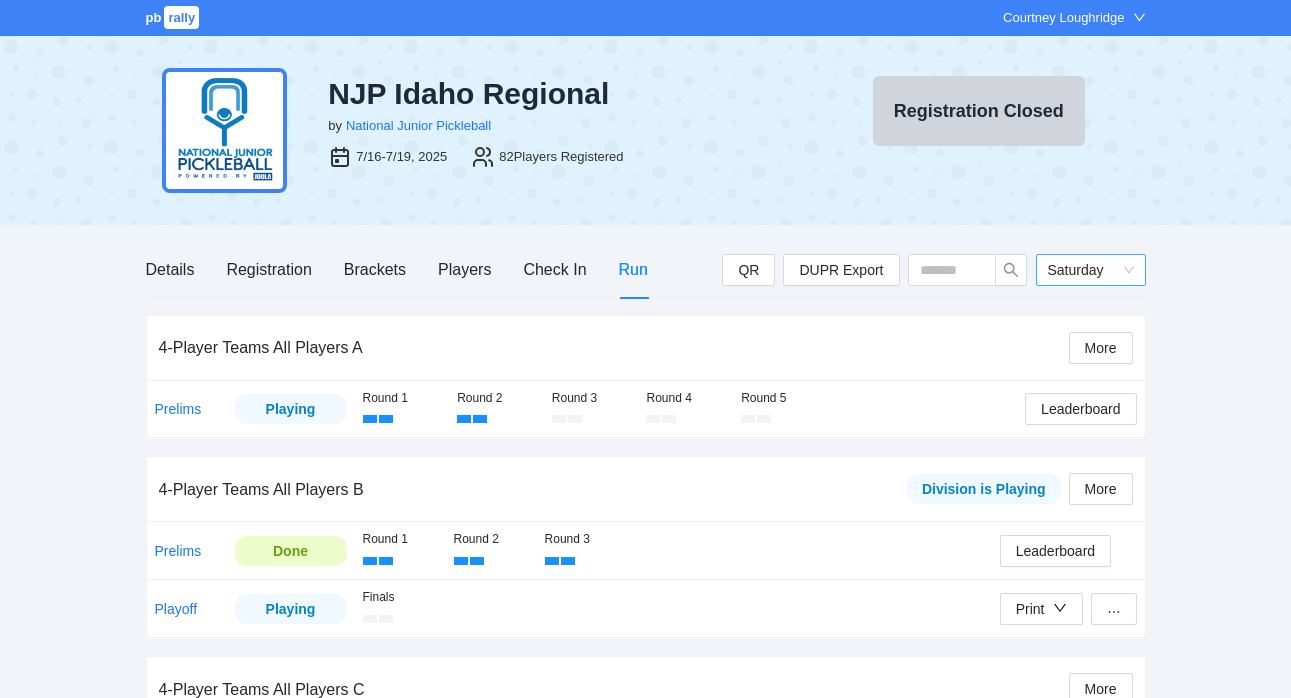 click on "Saturday" at bounding box center (1091, 270) 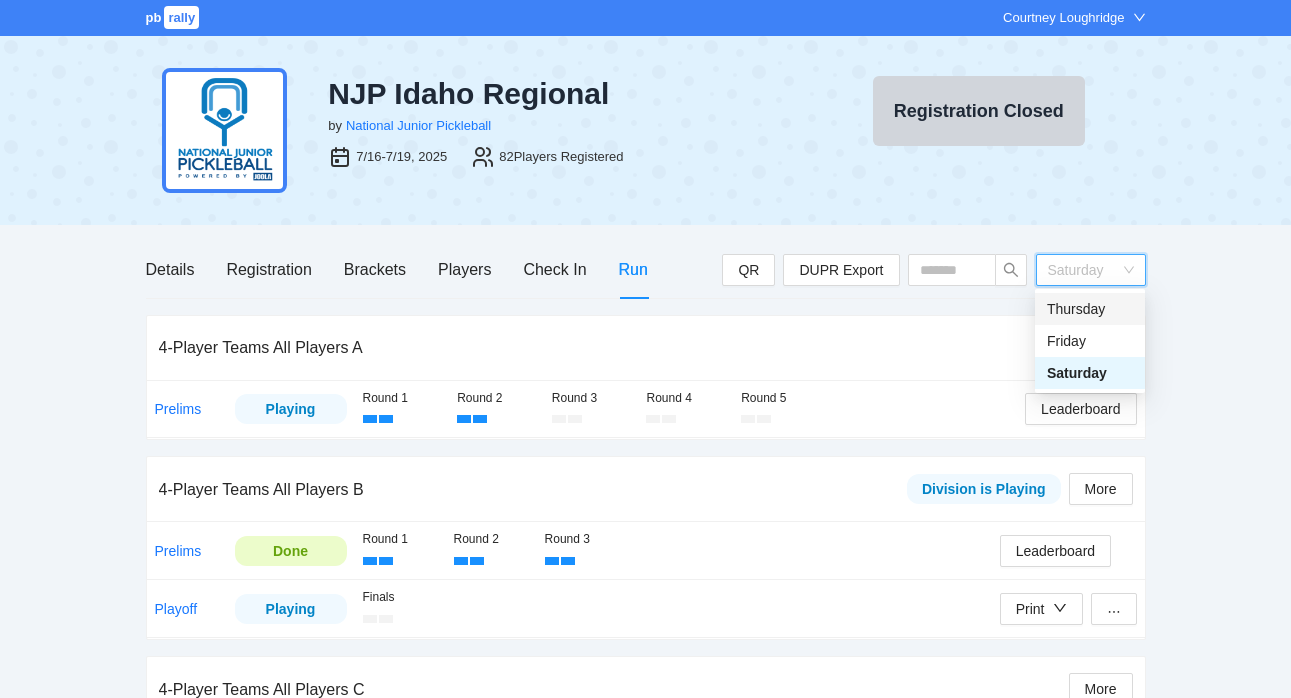 click on "Thursday" at bounding box center [1090, 309] 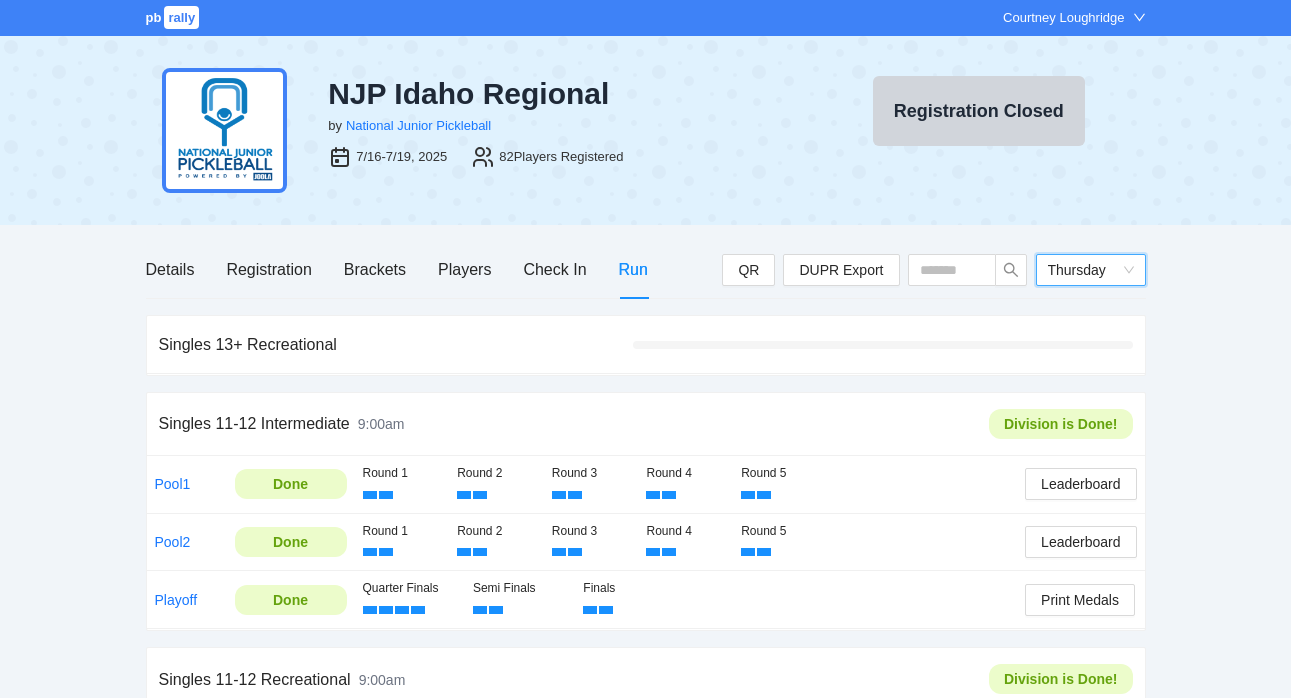 click on "Thursday" at bounding box center [1091, 270] 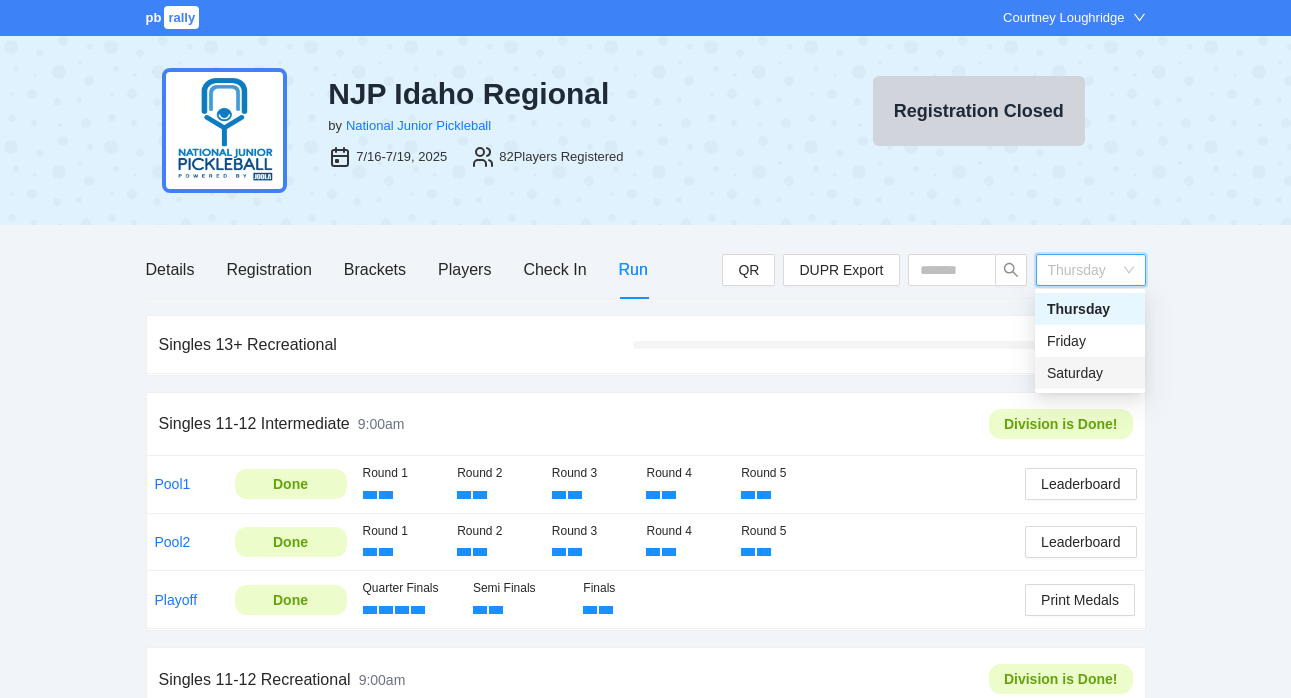 click on "Saturday" at bounding box center (1090, 373) 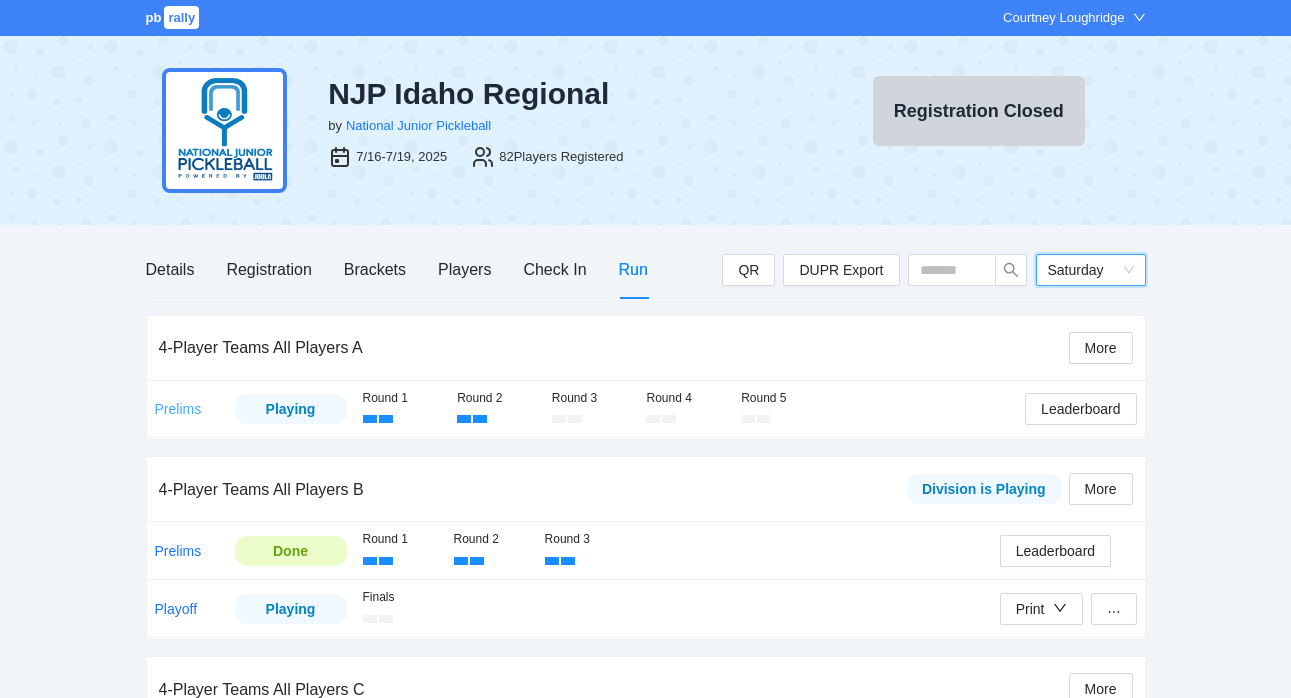 click on "Prelims" at bounding box center [178, 409] 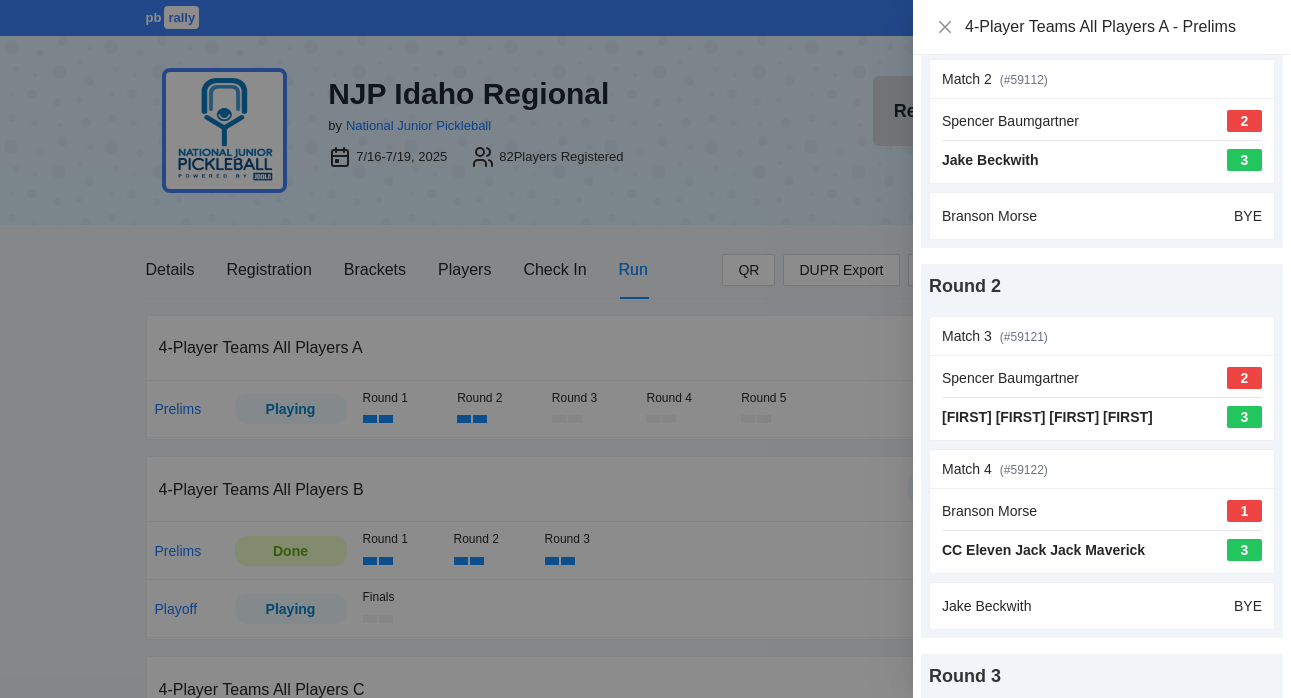 scroll, scrollTop: 284, scrollLeft: 0, axis: vertical 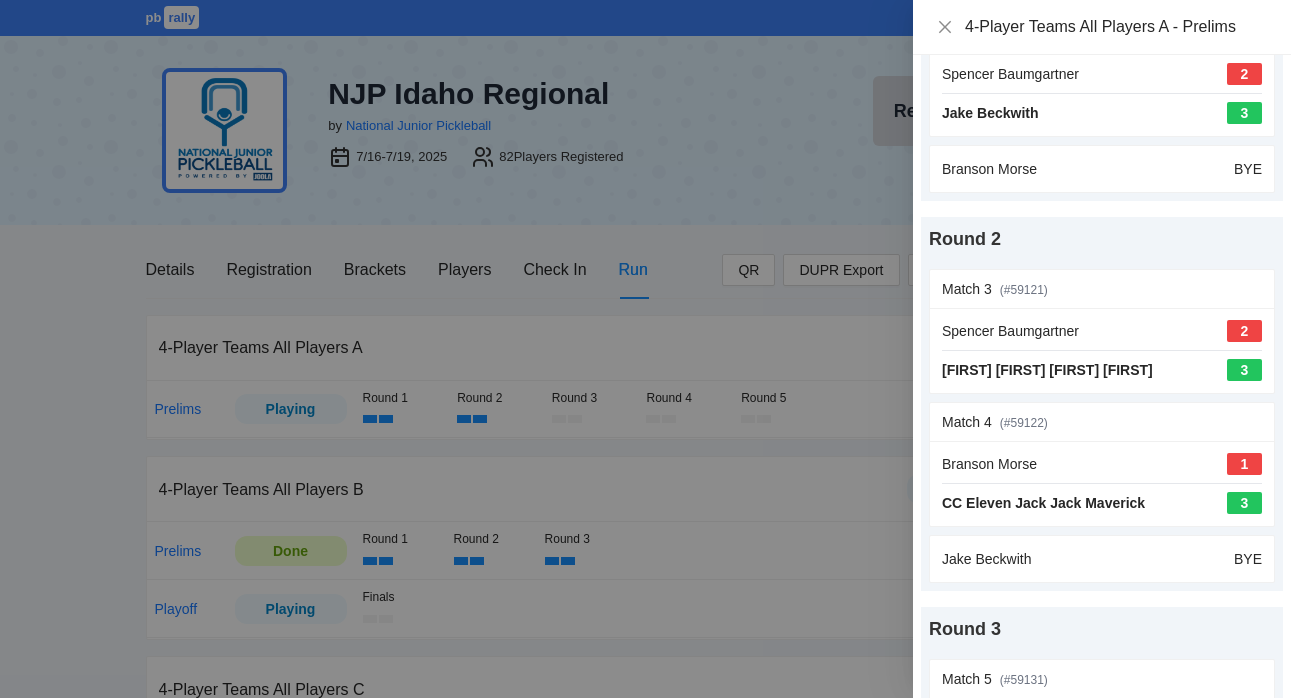 click at bounding box center [645, 349] 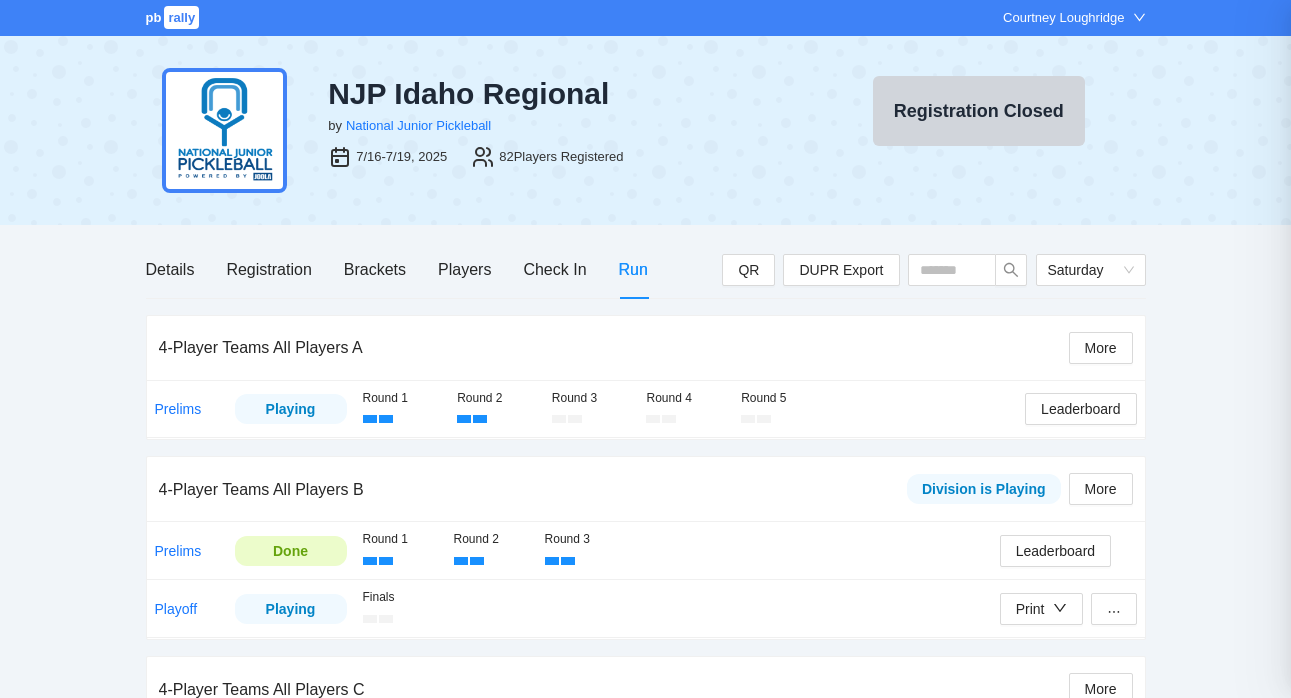scroll, scrollTop: 0, scrollLeft: 0, axis: both 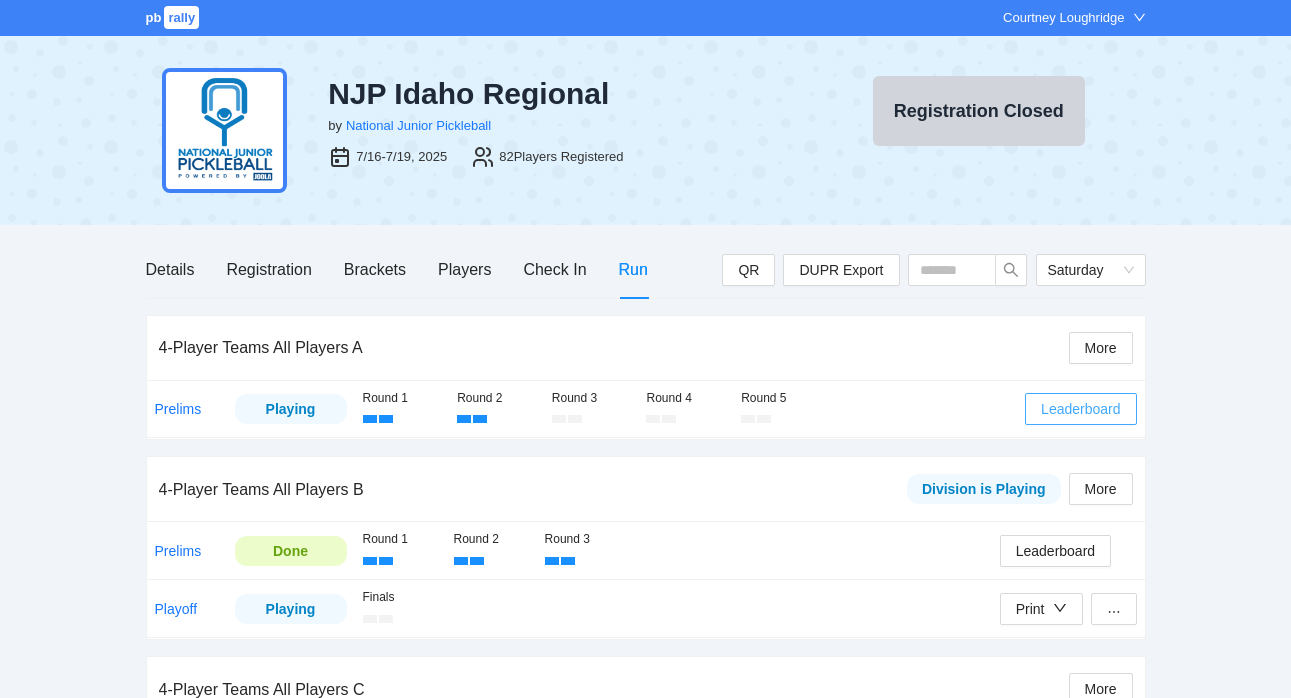 click on "Leaderboard" at bounding box center (1080, 409) 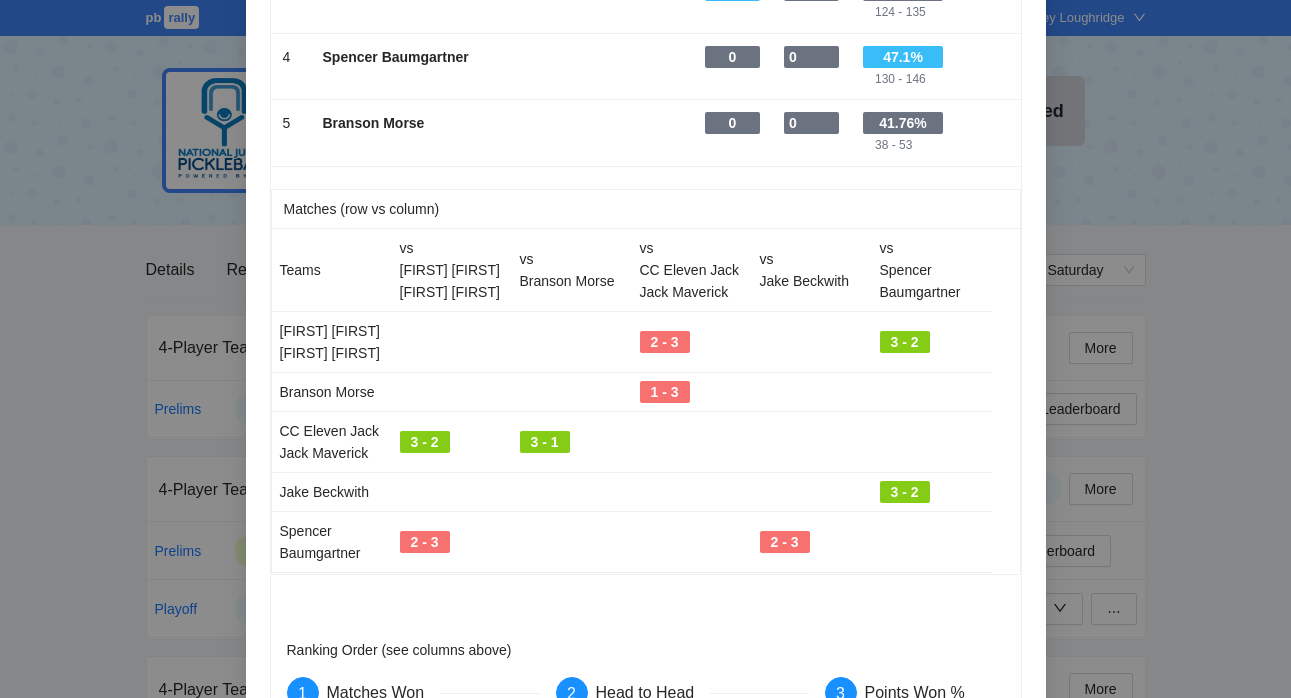 scroll, scrollTop: 493, scrollLeft: 0, axis: vertical 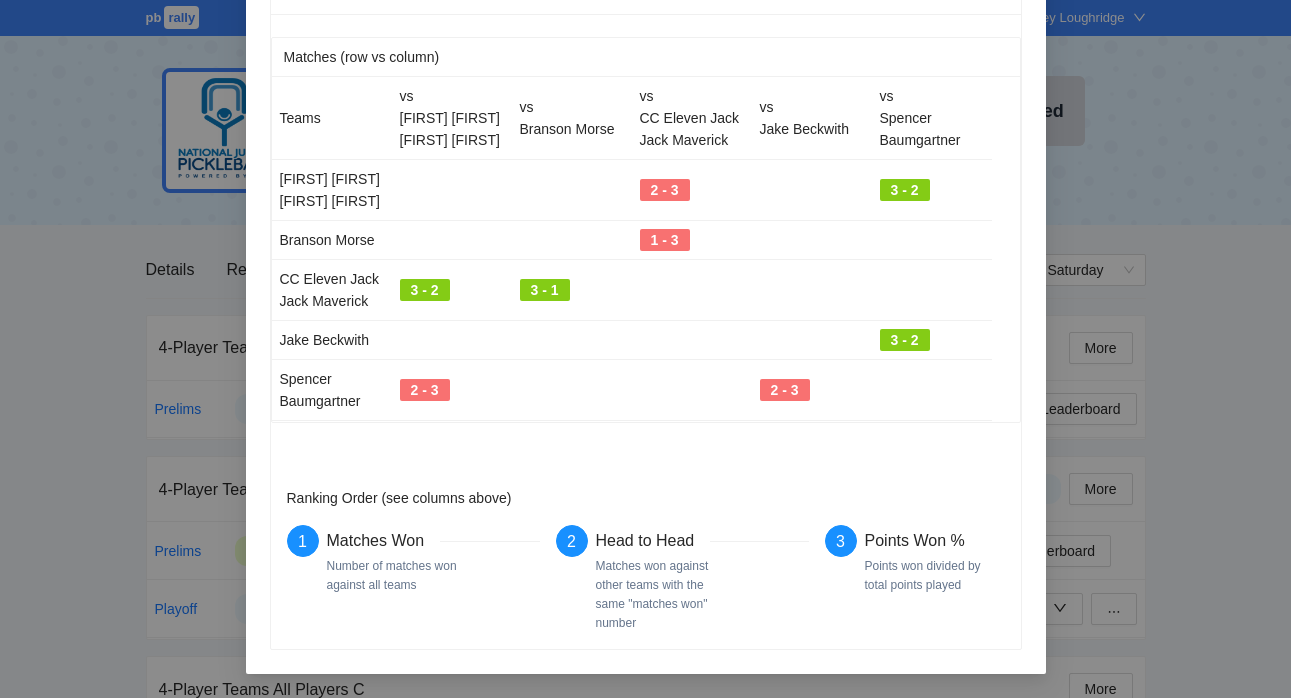 click on "Leaderboard Partial Results Team Matches Won Head To Head 1 - CC Eleven  Jack  Jack  Maverick - 2 - - 57.48% 123 - 91 2 - Jake Beckwith - 1 - 0 - 53.57% 75 - 65 3 - Aidan  Courtney  Josh  Rachel - 1 - 0 - 47.88% 124 - 135 4 - Spencer Baumgartner - 0 - 0 - 47.1% 130 - 146 5 - Branson Morse - 0 - 0 - 41.76% 38 - 53 Matches (row vs column) Teams vs Aidan  Courtney  Josh  Rachel vs Branson Morse vs CC Eleven  Jack  Jack  Maverick vs Jake Beckwith vs Spencer Baumgartner Aidan  Courtney  Josh  Rachel 2 - 3 3 - 2 Branson Morse 1 - 3 CC Eleven  Jack  Jack  Maverick 3 - 2 3 - 1 Jake Beckwith 3 - 2 Spencer Baumgartner 2 - 3 2 - 3 Ranking Order (see columns above) 1 Matches Won Number of matches won against all teams 2 Head to Head Matches won against other teams with the same "matches won" number 3 Points Won % Points won divided by total points played" at bounding box center [645, 349] 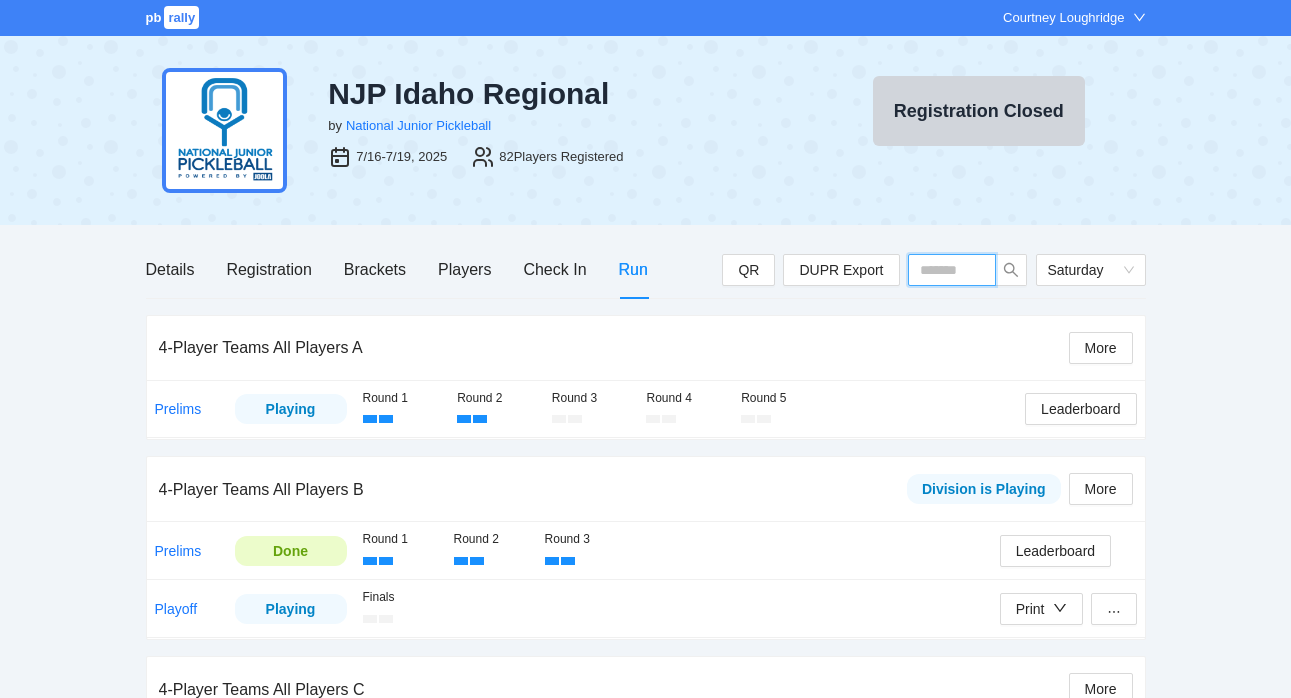 click at bounding box center [952, 270] 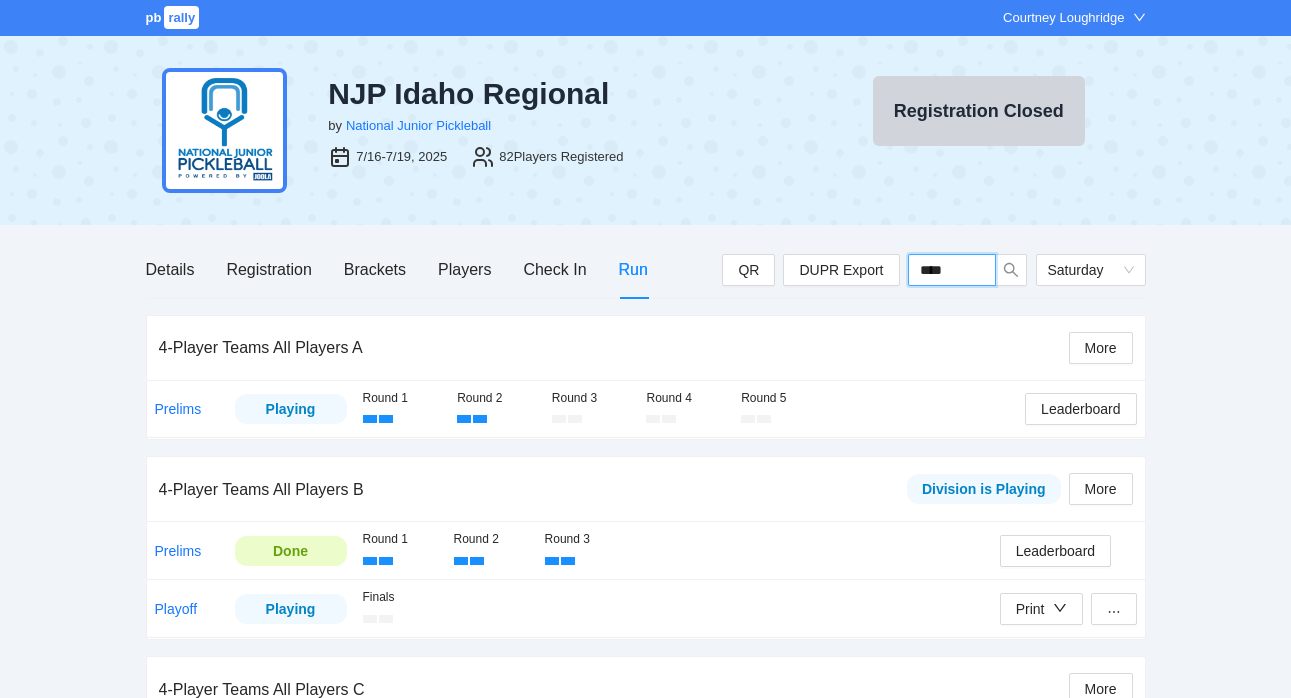 type on "*****" 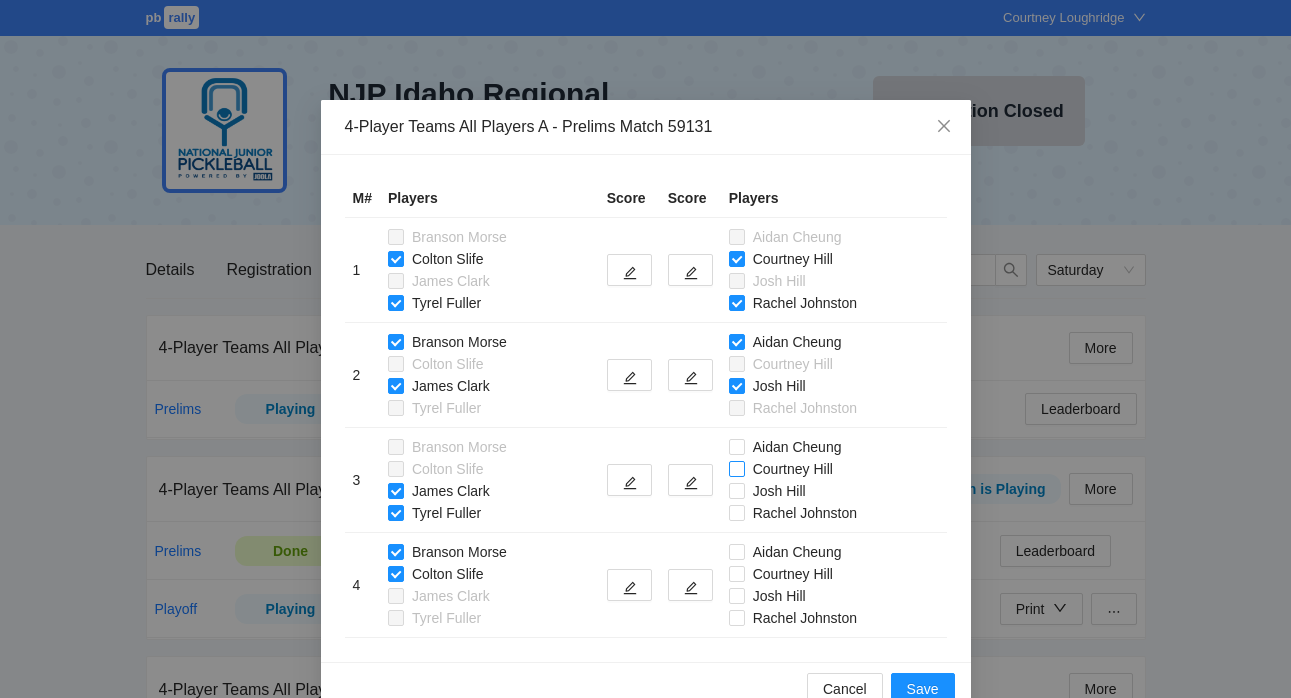 click on "Courtney Hill" at bounding box center [785, 469] 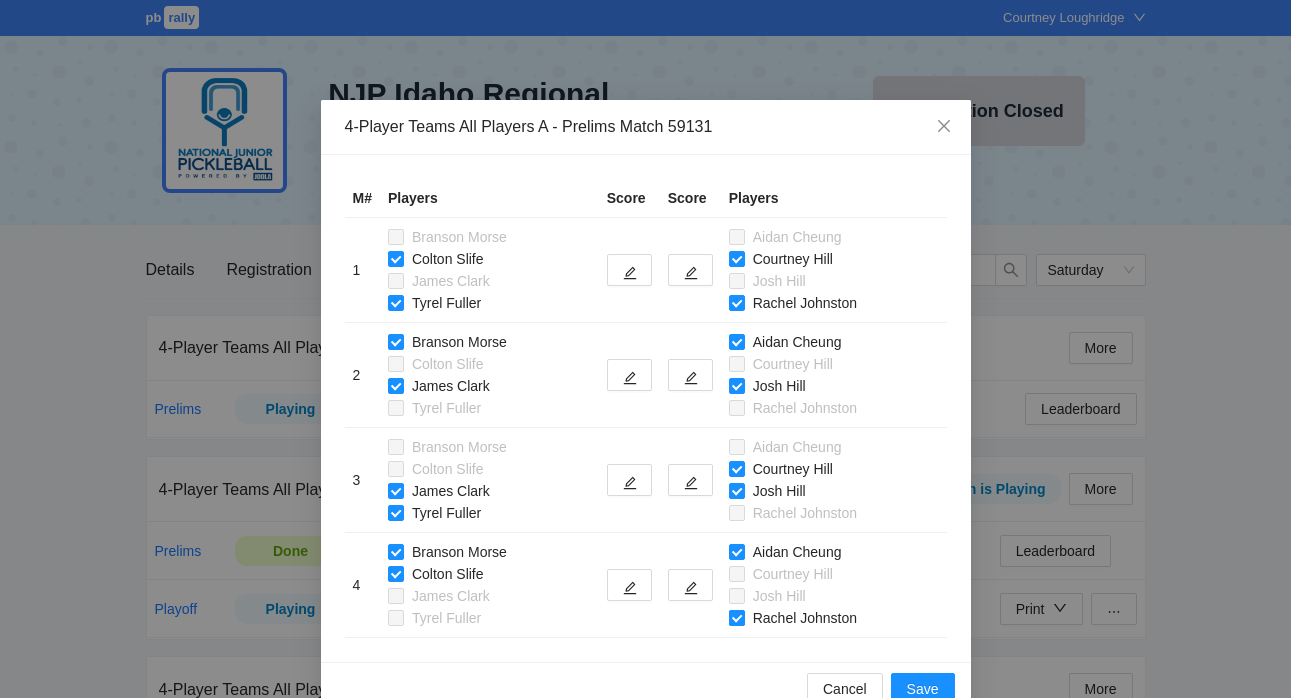 scroll, scrollTop: 41, scrollLeft: 0, axis: vertical 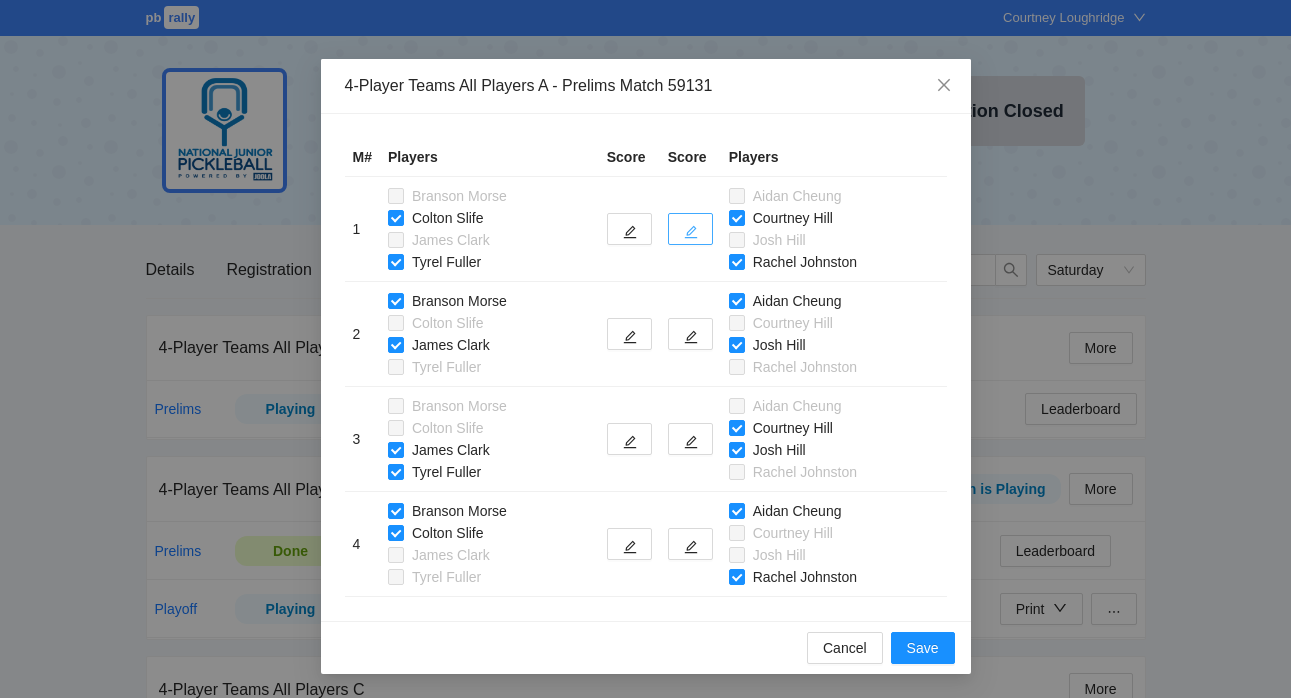 click at bounding box center [690, 229] 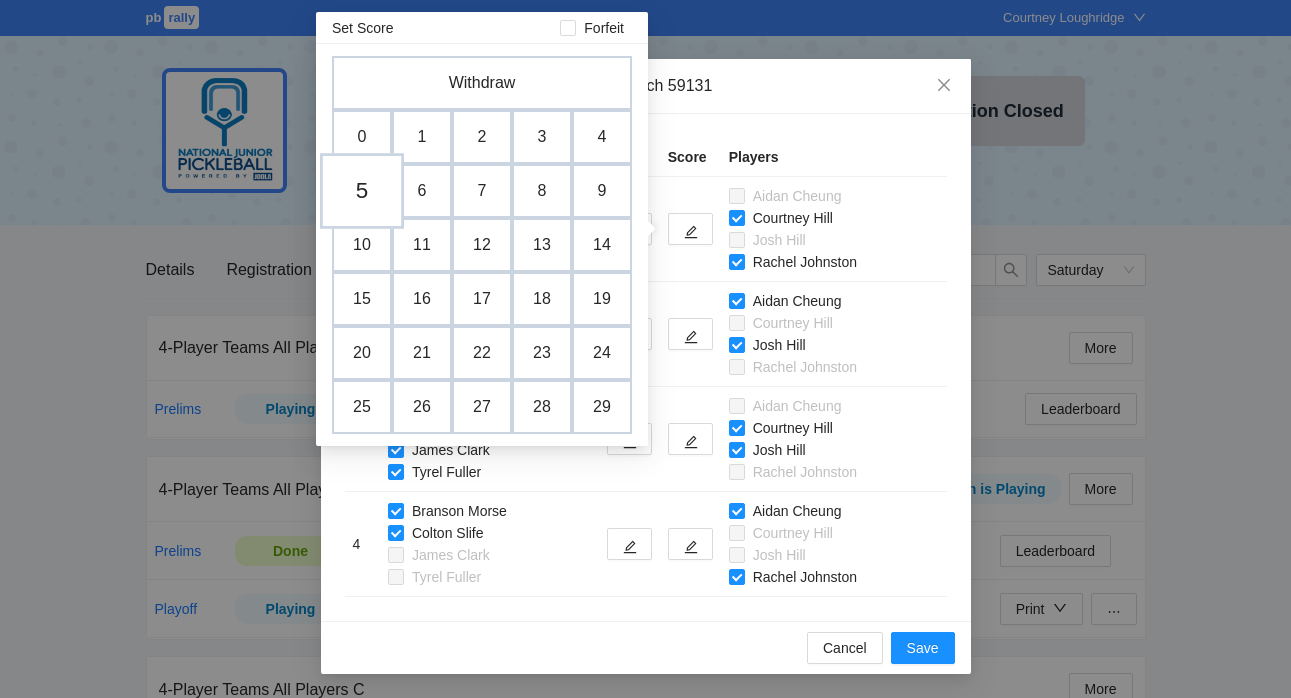 click on "5" at bounding box center [362, 191] 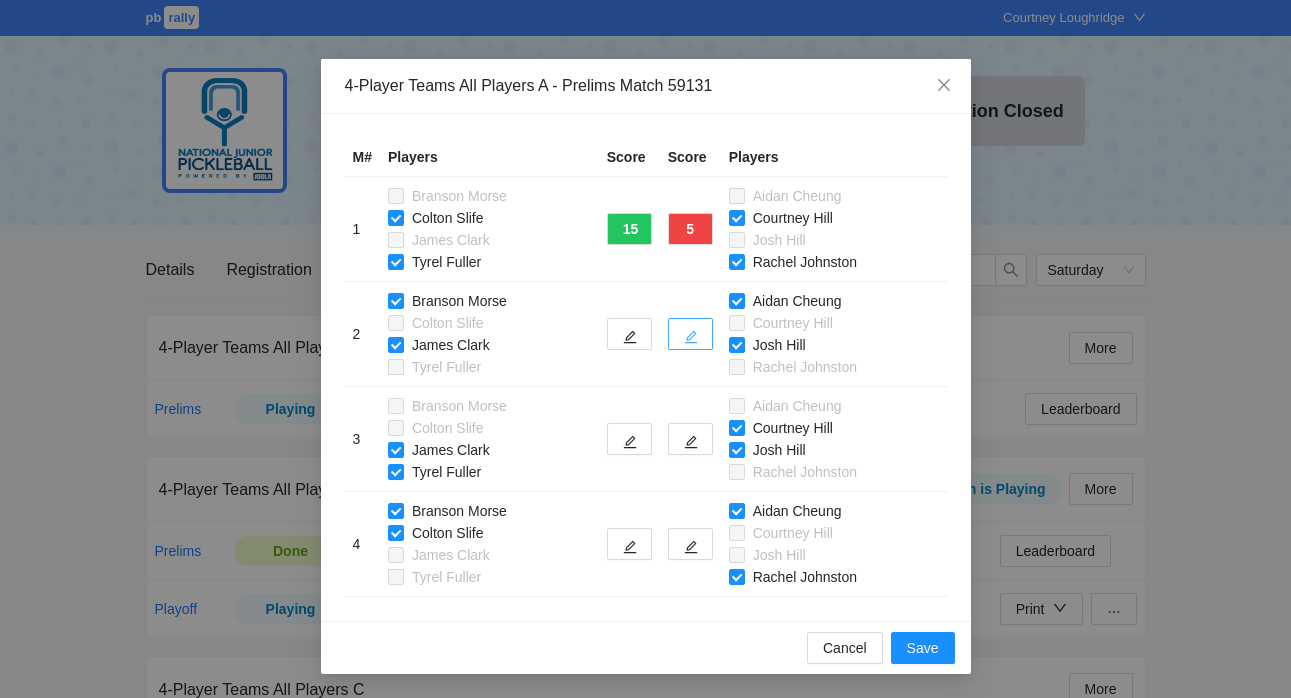 click 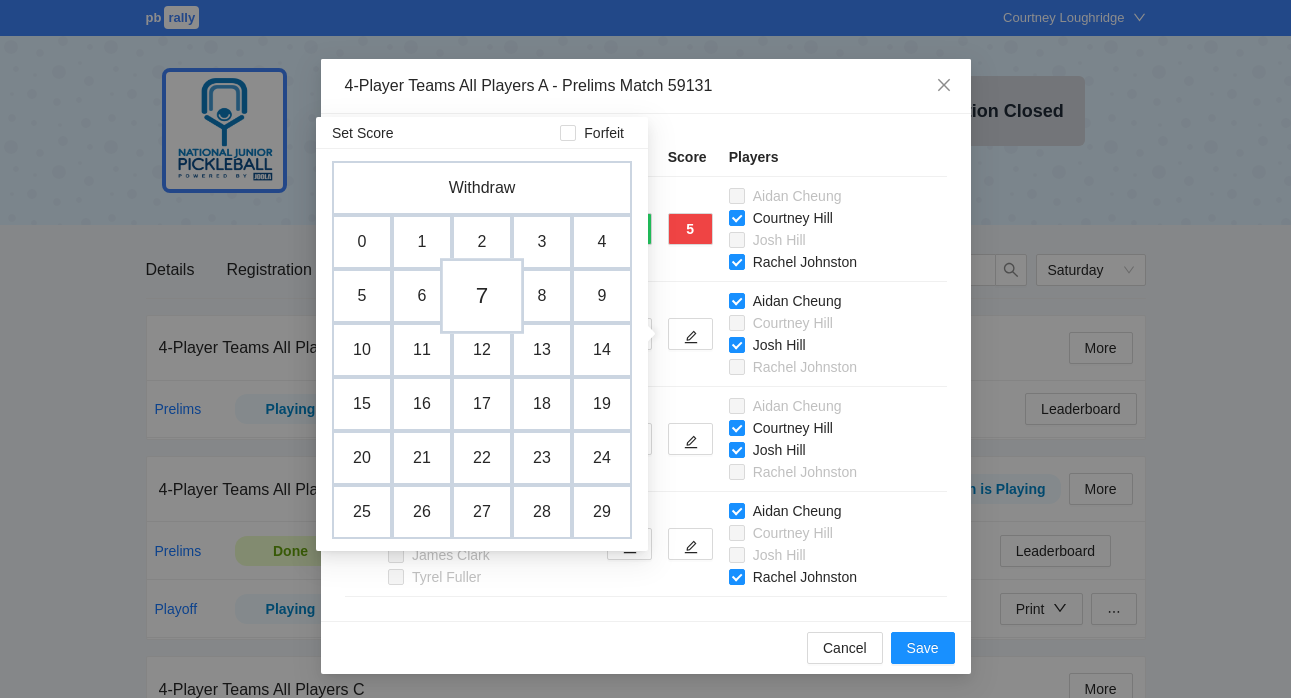 click on "7" at bounding box center (482, 296) 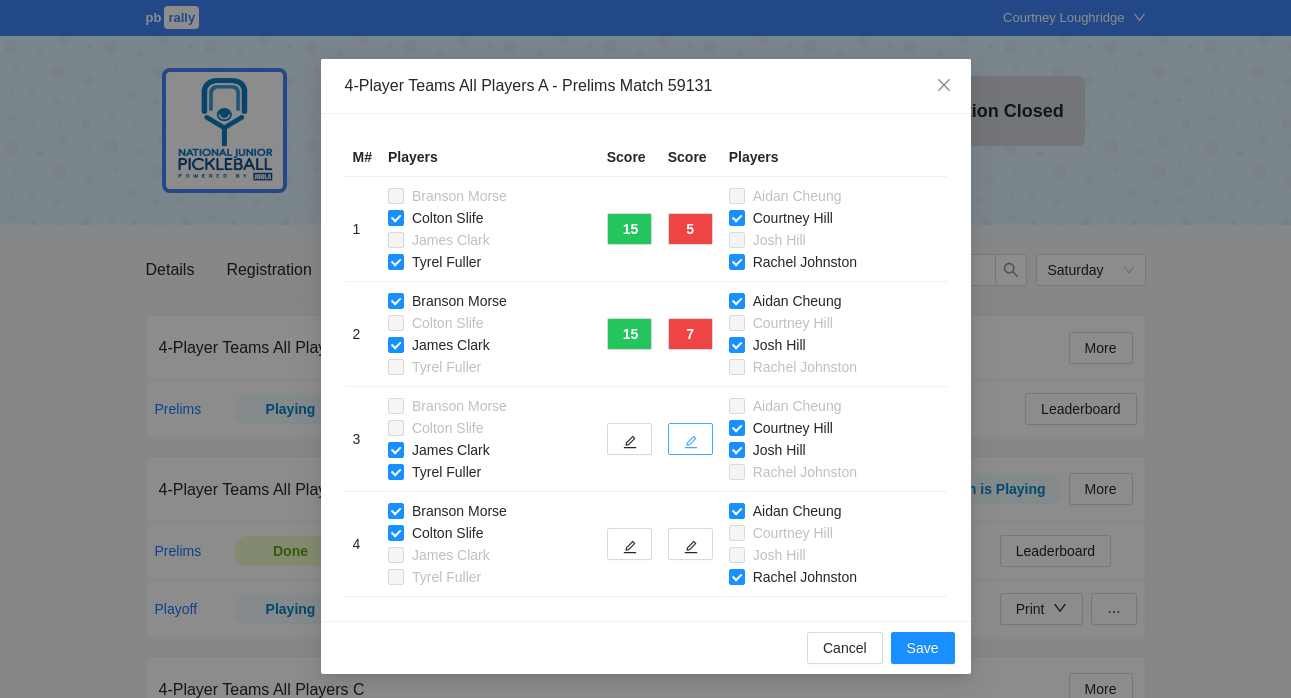 click 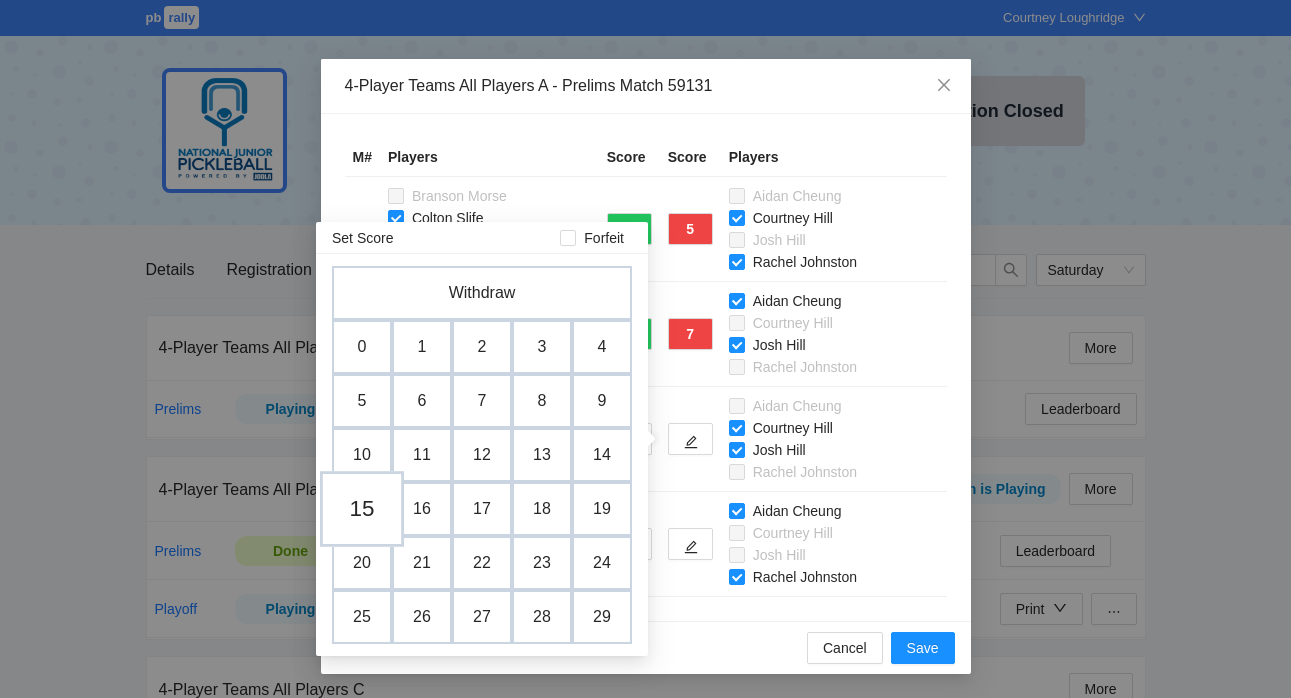 click on "15" at bounding box center (362, 509) 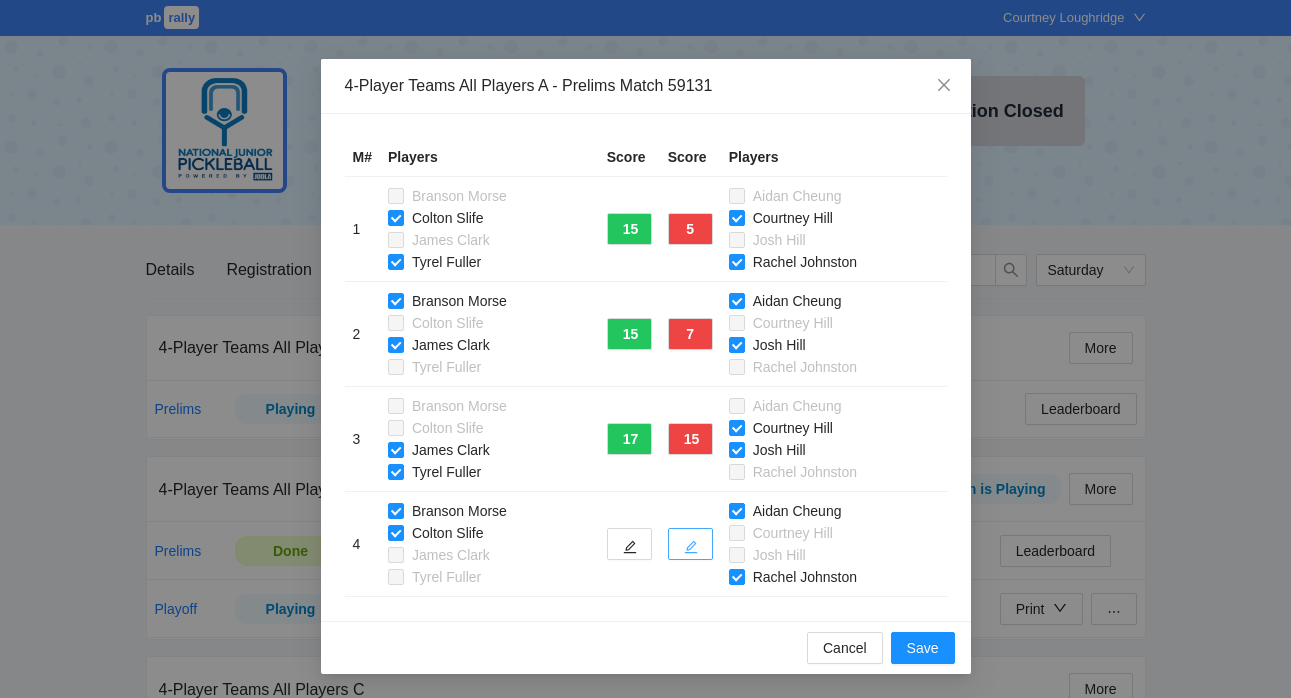 click at bounding box center [690, 544] 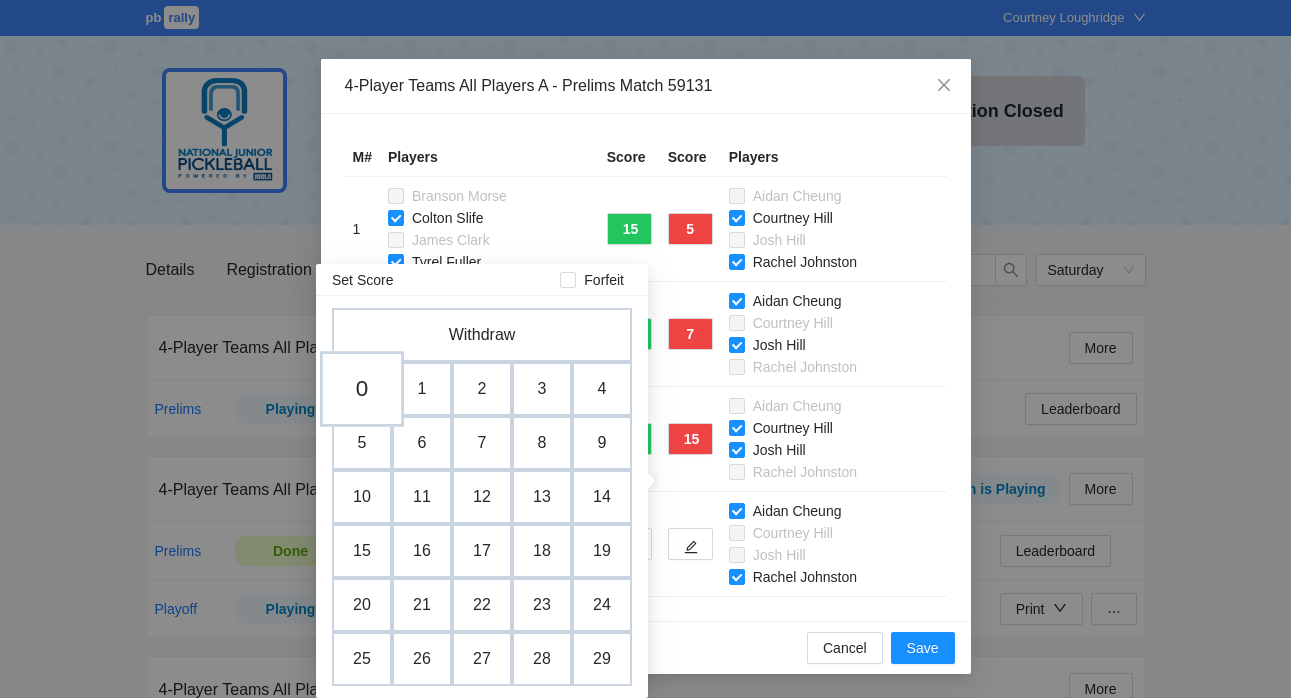 click on "0" at bounding box center (362, 389) 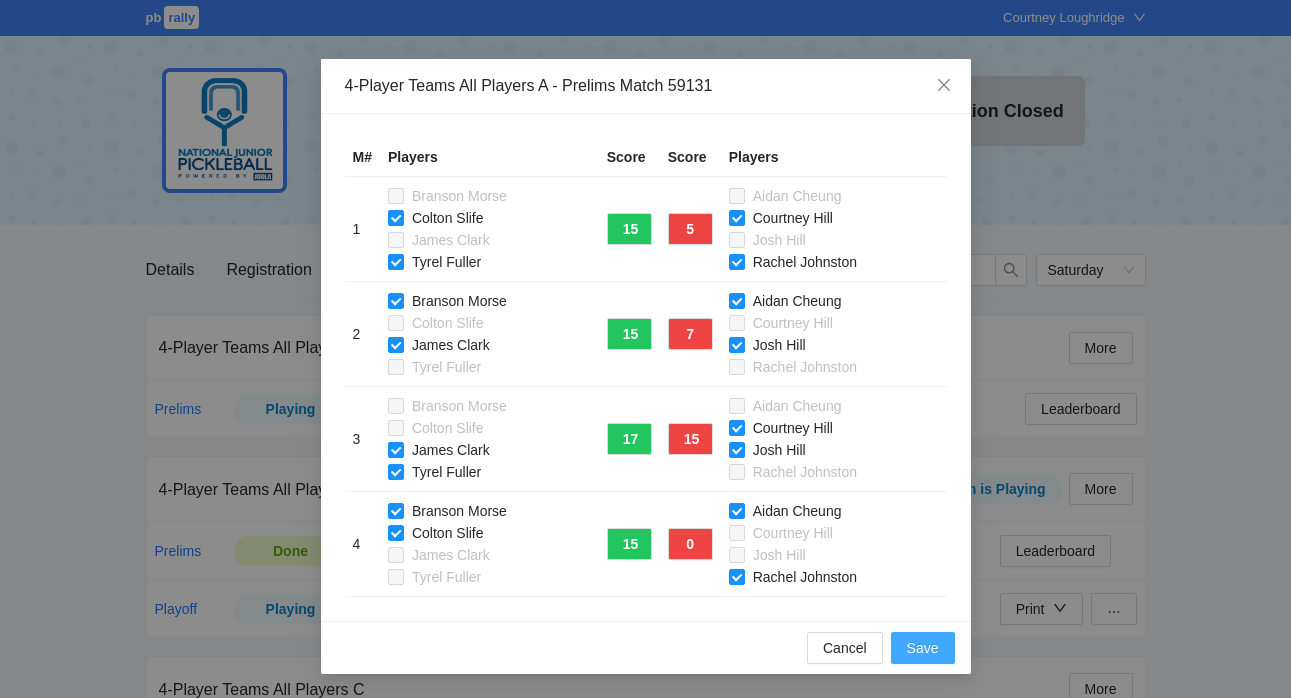 click on "Save" at bounding box center [923, 648] 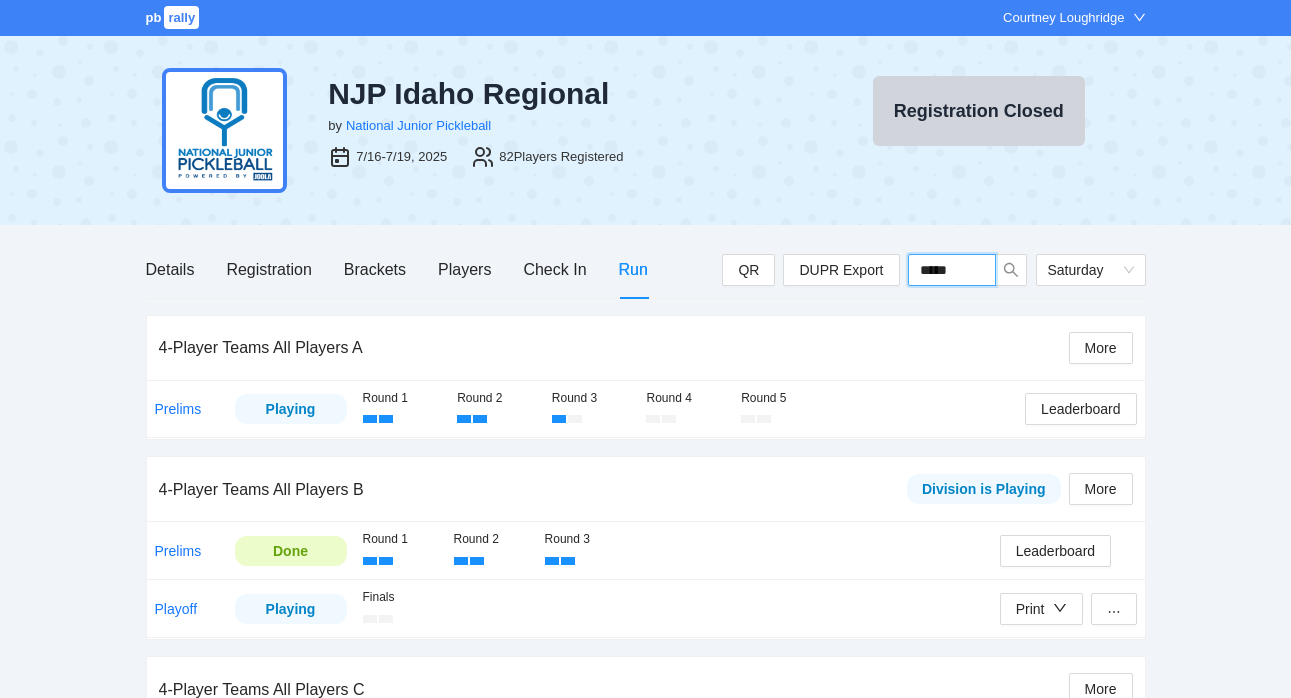 click on "*****" at bounding box center (952, 270) 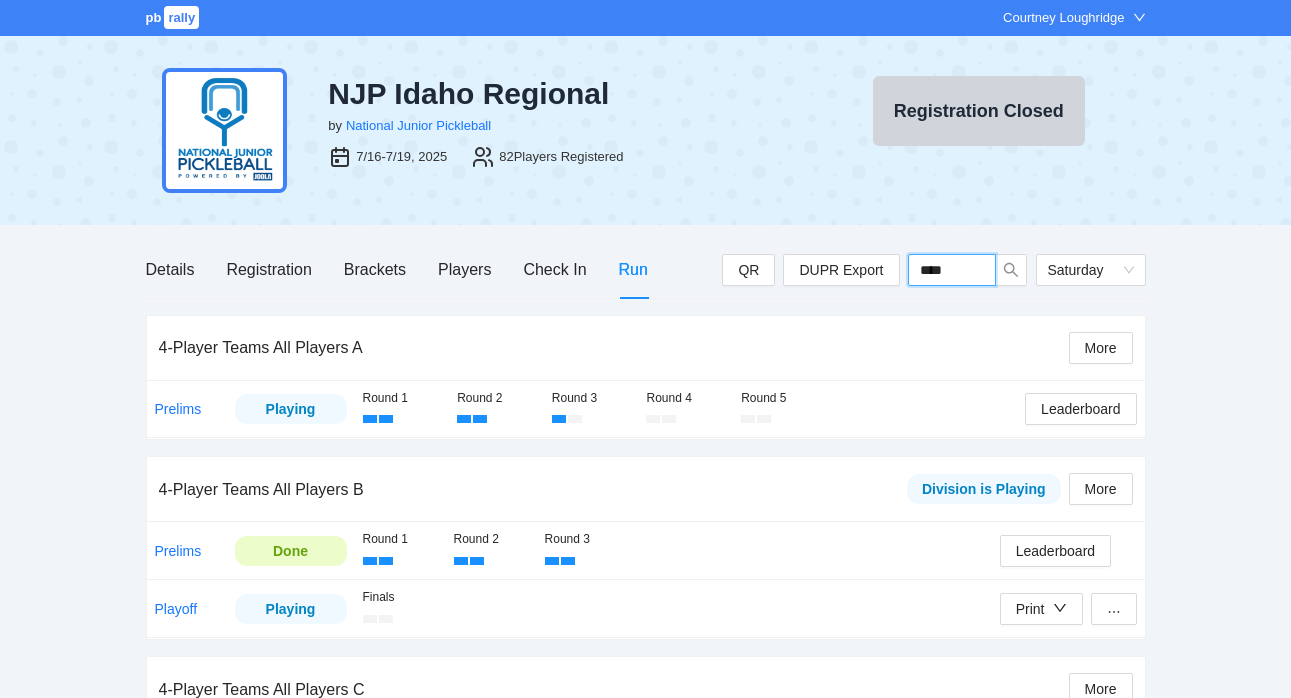 type on "*****" 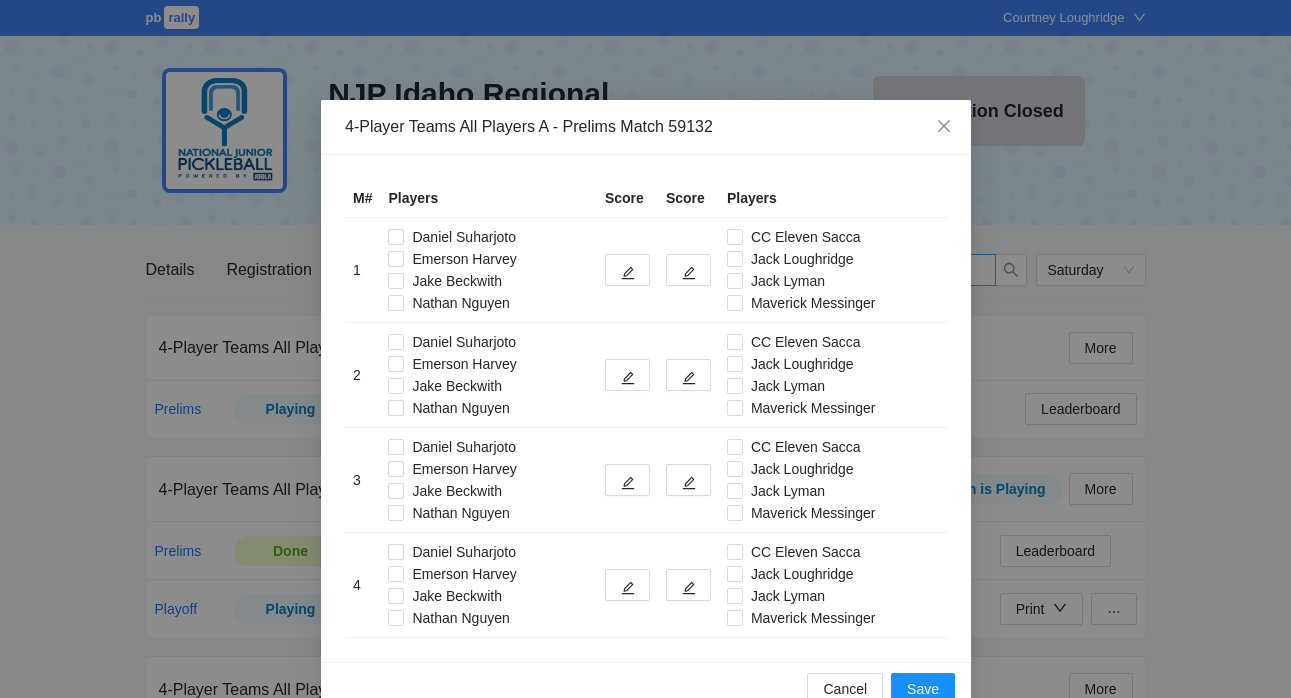type on "*****" 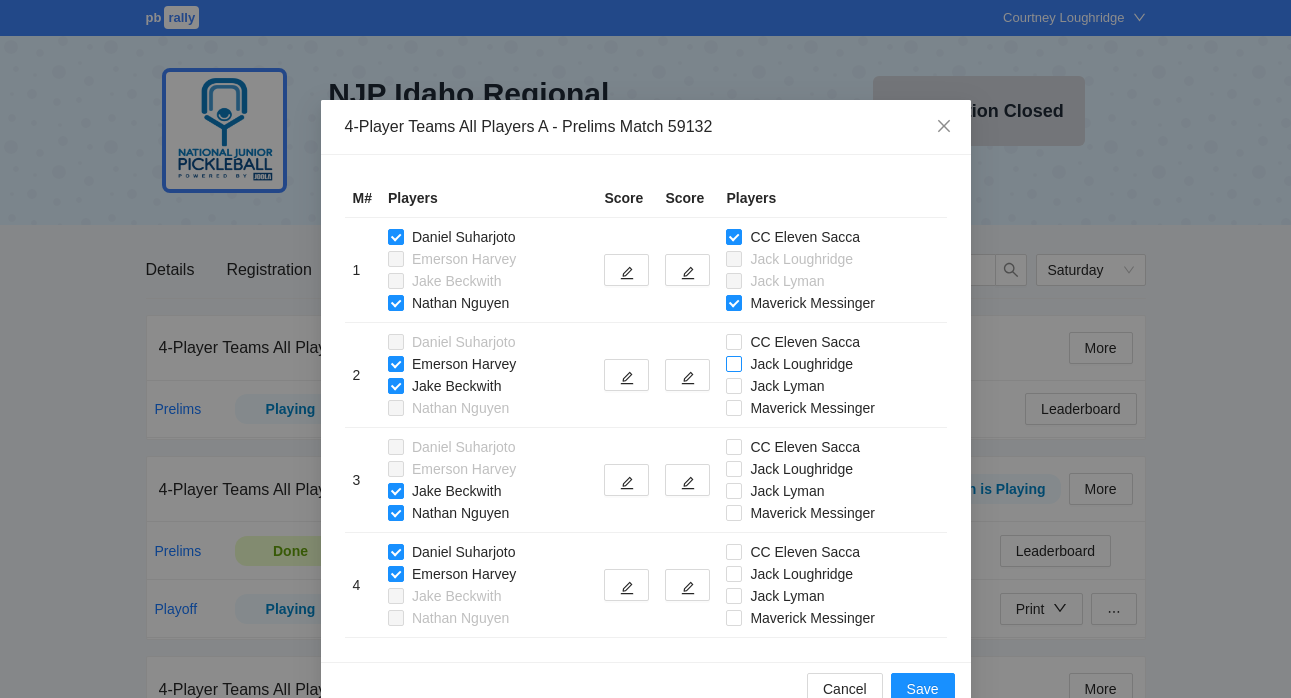 click on "Jack Loughridge" at bounding box center (793, 364) 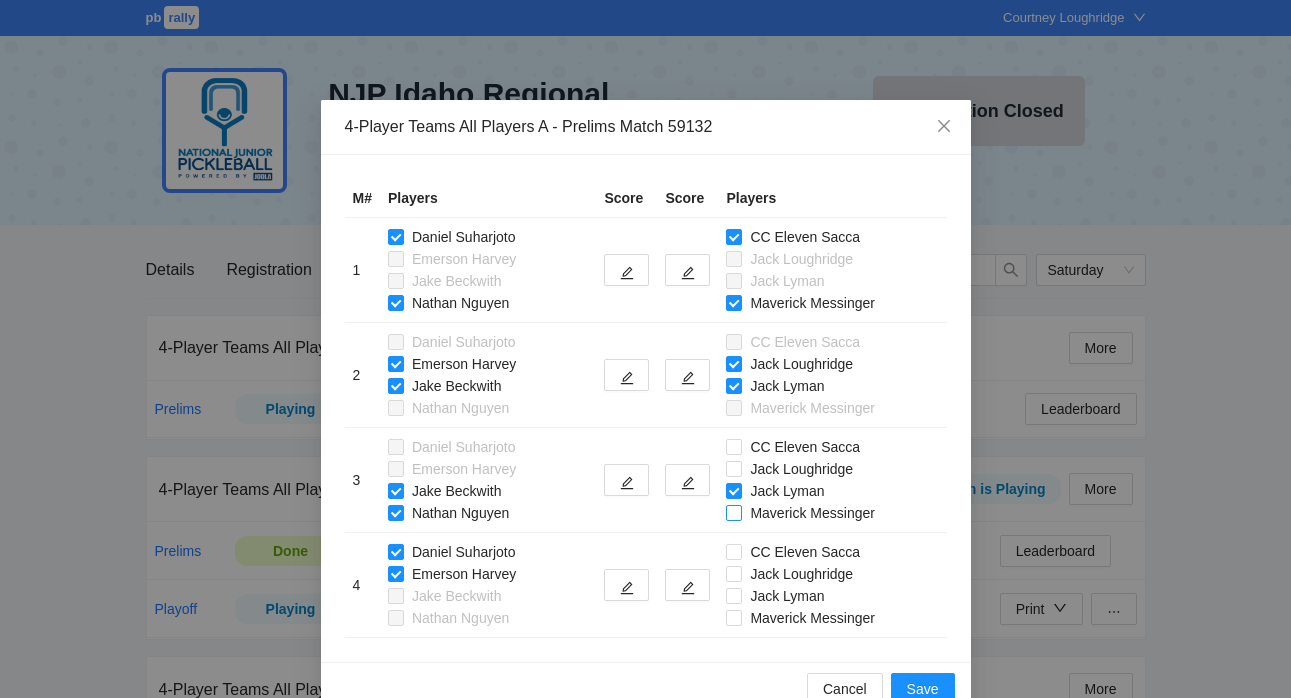 click on "Maverick Messinger" at bounding box center [804, 513] 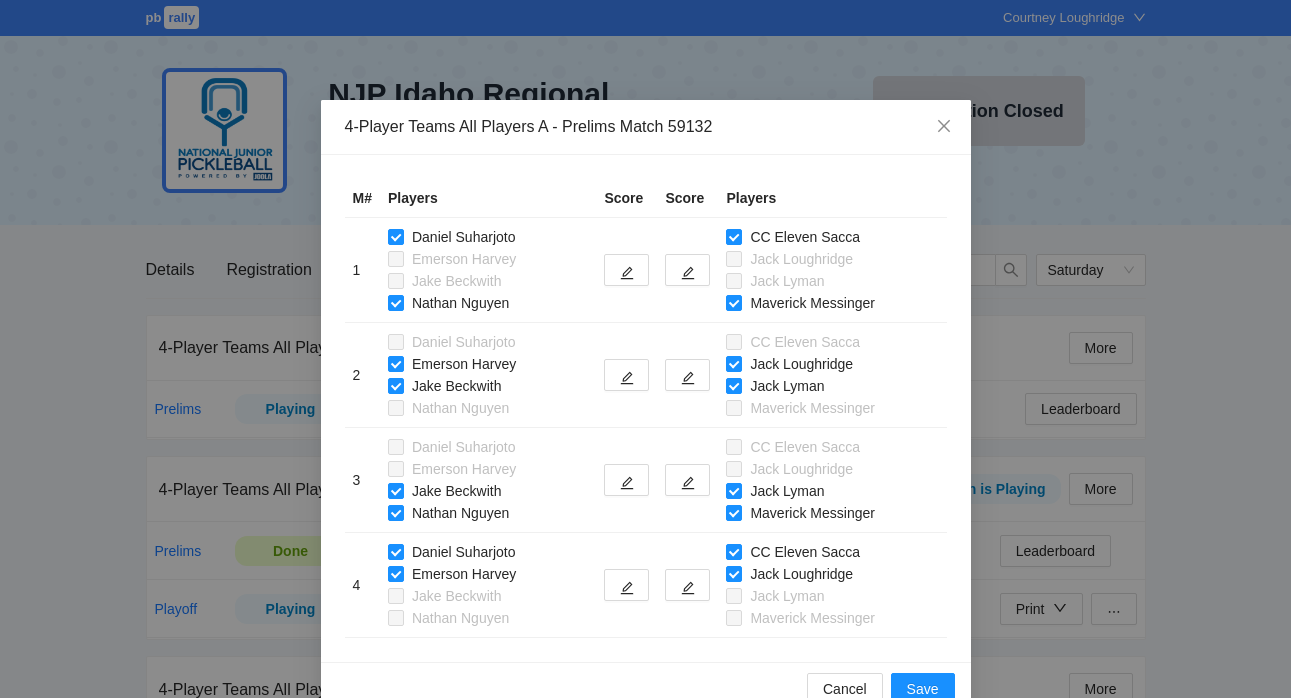 scroll, scrollTop: 41, scrollLeft: 0, axis: vertical 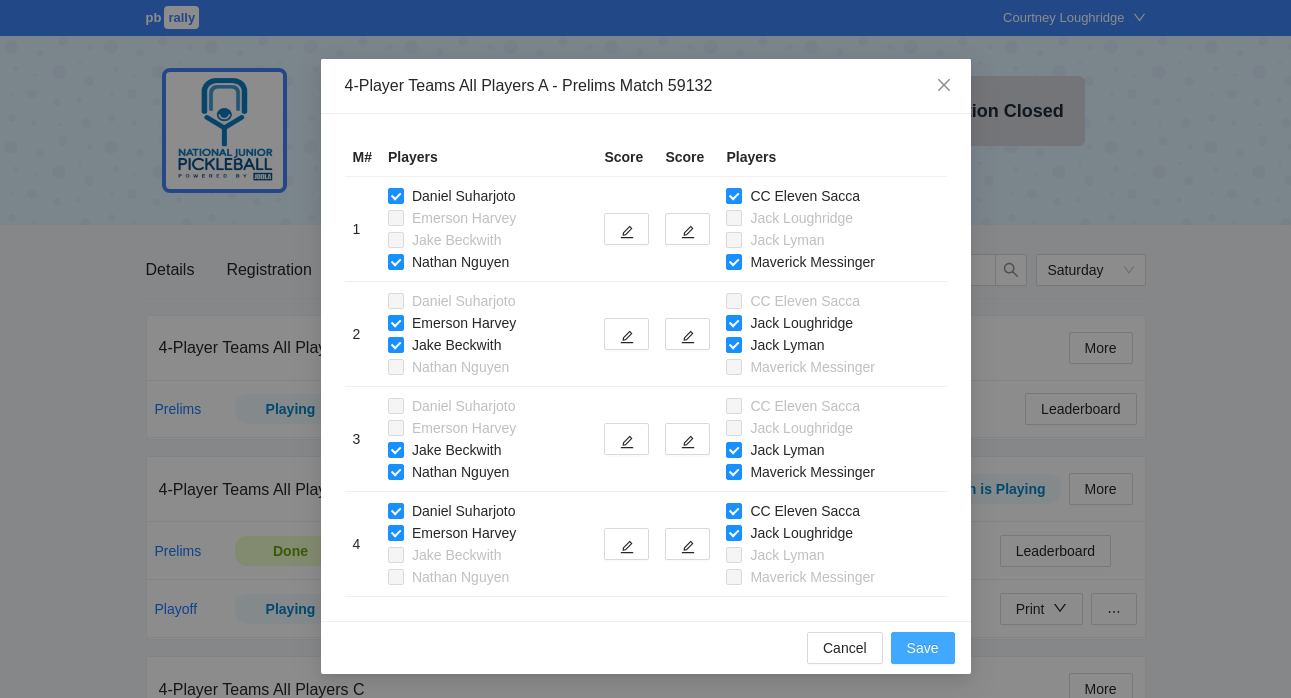 click on "Save" at bounding box center [923, 648] 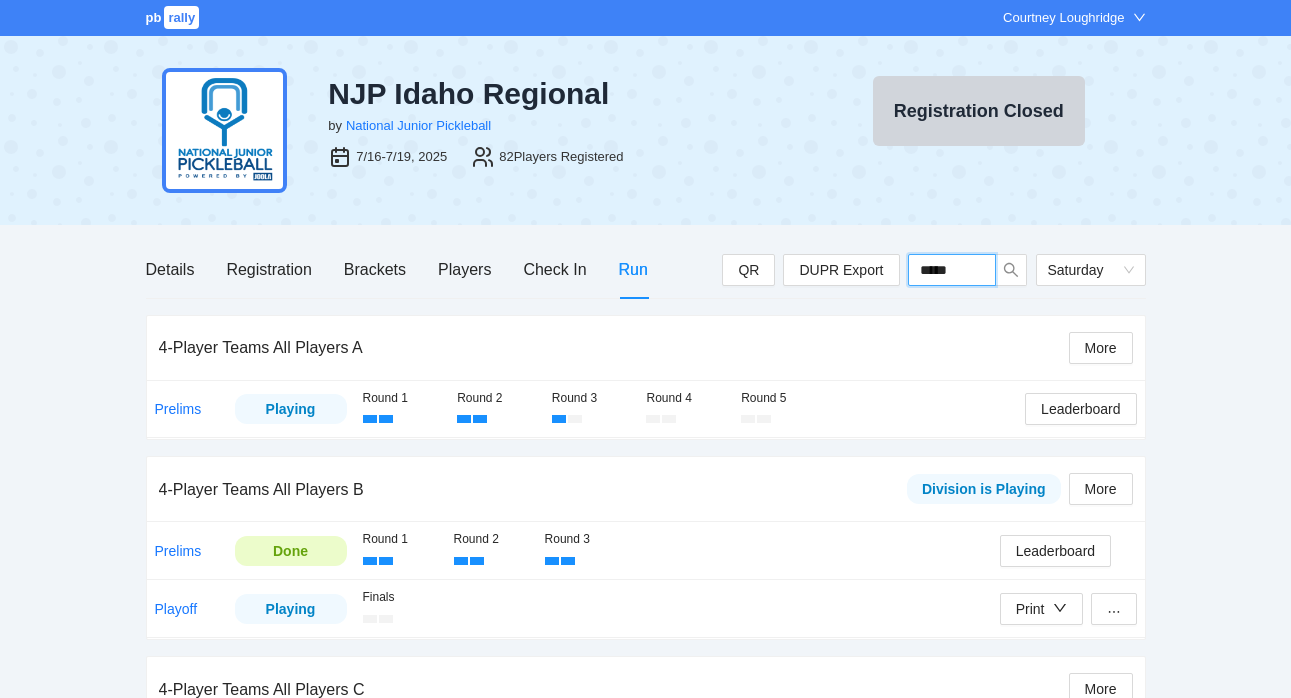 click on "*****" at bounding box center [952, 270] 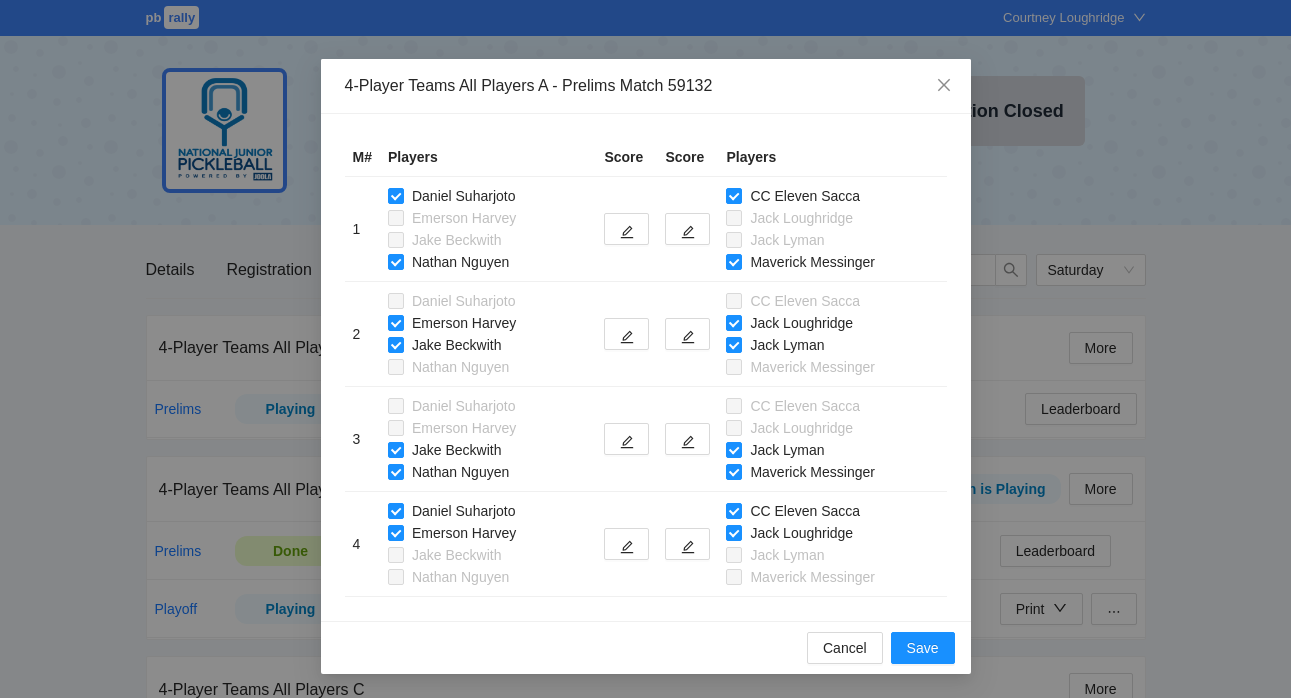 scroll, scrollTop: 26, scrollLeft: 0, axis: vertical 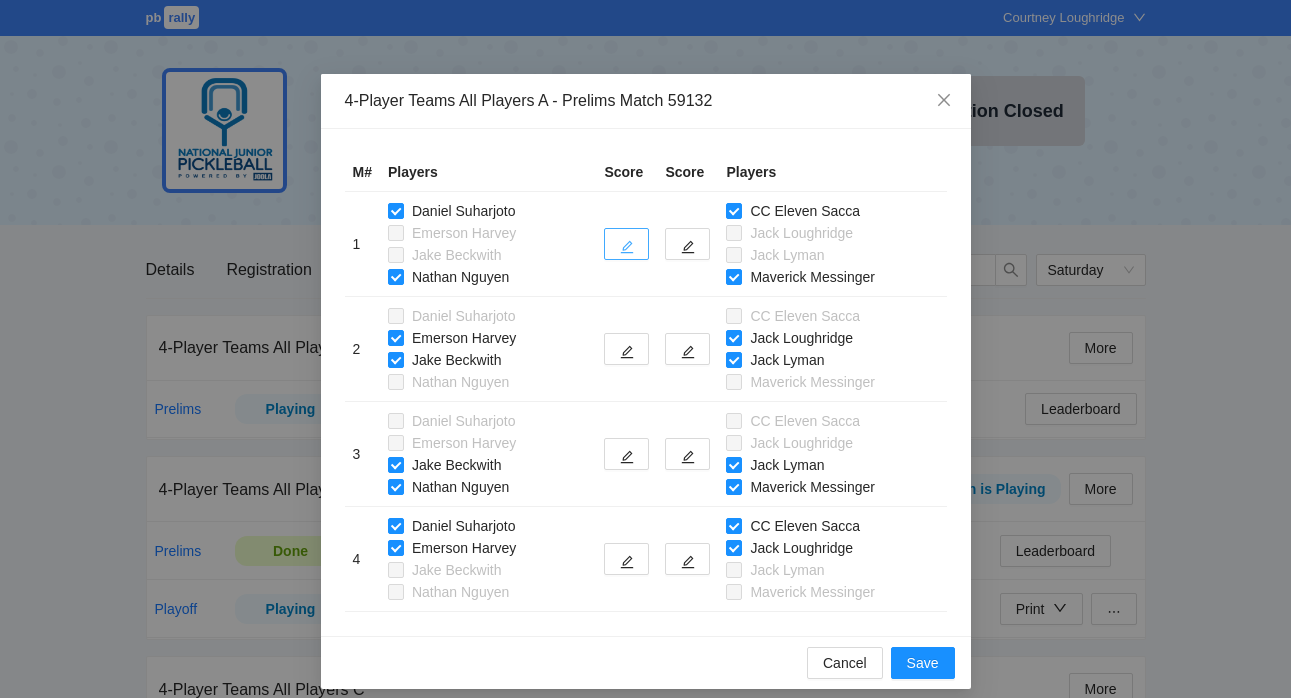 click 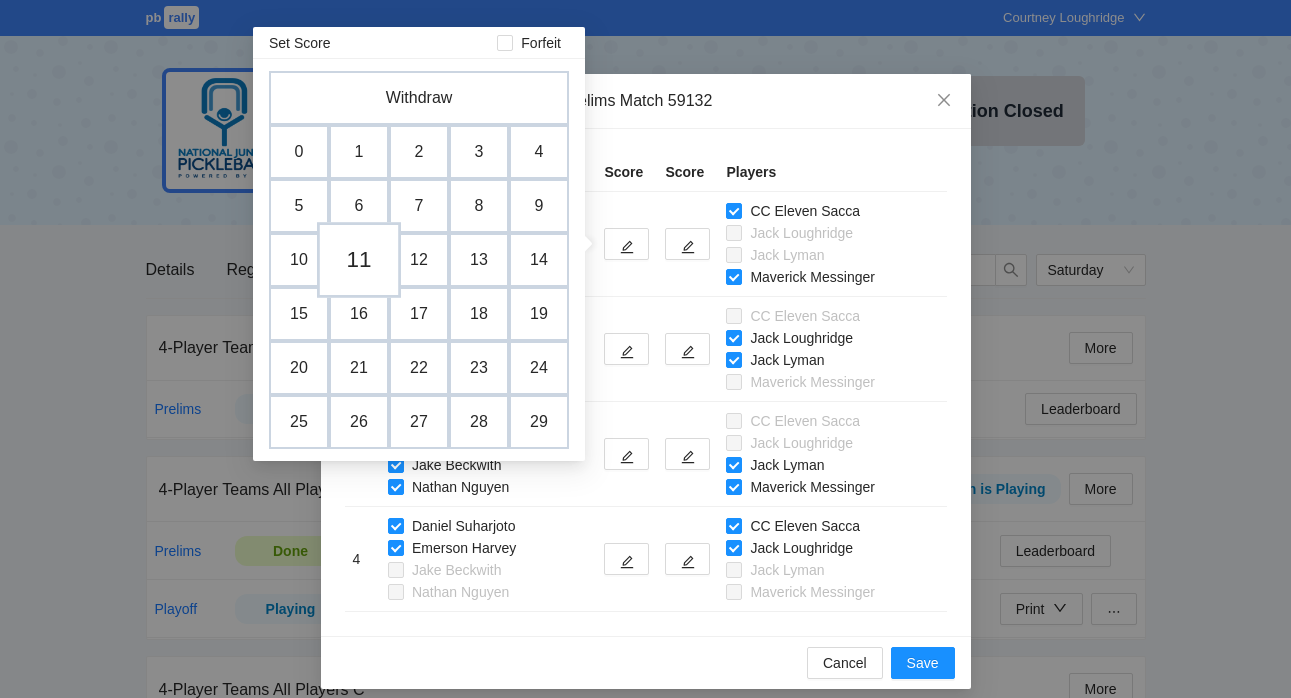 click on "11" at bounding box center (359, 260) 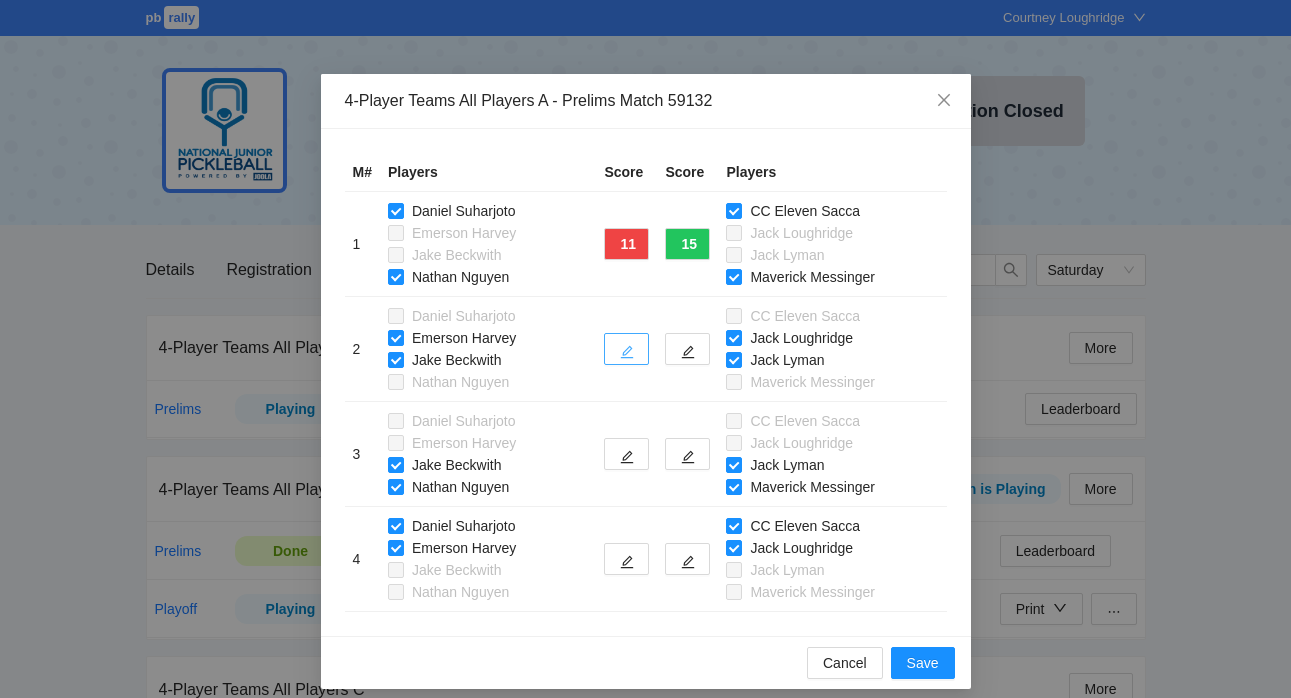 click at bounding box center [626, 349] 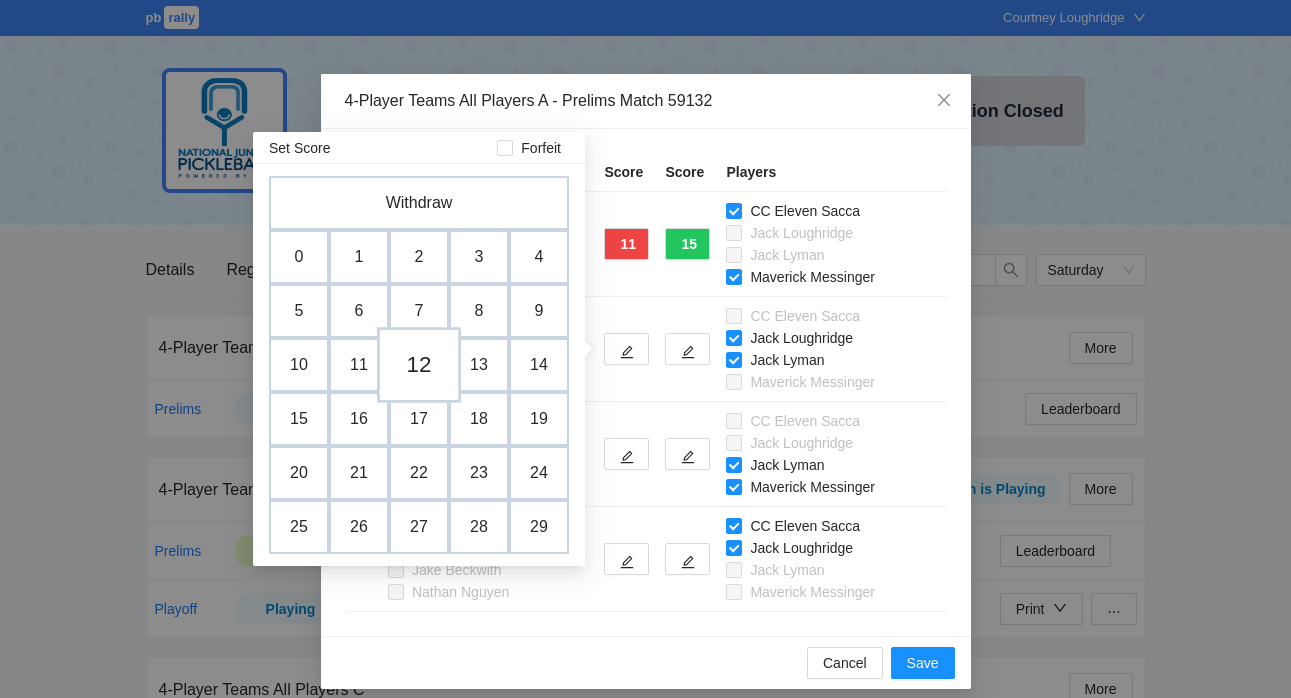 click on "12" at bounding box center [419, 365] 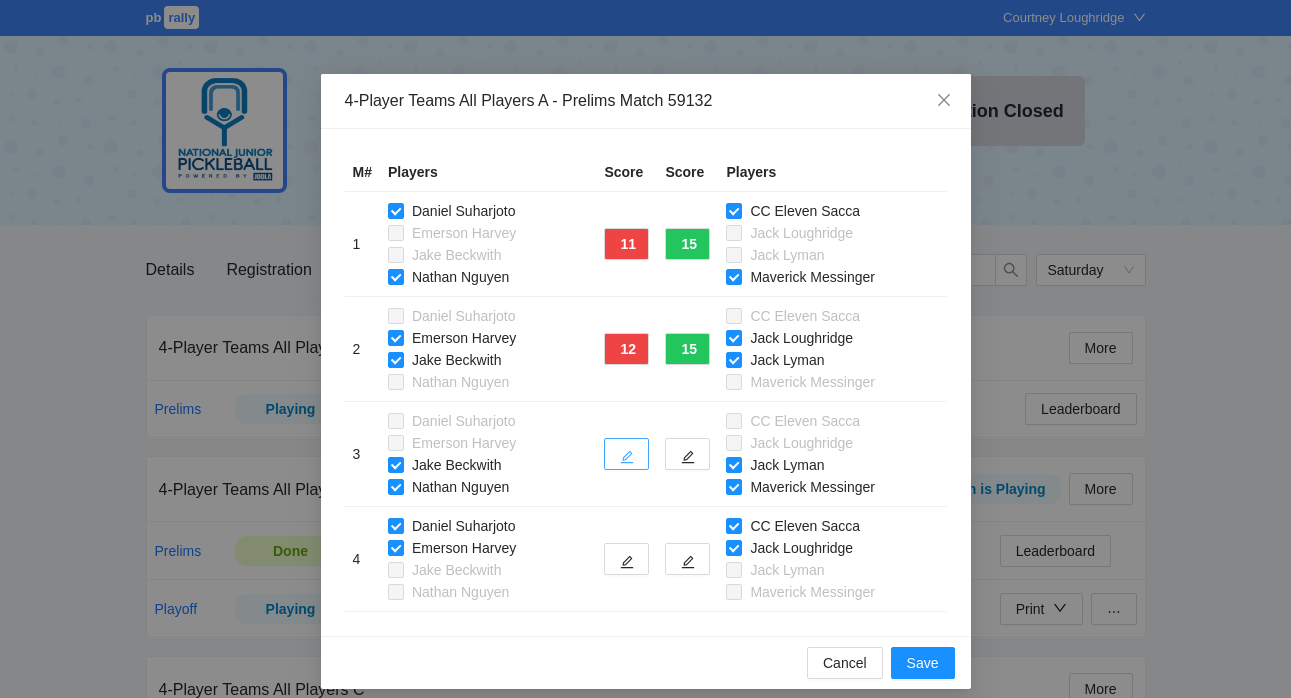 click 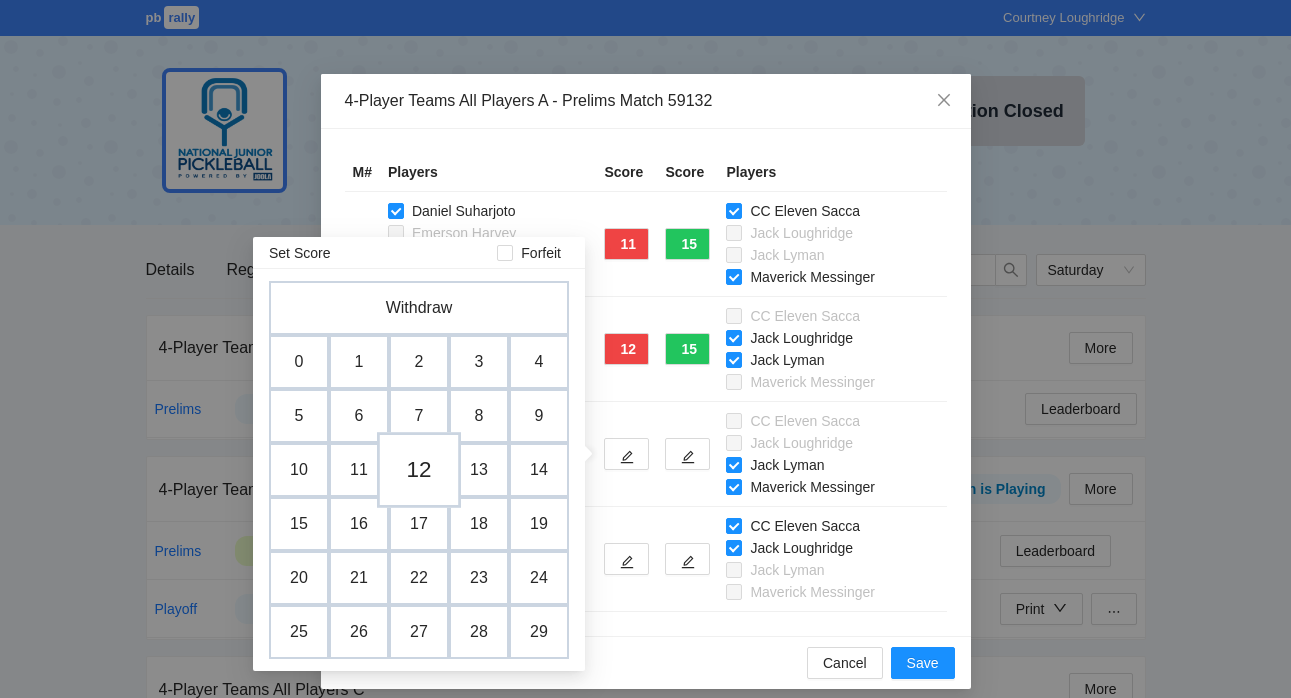 click on "12" at bounding box center [419, 470] 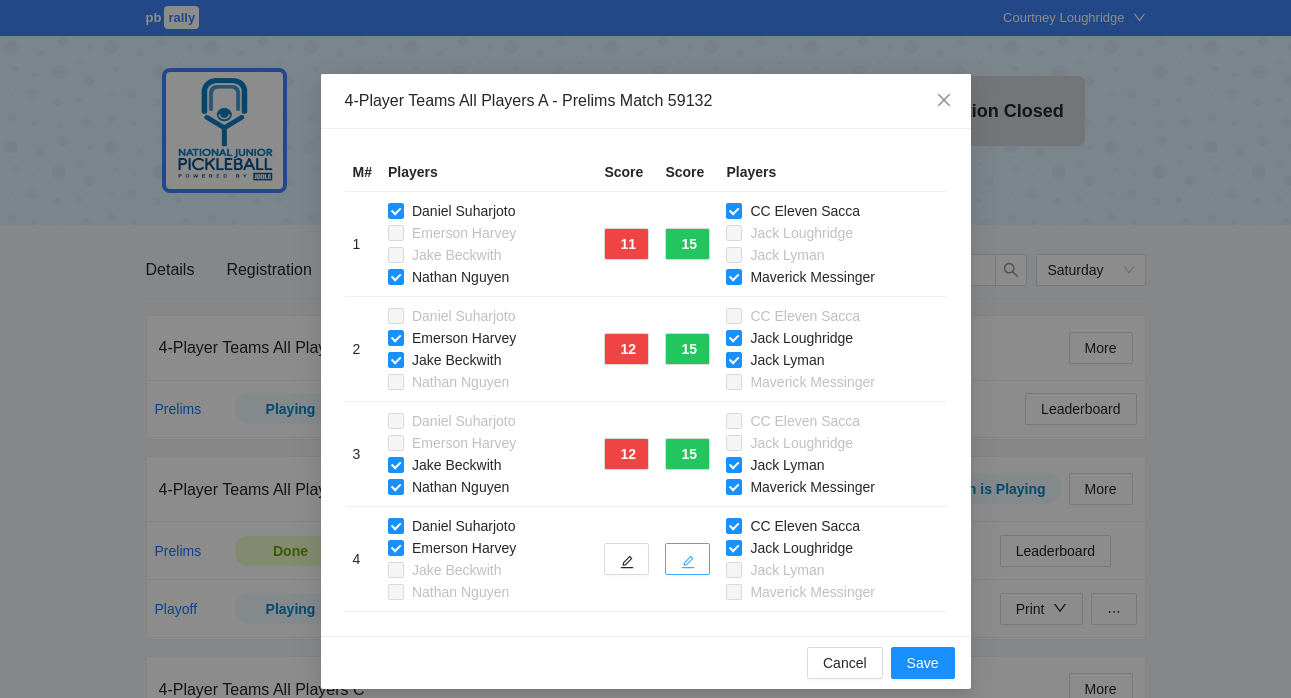 click at bounding box center (687, 559) 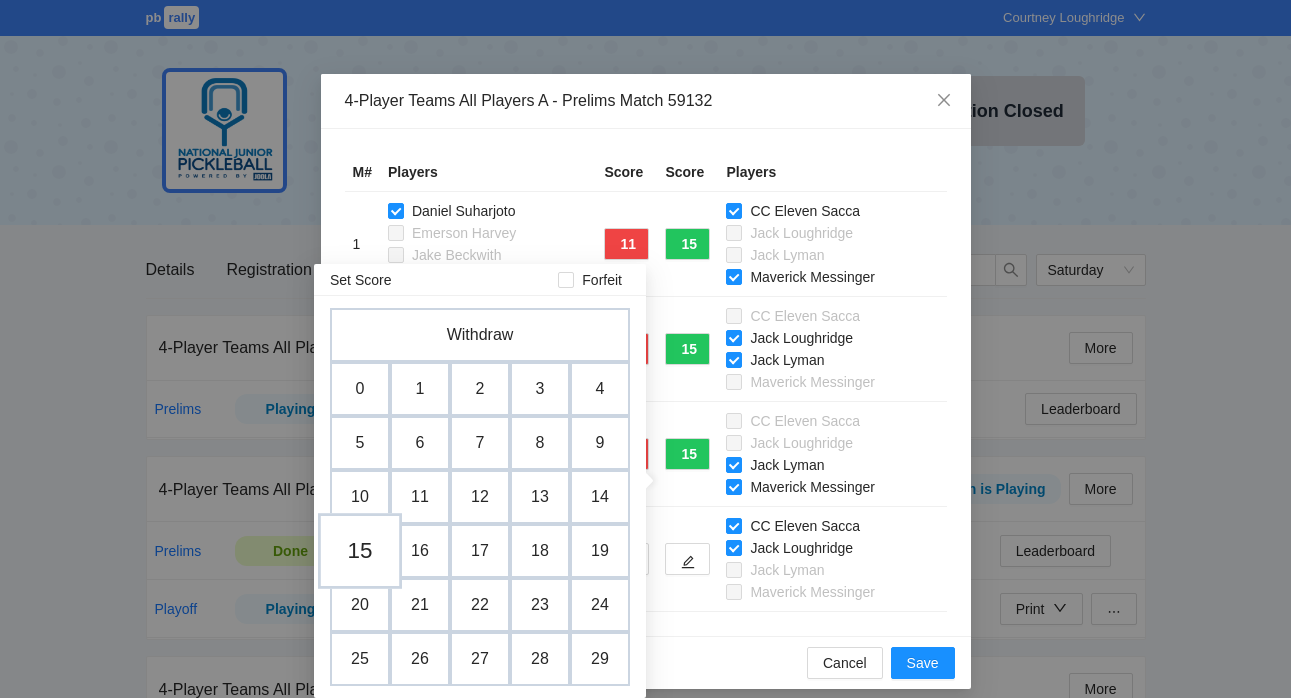 click on "15" at bounding box center [360, 551] 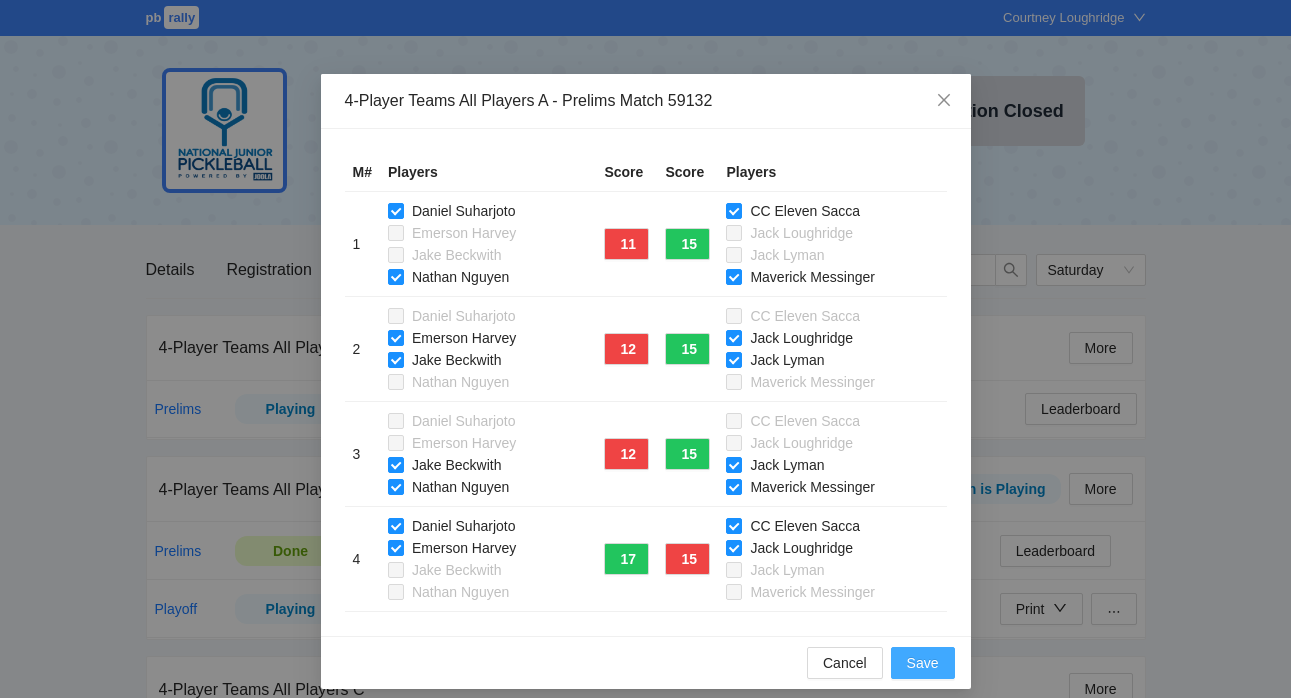 click on "Save" at bounding box center (923, 663) 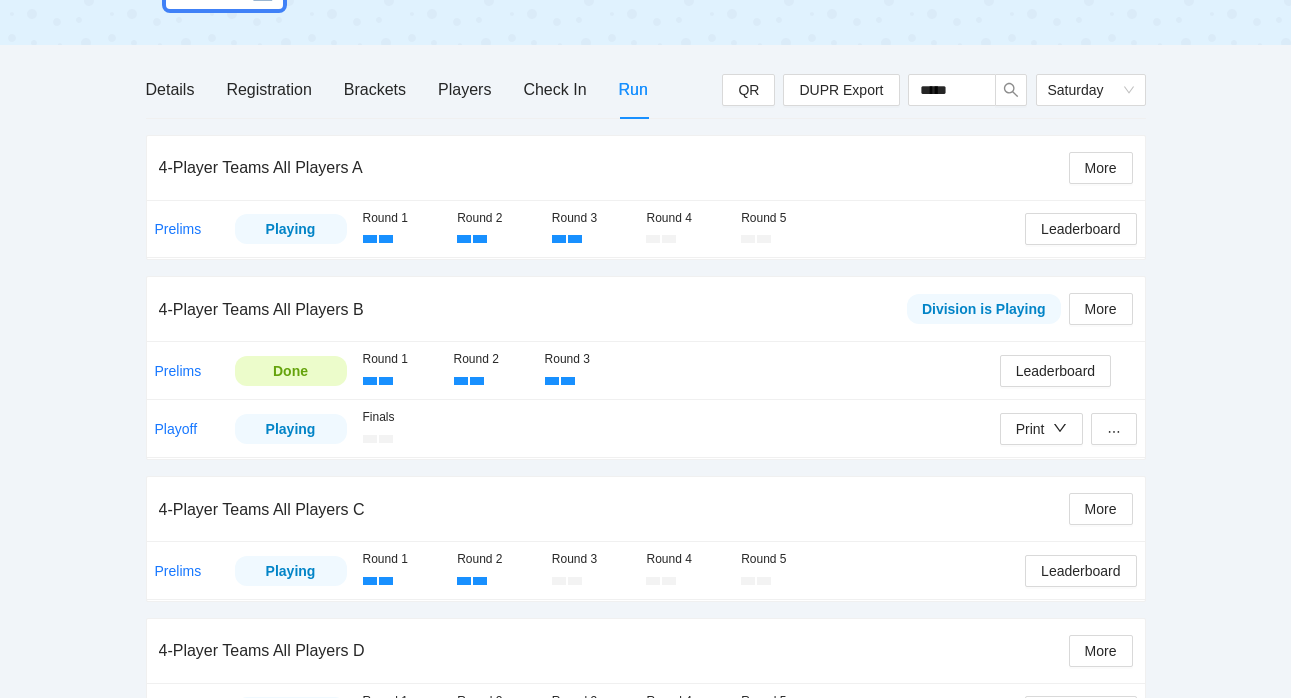 scroll, scrollTop: 0, scrollLeft: 0, axis: both 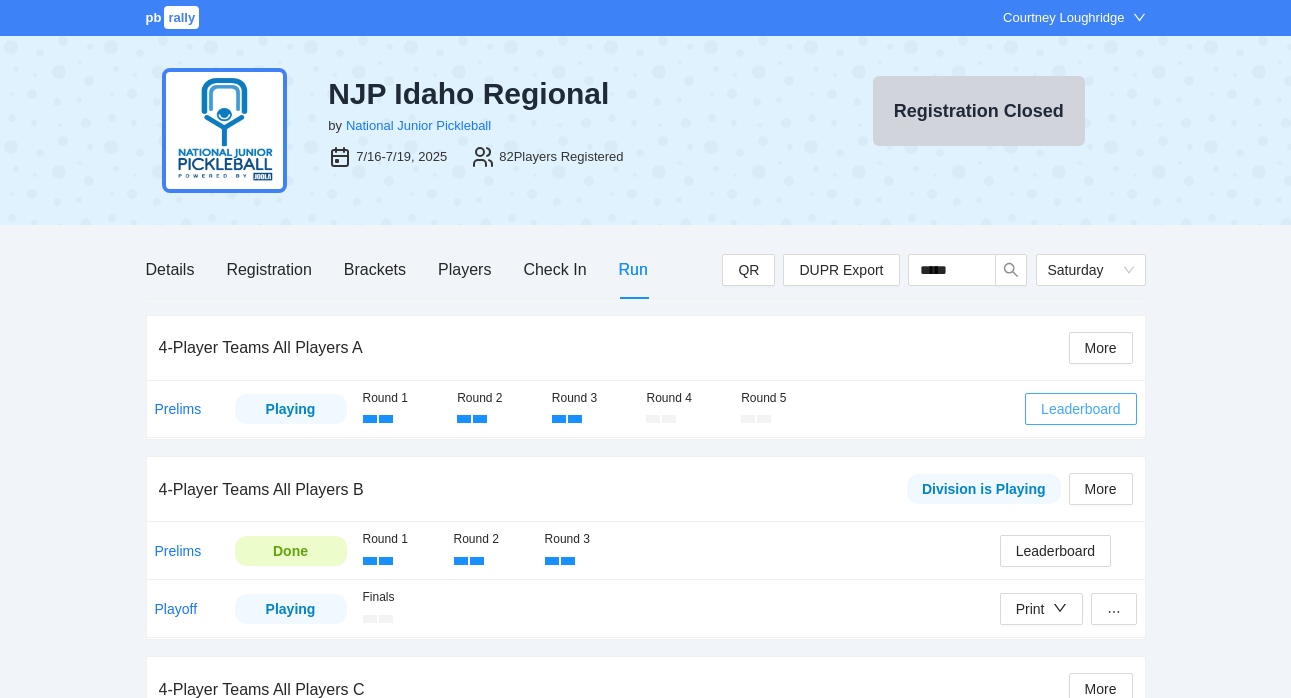 click on "Leaderboard" at bounding box center [1080, 409] 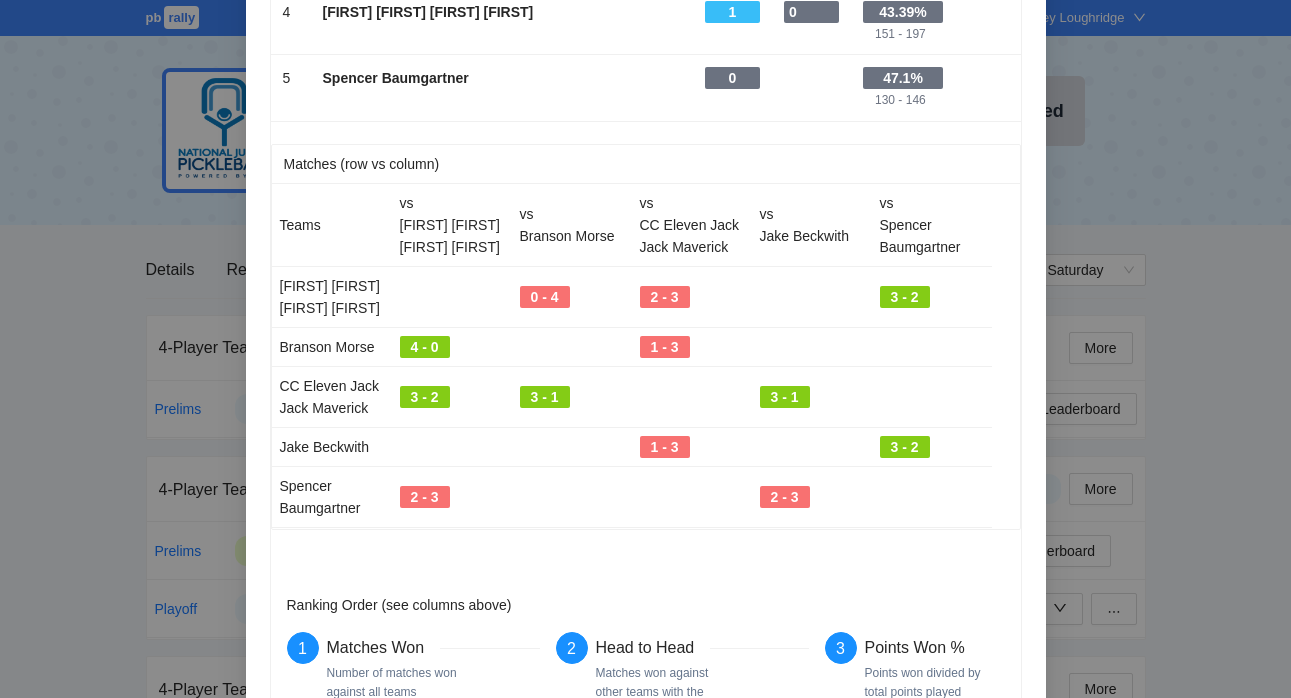 scroll, scrollTop: 0, scrollLeft: 0, axis: both 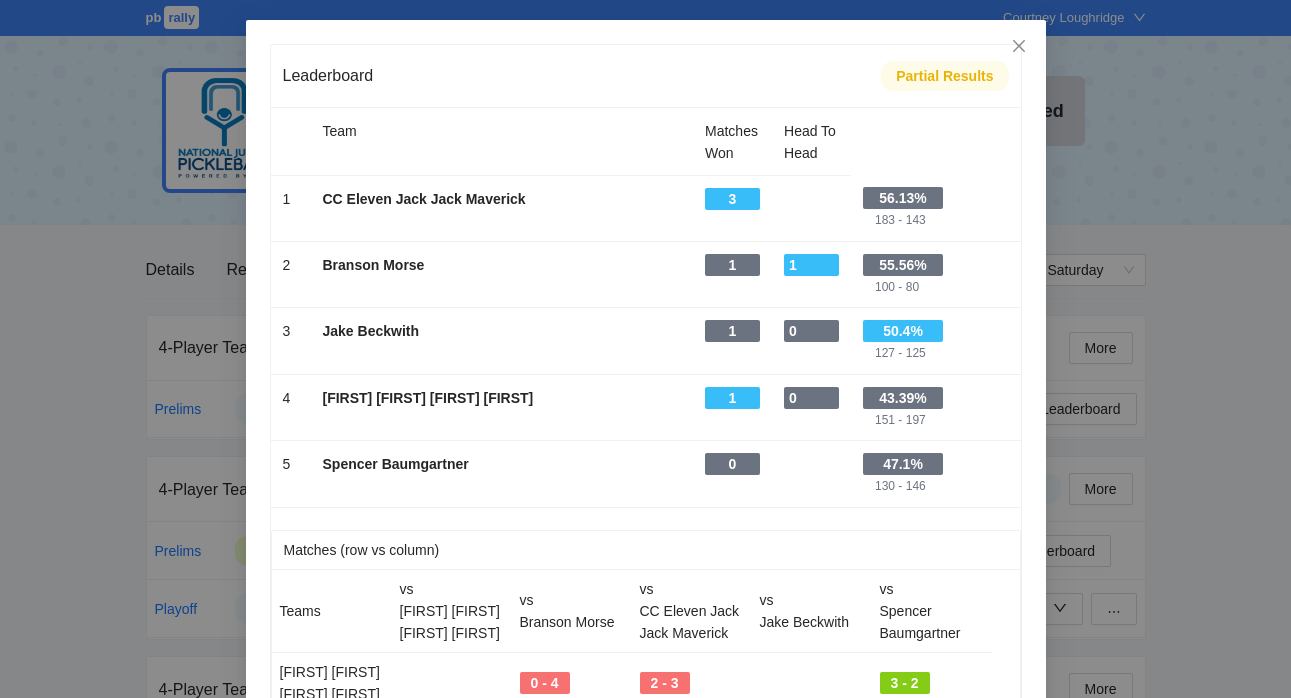 click on "Leaderboard Partial Results Team Matches Won Head To Head 1 - CC Eleven  Jack  Jack  Maverick - 3 - - 56.13% 183 - 143 2 - Branson Morse - 1 - 1 - 55.56% 100 - 80 3 - Jake Beckwith - 1 - 0 - 50.4% 127 - 125 4 - Aidan  Courtney  Josh  Rachel - 1 - 0 - 43.39% 151 - 197 5 - Spencer Baumgartner - 0 - - 47.1% 130 - 146 Matches (row vs column) Teams vs Aidan  Courtney  Josh  Rachel vs Branson Morse vs CC Eleven  Jack  Jack  Maverick vs Jake Beckwith vs Spencer Baumgartner Aidan  Courtney  Josh  Rachel 0 - 4 2 - 3 3 - 2 Branson Morse 4 - 0 1 - 3 CC Eleven  Jack  Jack  Maverick 3 - 2 3 - 1 3 - 1 Jake Beckwith 1 - 3 3 - 2 Spencer Baumgartner 2 - 3 2 - 3 Ranking Order (see columns above) 1 Matches Won Number of matches won against all teams 2 Head to Head Matches won against other teams with the same "matches won" number 3 Points Won % Points won divided by total points played" at bounding box center (645, 349) 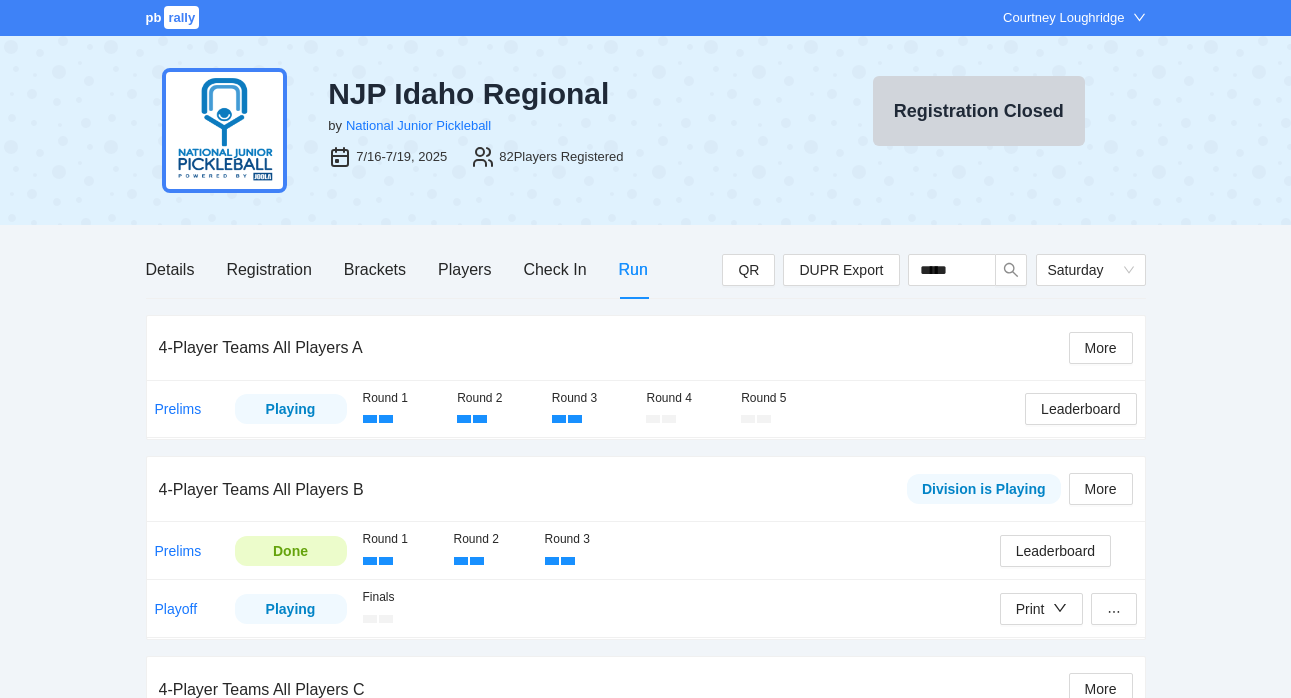 click on "Run" at bounding box center [633, 269] 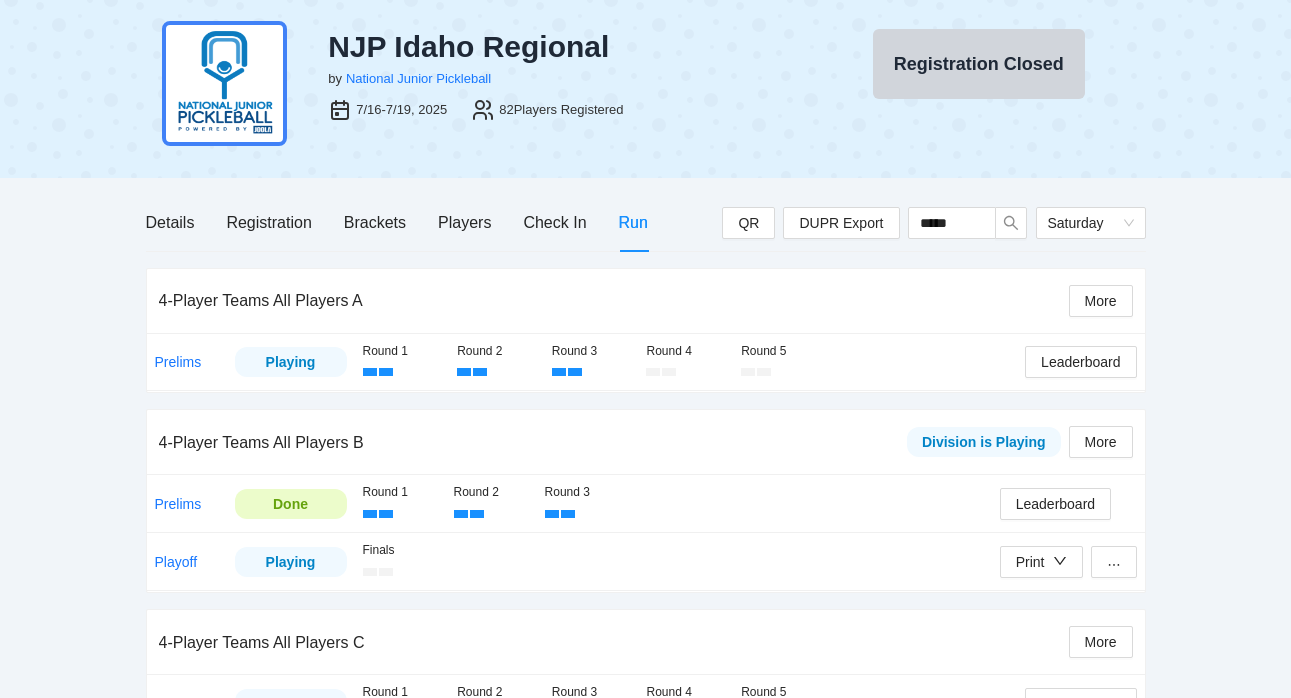 scroll, scrollTop: 58, scrollLeft: 0, axis: vertical 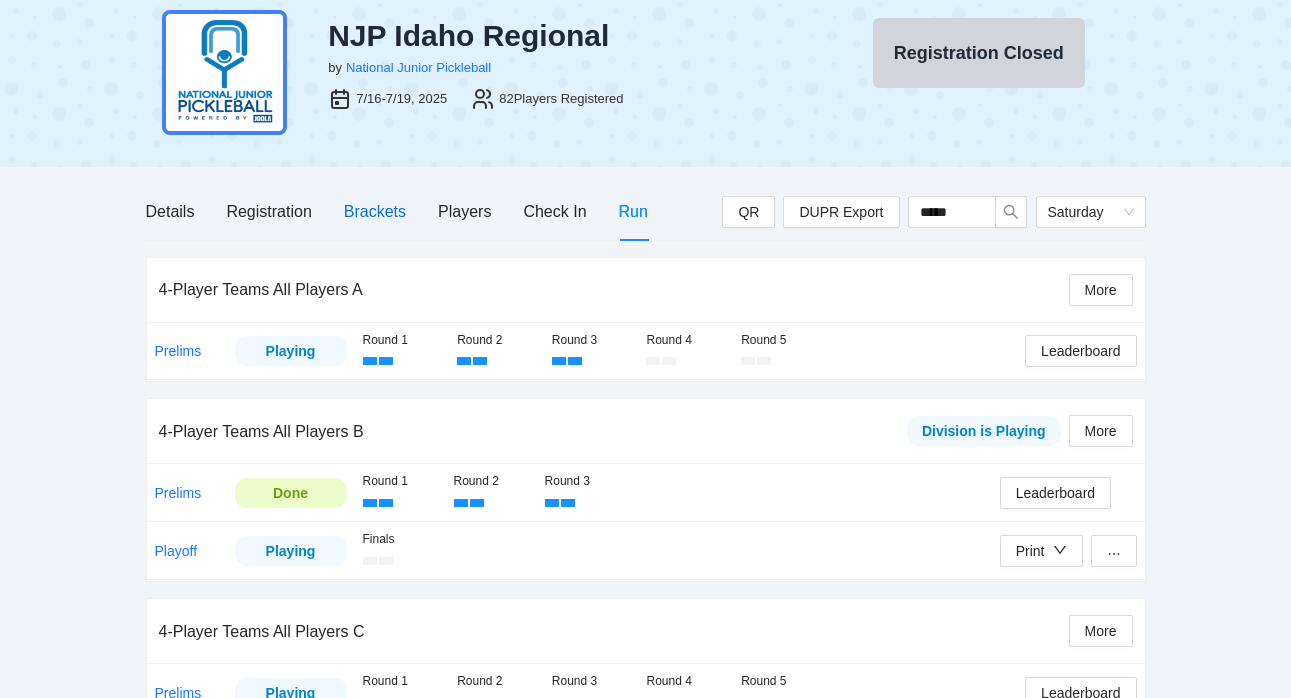 click on "Brackets" at bounding box center (375, 211) 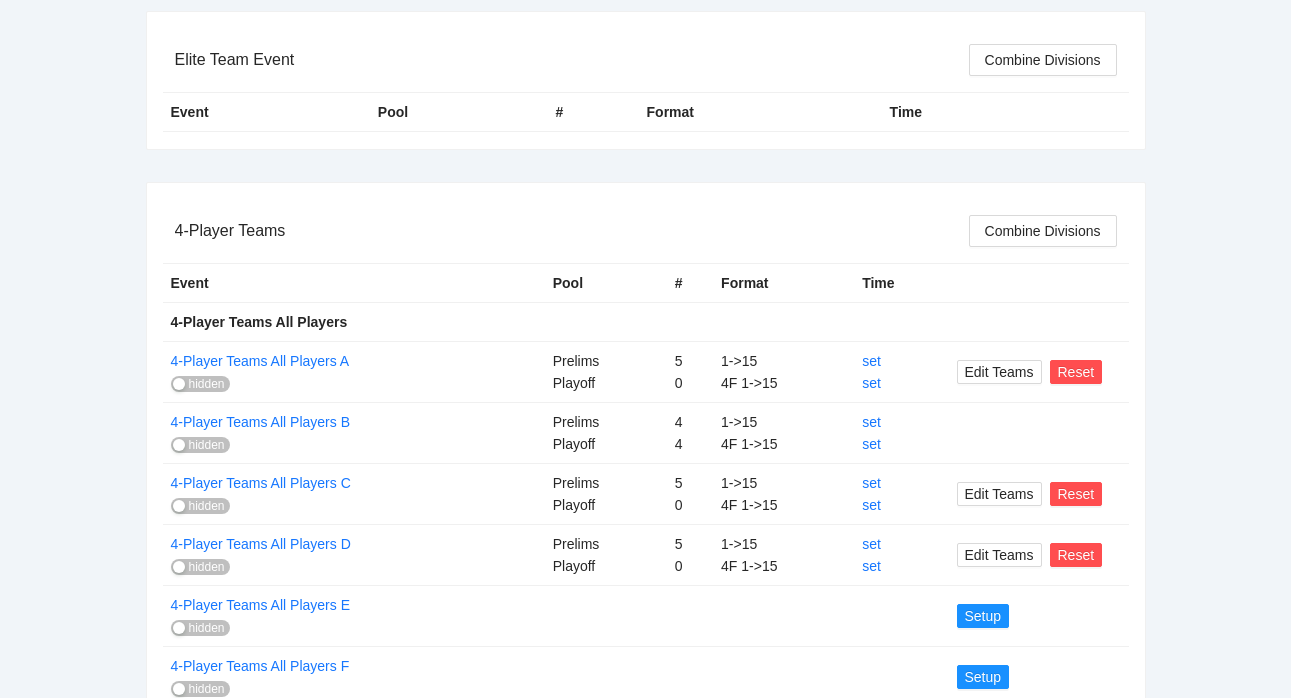 scroll, scrollTop: 317, scrollLeft: 0, axis: vertical 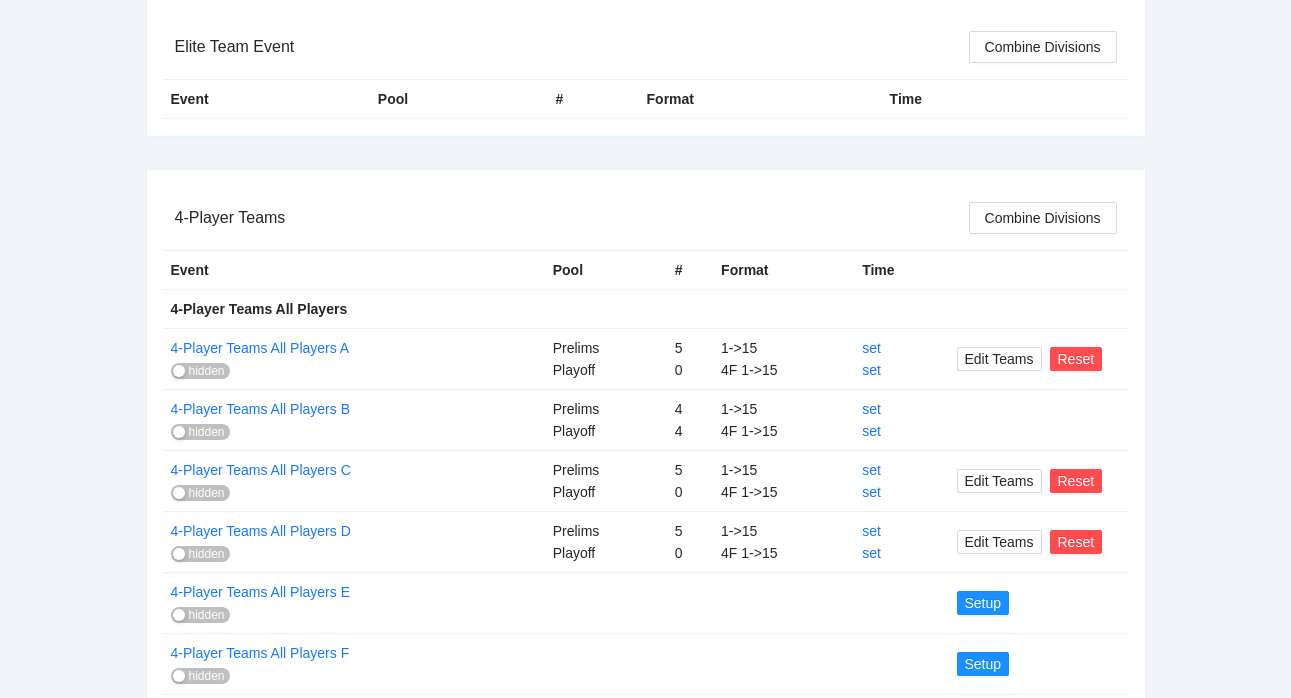 click on "hidden" at bounding box center (207, 371) 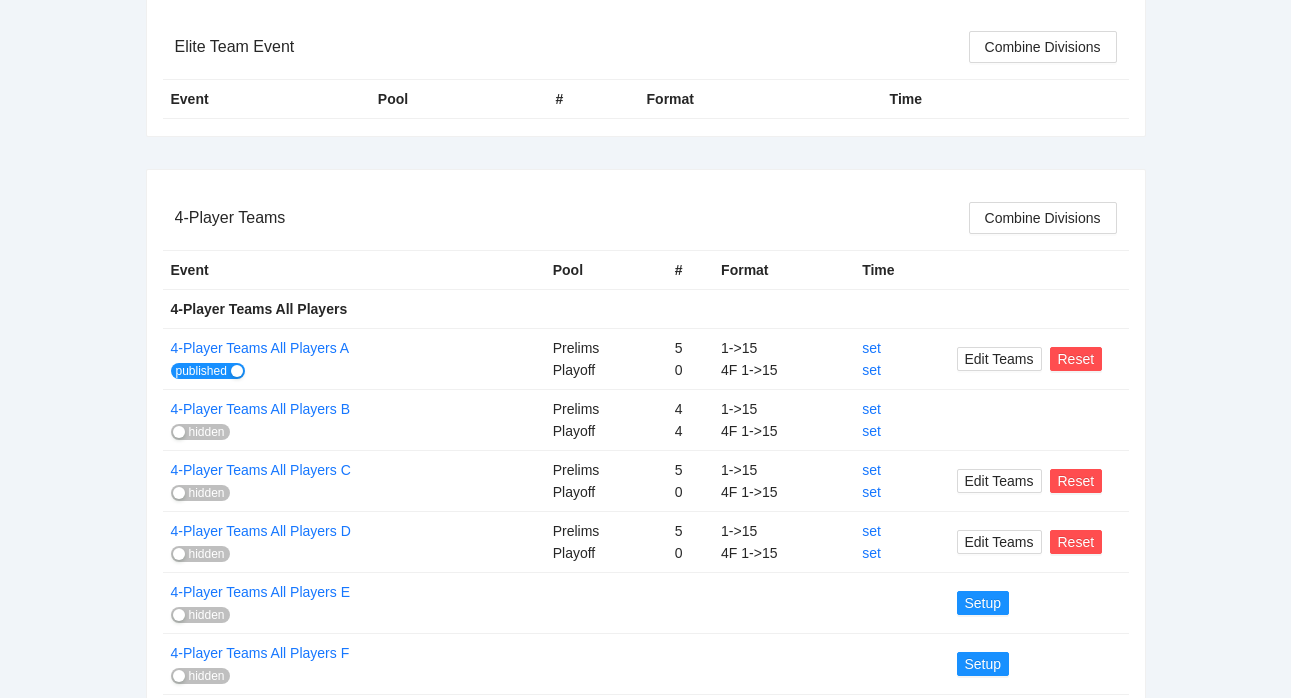 click on "hidden" at bounding box center [207, 432] 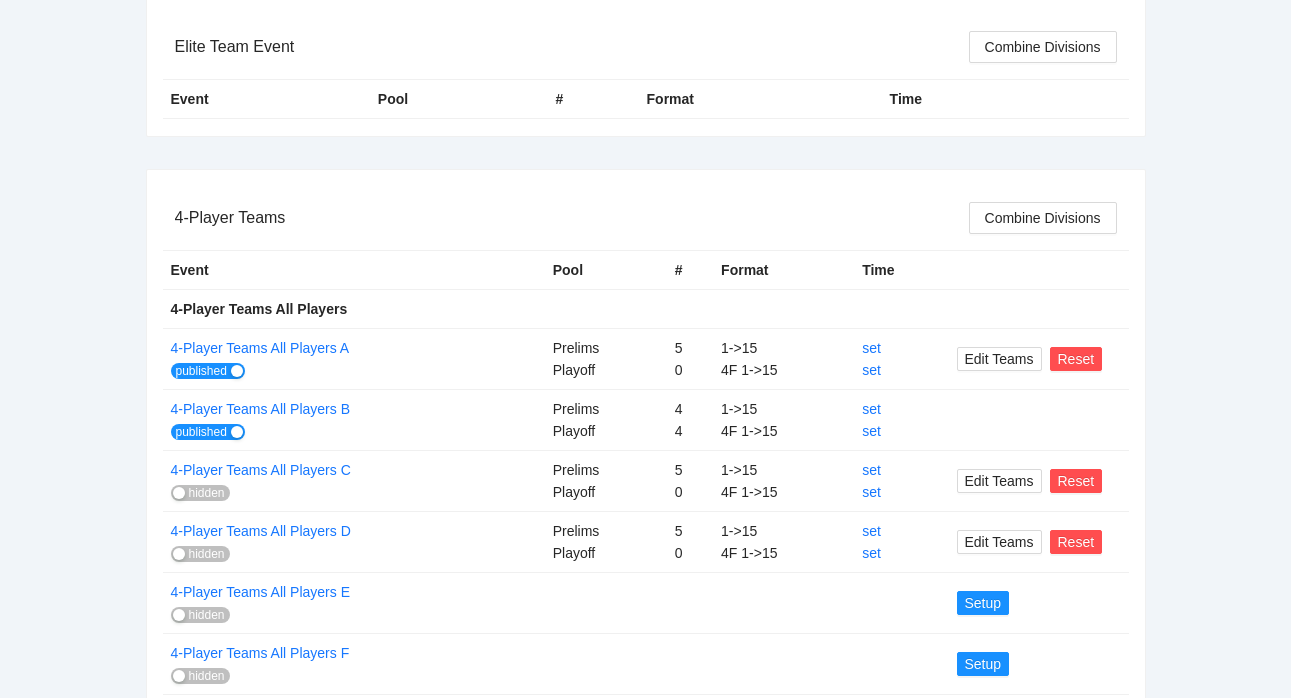 click on "hidden" at bounding box center (207, 493) 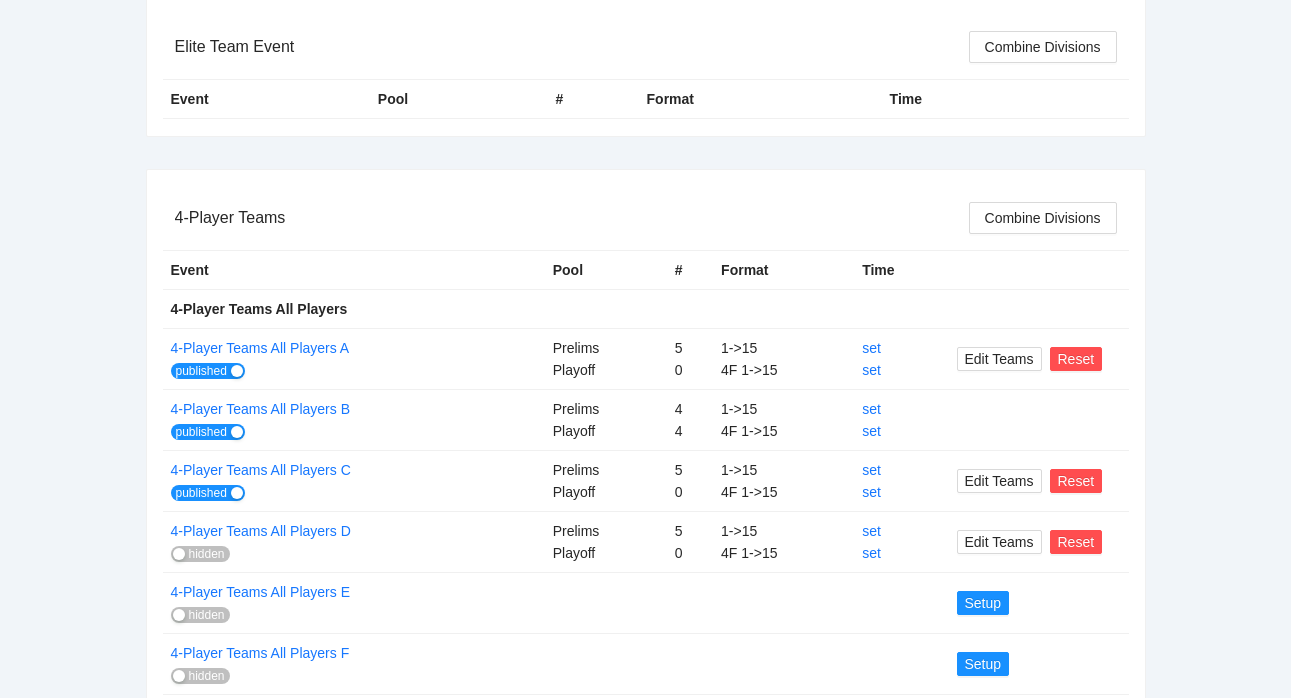 click on "hidden" at bounding box center [207, 554] 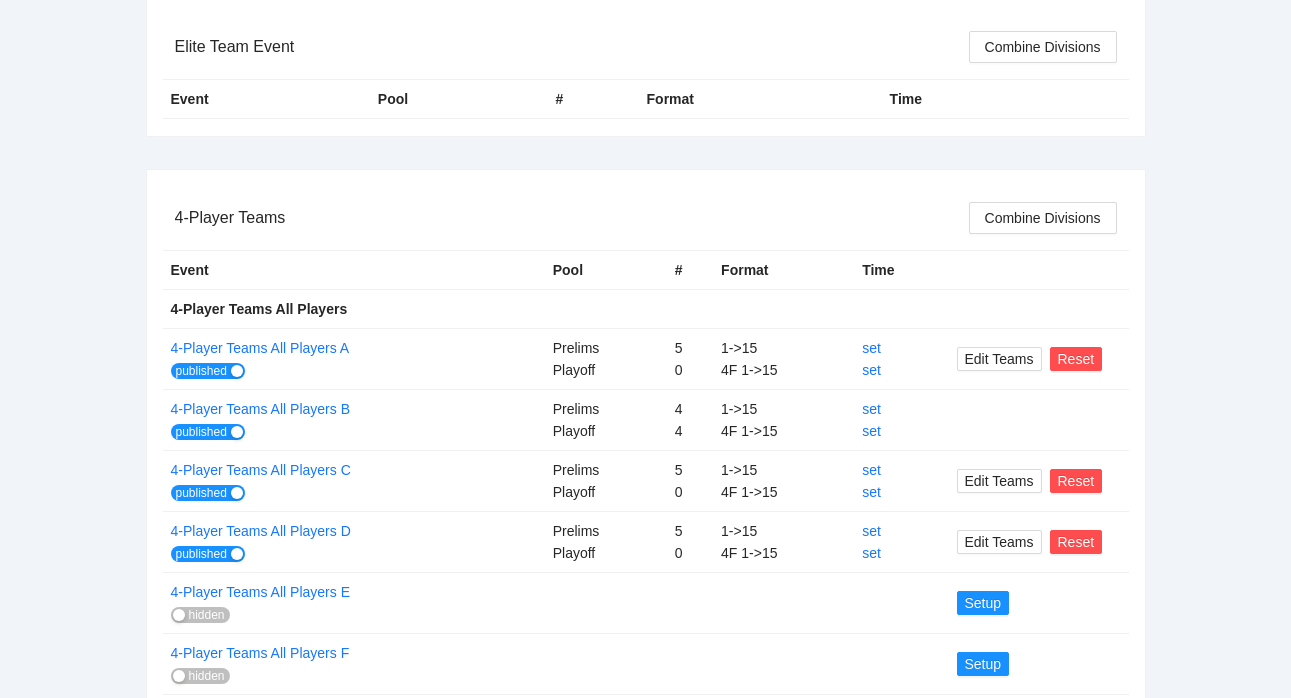 click on "pb rally Courtney Loughridge NJP Idaho Regional by National Junior Pickleball 7/16-7/19, 2025   82  Players Registered Registration Closed Details Registration Brackets Players Check In Run QR DUPR Export ***** Saturday Elite Team Event Combine Divisions Event Pool # Format Time 4-Player Teams Combine Divisions Event Pool # Format Time 4-Player Teams All Players 4-Player Teams All Players A published Prelims Playoff 5 0 1->15  4F   1->15 set set Edit Teams Reset 4-Player Teams All Players B published Prelims Playoff 4 4 1->15  4F   1->15 set set 4-Player Teams All Players C published Prelims Playoff 5 0 1->15  4F   1->15 set set Edit Teams Reset 4-Player Teams All Players D published Prelims Playoff 5 0 1->15  4F   1->15 set set Edit Teams Reset 4-Player Teams All Players E hidden Setup 4-Player Teams All Players F hidden Setup" at bounding box center [645, 222] 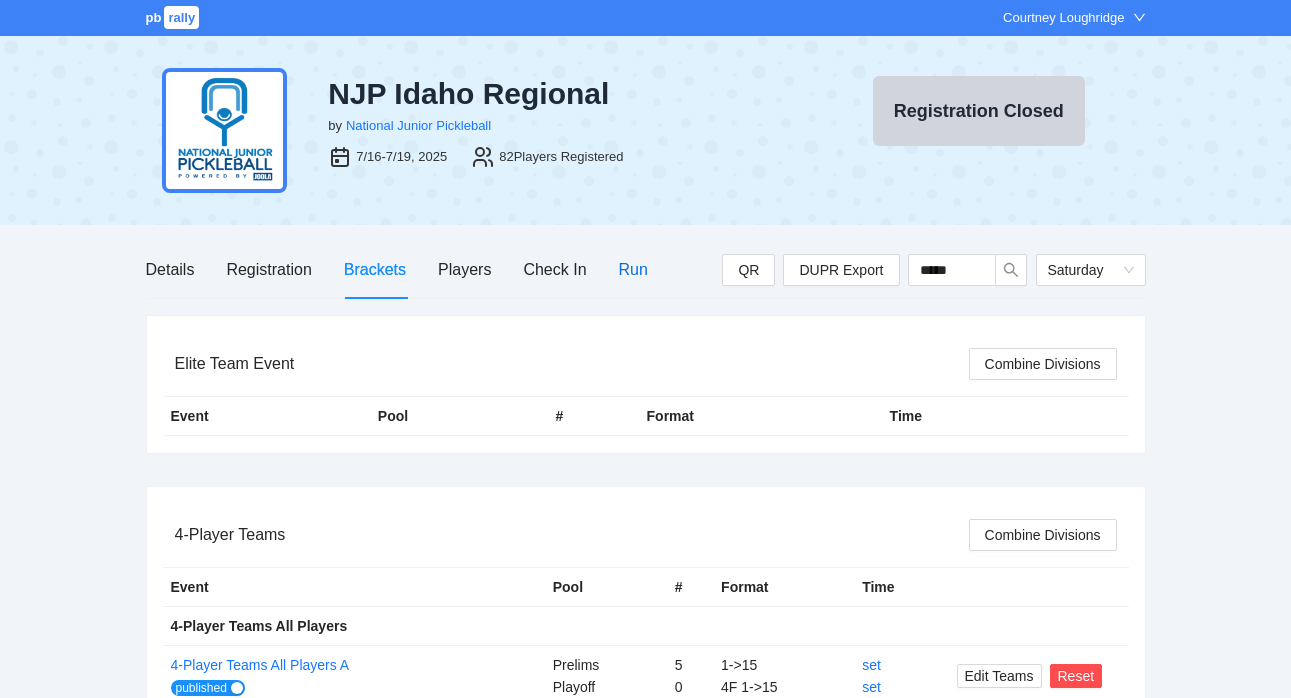 click on "Run" at bounding box center [633, 269] 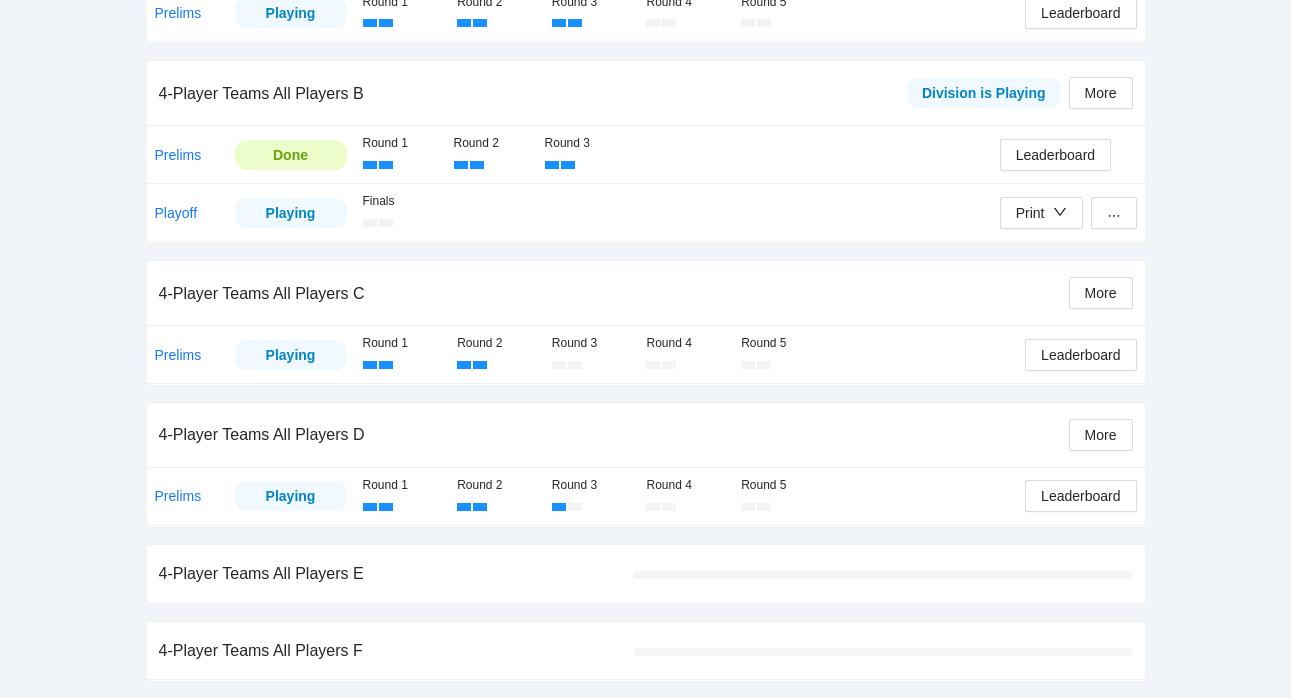 scroll, scrollTop: 0, scrollLeft: 0, axis: both 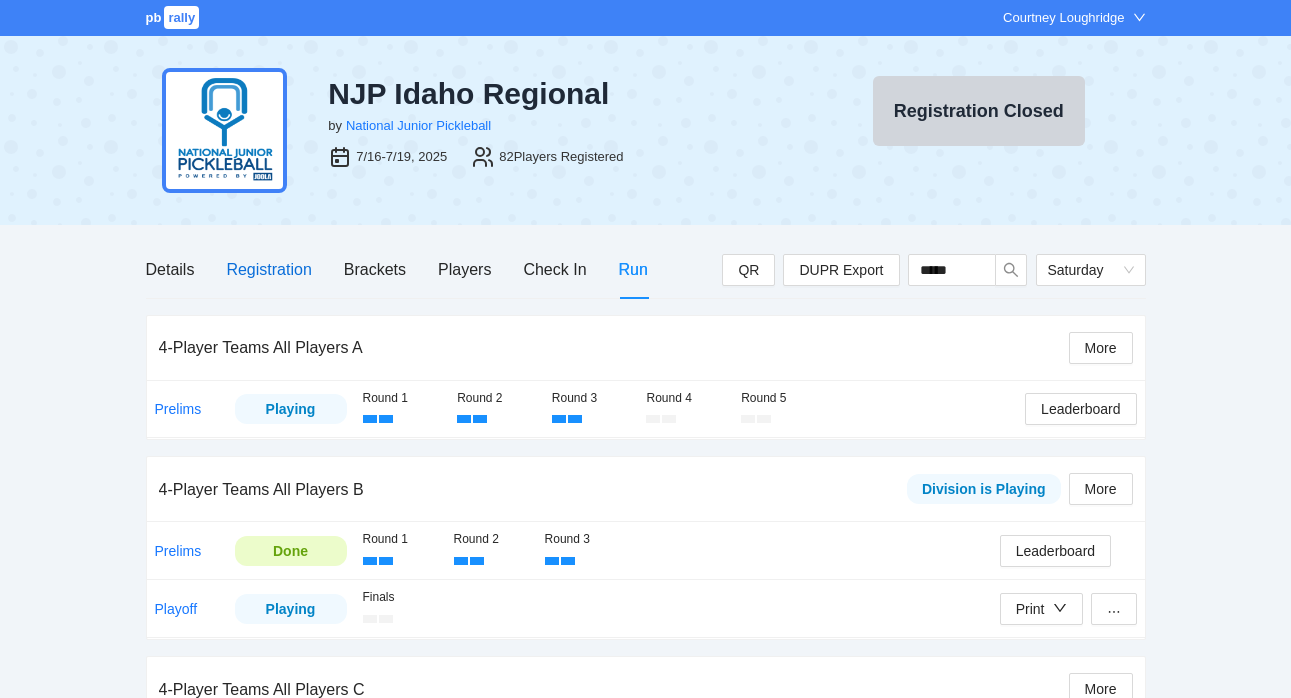click on "Registration" at bounding box center [268, 269] 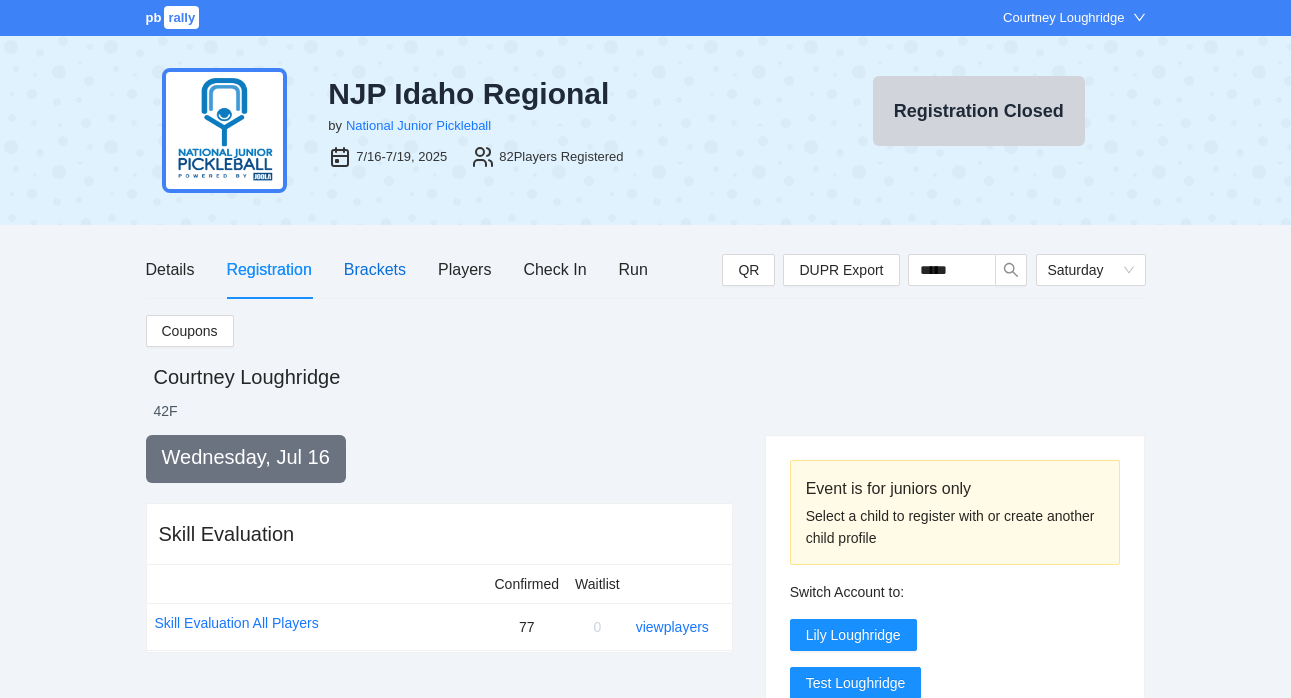 click on "Brackets" at bounding box center (375, 269) 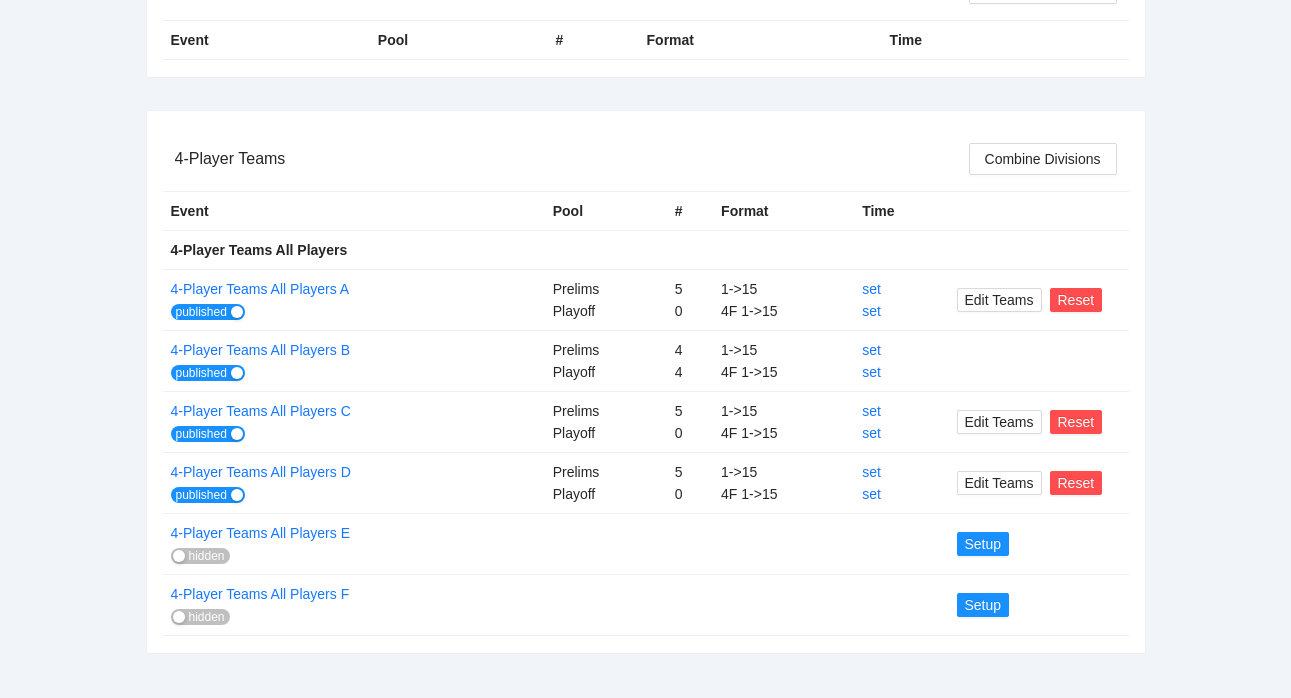 scroll, scrollTop: 0, scrollLeft: 0, axis: both 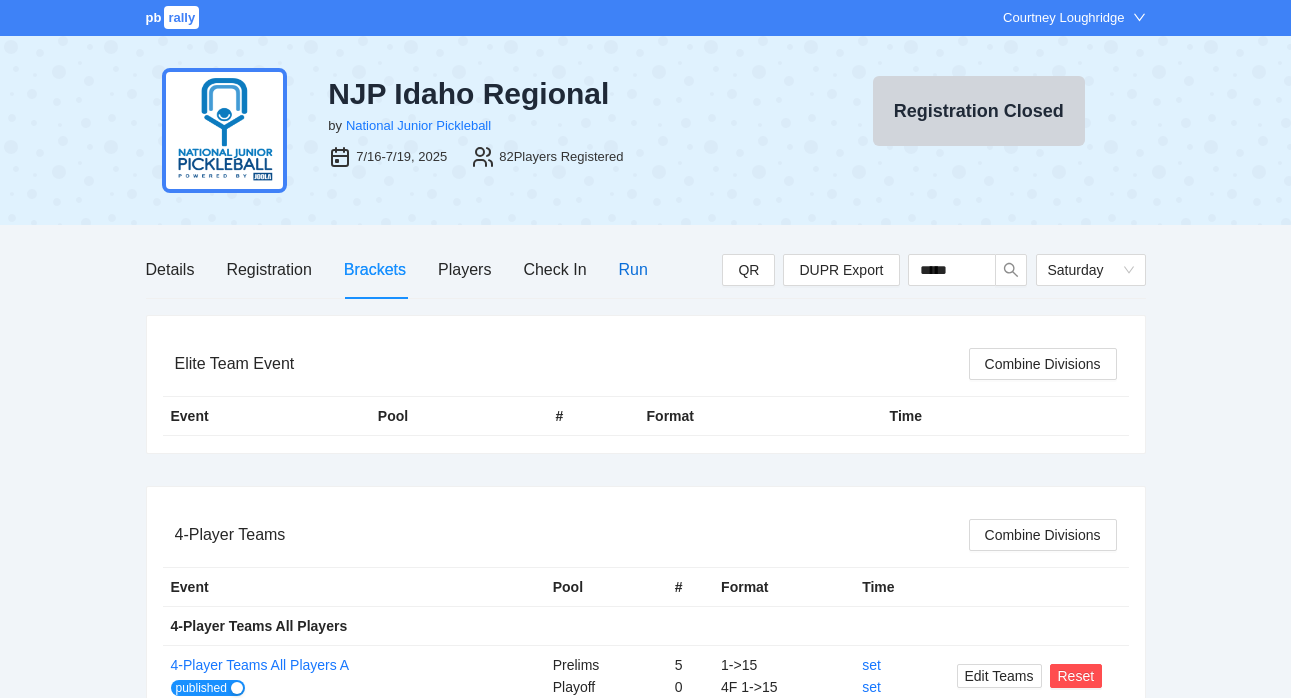 click on "Run" at bounding box center (633, 269) 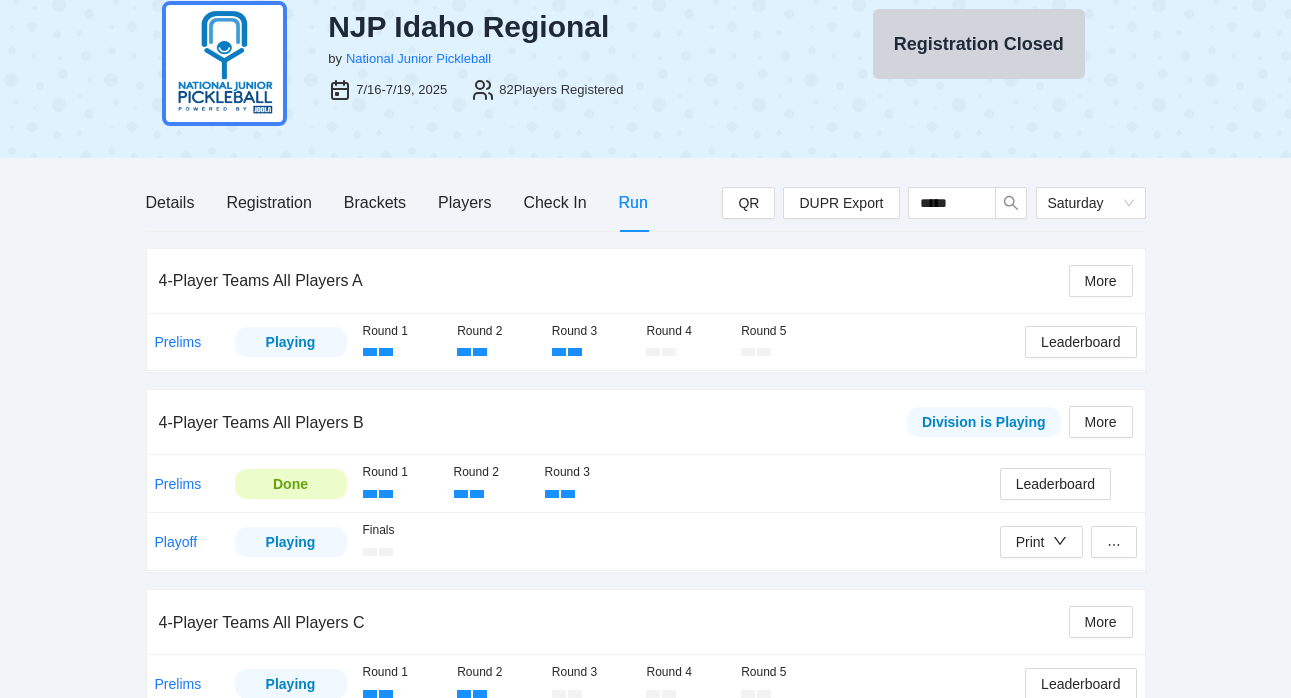 scroll, scrollTop: 0, scrollLeft: 0, axis: both 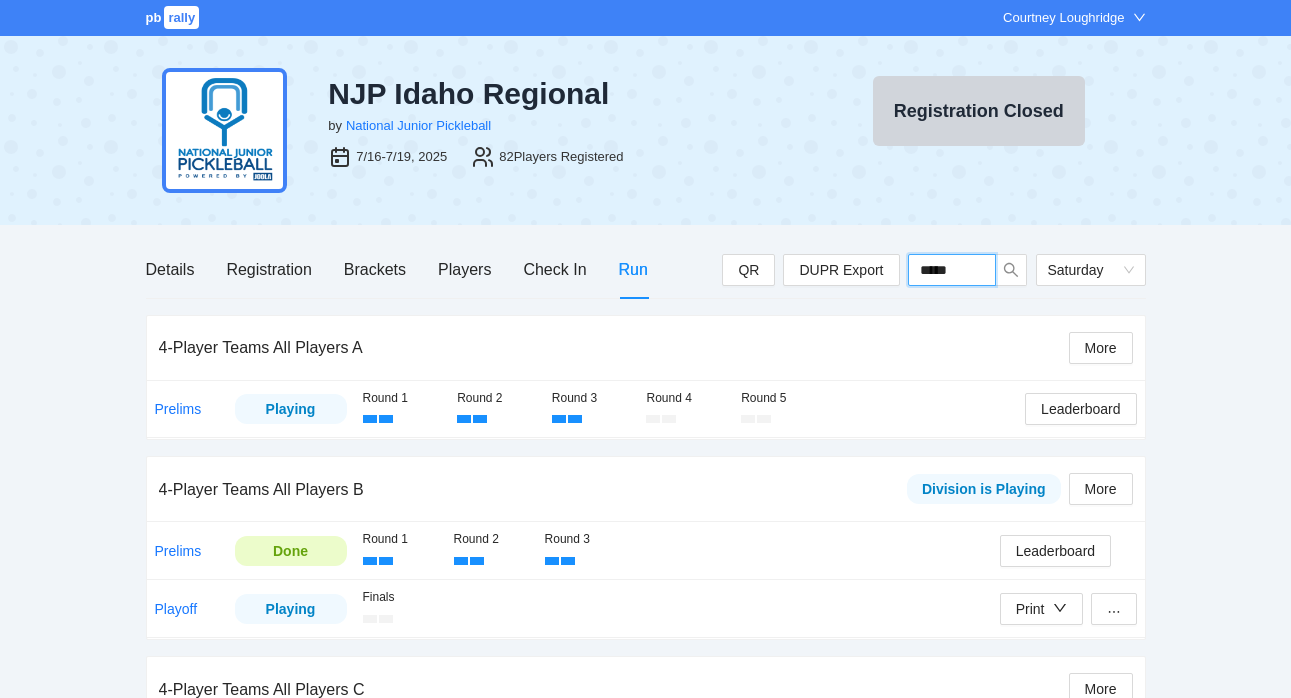 click on "*****" at bounding box center [952, 270] 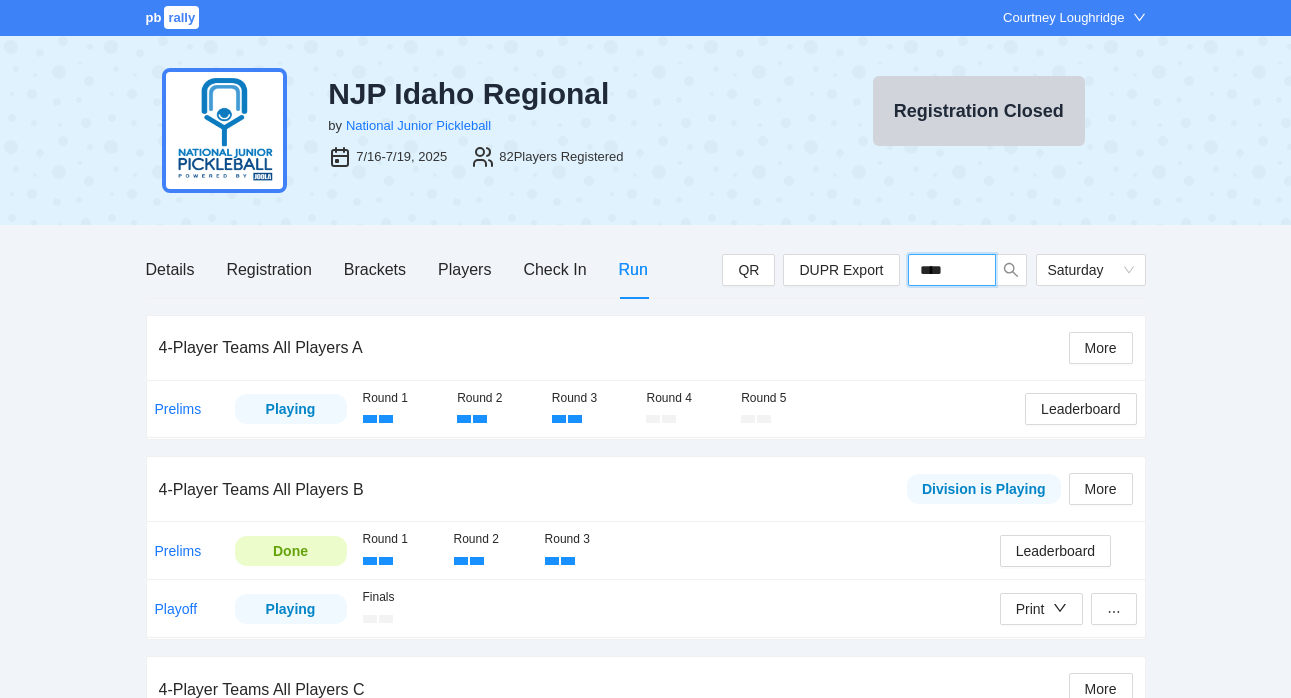 type on "*****" 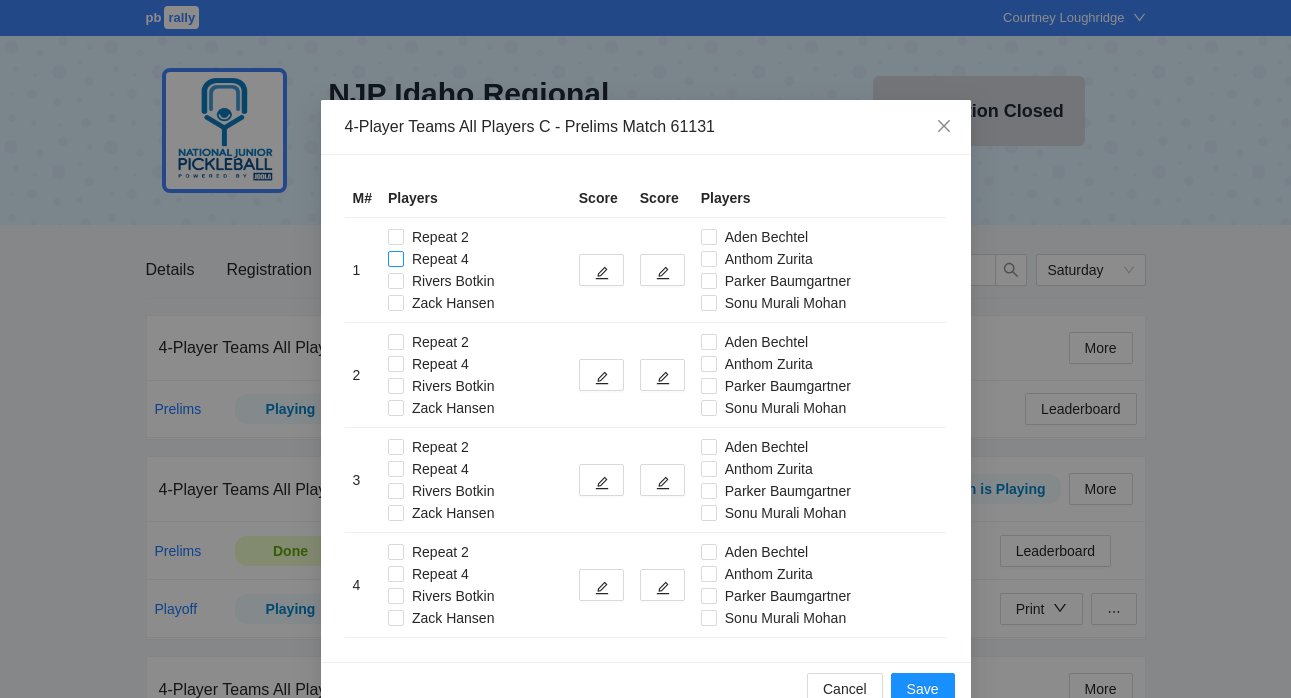 click on "Repeat 4" at bounding box center [432, 259] 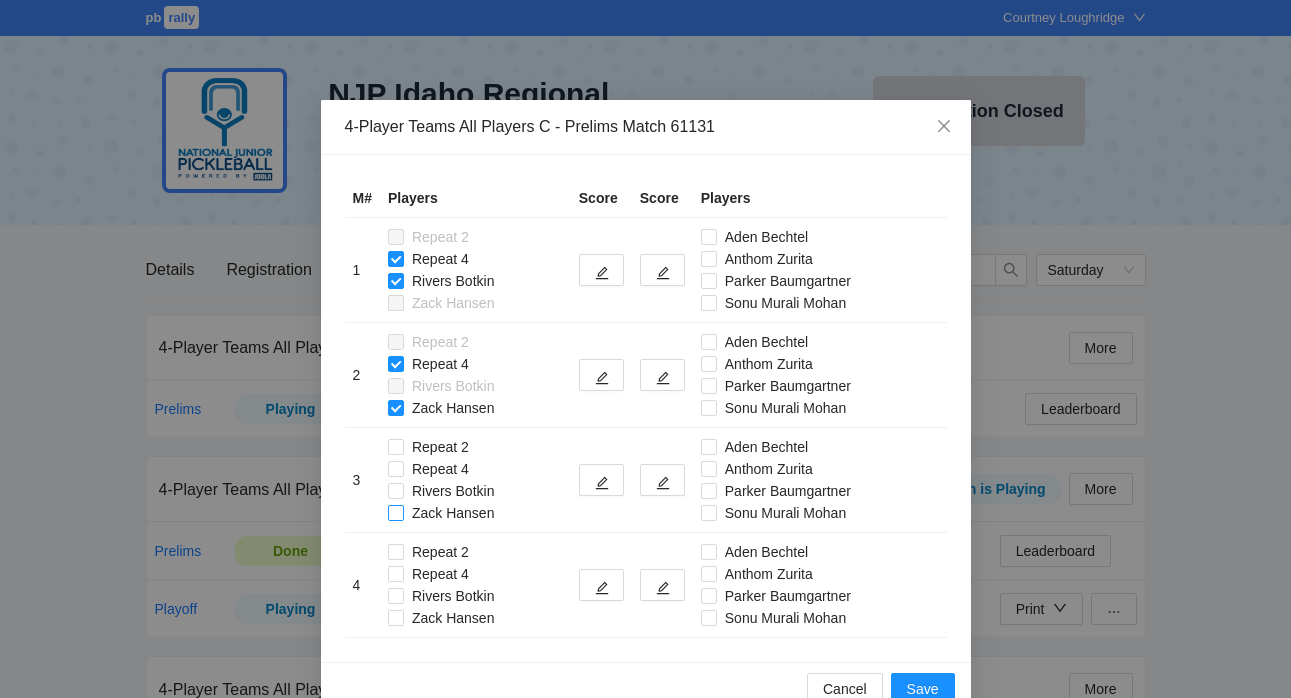 click on "Zack Hansen" at bounding box center (445, 513) 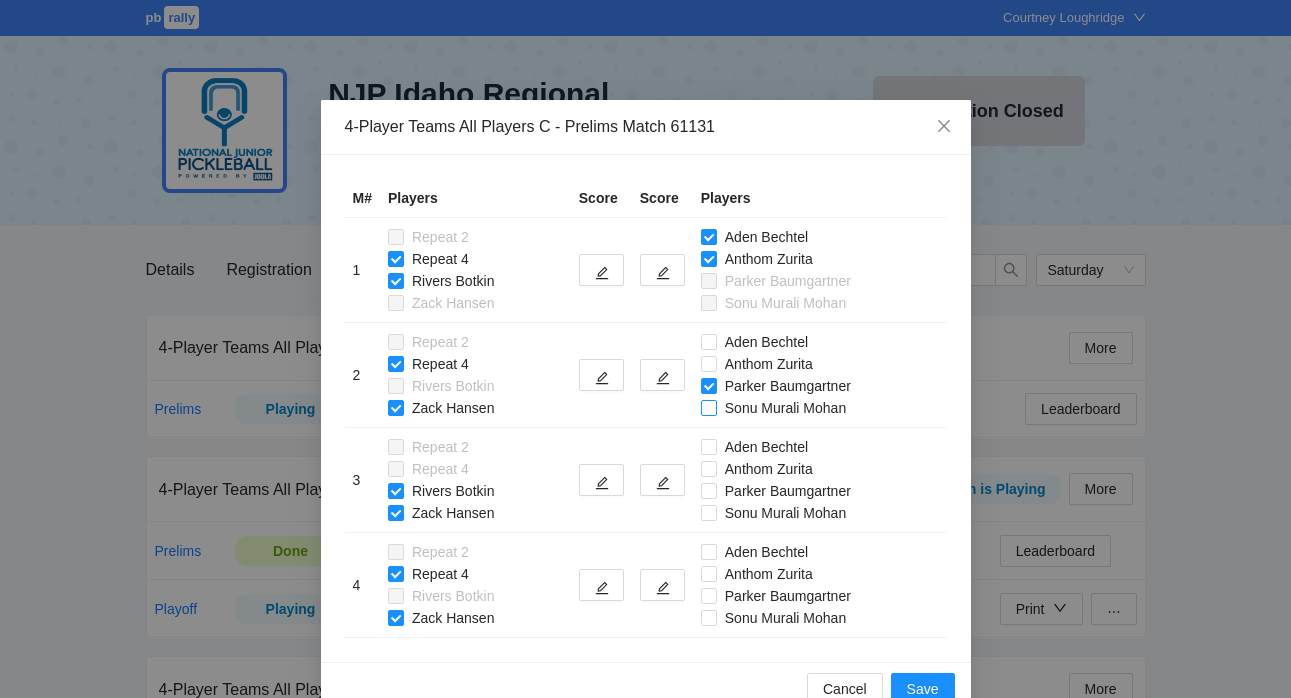 click on "Sonu Murali Mohan" at bounding box center (777, 408) 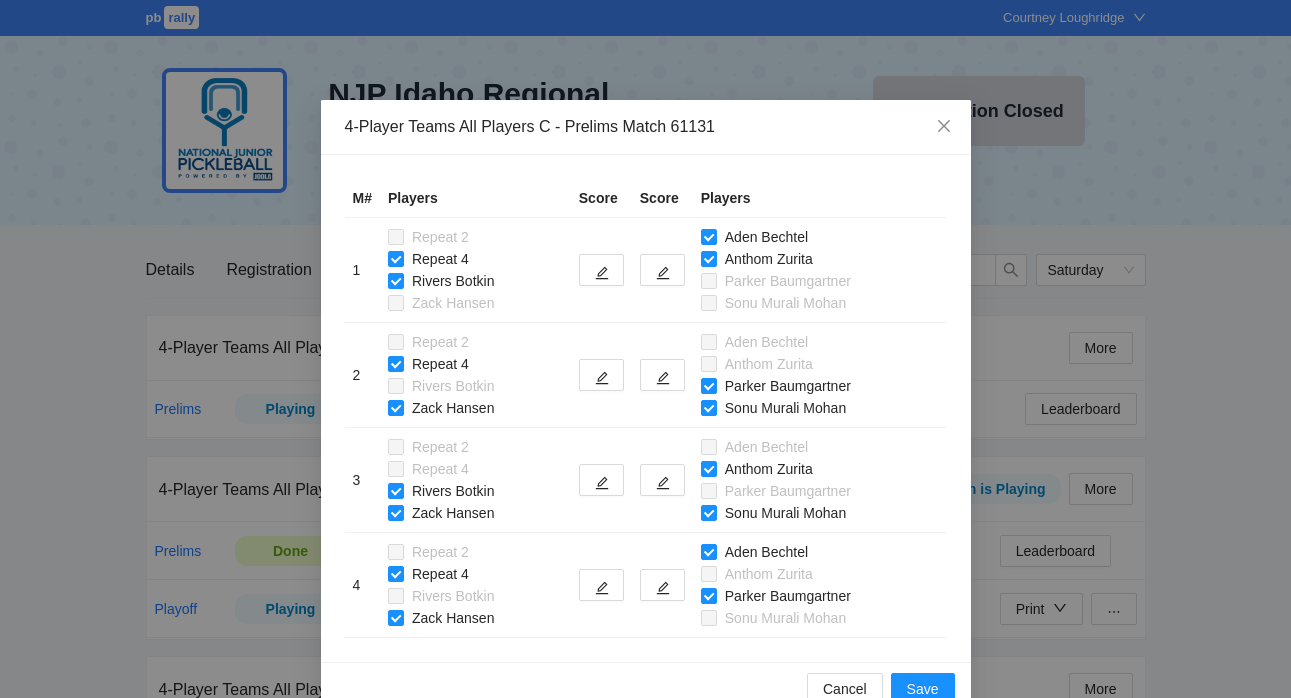 scroll, scrollTop: 41, scrollLeft: 0, axis: vertical 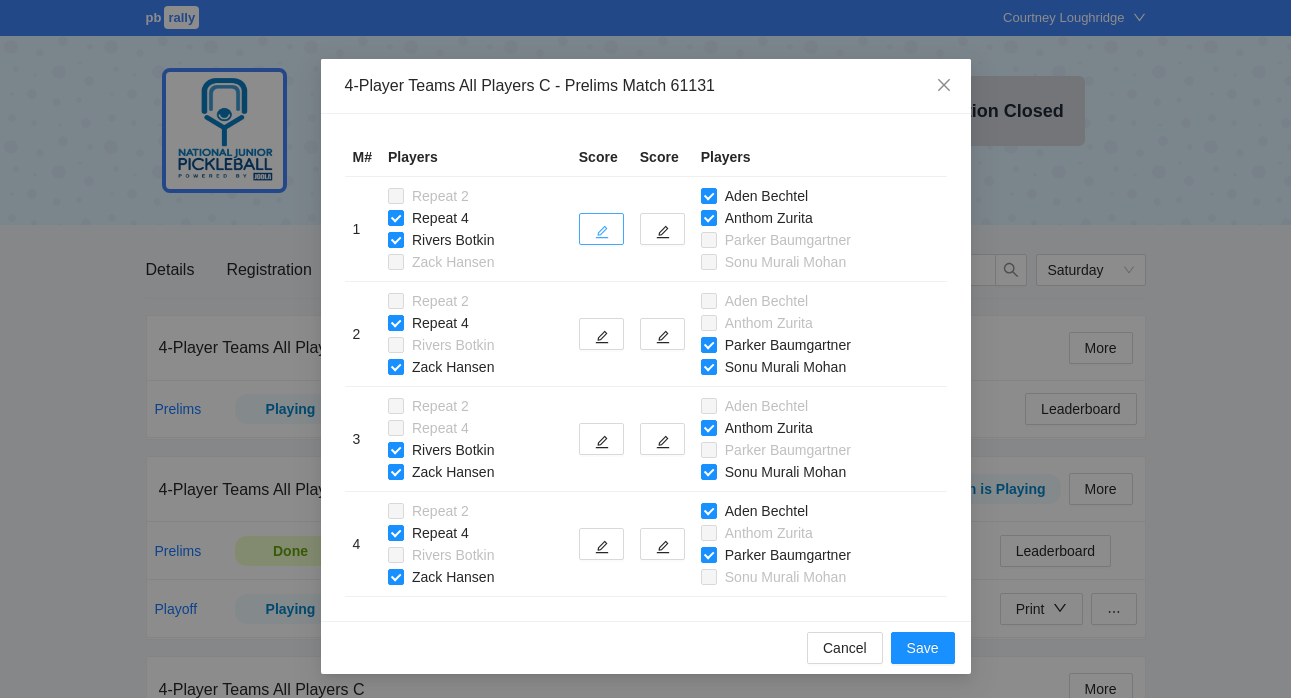 click 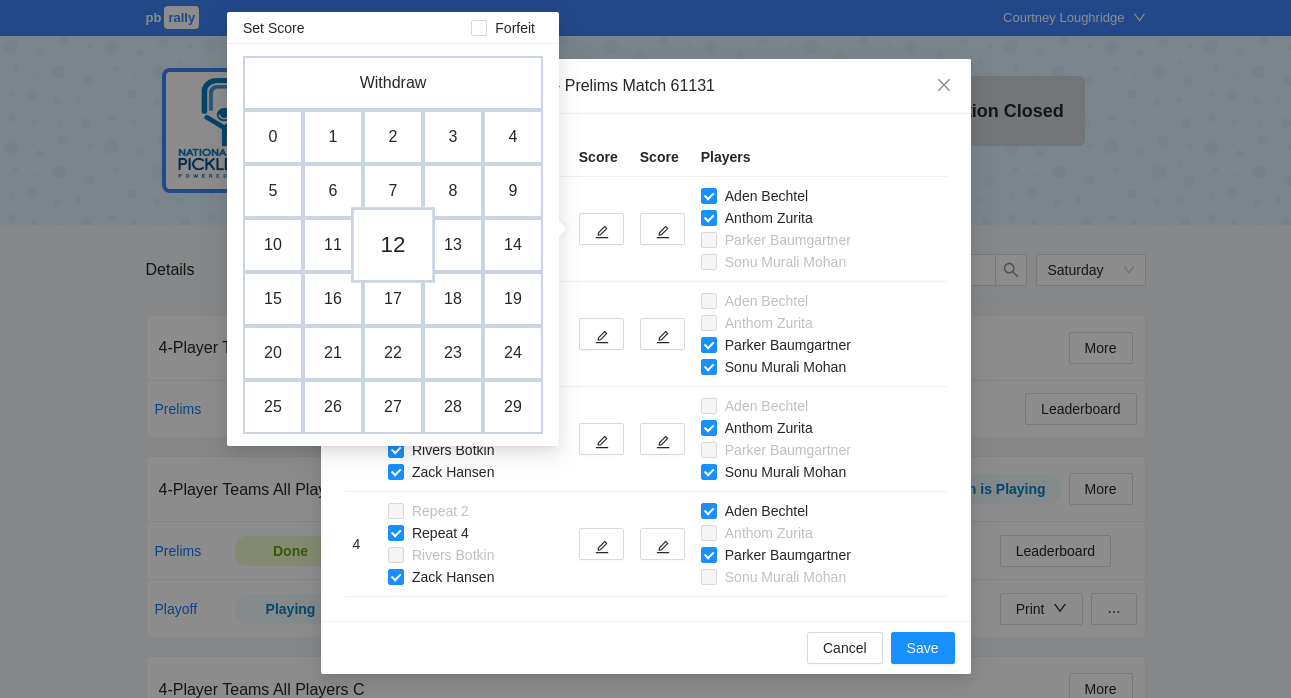 click on "12" at bounding box center [393, 245] 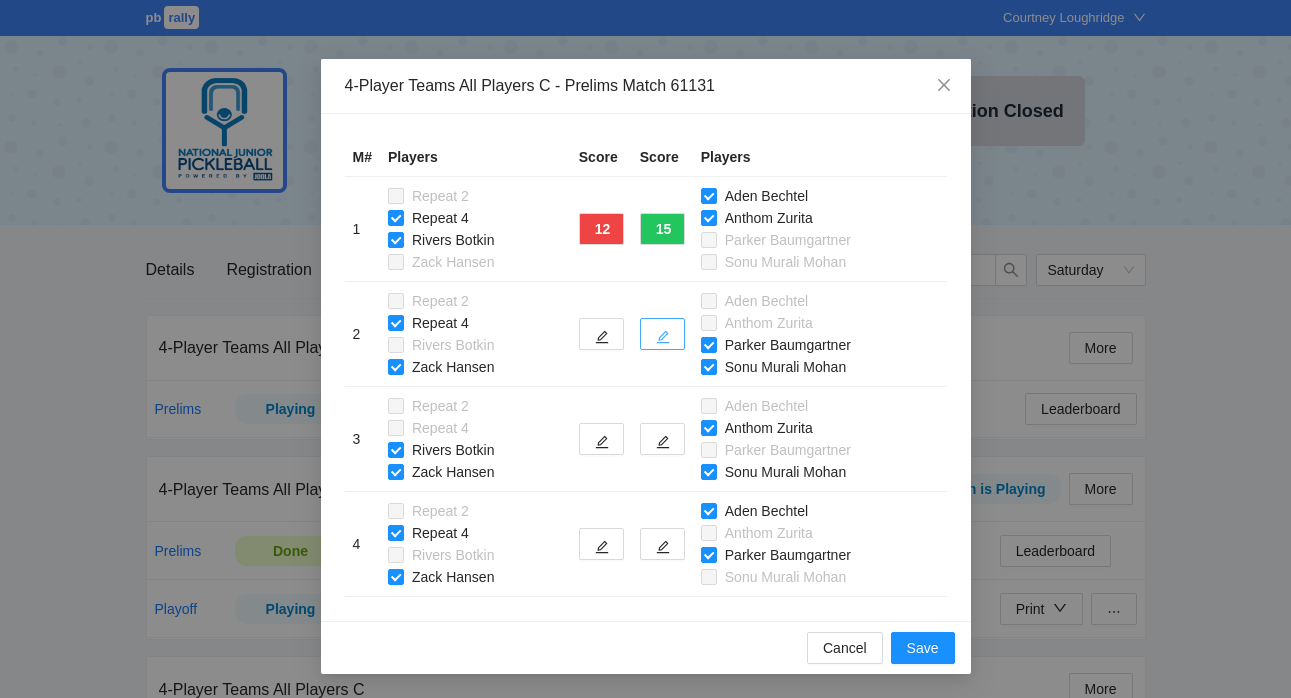 click at bounding box center [662, 334] 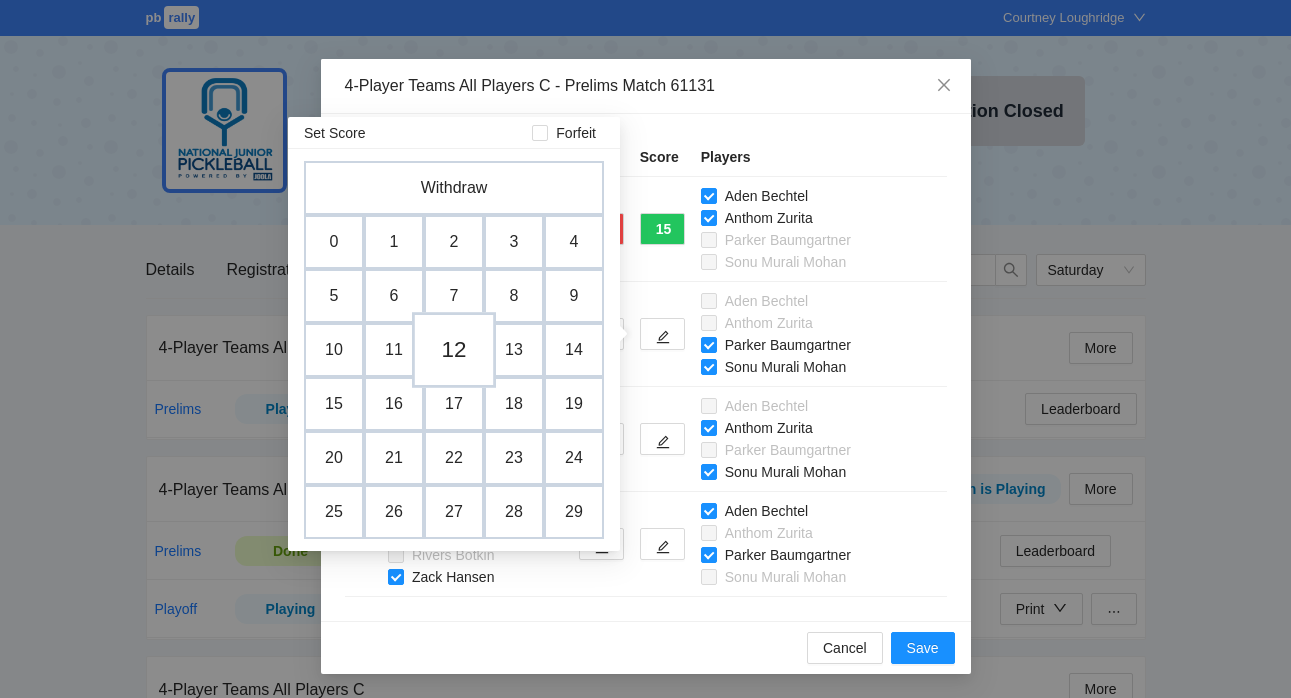 click on "12" at bounding box center (454, 350) 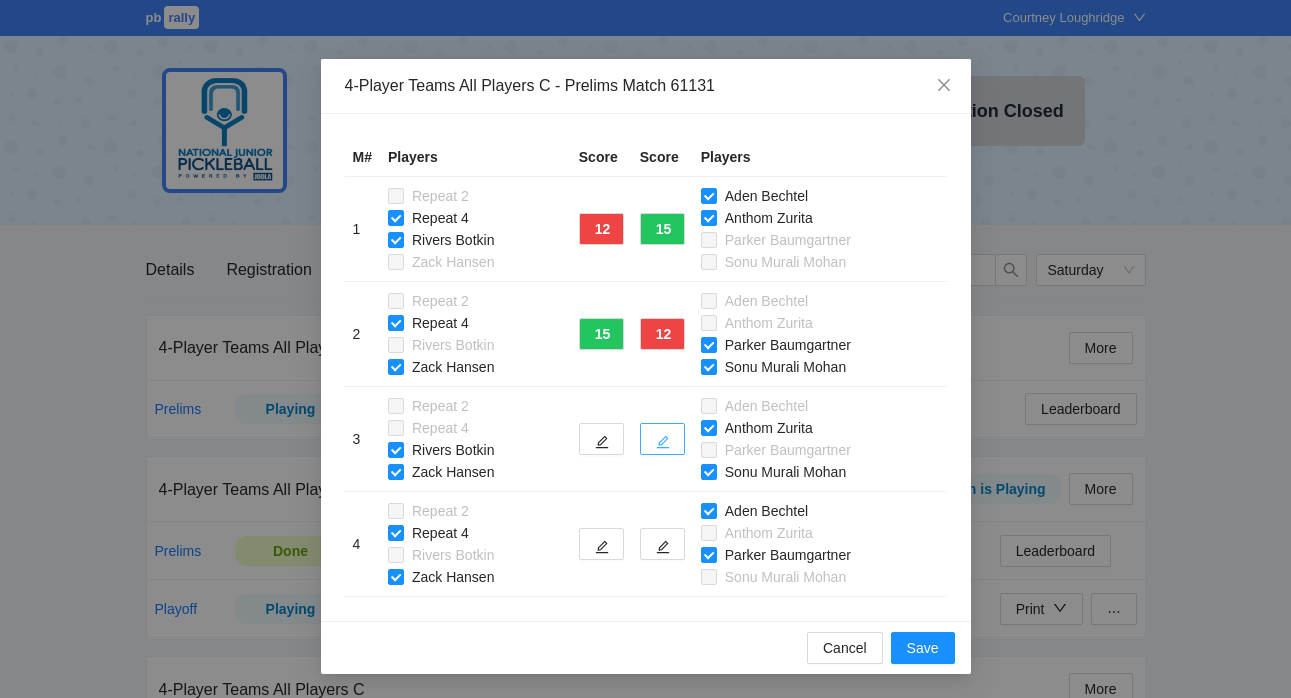 click 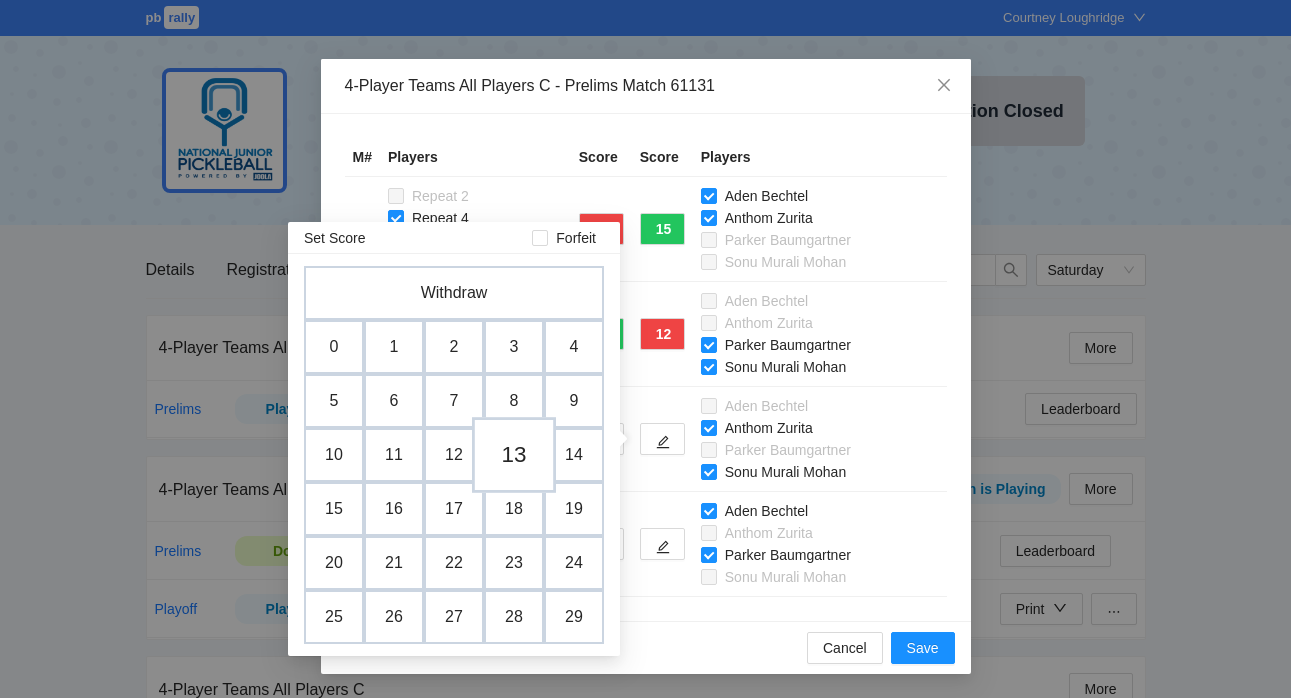 click on "13" at bounding box center [514, 455] 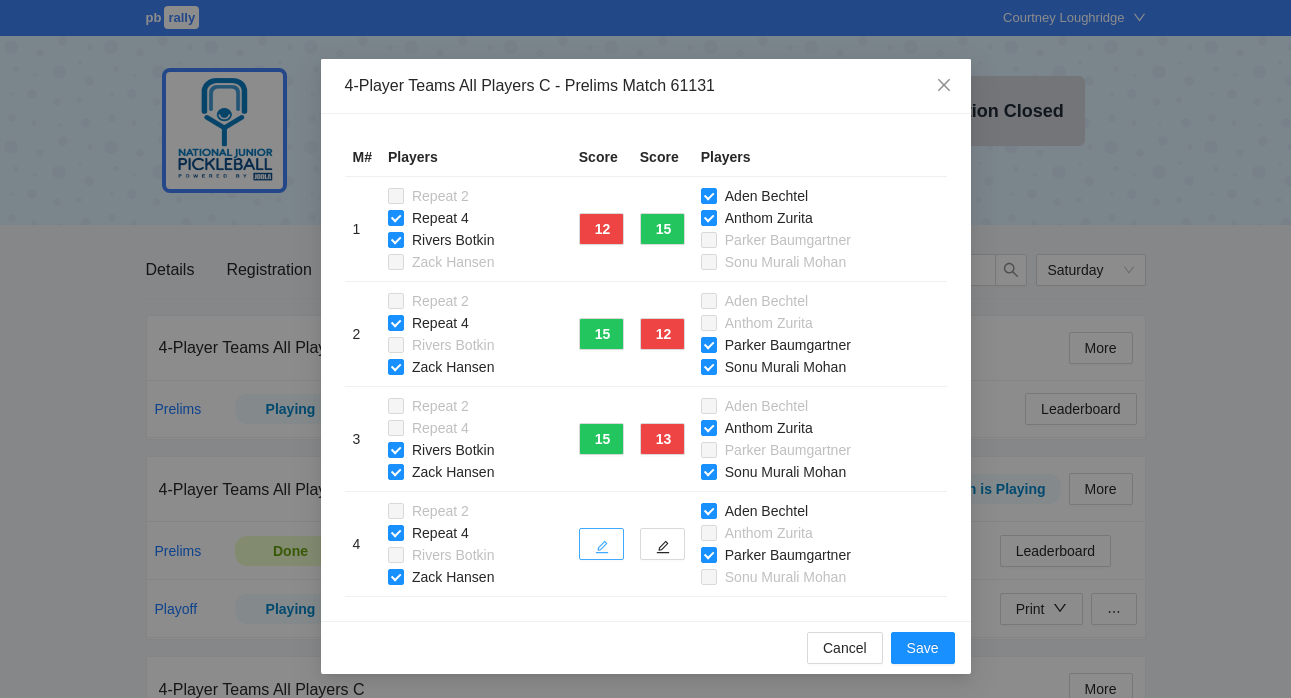 click 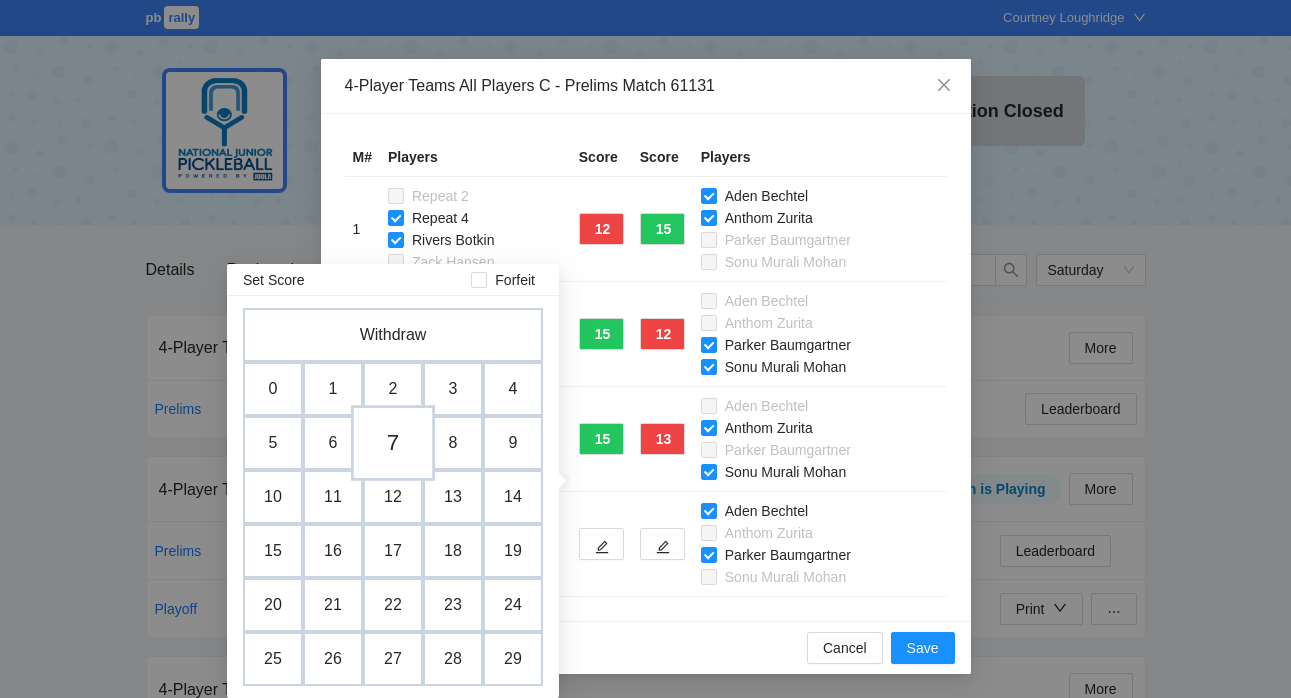 click on "7" at bounding box center (393, 443) 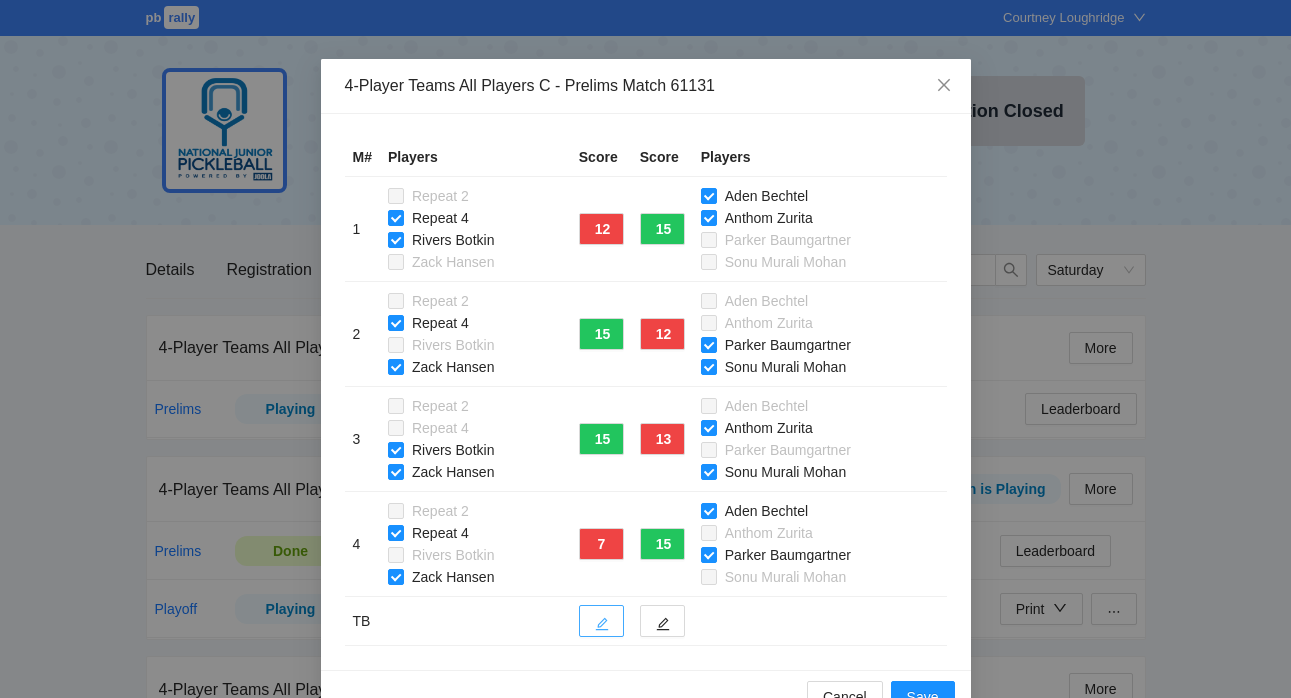 click at bounding box center (601, 621) 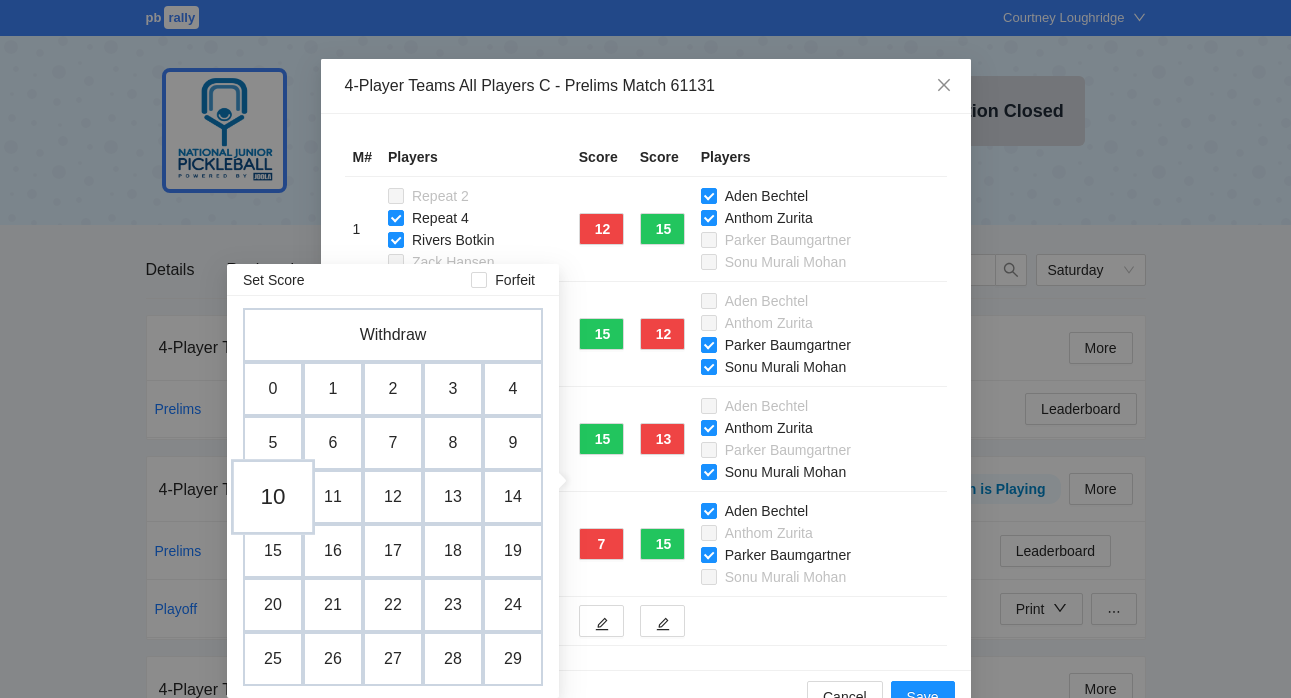 click on "10" at bounding box center [273, 497] 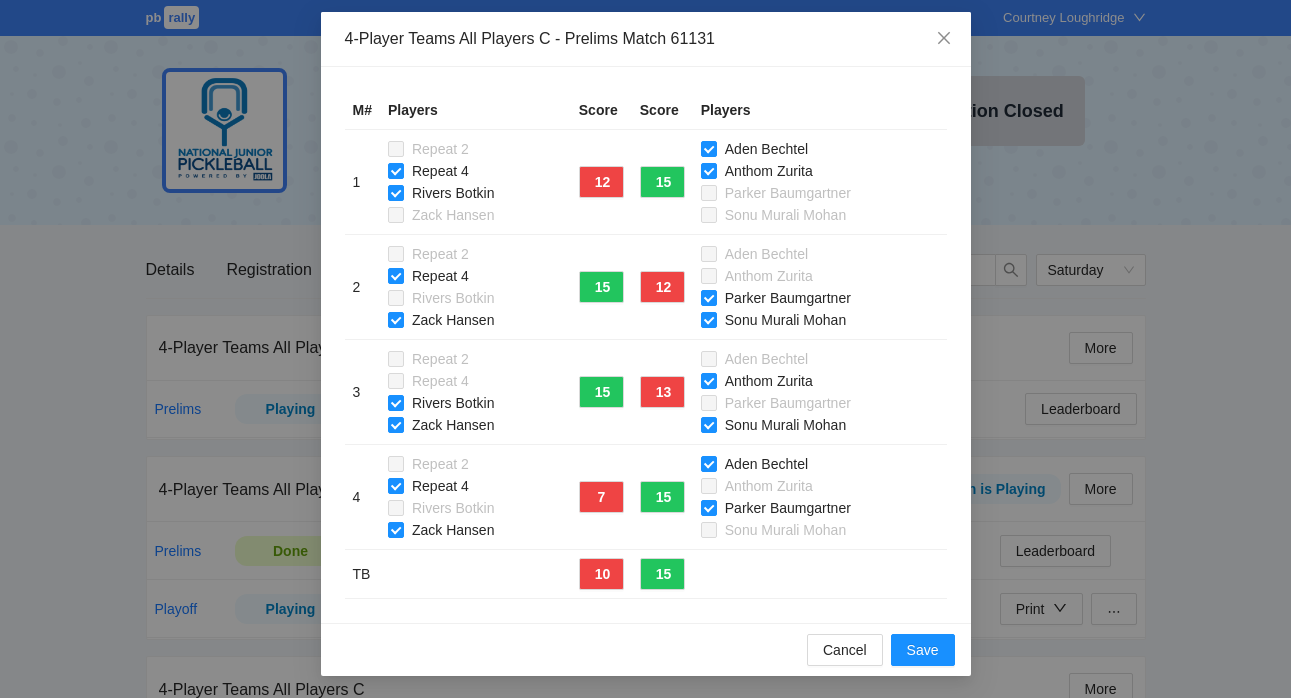scroll, scrollTop: 90, scrollLeft: 0, axis: vertical 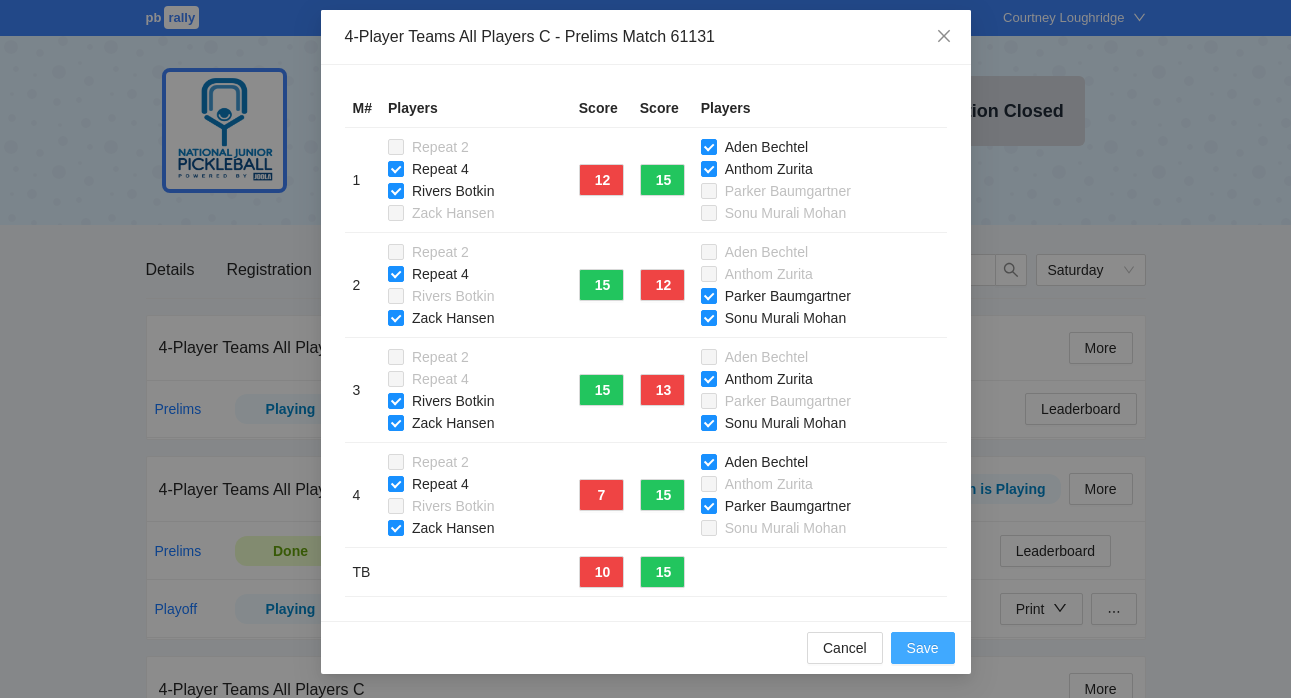 click on "Save" at bounding box center [923, 648] 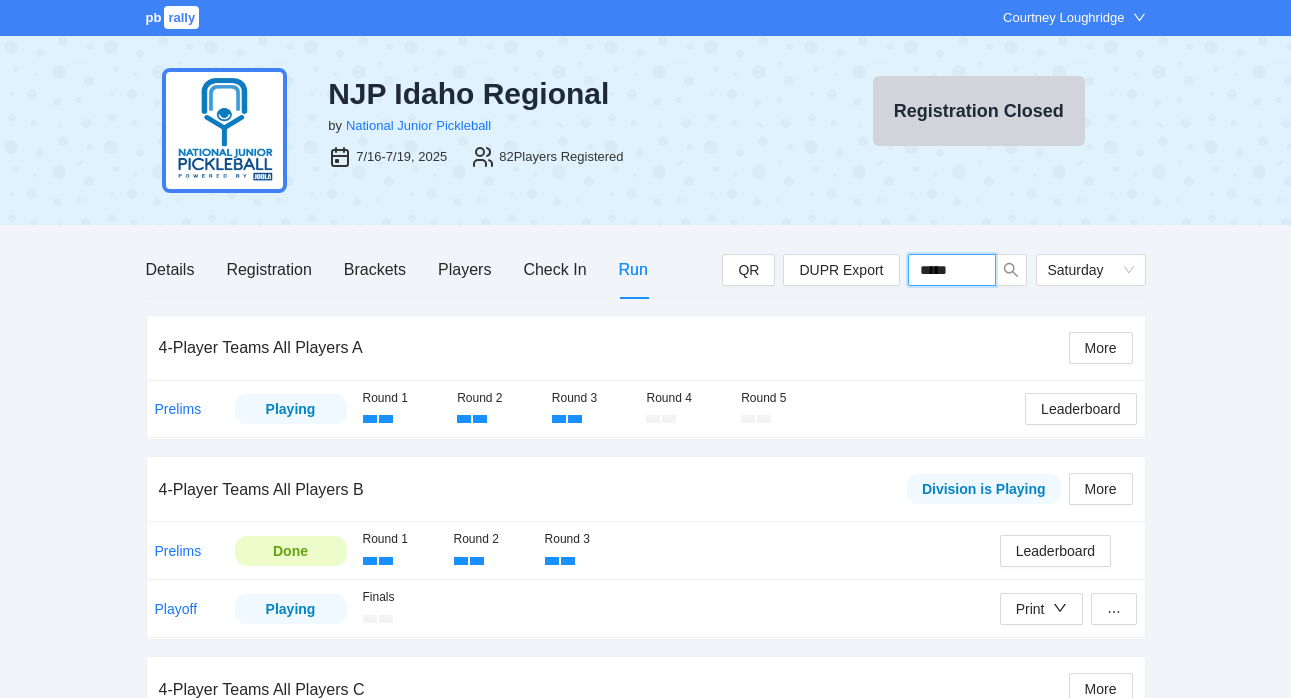 click on "*****" at bounding box center (952, 270) 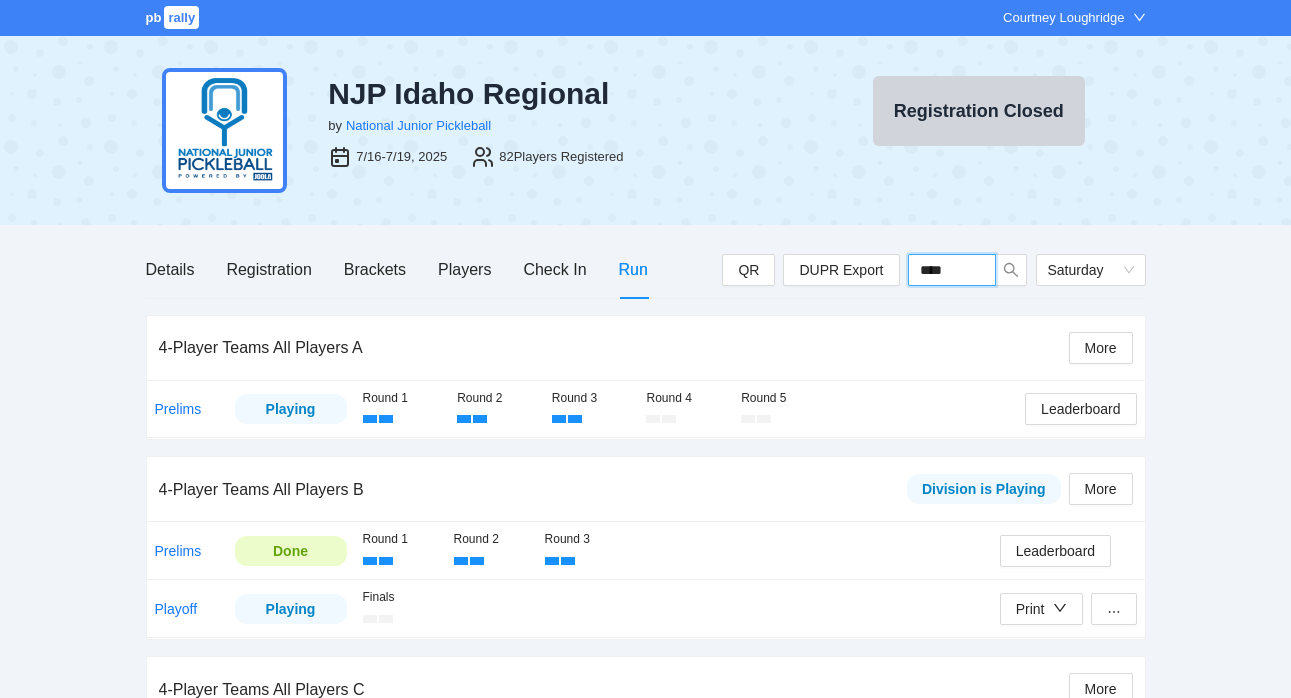 type on "*****" 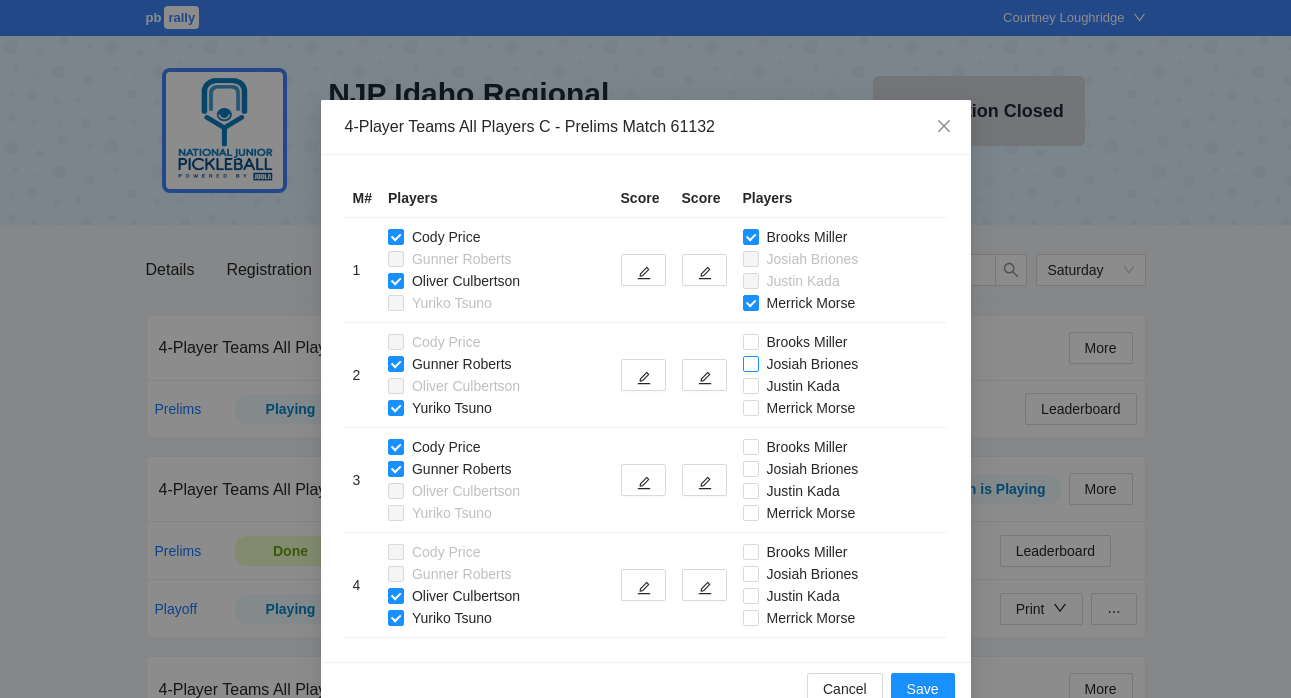 click on "Josiah Briones" at bounding box center (813, 364) 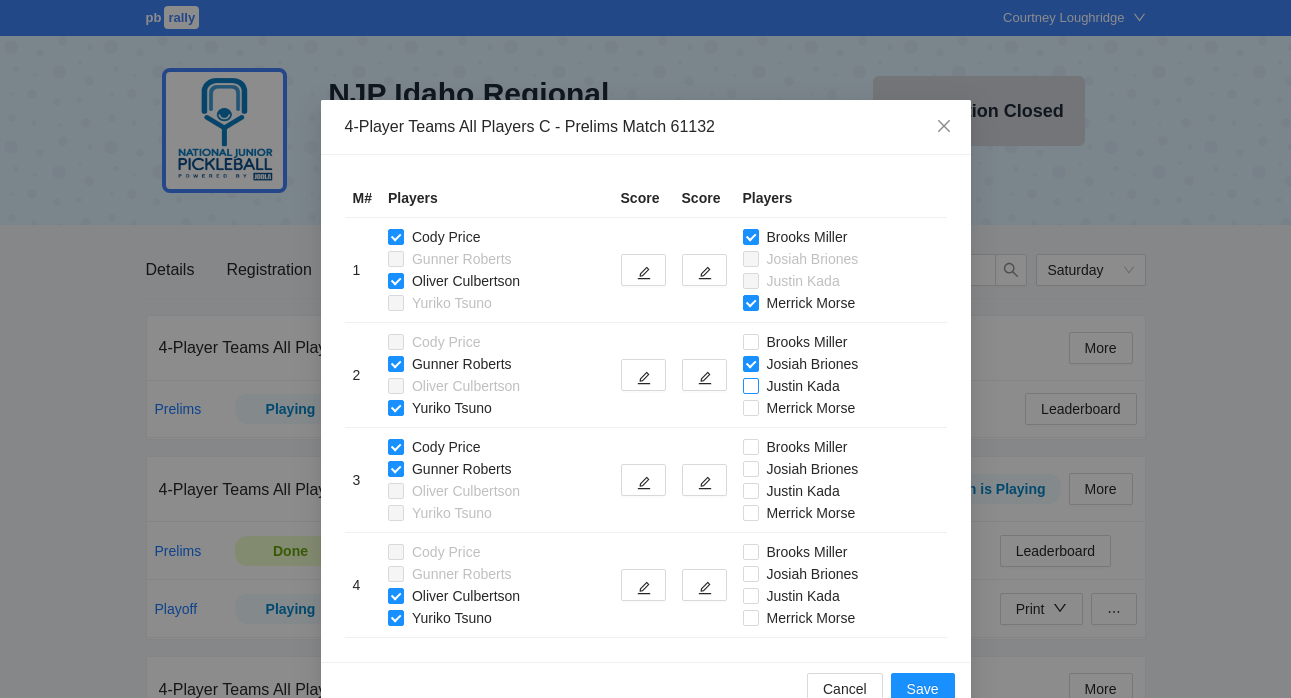 click on "Justin Kada" at bounding box center (803, 386) 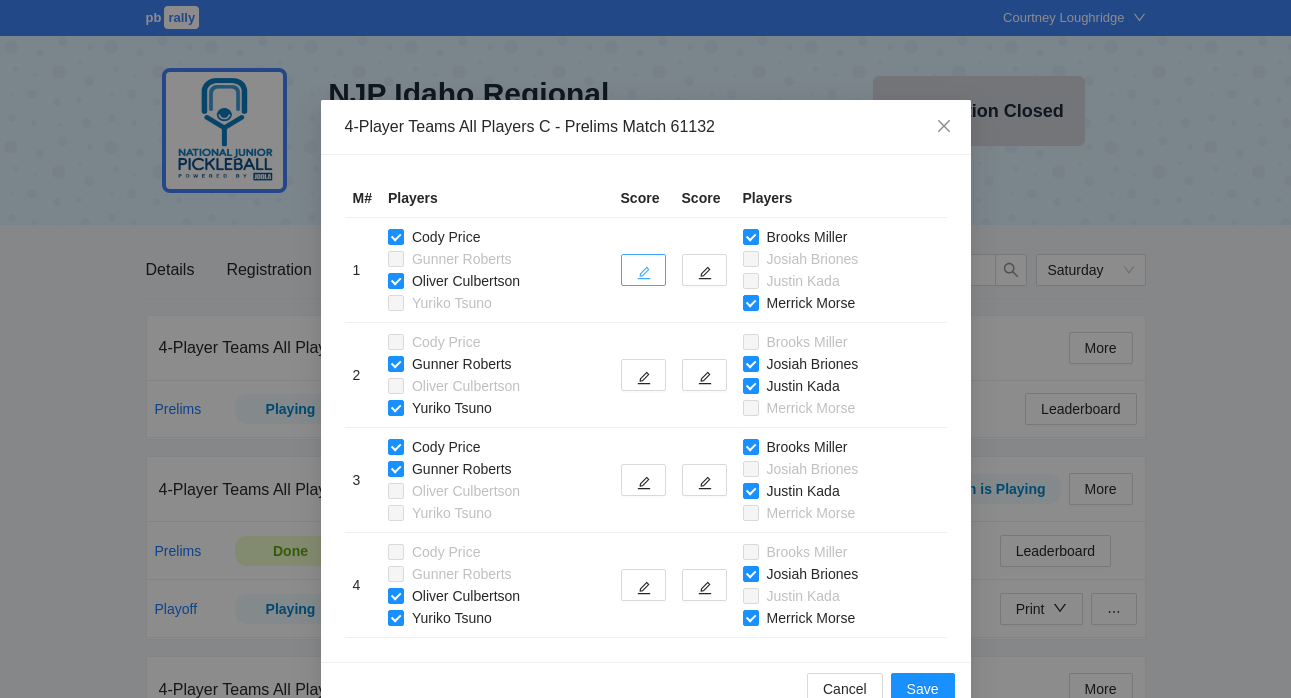 click at bounding box center [644, 272] 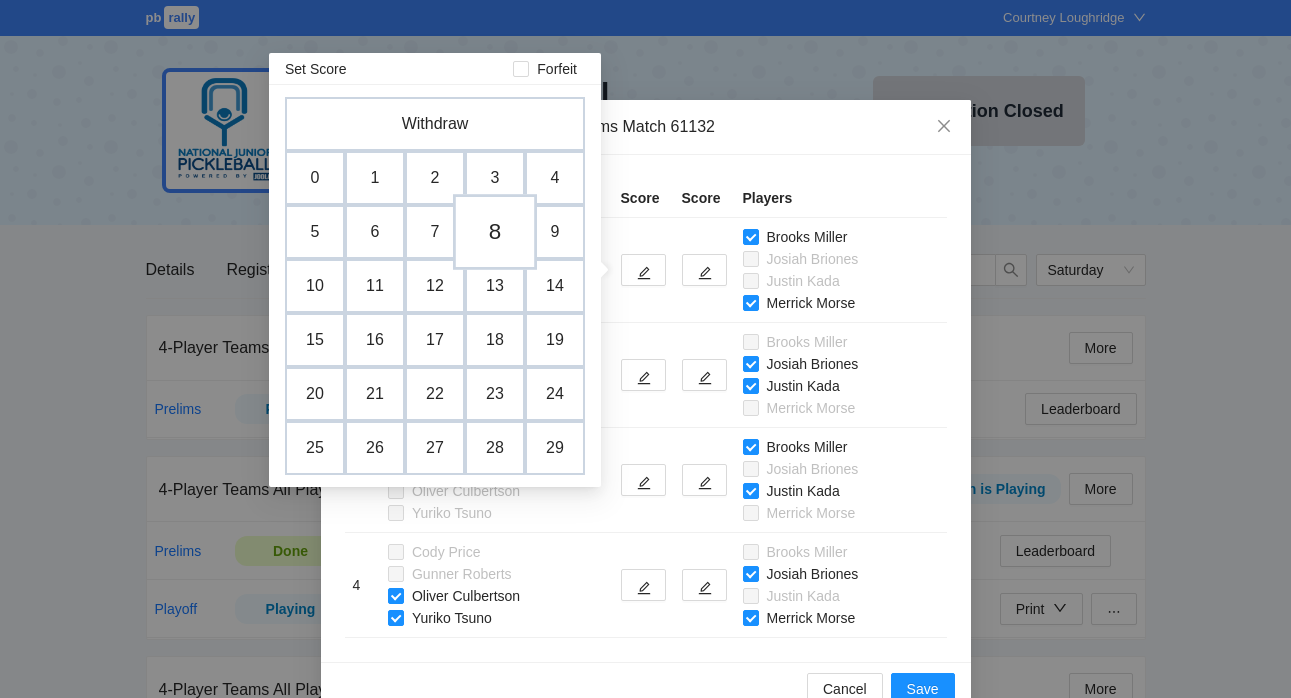 click on "8" at bounding box center (495, 232) 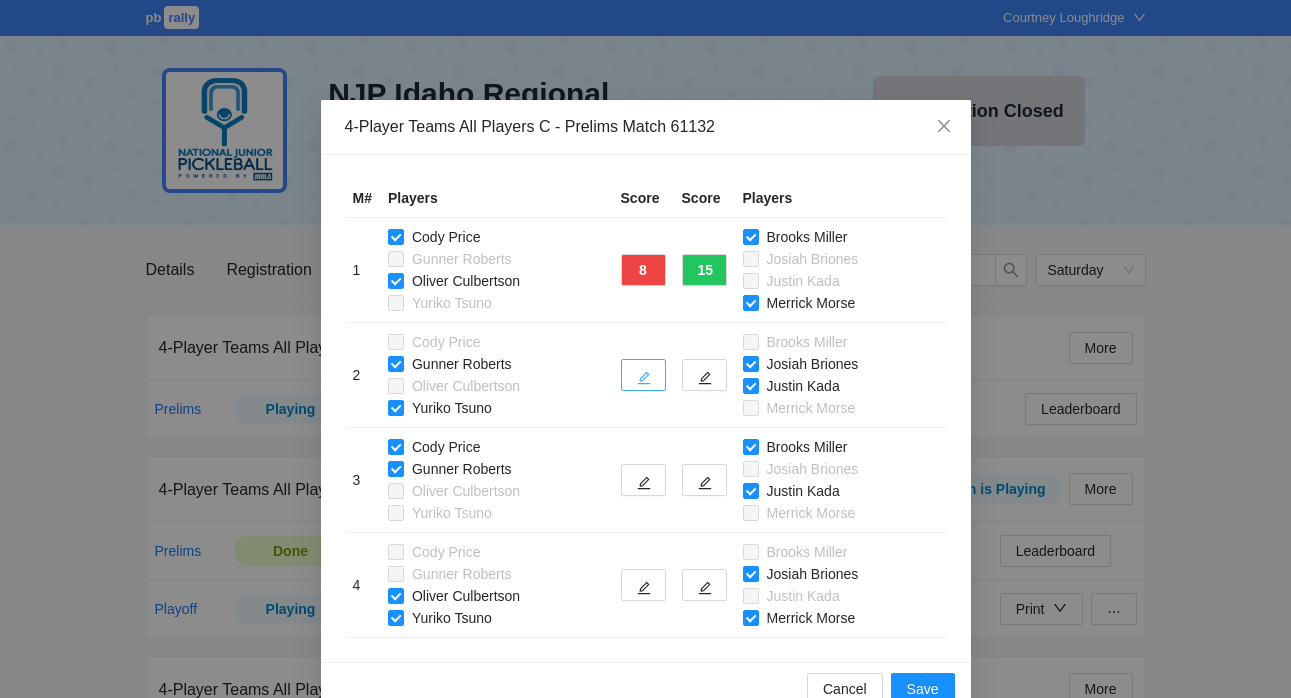 click at bounding box center (643, 375) 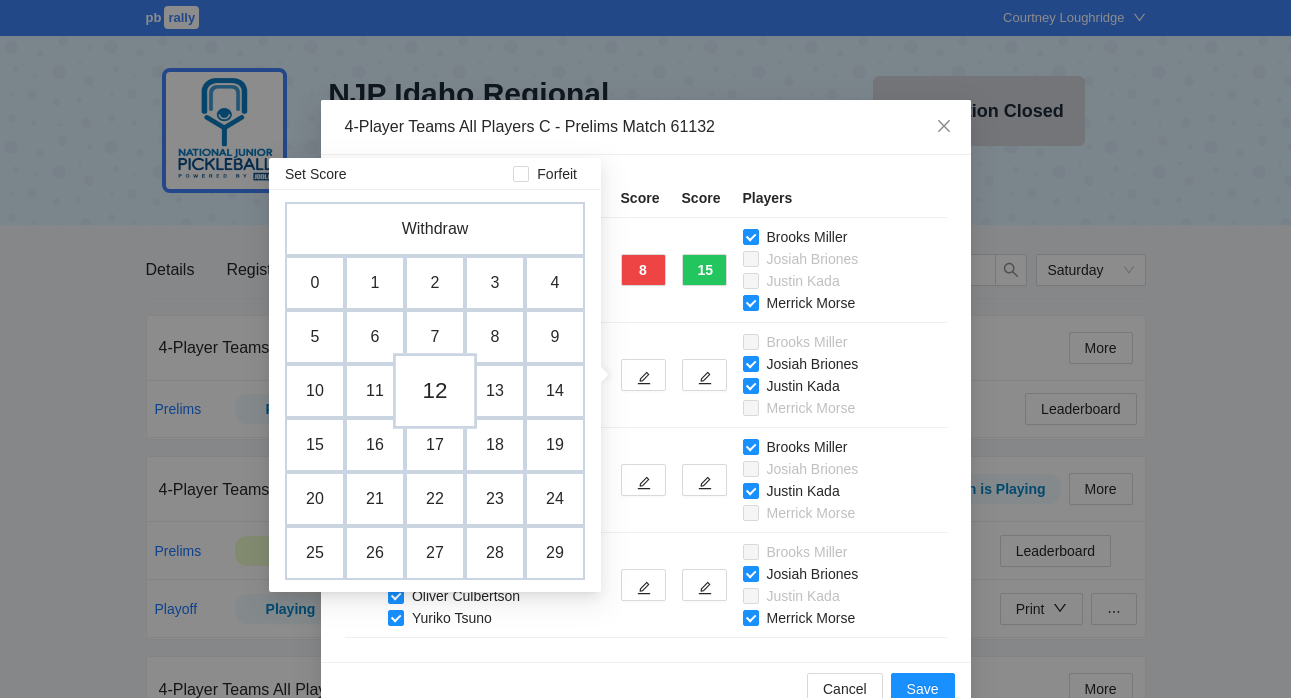click on "12" at bounding box center (435, 391) 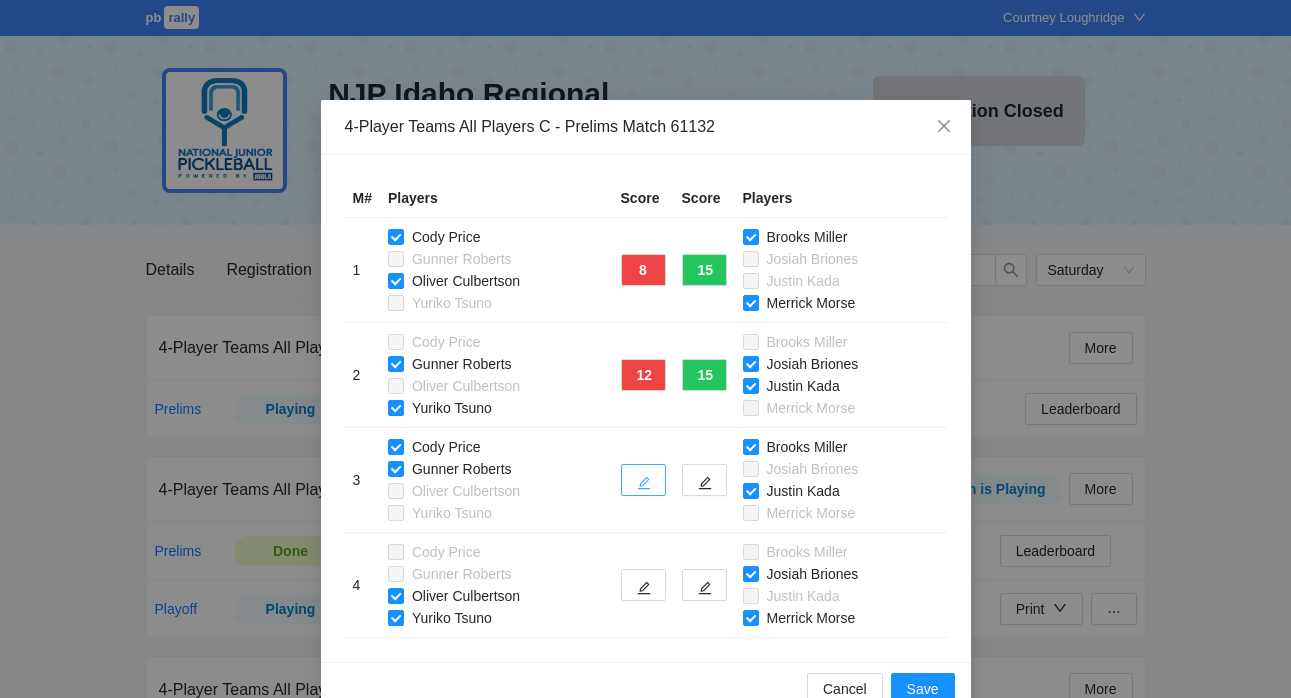 click at bounding box center (643, 480) 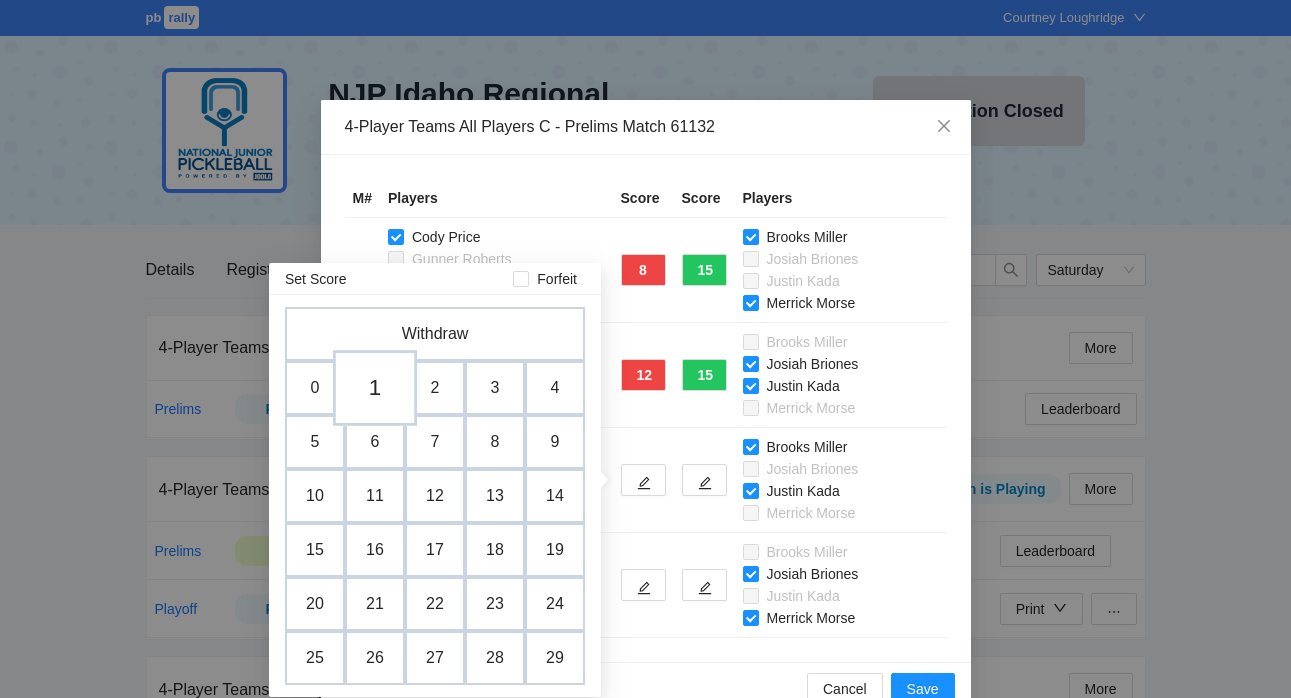 click on "1" at bounding box center (375, 388) 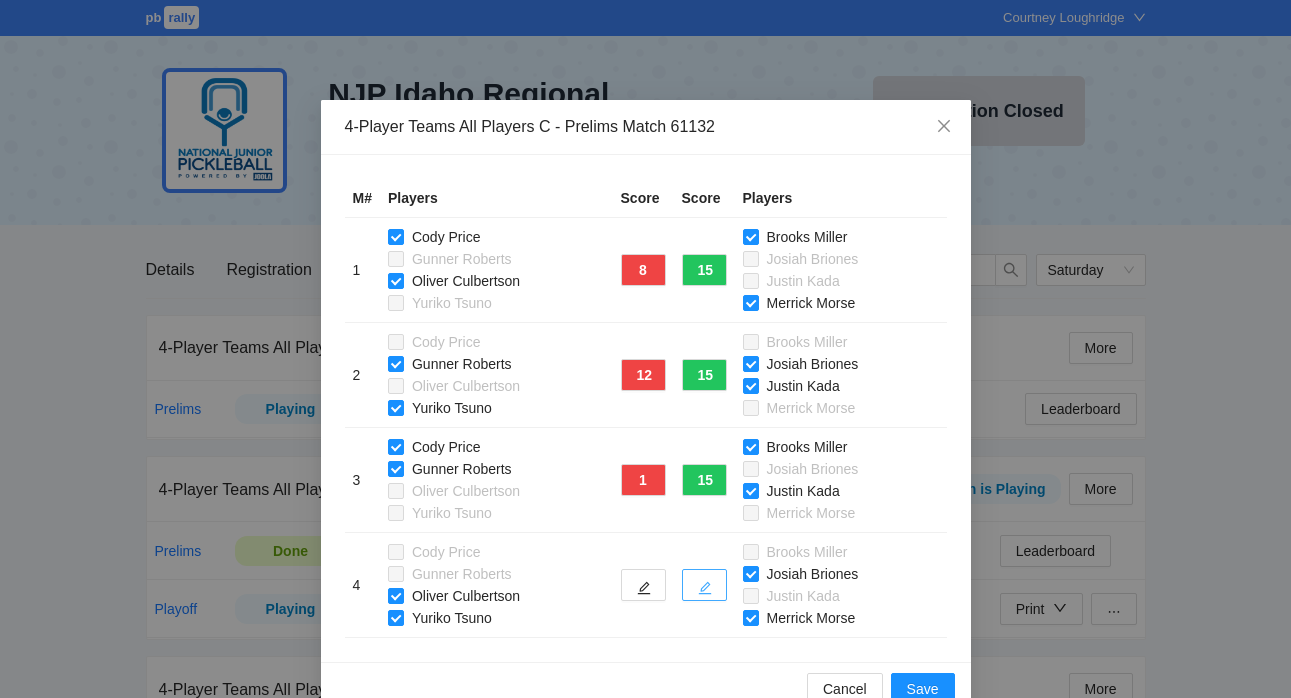 click 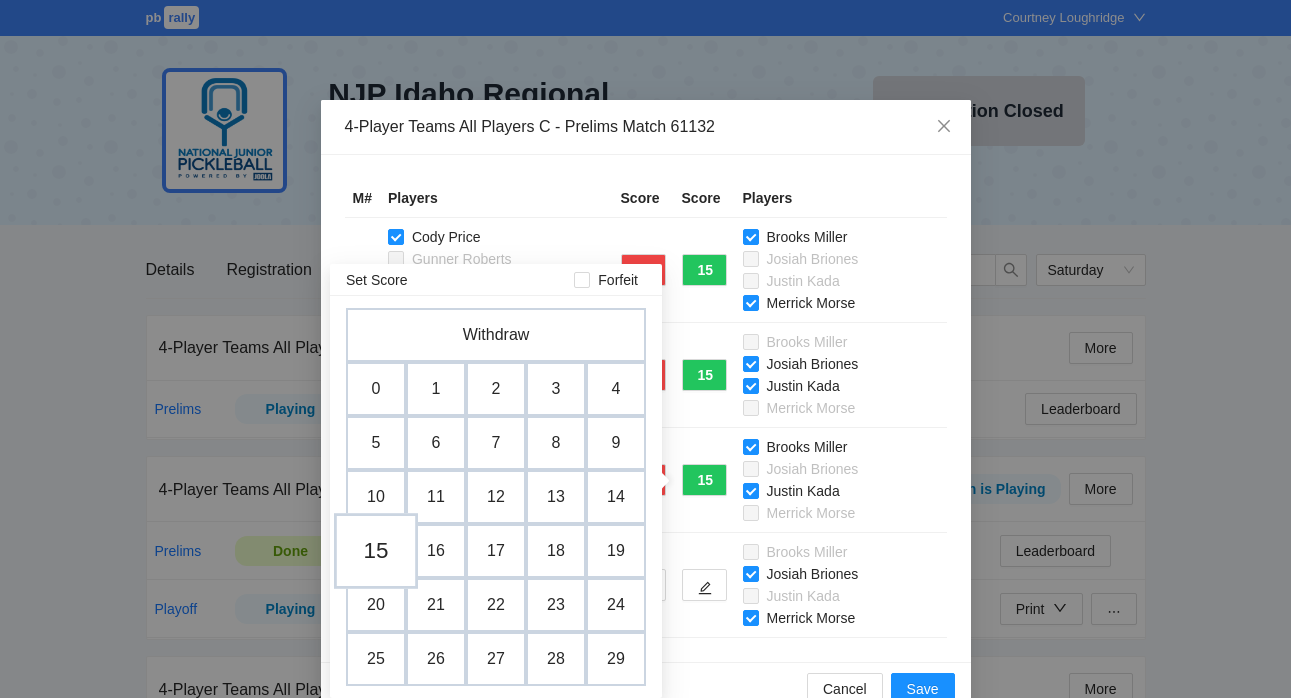 click on "15" at bounding box center (376, 551) 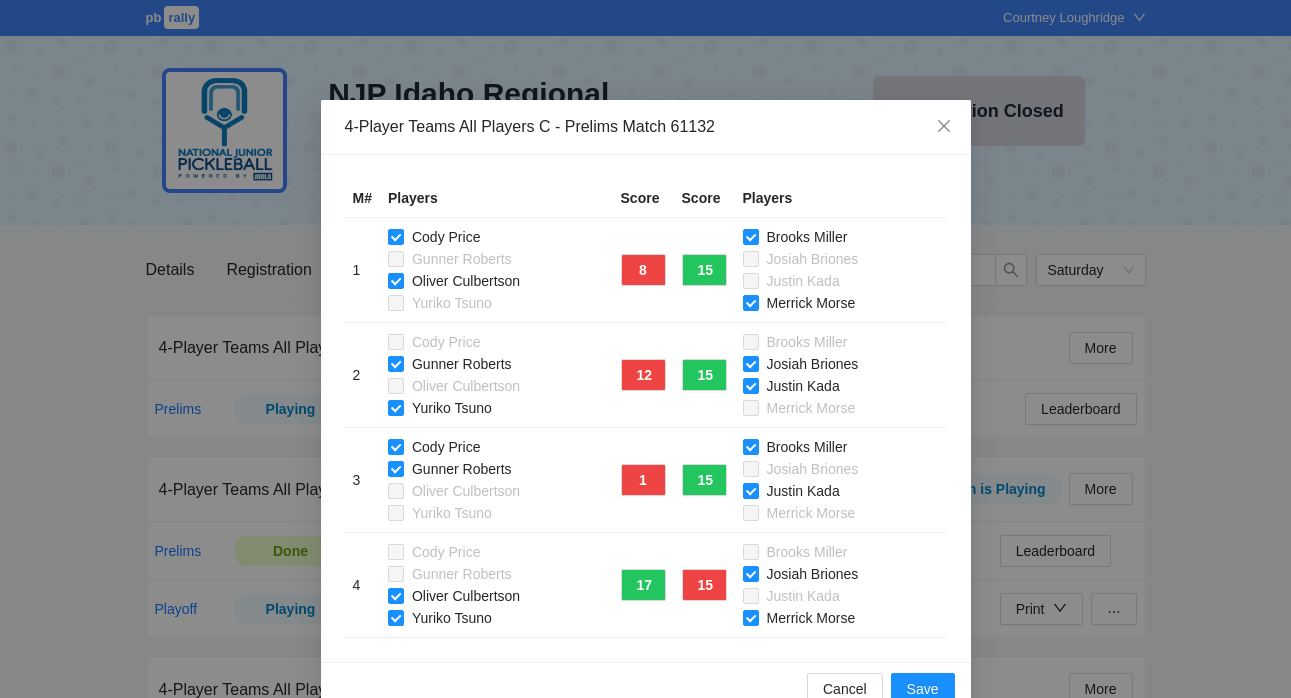 scroll, scrollTop: 41, scrollLeft: 0, axis: vertical 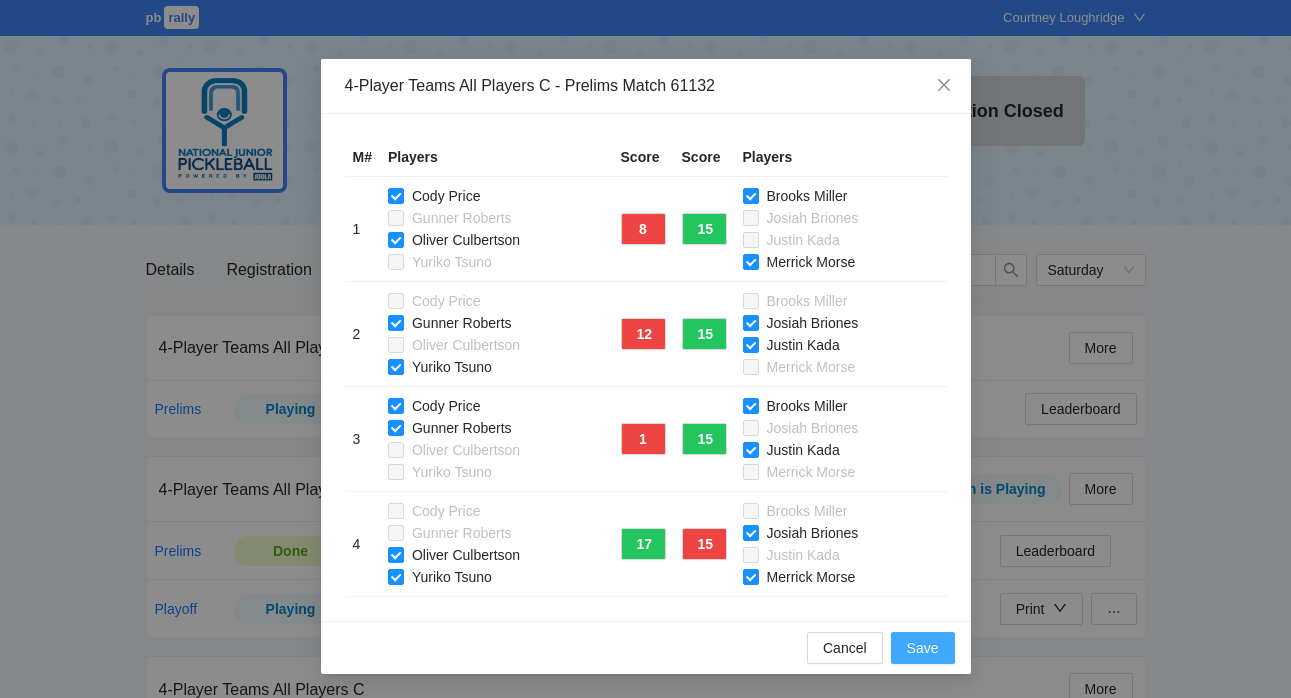 click on "Save" at bounding box center [923, 648] 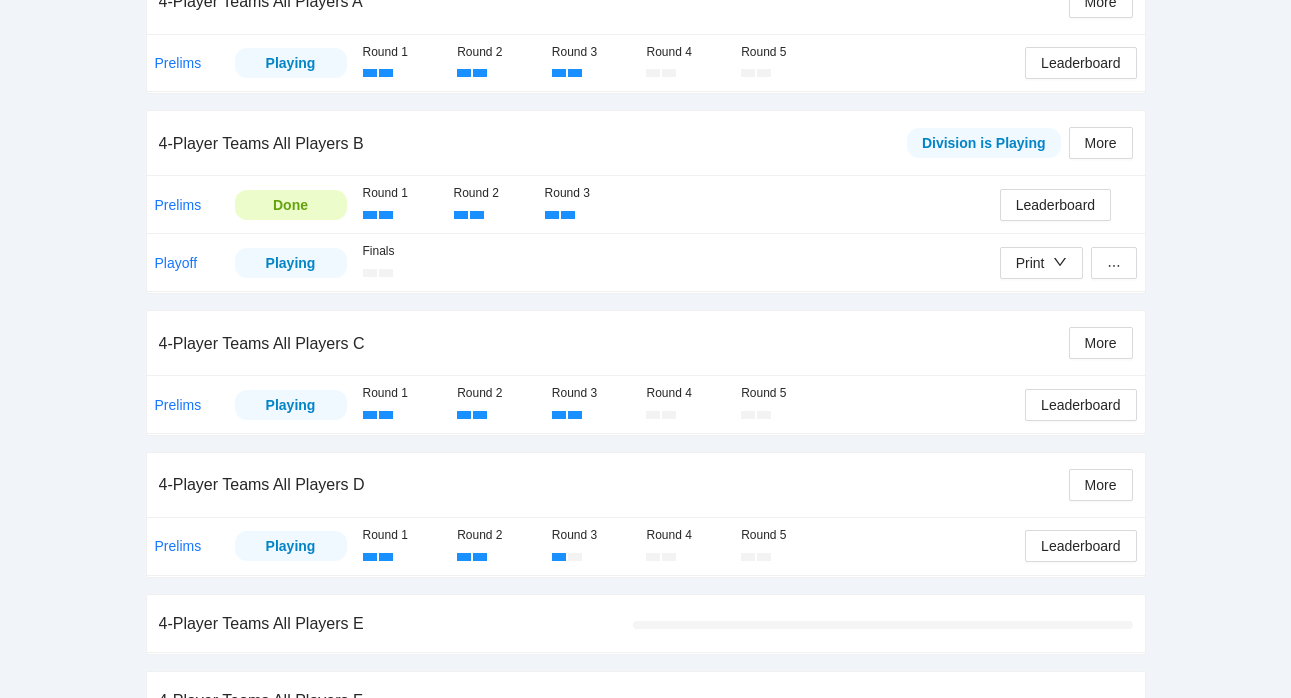 scroll, scrollTop: 396, scrollLeft: 0, axis: vertical 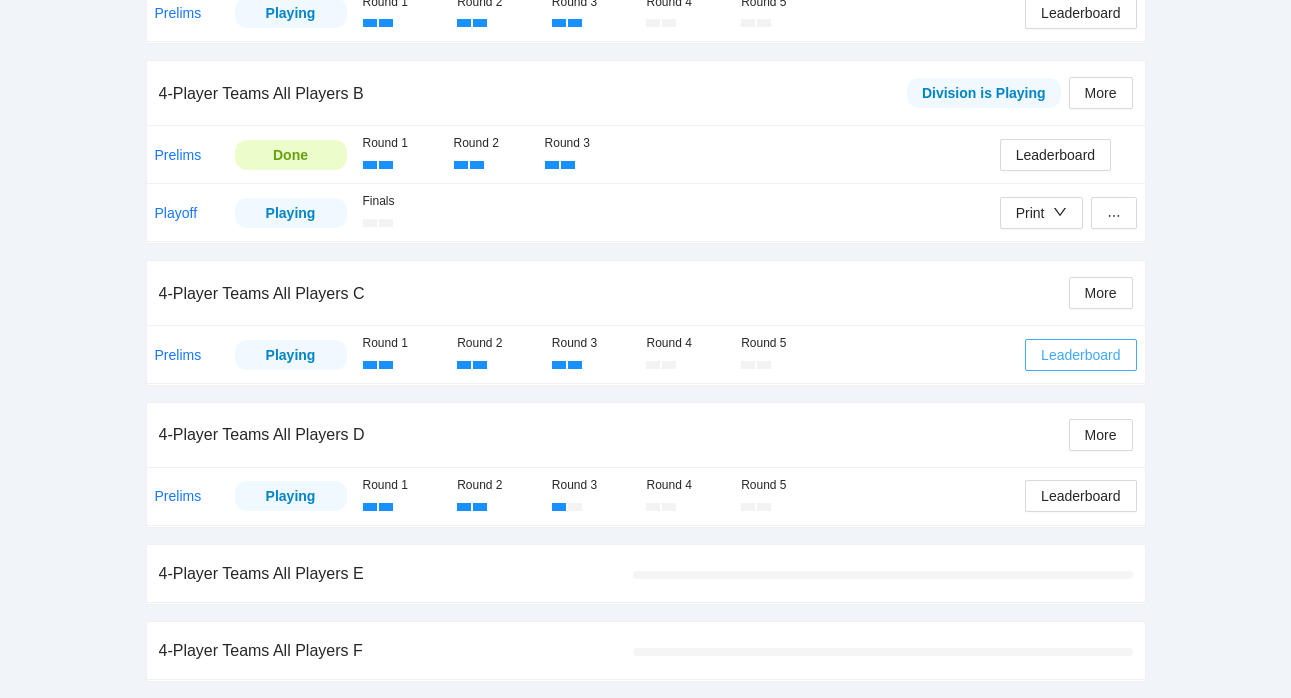 click on "Leaderboard" at bounding box center (1080, 355) 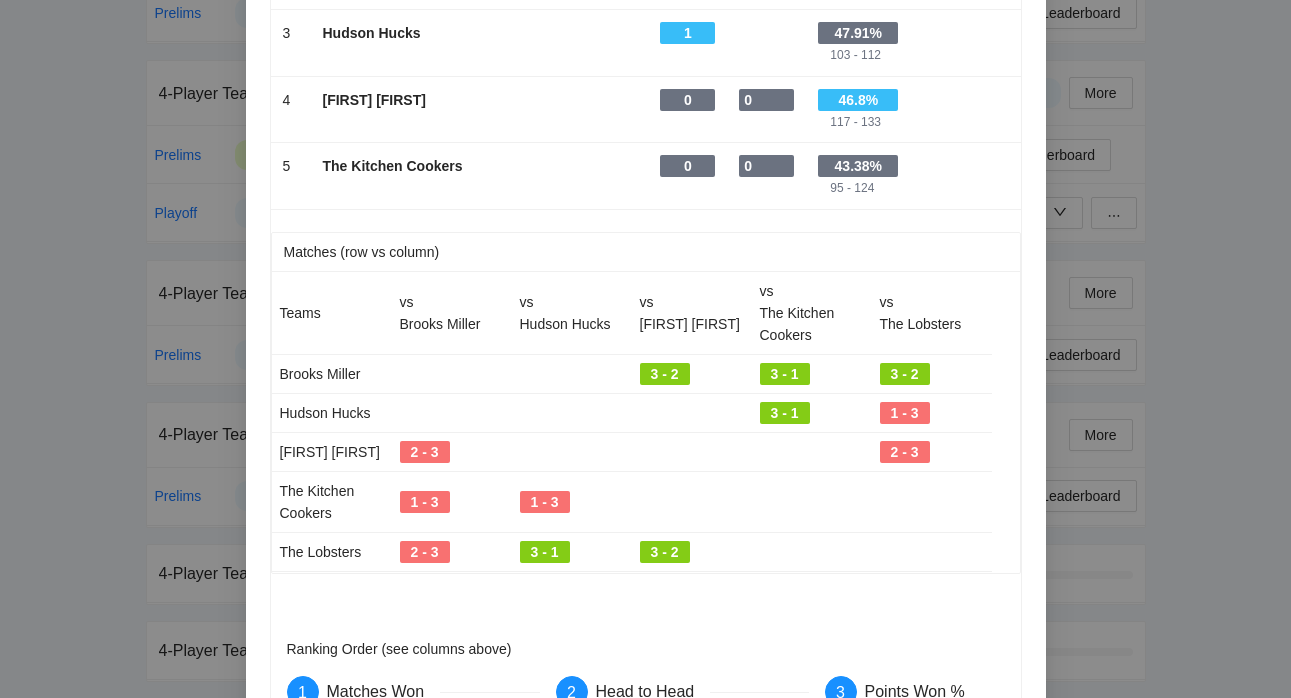 scroll, scrollTop: 430, scrollLeft: 0, axis: vertical 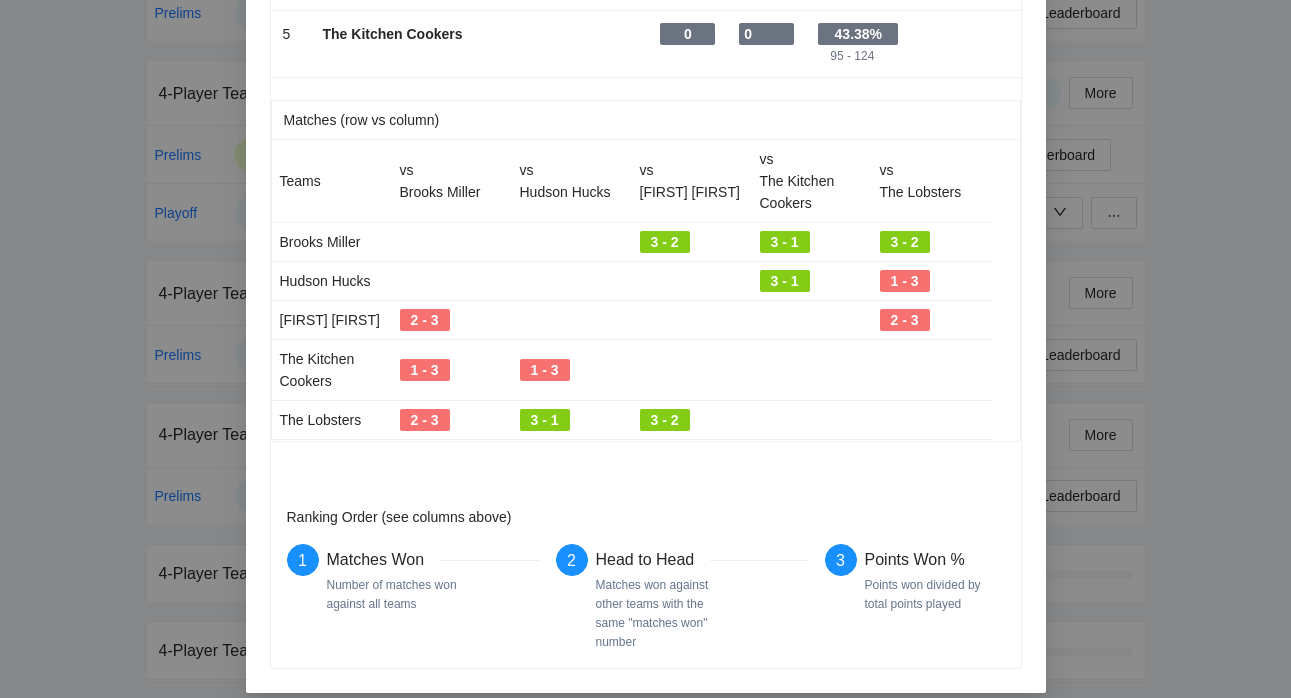 click on "Leaderboard Partial Results Team Matches Won Head To Head 1 - Brooks Miller - 3 - - 54.39% 186 - 156 2 - The Lobsters - 2 - - 53.47% 185 - 161 3 - Hudson Hucks - 1 - - 47.91% 103 - 112 4 - Rivers  Zack - 0 - 0 - 46.8% 117 - 133 5 - The Kitchen Cookers - 0 - 0 - 43.38% 95 - 124 Matches (row vs column) Teams vs Brooks Miller vs Hudson Hucks vs Rivers  Zack vs The Kitchen Cookers vs The Lobsters Brooks Miller 3 - 2 3 - 1 3 - 2 Hudson Hucks 3 - 1 1 - 3 Rivers  Zack 2 - 3 2 - 3 The Kitchen Cookers 1 - 3 1 - 3 The Lobsters 2 - 3 3 - 1 3 - 2 Ranking Order (see columns above) 1 Matches Won Number of matches won against all teams 2 Head to Head Matches won against other teams with the same "matches won" number 3 Points Won % Points won divided by total points played" at bounding box center [645, 349] 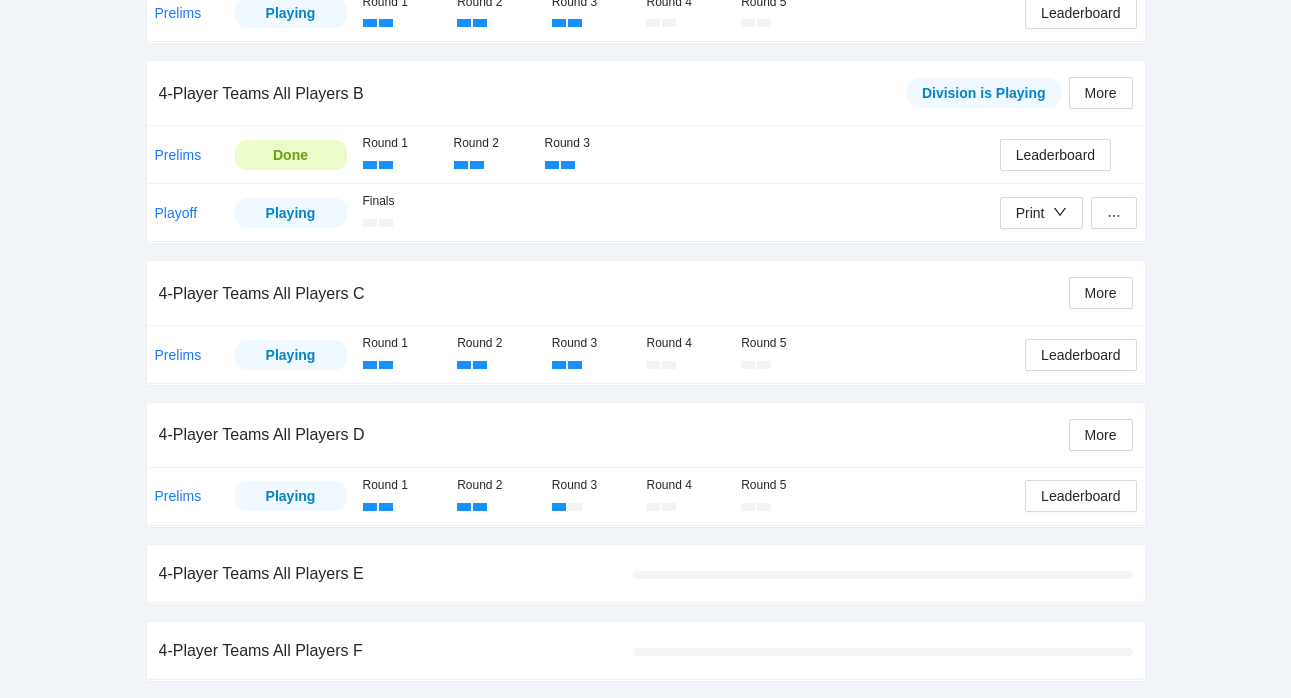 scroll, scrollTop: 0, scrollLeft: 0, axis: both 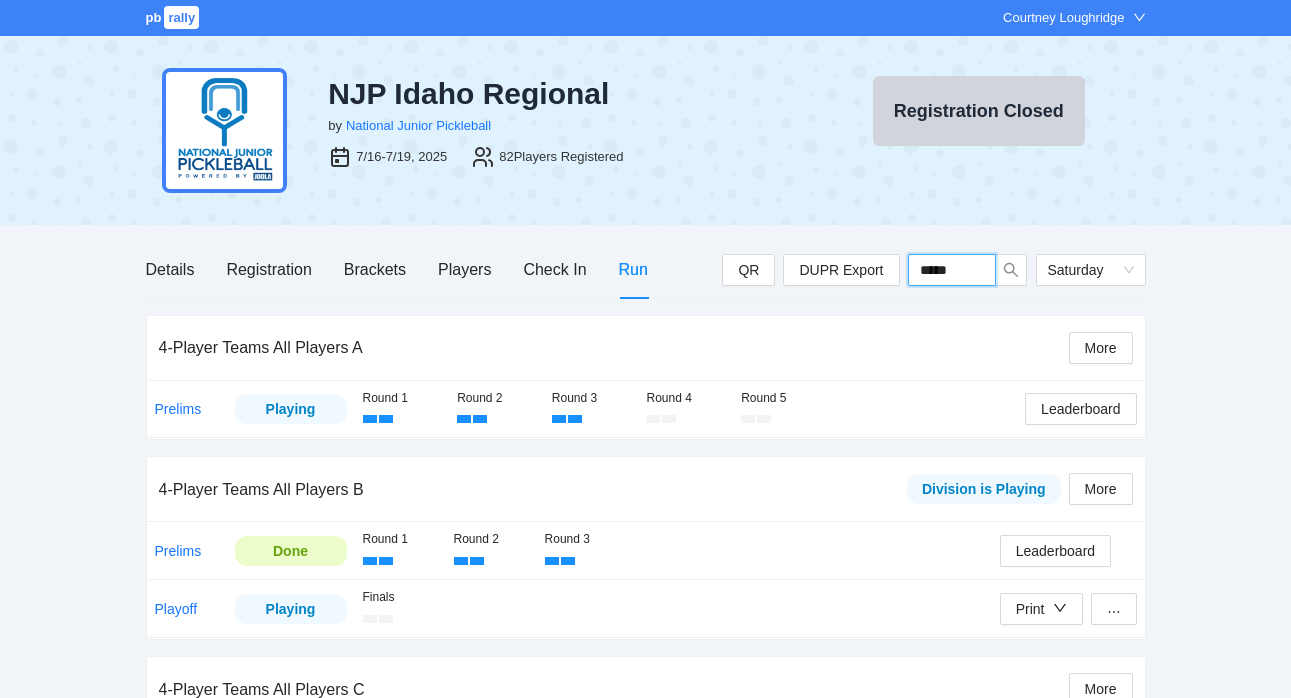 click on "*****" at bounding box center [952, 270] 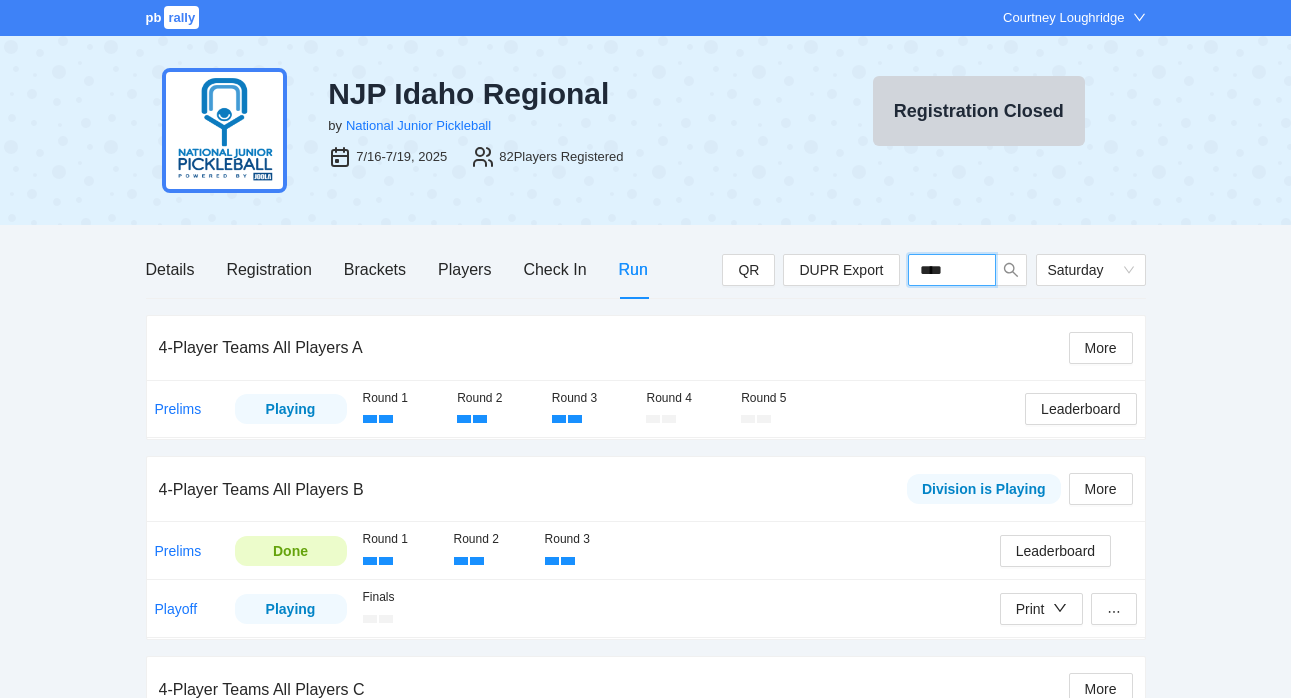 type on "*****" 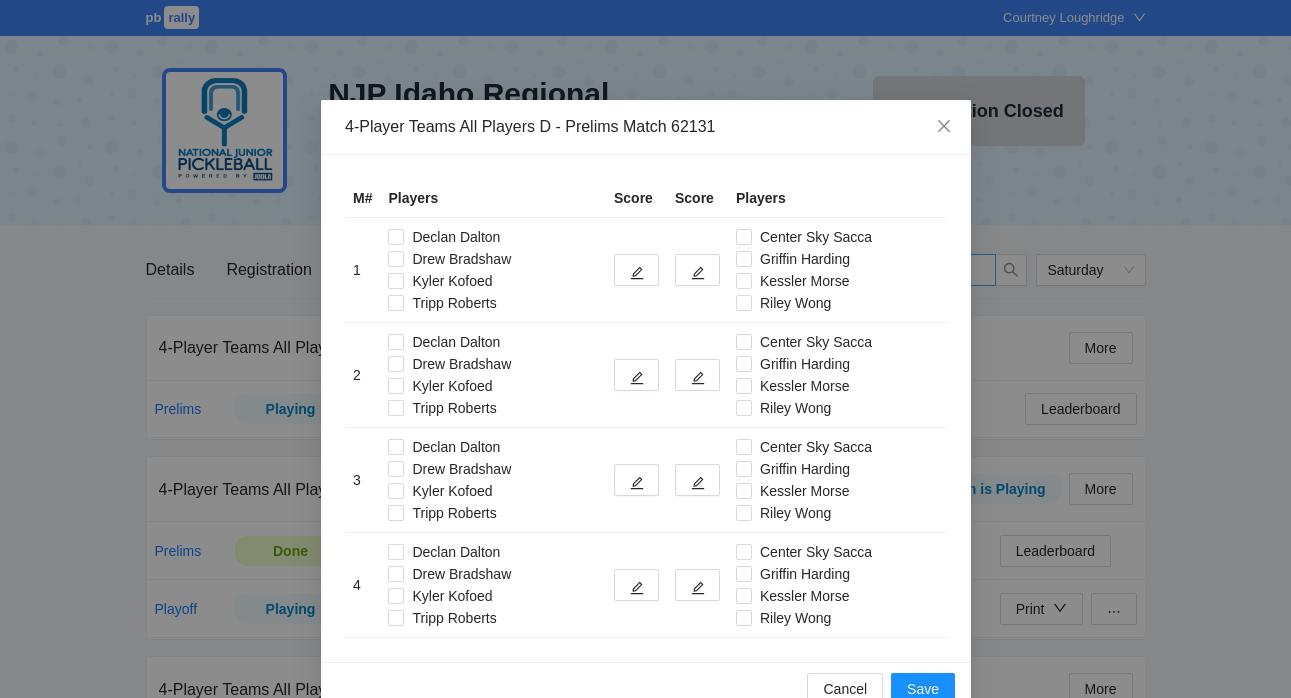 type on "*****" 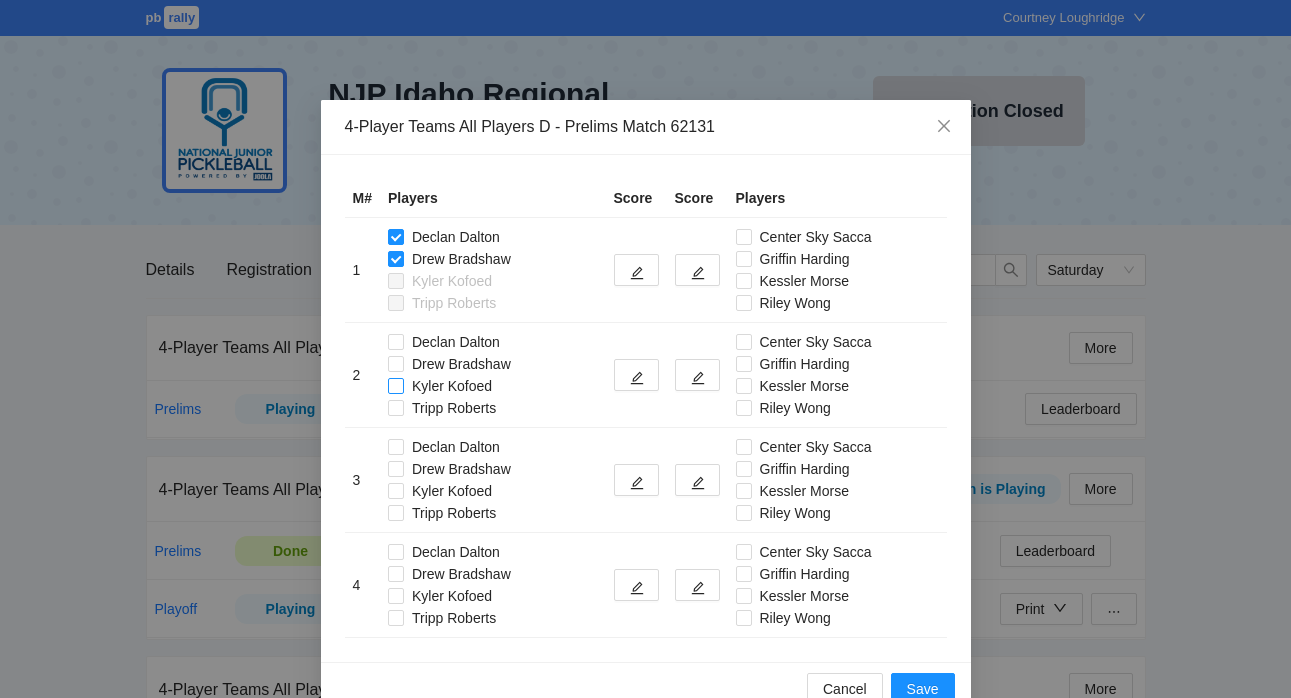 click on "Kyler Kofoed" at bounding box center (444, 386) 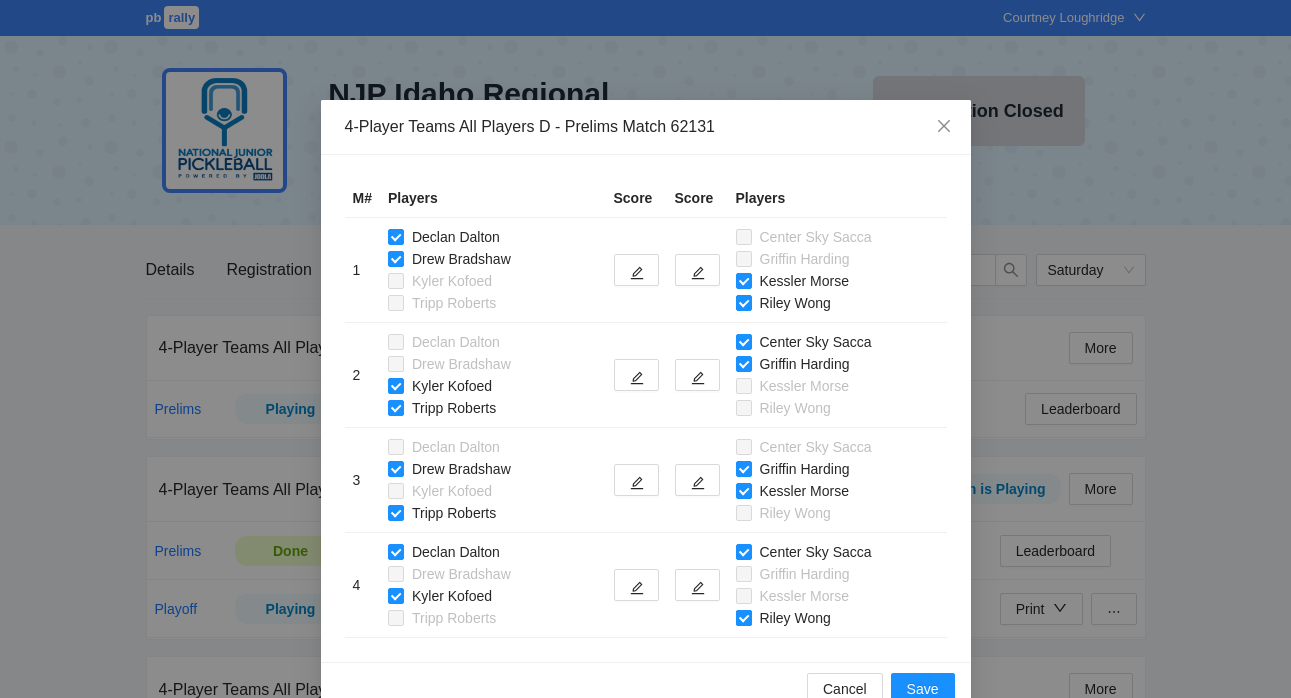 scroll, scrollTop: 41, scrollLeft: 0, axis: vertical 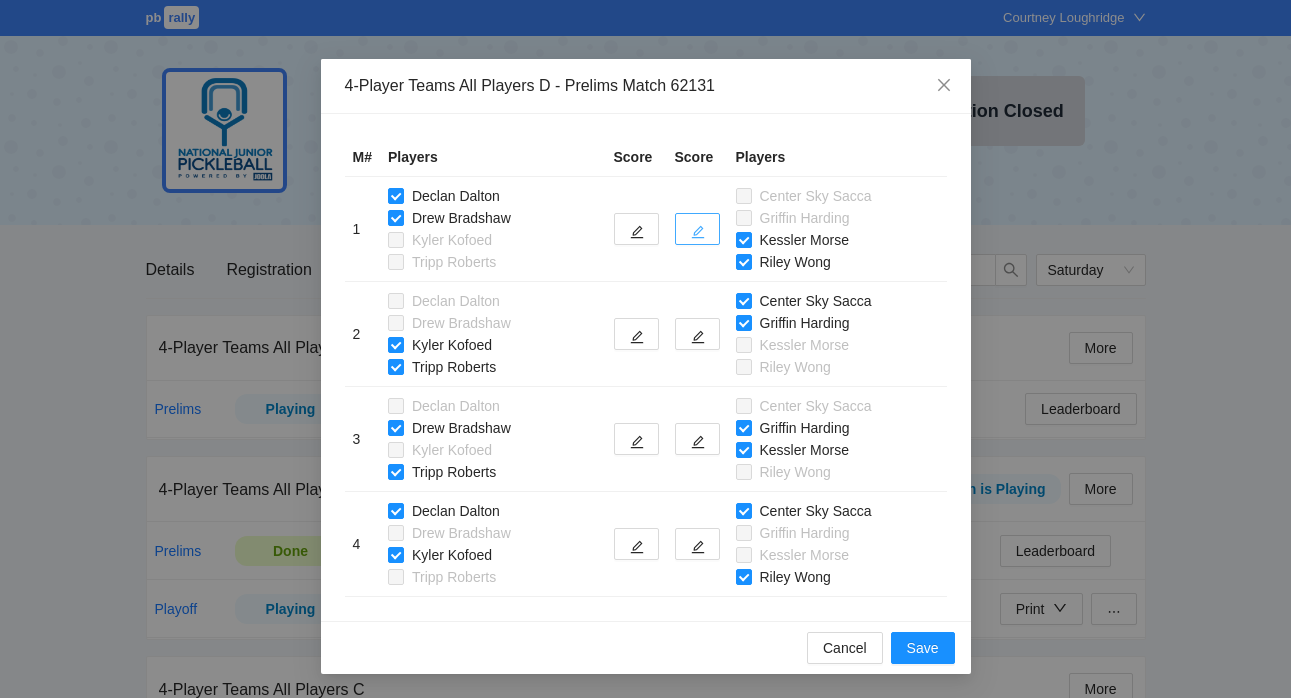 click at bounding box center (697, 229) 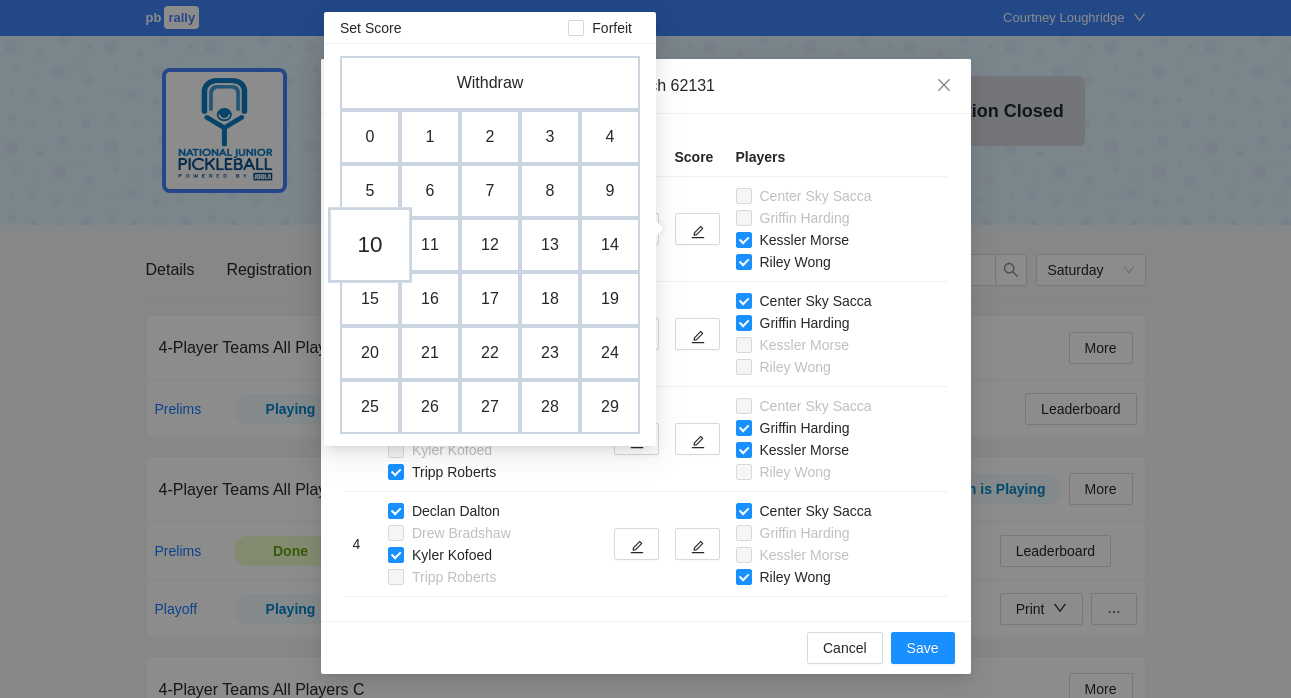 click on "10" at bounding box center [370, 245] 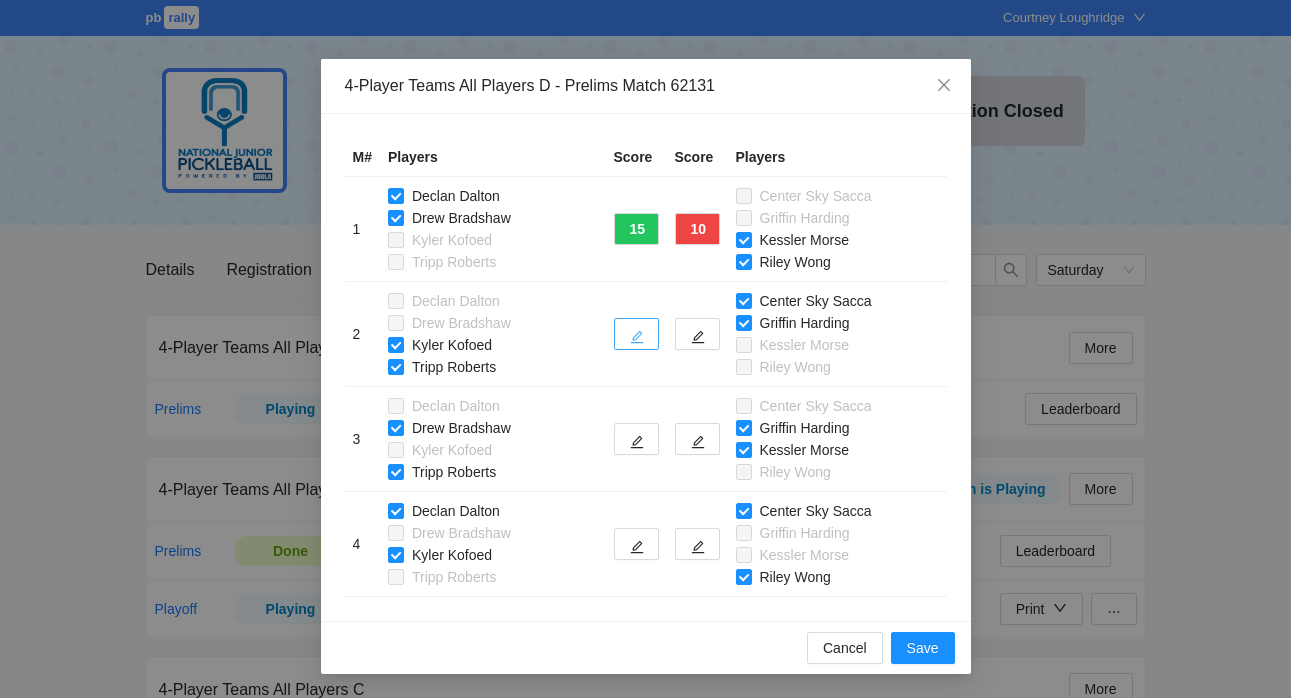 click at bounding box center (636, 334) 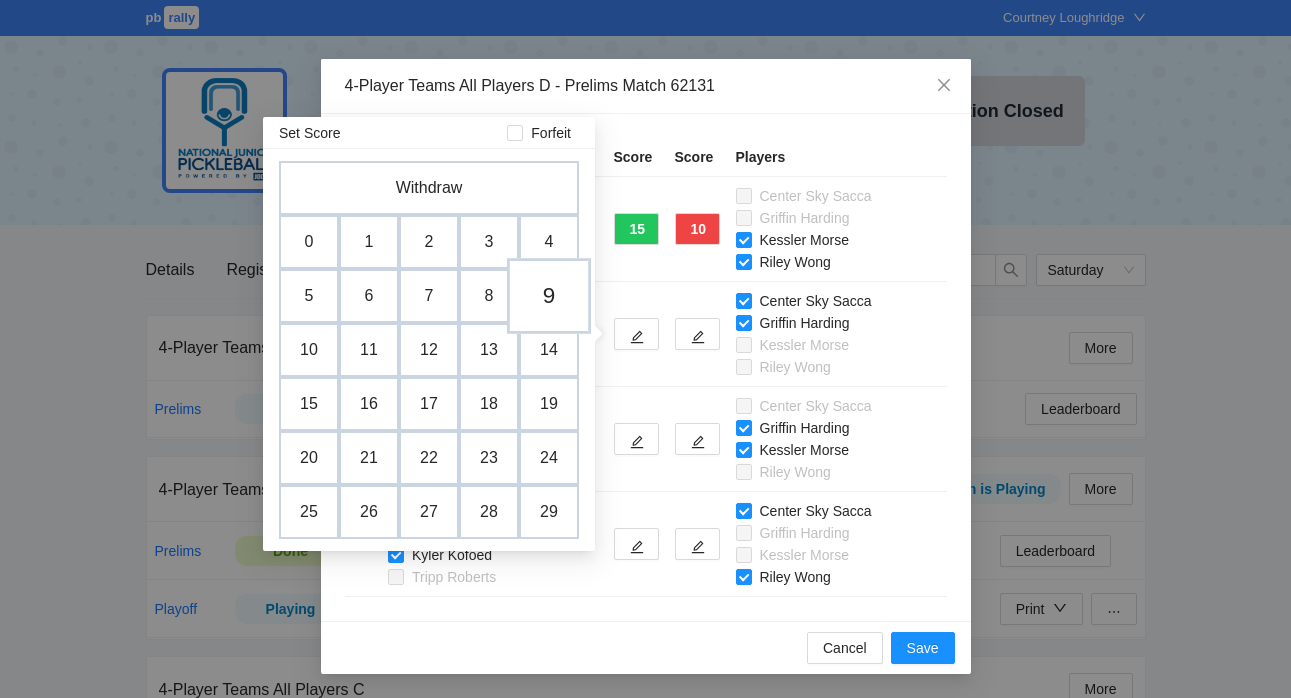 click on "9" at bounding box center [549, 296] 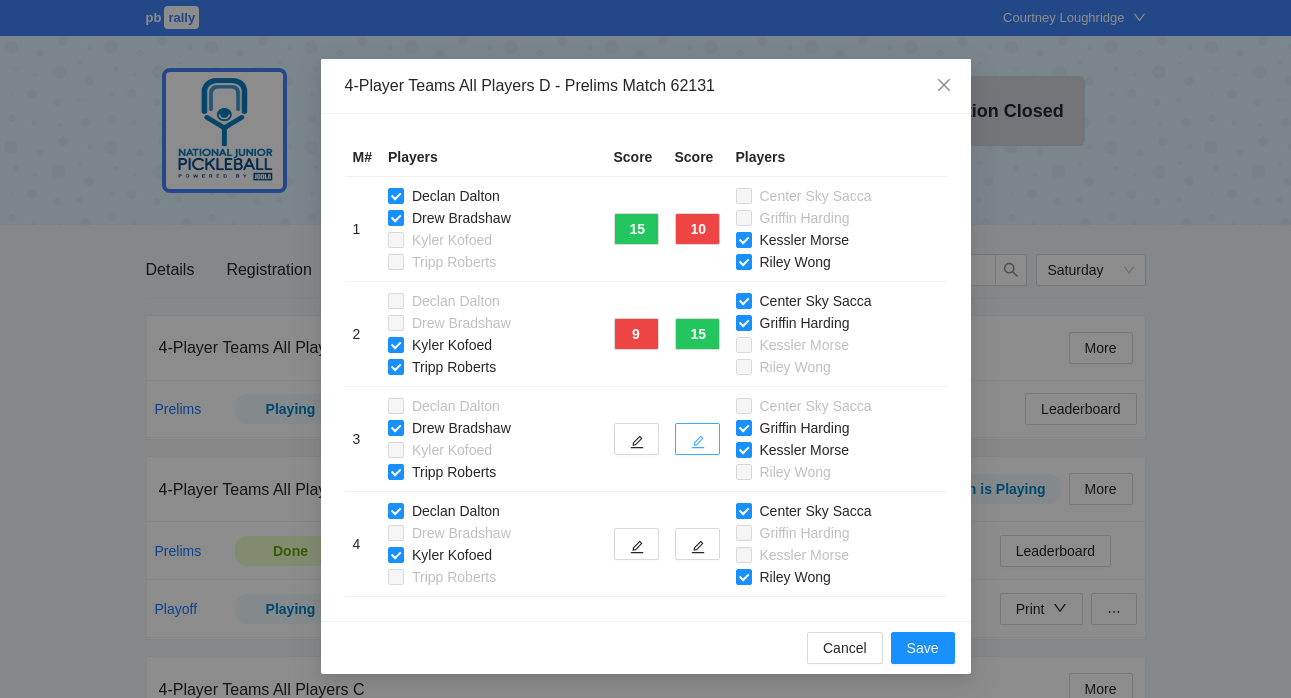click 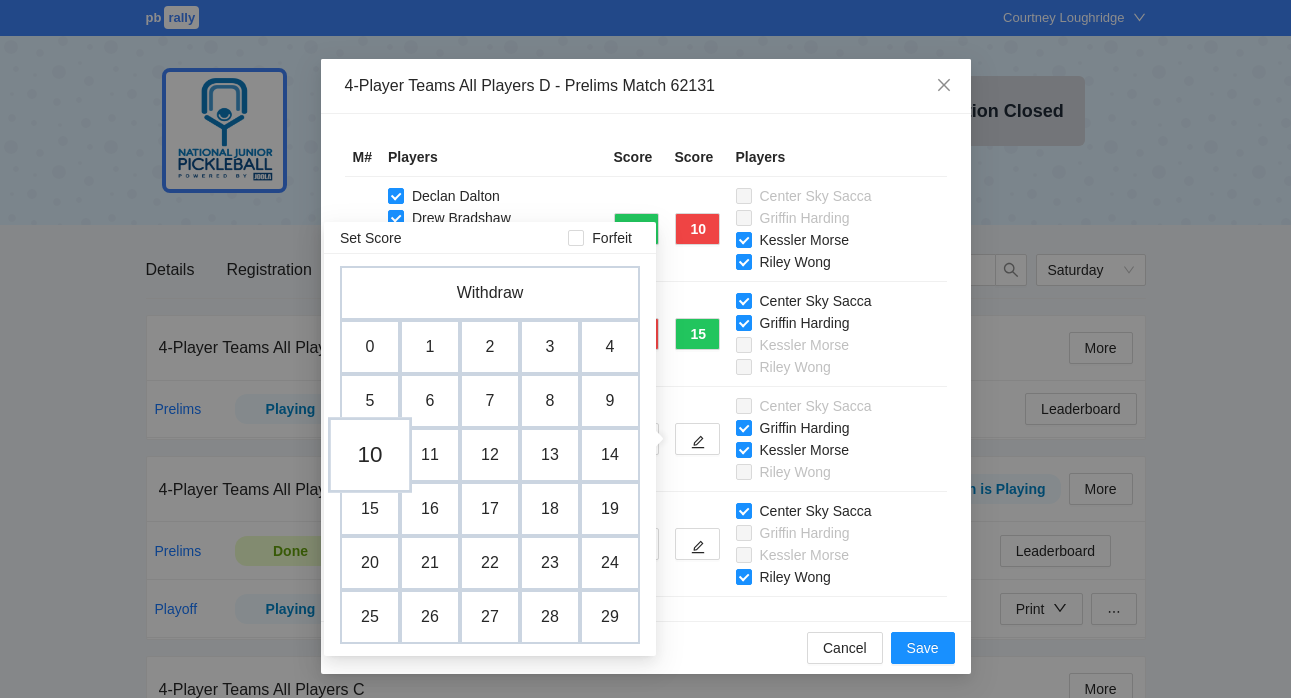 click on "10" at bounding box center [370, 455] 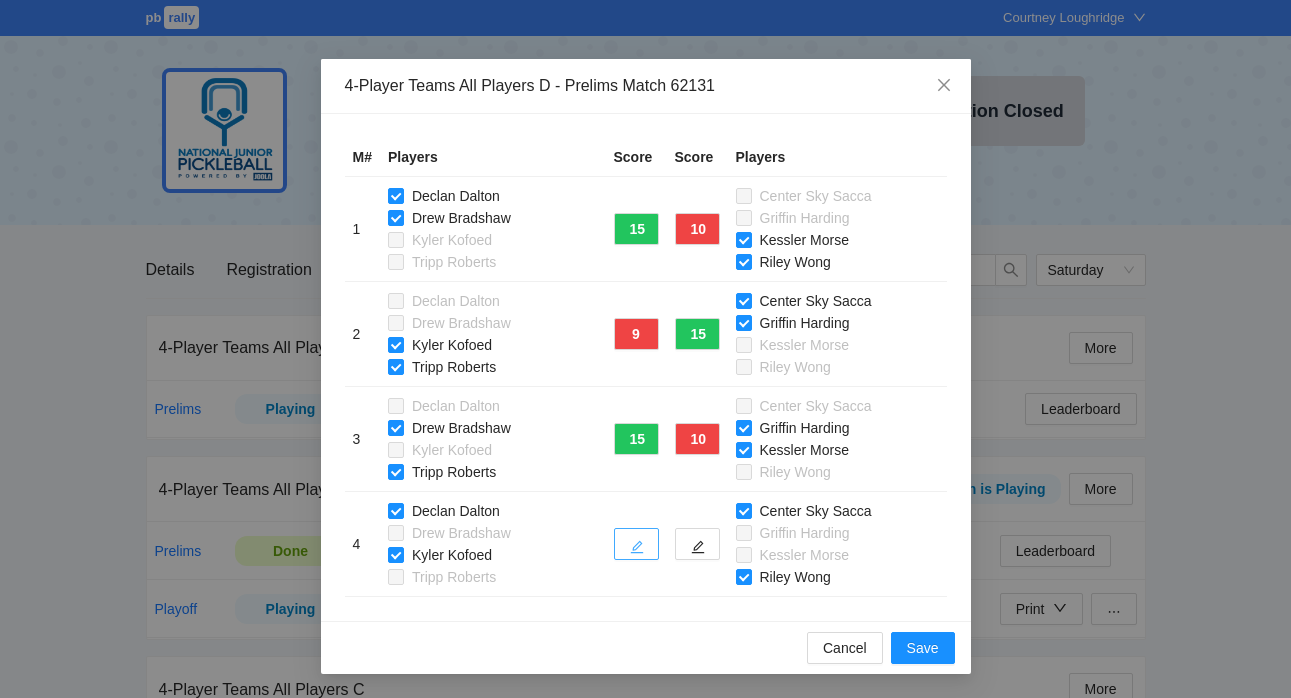 click at bounding box center [636, 544] 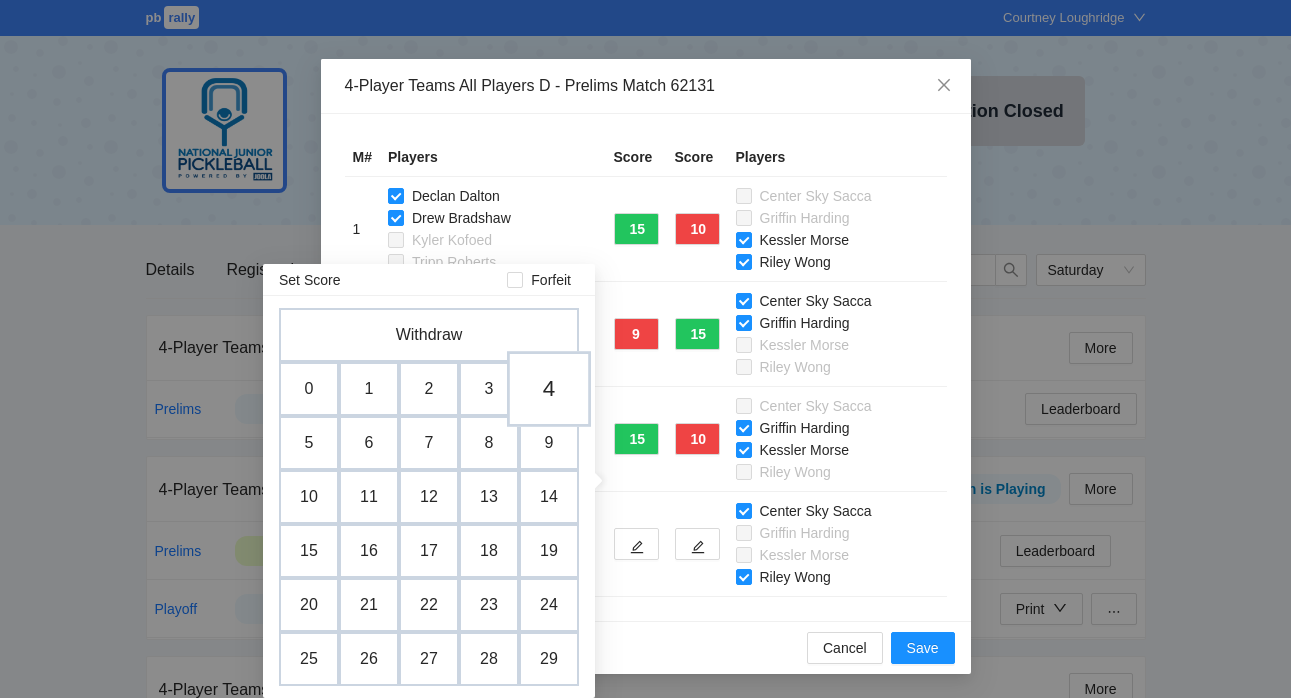 click on "4" at bounding box center [549, 389] 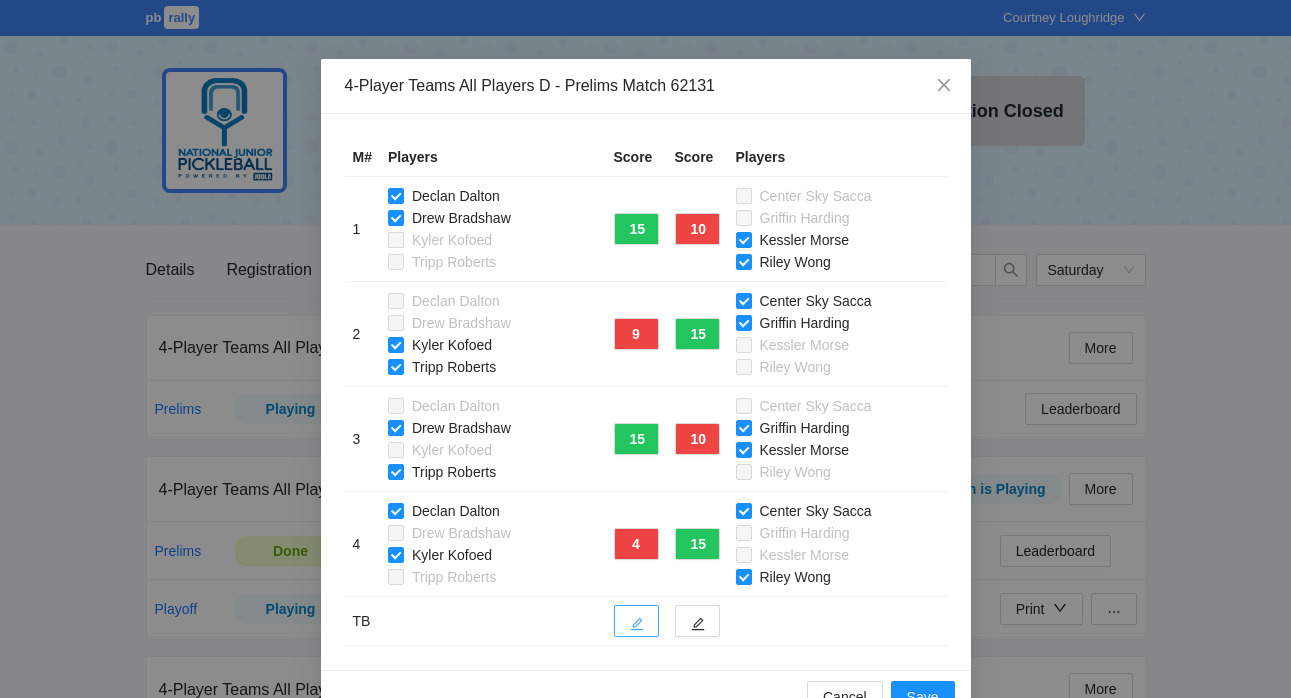 click at bounding box center (636, 621) 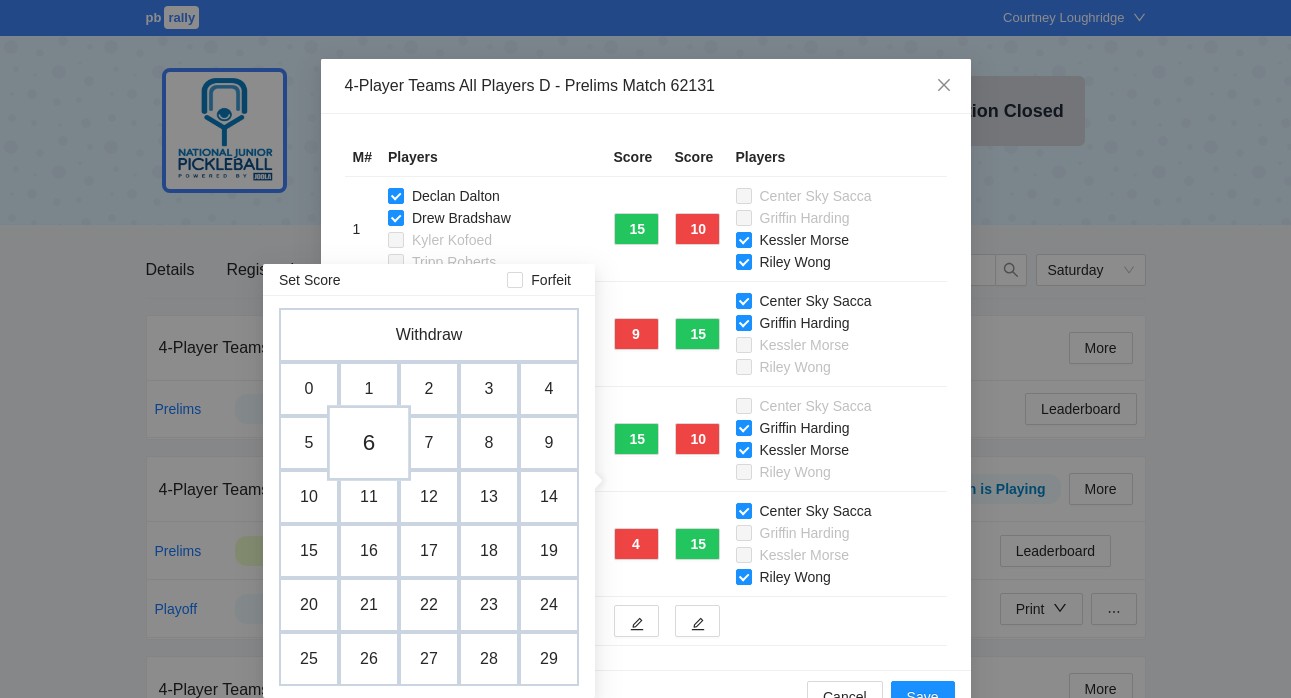 click on "6" at bounding box center [369, 443] 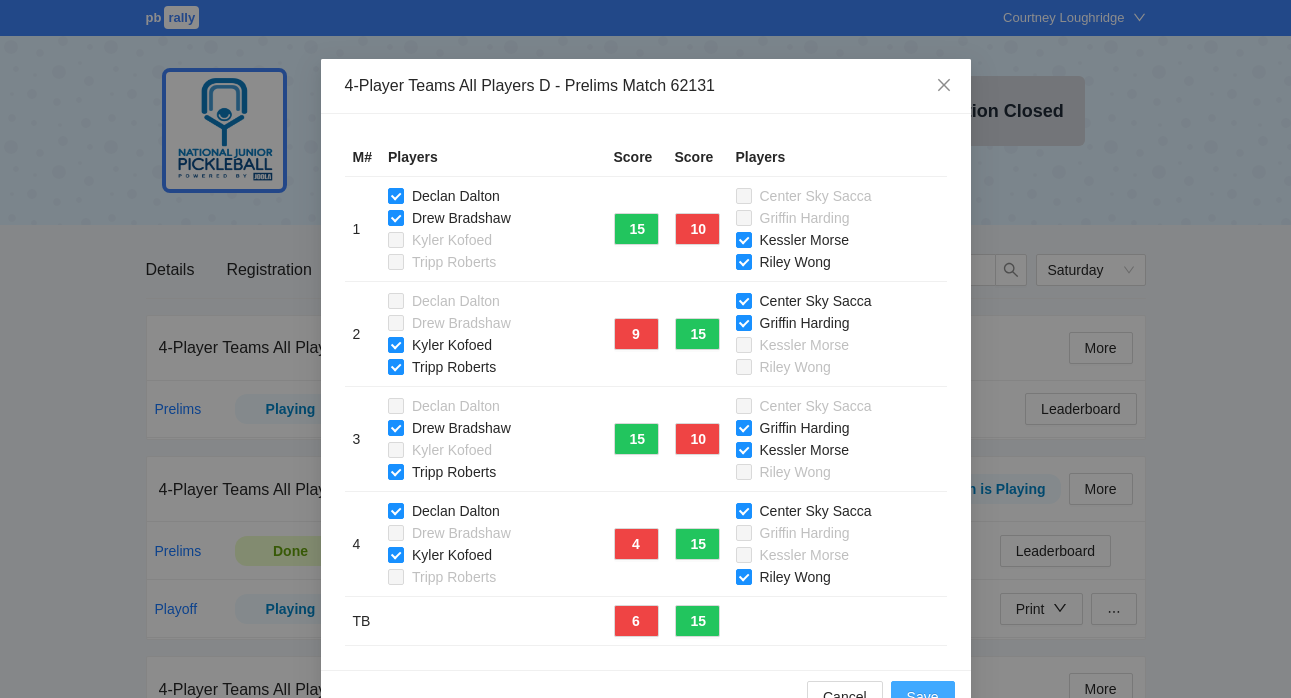 click on "Save" at bounding box center [923, 697] 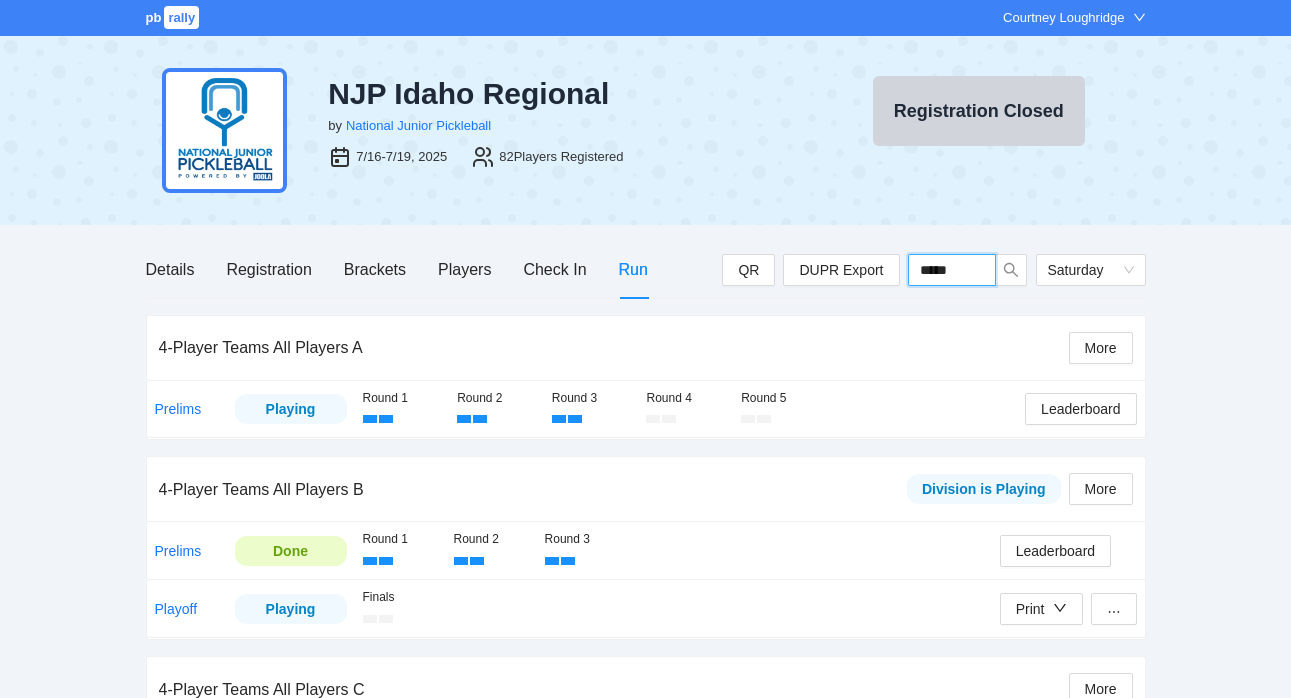 click on "*****" at bounding box center (952, 270) 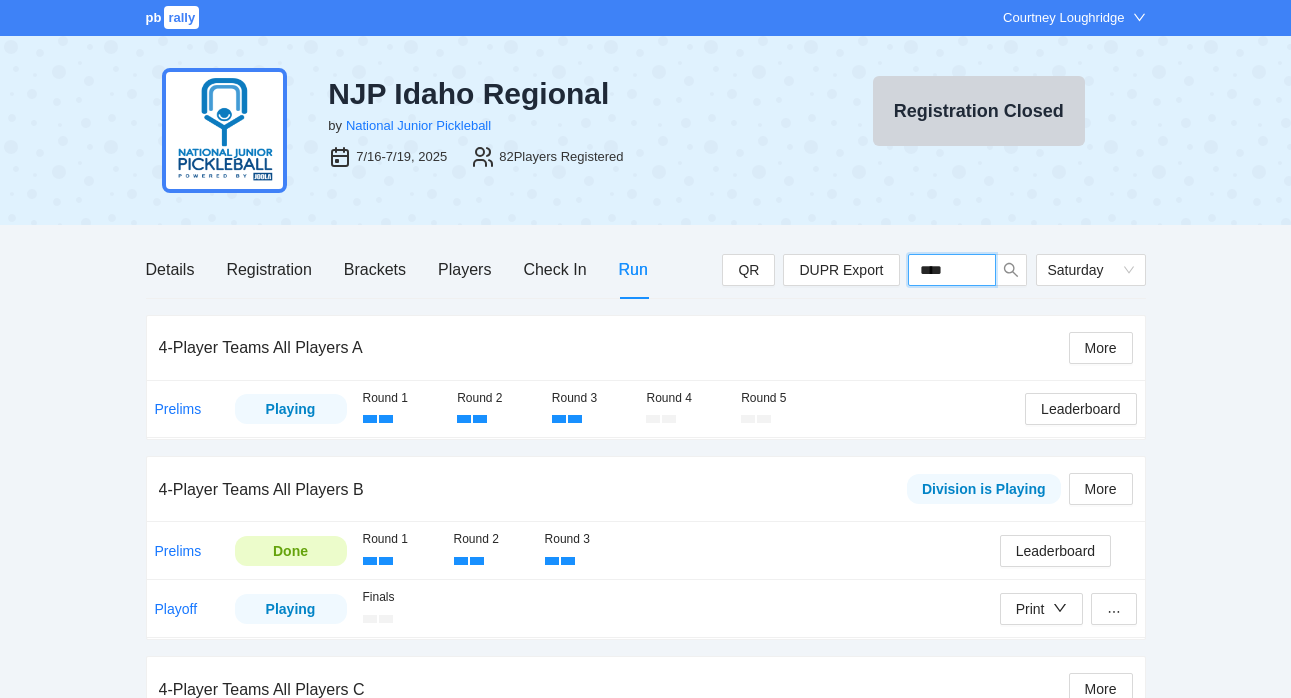 type on "*****" 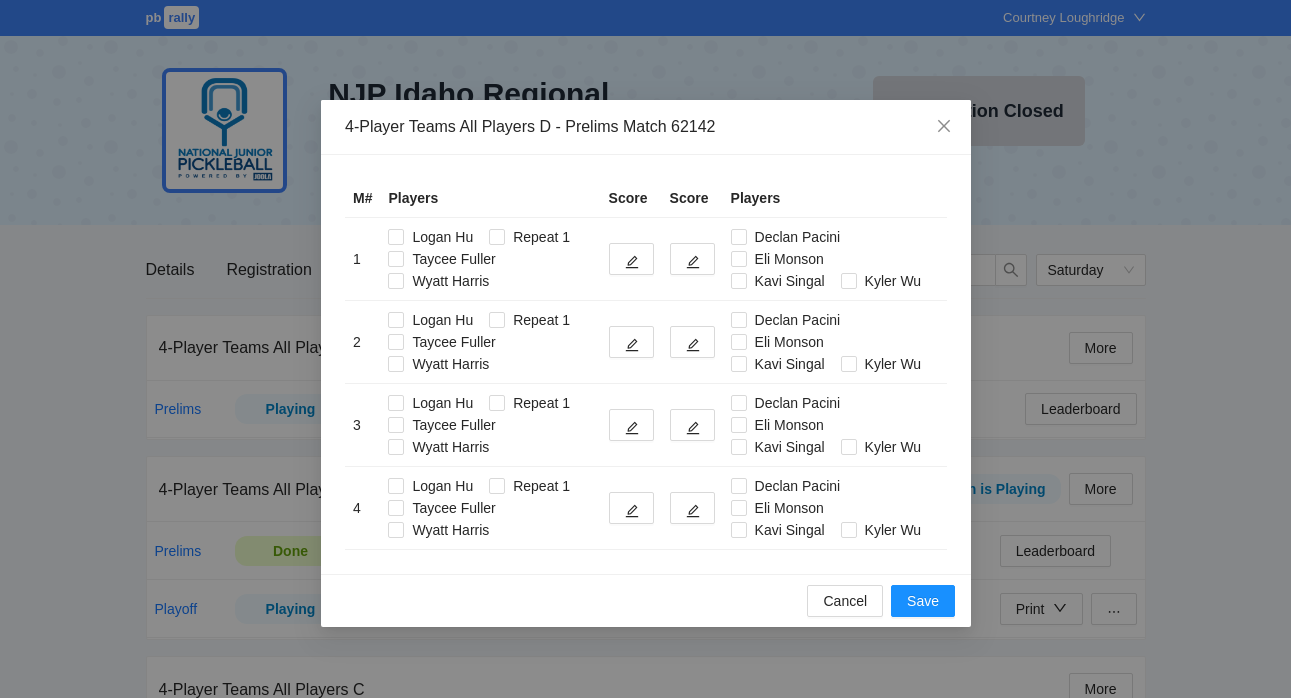 type on "*****" 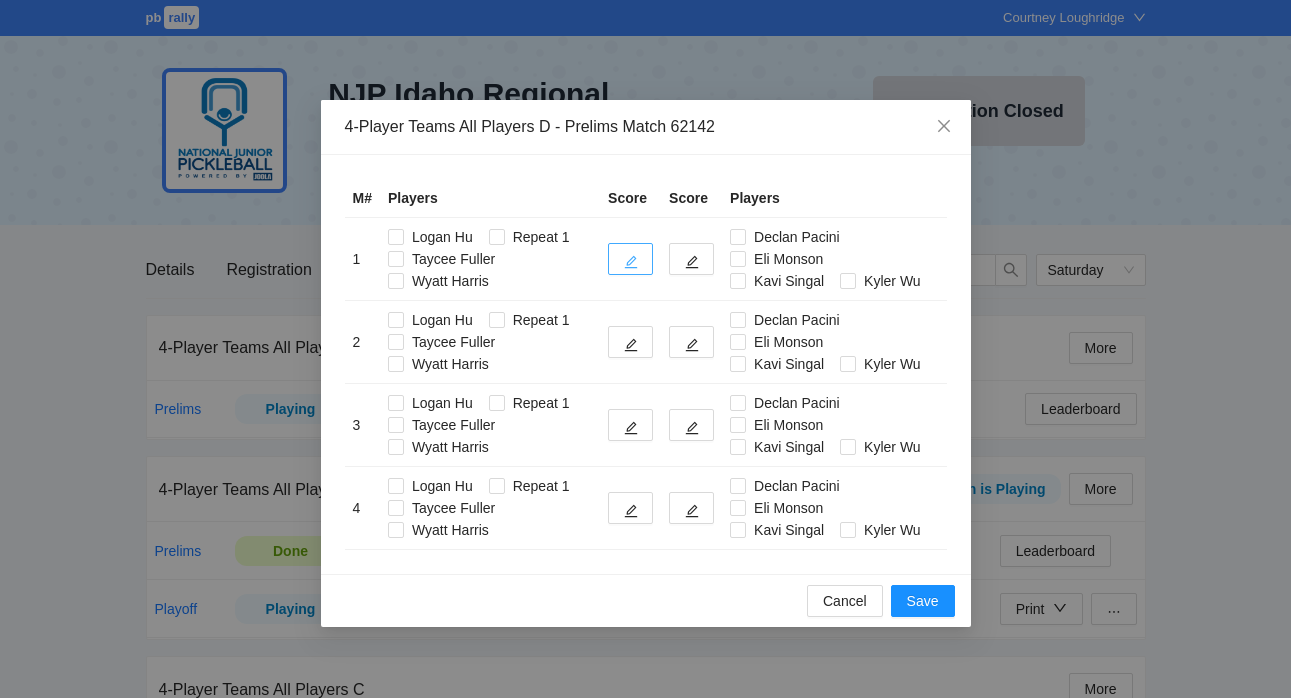 click 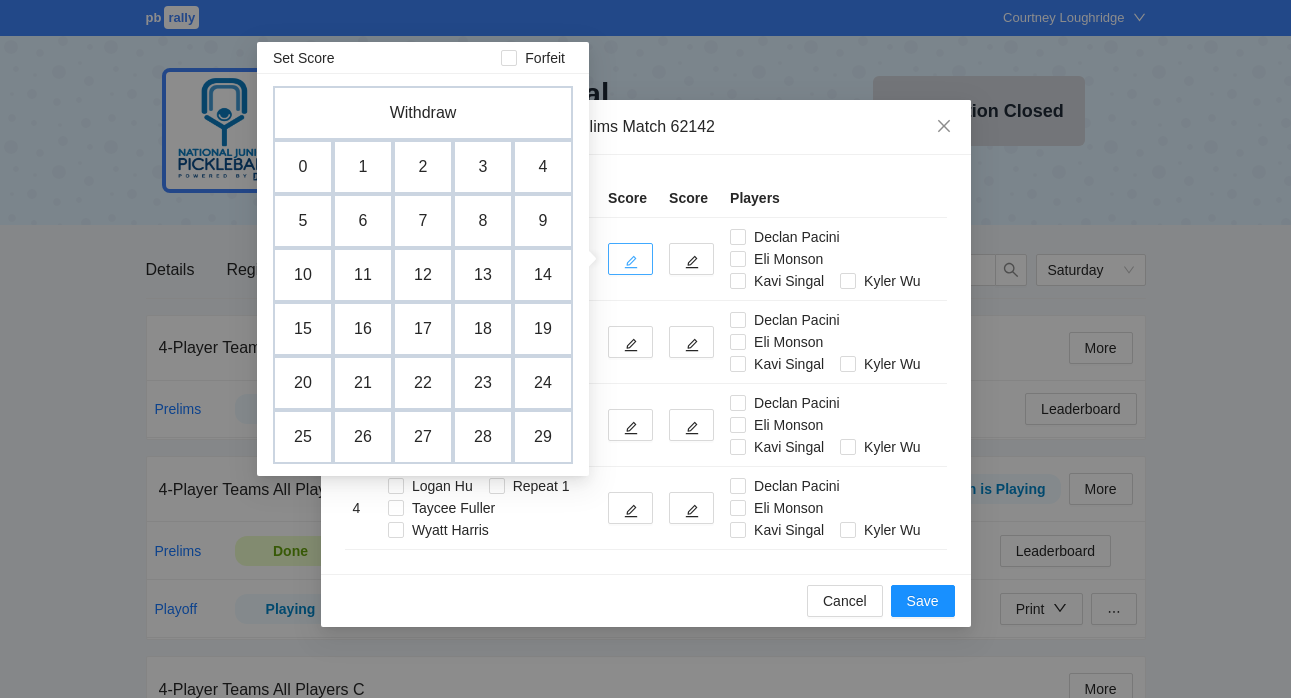 click 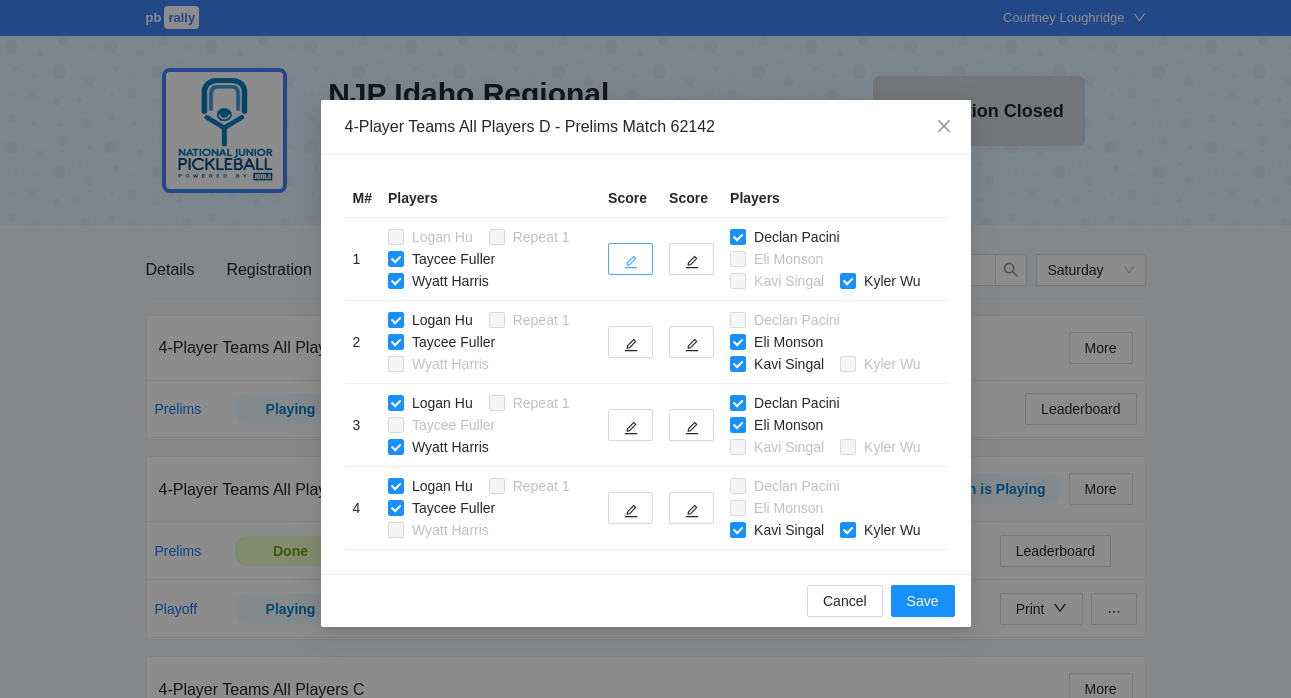click at bounding box center (631, 261) 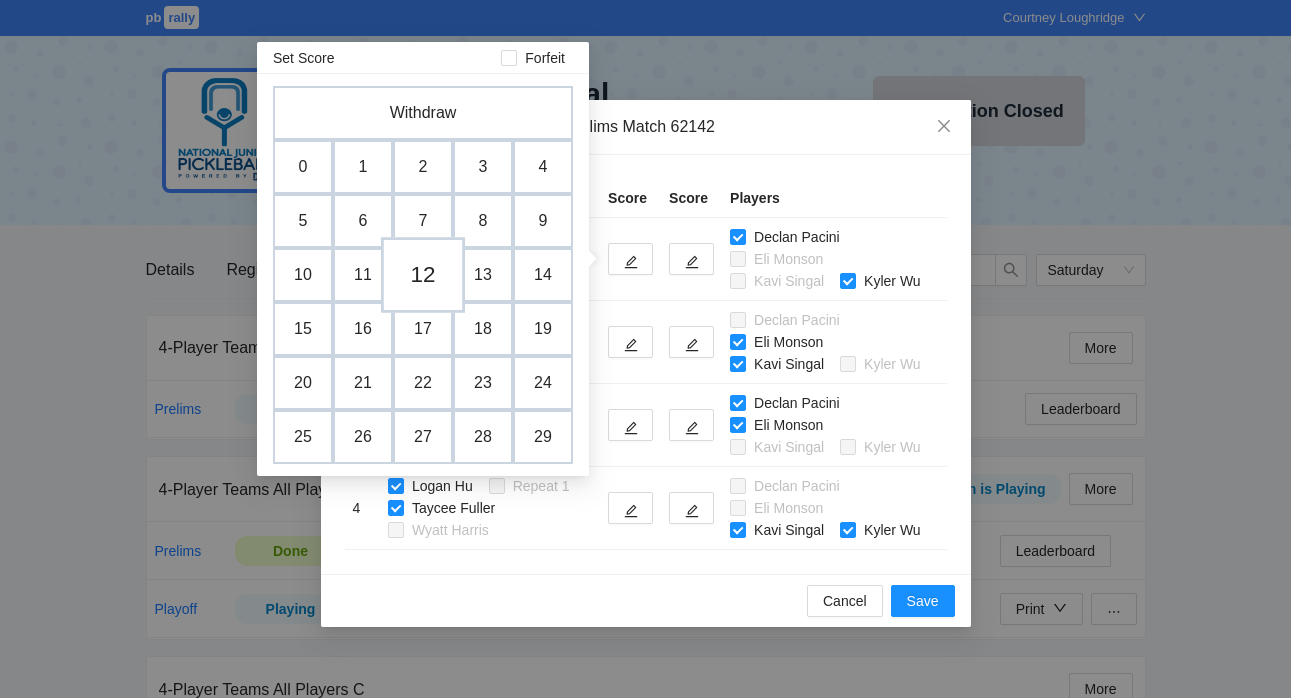 click on "12" at bounding box center (423, 275) 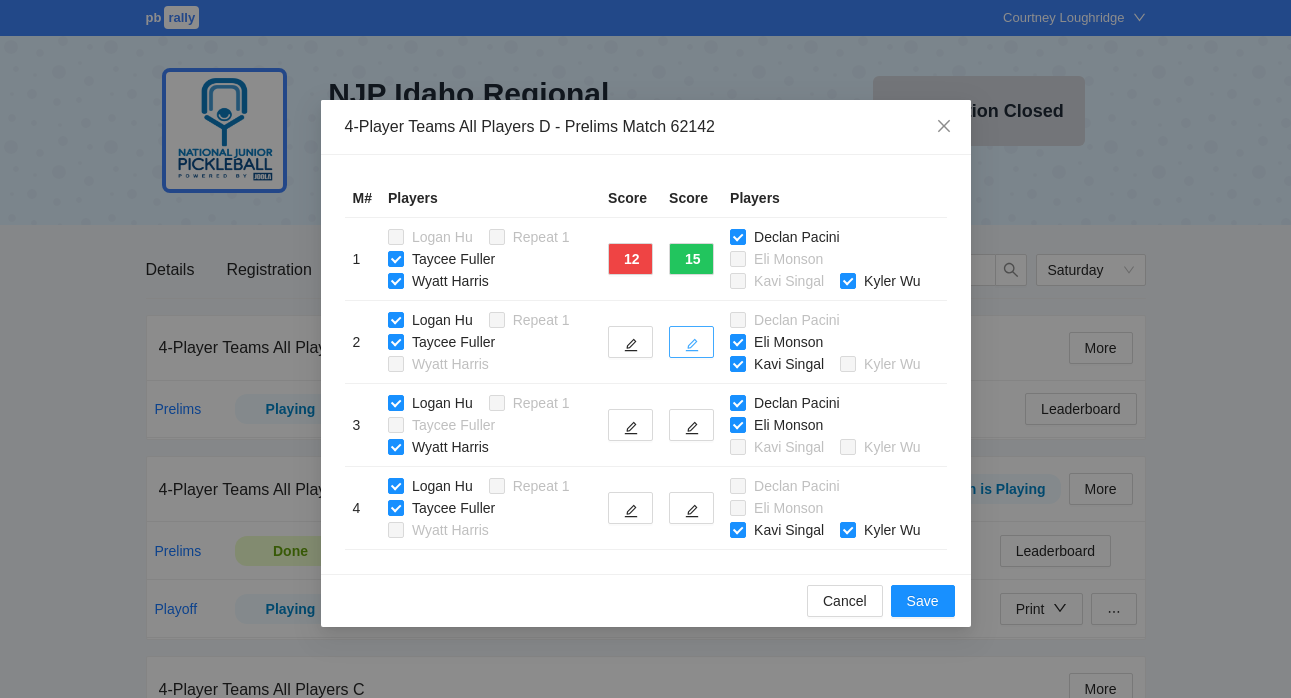 click 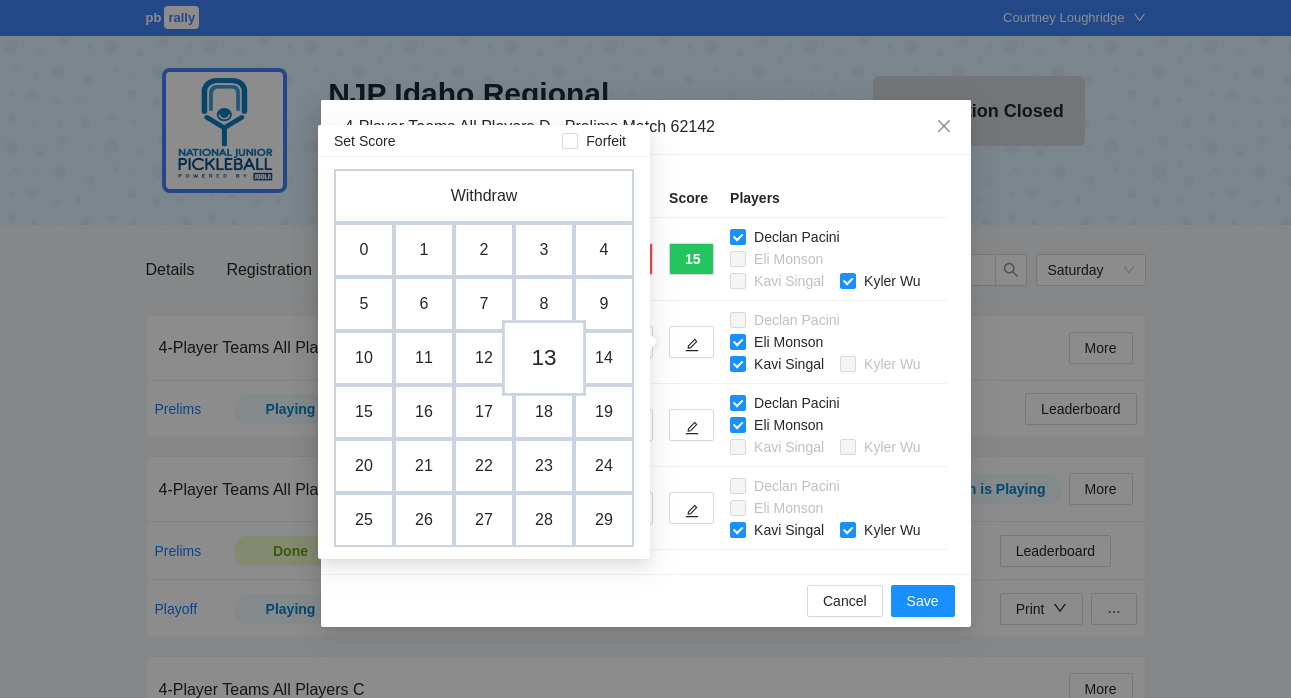 click on "13" at bounding box center [544, 358] 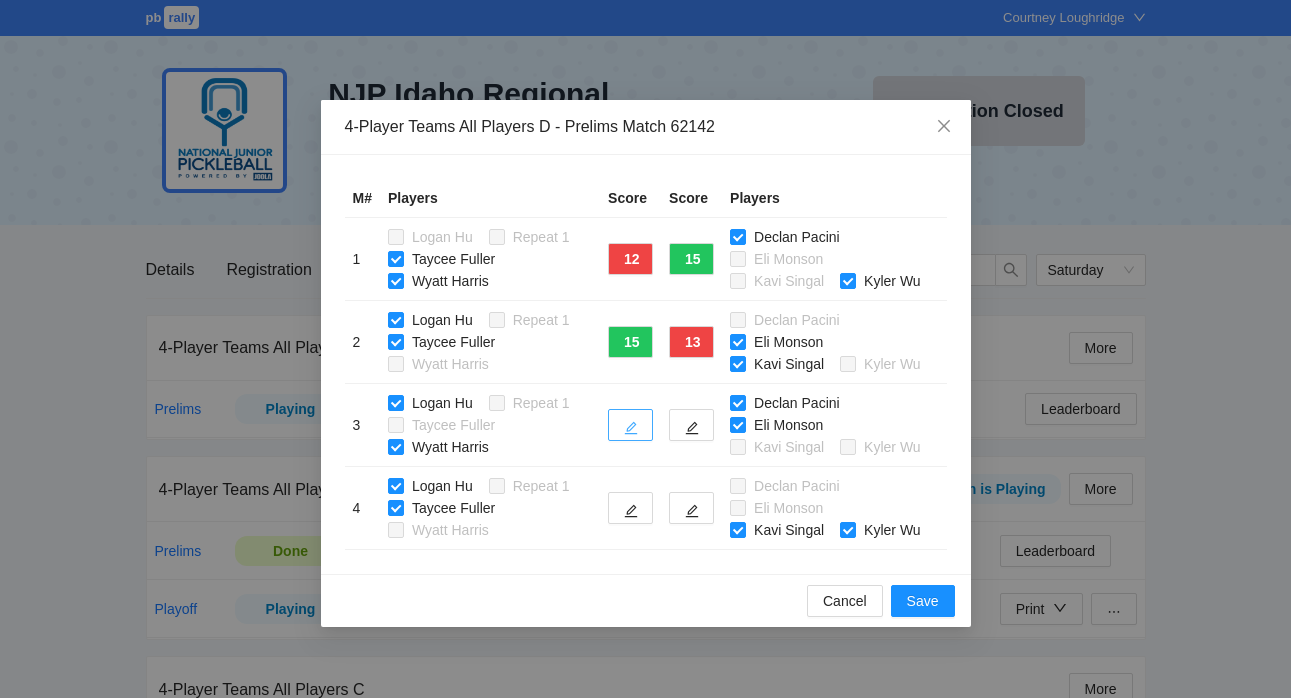 click 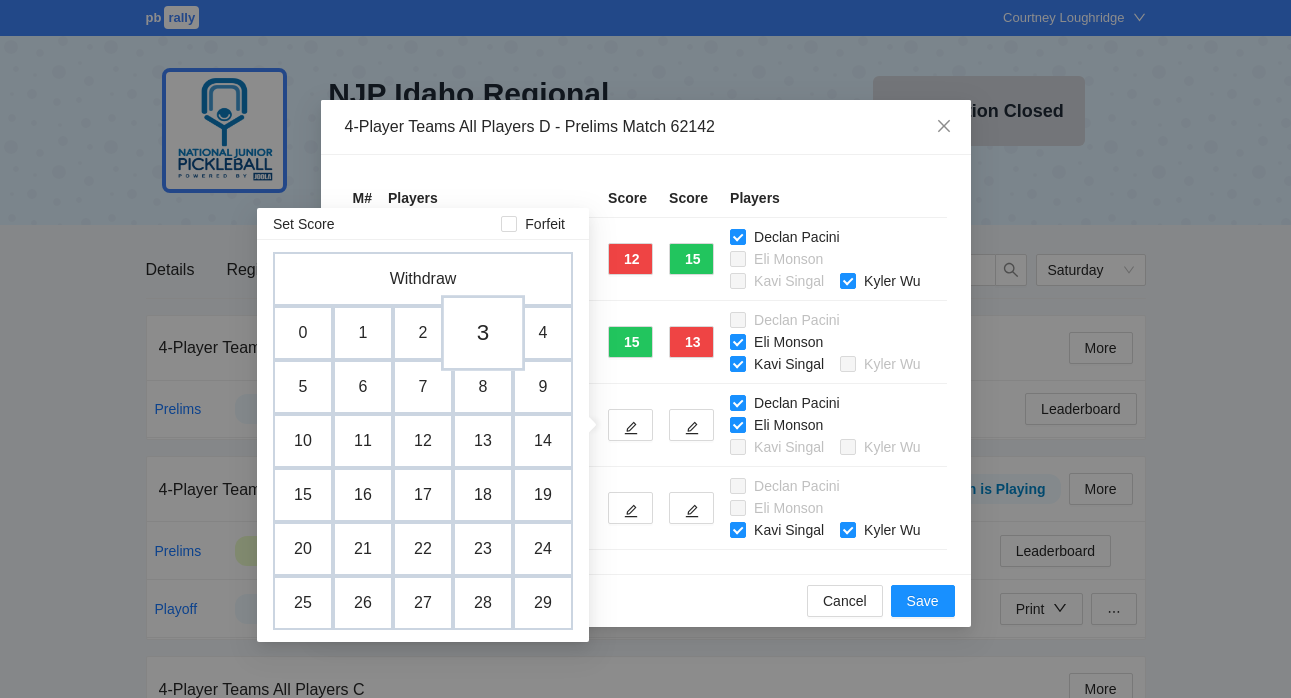 click on "3" at bounding box center (483, 333) 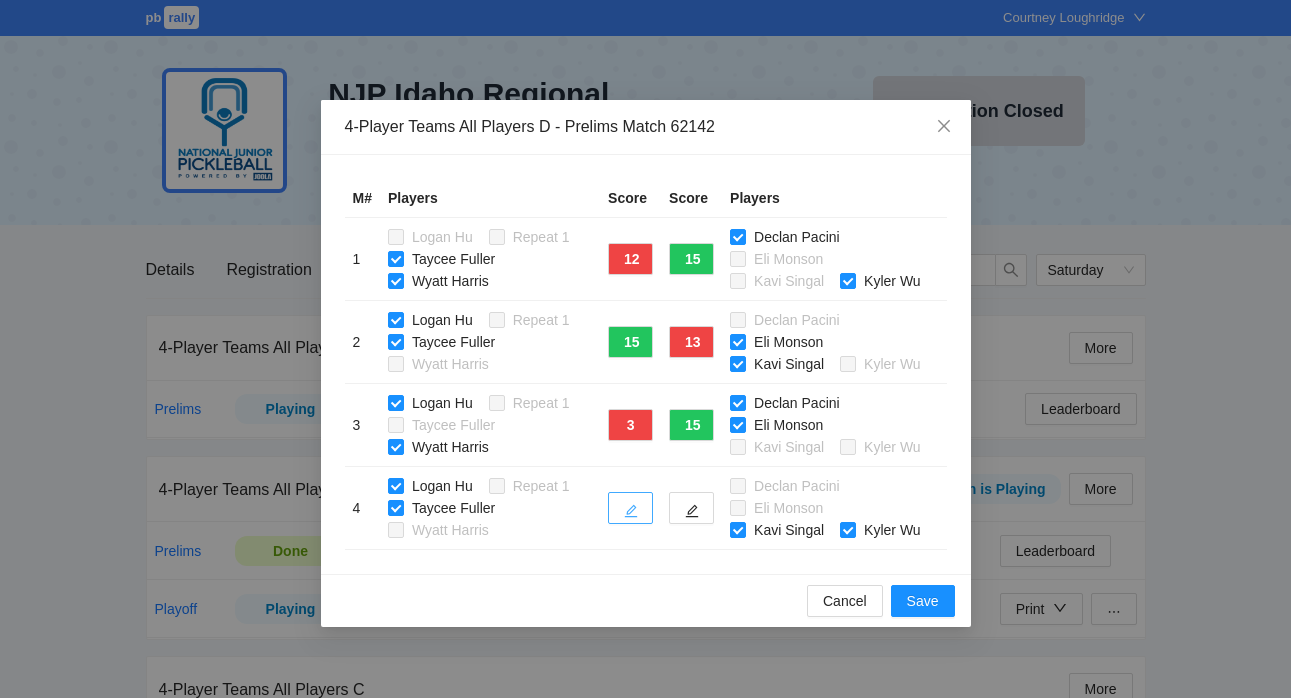 click 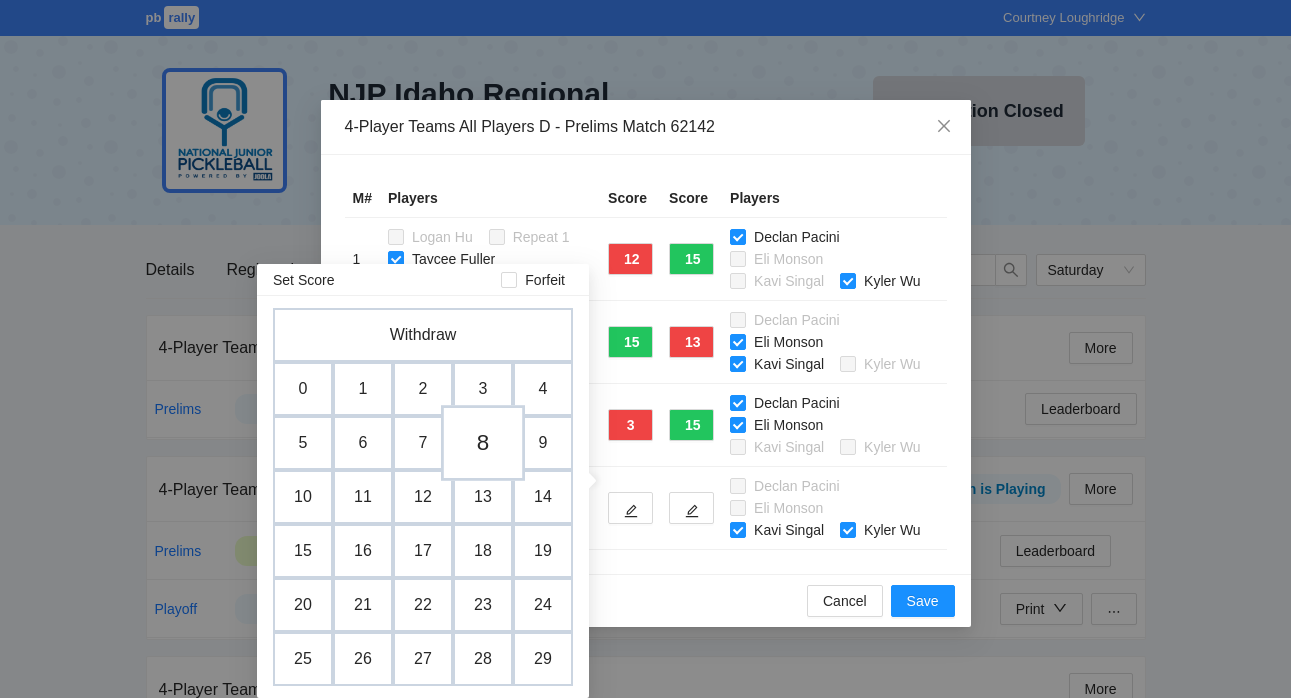 click on "8" at bounding box center [483, 443] 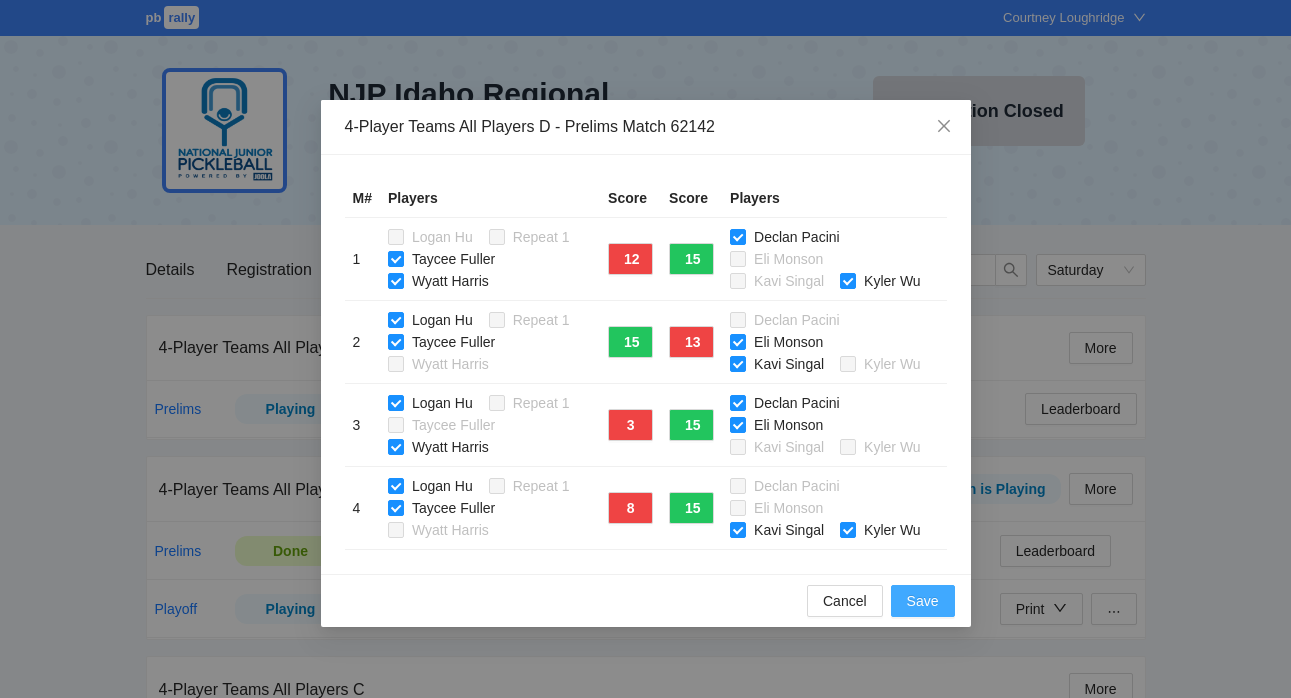 click on "Save" at bounding box center (923, 601) 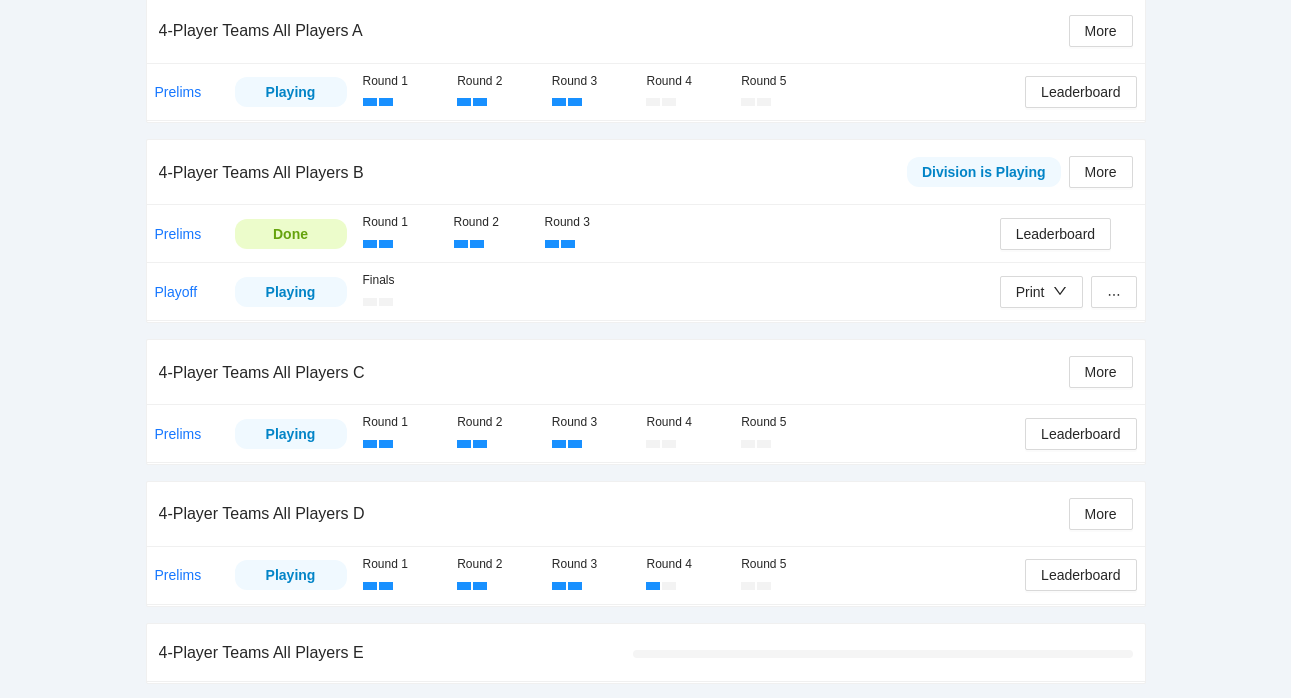 scroll, scrollTop: 396, scrollLeft: 0, axis: vertical 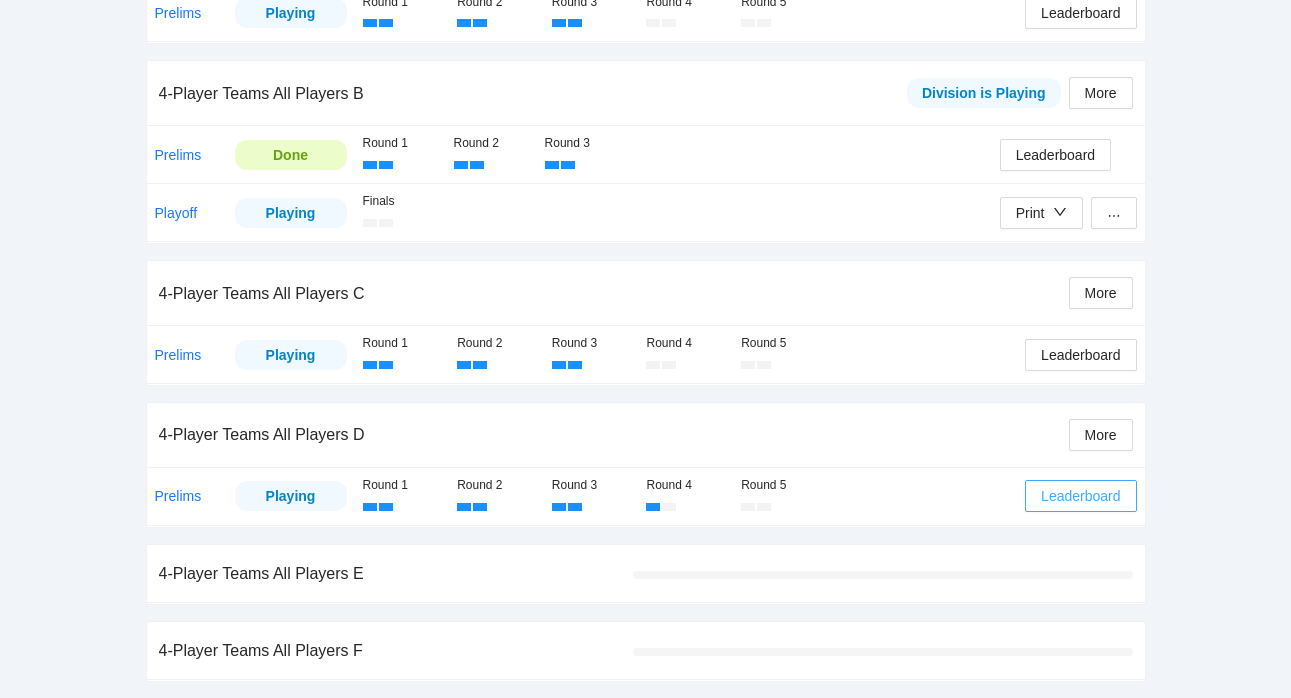 click on "Leaderboard" at bounding box center (1080, 496) 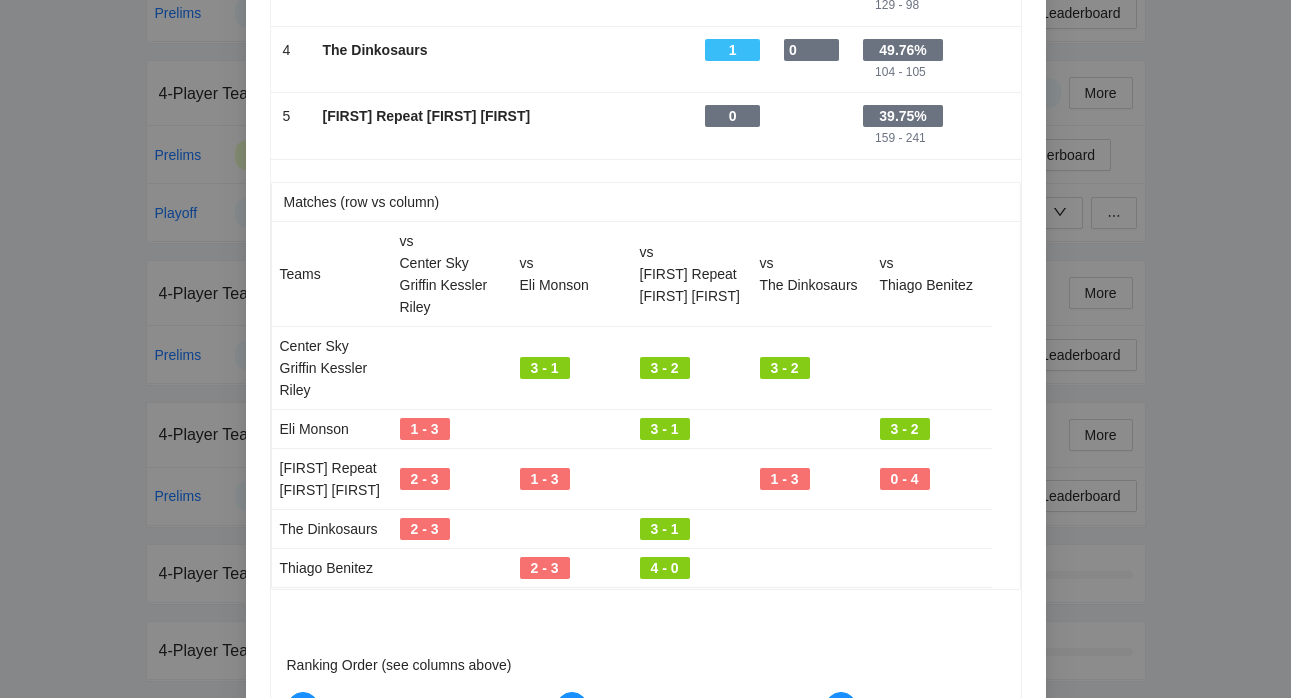 scroll, scrollTop: 340, scrollLeft: 0, axis: vertical 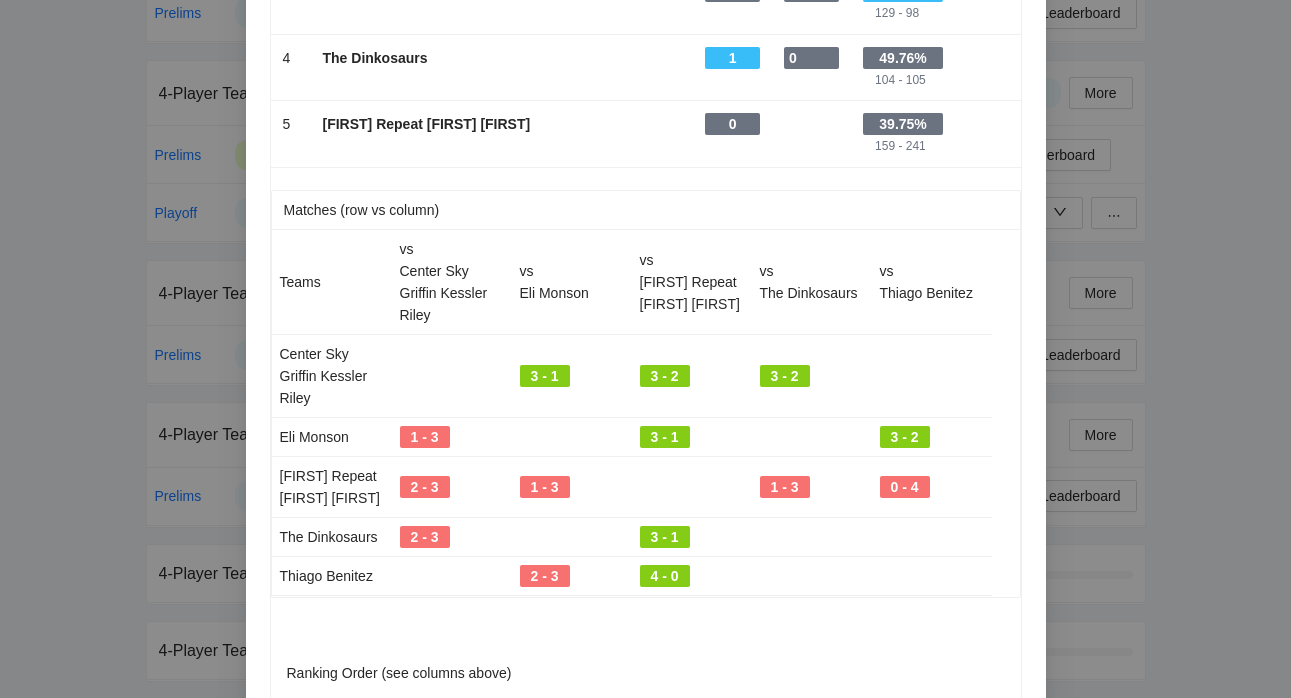 click on "Leaderboard Partial Results Team Matches Won Head To Head 1 - Center Sky  Griffin  Kessler  Riley - 3 - - 56.42% 189 - 146 2 - Eli Monson - 2 - - 51.34% 172 - 163 3 - Thiago Benitez - 1 - 0 - 56.83% 129 - 98 4 - The Dinkosaurs - 1 - 0 - 49.76% 104 - 105 5 - Logan  Repeat  Taycee  Wyatt - 0 - - 39.75% 159 - 241 Matches (row vs column) Teams vs Center Sky  Griffin  Kessler  Riley vs Eli Monson vs Logan  Repeat  Taycee  Wyatt vs The Dinkosaurs vs Thiago Benitez Center Sky  Griffin  Kessler  Riley 3 - 1 3 - 2 3 - 2 Eli Monson 1 - 3 3 - 1 3 - 2 Logan  Repeat  Taycee  Wyatt 2 - 3 1 - 3 1 - 3 0 - 4 The Dinkosaurs 2 - 3 3 - 1 Thiago Benitez 2 - 3 4 - 0 Ranking Order (see columns above) 1 Matches Won Number of matches won against all teams 2 Head to Head Matches won against other teams with the same "matches won" number 3 Points Won % Points won divided by total points played" at bounding box center (645, 349) 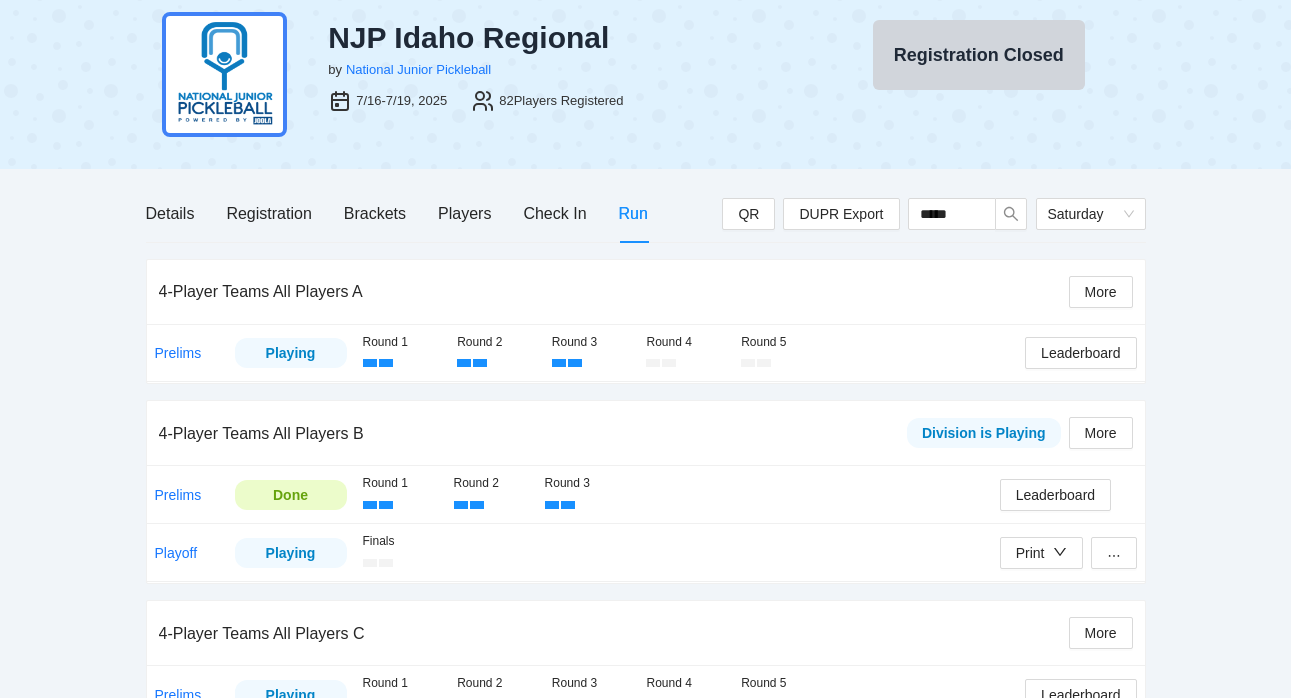 scroll, scrollTop: 29, scrollLeft: 0, axis: vertical 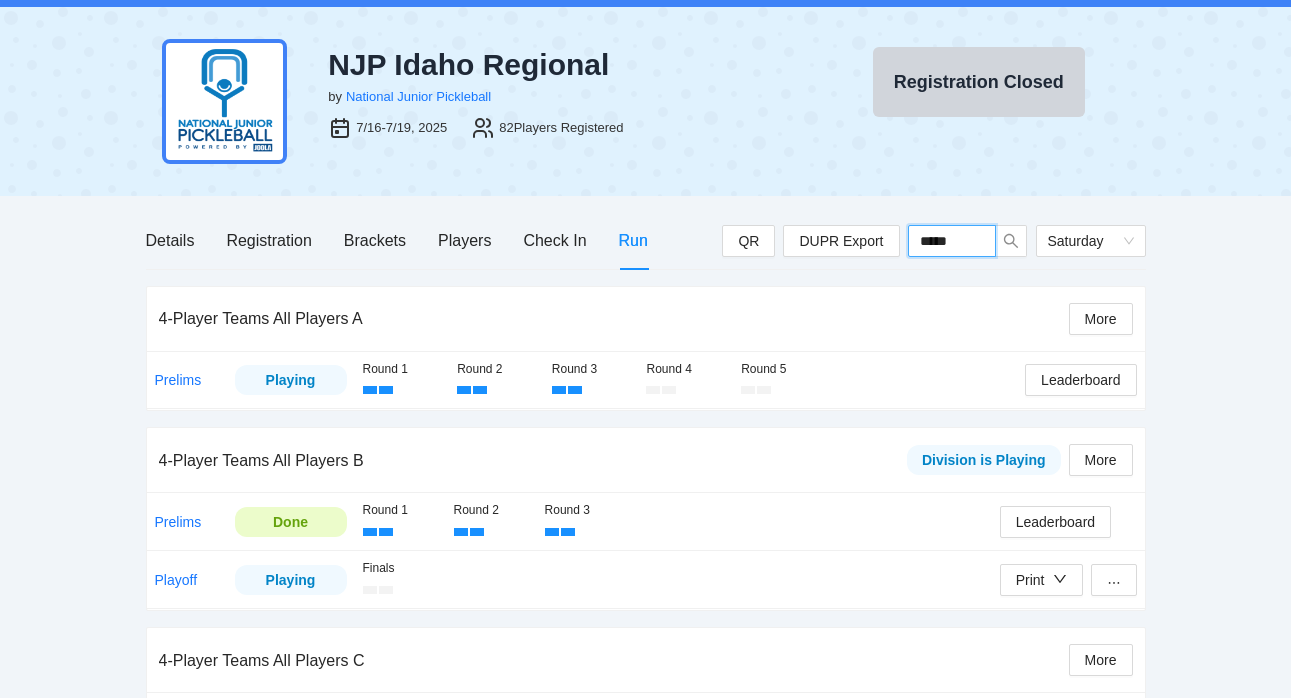 click on "*****" at bounding box center [952, 241] 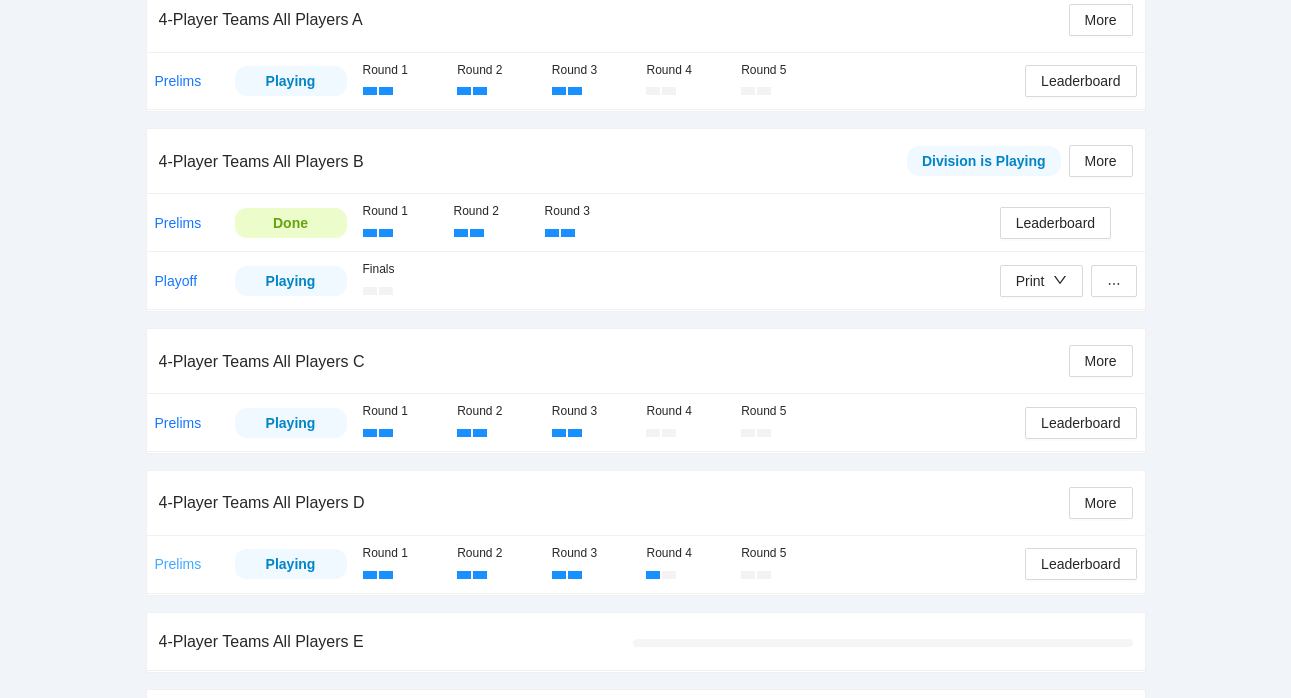 click on "Prelims" at bounding box center [178, 564] 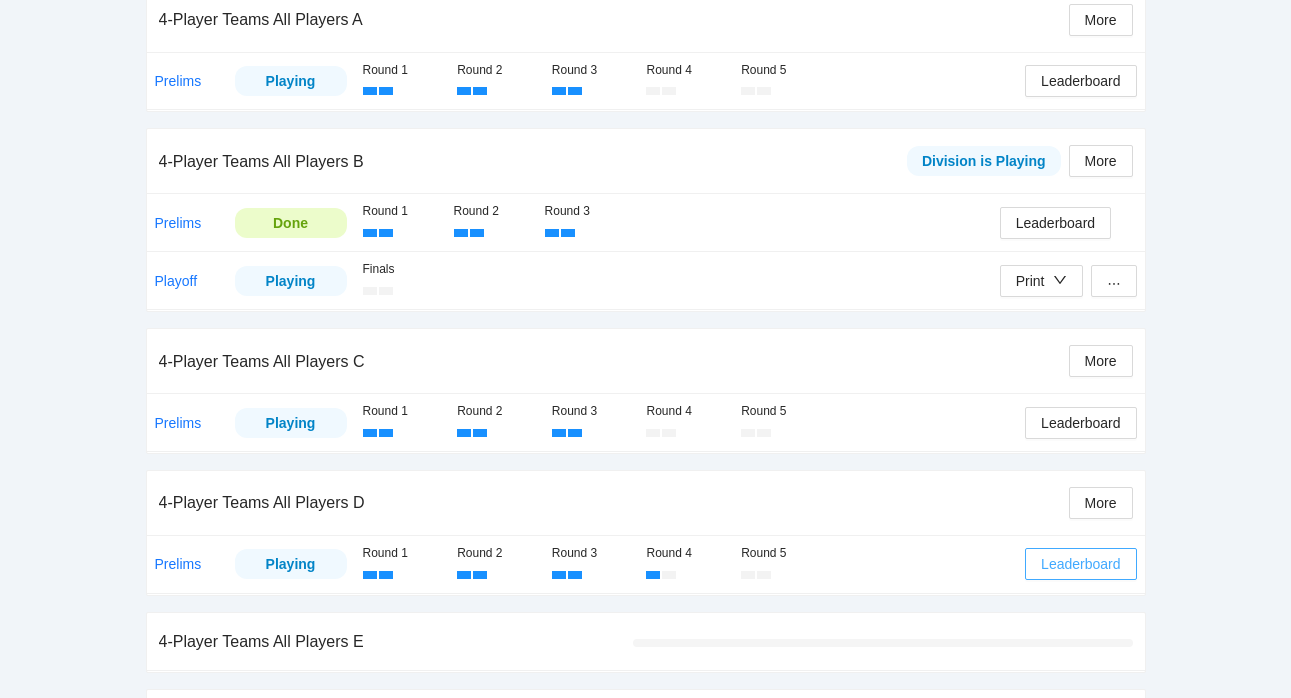 click on "Leaderboard" at bounding box center [1080, 564] 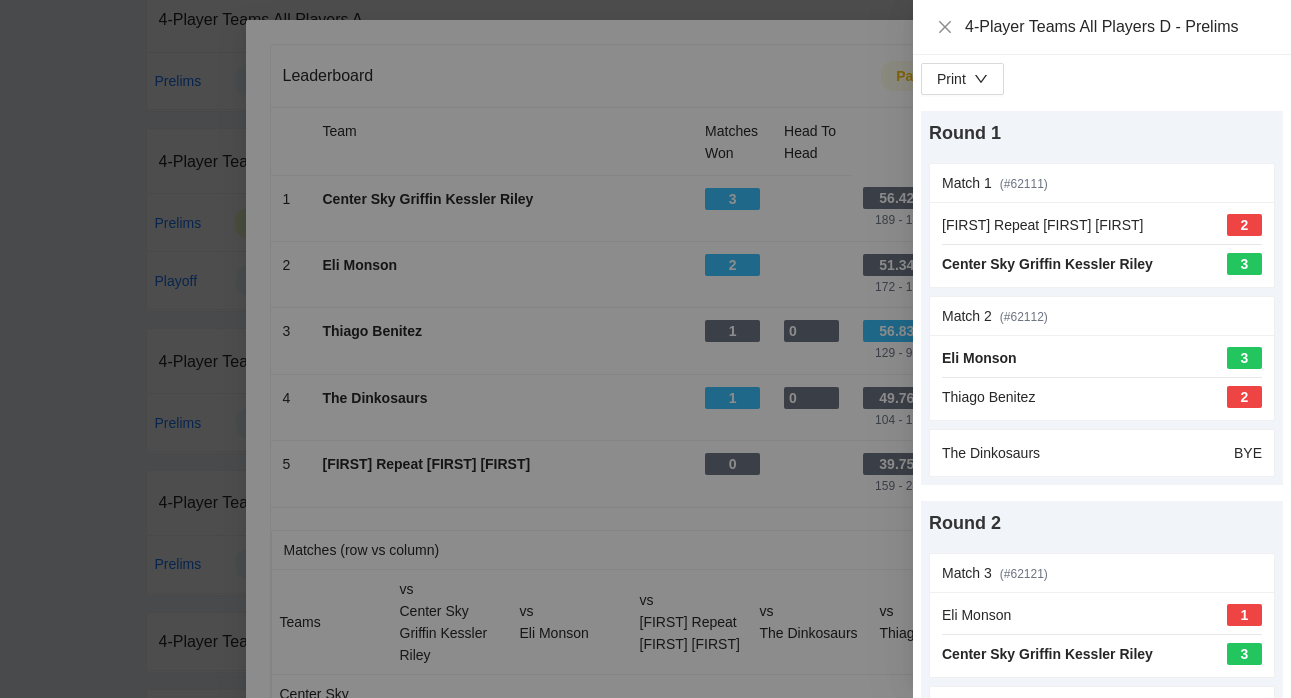 scroll, scrollTop: 20, scrollLeft: 0, axis: vertical 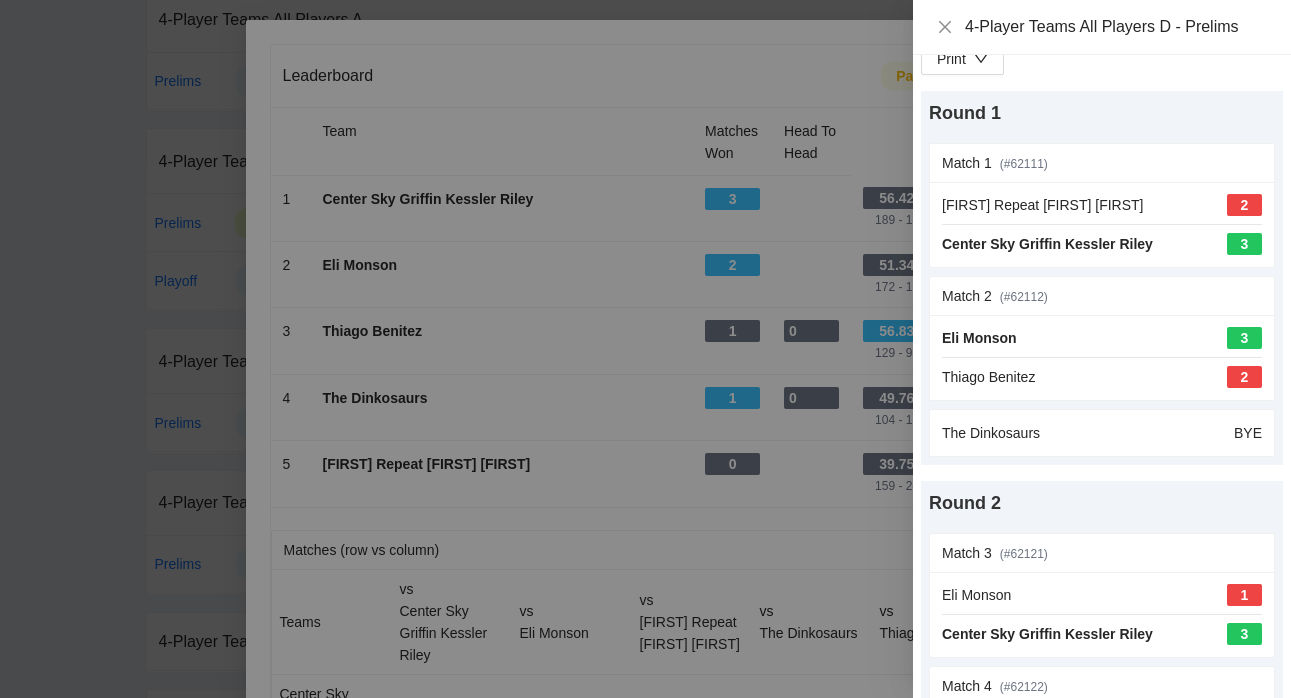 click at bounding box center (645, 349) 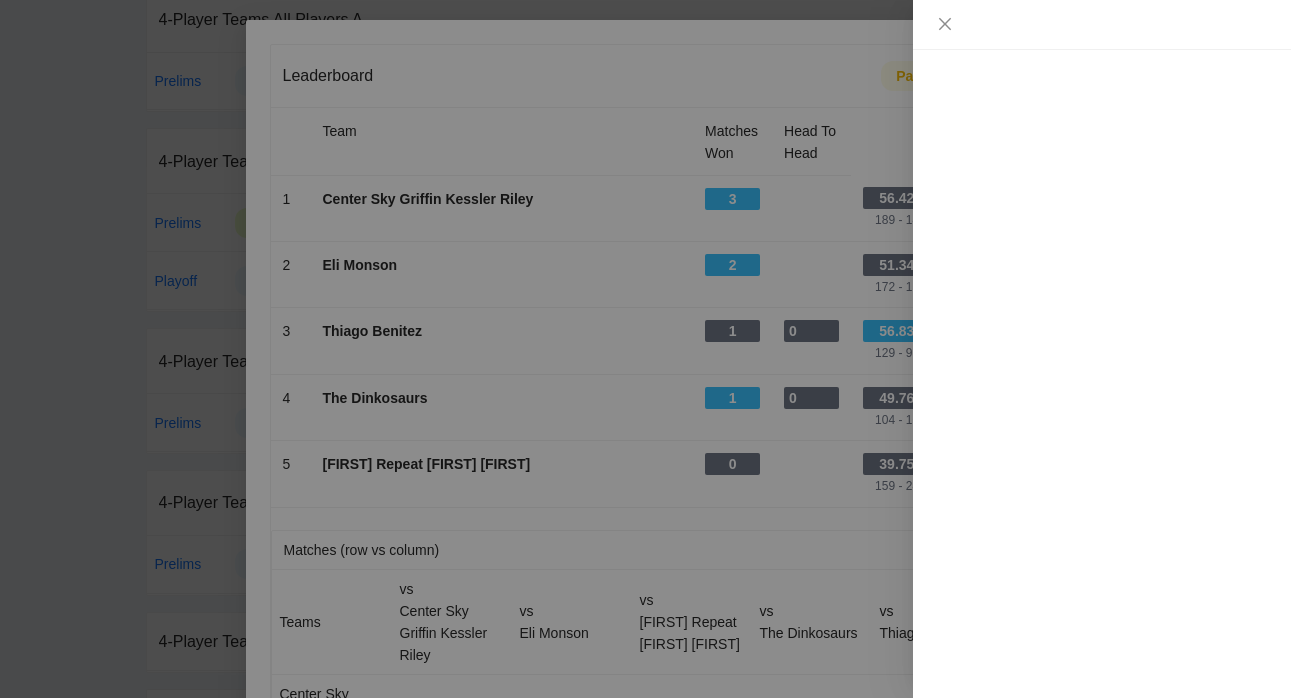 scroll, scrollTop: 0, scrollLeft: 0, axis: both 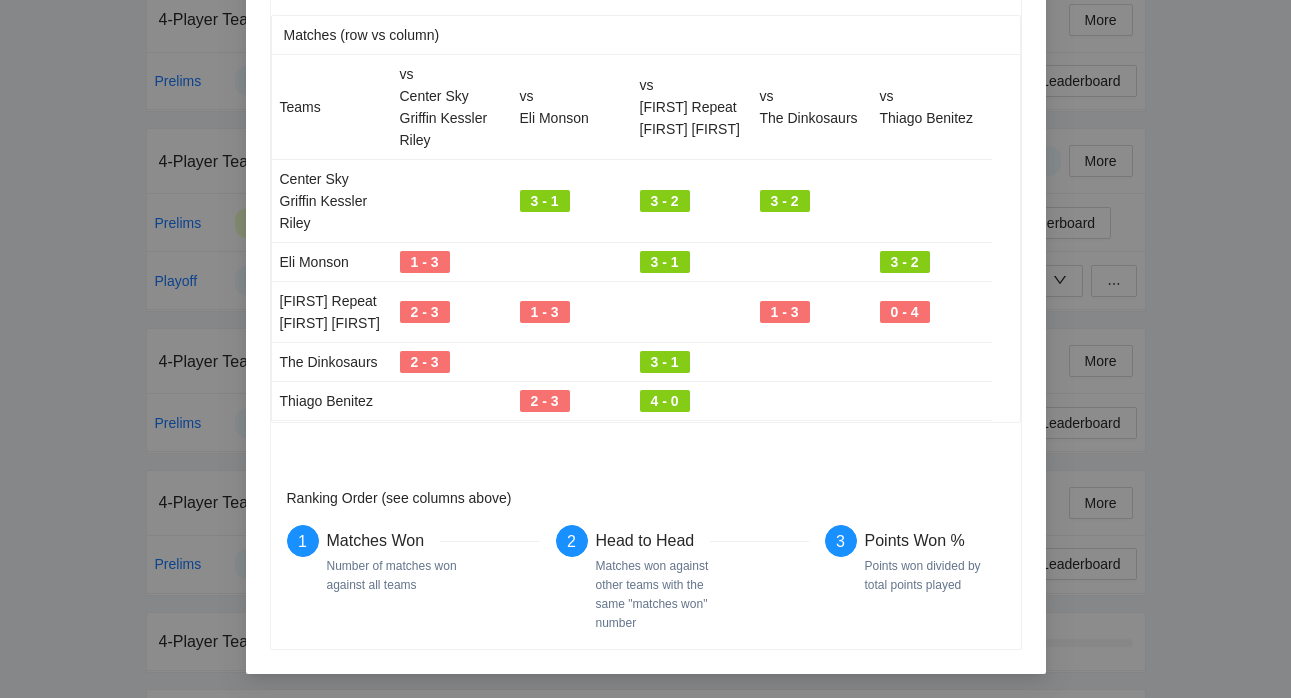 click on "Leaderboard Partial Results Team Matches Won Head To Head 1 - Center Sky  Griffin  Kessler  Riley - 3 - - 56.42% 189 - 146 2 - Eli Monson - 2 - - 51.34% 172 - 163 3 - Thiago Benitez - 1 - 0 - 56.83% 129 - 98 4 - The Dinkosaurs - 1 - 0 - 49.76% 104 - 105 5 - Logan  Repeat  Taycee  Wyatt - 0 - - 39.75% 159 - 241 Matches (row vs column) Teams vs Center Sky  Griffin  Kessler  Riley vs Eli Monson vs Logan  Repeat  Taycee  Wyatt vs The Dinkosaurs vs Thiago Benitez Center Sky  Griffin  Kessler  Riley 3 - 1 3 - 2 3 - 2 Eli Monson 1 - 3 3 - 1 3 - 2 Logan  Repeat  Taycee  Wyatt 2 - 3 1 - 3 1 - 3 0 - 4 The Dinkosaurs 2 - 3 3 - 1 Thiago Benitez 2 - 3 4 - 0 Ranking Order (see columns above) 1 Matches Won Number of matches won against all teams 2 Head to Head Matches won against other teams with the same "matches won" number 3 Points Won % Points won divided by total points played" at bounding box center (645, 349) 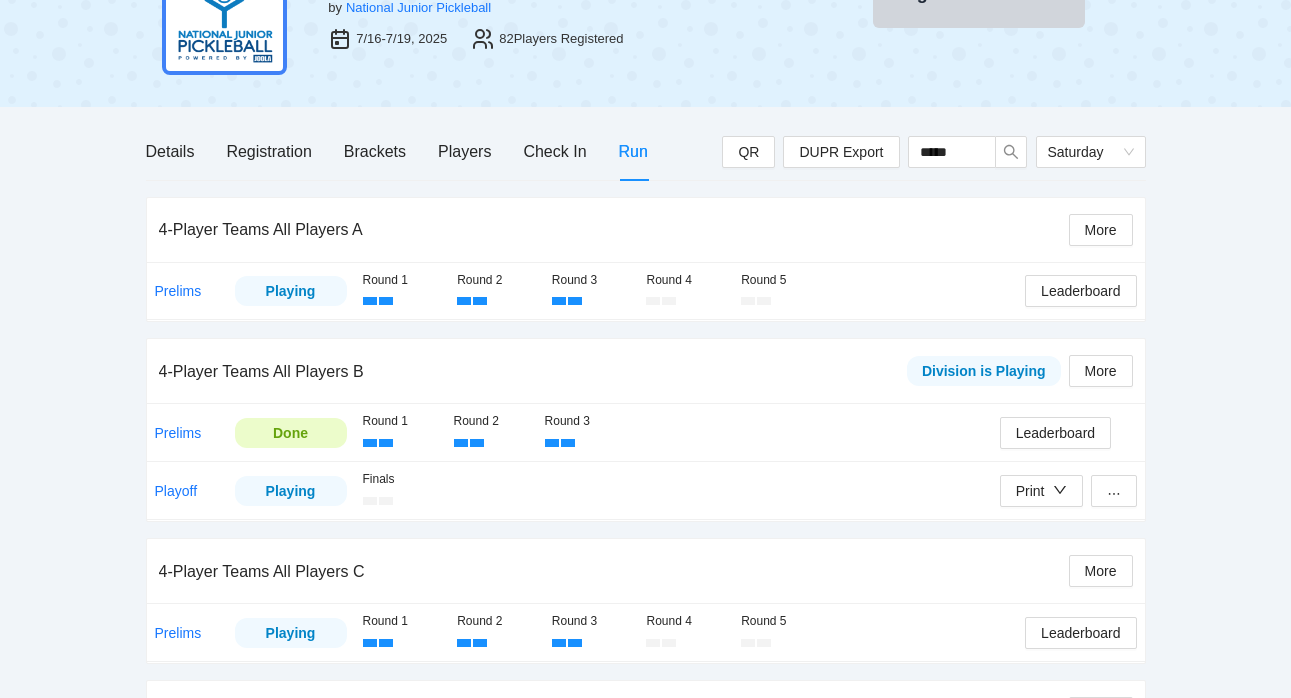 scroll, scrollTop: 0, scrollLeft: 0, axis: both 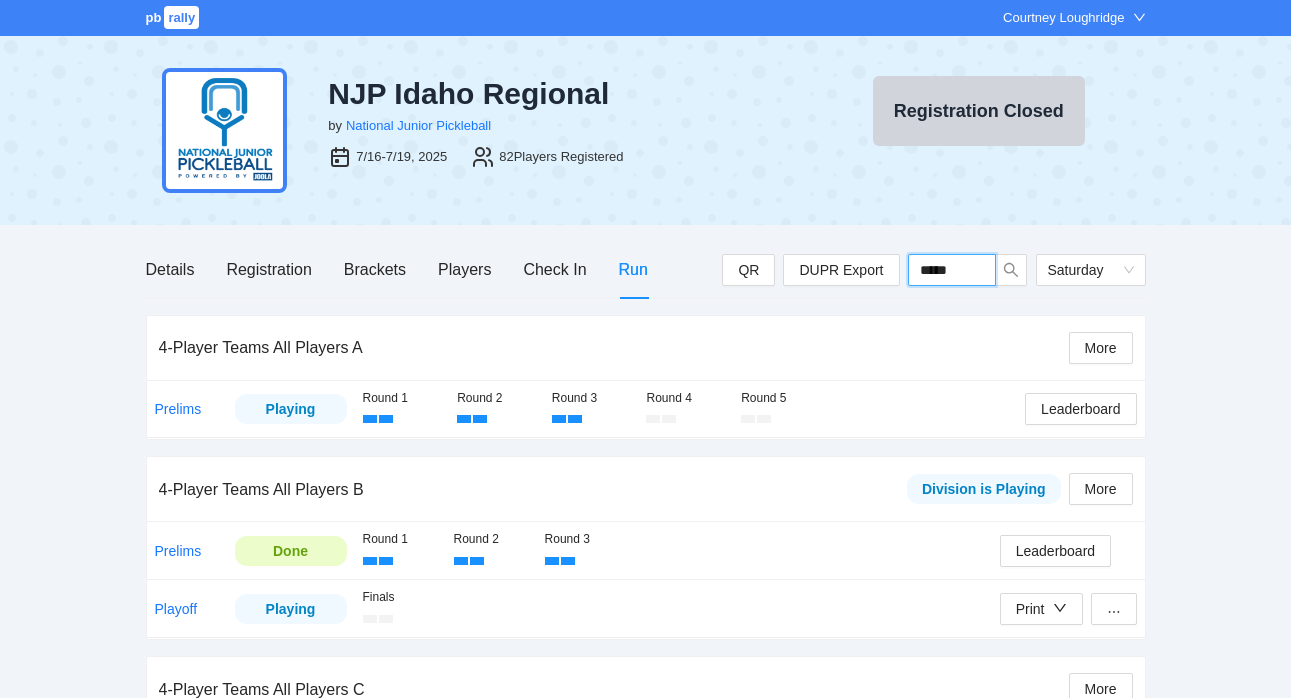 click on "*****" at bounding box center [952, 270] 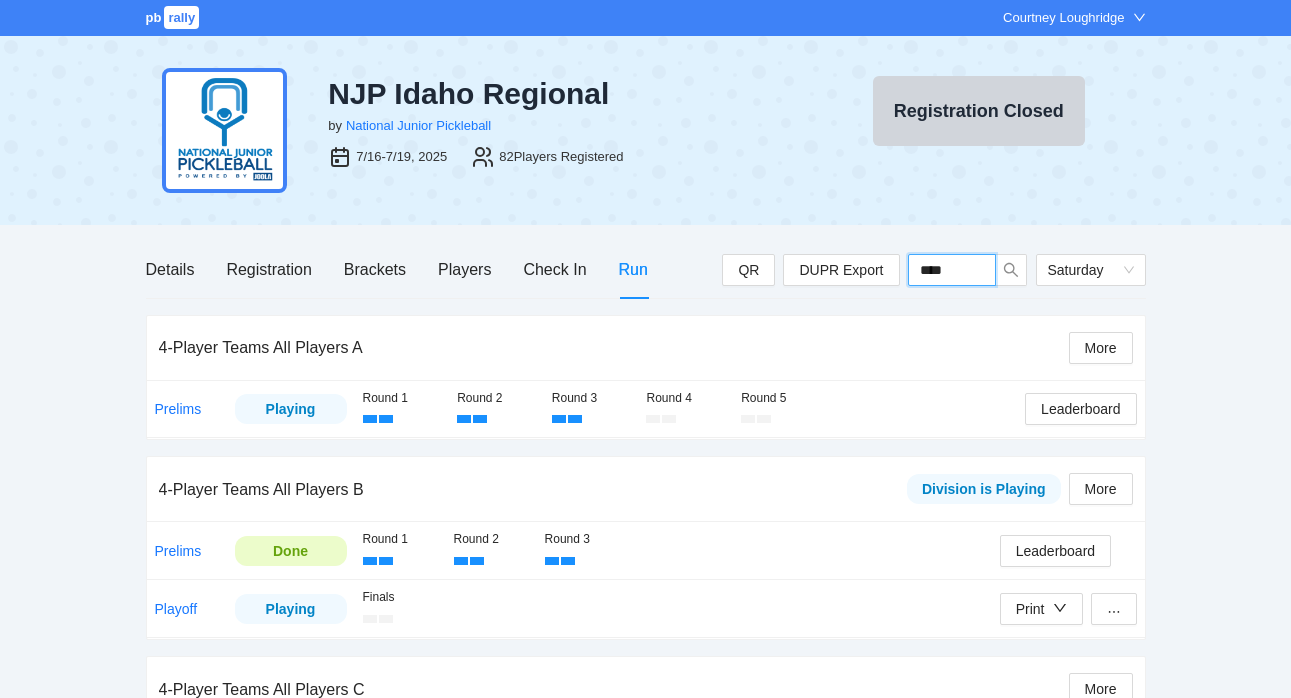 type on "*****" 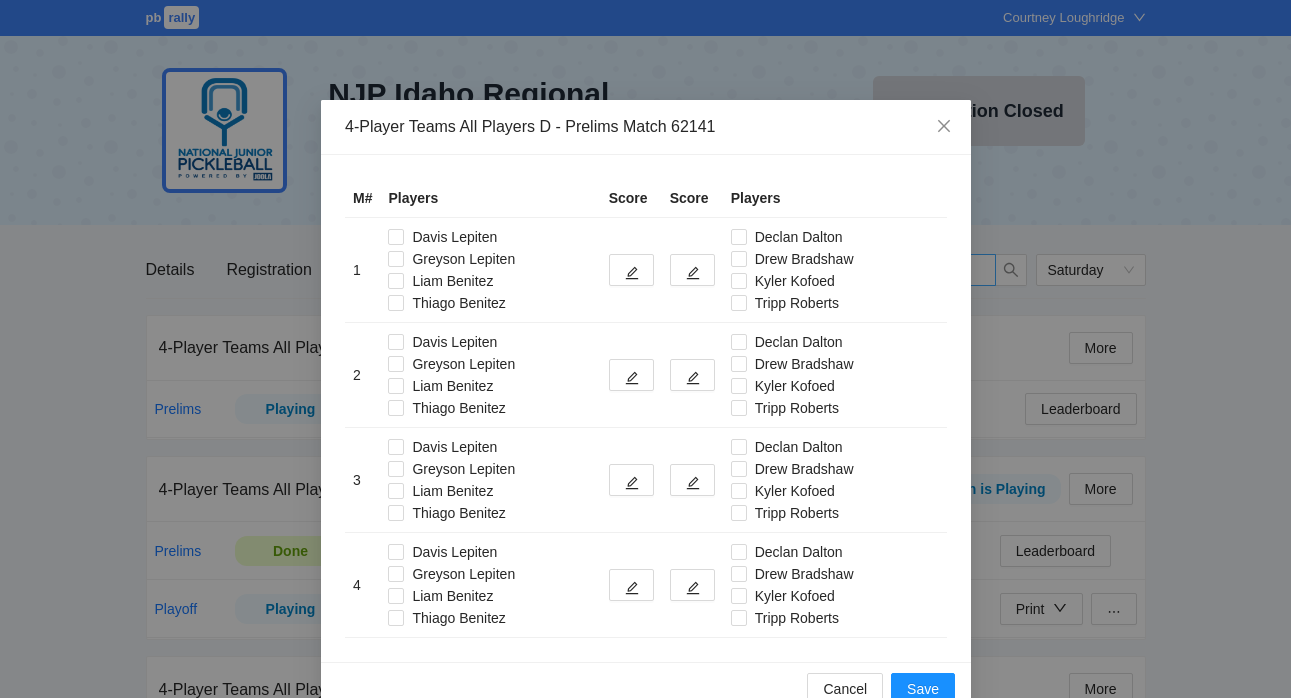 type on "*****" 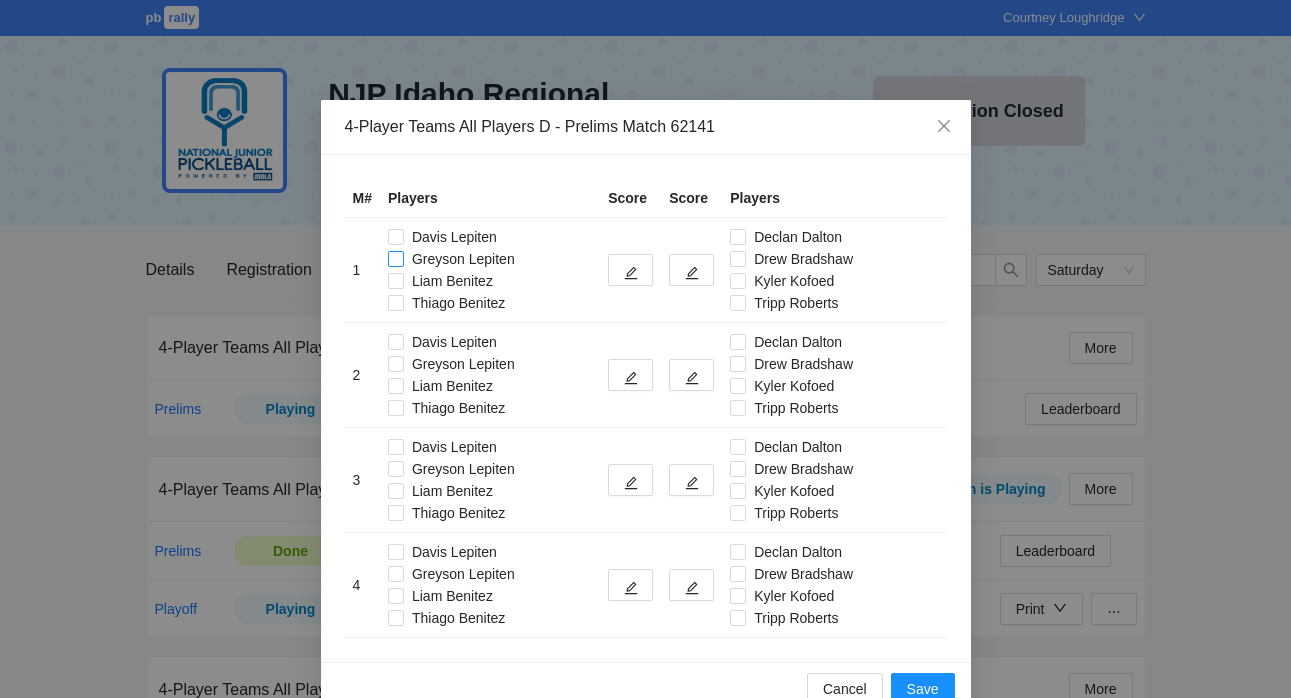 click on "Greyson Lepiten" at bounding box center (463, 259) 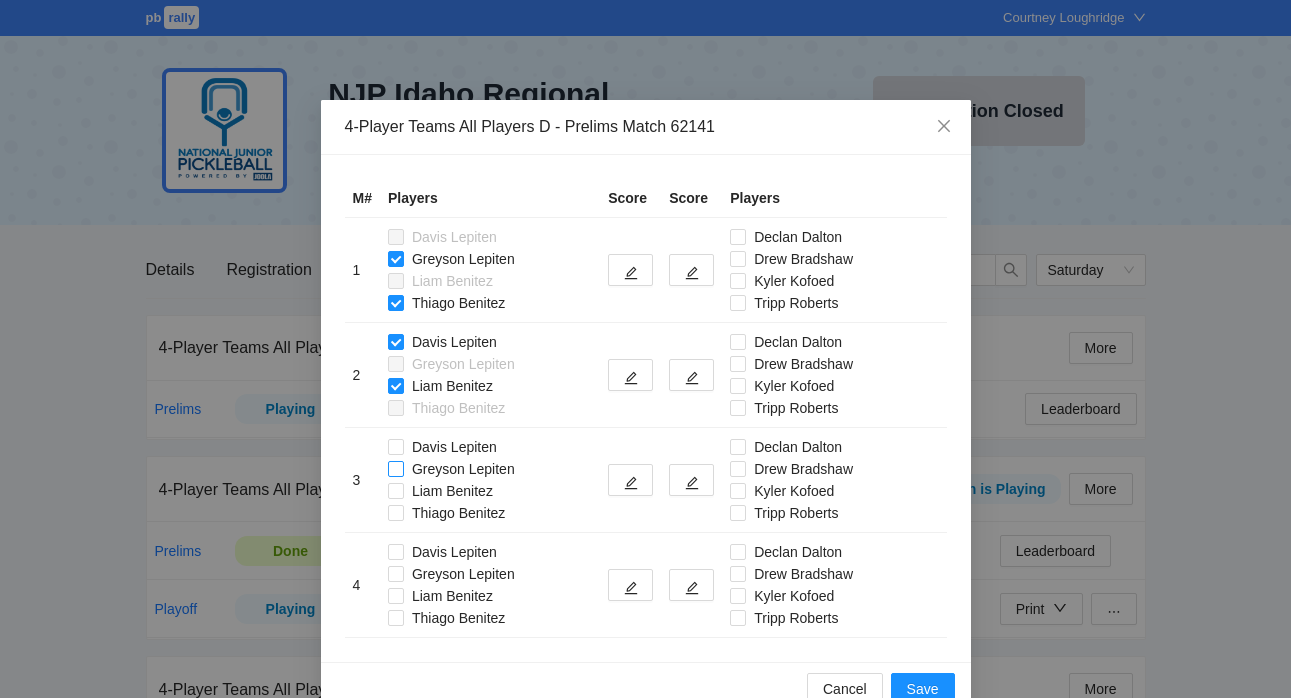 click on "Greyson Lepiten" at bounding box center [463, 469] 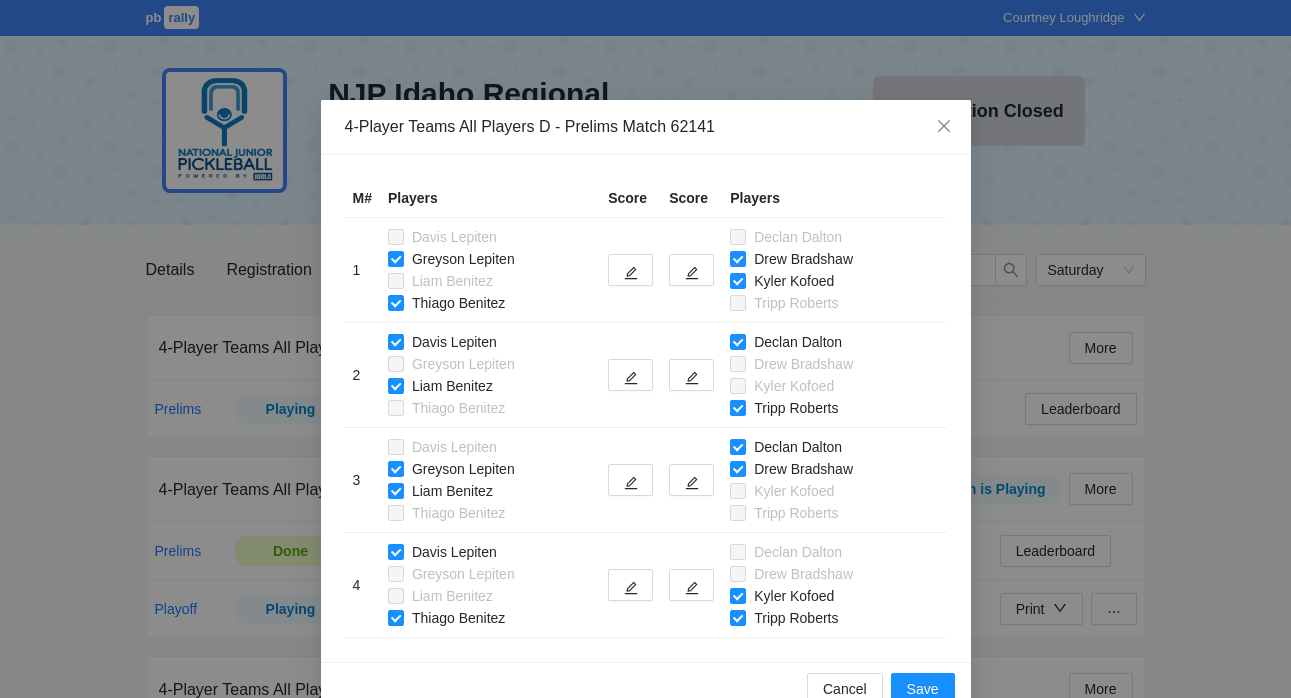 scroll, scrollTop: 41, scrollLeft: 0, axis: vertical 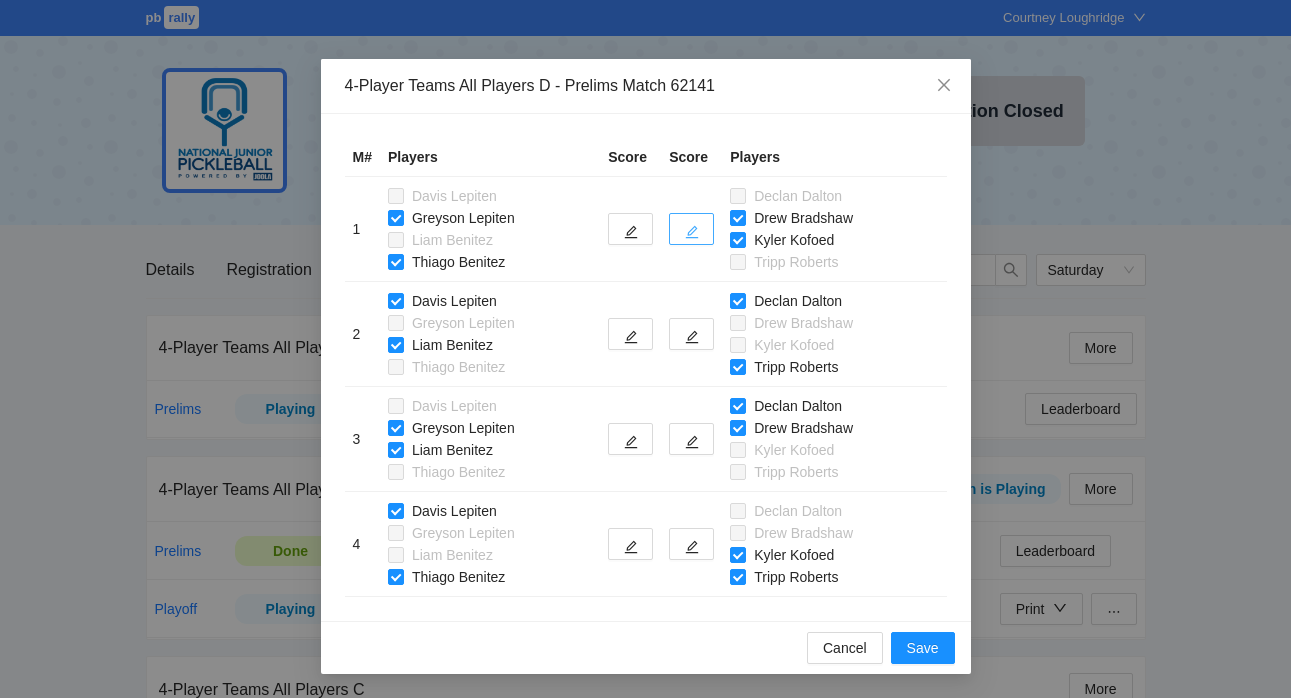click 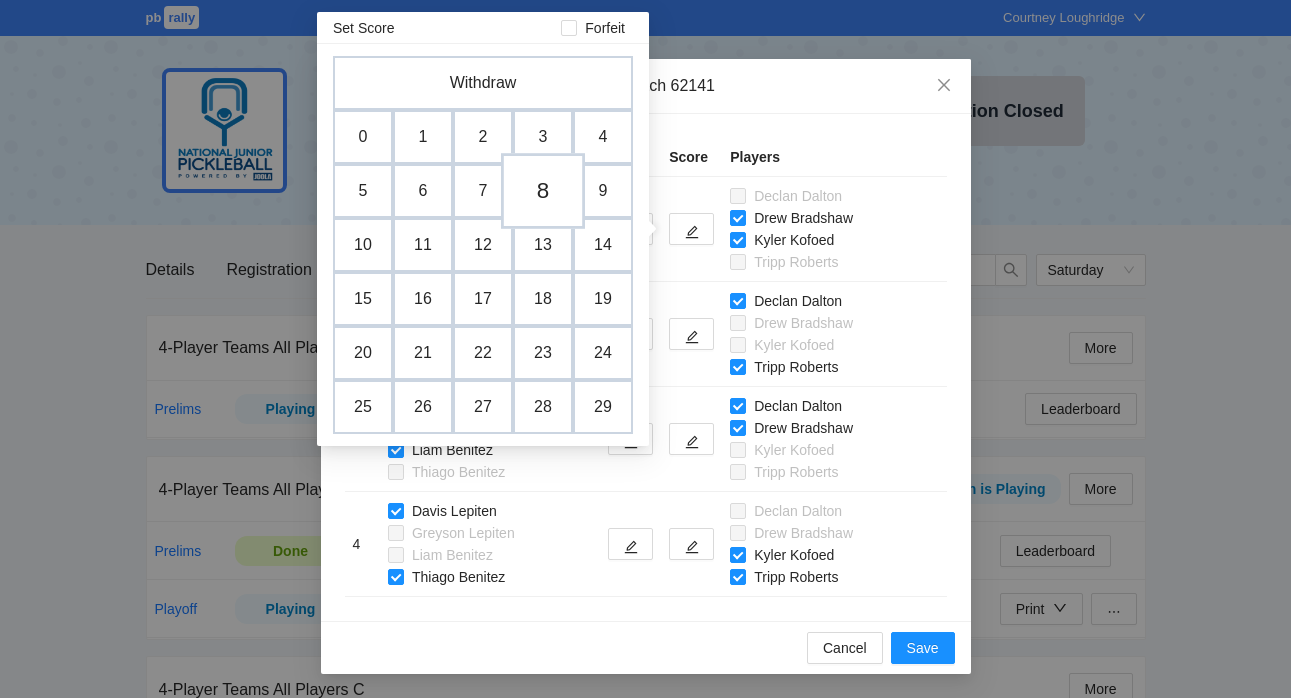 click on "8" at bounding box center [543, 191] 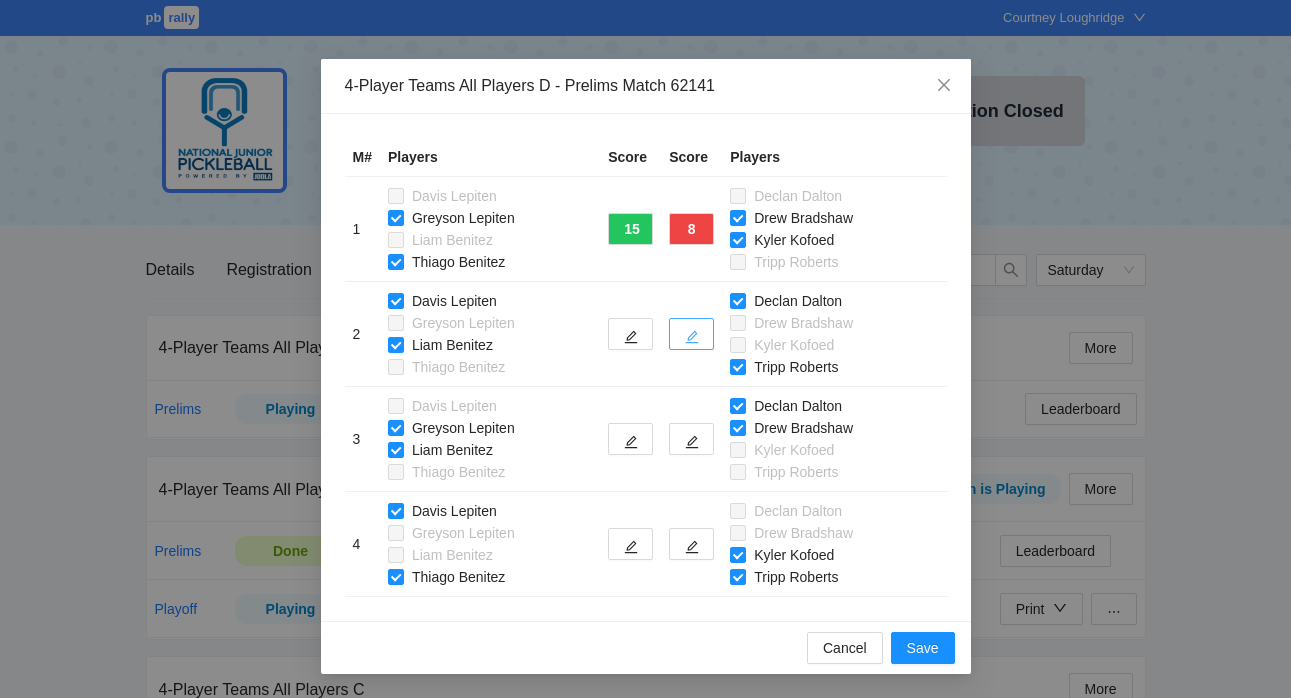 click 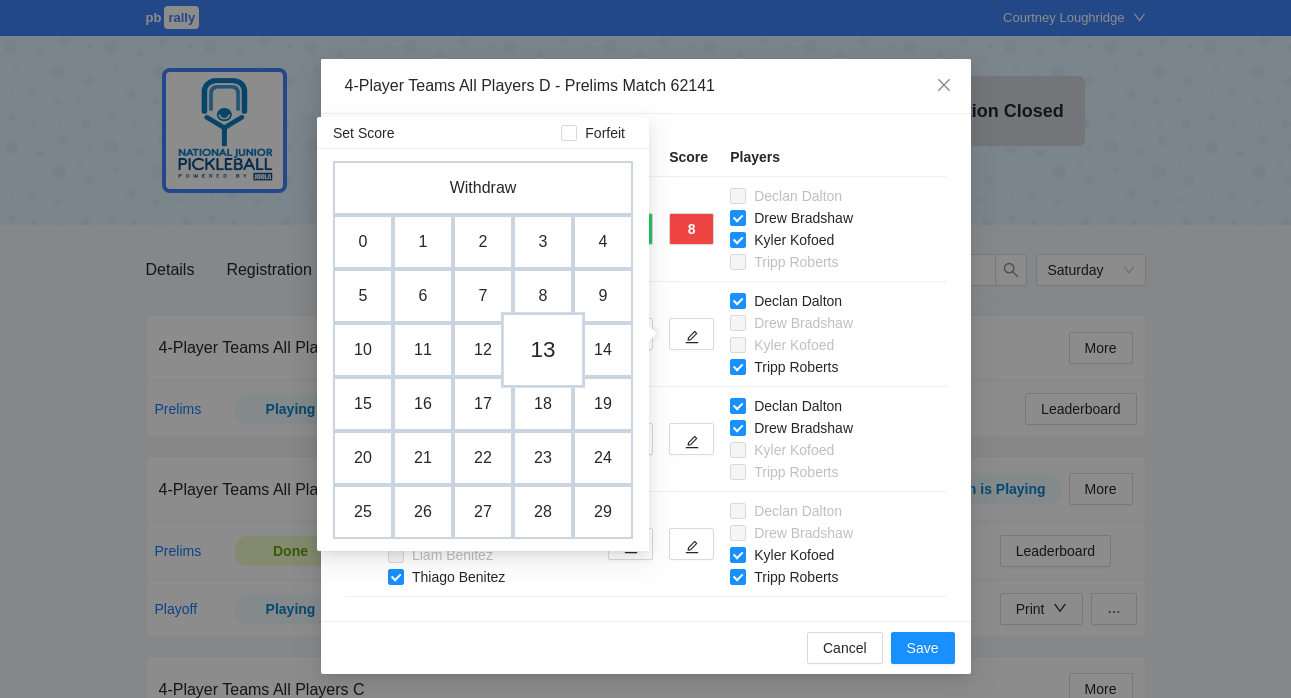 click on "13" at bounding box center (543, 350) 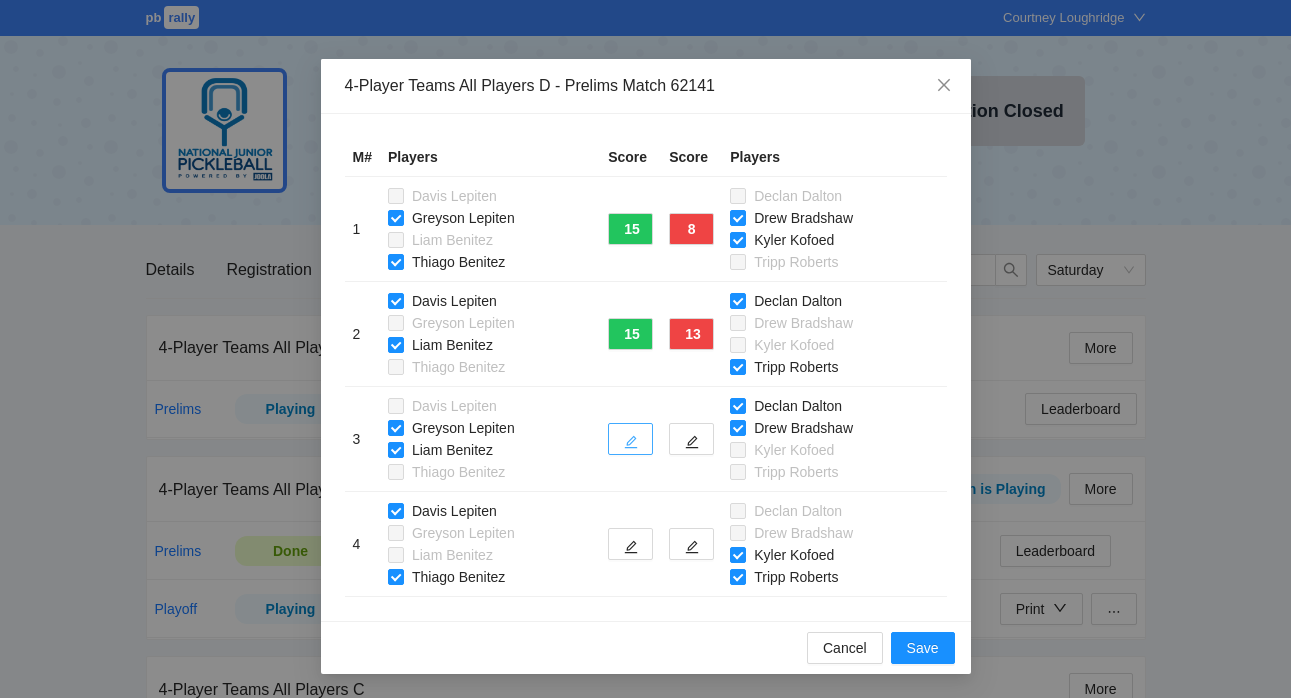 click 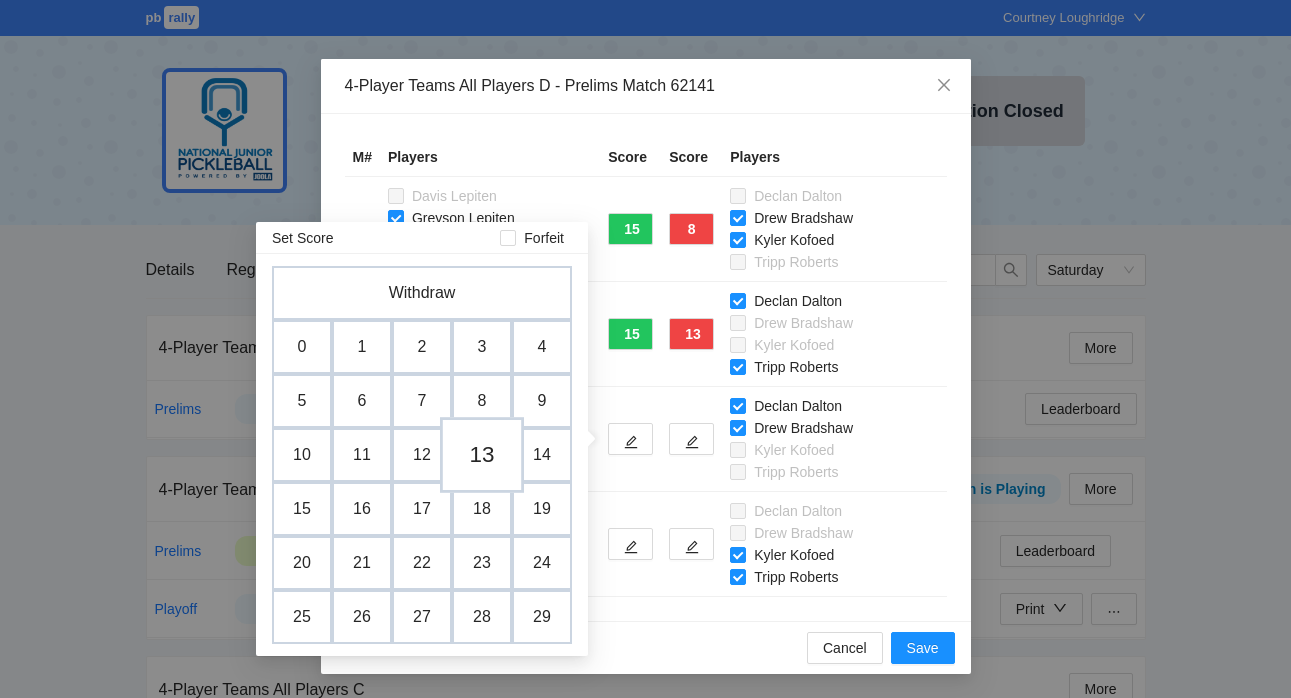 click on "13" at bounding box center (482, 455) 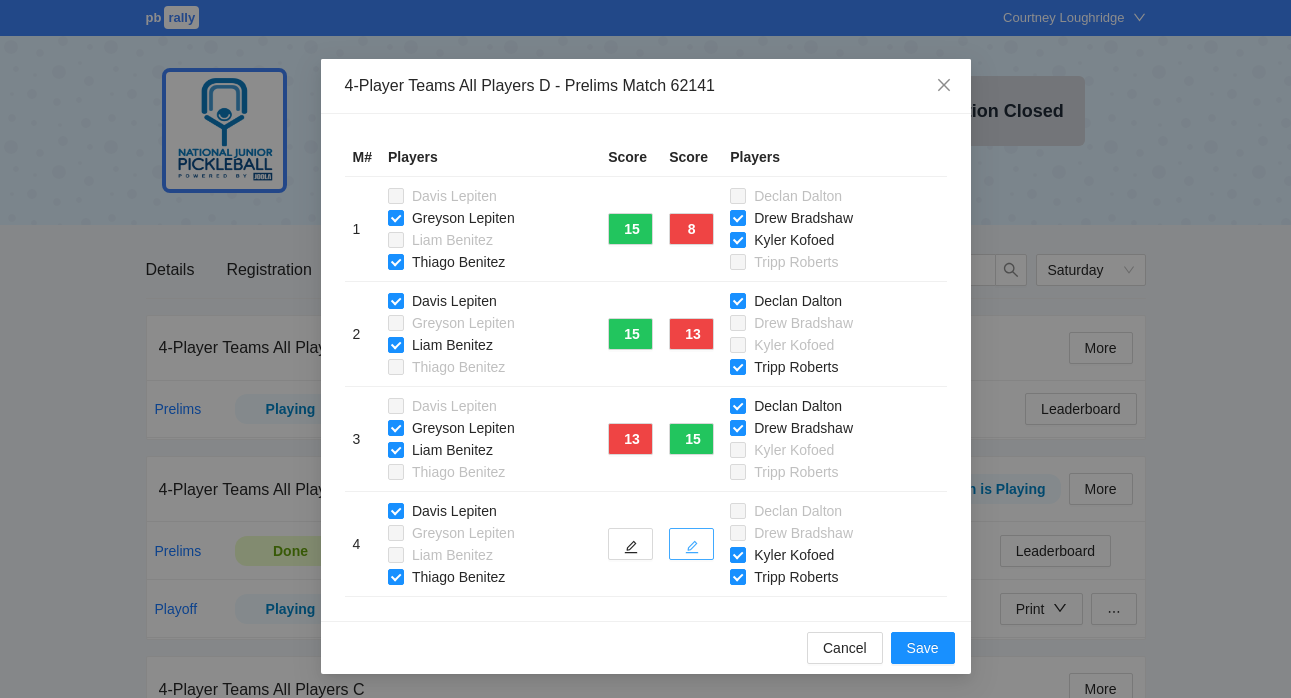 click 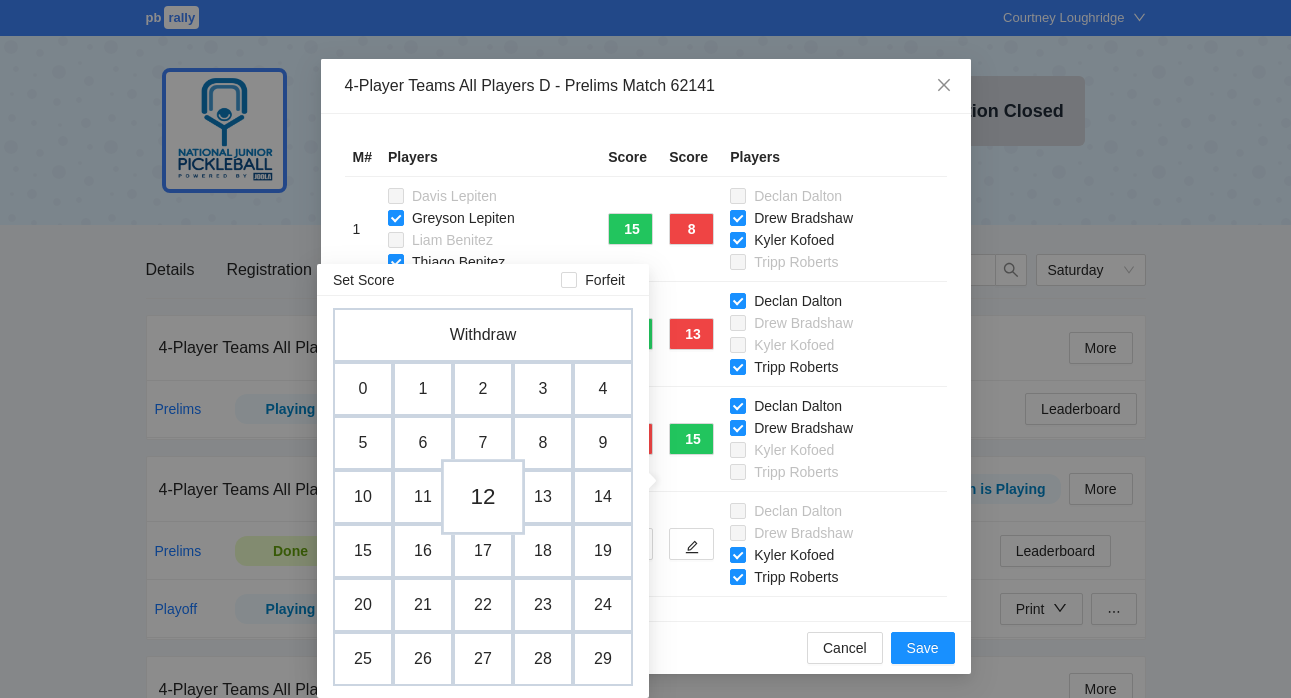 click on "12" at bounding box center (483, 497) 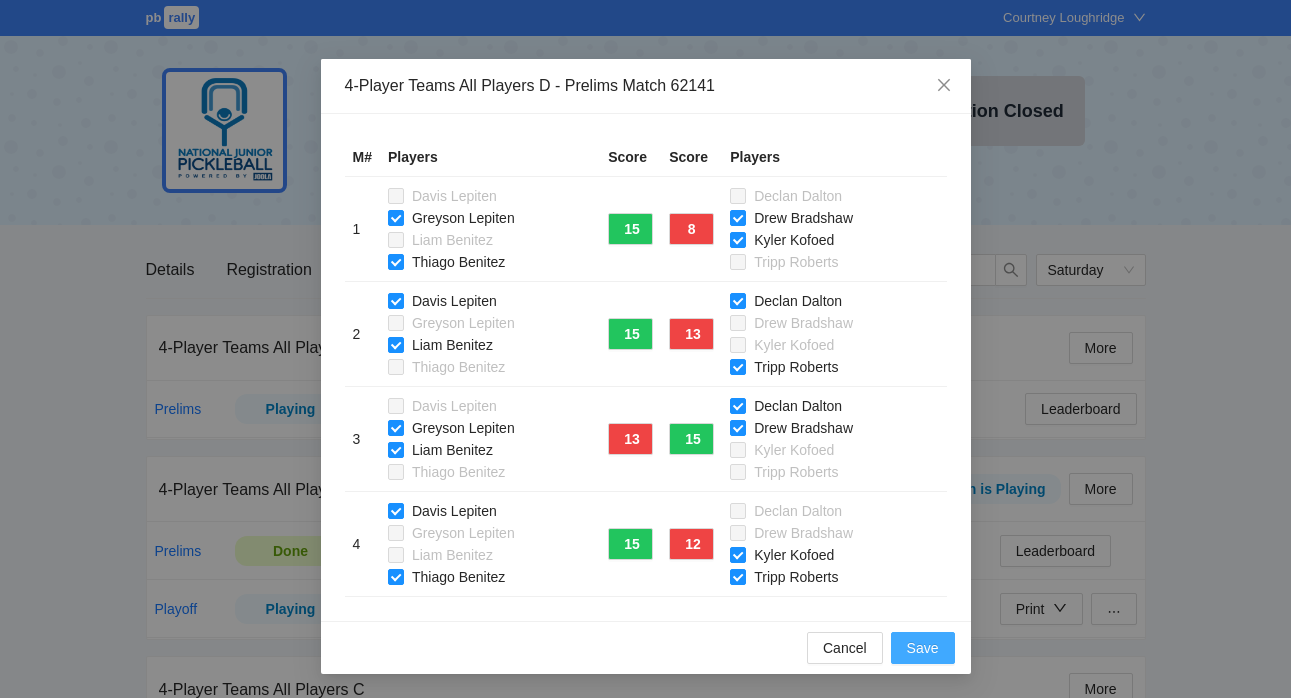 click on "Save" at bounding box center (923, 648) 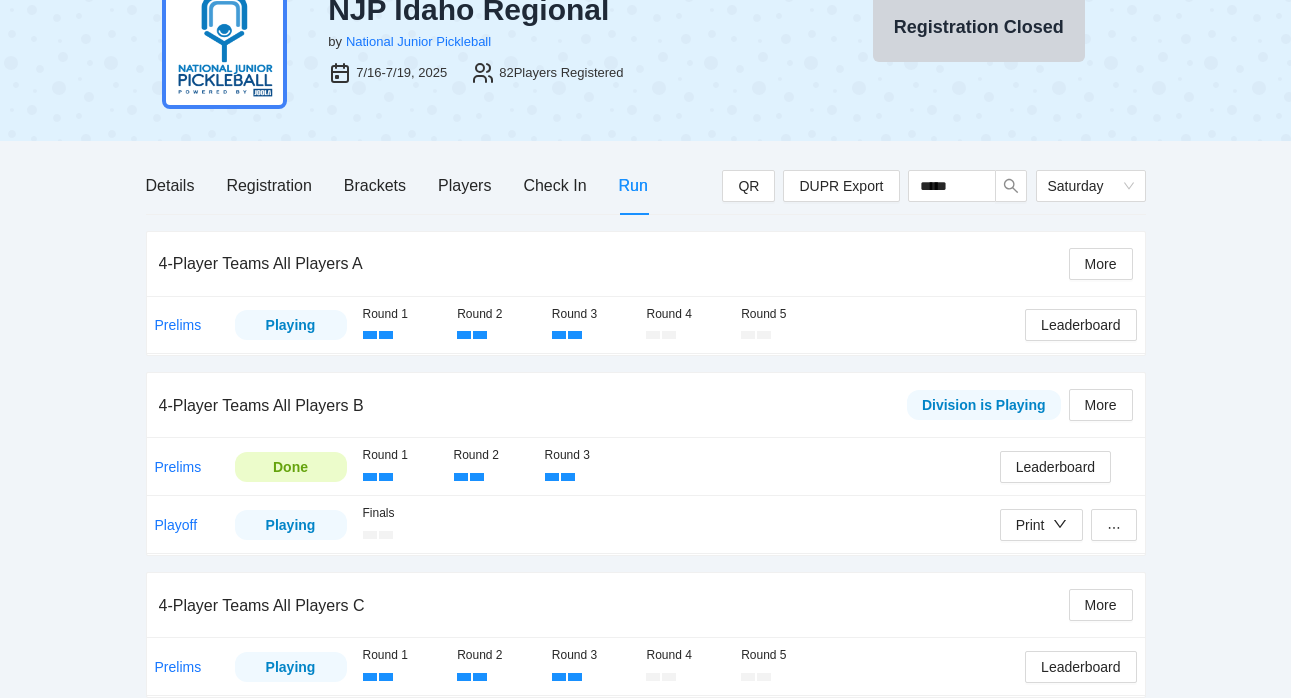 scroll, scrollTop: 396, scrollLeft: 0, axis: vertical 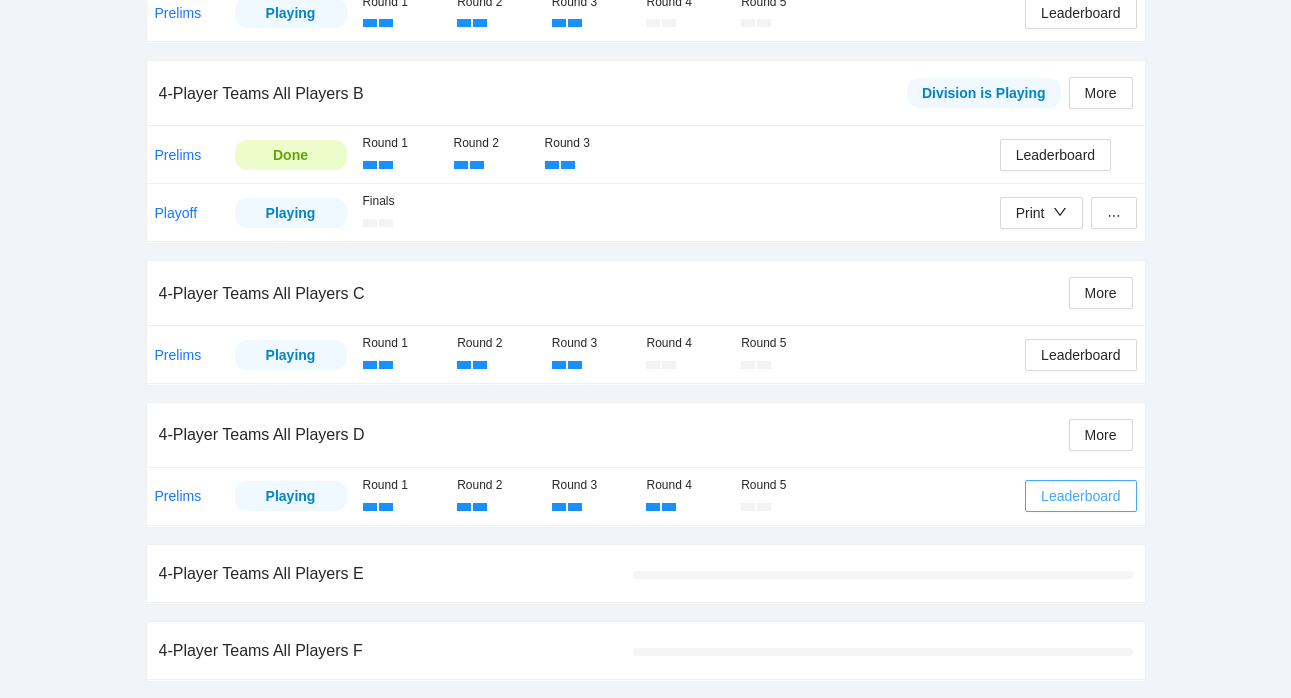 click on "Leaderboard" at bounding box center (1080, 496) 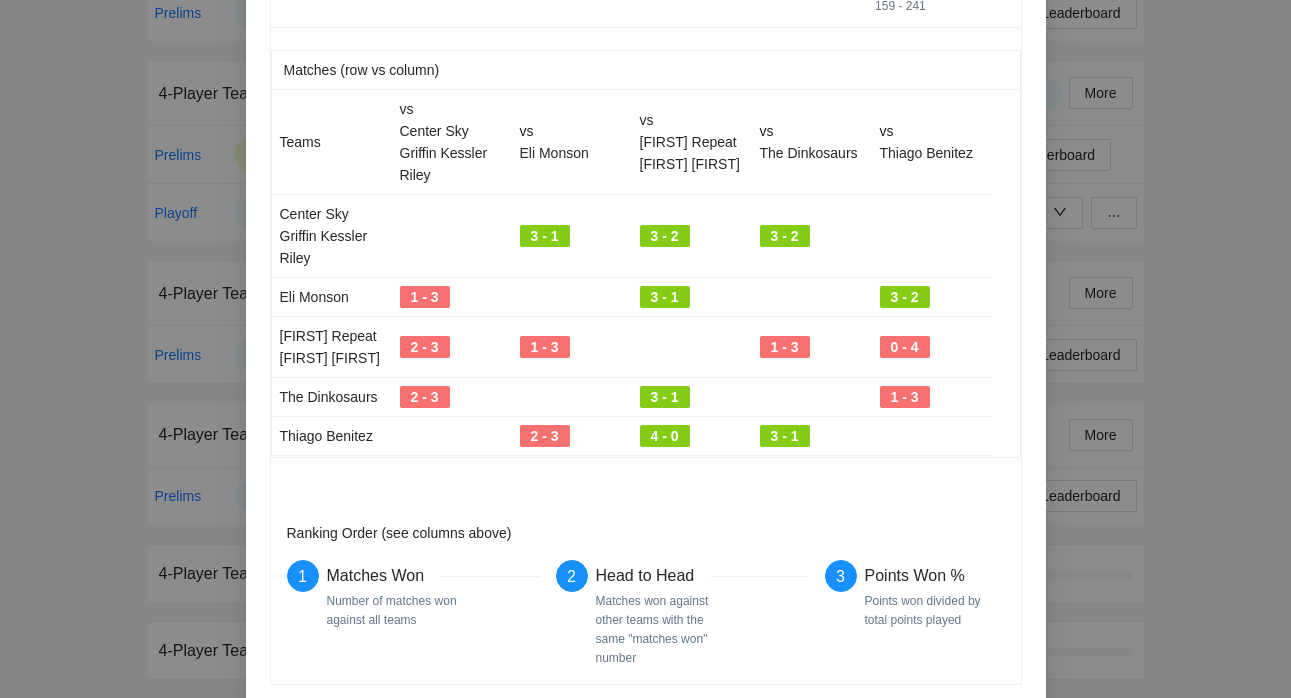 scroll, scrollTop: 515, scrollLeft: 0, axis: vertical 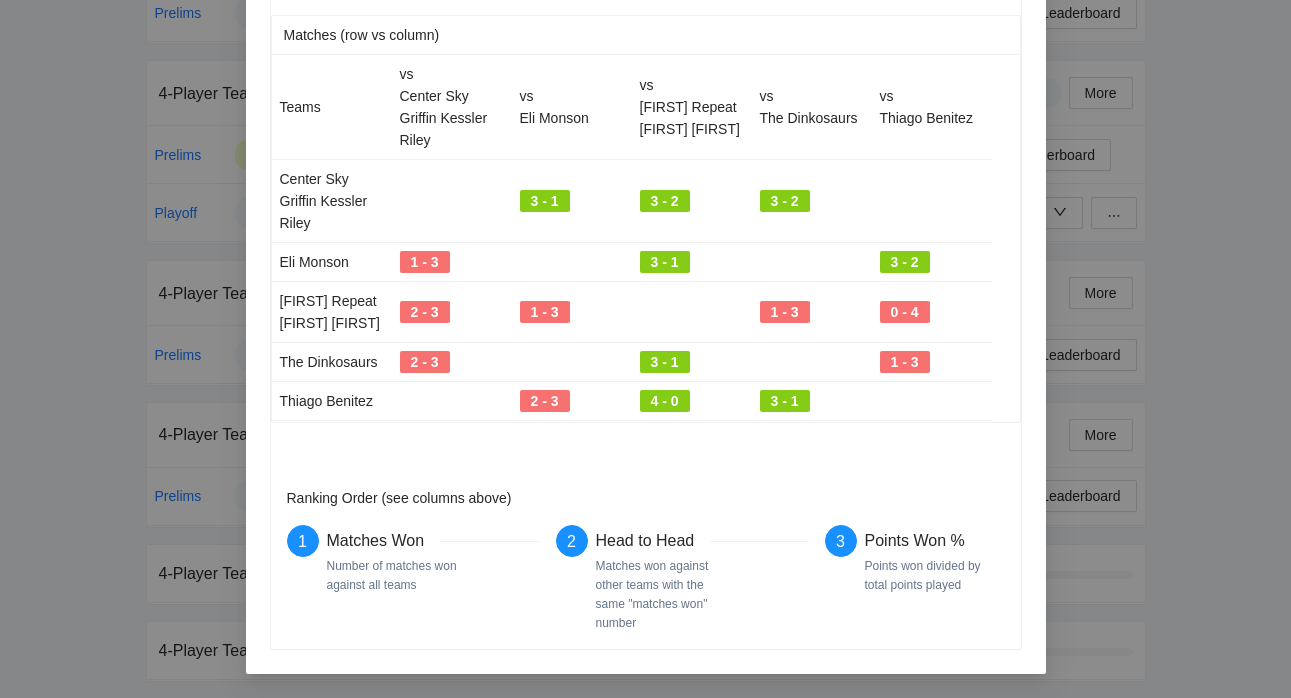 click on "Leaderboard Partial Results Team Matches Won Head To Head 1 - Center Sky  Griffin  Kessler  Riley - 3 - - 56.42% 189 - 146 2 - Eli Monson - 2 - 1 - 51.34% 172 - 163 3 - Thiago Benitez - 2 - 0 - 56.16% 187 - 146 4 - The Dinkosaurs - 1 - - 48.25% 152 - 163 5 - Logan  Repeat  Taycee  Wyatt - 0 - - 39.75% 159 - 241 Matches (row vs column) Teams vs Center Sky  Griffin  Kessler  Riley vs Eli Monson vs Logan  Repeat  Taycee  Wyatt vs The Dinkosaurs vs Thiago Benitez Center Sky  Griffin  Kessler  Riley 3 - 1 3 - 2 3 - 2 Eli Monson 1 - 3 3 - 1 3 - 2 Logan  Repeat  Taycee  Wyatt 2 - 3 1 - 3 1 - 3 0 - 4 The Dinkosaurs 2 - 3 3 - 1 1 - 3 Thiago Benitez 2 - 3 4 - 0 3 - 1 Ranking Order (see columns above) 1 Matches Won Number of matches won against all teams 2 Head to Head Matches won against other teams with the same "matches won" number 3 Points Won % Points won divided by total points played" at bounding box center [645, 349] 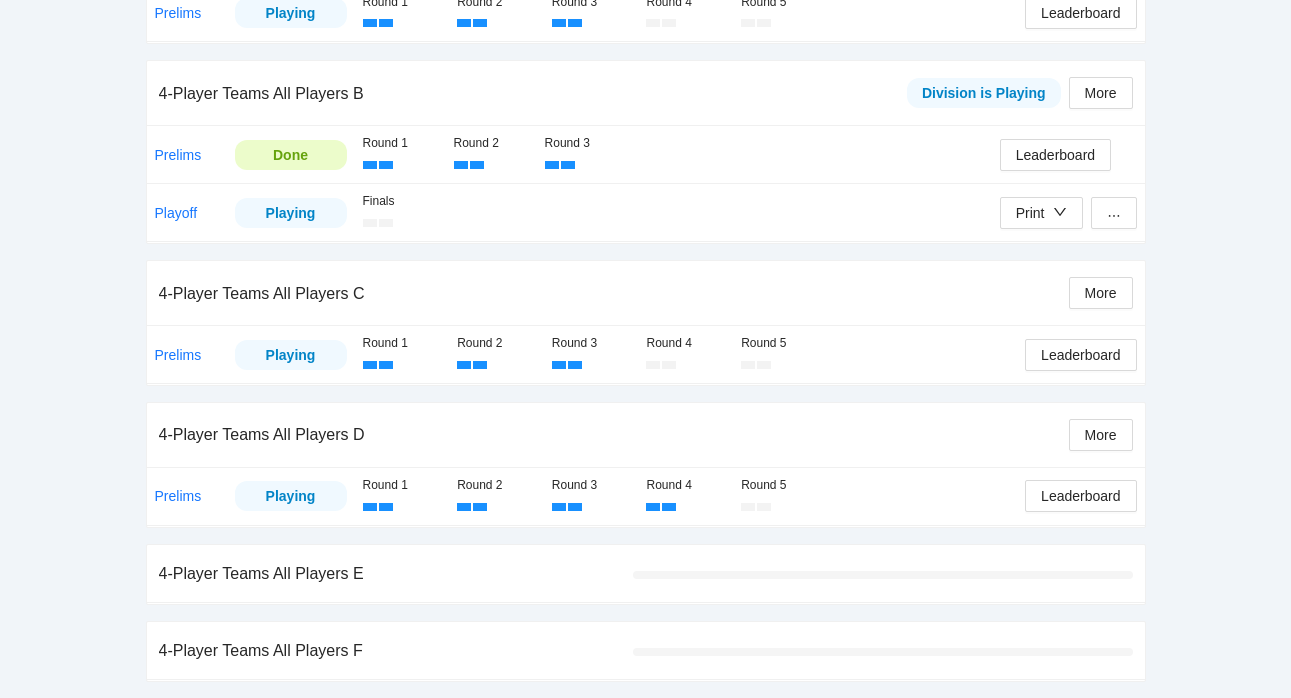 scroll, scrollTop: 0, scrollLeft: 0, axis: both 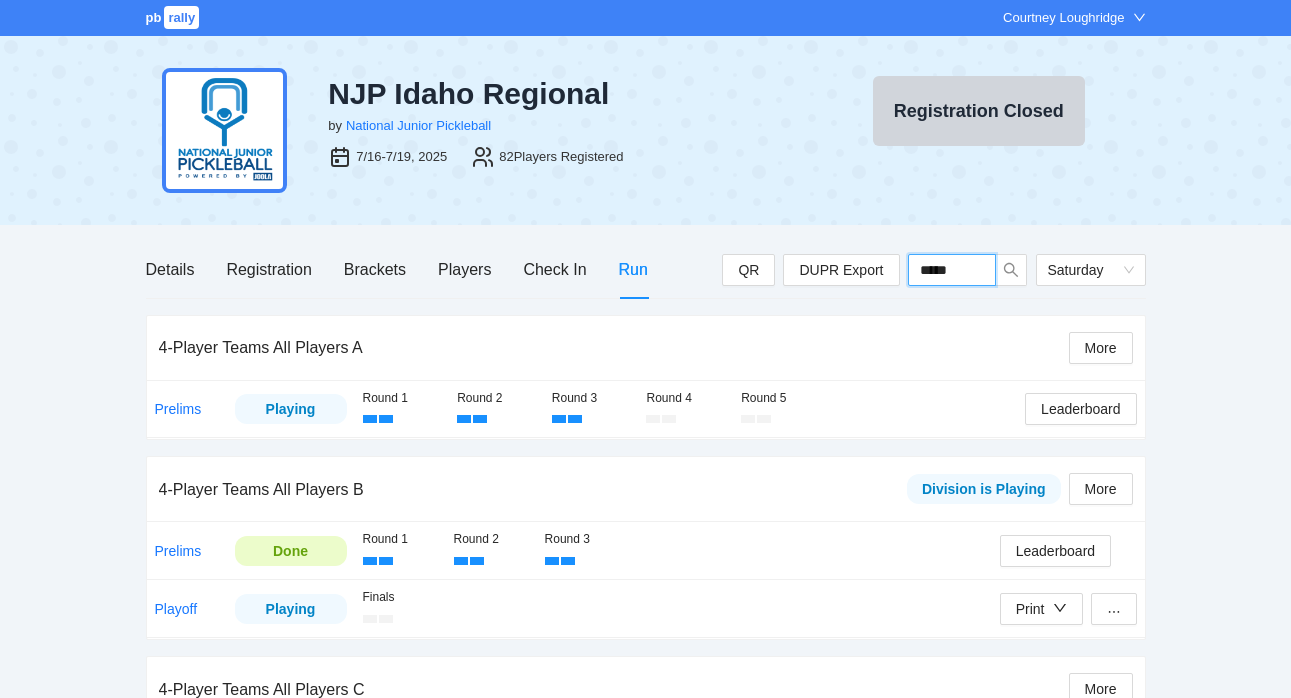 click on "*****" at bounding box center (952, 270) 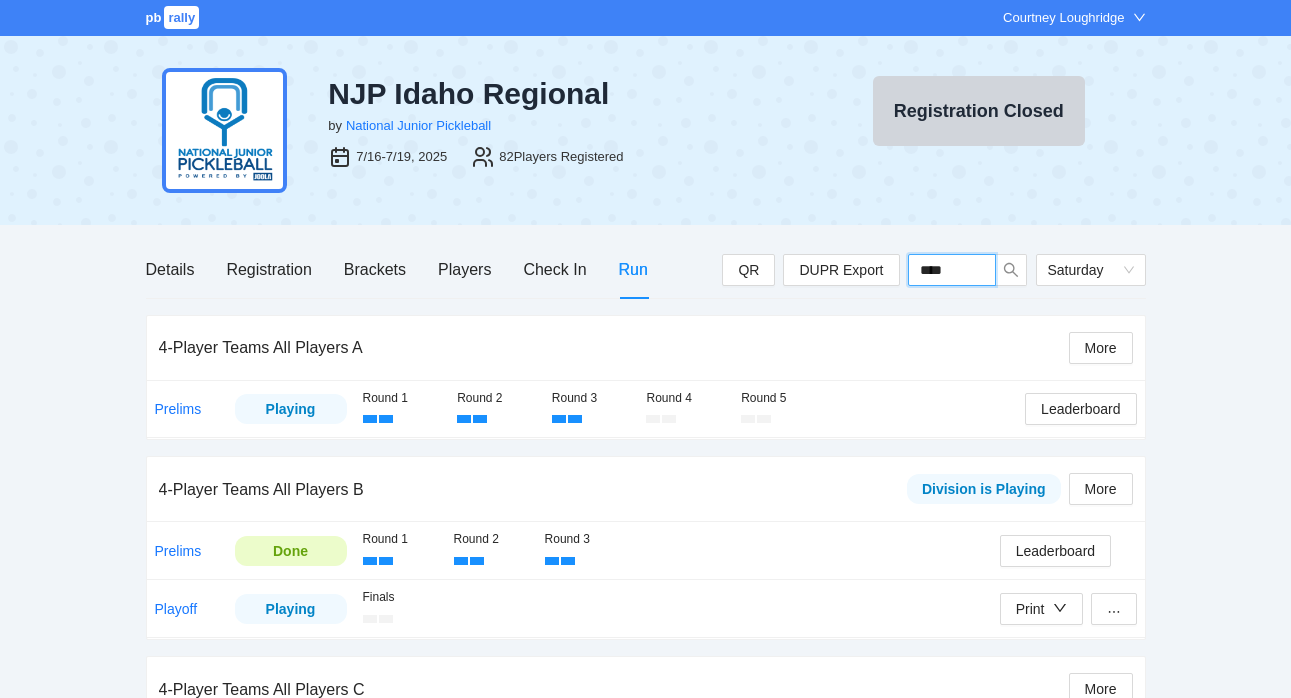 type on "*****" 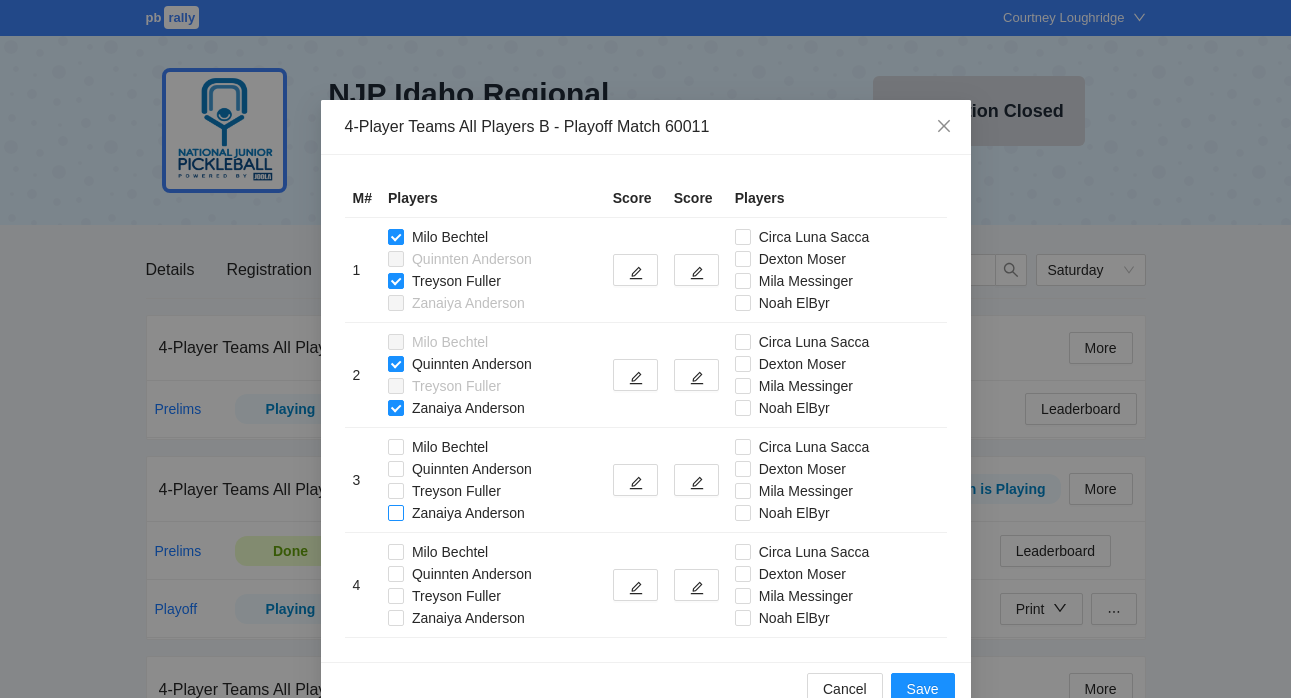 click on "Zanaiya Anderson" at bounding box center (460, 513) 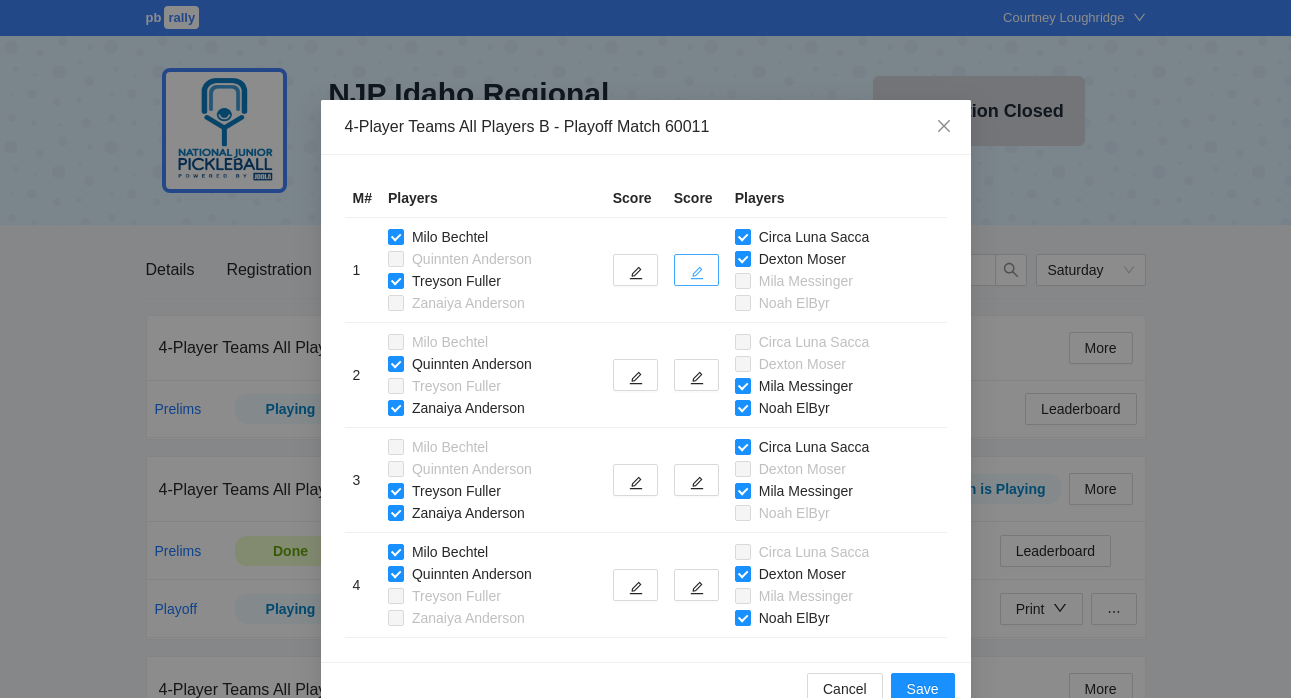 click at bounding box center (696, 270) 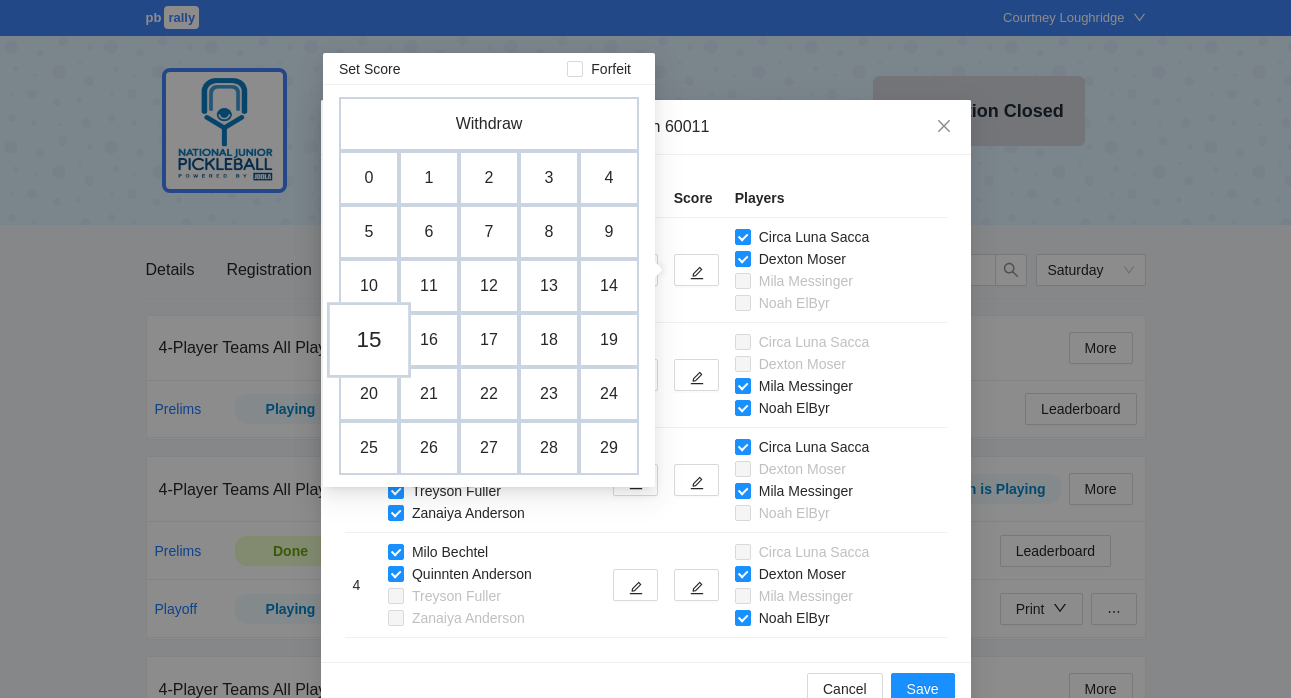 click on "15" at bounding box center [369, 340] 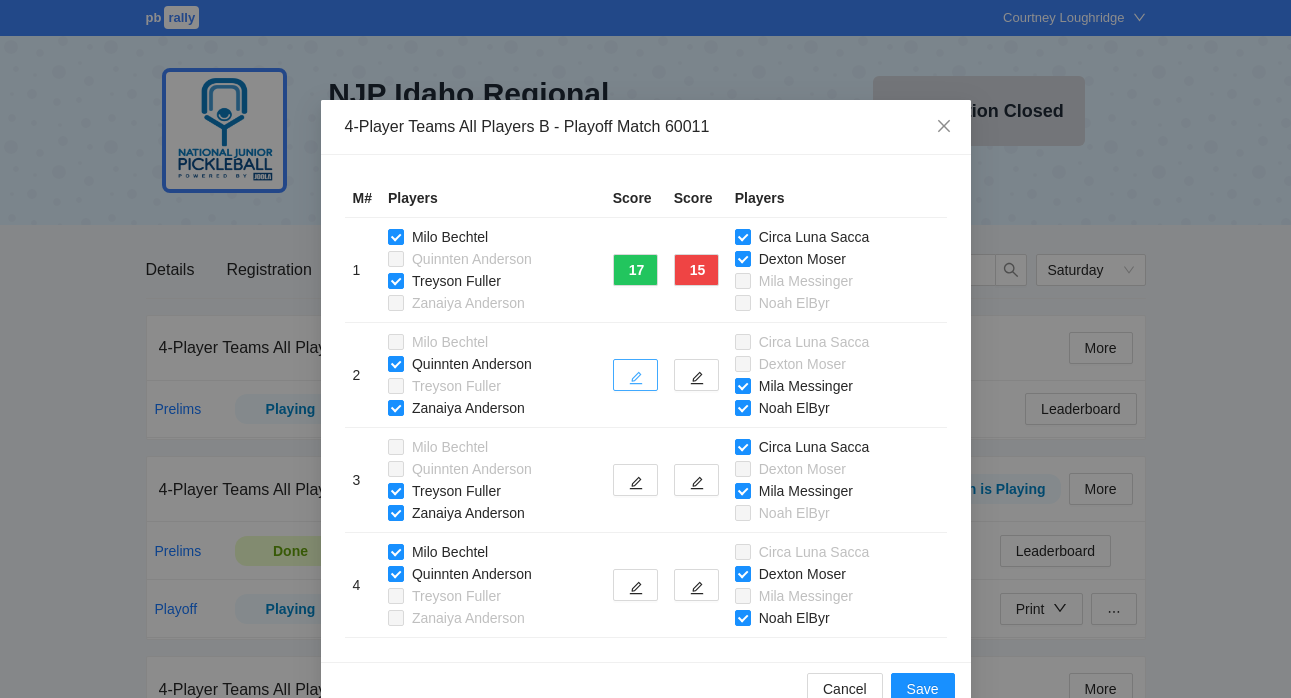 click 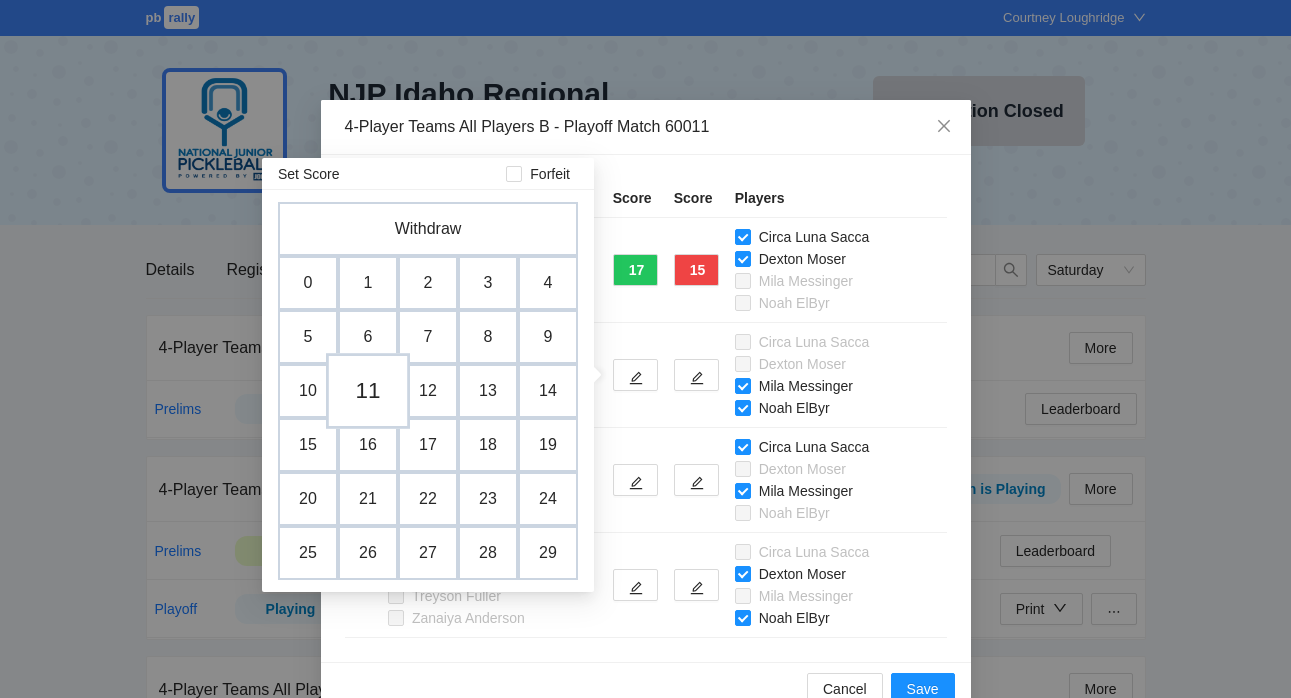 click on "11" at bounding box center (368, 391) 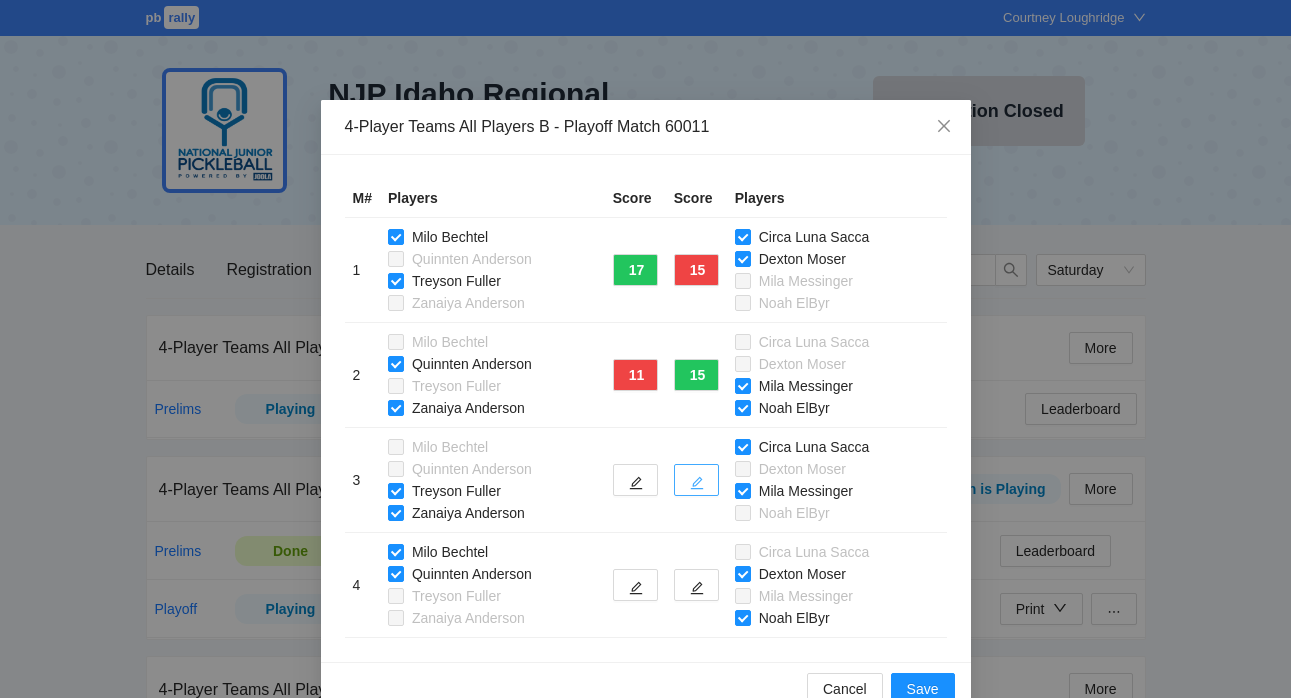 click at bounding box center [696, 480] 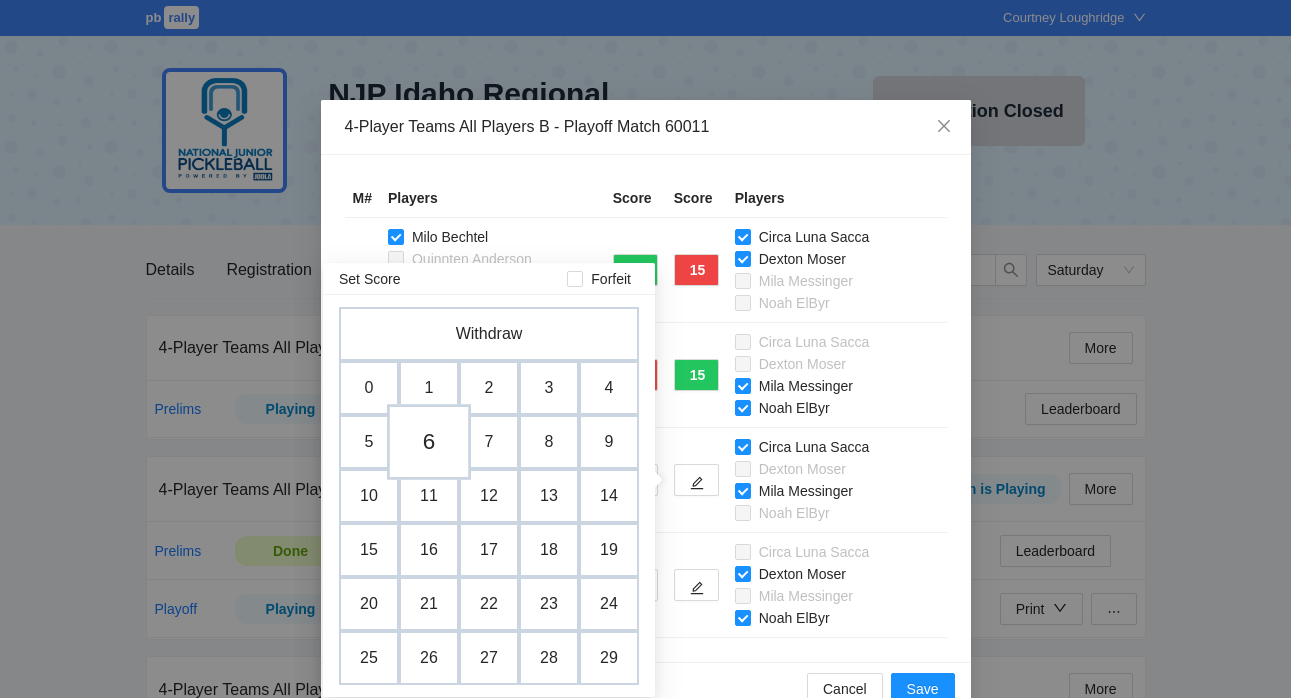click on "6" at bounding box center (429, 442) 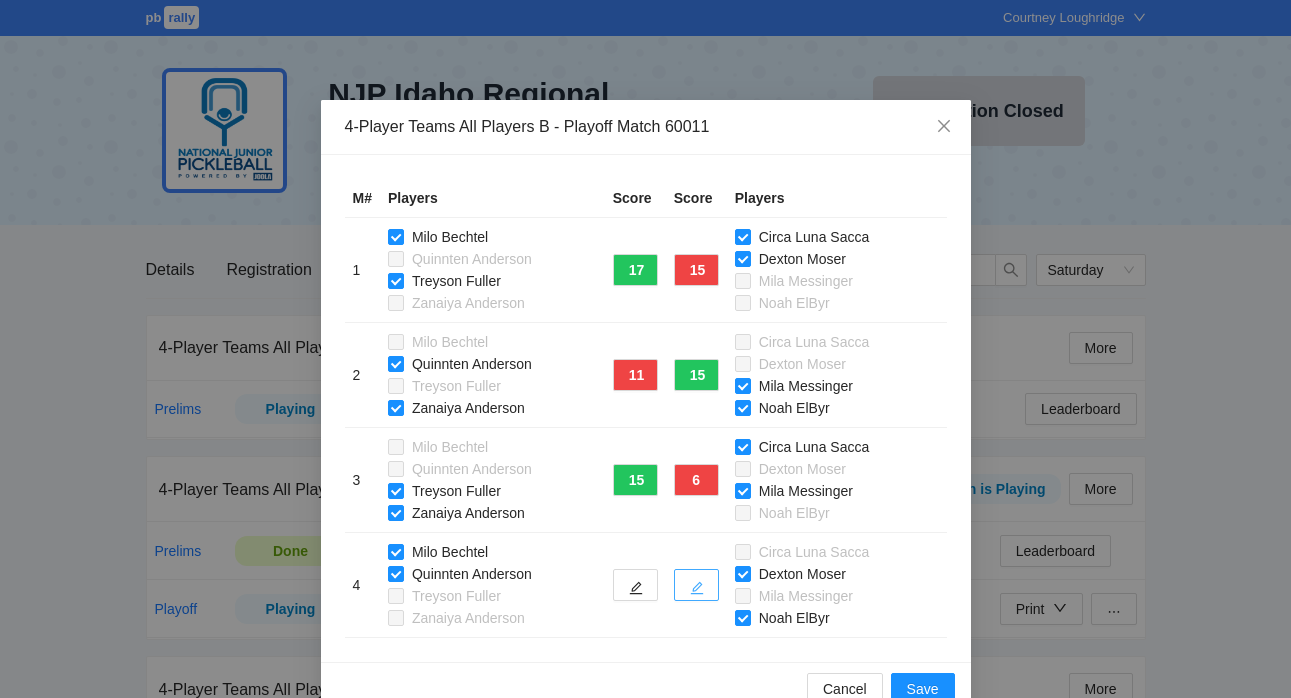 click 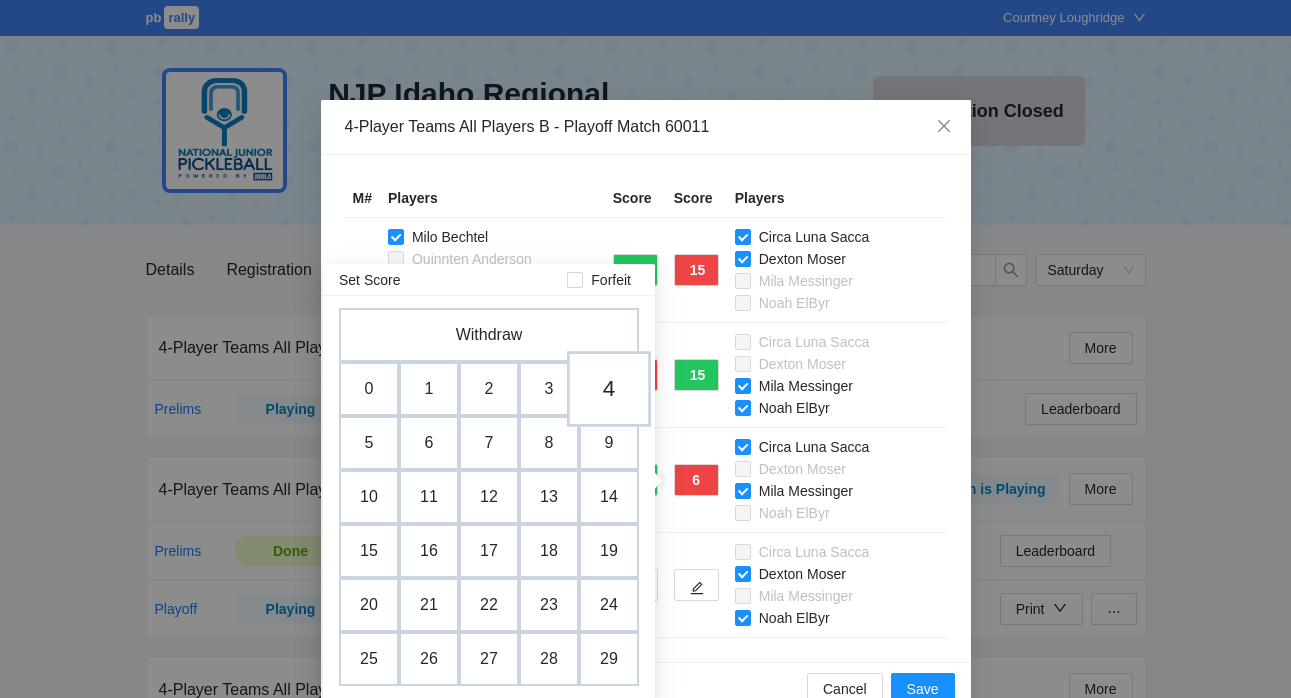 click on "4" at bounding box center [609, 389] 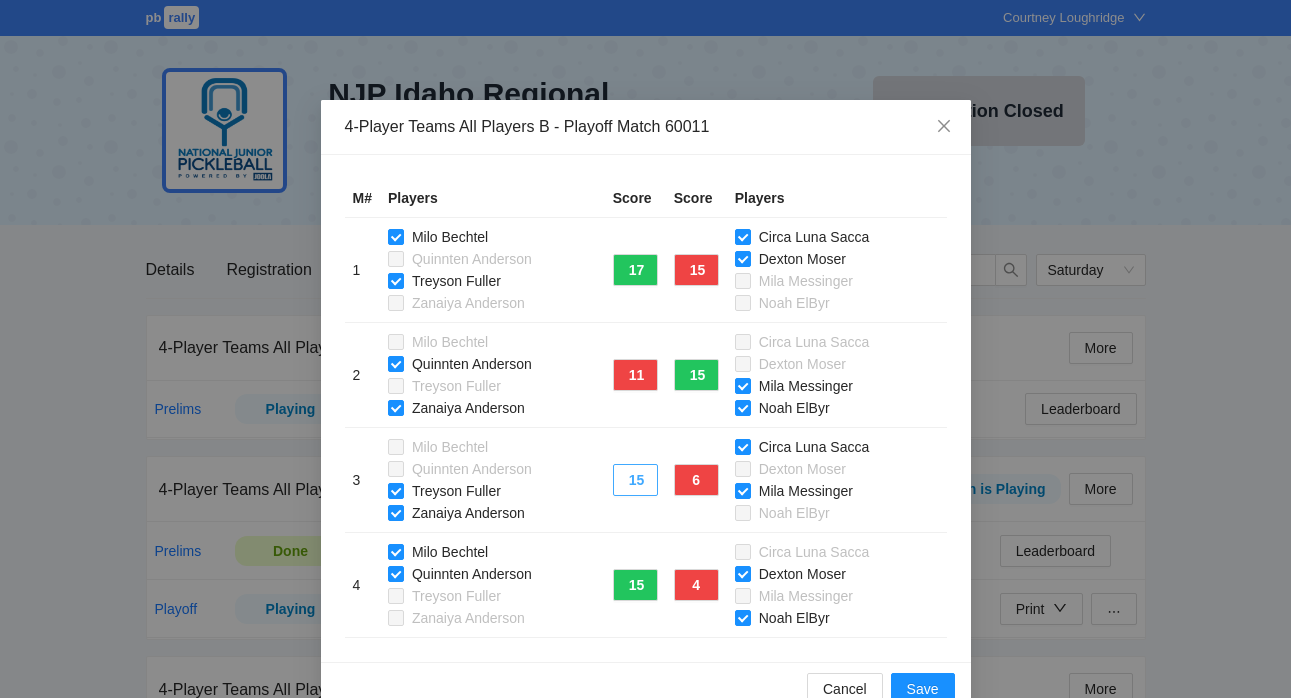 scroll, scrollTop: 41, scrollLeft: 0, axis: vertical 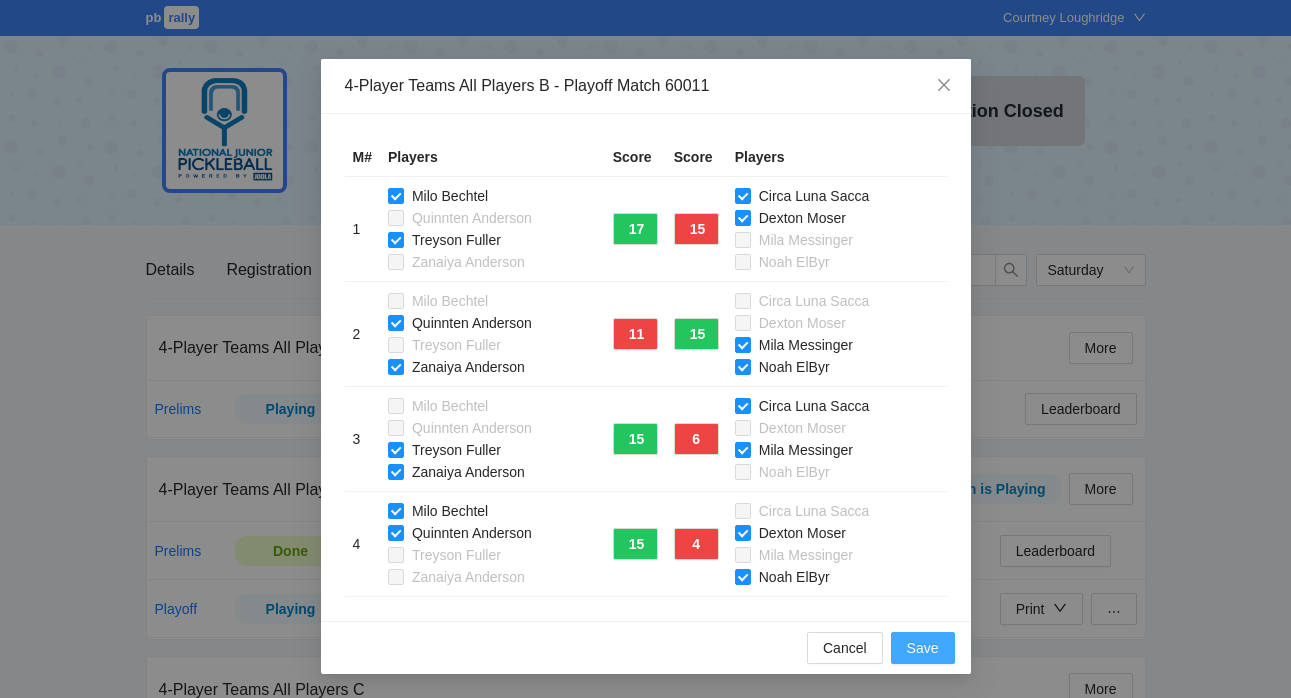 click on "Save" at bounding box center (923, 648) 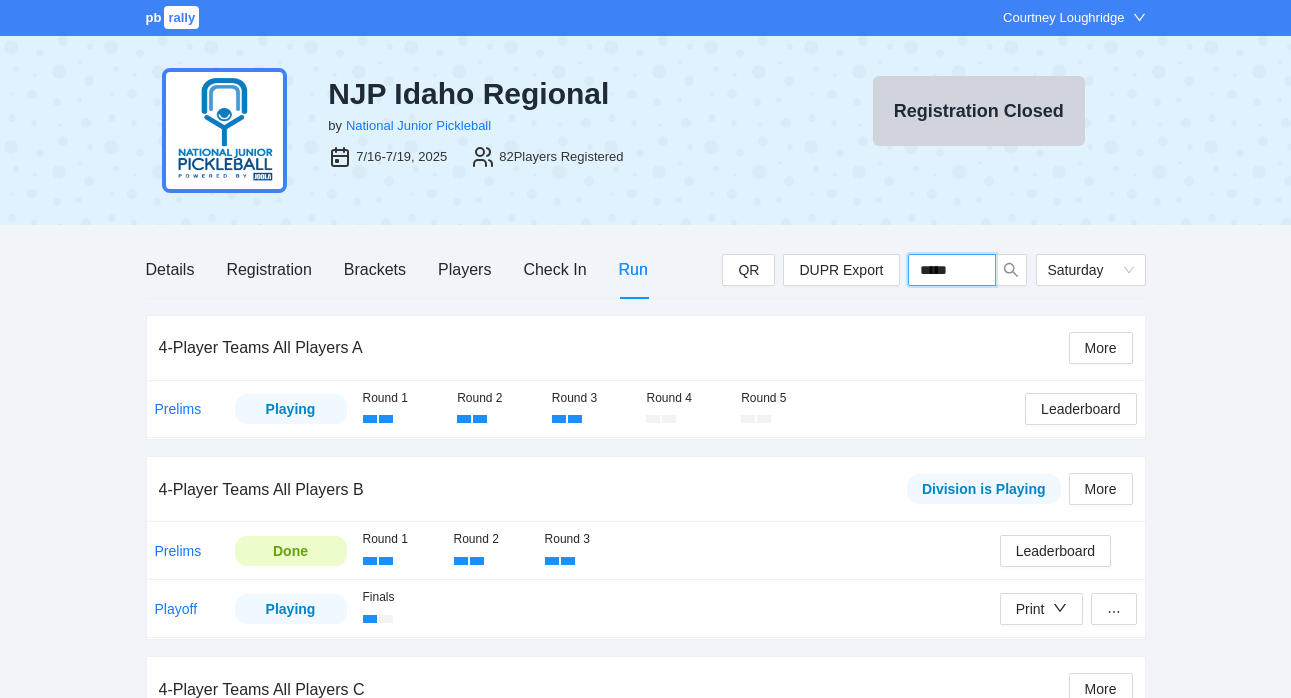 click on "*****" at bounding box center [952, 270] 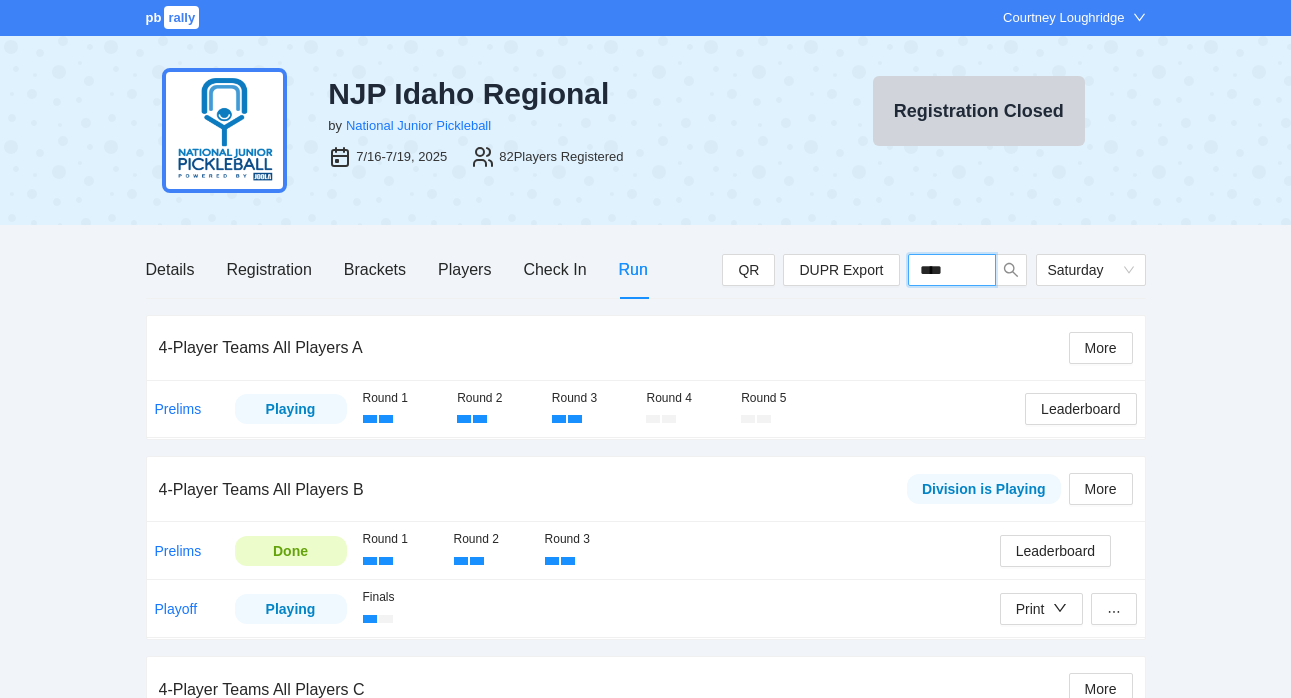 type on "*****" 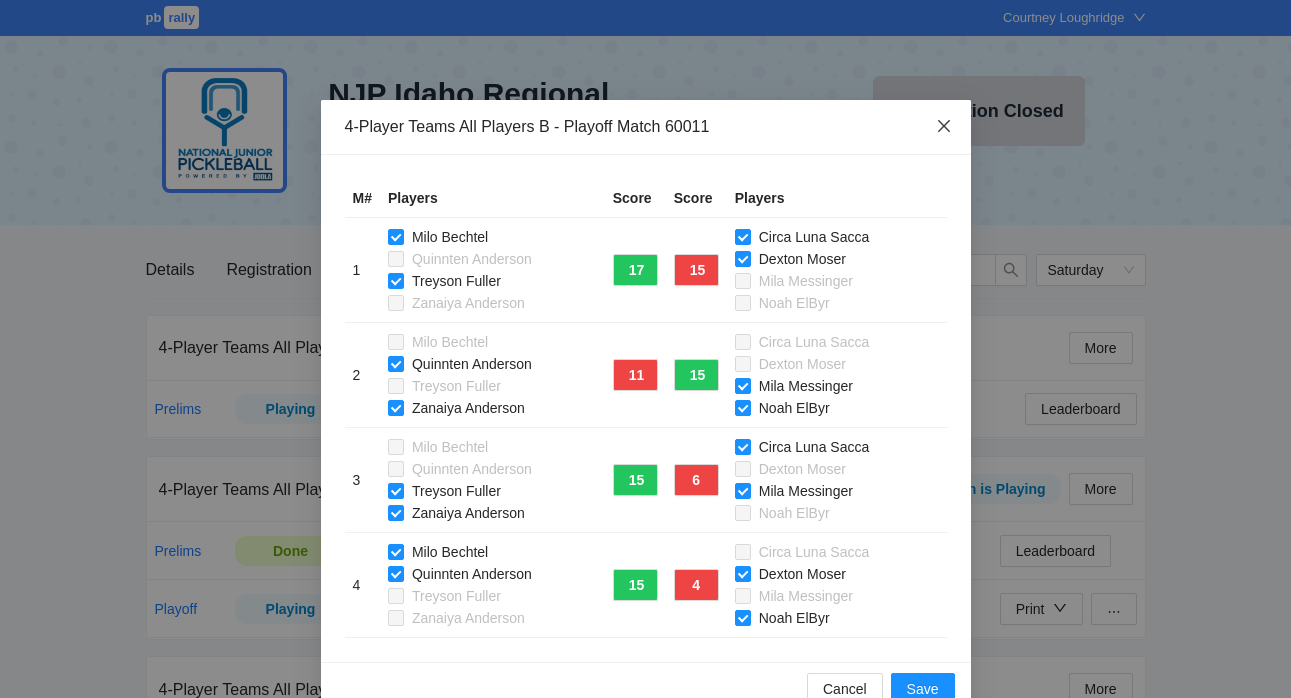 click 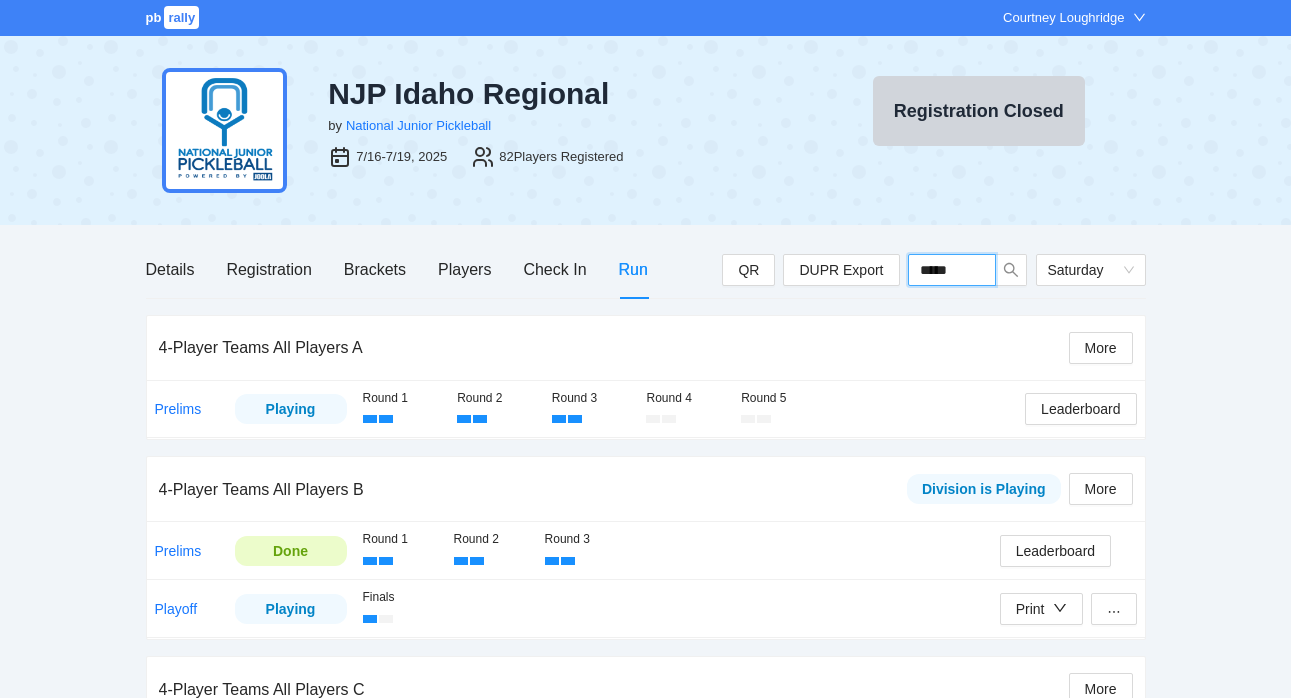 click on "*****" at bounding box center (952, 270) 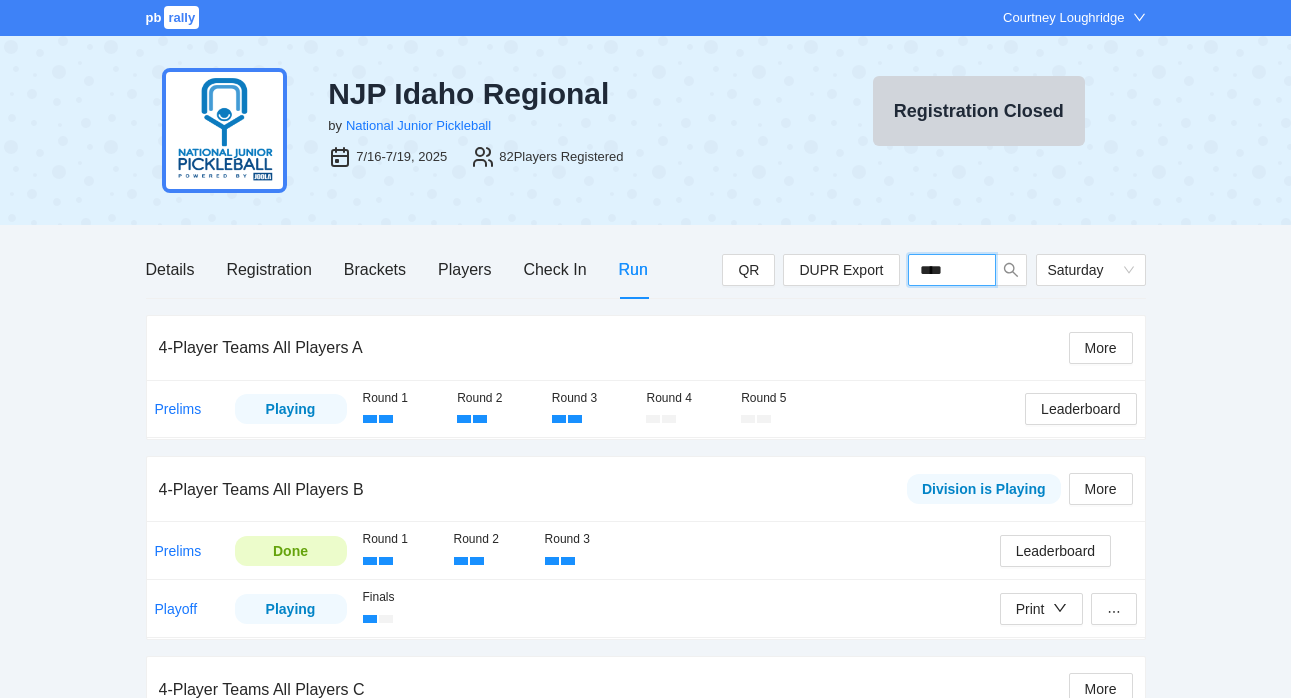 type on "*****" 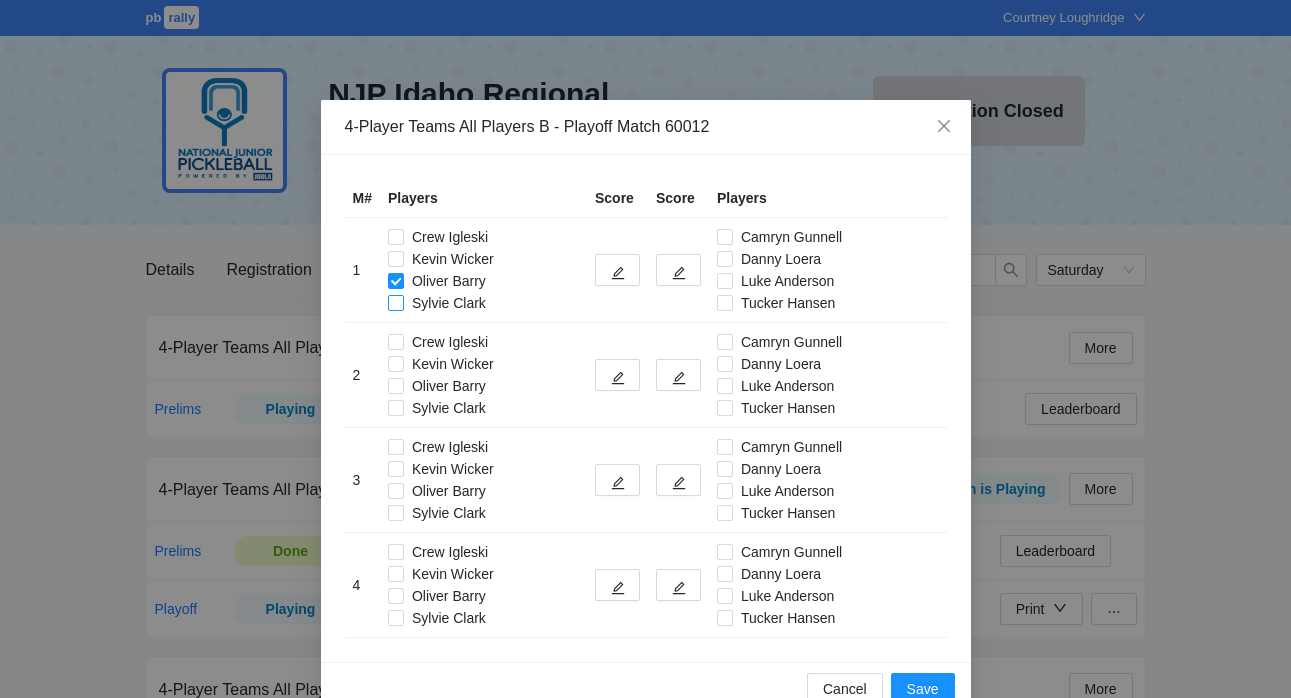 click on "Sylvie Clark" at bounding box center (449, 303) 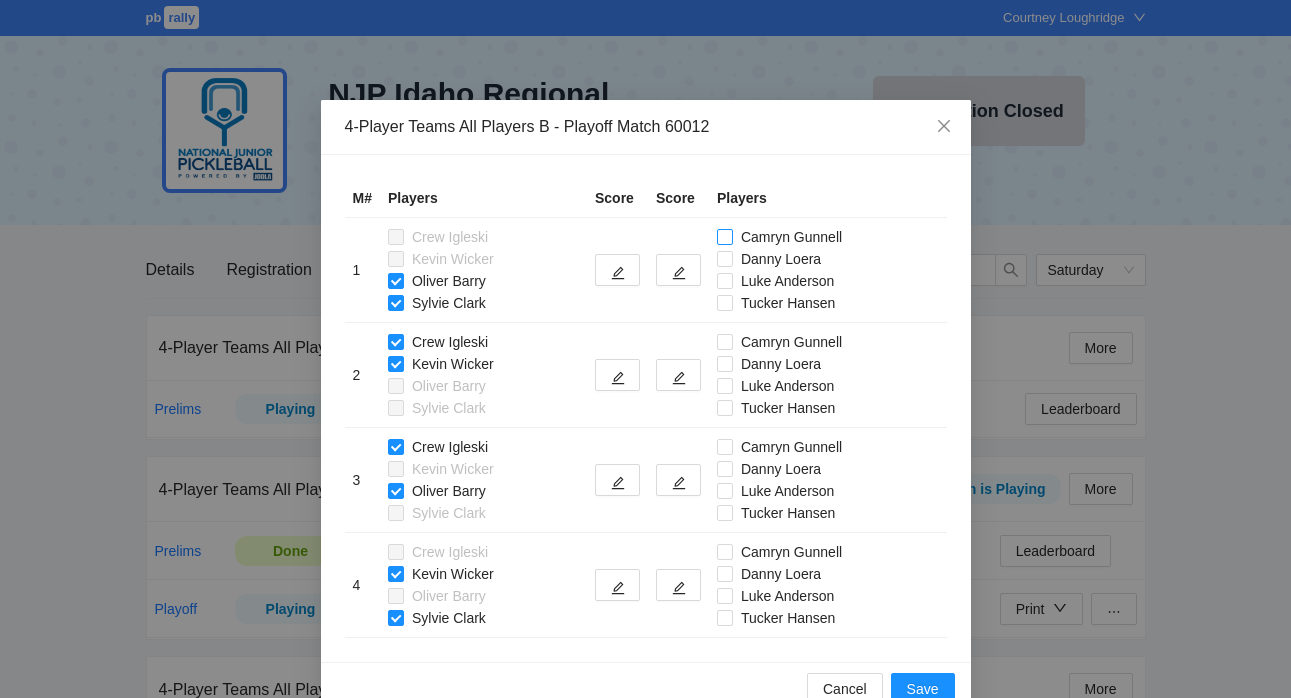 click on "Camryn Gunnell" at bounding box center (783, 237) 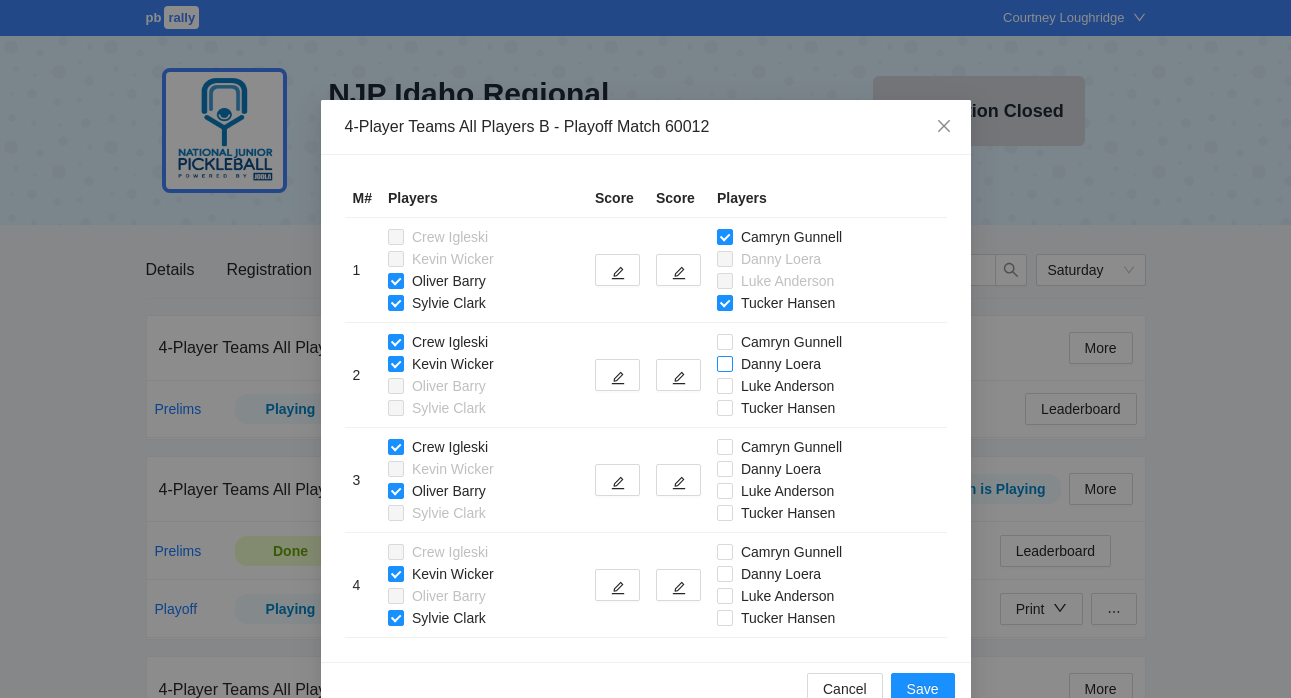 click on "Danny Loera" at bounding box center (781, 364) 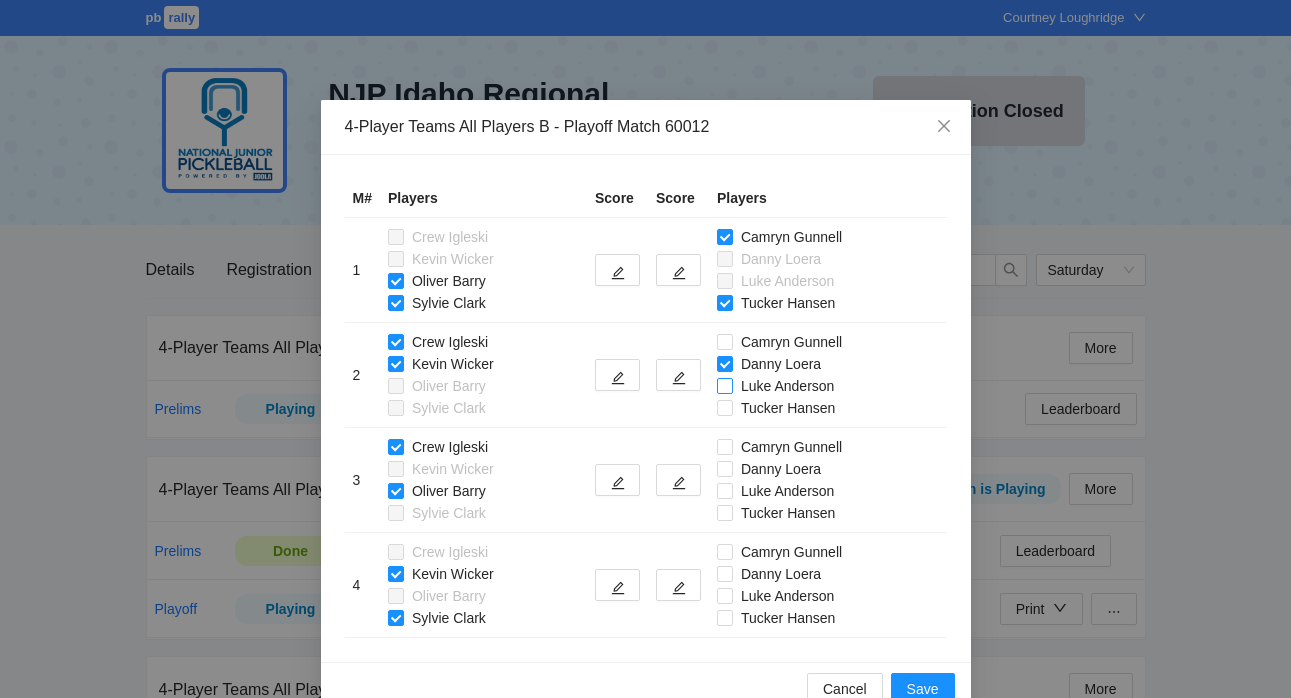 click on "Luke Anderson" at bounding box center [787, 386] 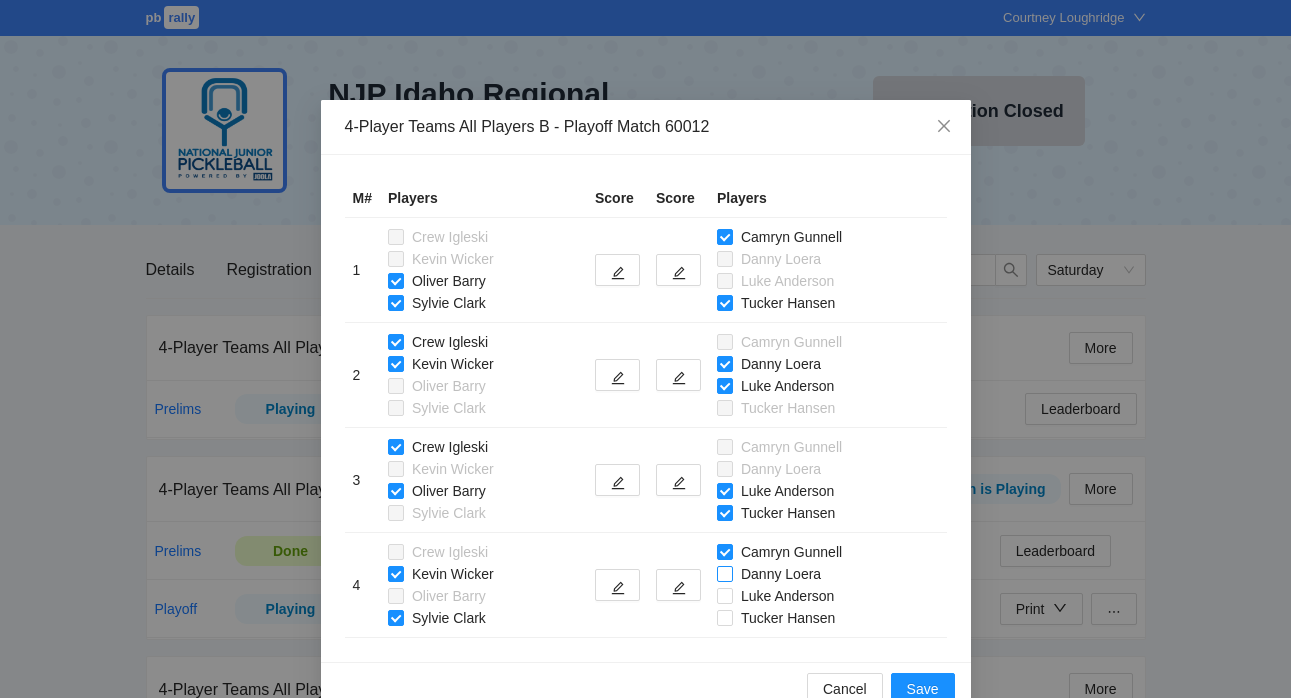 click on "Danny Loera" at bounding box center (773, 574) 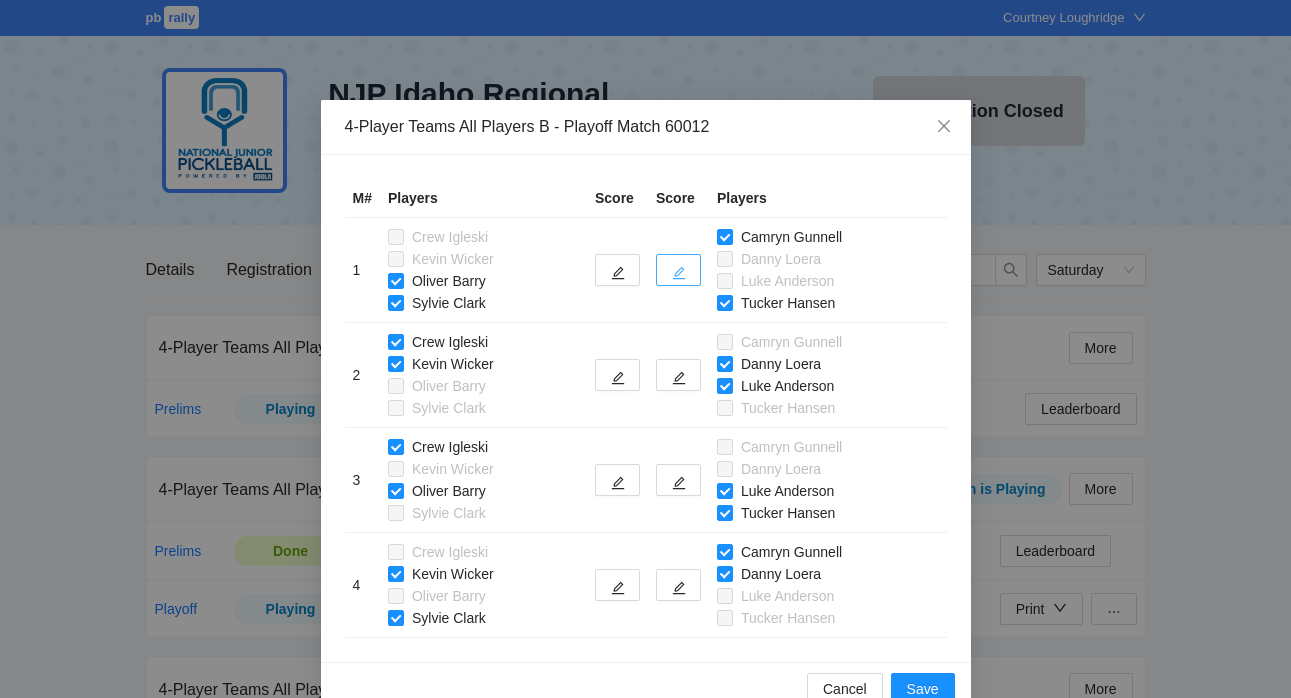 click 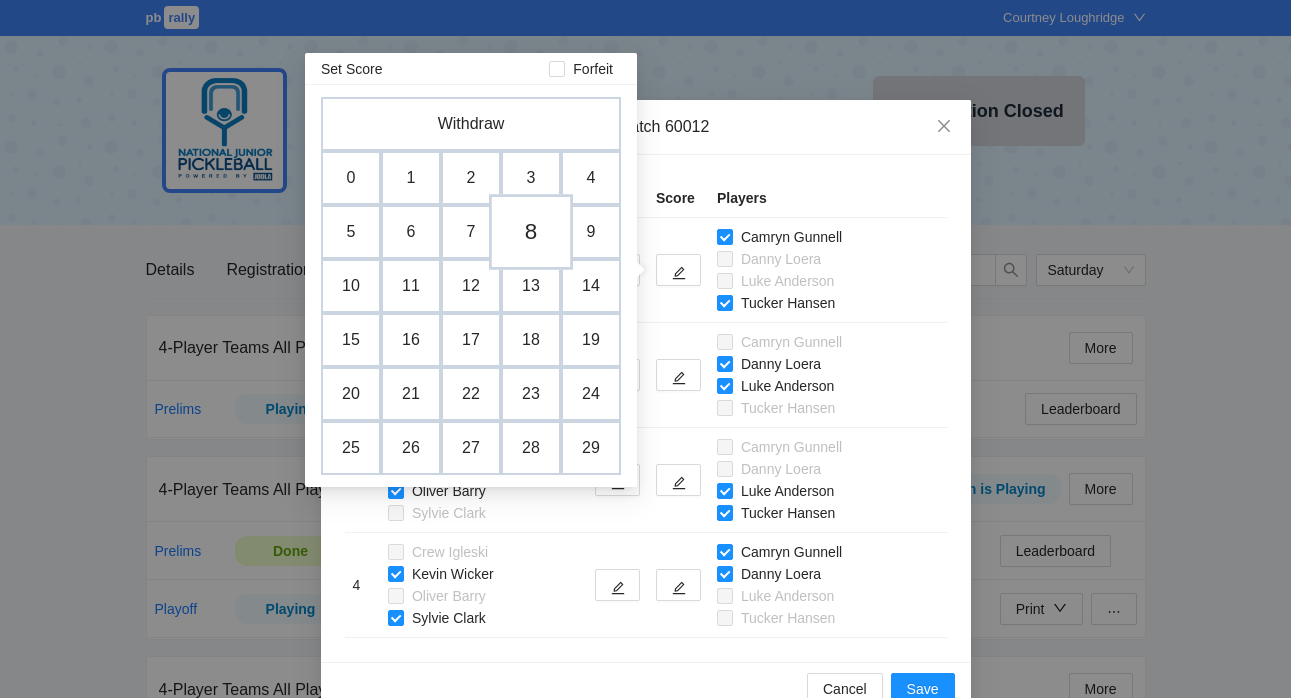 click on "8" at bounding box center (531, 232) 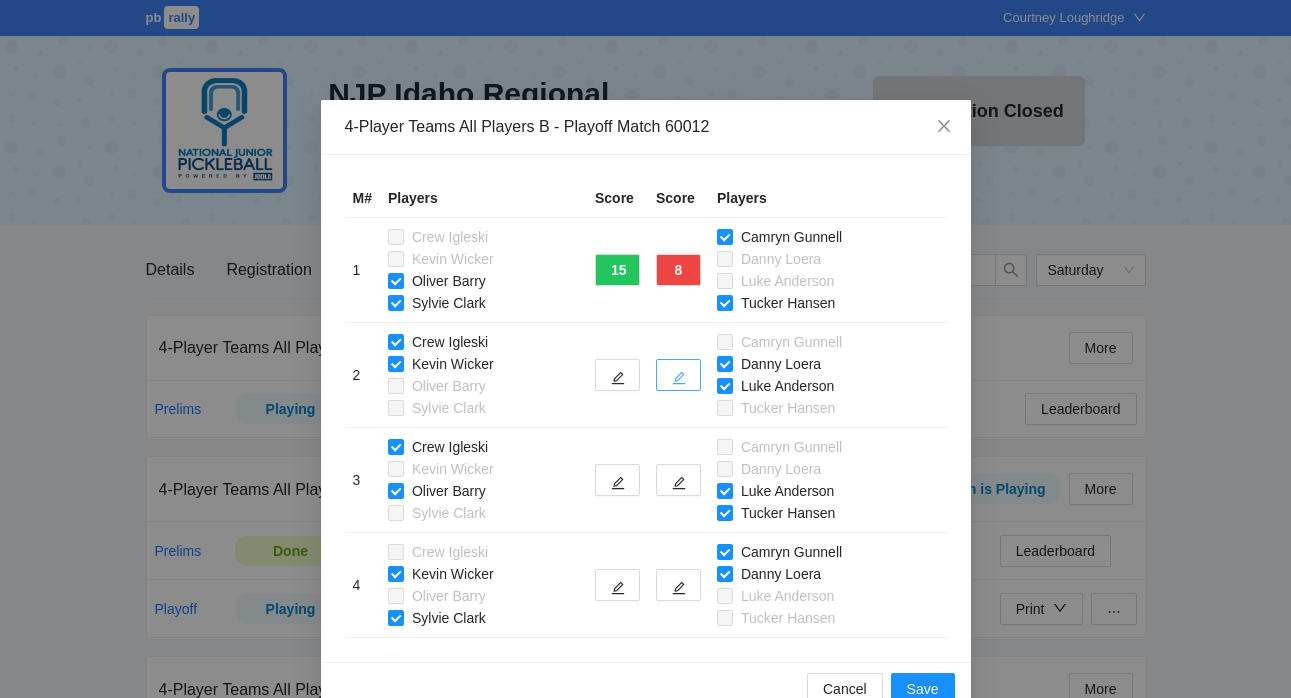 click 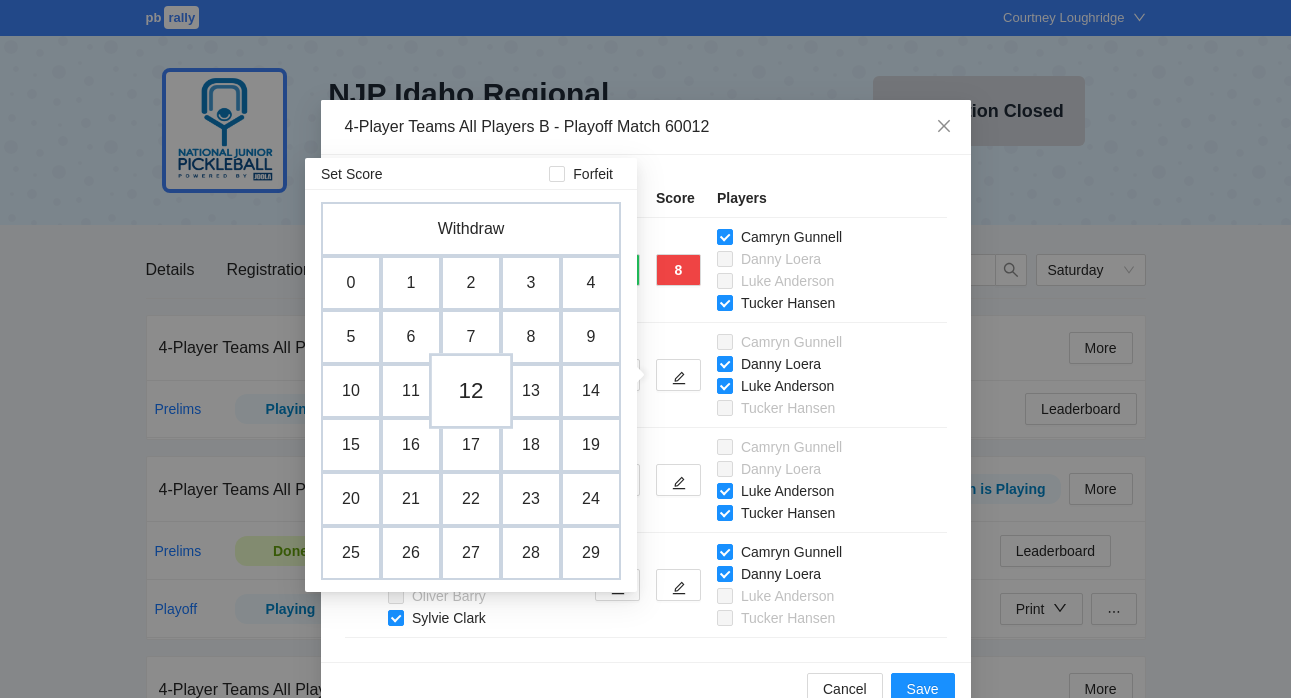 click on "12" at bounding box center [471, 391] 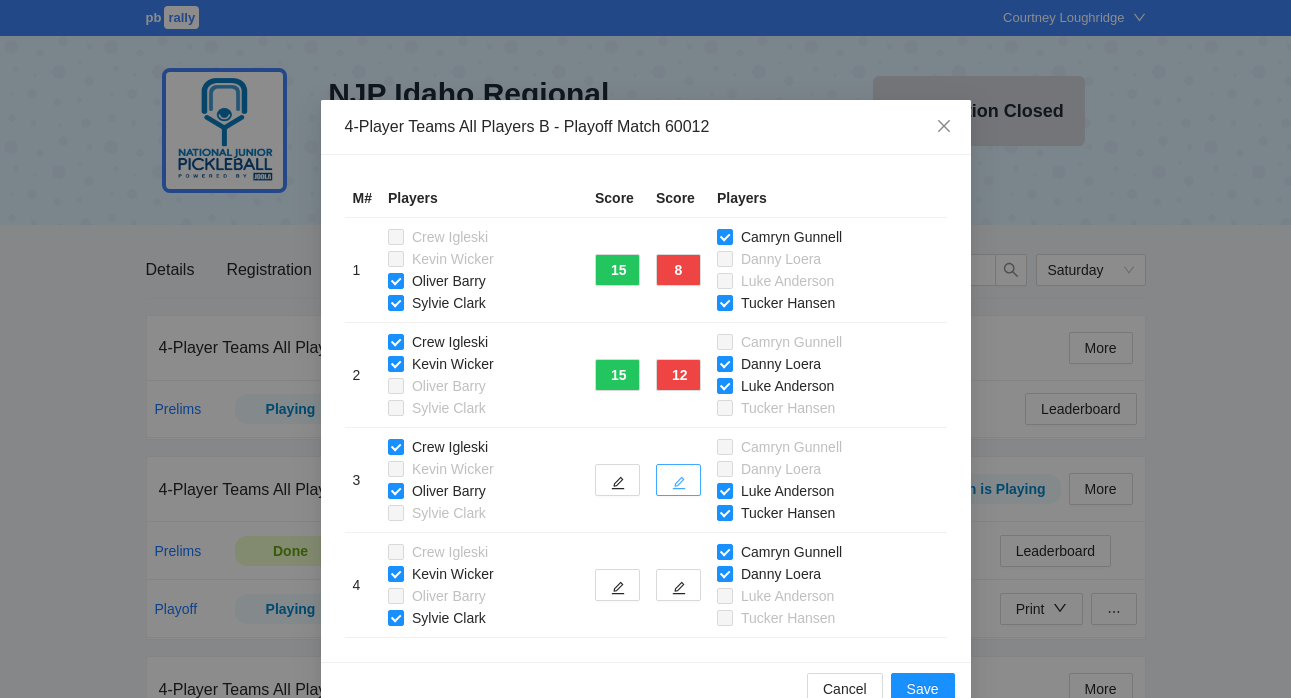 click 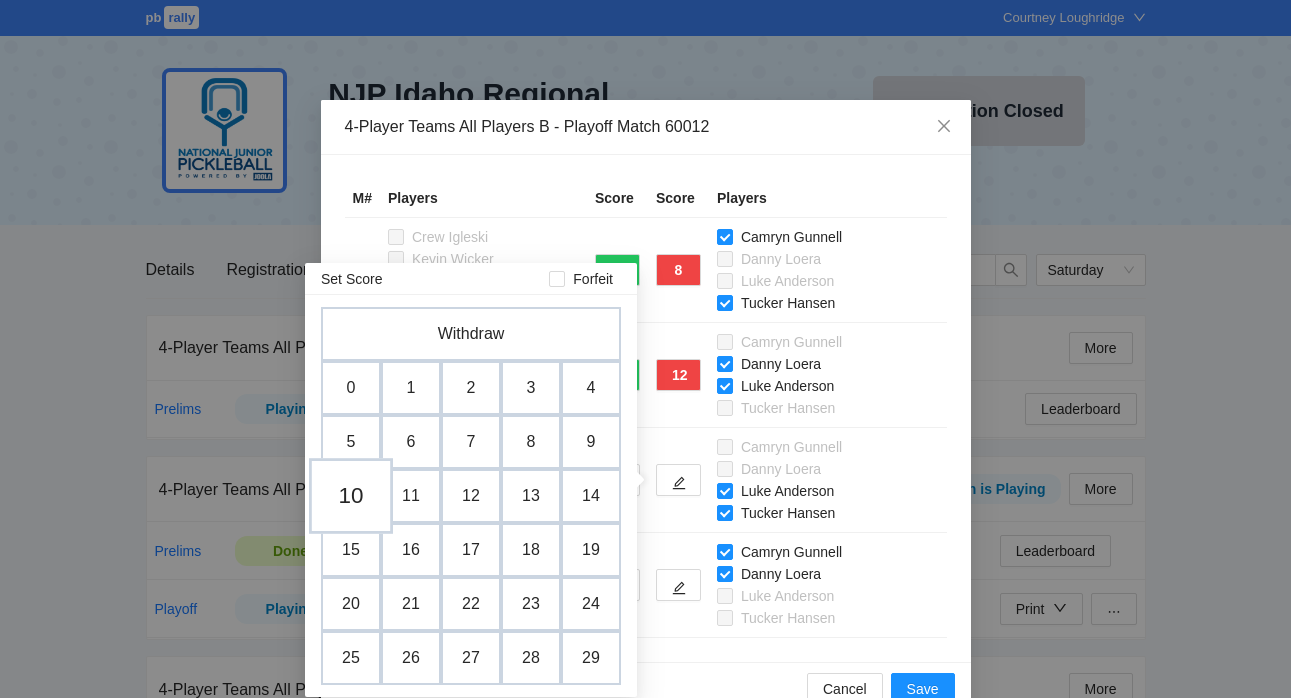 click on "10" at bounding box center (351, 496) 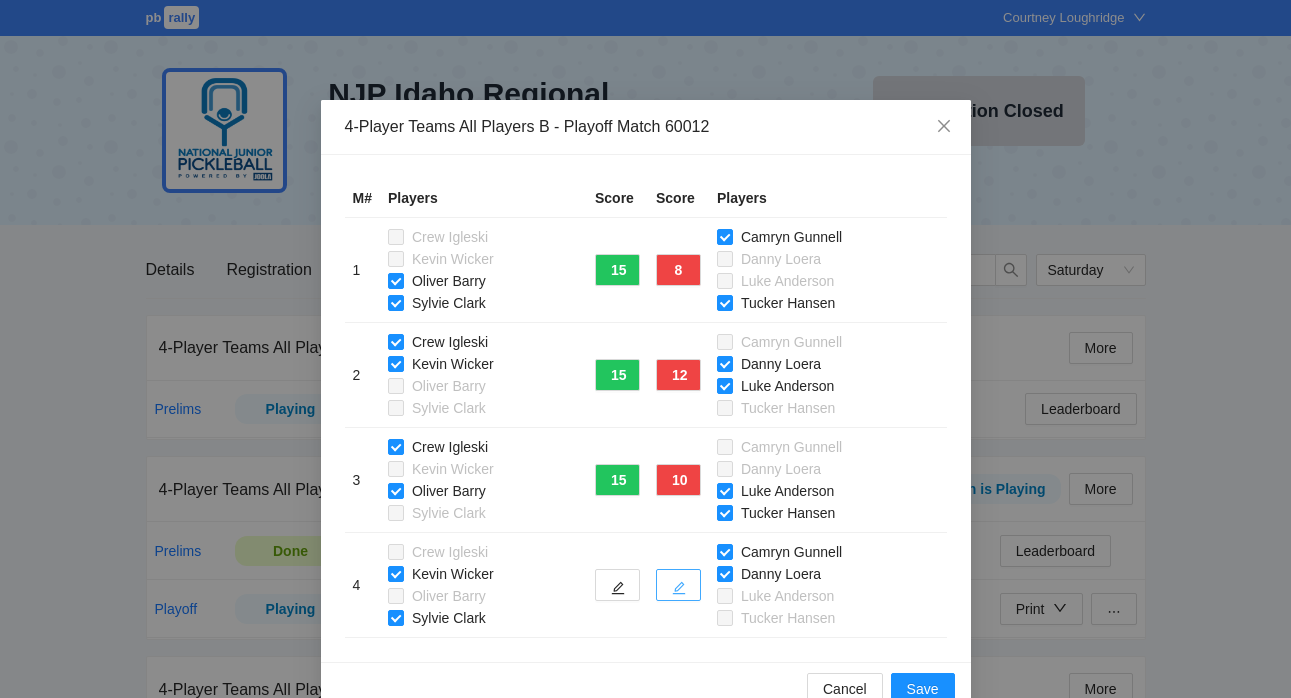 click 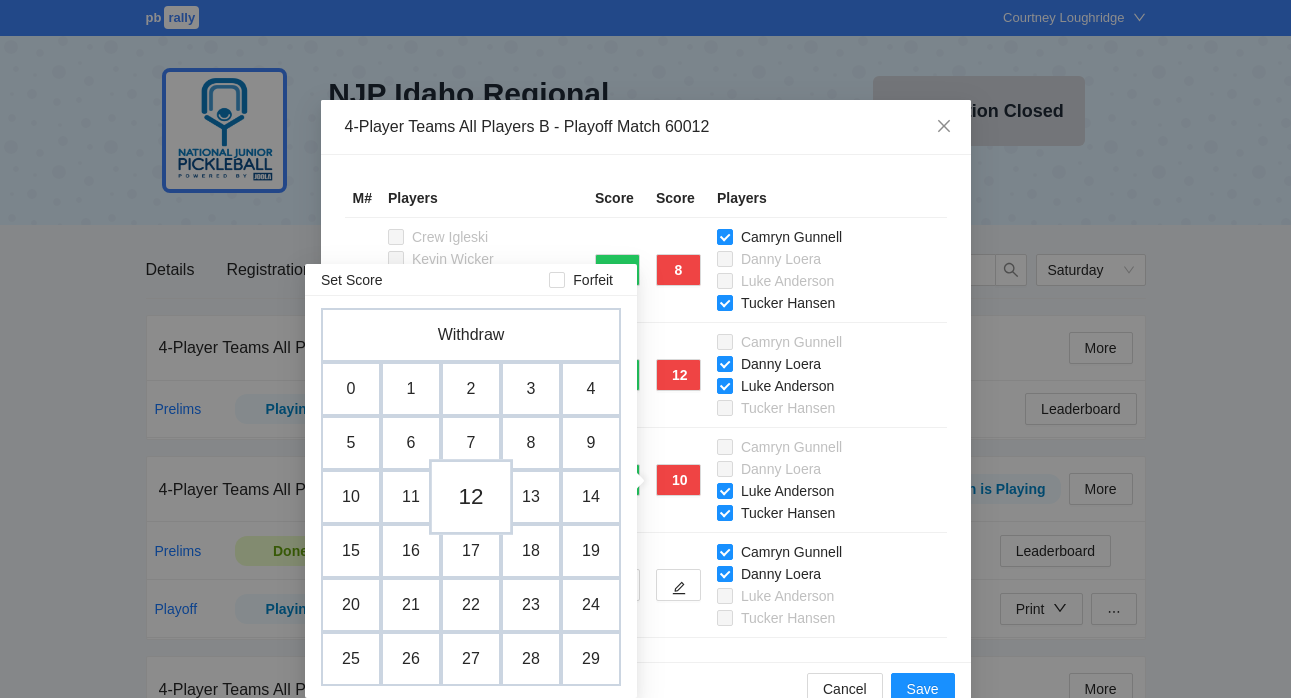click on "12" at bounding box center (471, 497) 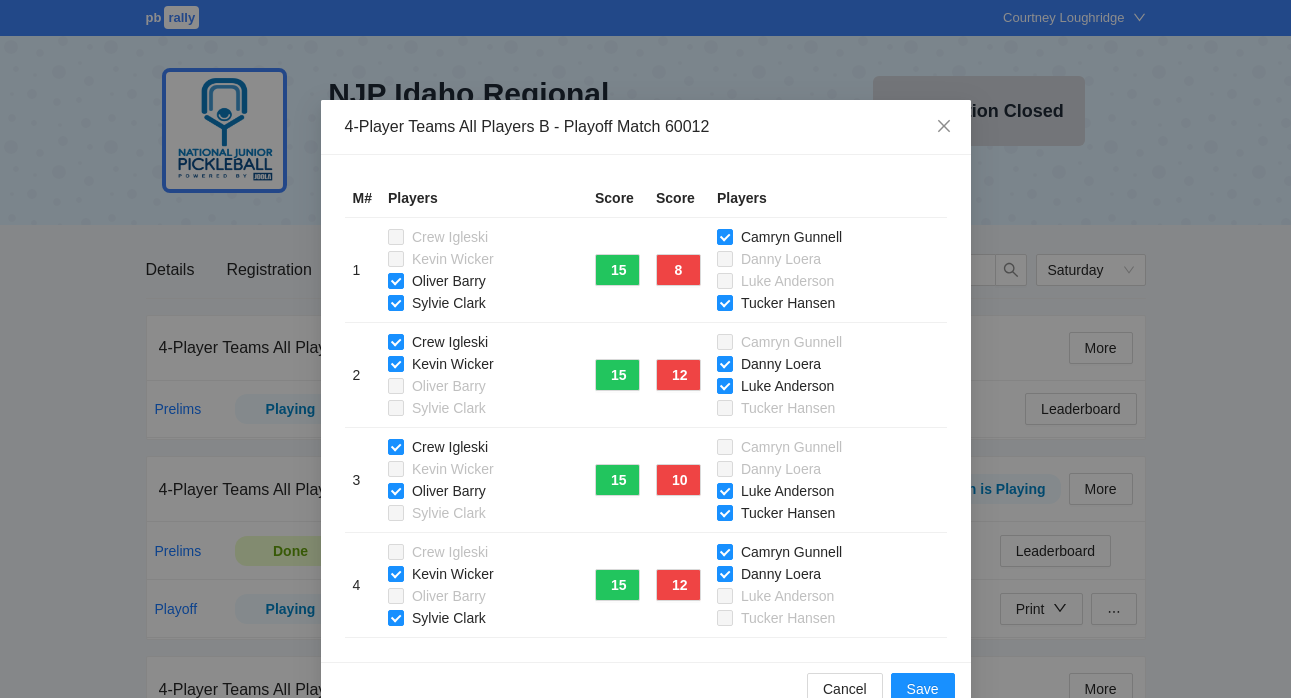 scroll, scrollTop: 41, scrollLeft: 0, axis: vertical 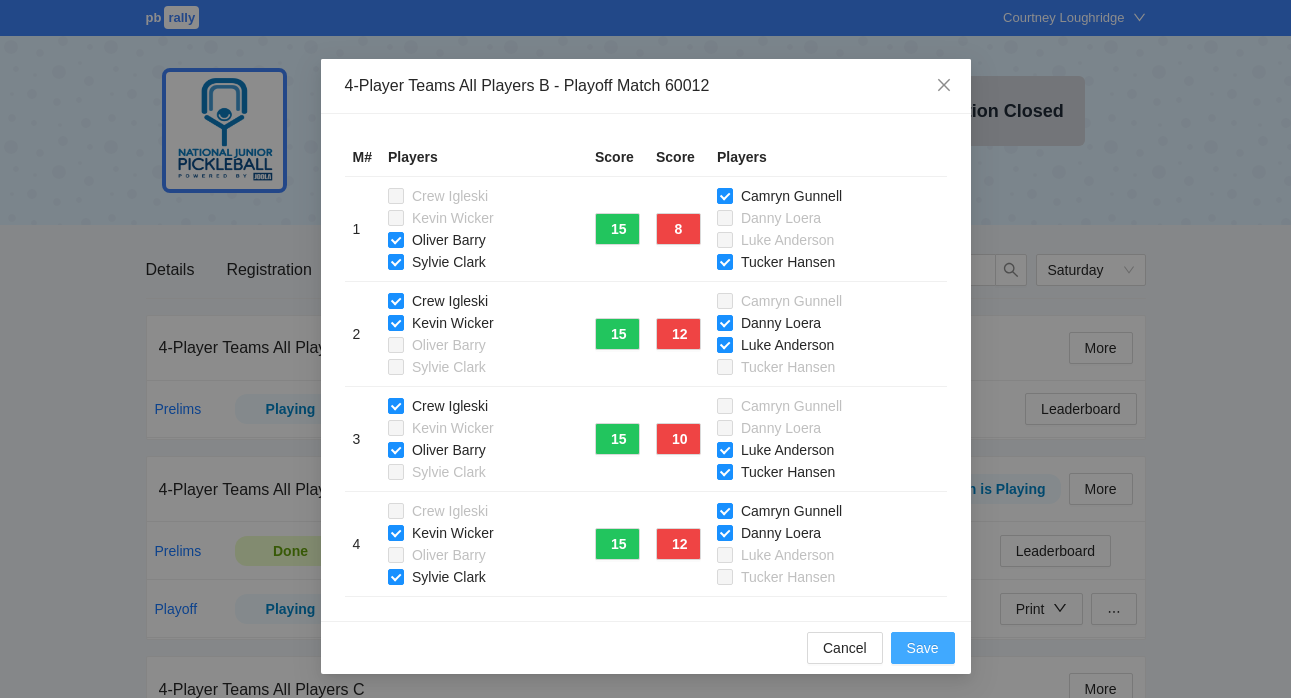 click on "Save" at bounding box center [923, 648] 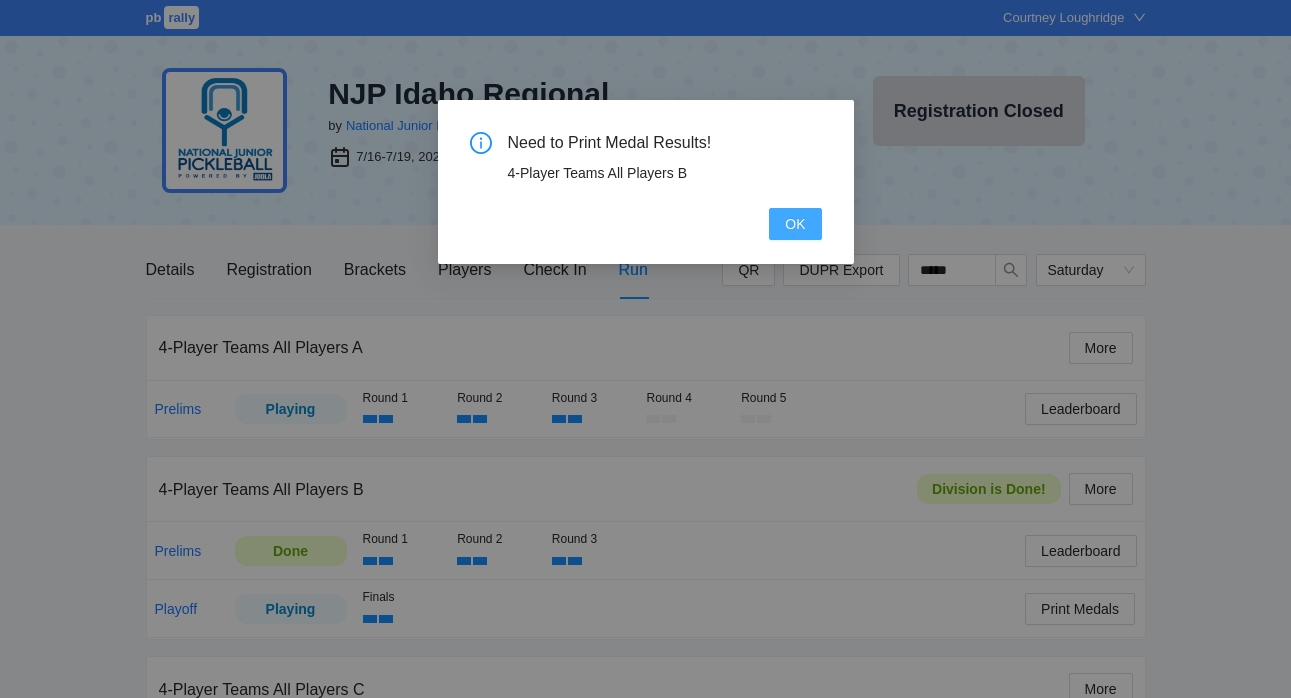click on "OK" at bounding box center [795, 224] 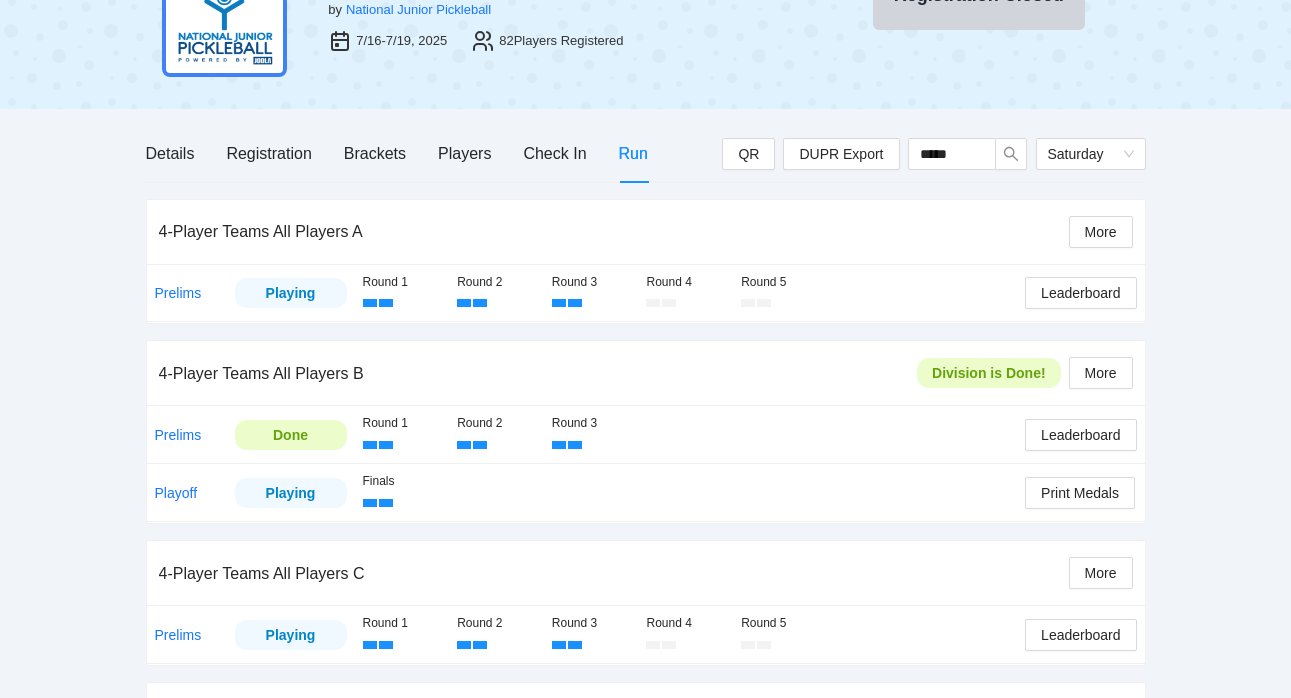 scroll, scrollTop: 123, scrollLeft: 0, axis: vertical 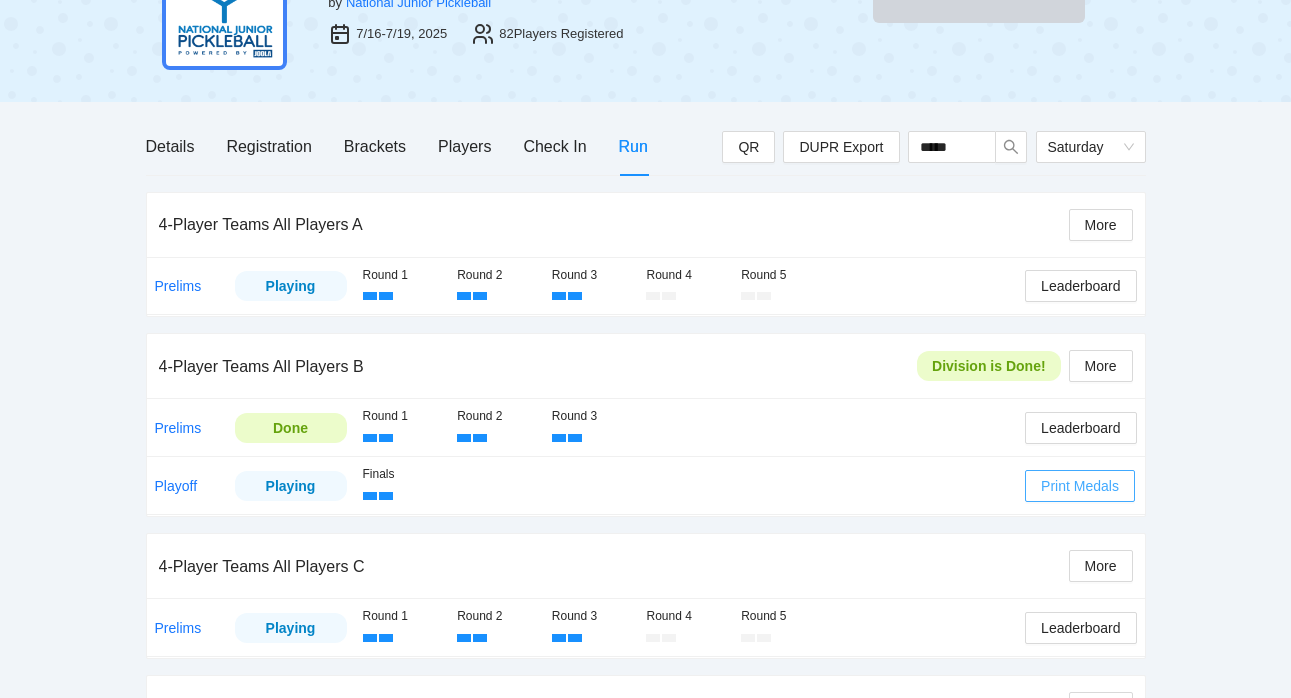 click on "Print Medals" at bounding box center [1080, 486] 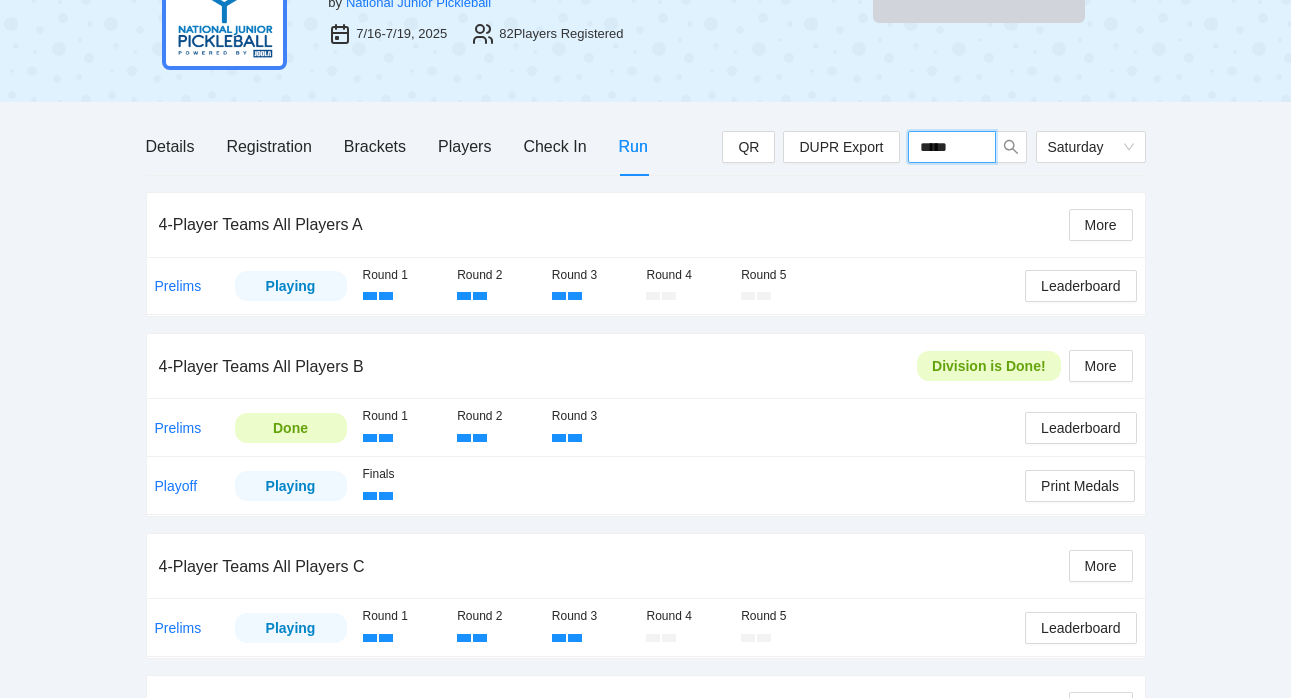 click on "*****" at bounding box center (952, 147) 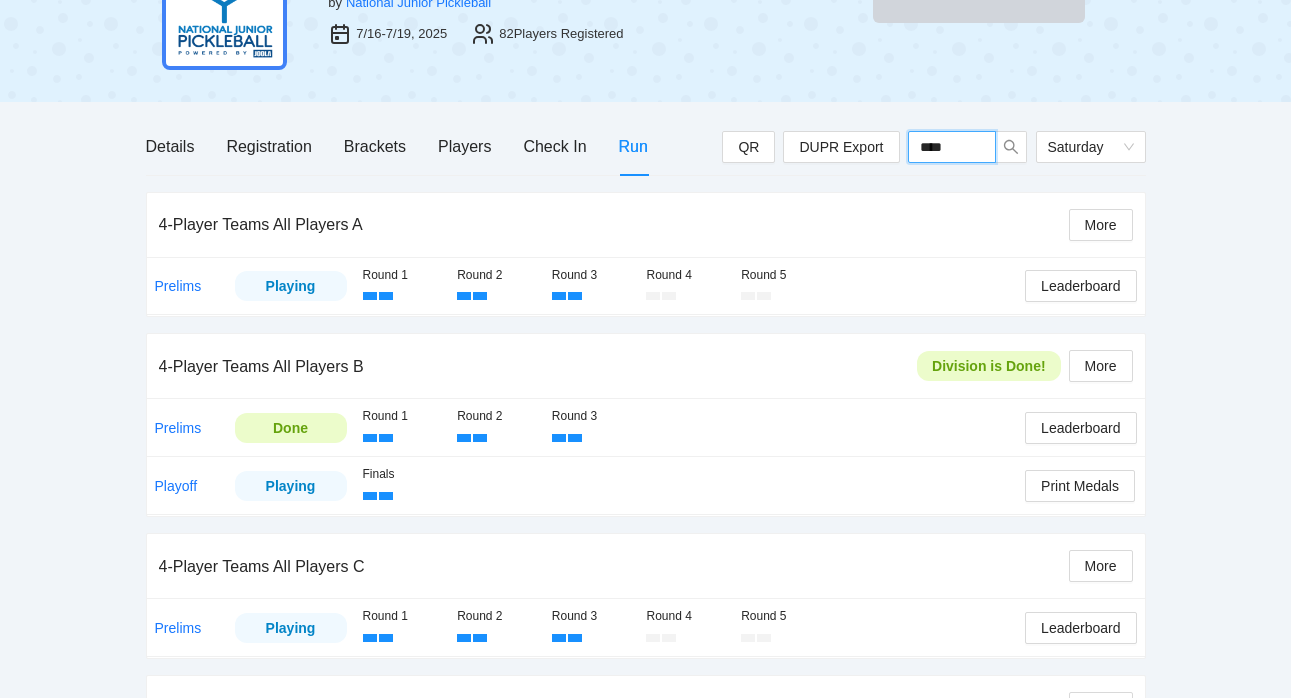 type on "*****" 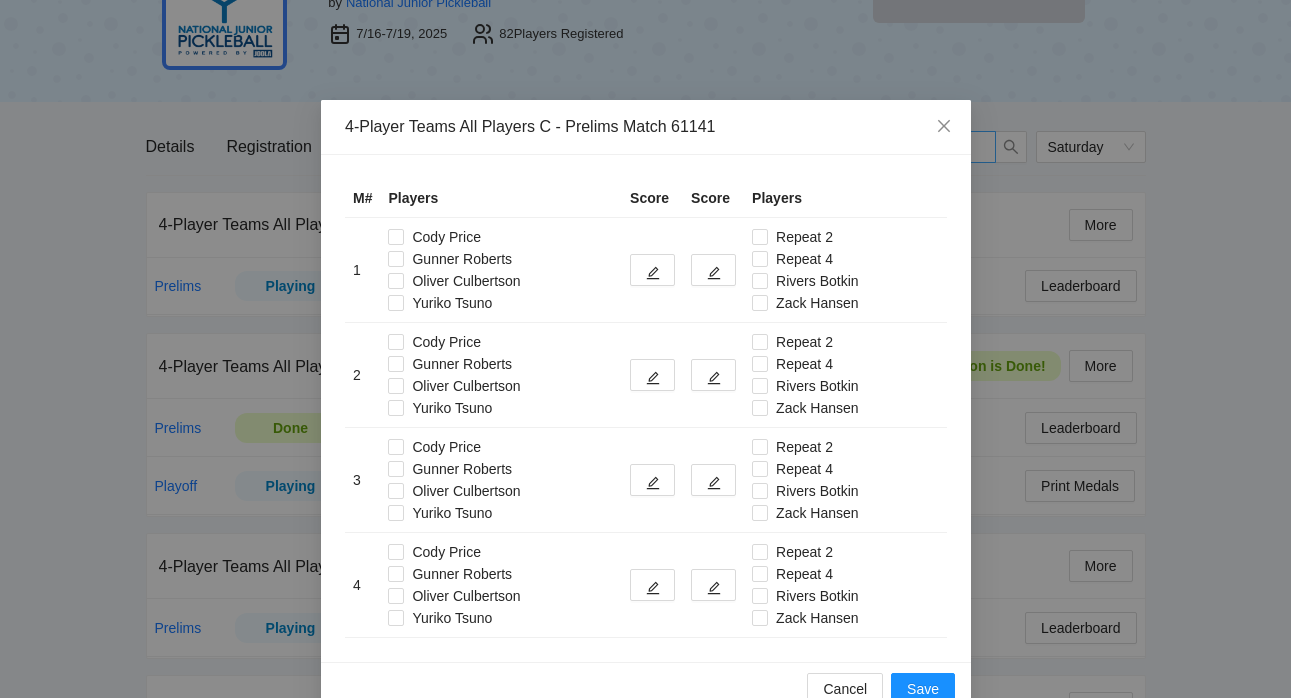 type on "*****" 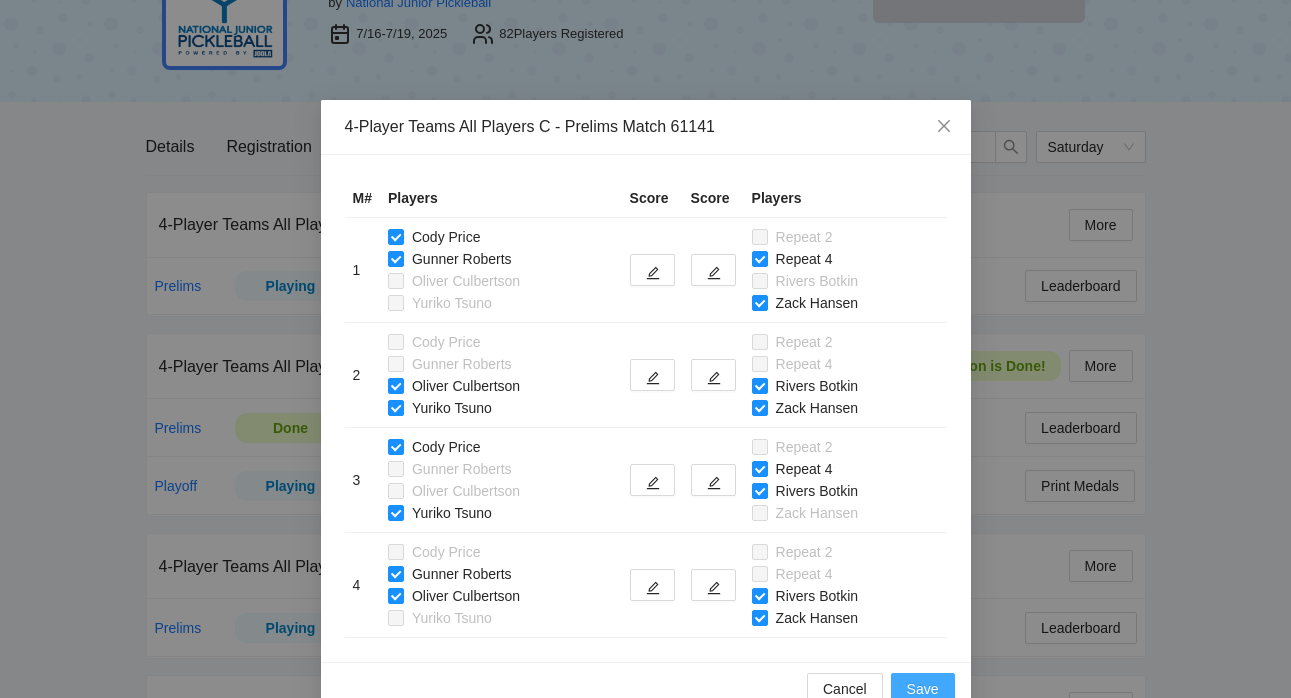 click on "Save" at bounding box center [923, 689] 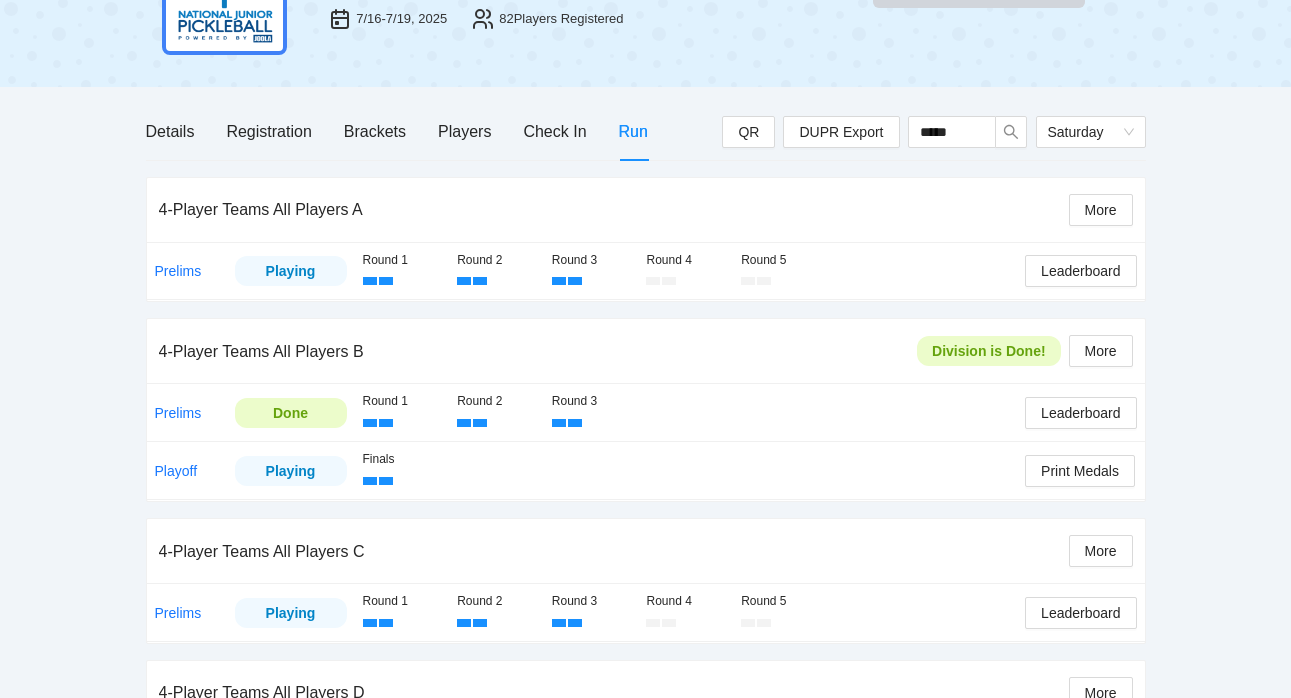scroll, scrollTop: 0, scrollLeft: 0, axis: both 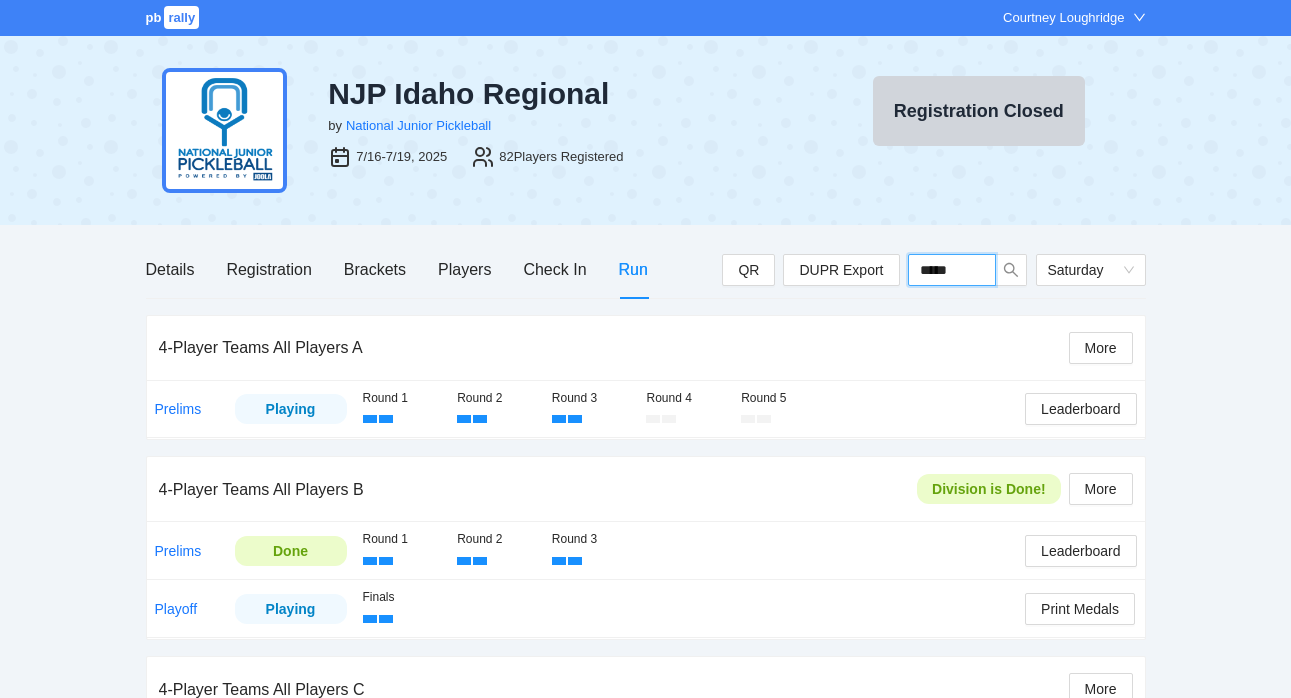 click on "*****" at bounding box center [952, 270] 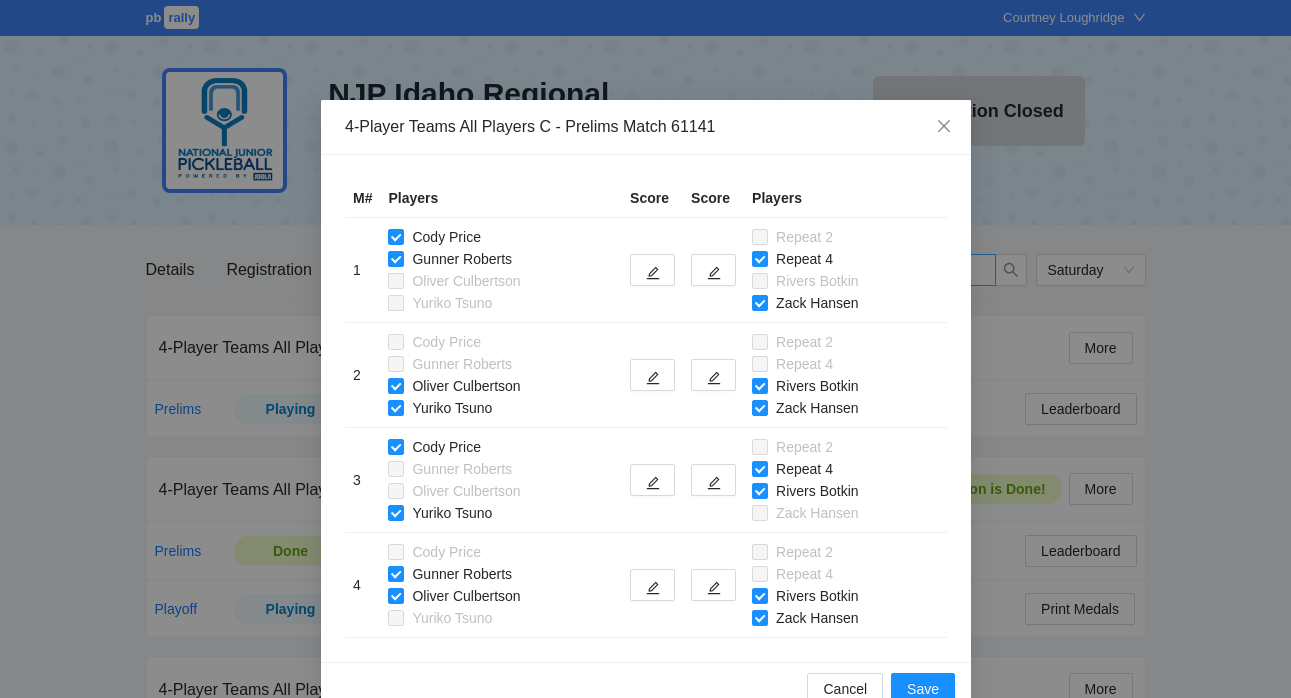 type on "*****" 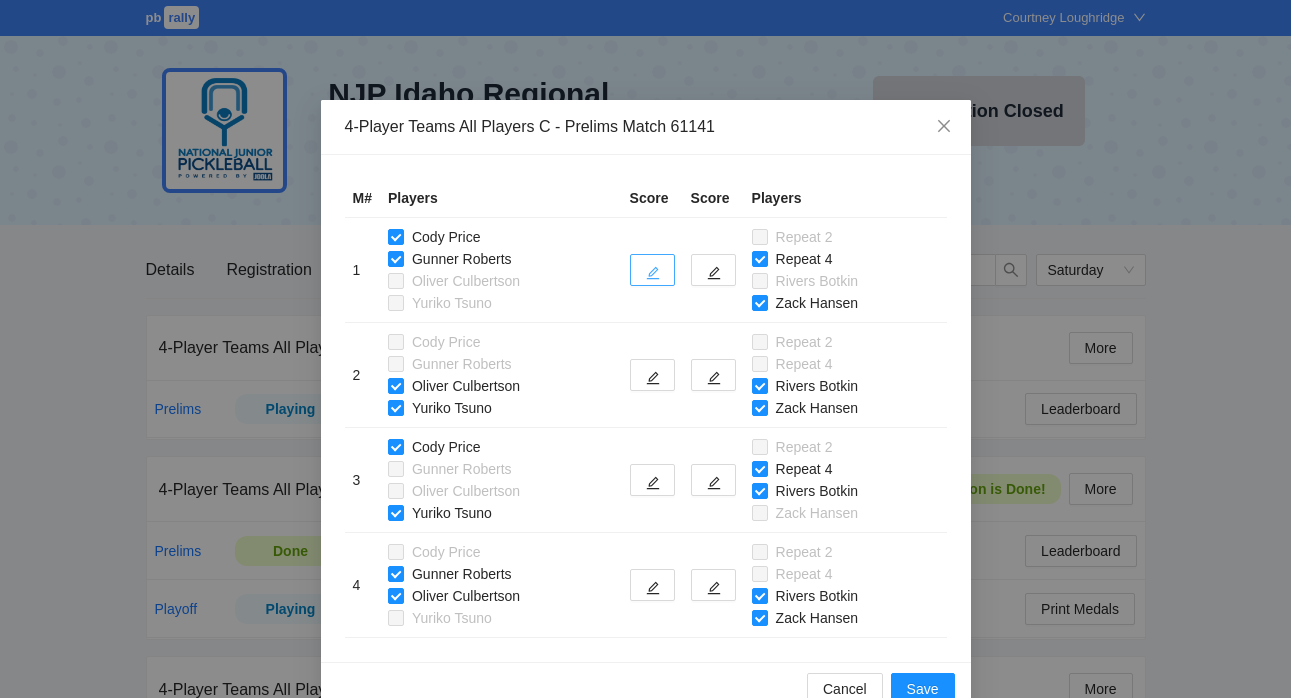 click 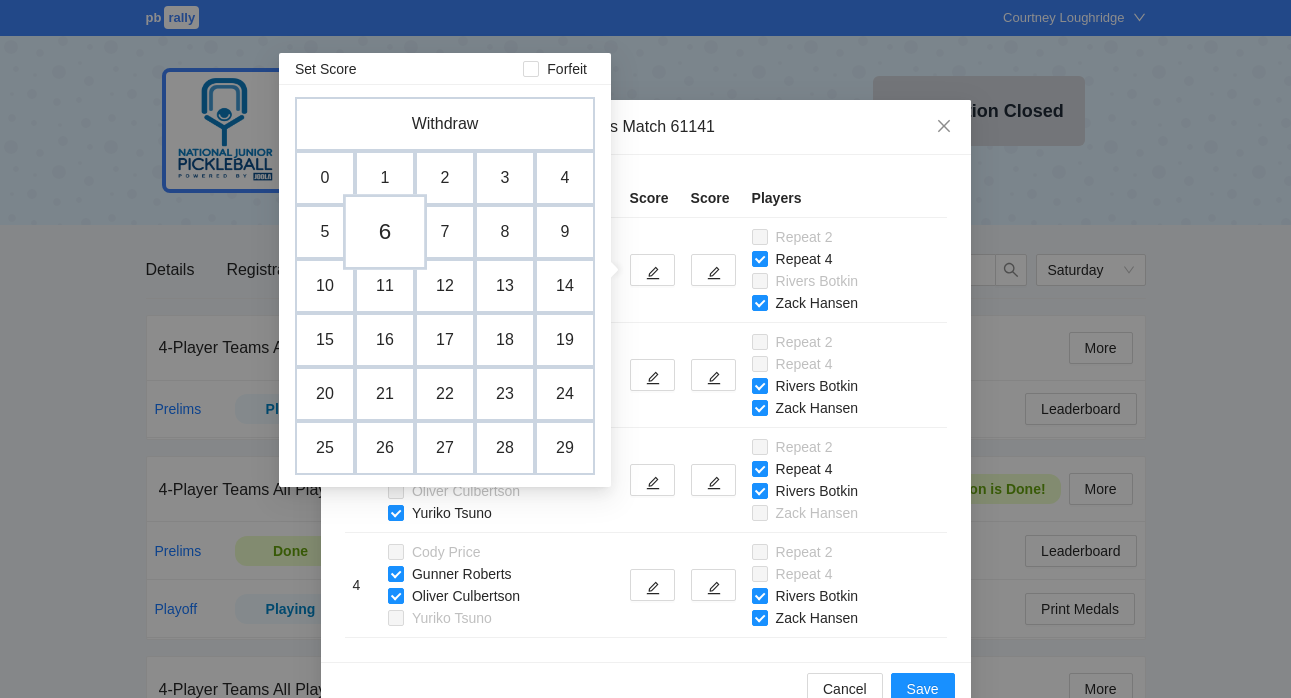 click on "6" at bounding box center (385, 232) 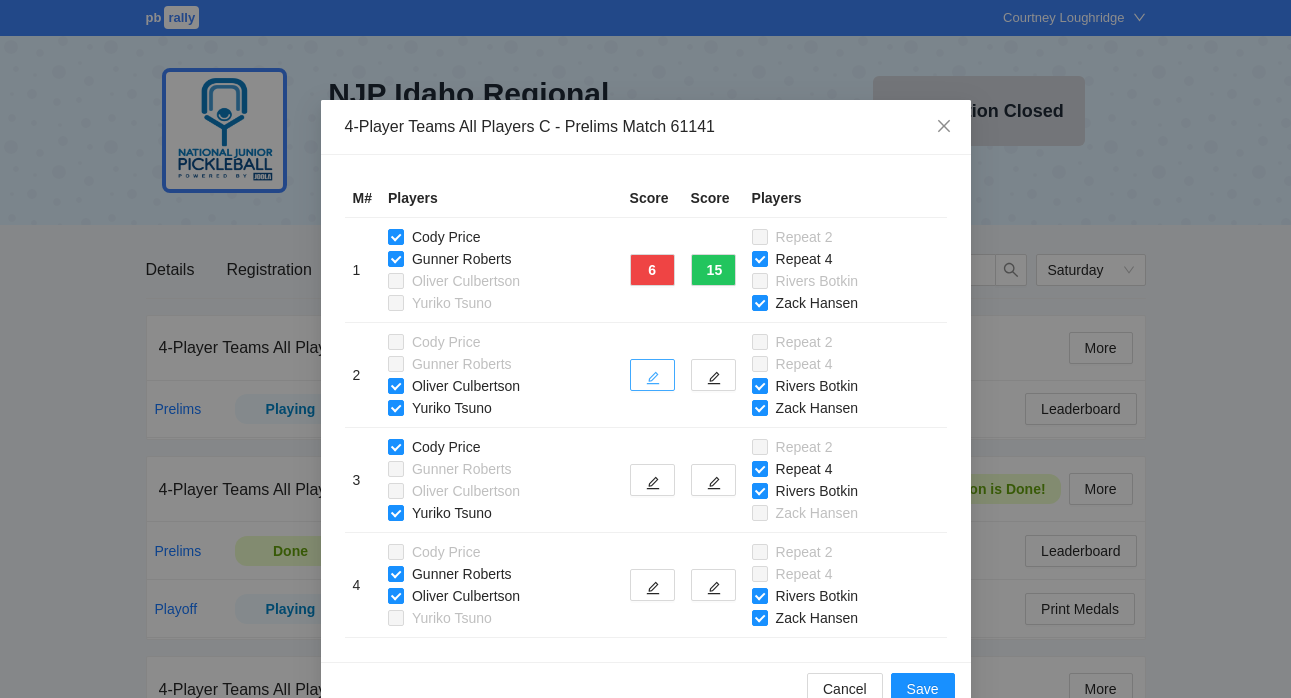 click at bounding box center (653, 377) 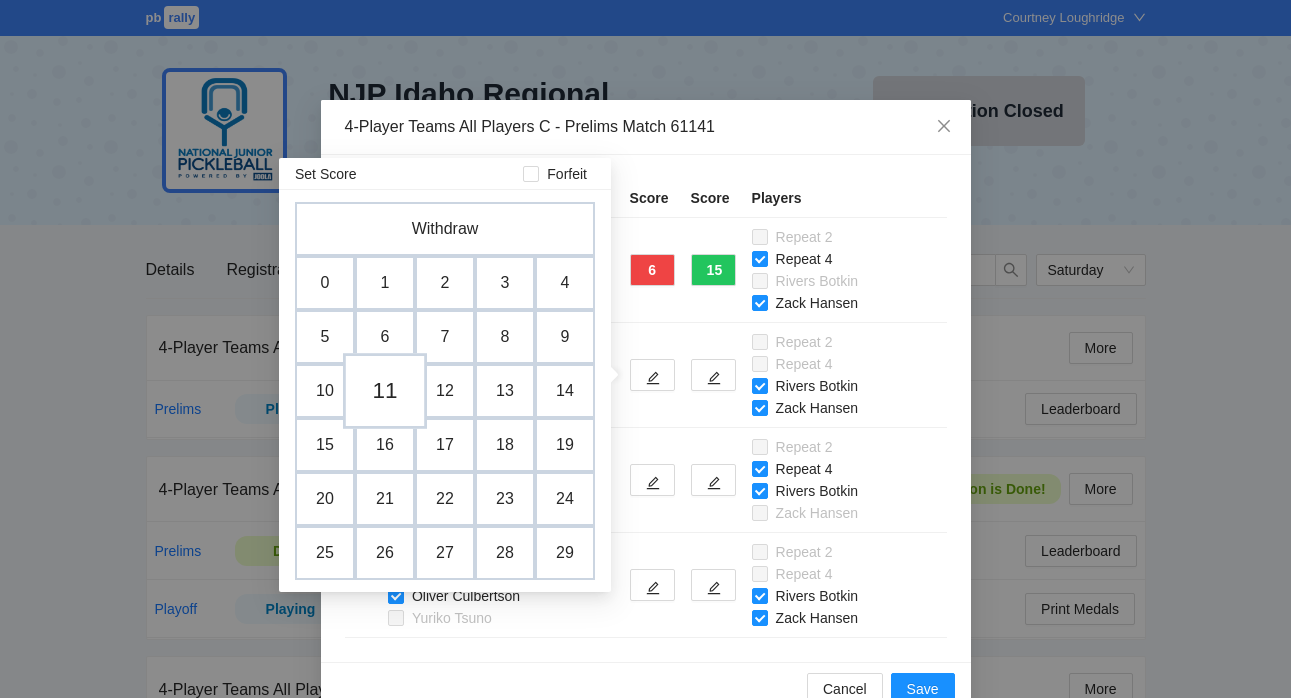 click on "11" at bounding box center [385, 391] 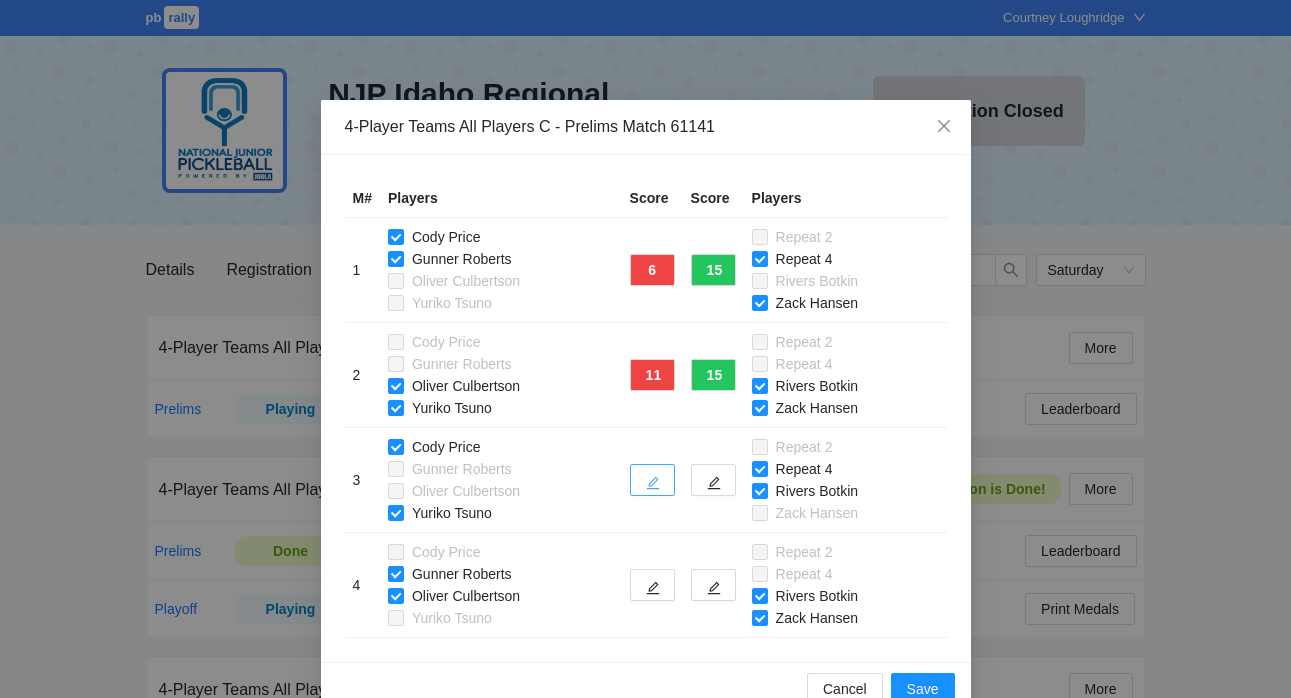 click at bounding box center (652, 480) 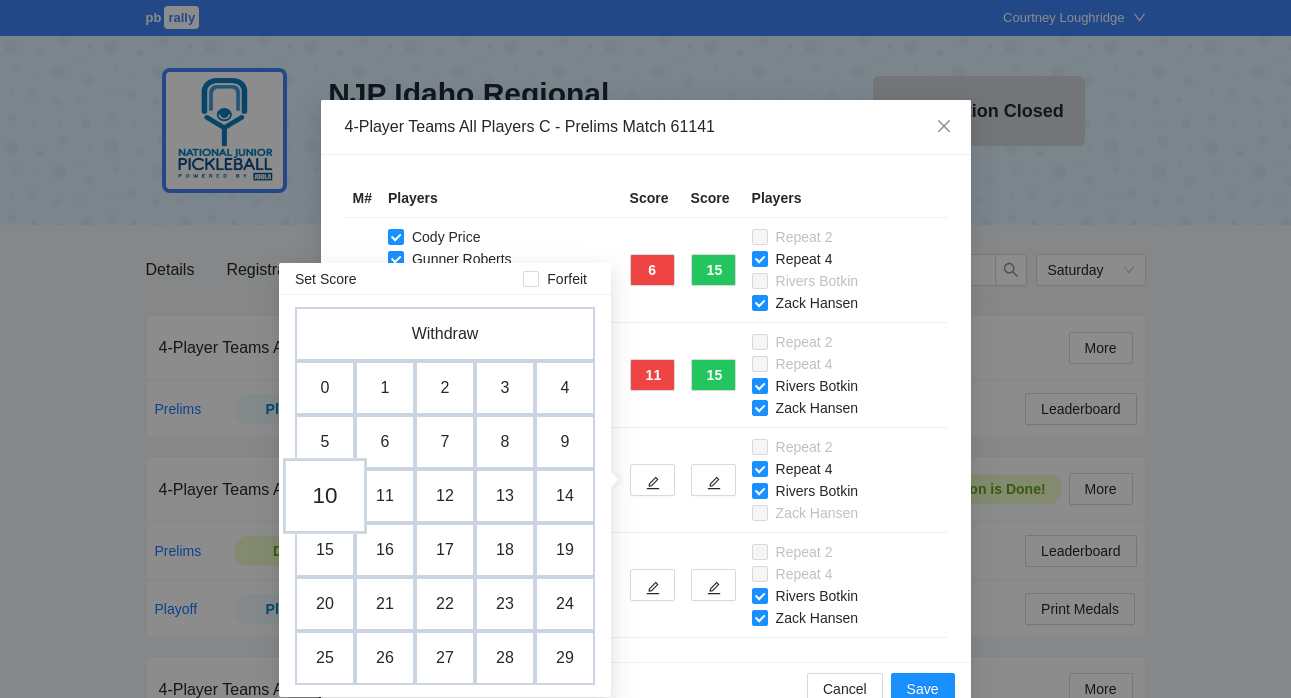 click on "10" at bounding box center (325, 496) 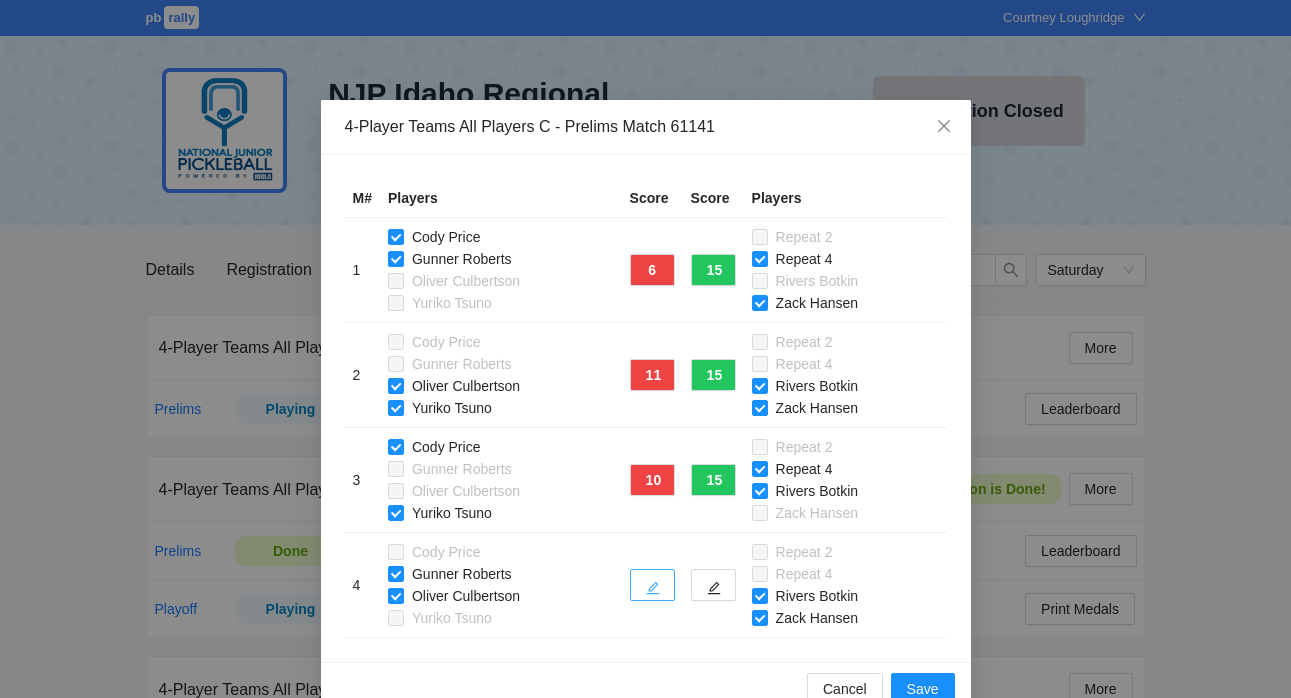 click at bounding box center (652, 585) 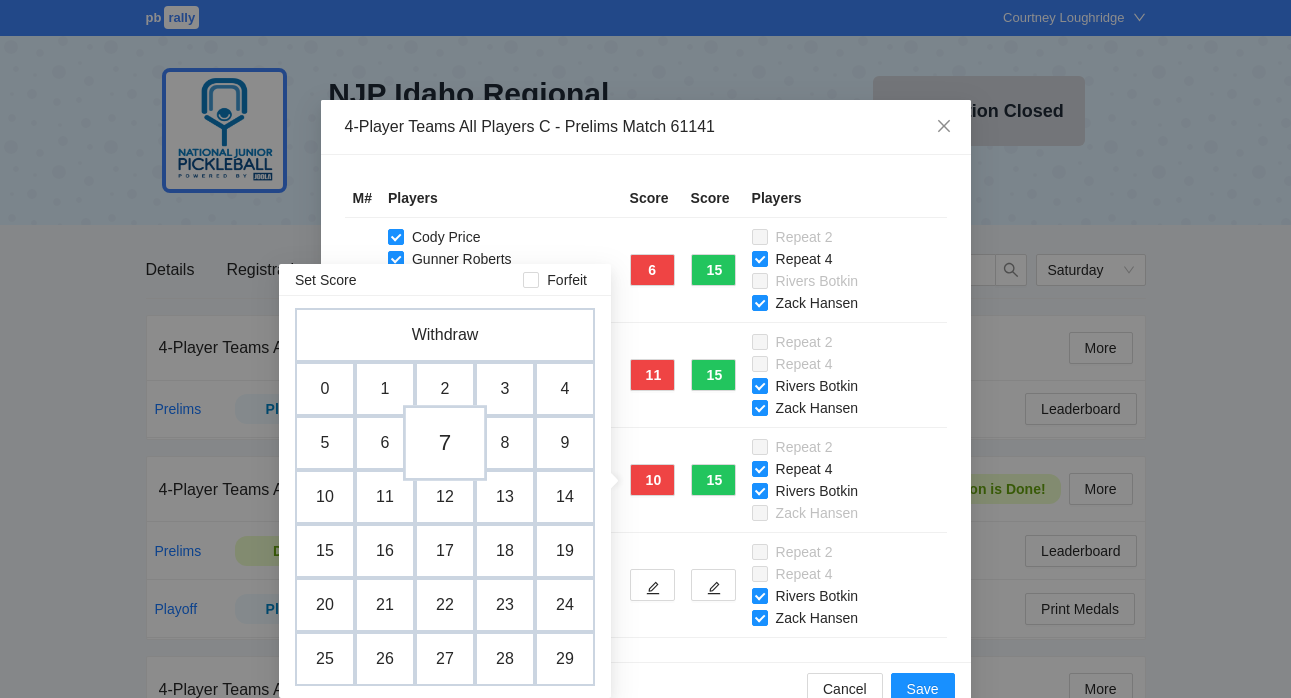 click on "7" at bounding box center (445, 443) 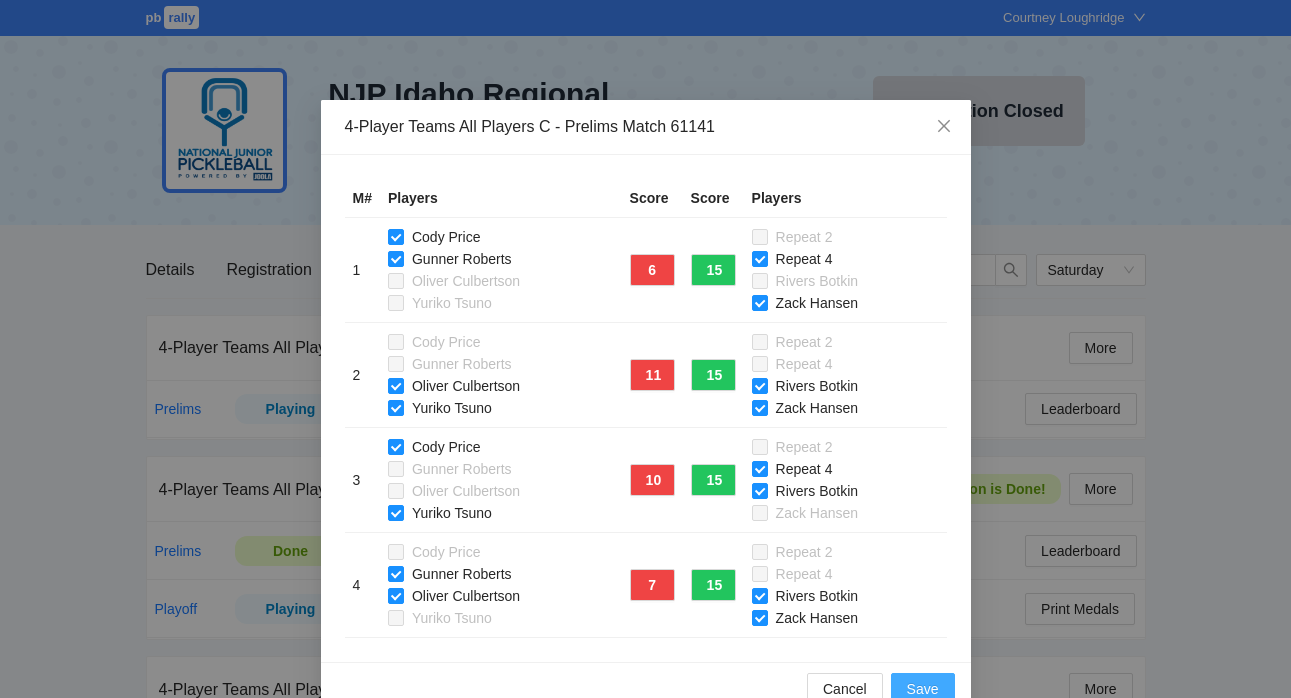 click on "Save" at bounding box center (923, 689) 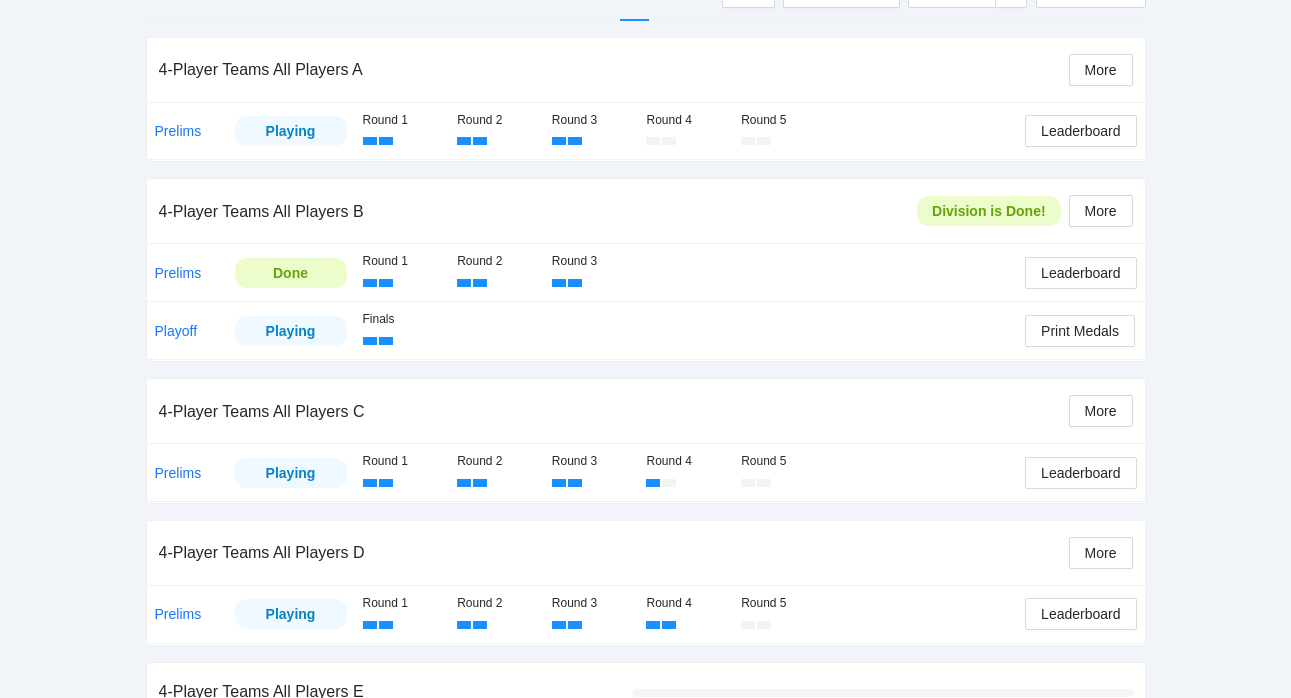 scroll, scrollTop: 396, scrollLeft: 0, axis: vertical 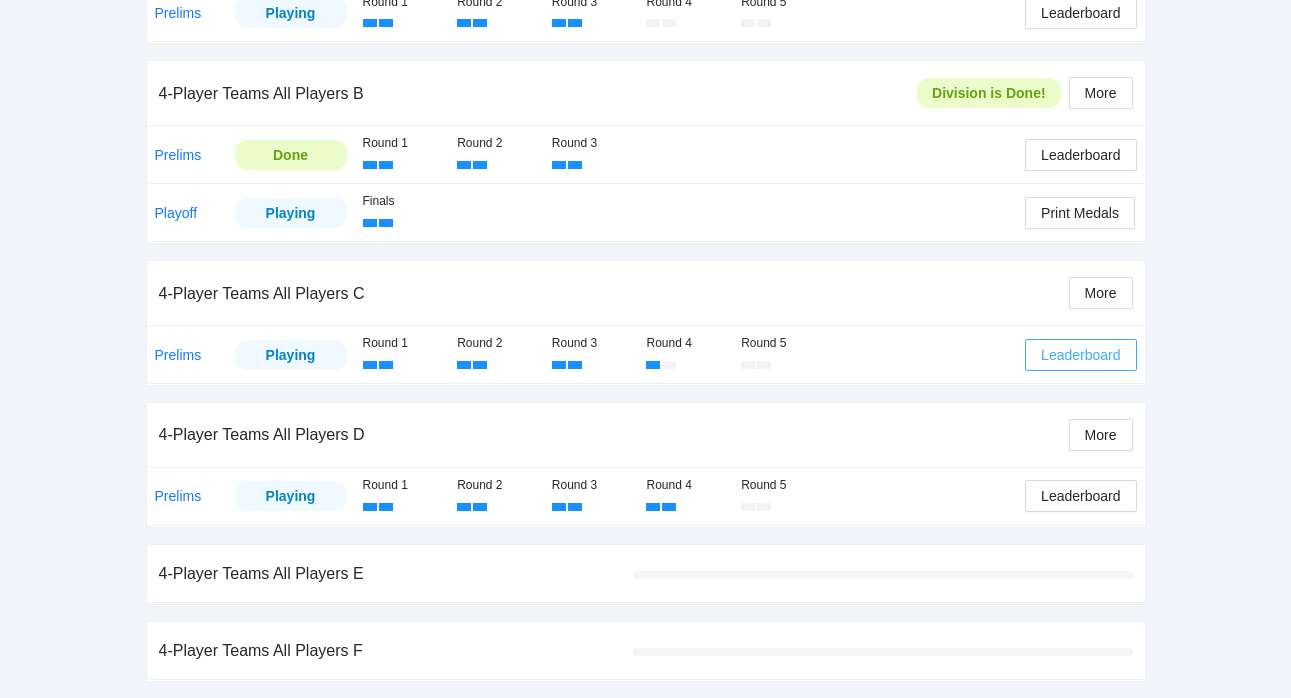 click on "Leaderboard" at bounding box center [1080, 355] 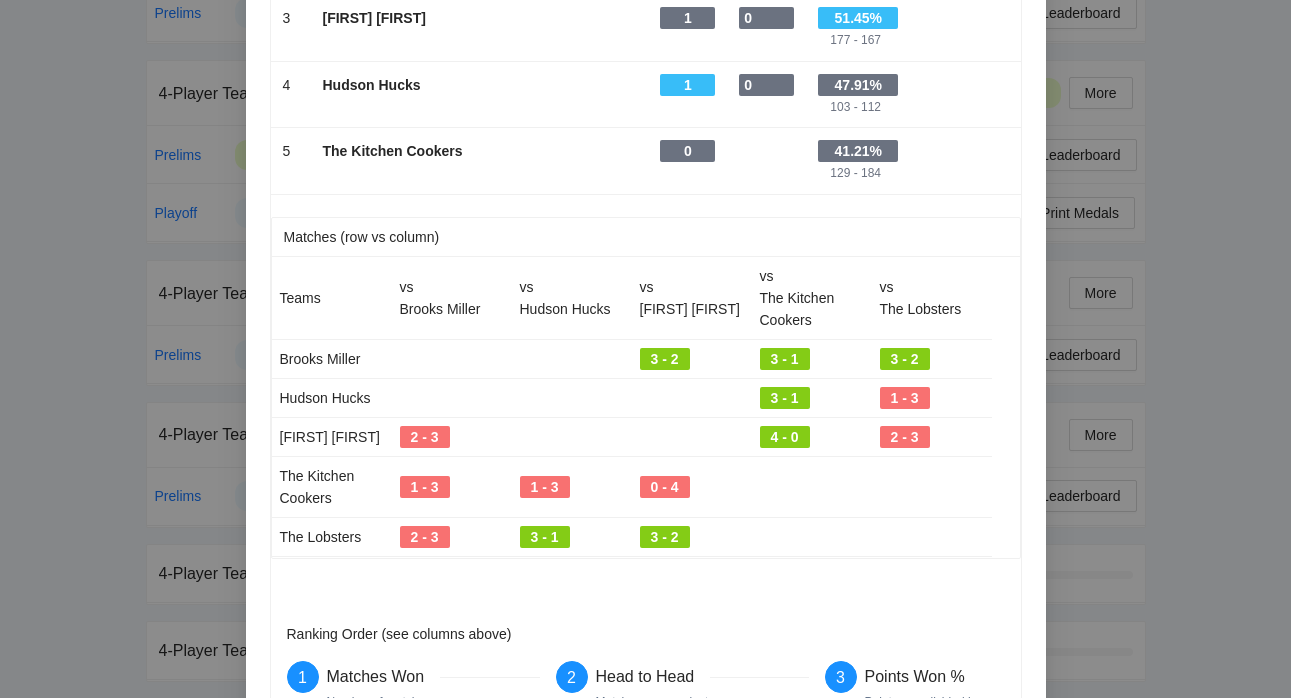 scroll, scrollTop: 449, scrollLeft: 0, axis: vertical 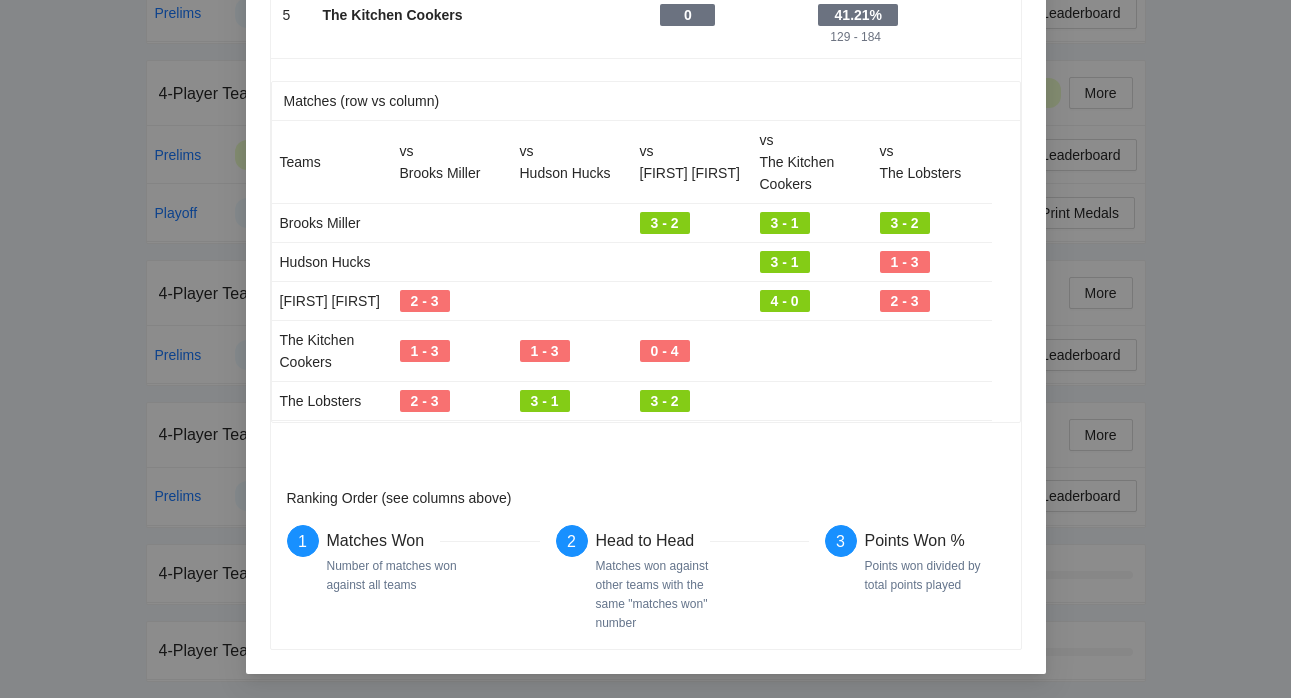 click on "Leaderboard Partial Results Team Matches Won Head To Head 1 - Brooks Miller - 3 - - 54.39% 186 - 156 2 - The Lobsters - 2 - - 53.47% 185 - 161 3 - Rivers  Zack - 1 - 0 - 51.45% 177 - 167 4 - Hudson Hucks - 1 - 0 - 47.91% 103 - 112 5 - The Kitchen Cookers - 0 - - 41.21% 129 - 184 Matches (row vs column) Teams vs Brooks Miller vs Hudson Hucks vs Rivers  Zack vs The Kitchen Cookers vs The Lobsters Brooks Miller 3 - 2 3 - 1 3 - 2 Hudson Hucks 3 - 1 1 - 3 Rivers  Zack 2 - 3 4 - 0 2 - 3 The Kitchen Cookers 1 - 3 1 - 3 0 - 4 The Lobsters 2 - 3 3 - 1 3 - 2 Ranking Order (see columns above) 1 Matches Won Number of matches won against all teams 2 Head to Head Matches won against other teams with the same "matches won" number 3 Points Won % Points won divided by total points played" at bounding box center [645, 349] 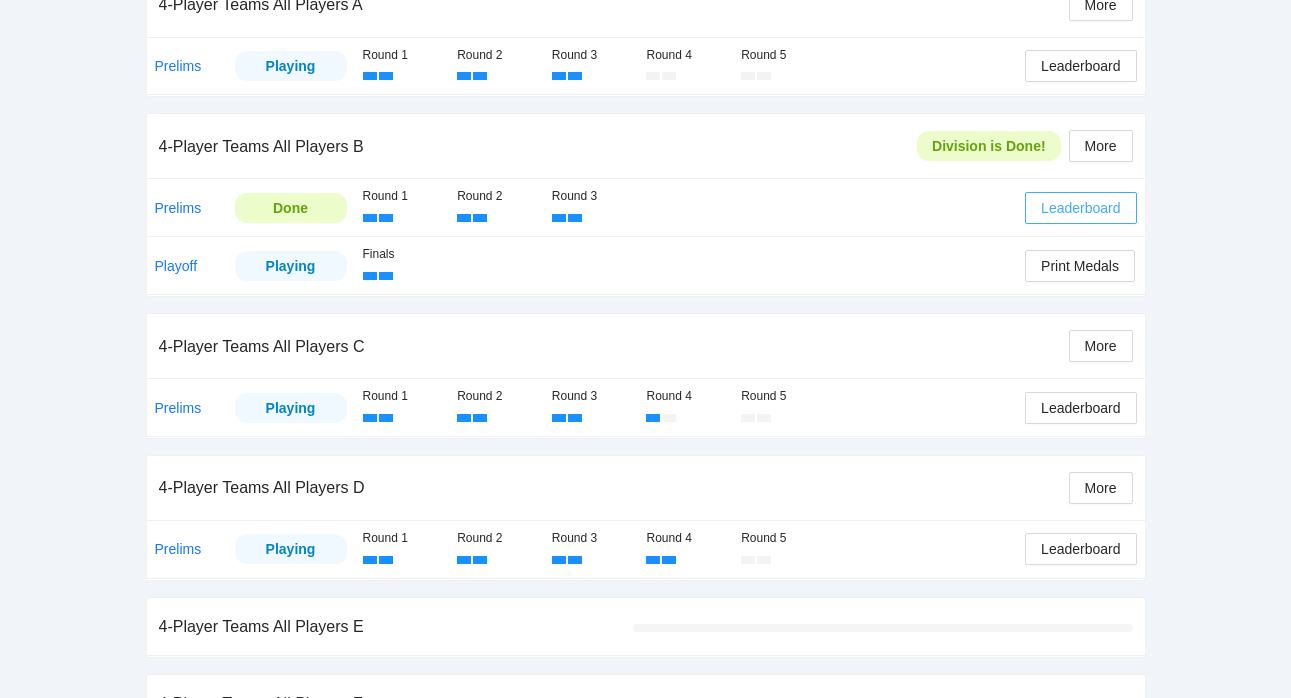 scroll, scrollTop: 396, scrollLeft: 0, axis: vertical 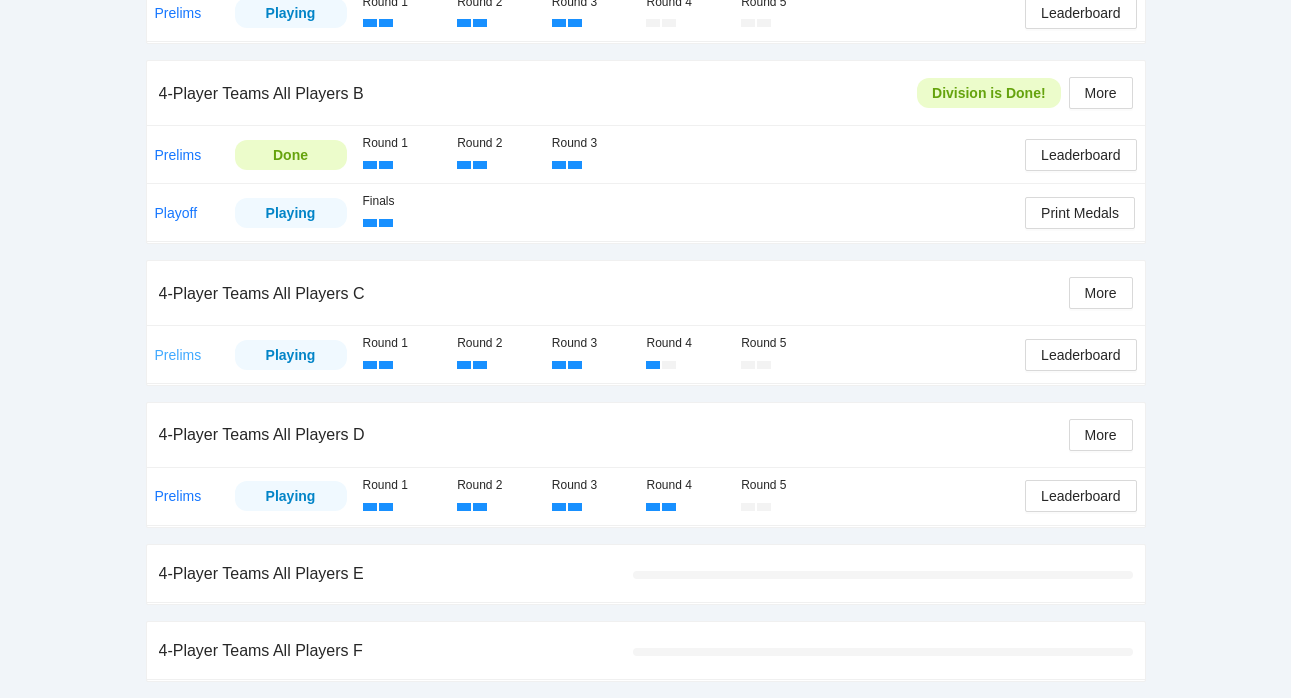 click on "Prelims" at bounding box center [178, 355] 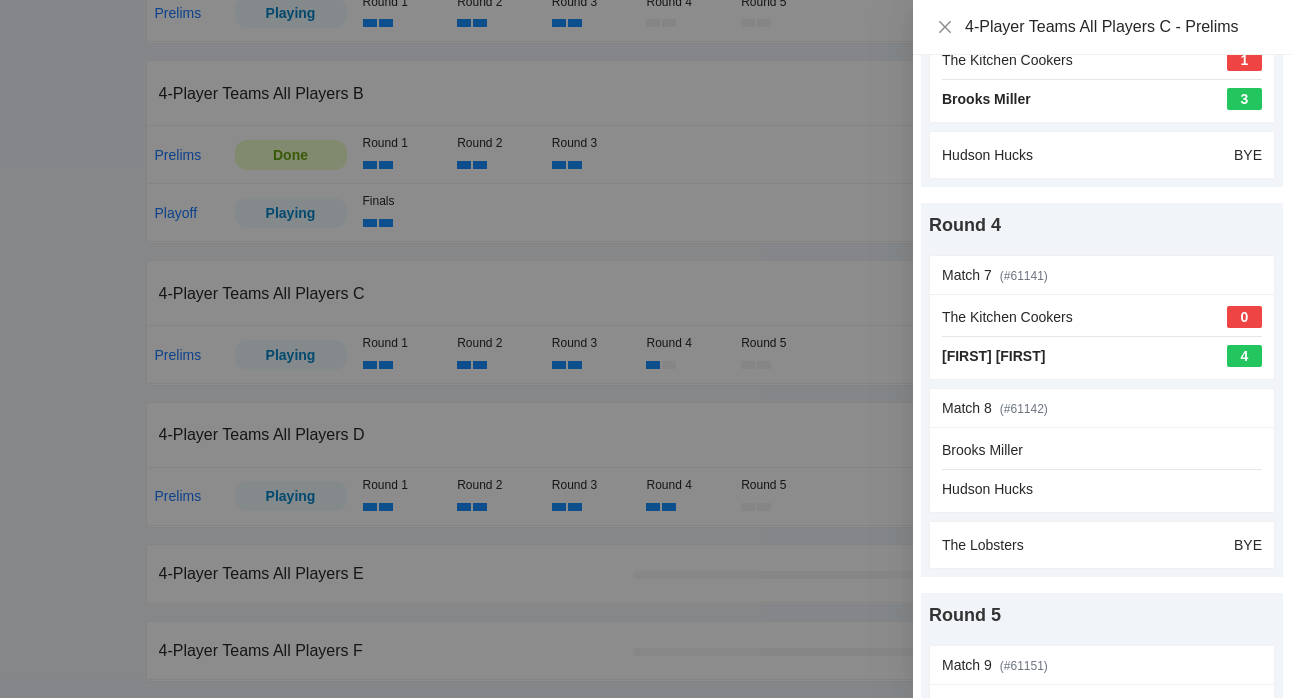 scroll, scrollTop: 1081, scrollLeft: 0, axis: vertical 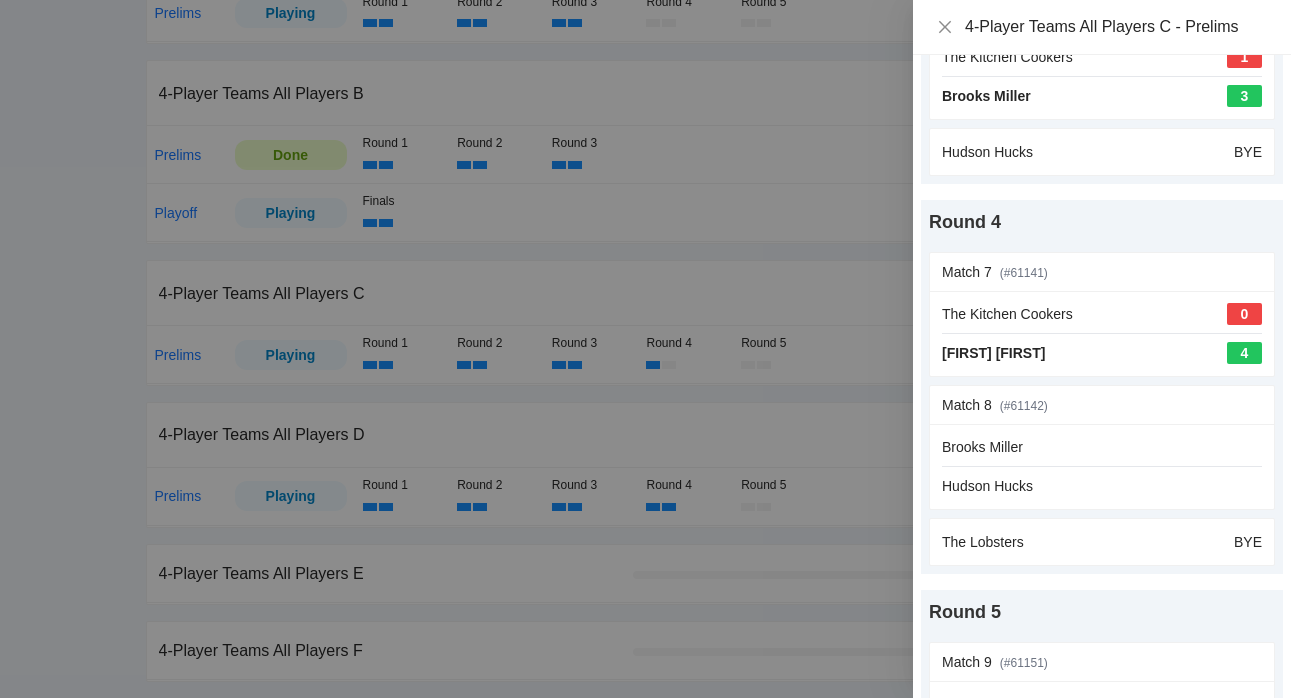 click at bounding box center [645, 349] 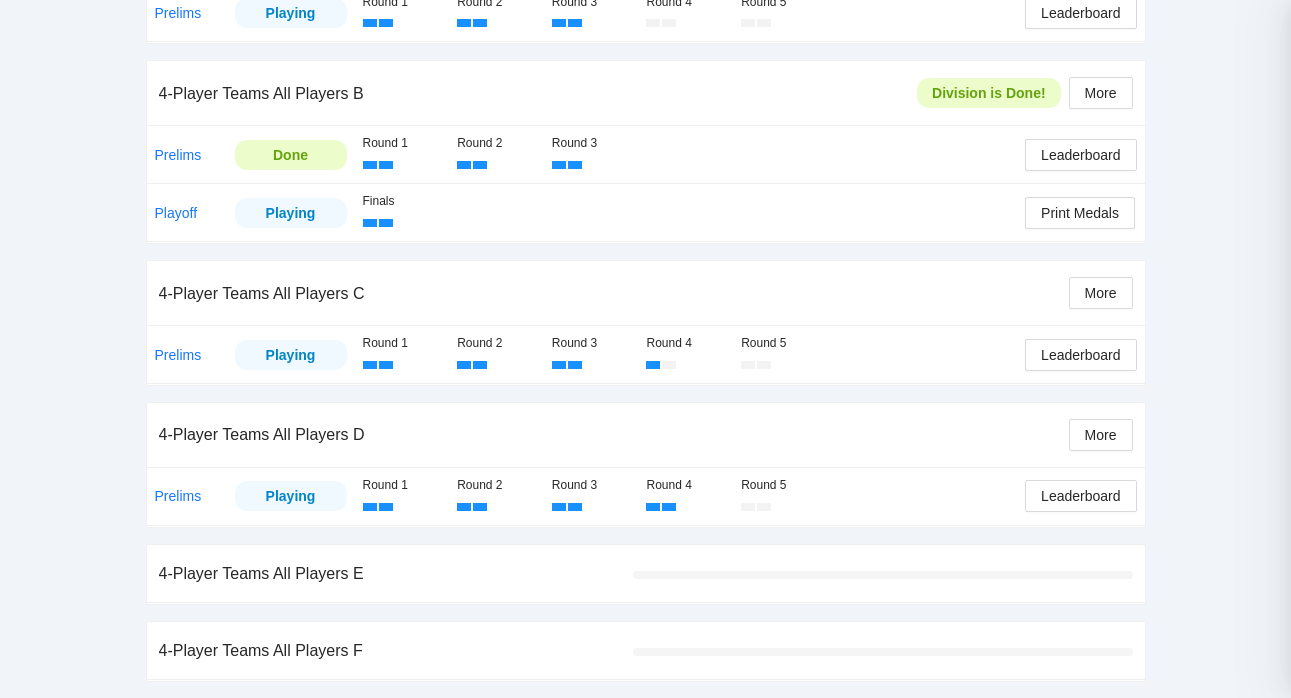 scroll, scrollTop: 0, scrollLeft: 0, axis: both 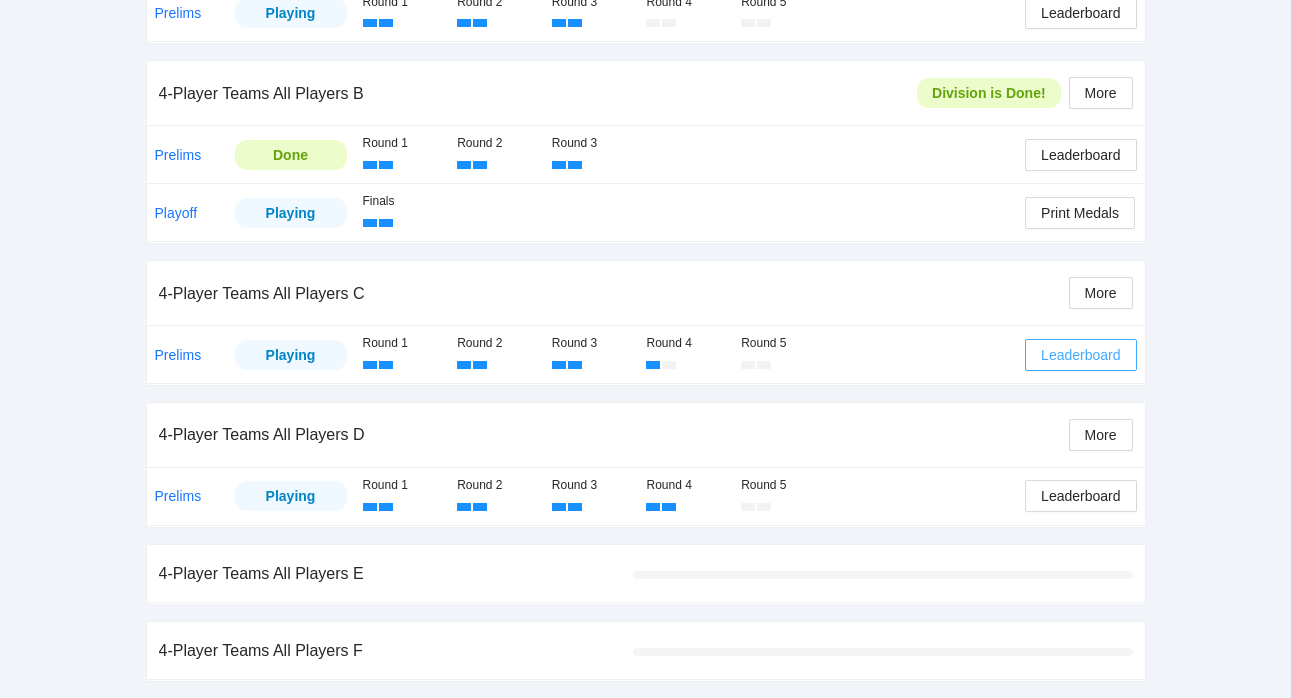 click on "Leaderboard" at bounding box center (1080, 355) 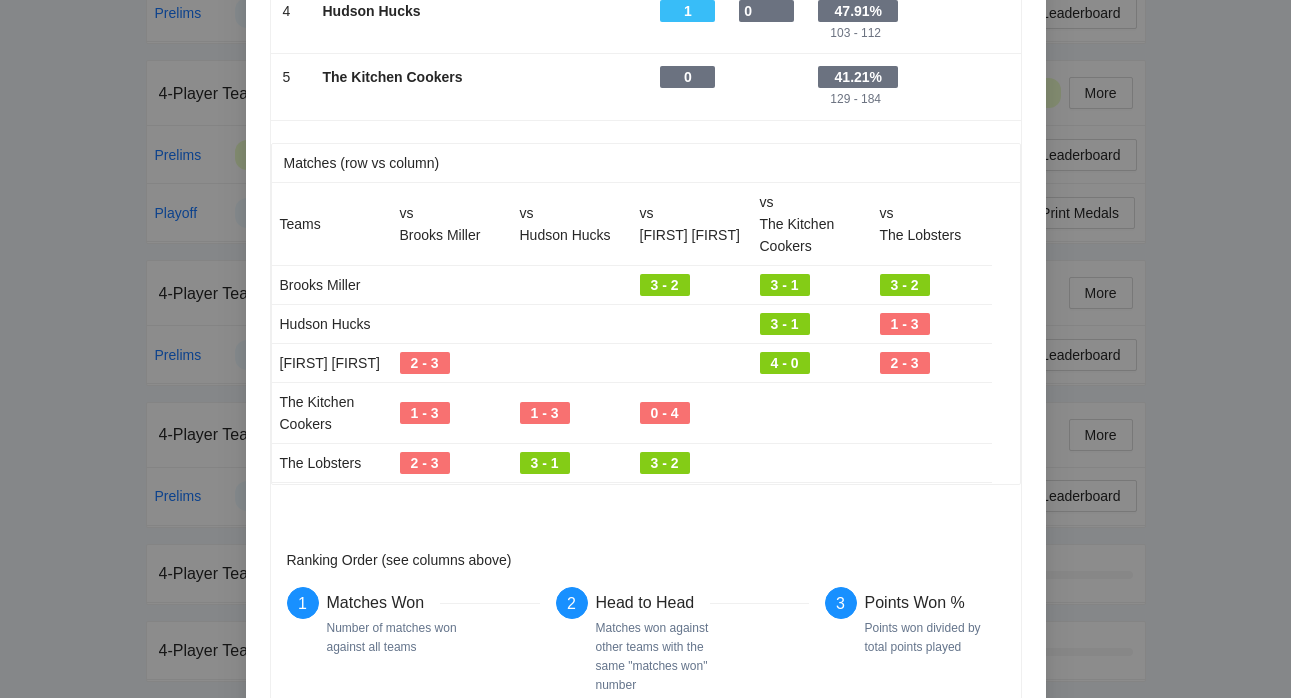 scroll, scrollTop: 391, scrollLeft: 0, axis: vertical 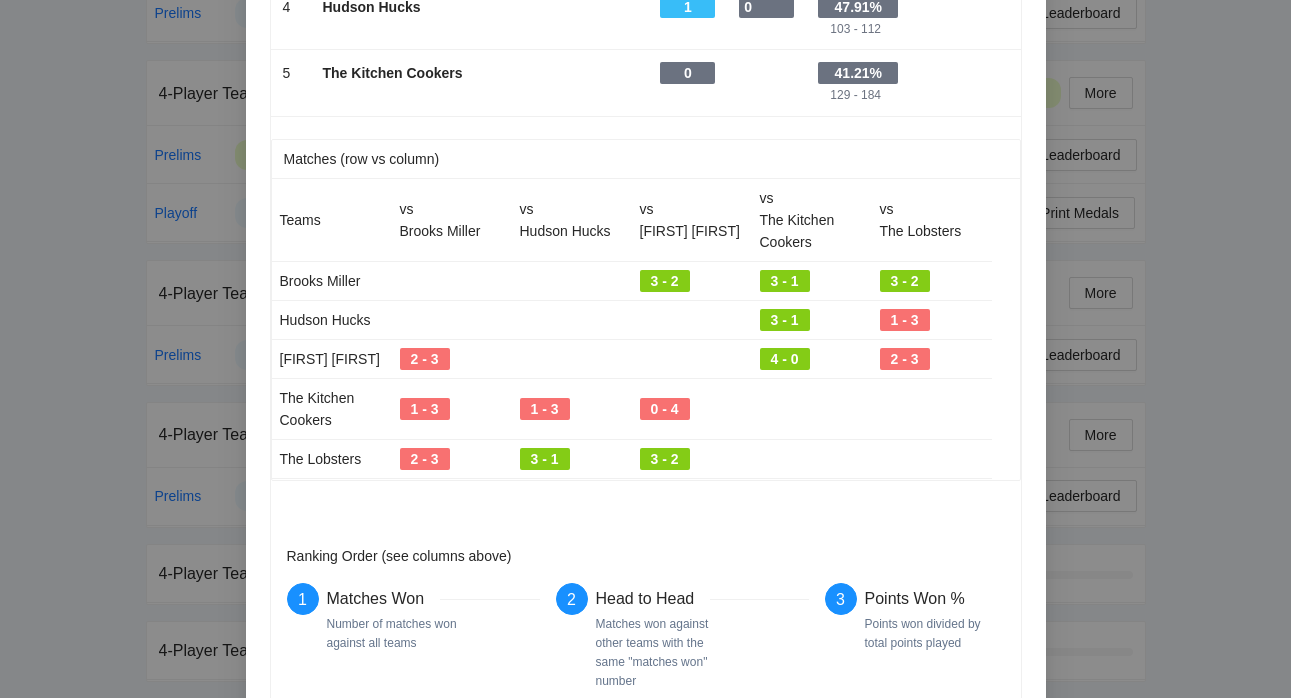 click on "The Kitchen Cookers" at bounding box center (332, 409) 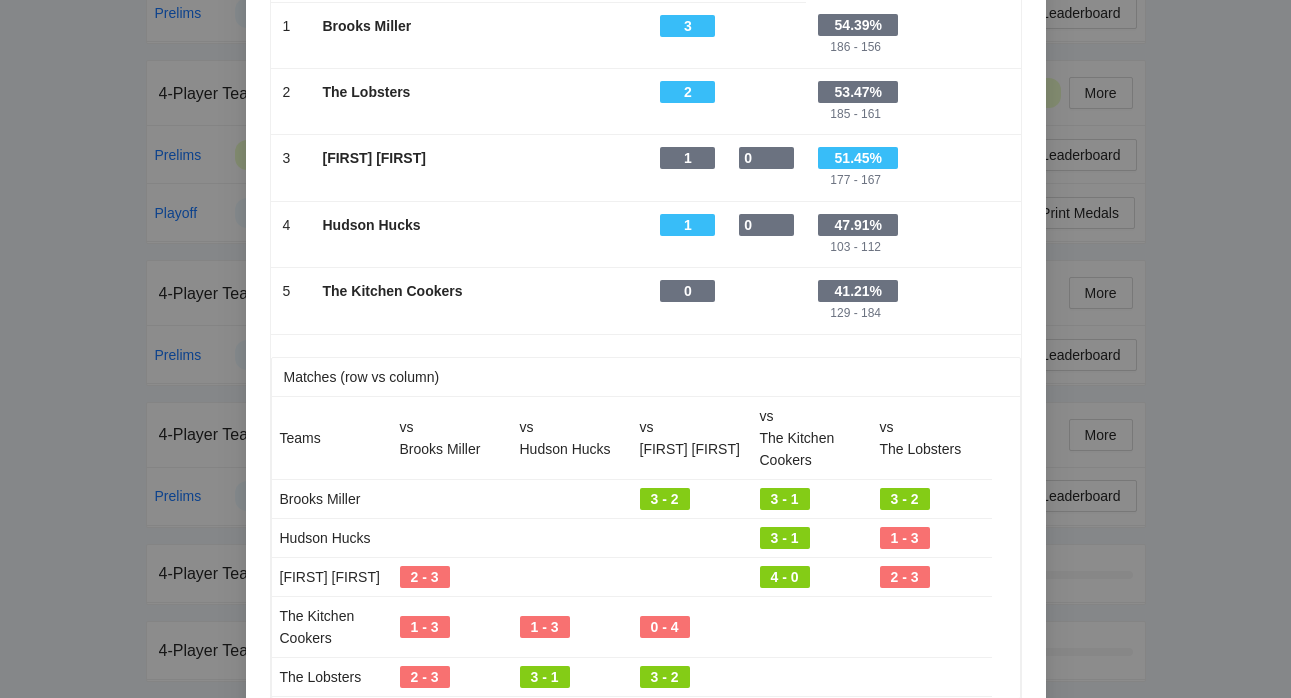 scroll, scrollTop: 206, scrollLeft: 0, axis: vertical 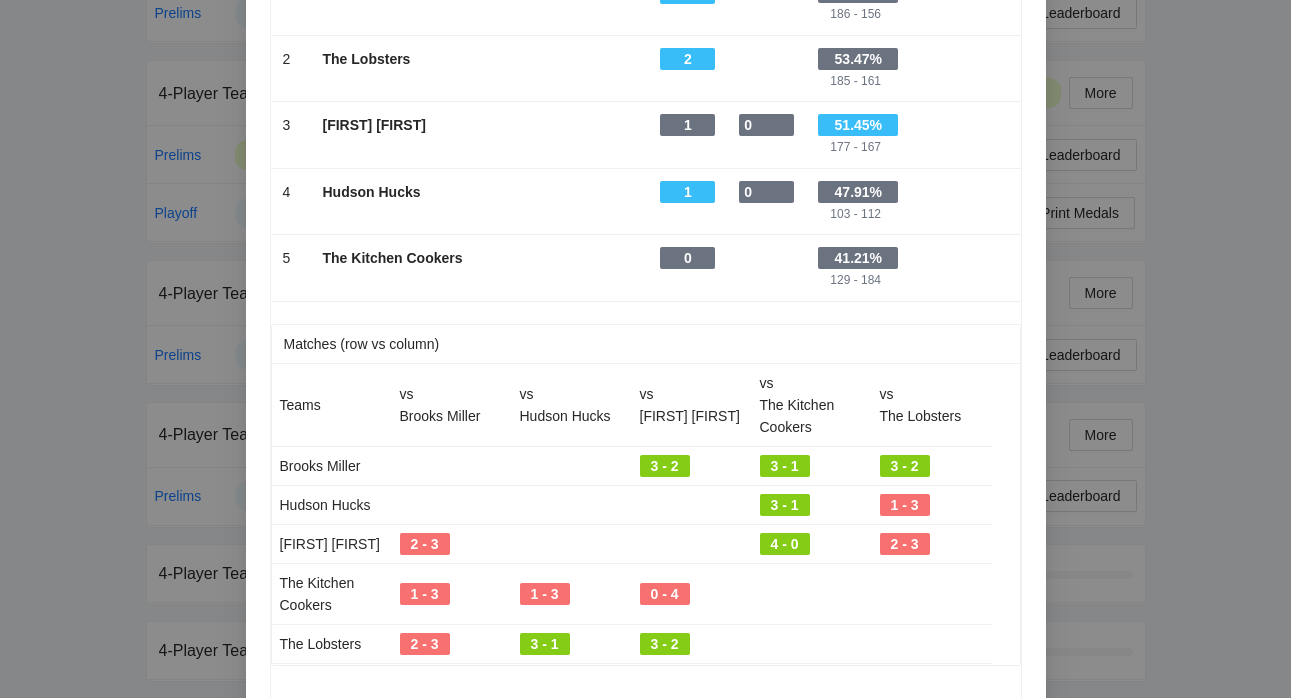 click on "Leaderboard Partial Results Team Matches Won Head To Head 1 - Brooks Miller - 3 - - 54.39% 186 - 156 2 - The Lobsters - 2 - - 53.47% 185 - 161 3 - Rivers  Zack - 1 - 0 - 51.45% 177 - 167 4 - Hudson Hucks - 1 - 0 - 47.91% 103 - 112 5 - The Kitchen Cookers - 0 - - 41.21% 129 - 184 Matches (row vs column) Teams vs Brooks Miller vs Hudson Hucks vs Rivers  Zack vs The Kitchen Cookers vs The Lobsters Brooks Miller 3 - 2 3 - 1 3 - 2 Hudson Hucks 3 - 1 1 - 3 Rivers  Zack 2 - 3 4 - 0 2 - 3 The Kitchen Cookers 1 - 3 1 - 3 0 - 4 The Lobsters 2 - 3 3 - 1 3 - 2 Ranking Order (see columns above) 1 Matches Won Number of matches won against all teams 2 Head to Head Matches won against other teams with the same "matches won" number 3 Points Won % Points won divided by total points played" at bounding box center (645, 349) 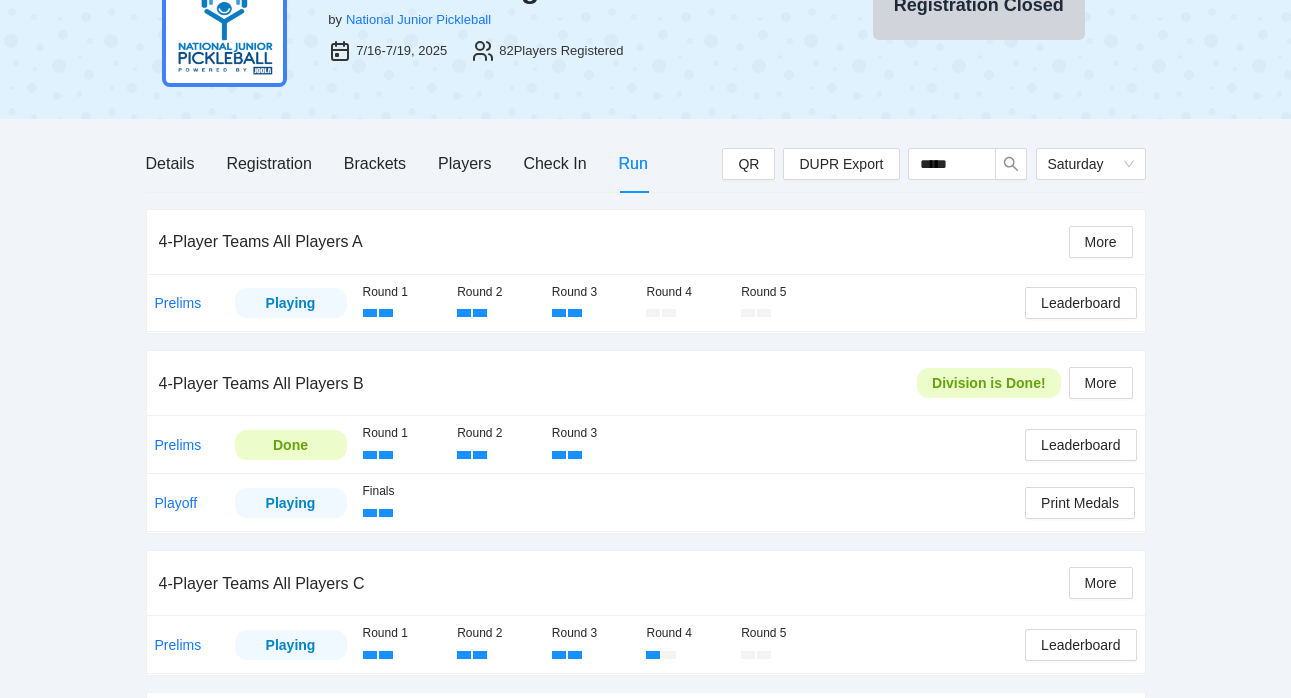 scroll, scrollTop: 251, scrollLeft: 0, axis: vertical 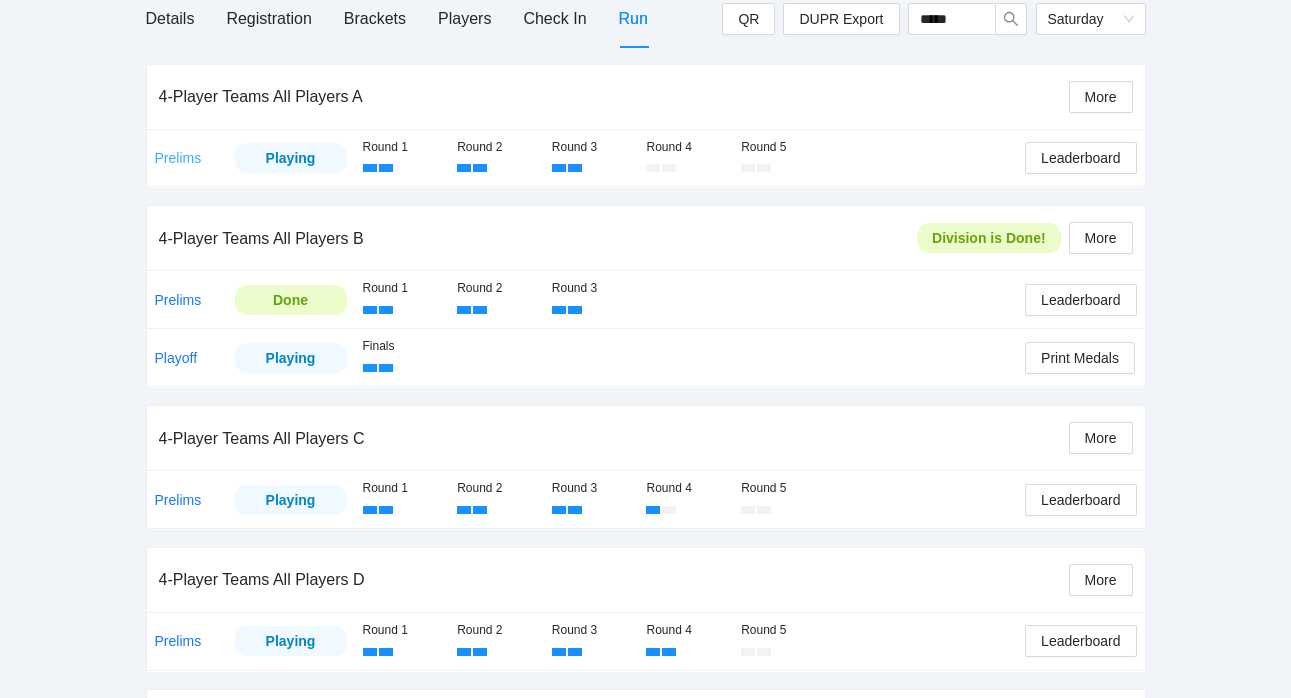 click on "Prelims" at bounding box center [178, 158] 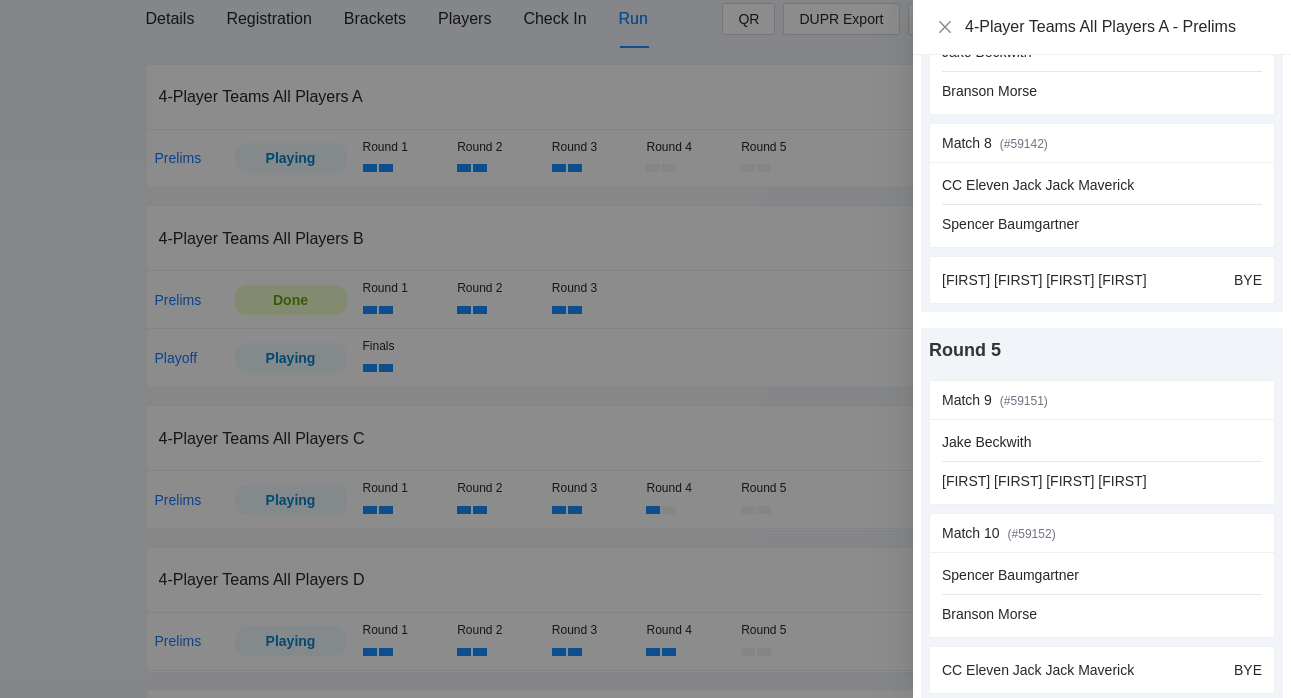 scroll, scrollTop: 1355, scrollLeft: 0, axis: vertical 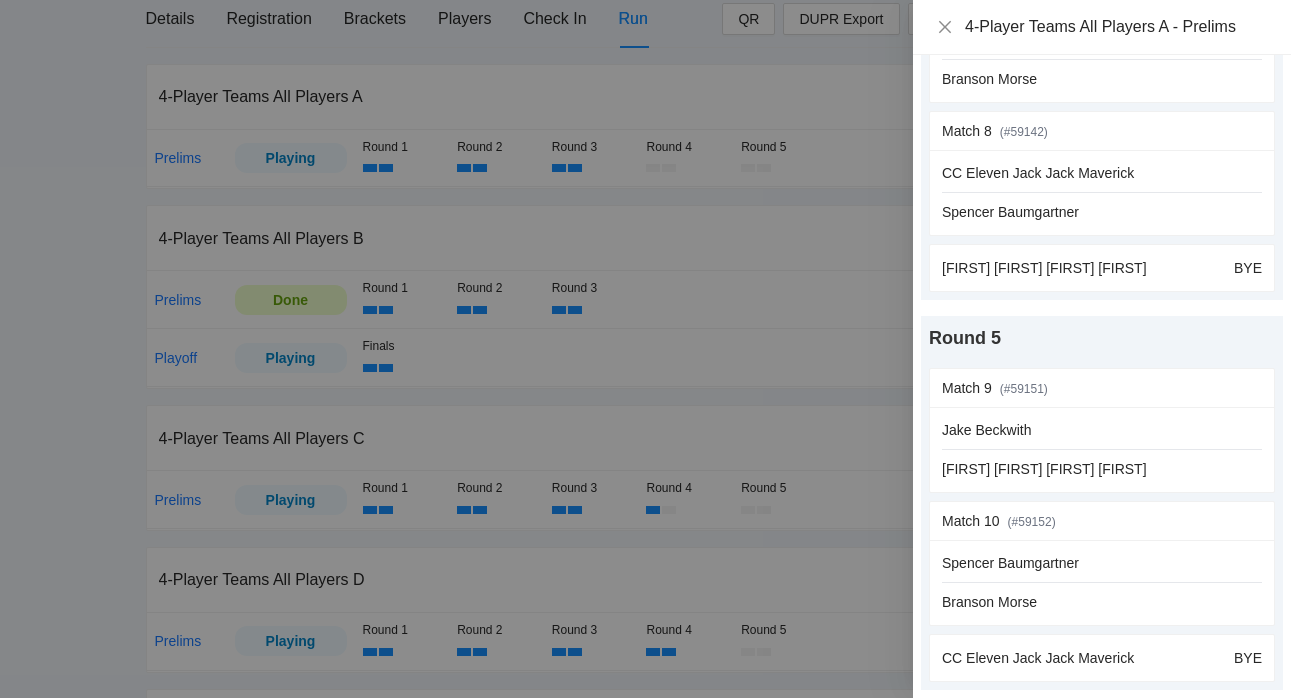 click at bounding box center (645, 349) 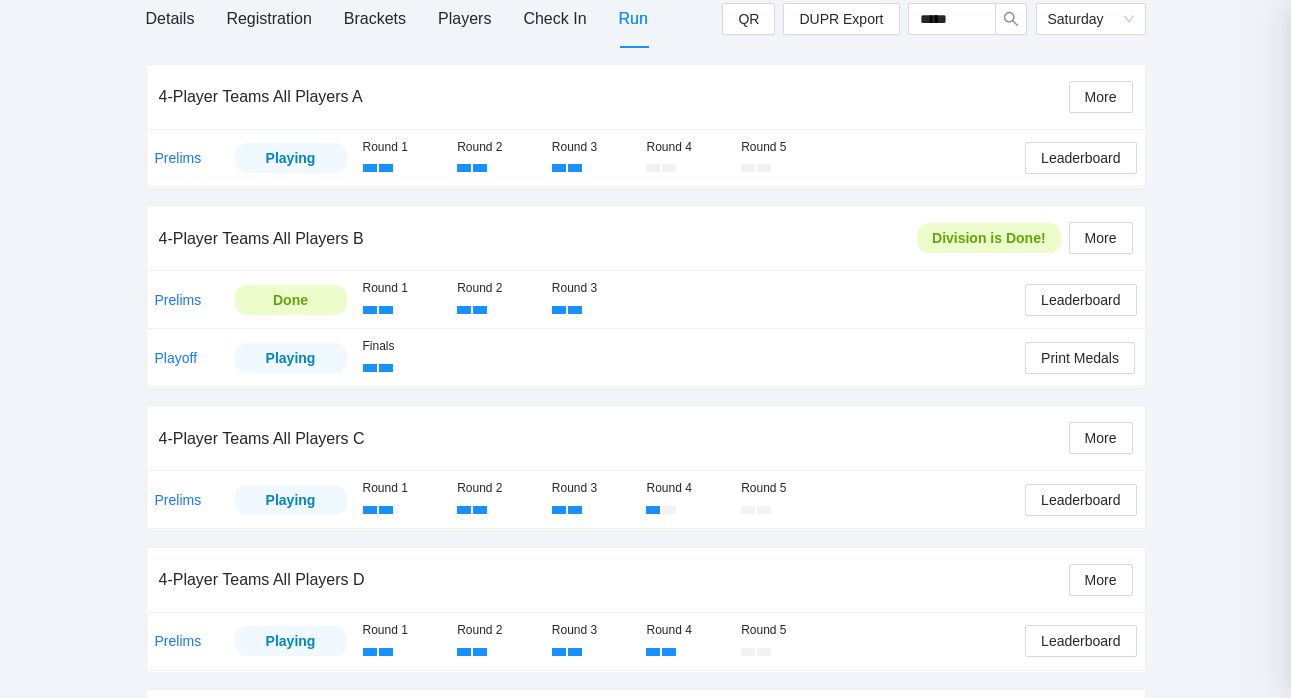 scroll, scrollTop: 0, scrollLeft: 0, axis: both 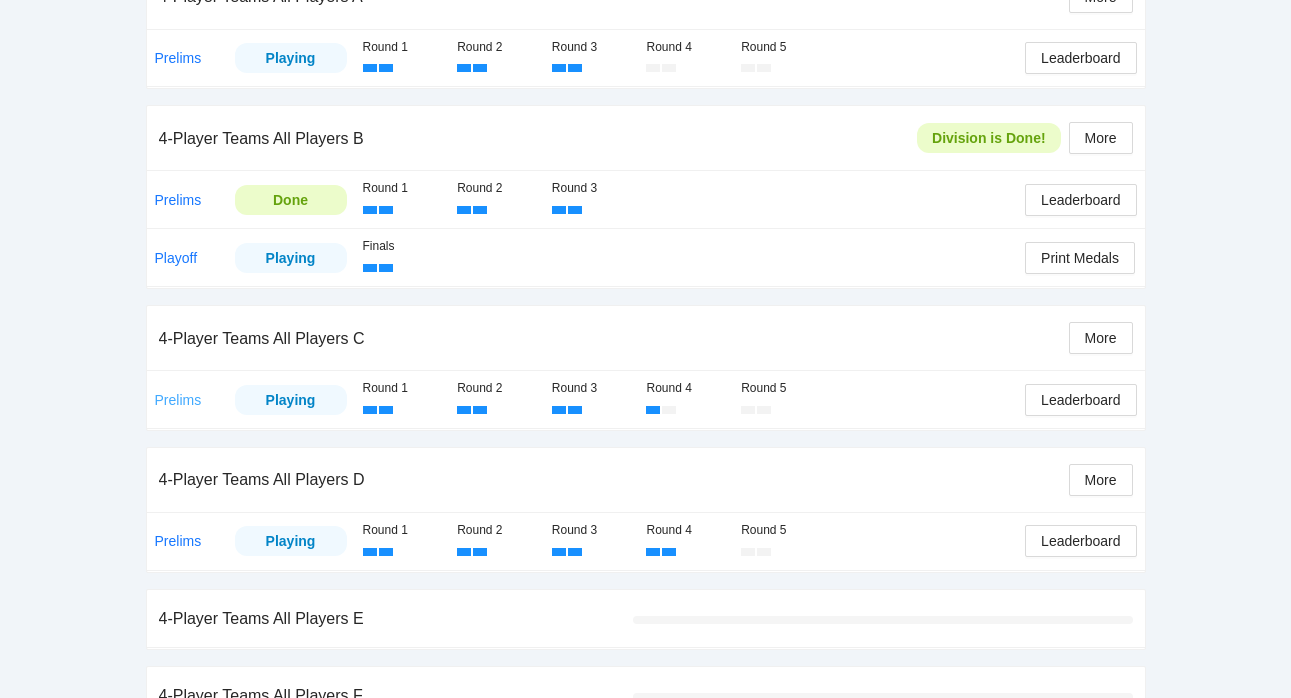 click on "Prelims" at bounding box center (178, 400) 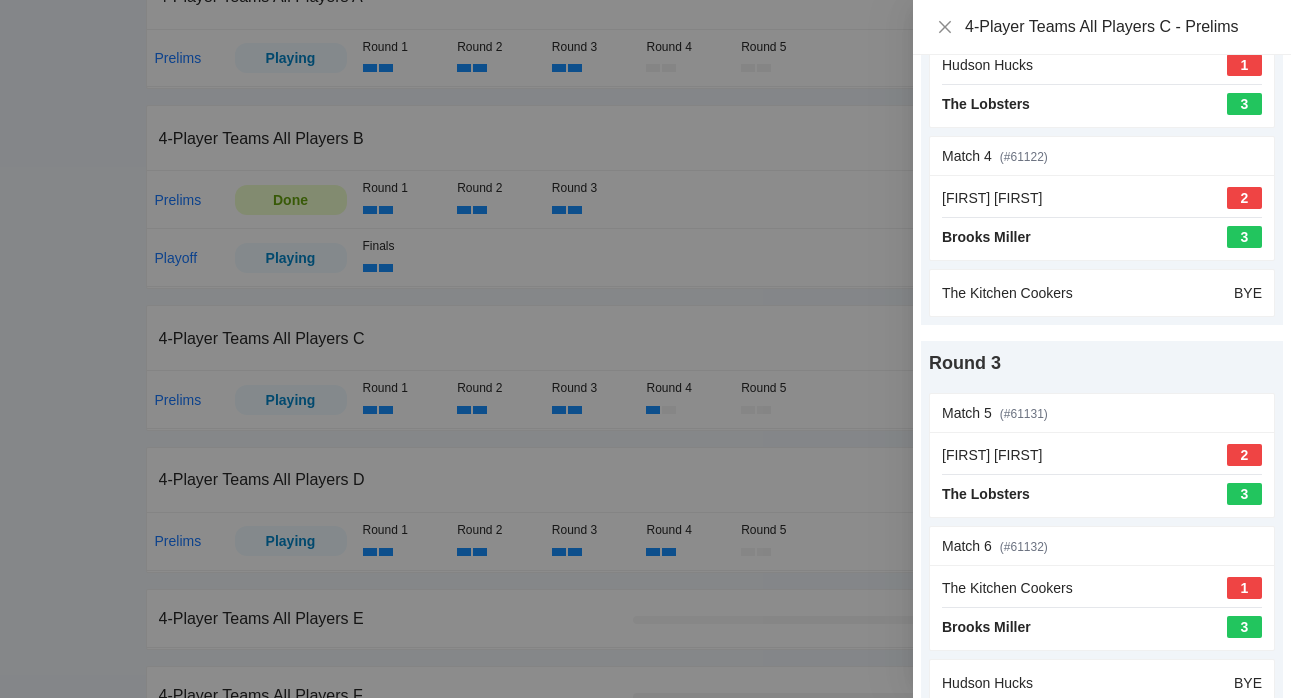 scroll, scrollTop: 1355, scrollLeft: 0, axis: vertical 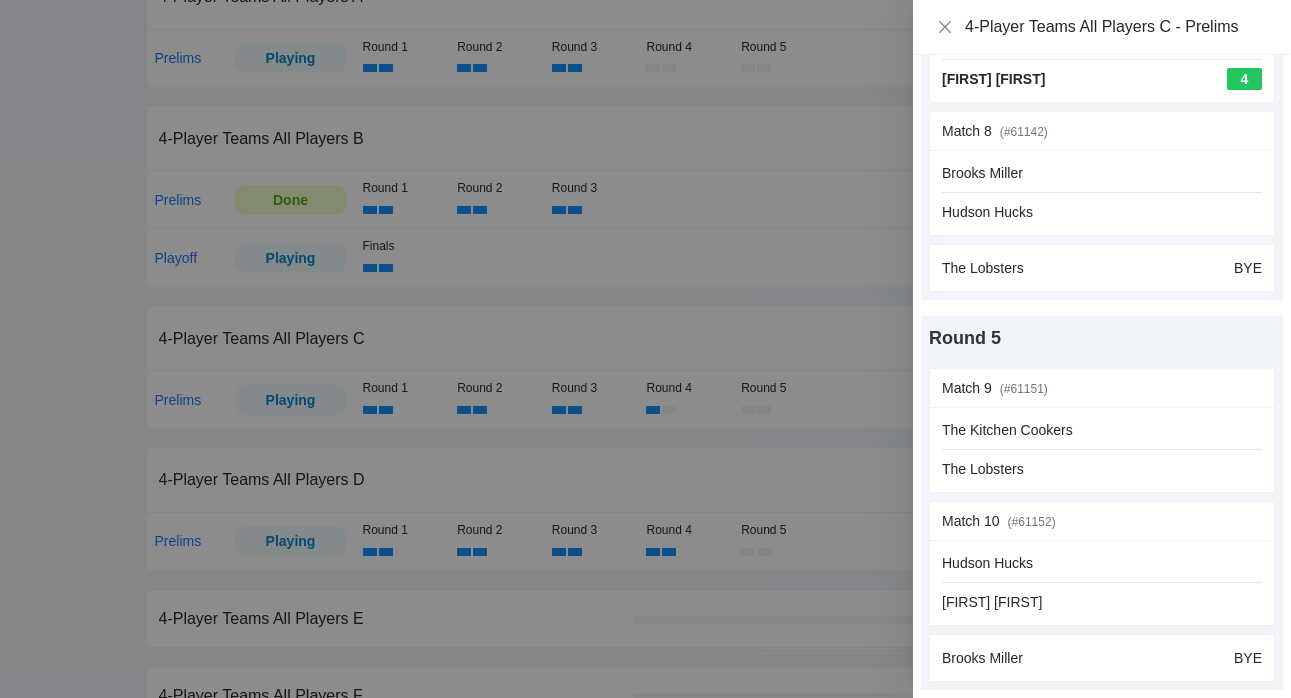 click at bounding box center (645, 349) 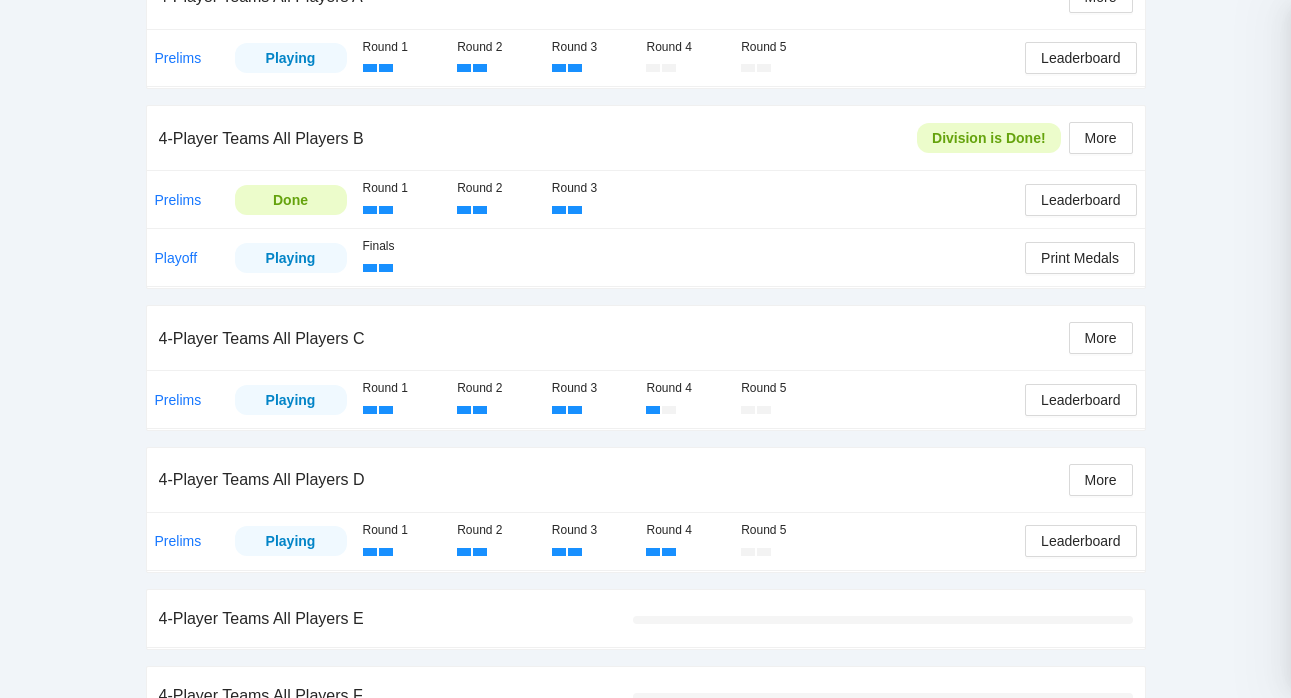 scroll, scrollTop: 0, scrollLeft: 0, axis: both 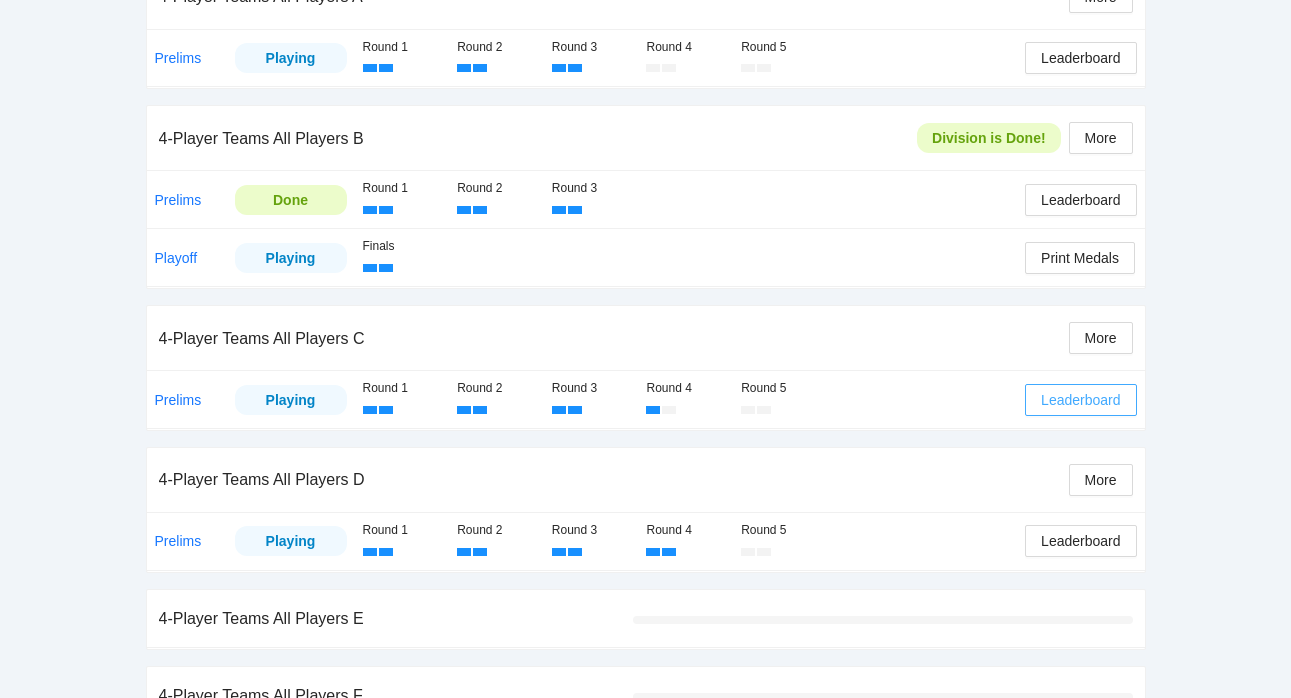 click on "Leaderboard" at bounding box center (1080, 400) 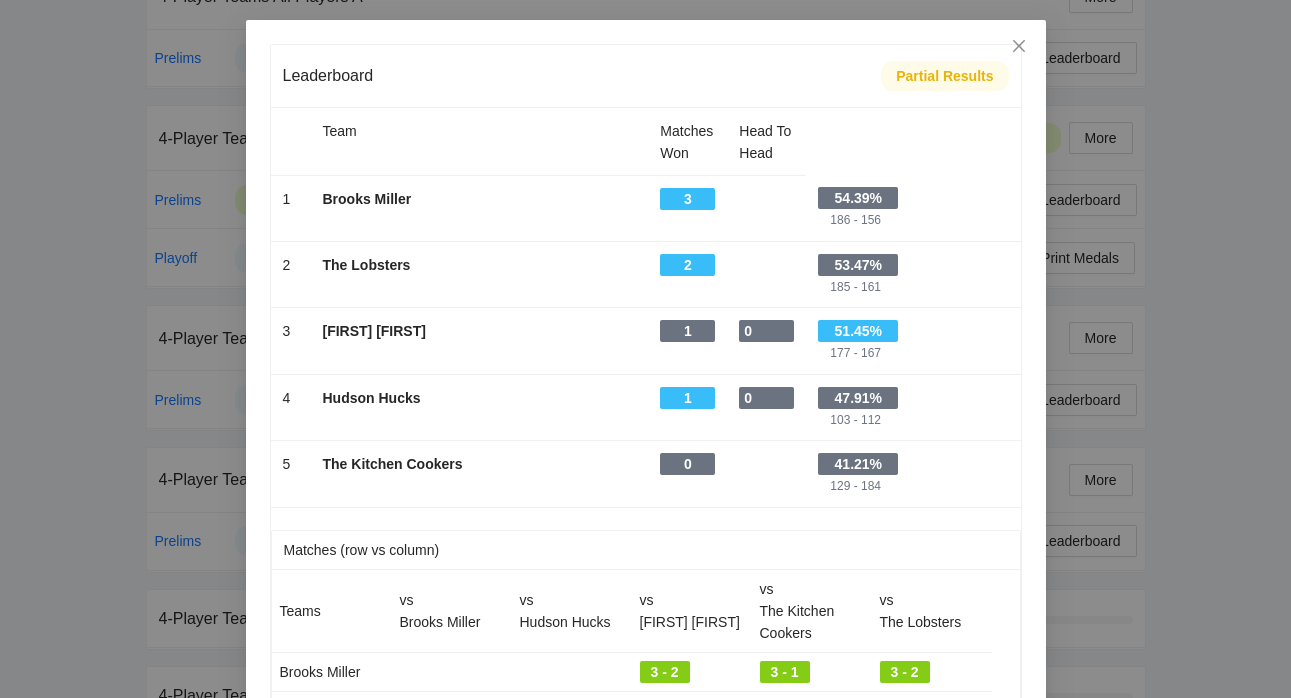 click on "Leaderboard Partial Results Team Matches Won Head To Head 1 - Brooks Miller - 3 - - 54.39% 186 - 156 2 - The Lobsters - 2 - - 53.47% 185 - 161 3 - Rivers  Zack - 1 - 0 - 51.45% 177 - 167 4 - Hudson Hucks - 1 - 0 - 47.91% 103 - 112 5 - The Kitchen Cookers - 0 - - 41.21% 129 - 184 Matches (row vs column) Teams vs Brooks Miller vs Hudson Hucks vs Rivers  Zack vs The Kitchen Cookers vs The Lobsters Brooks Miller 3 - 2 3 - 1 3 - 2 Hudson Hucks 3 - 1 1 - 3 Rivers  Zack 2 - 3 4 - 0 2 - 3 The Kitchen Cookers 1 - 3 1 - 3 0 - 4 The Lobsters 2 - 3 3 - 1 3 - 2 Ranking Order (see columns above) 1 Matches Won Number of matches won against all teams 2 Head to Head Matches won against other teams with the same "matches won" number 3 Points Won % Points won divided by total points played" at bounding box center [645, 349] 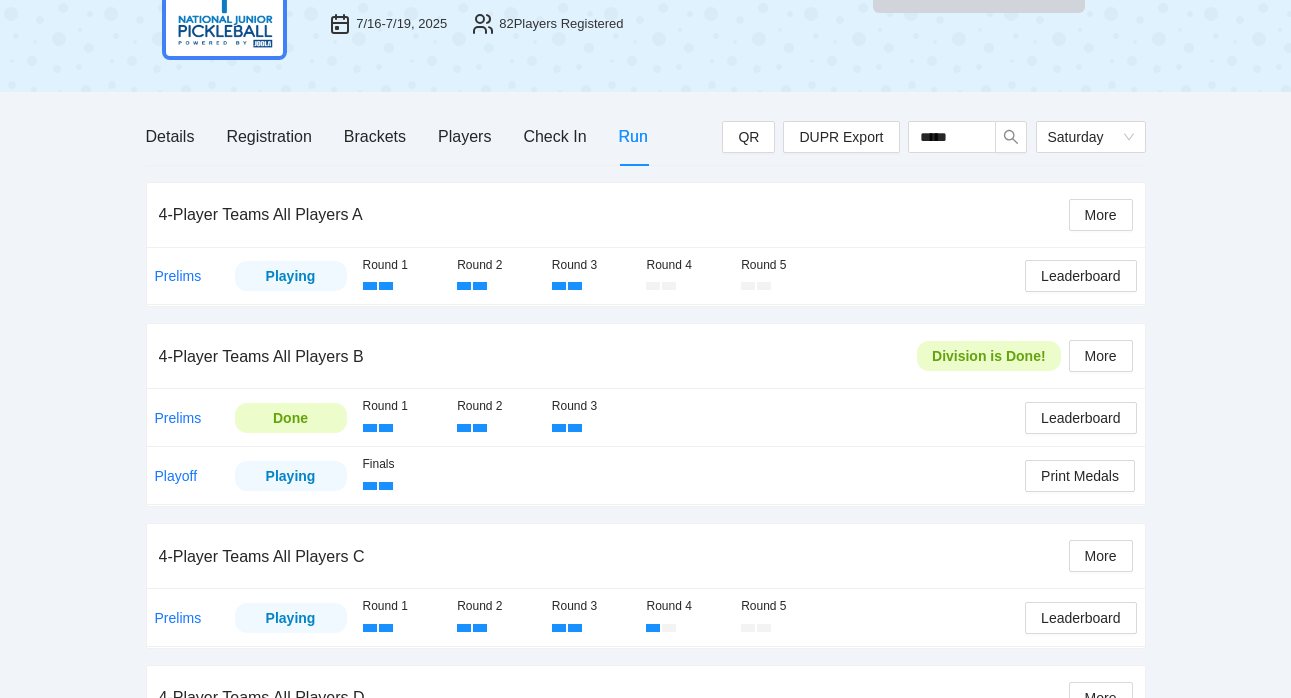 scroll, scrollTop: 0, scrollLeft: 0, axis: both 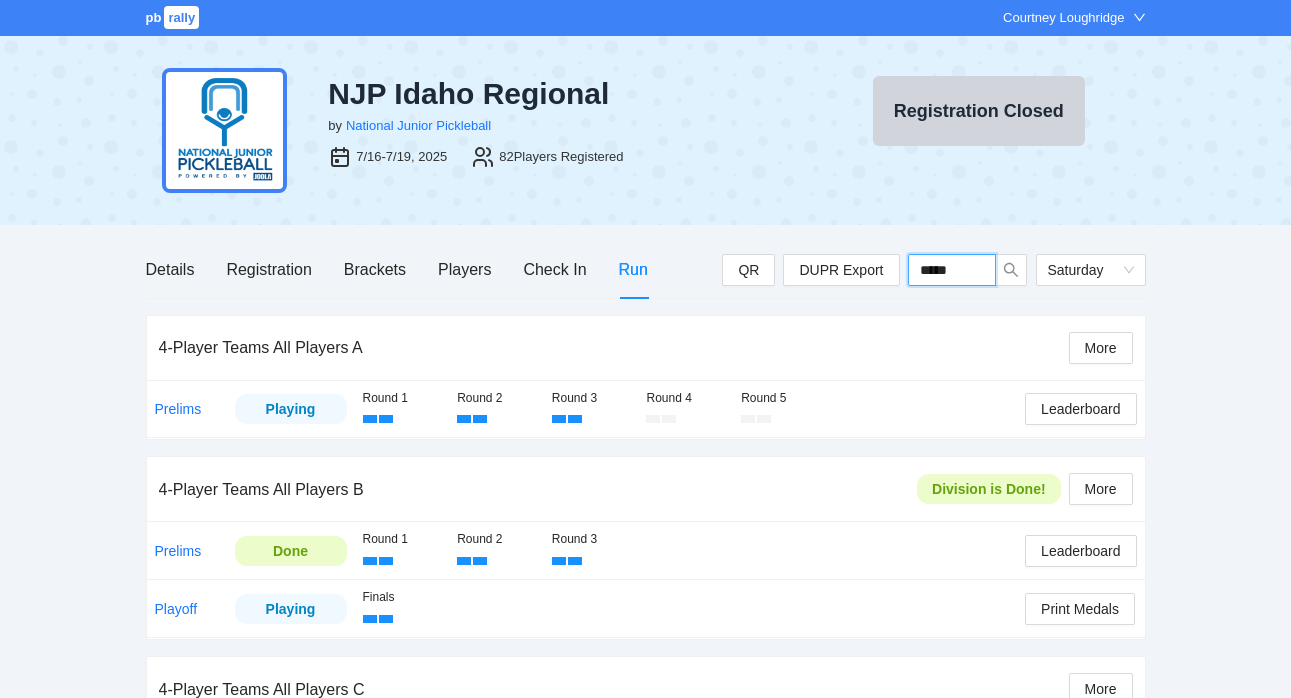 click on "*****" at bounding box center (952, 270) 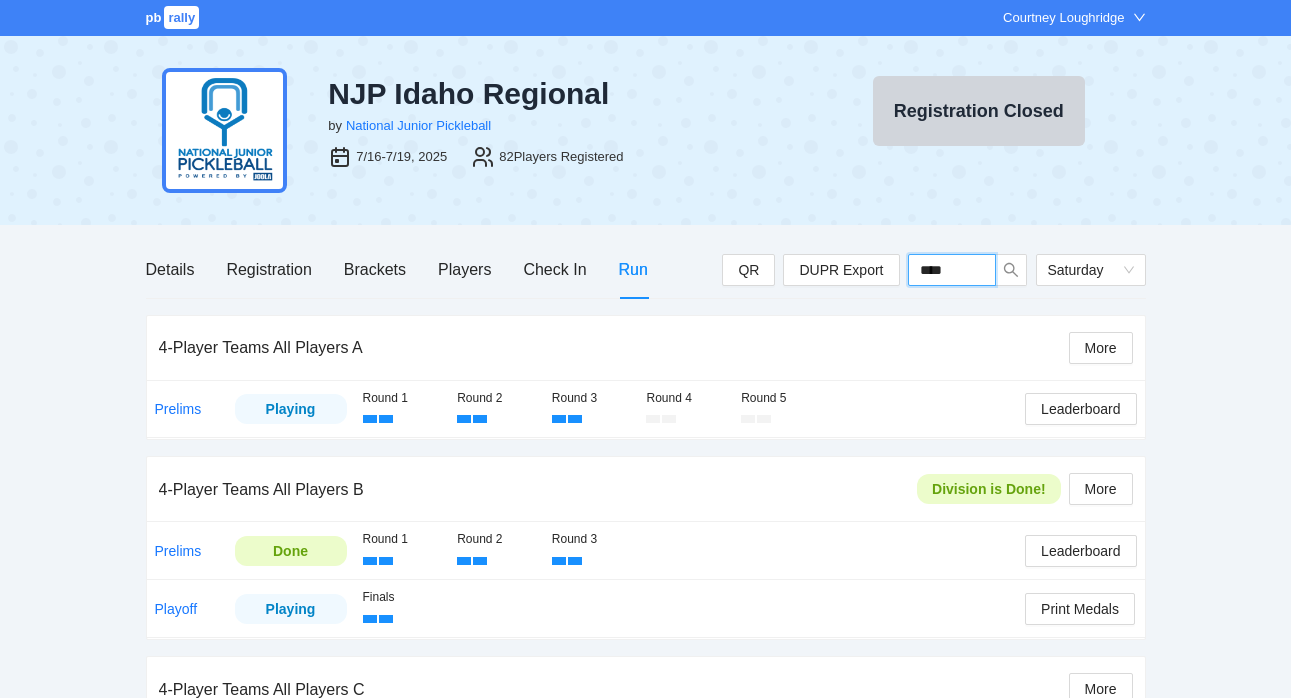 type on "*****" 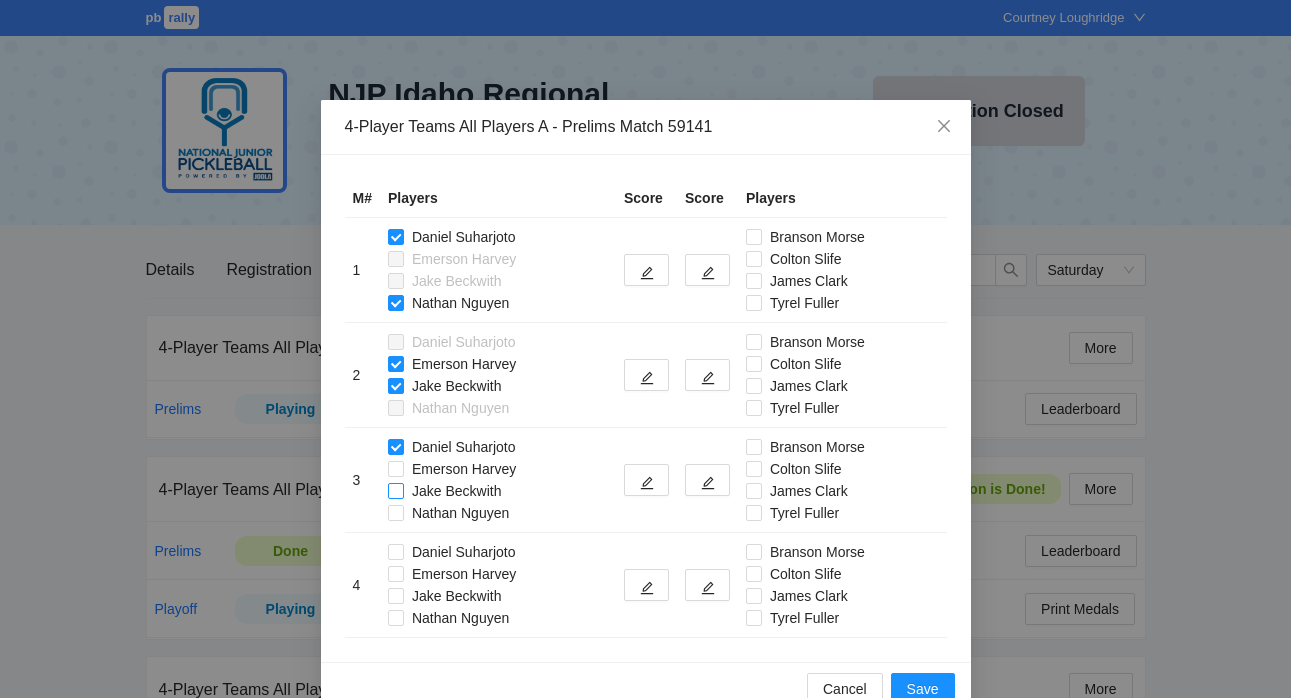 click on "Jake Beckwith" at bounding box center (448, 491) 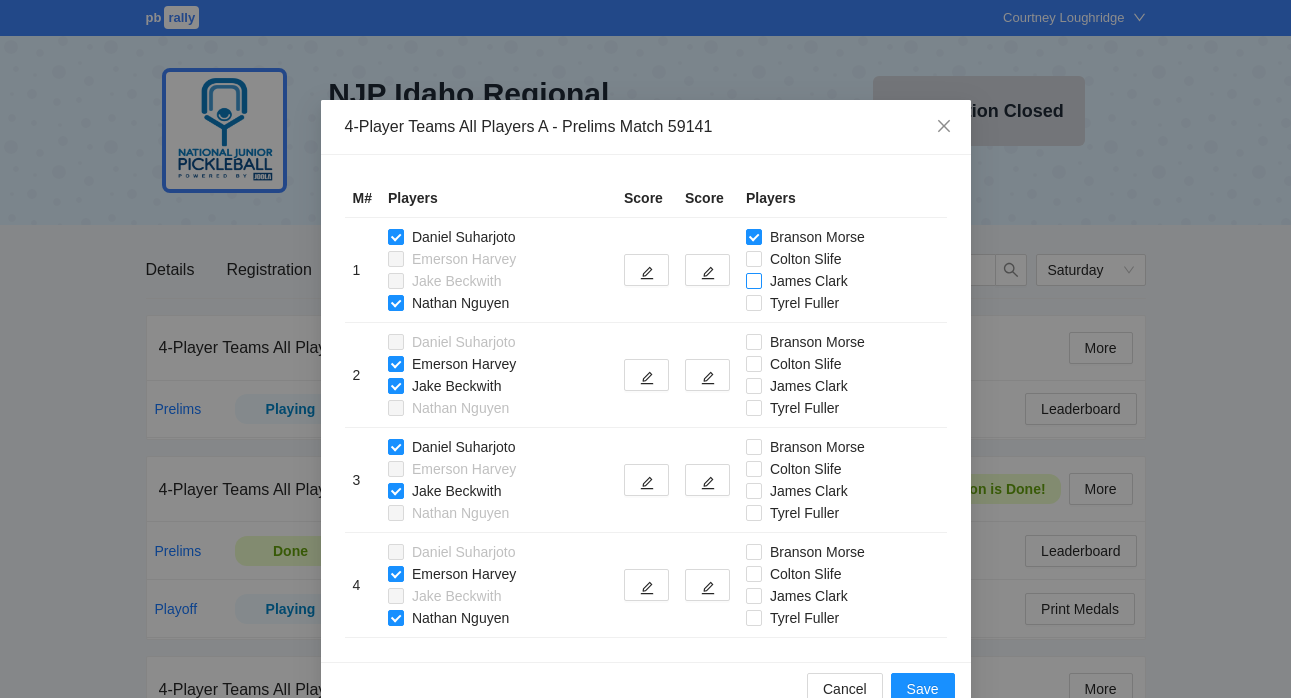click on "James Clark" at bounding box center [801, 281] 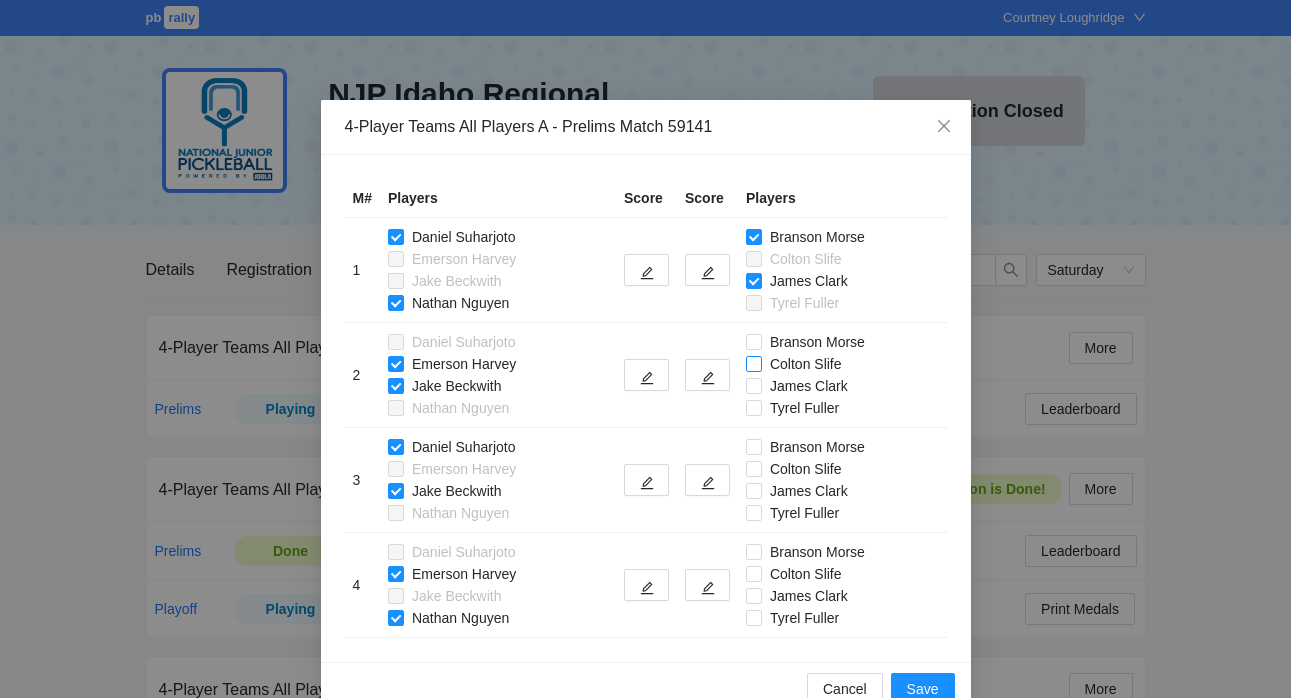 click on "Colton Slife" at bounding box center [798, 364] 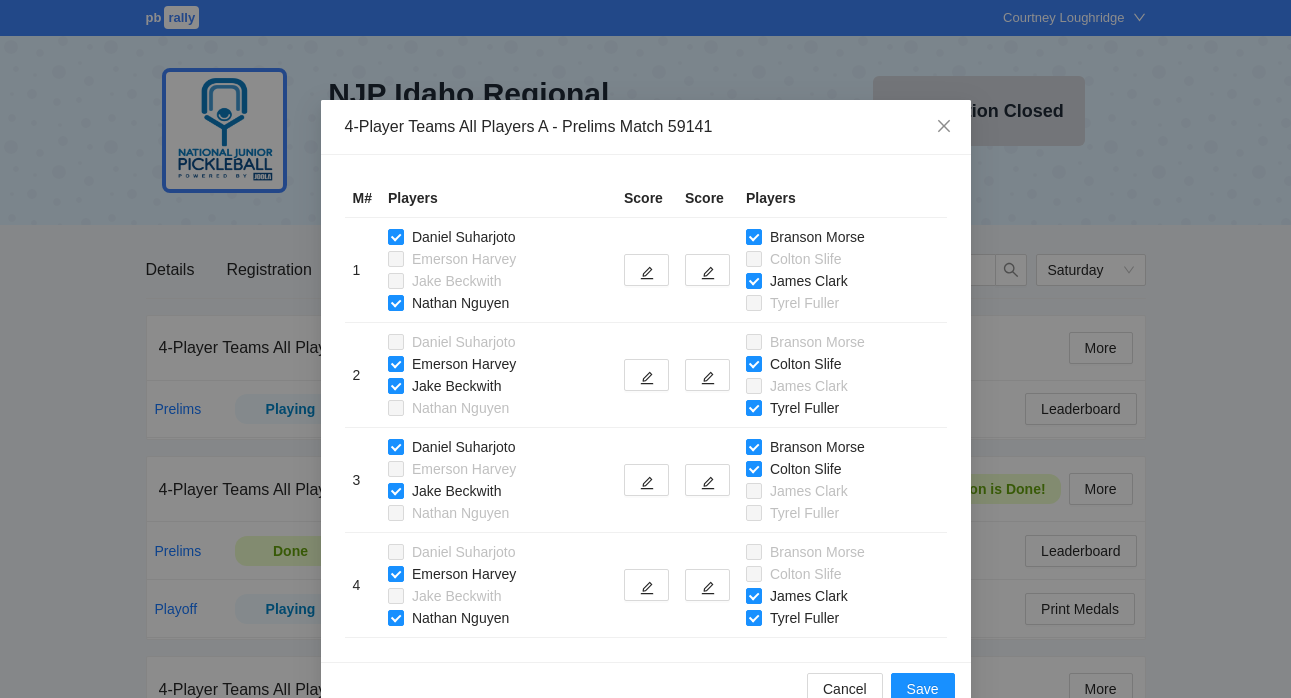 scroll, scrollTop: 41, scrollLeft: 0, axis: vertical 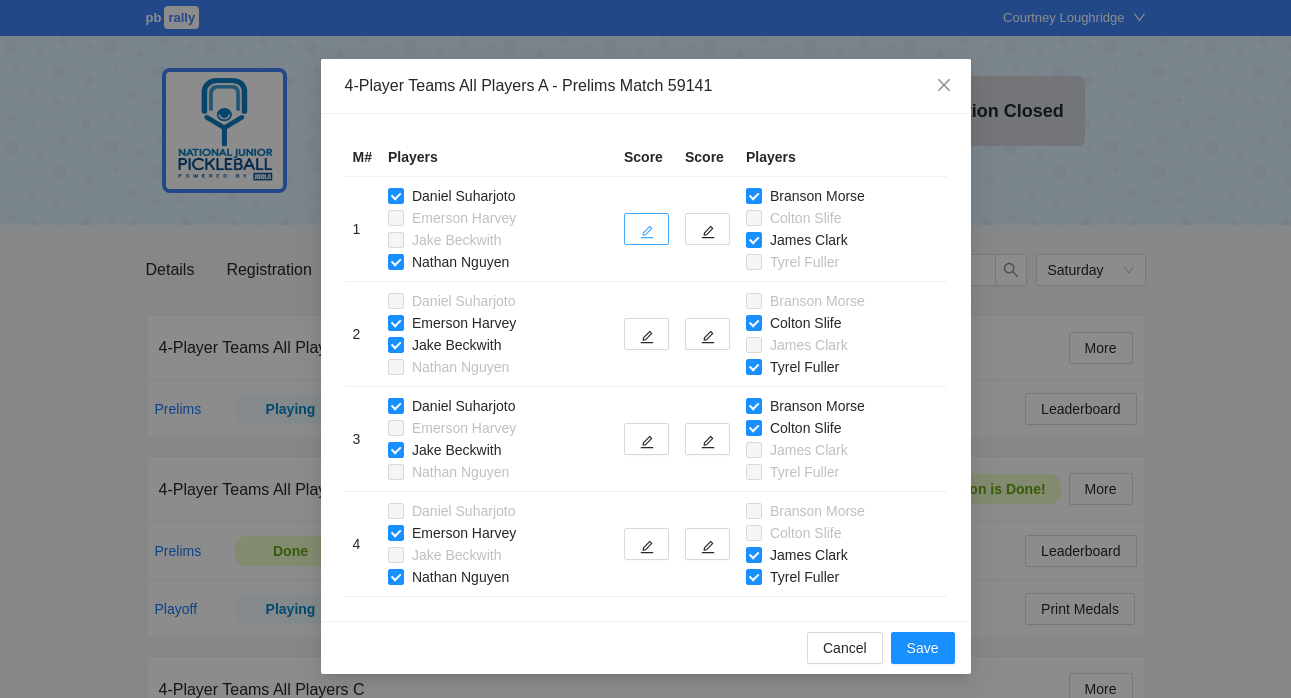 click 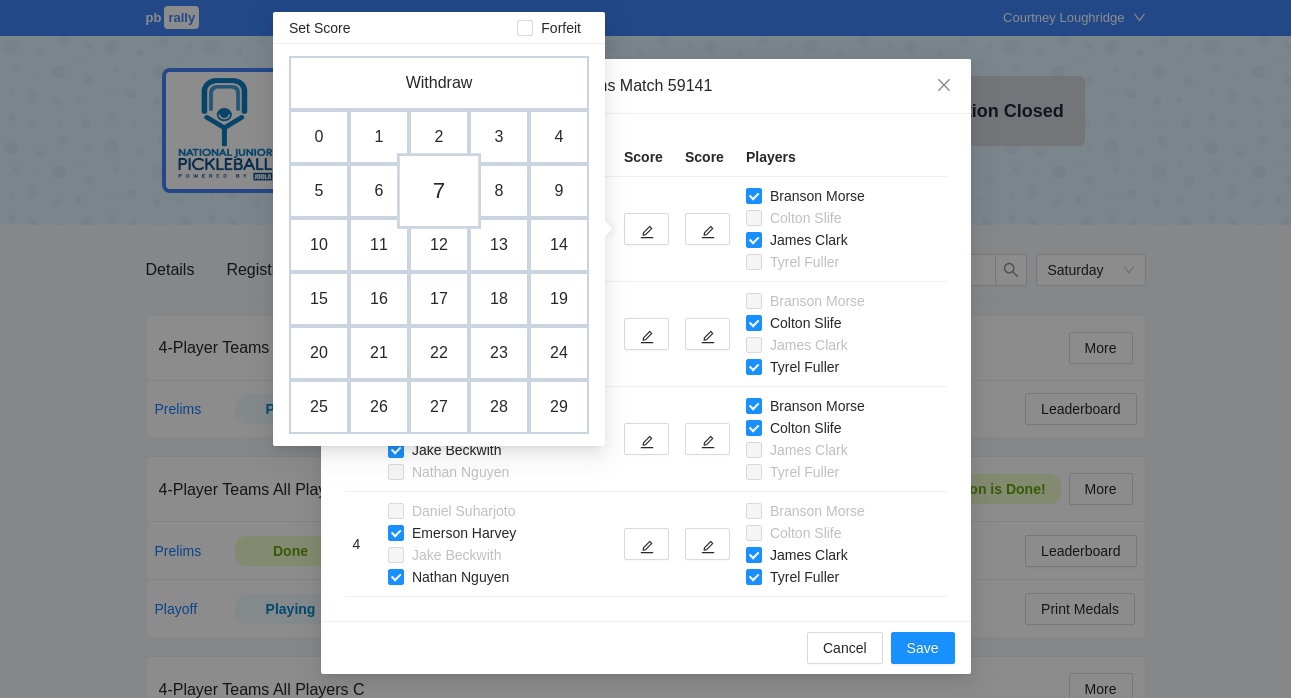 click on "7" at bounding box center (439, 191) 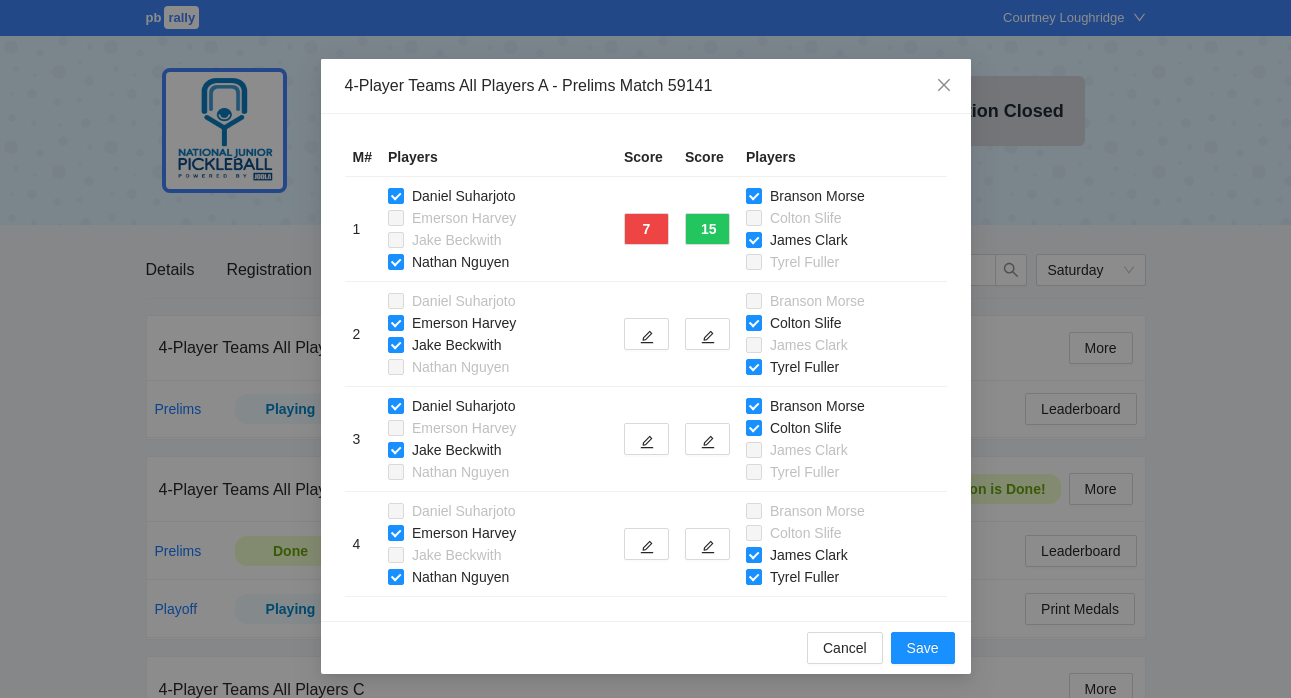 click at bounding box center [707, 334] 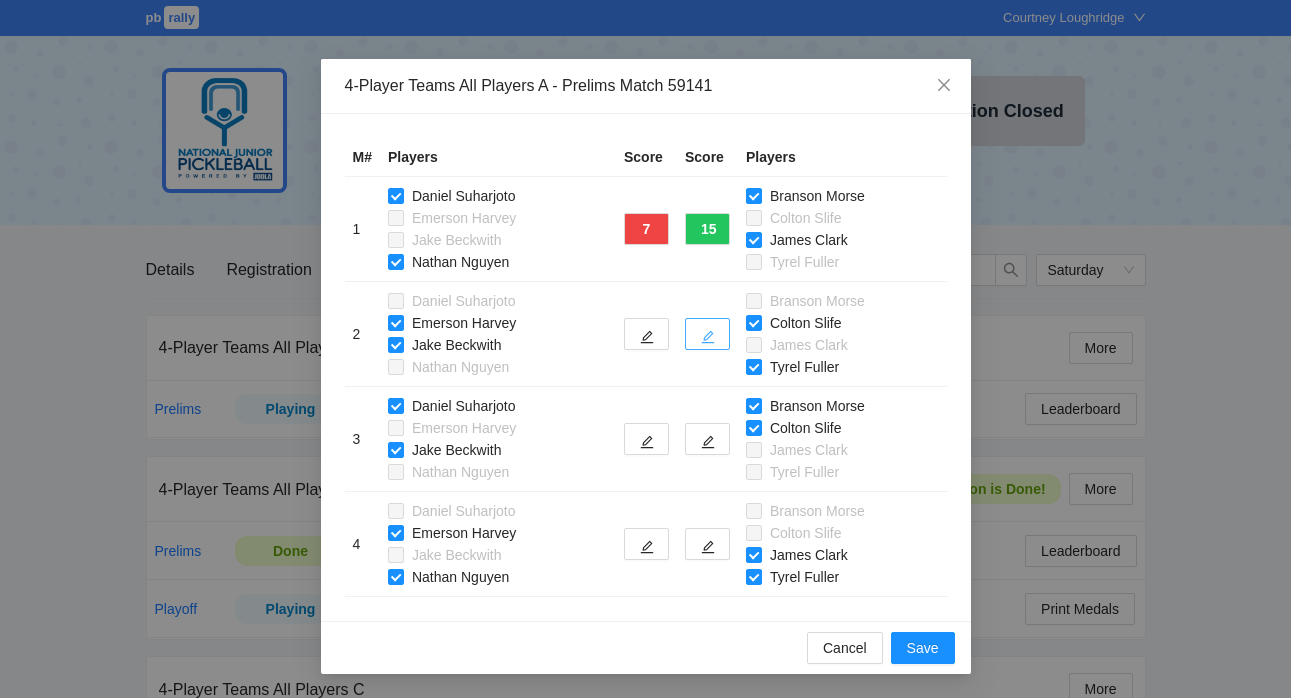 click at bounding box center (707, 334) 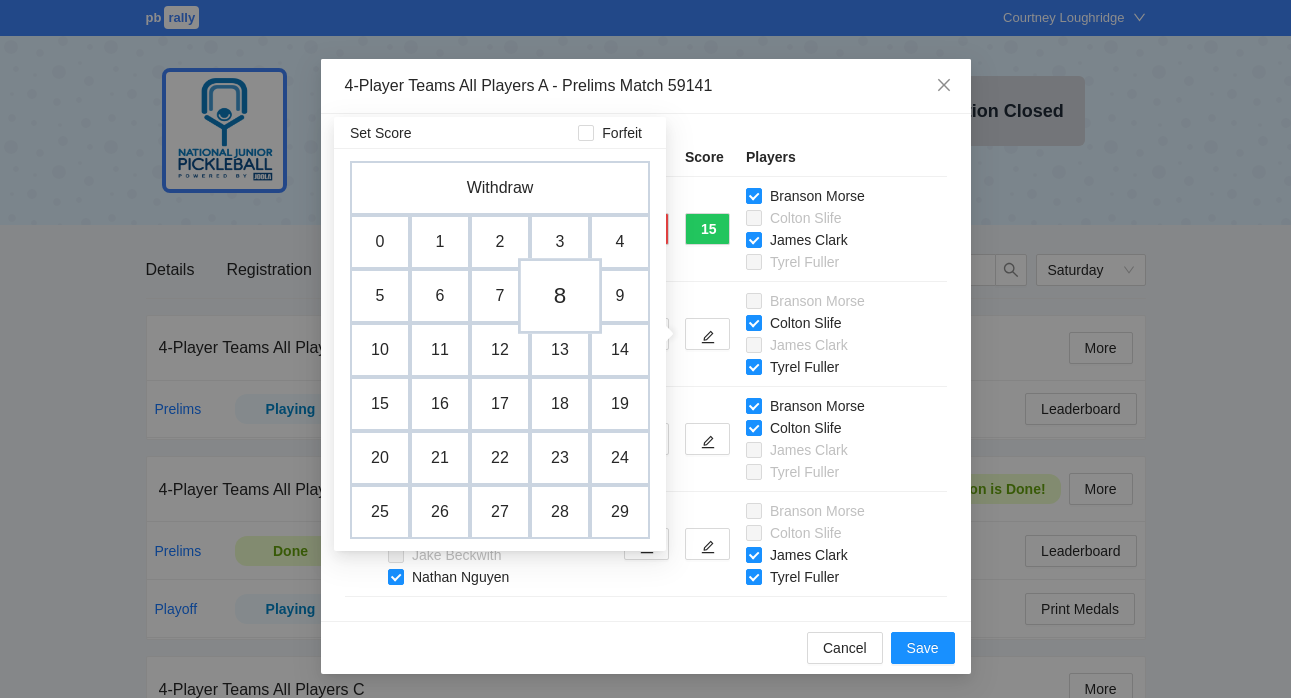 click on "8" at bounding box center (560, 296) 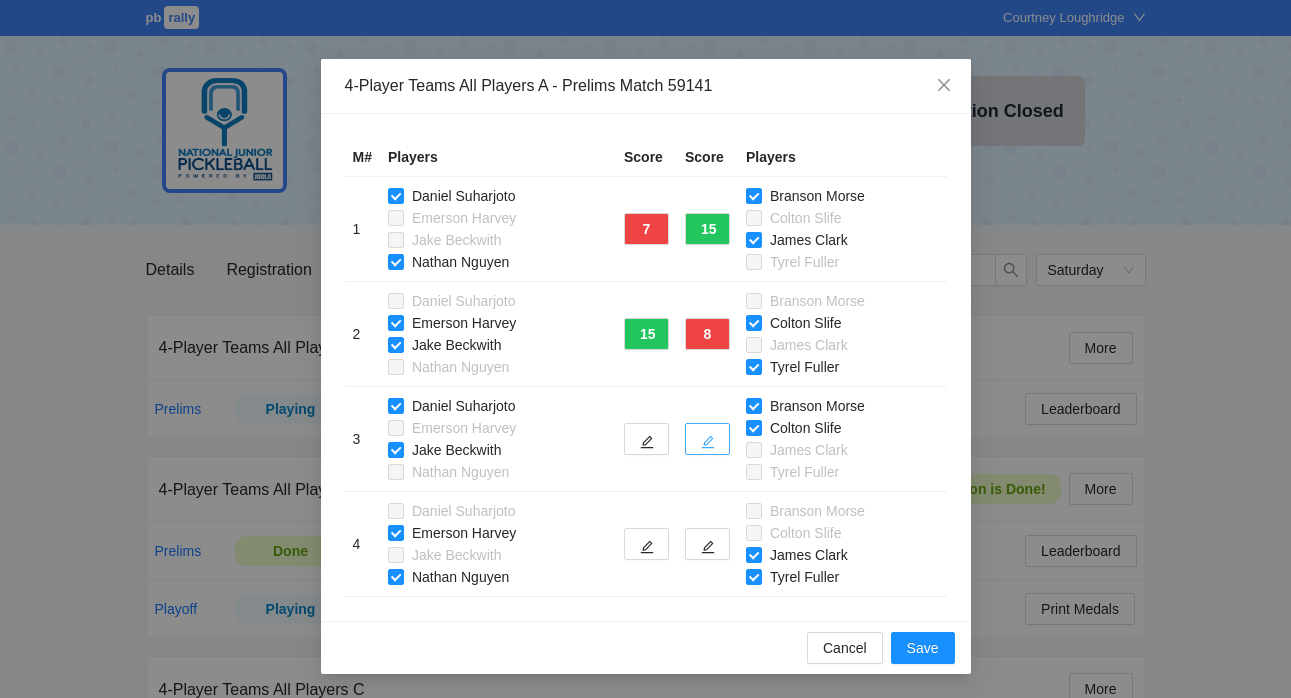 click 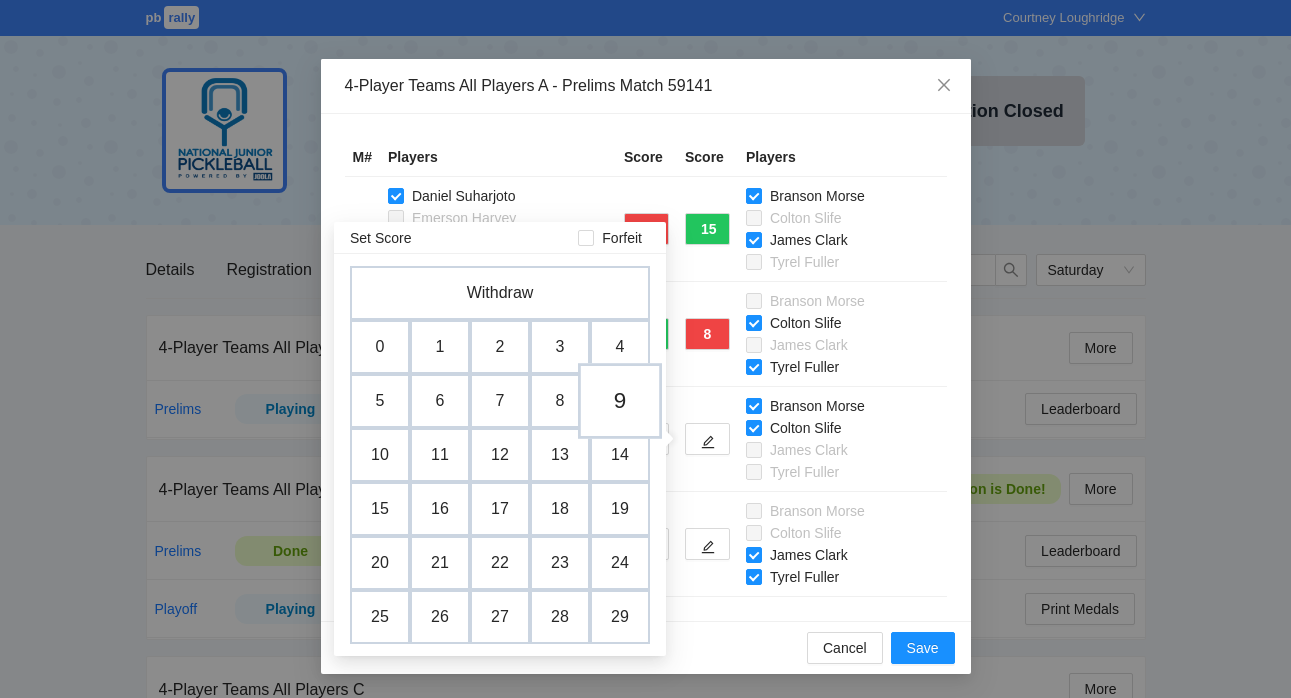 click on "9" at bounding box center [620, 401] 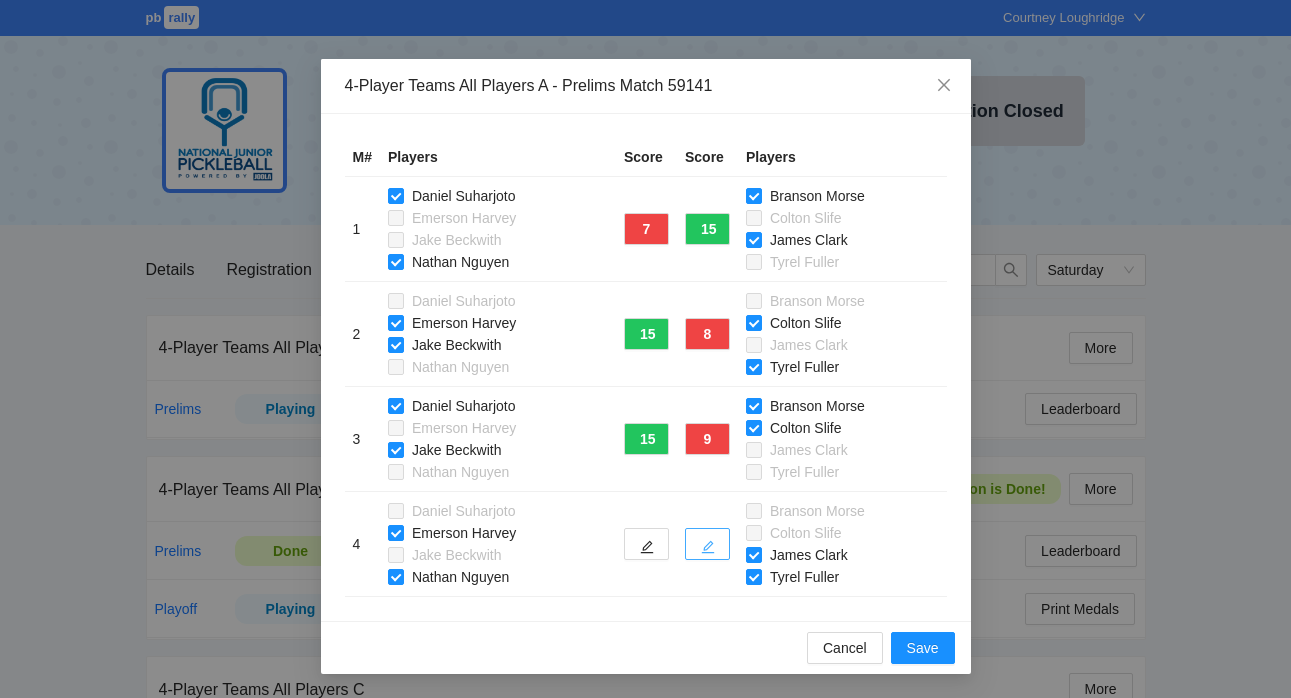 click at bounding box center (707, 544) 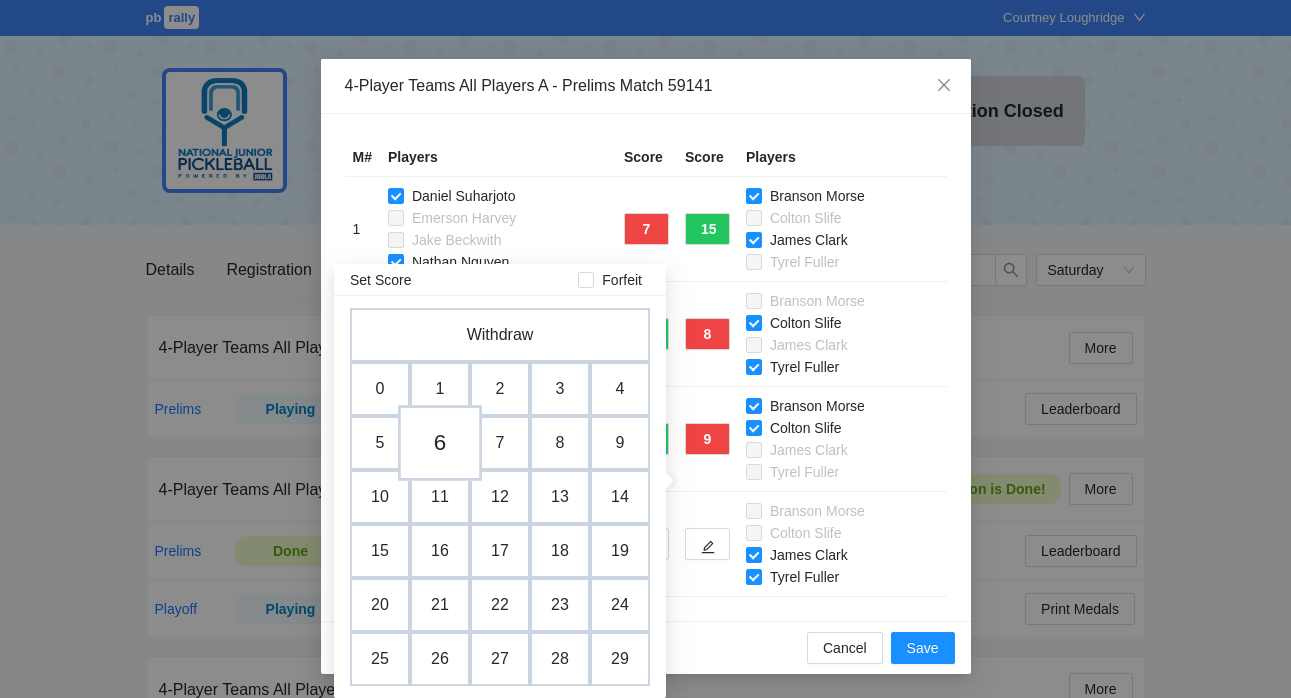 click on "6" at bounding box center (440, 443) 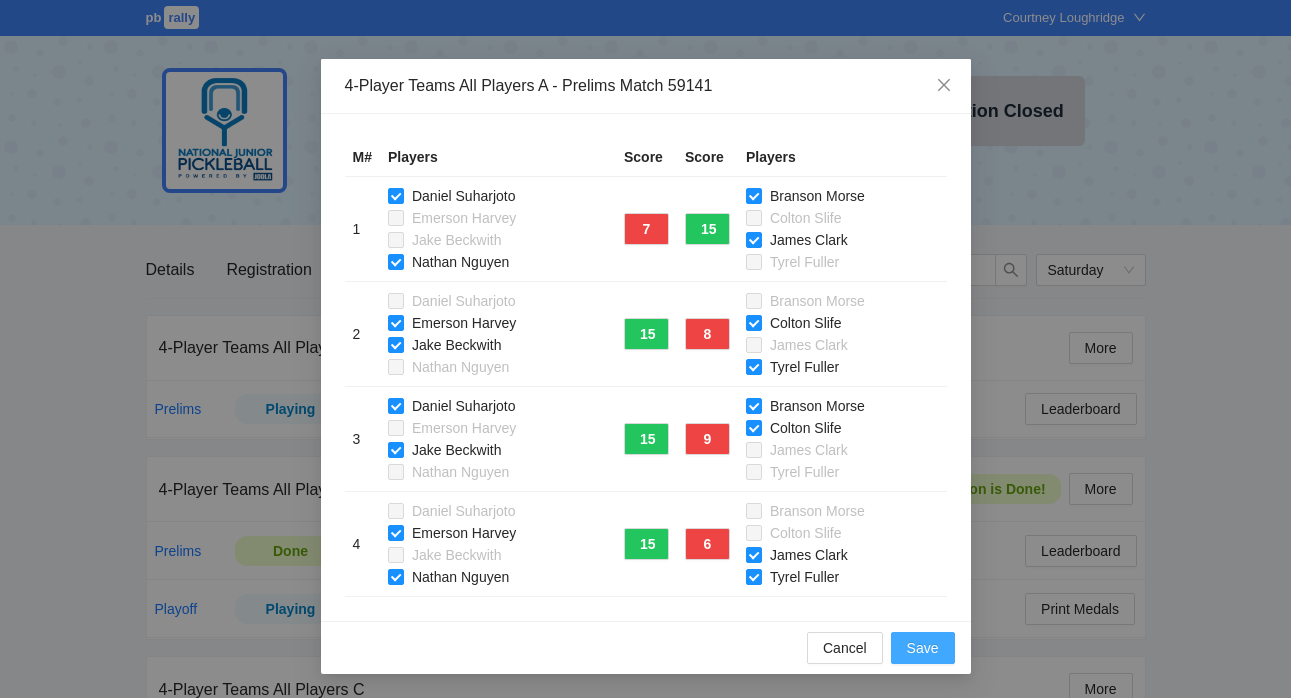 click on "Save" at bounding box center [923, 648] 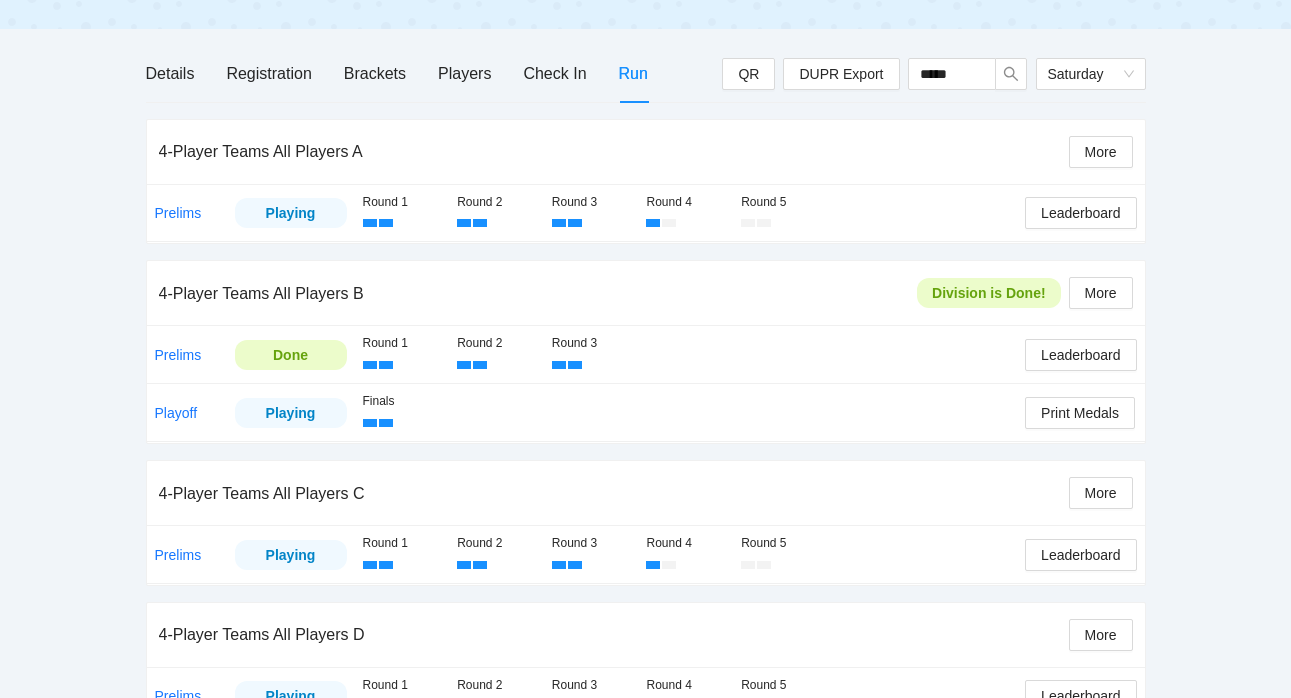 scroll, scrollTop: 0, scrollLeft: 0, axis: both 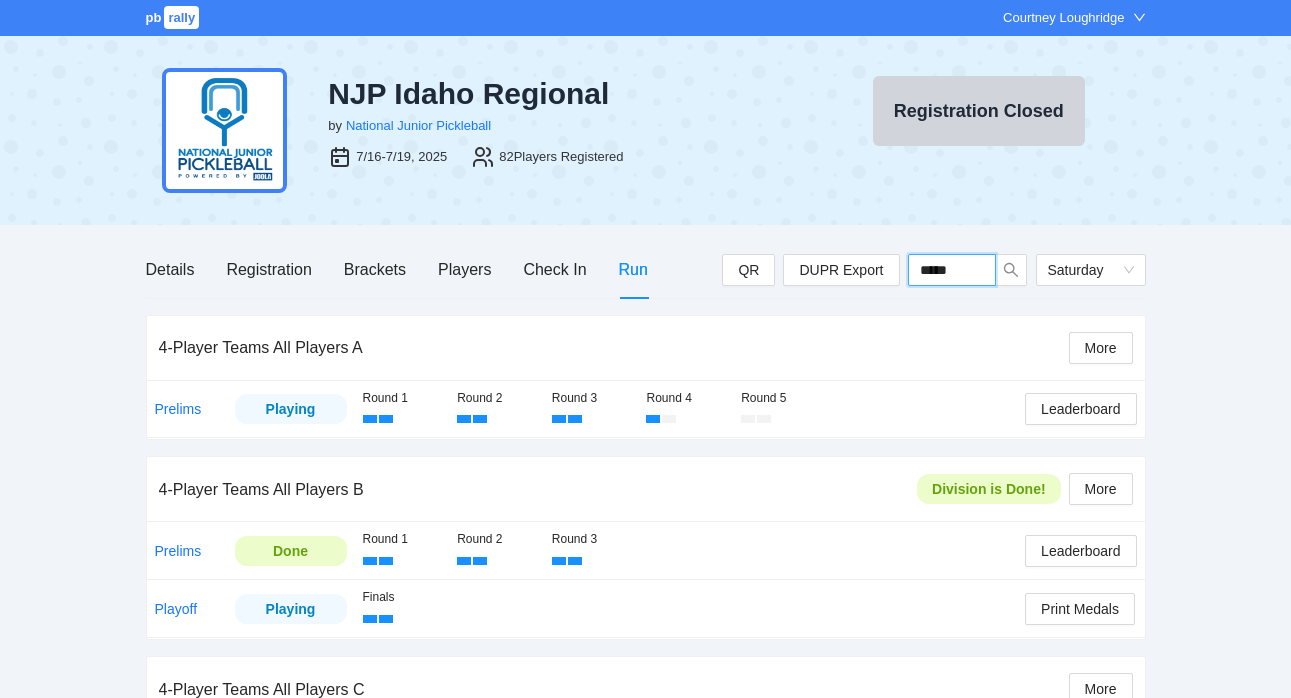 click on "*****" at bounding box center (952, 270) 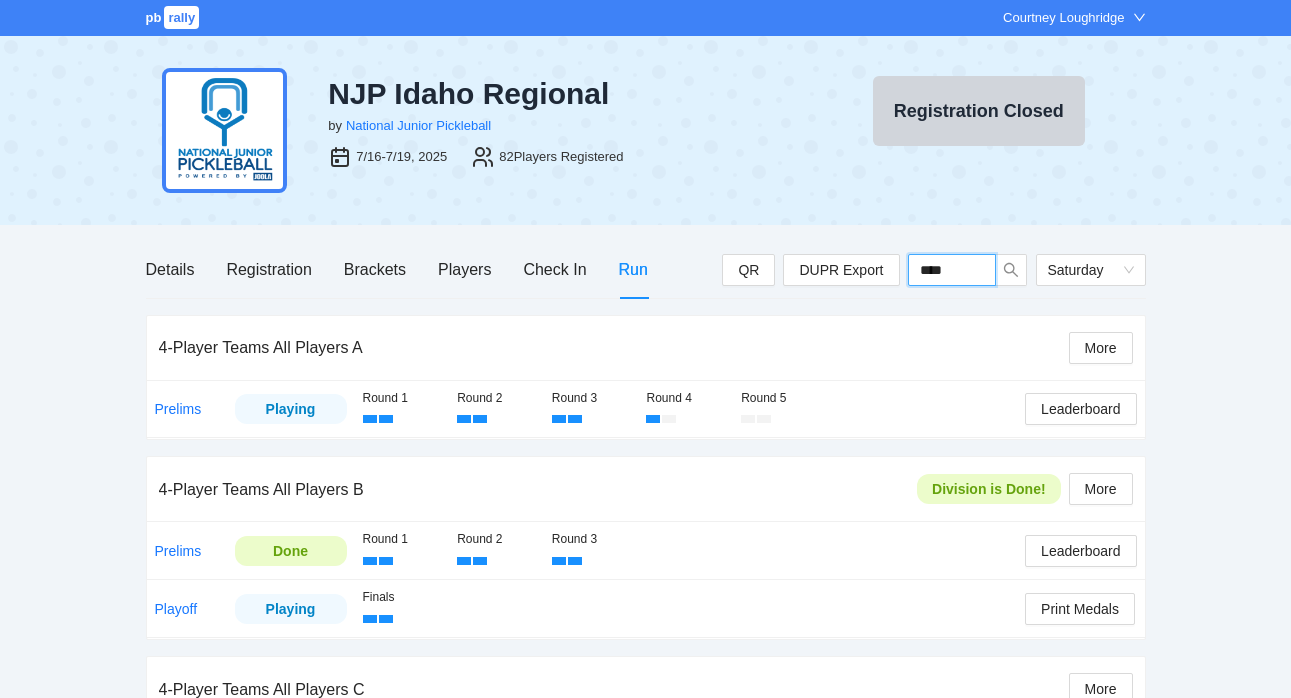 type on "*****" 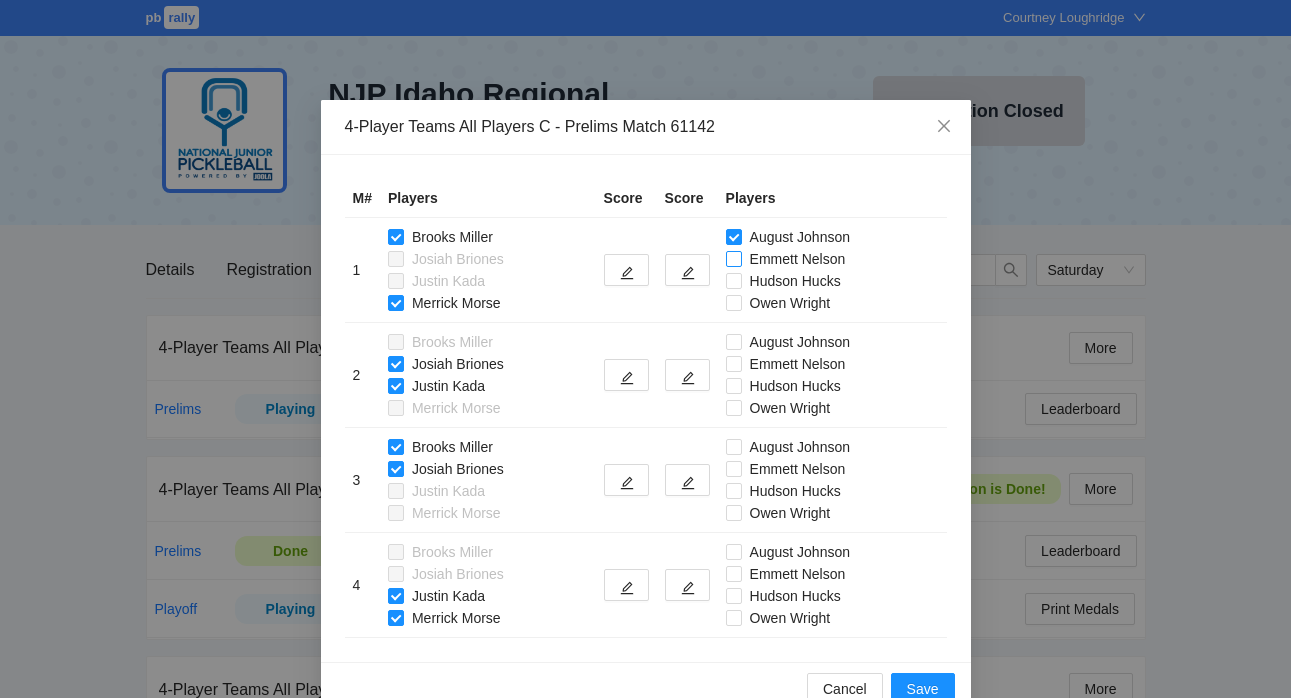 click on "Emmett Nelson" at bounding box center (790, 259) 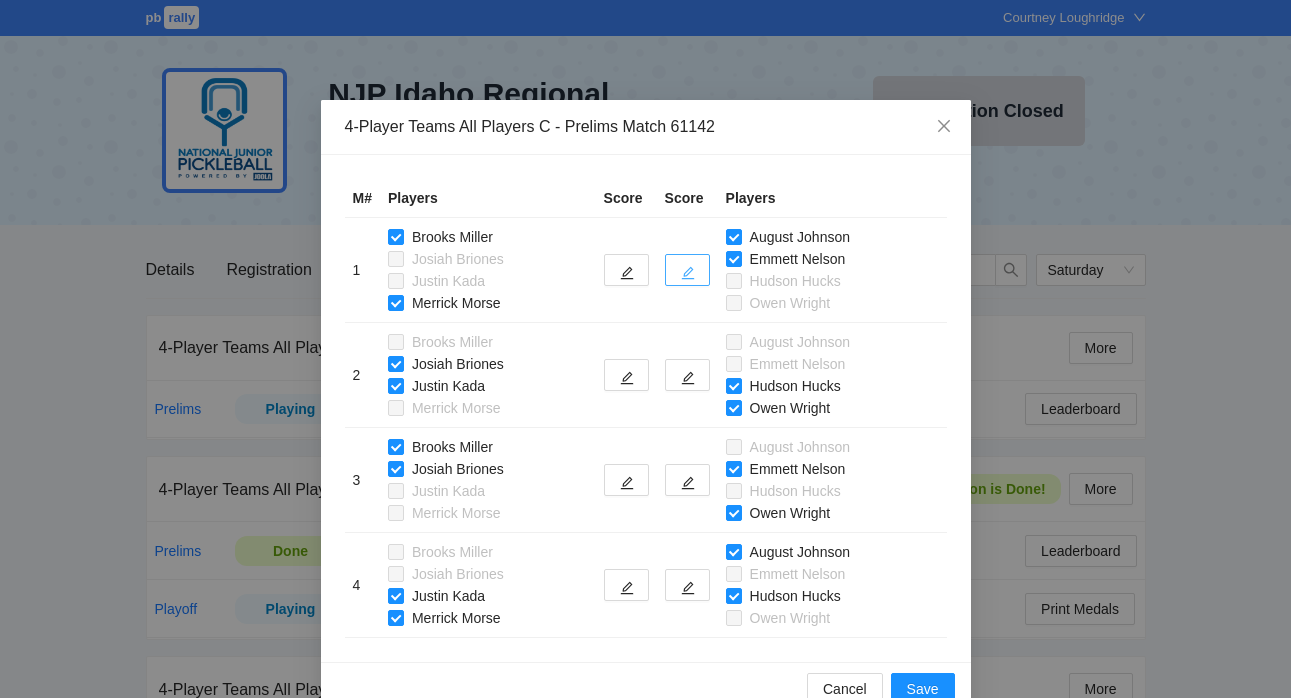 click 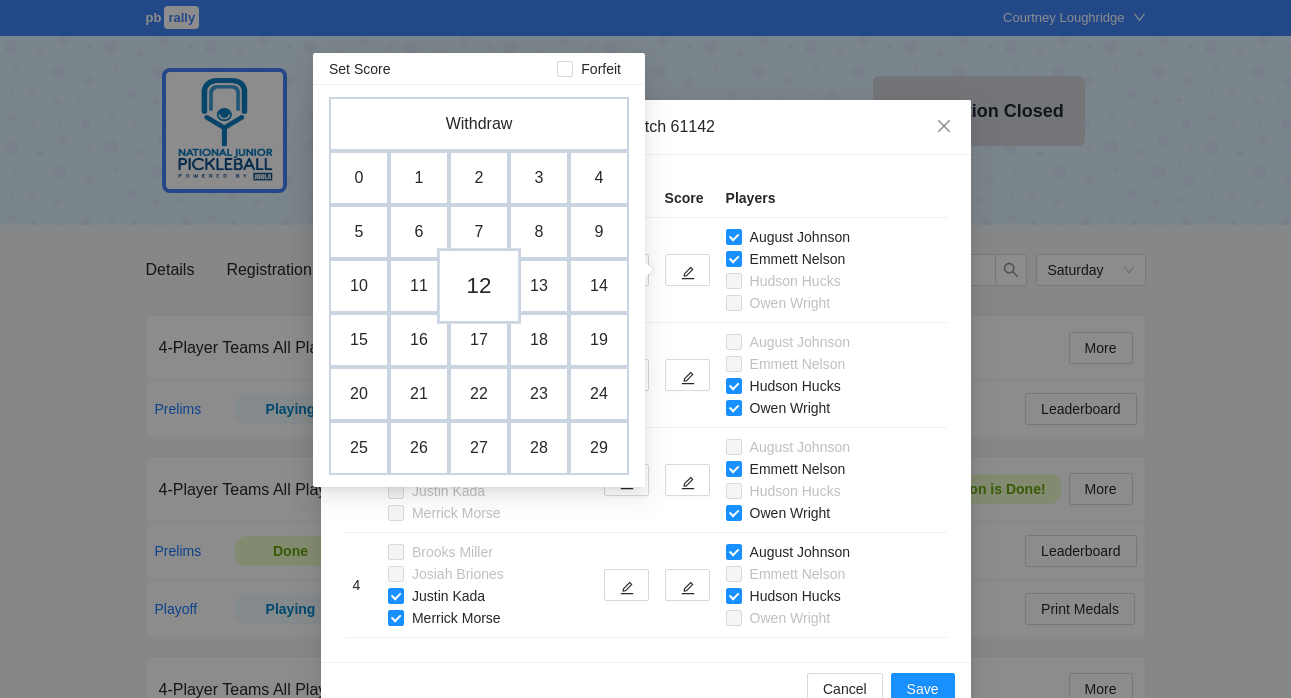 click on "12" at bounding box center (479, 286) 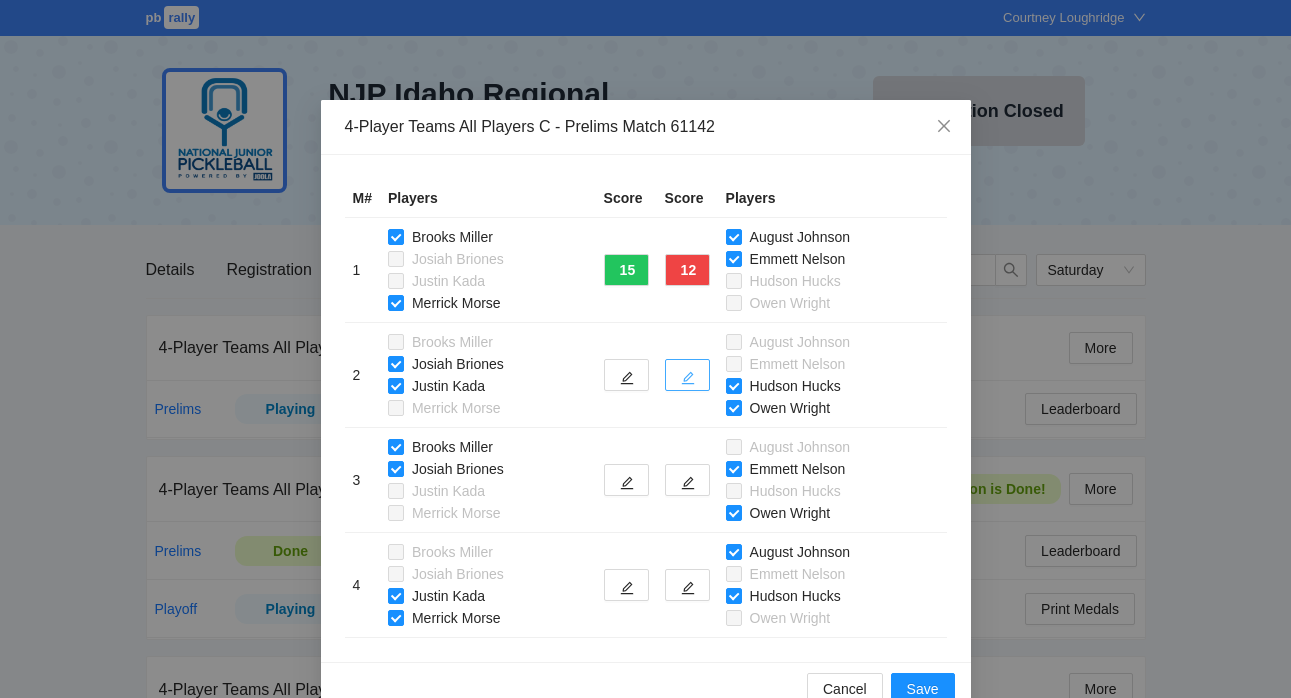 click 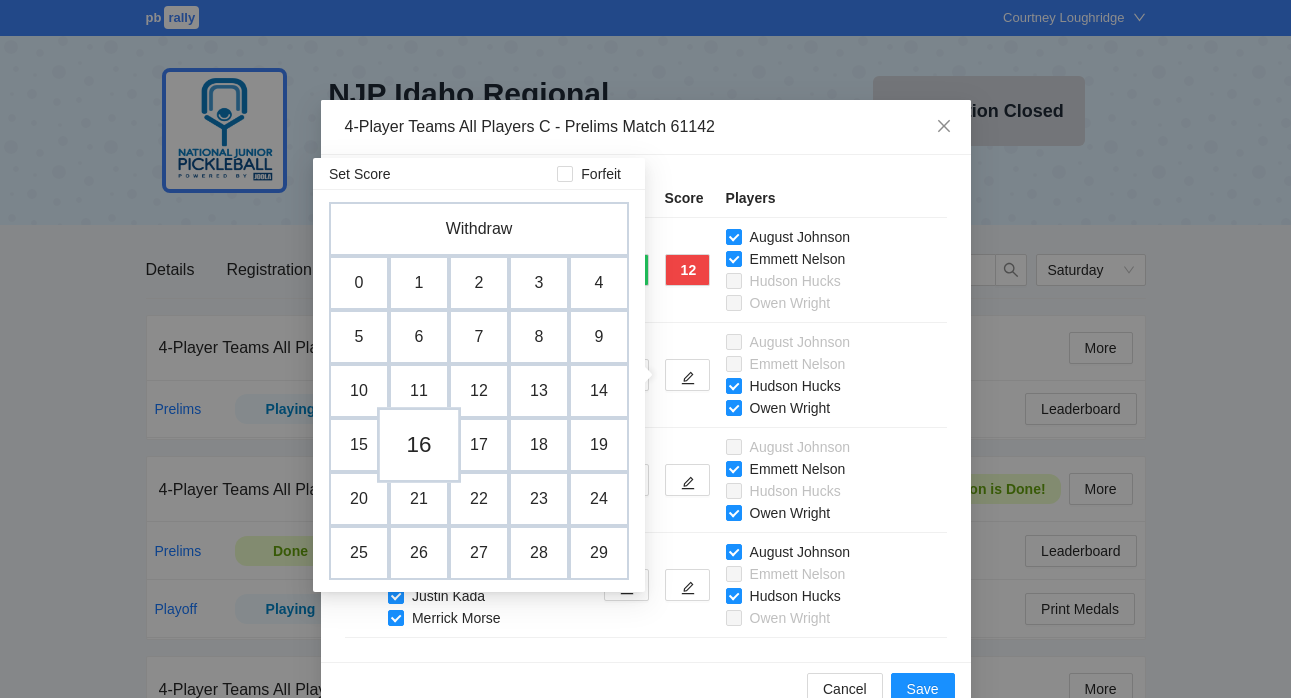 click on "16" at bounding box center (419, 445) 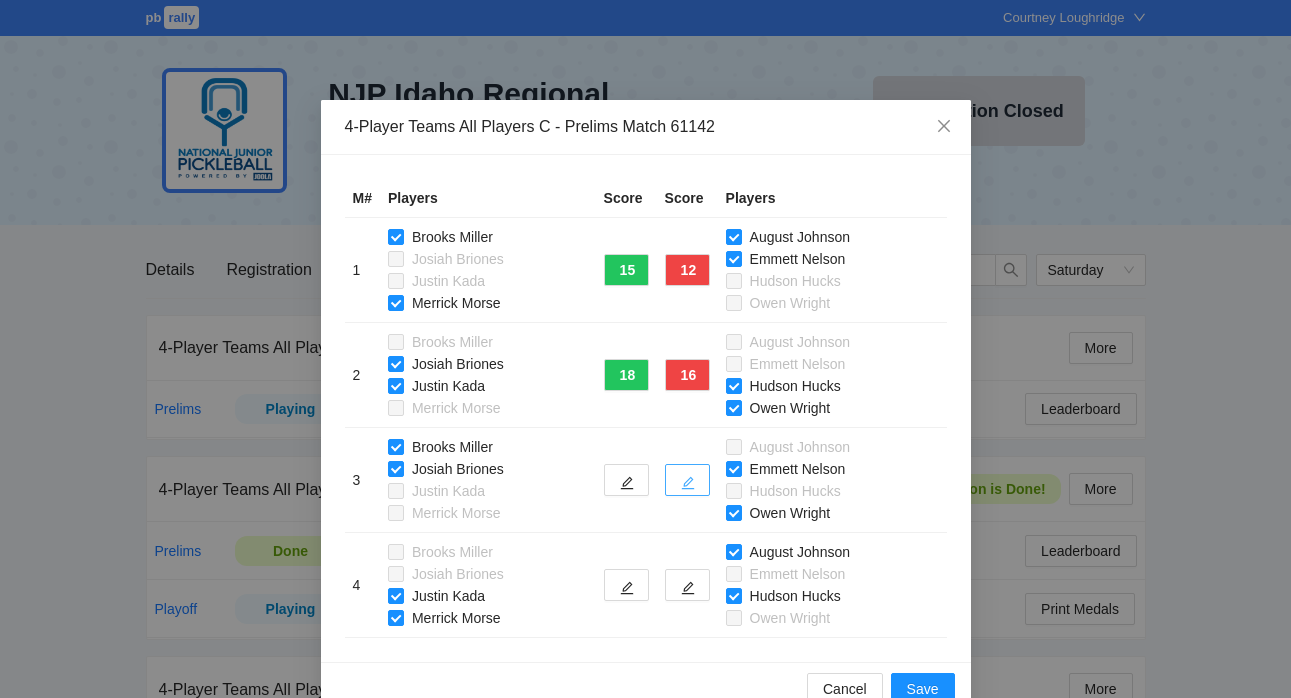 click 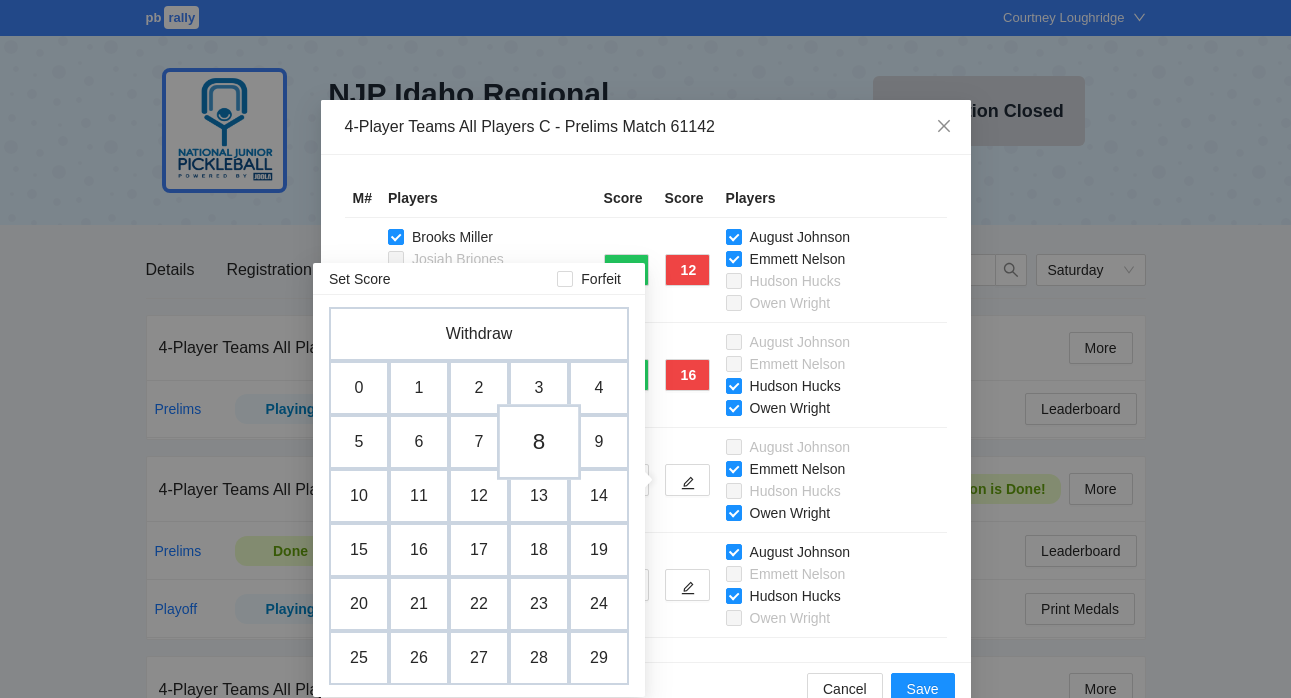 click on "8" at bounding box center (539, 442) 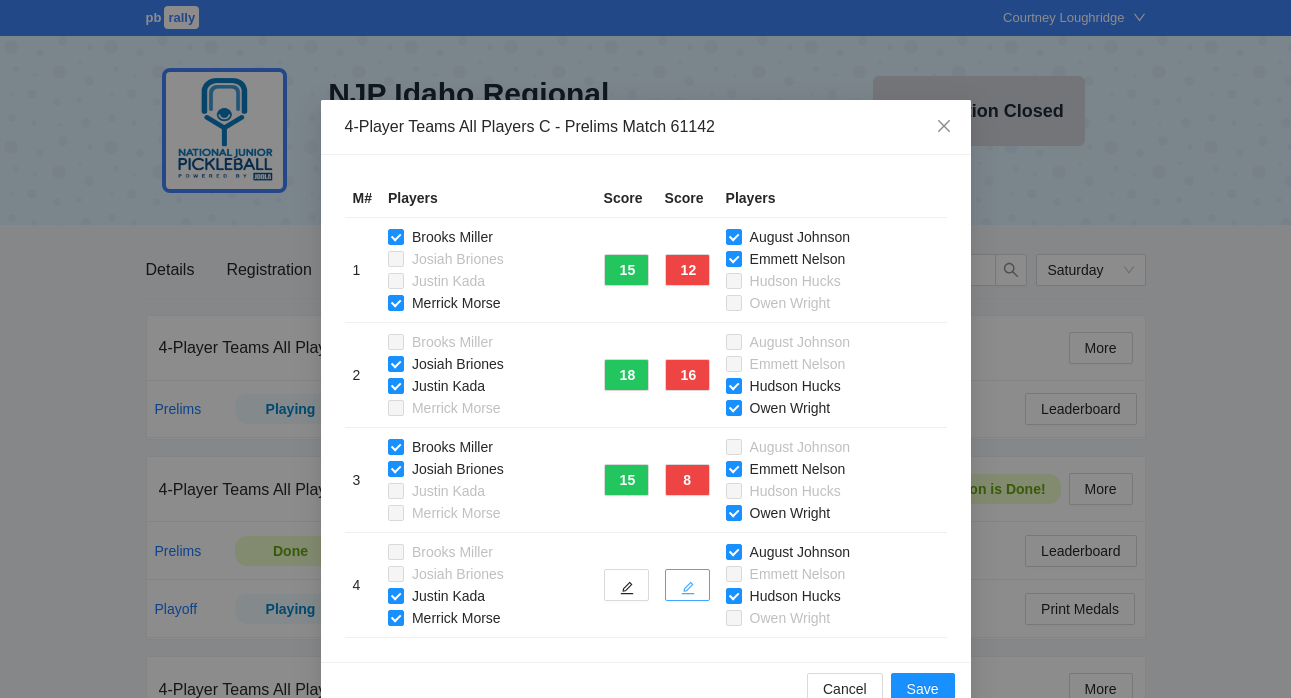 click at bounding box center [687, 585] 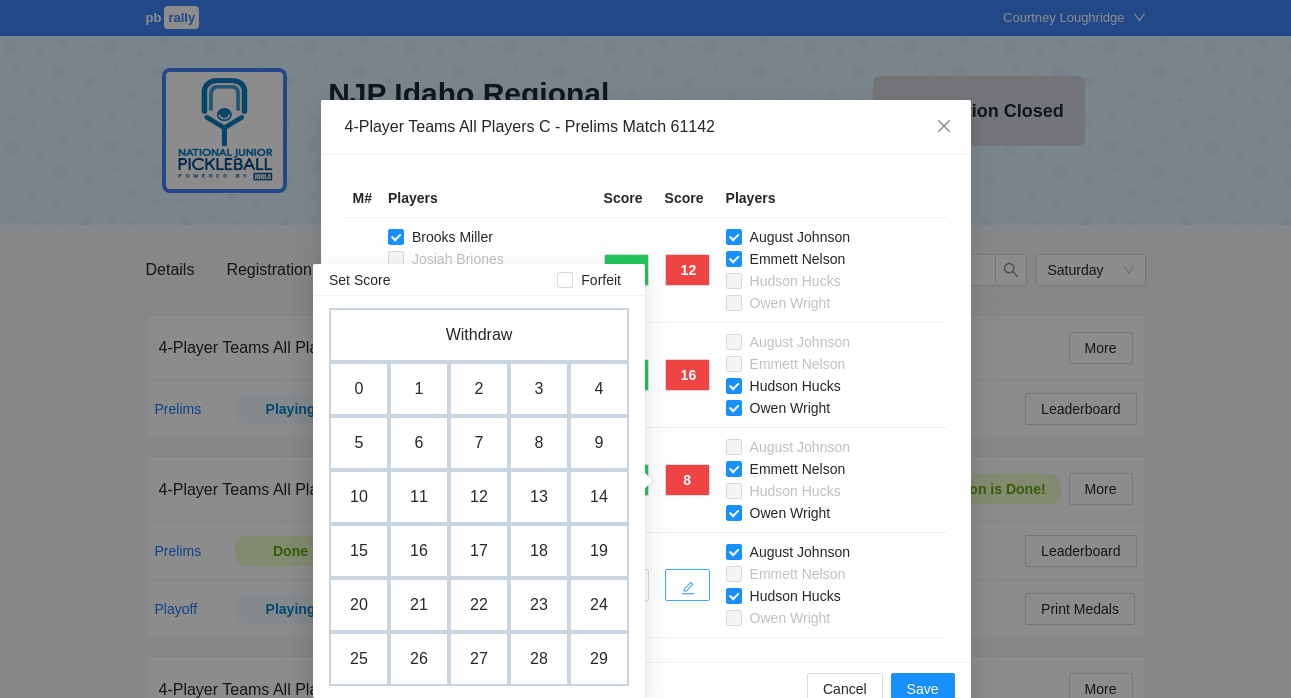 click at bounding box center [687, 585] 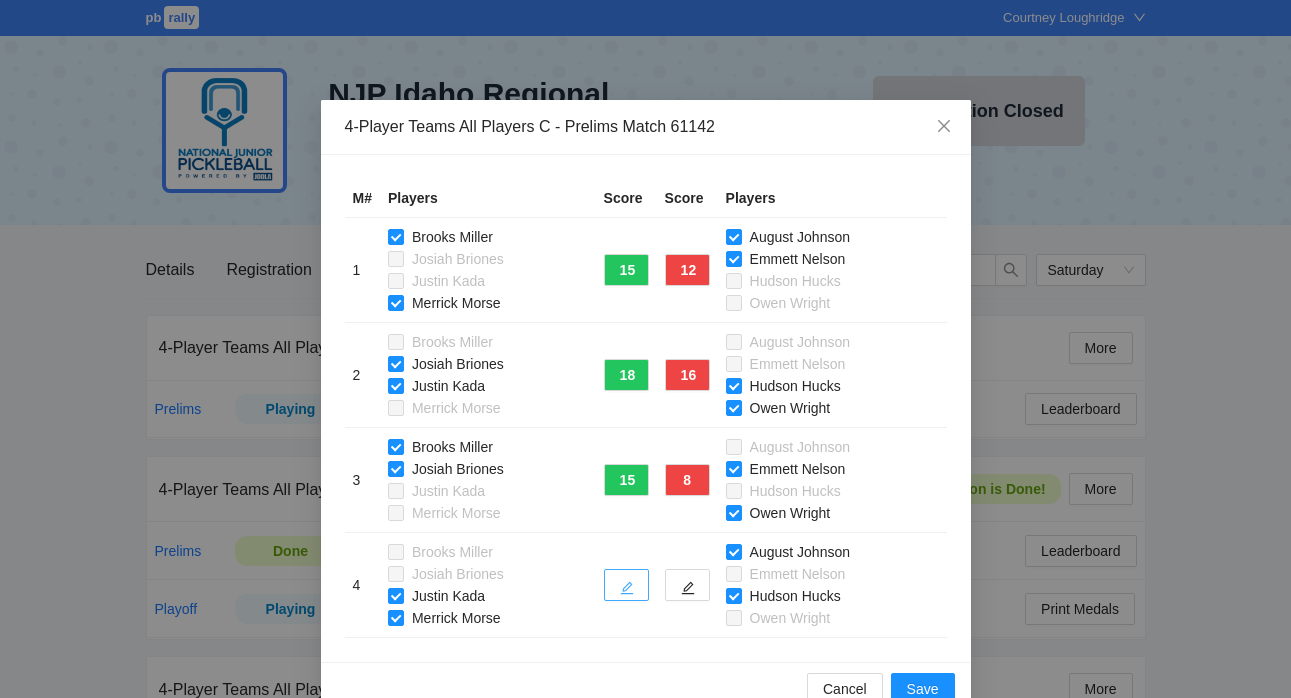click 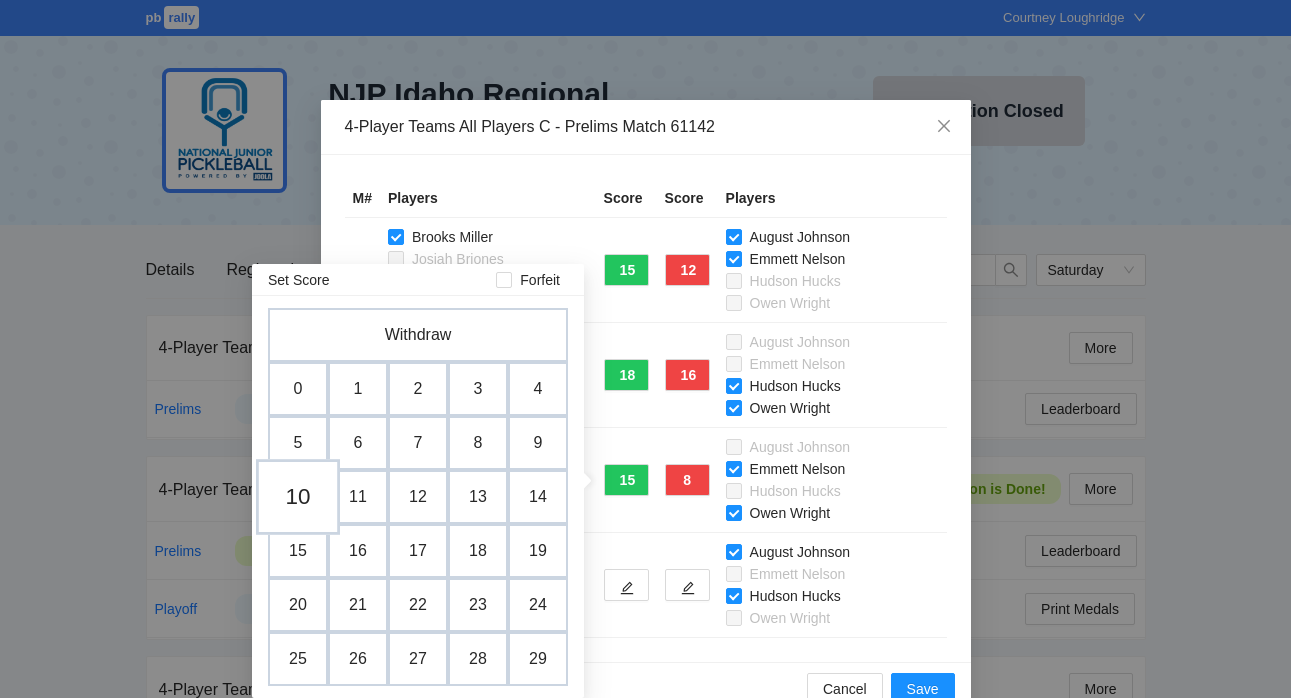 click on "10" at bounding box center [298, 497] 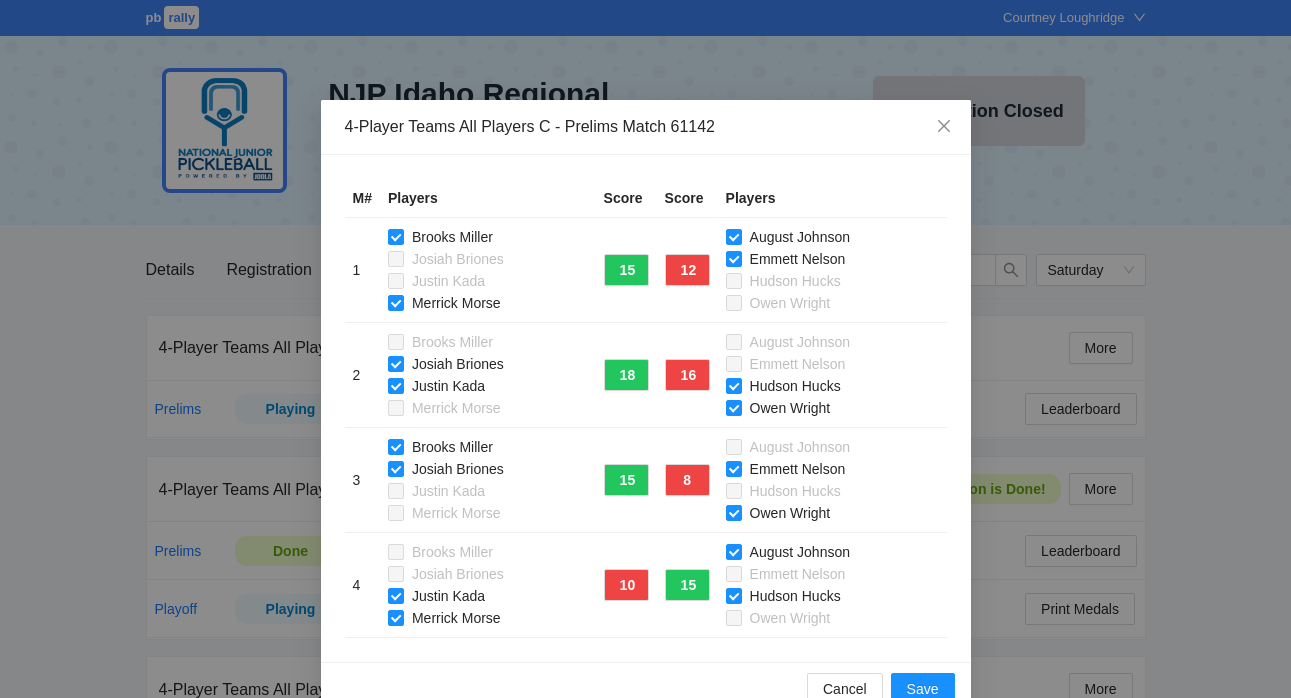 scroll, scrollTop: 41, scrollLeft: 0, axis: vertical 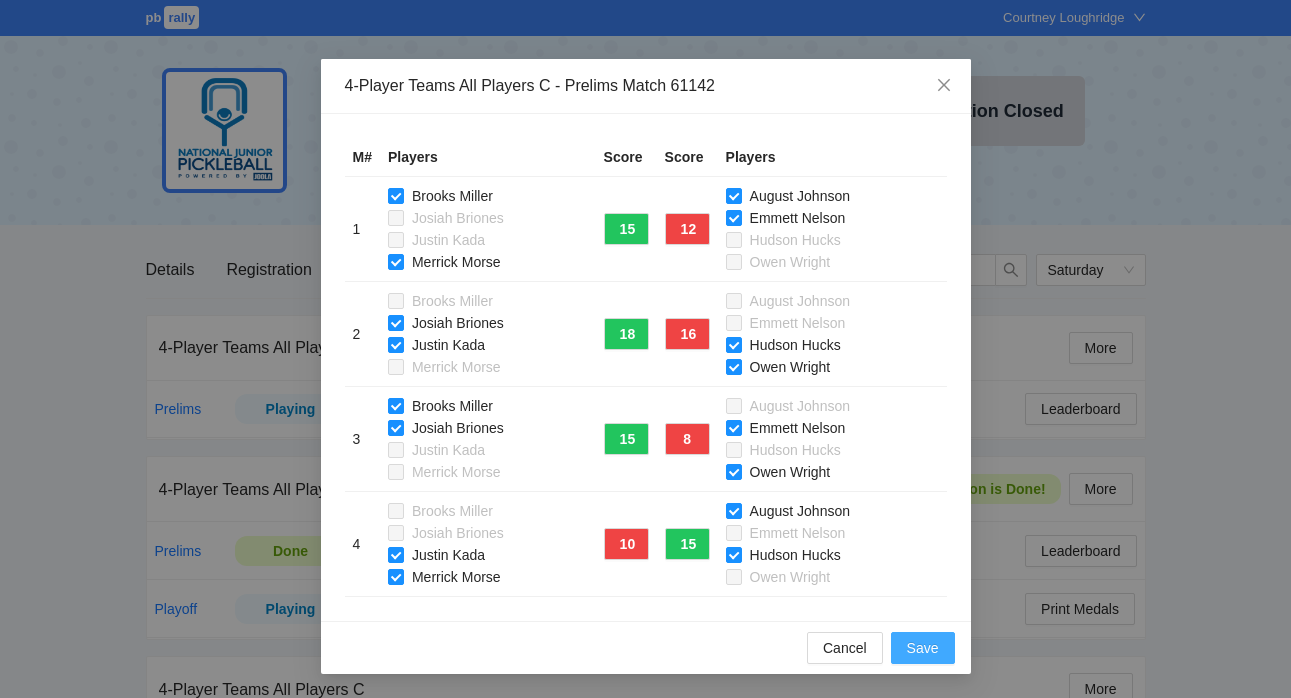 click on "Save" at bounding box center (923, 648) 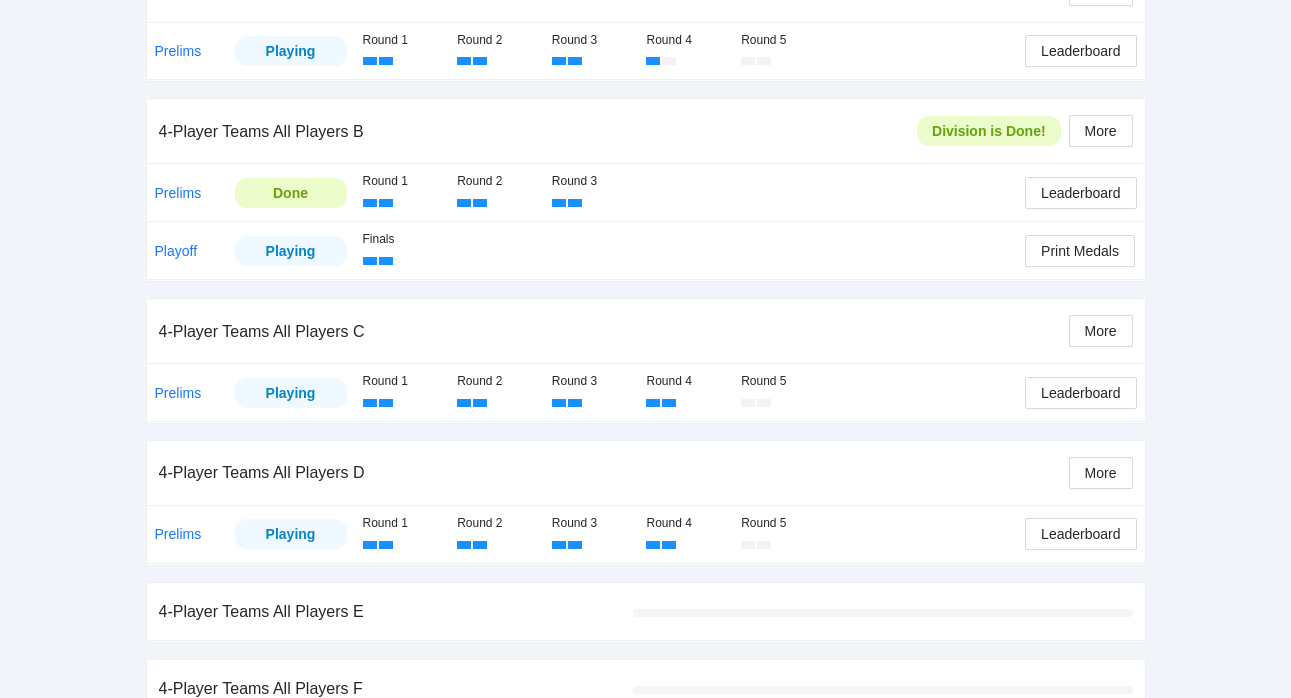 scroll, scrollTop: 396, scrollLeft: 0, axis: vertical 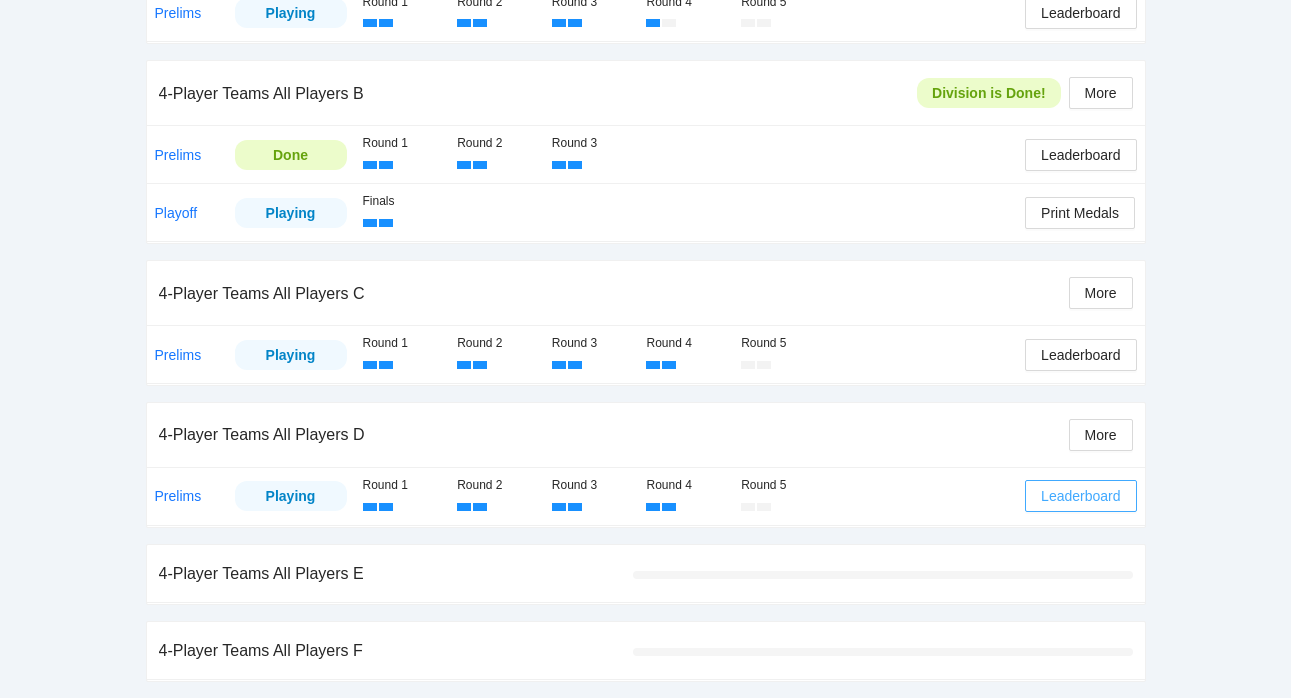 click on "Leaderboard" at bounding box center (1080, 496) 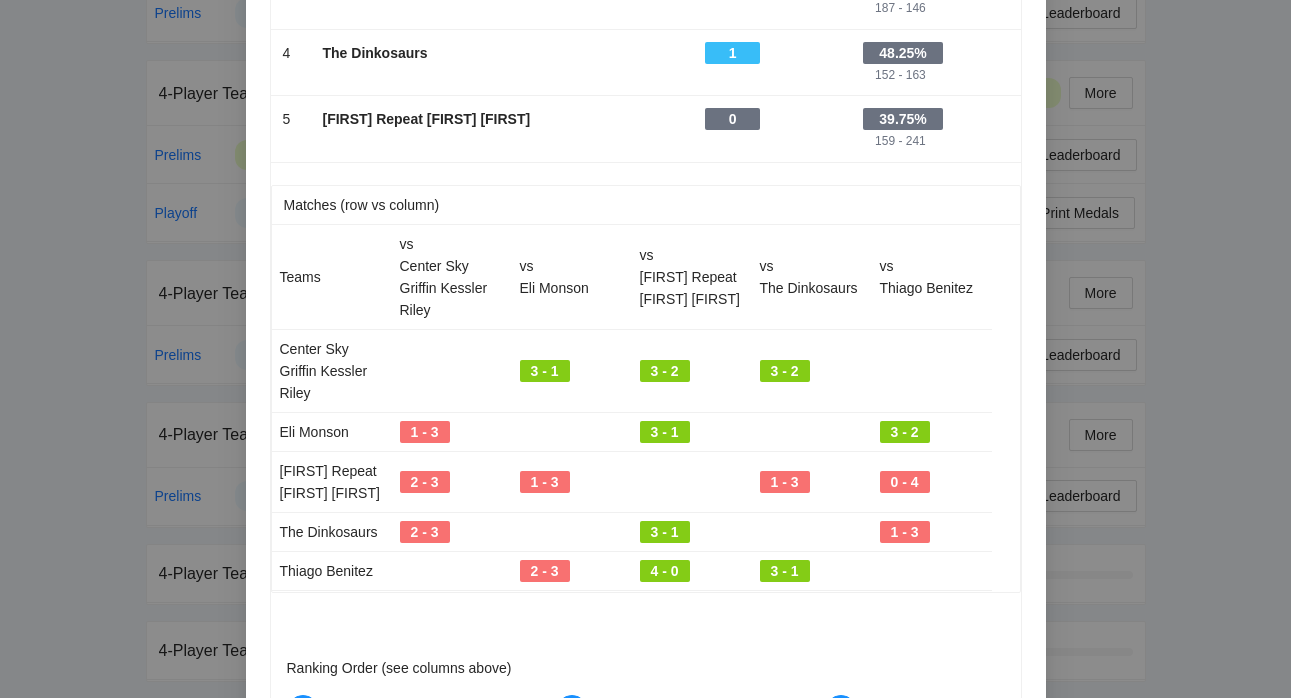 scroll, scrollTop: 515, scrollLeft: 0, axis: vertical 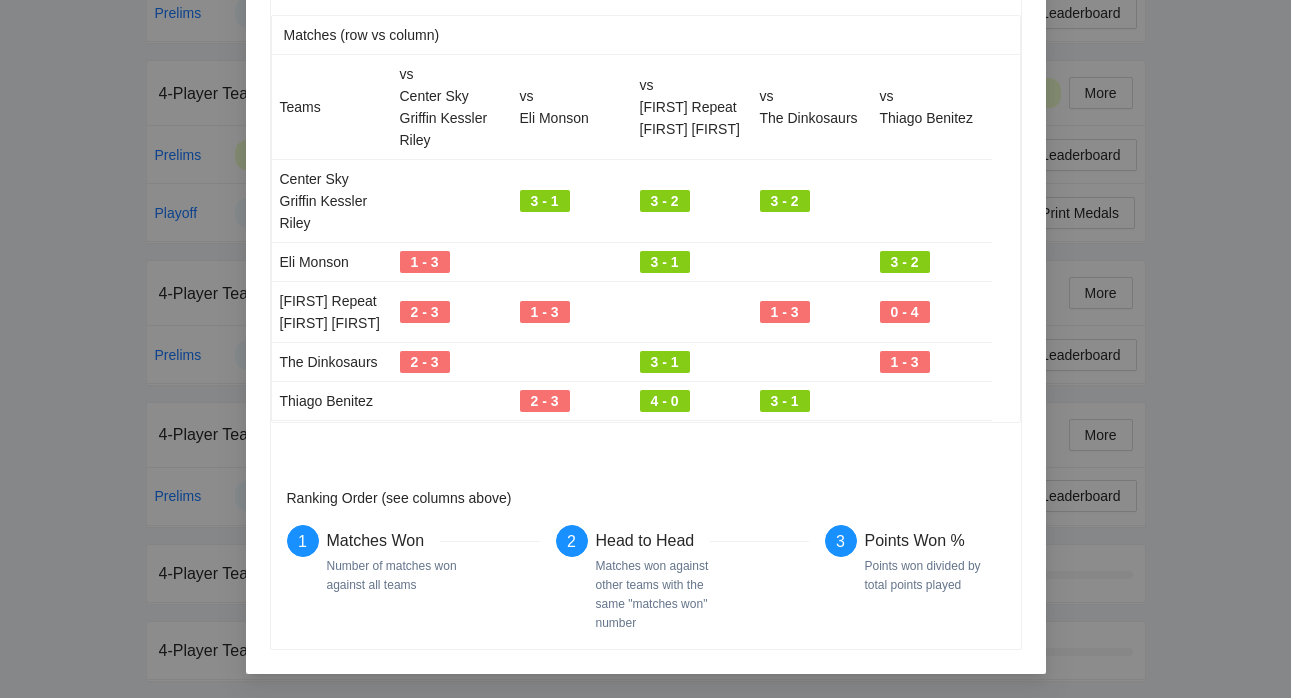 click on "Leaderboard Partial Results Team Matches Won Head To Head 1 - Center Sky  Griffin  Kessler  Riley - 3 - - 56.42% 189 - 146 2 - Eli Monson - 2 - 1 - 51.34% 172 - 163 3 - Thiago Benitez - 2 - 0 - 56.16% 187 - 146 4 - The Dinkosaurs - 1 - - 48.25% 152 - 163 5 - Logan  Repeat  Taycee  Wyatt - 0 - - 39.75% 159 - 241 Matches (row vs column) Teams vs Center Sky  Griffin  Kessler  Riley vs Eli Monson vs Logan  Repeat  Taycee  Wyatt vs The Dinkosaurs vs Thiago Benitez Center Sky  Griffin  Kessler  Riley 3 - 1 3 - 2 3 - 2 Eli Monson 1 - 3 3 - 1 3 - 2 Logan  Repeat  Taycee  Wyatt 2 - 3 1 - 3 1 - 3 0 - 4 The Dinkosaurs 2 - 3 3 - 1 1 - 3 Thiago Benitez 2 - 3 4 - 0 3 - 1 Ranking Order (see columns above) 1 Matches Won Number of matches won against all teams 2 Head to Head Matches won against other teams with the same "matches won" number 3 Points Won % Points won divided by total points played" at bounding box center [645, 349] 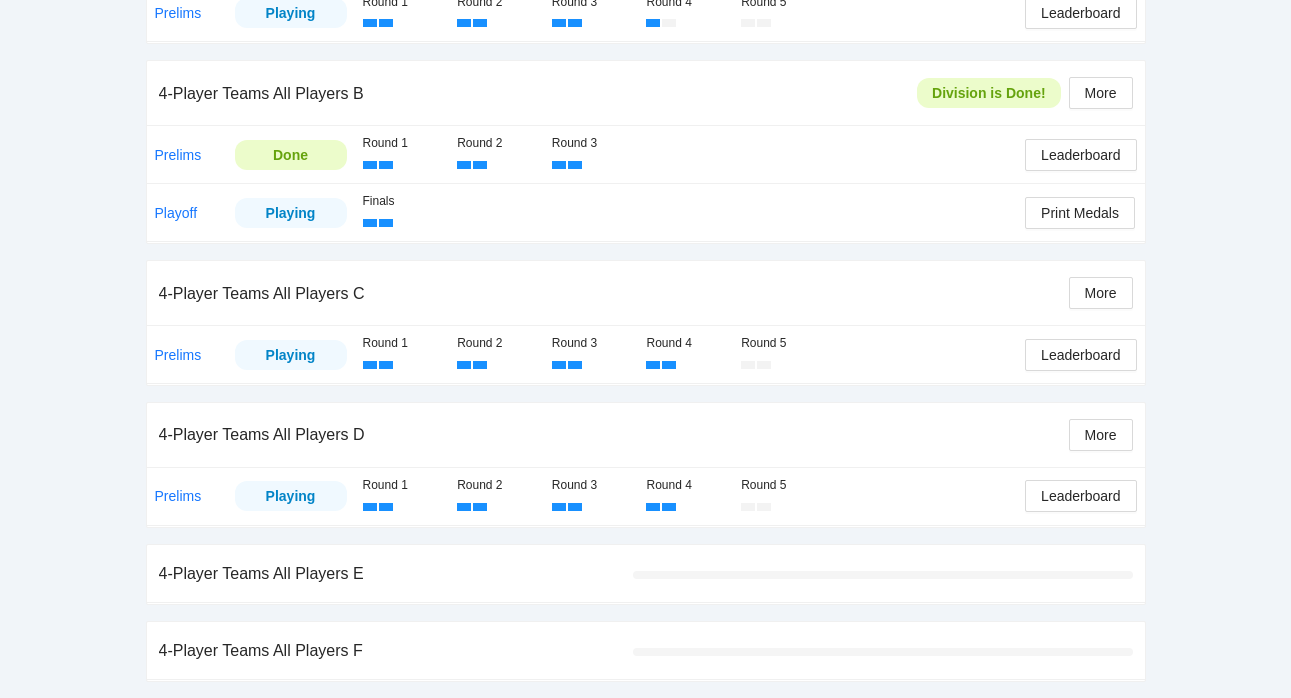 scroll, scrollTop: 0, scrollLeft: 0, axis: both 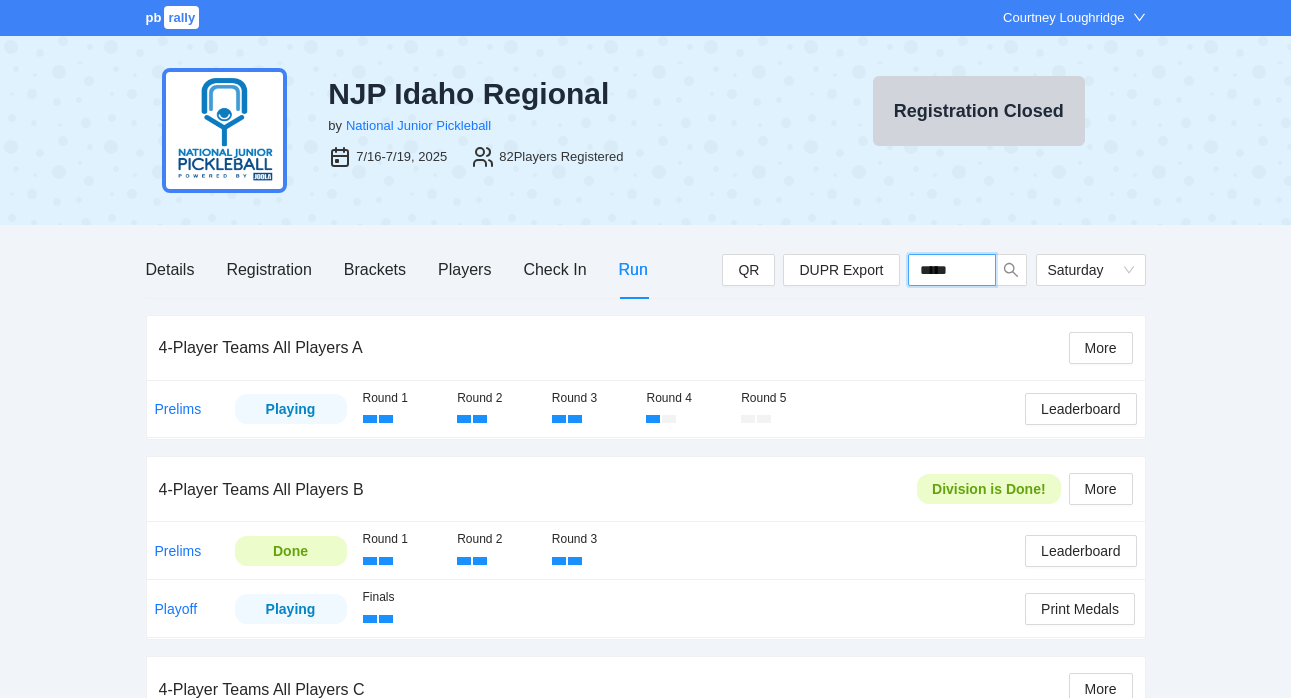 click on "*****" at bounding box center (952, 270) 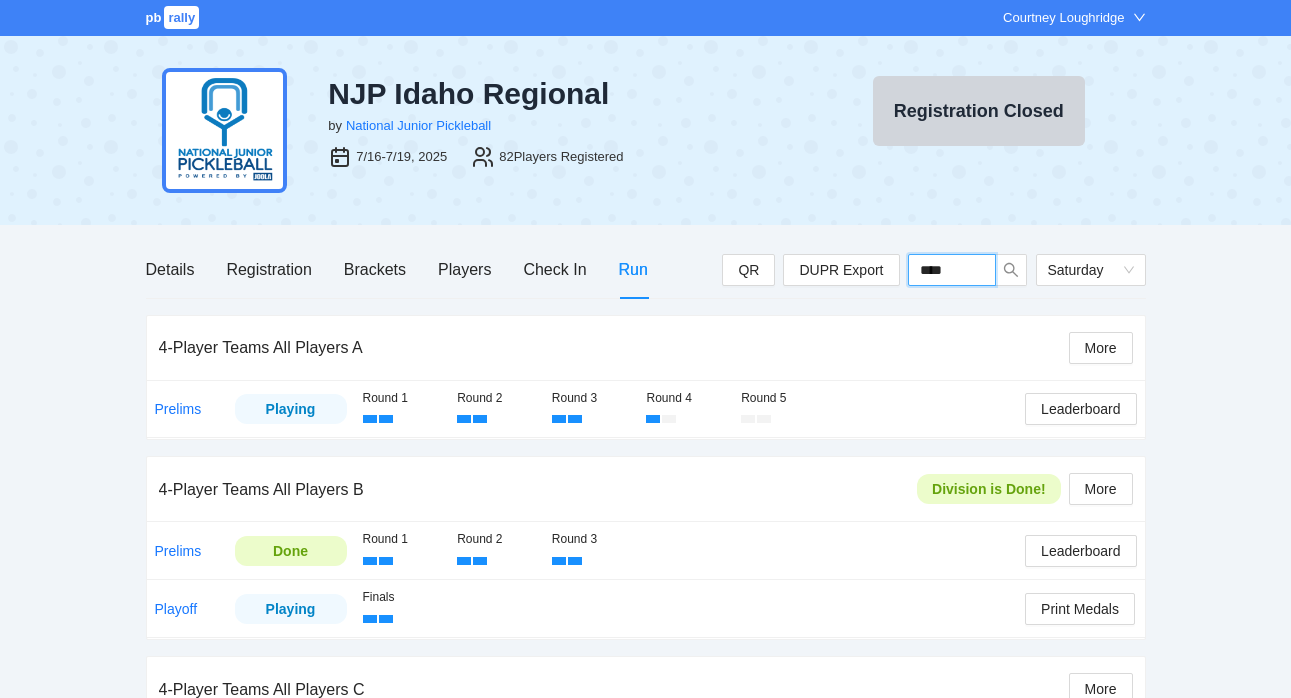 type on "*****" 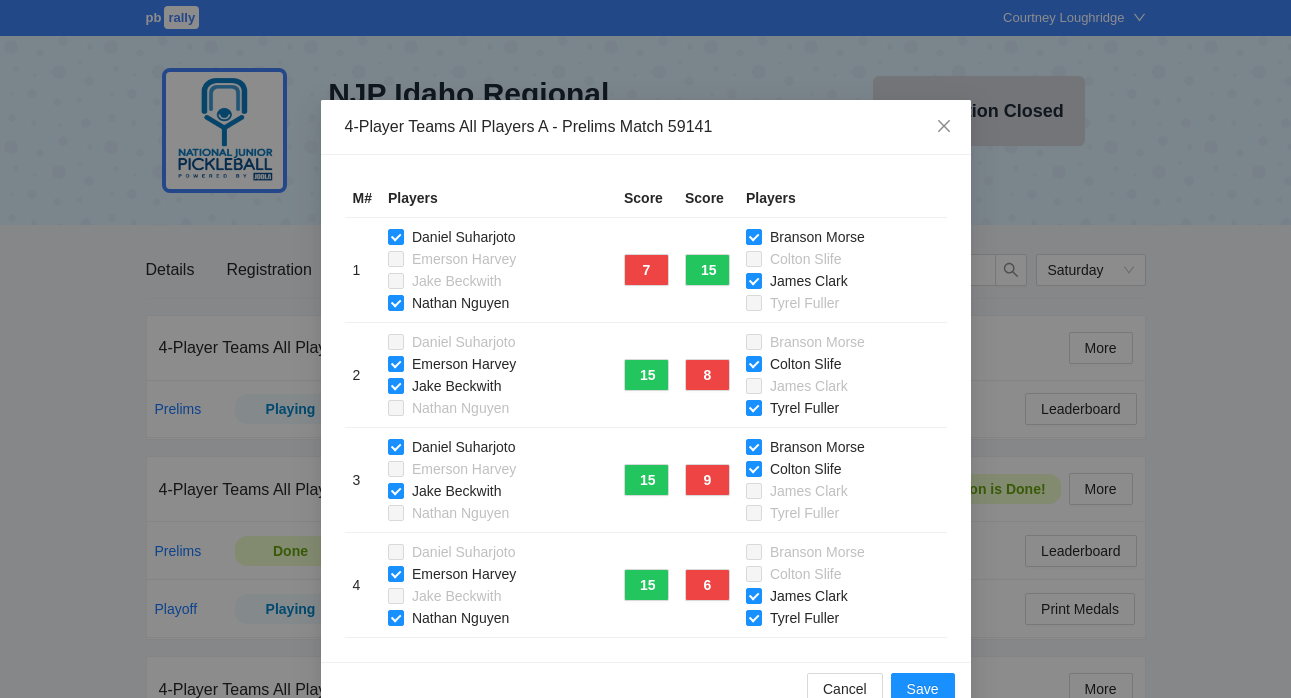 click on "4-Player Teams All Players A - Prelims Match 59141 M# Players Score Score Players 1 Daniel Suharjoto Emerson Harvey Jake Beckwith Nathan Nguyen 7 15 Branson Morse Colton Slife James Clark Tyrel Fuller 2 Daniel Suharjoto Emerson Harvey Jake Beckwith Nathan Nguyen 15 8 Branson Morse Colton Slife James Clark Tyrel Fuller 3 Daniel Suharjoto Emerson Harvey Jake Beckwith Nathan Nguyen 15 9 Branson Morse Colton Slife James Clark Tyrel Fuller 4 Daniel Suharjoto Emerson Harvey Jake Beckwith Nathan Nguyen 15 6 Branson Morse Colton Slife James Clark Tyrel Fuller Cancel Save" at bounding box center (645, 349) 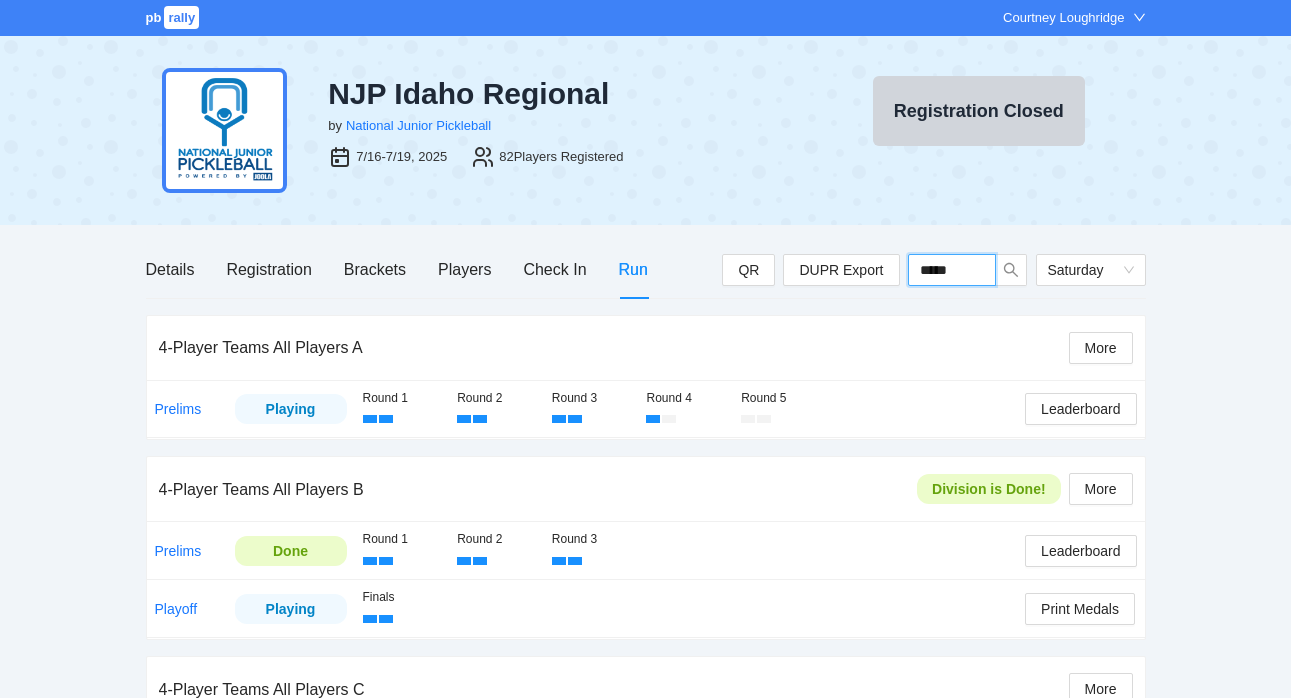 click on "*****" at bounding box center [952, 270] 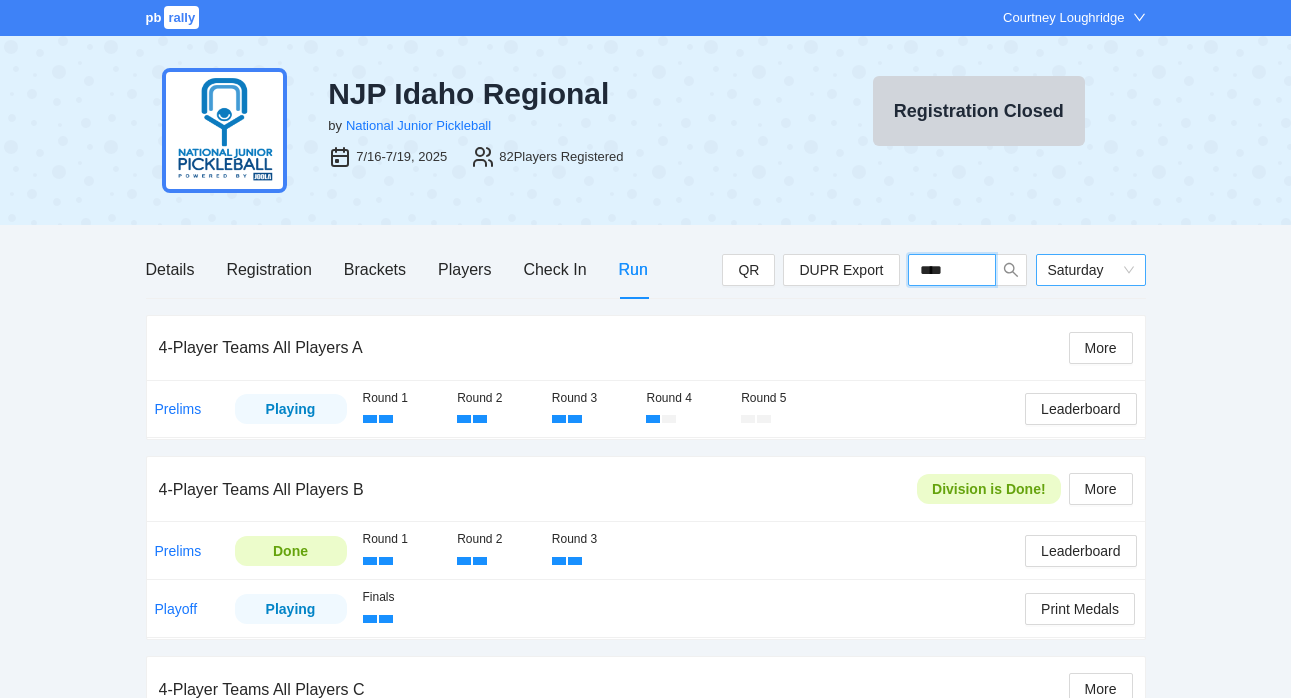 type on "*****" 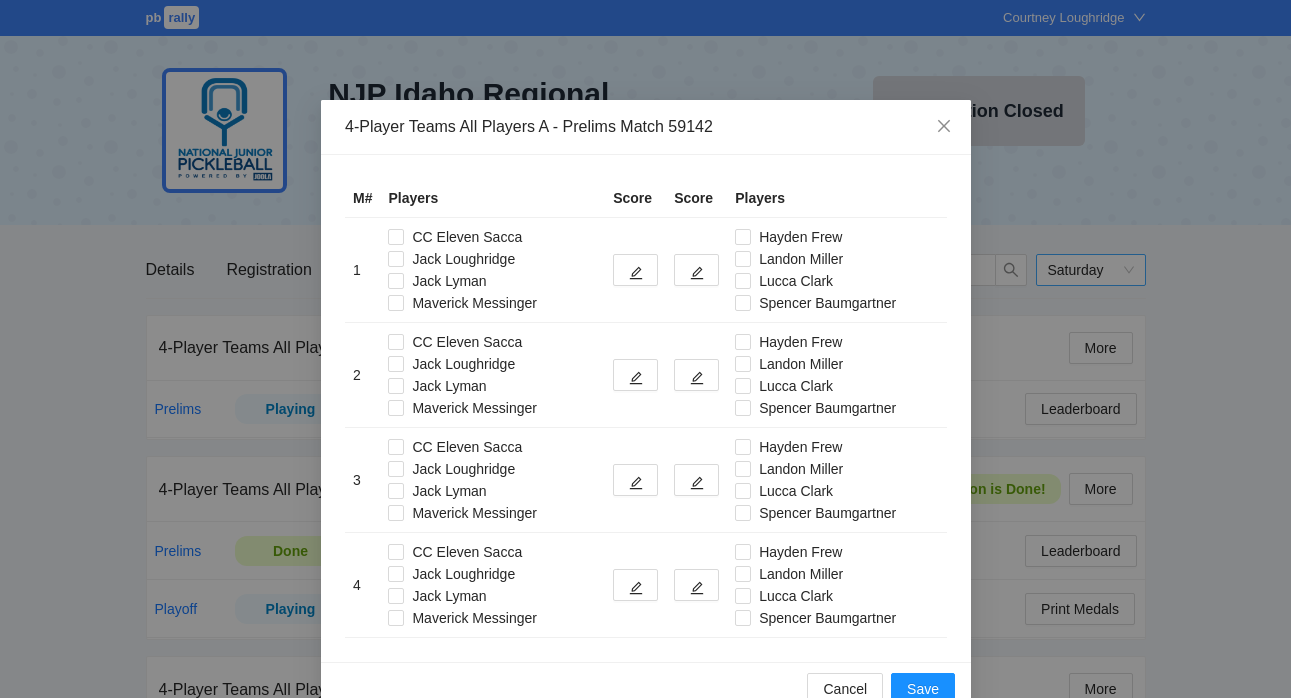 type on "*****" 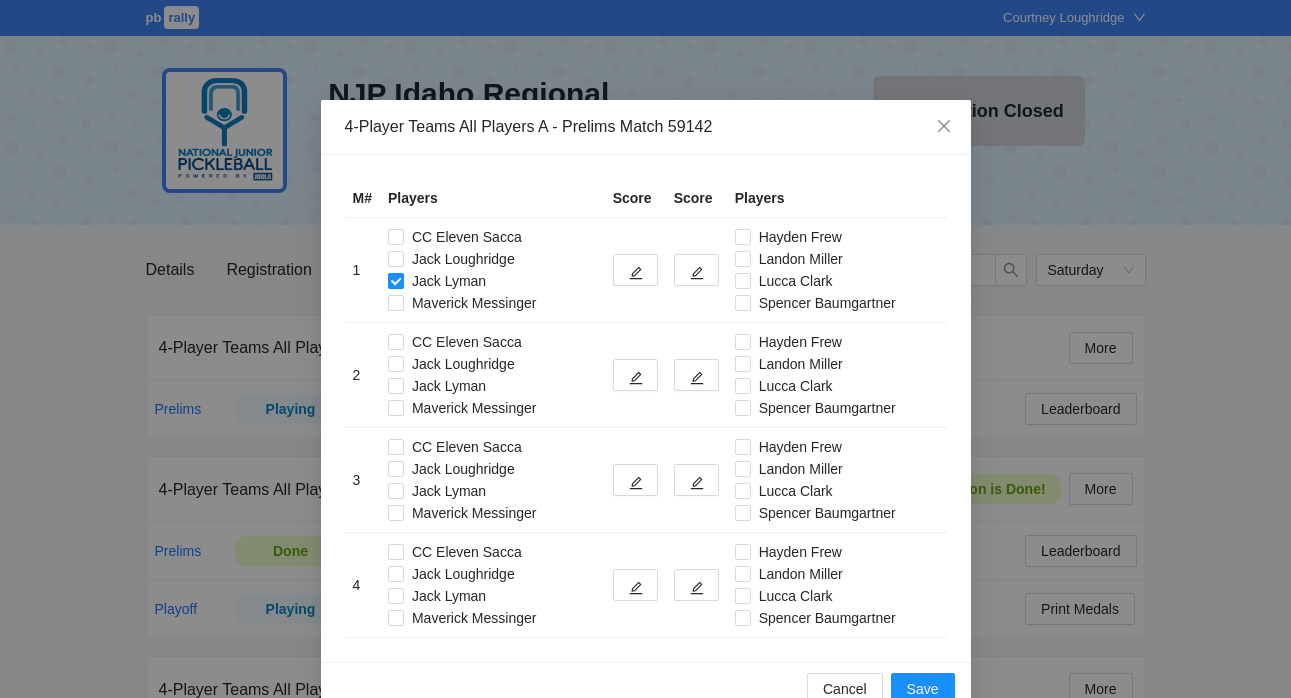 click on "CC Eleven Sacca Jack Loughridge Jack Lyman Maverick Messinger" at bounding box center [492, 270] 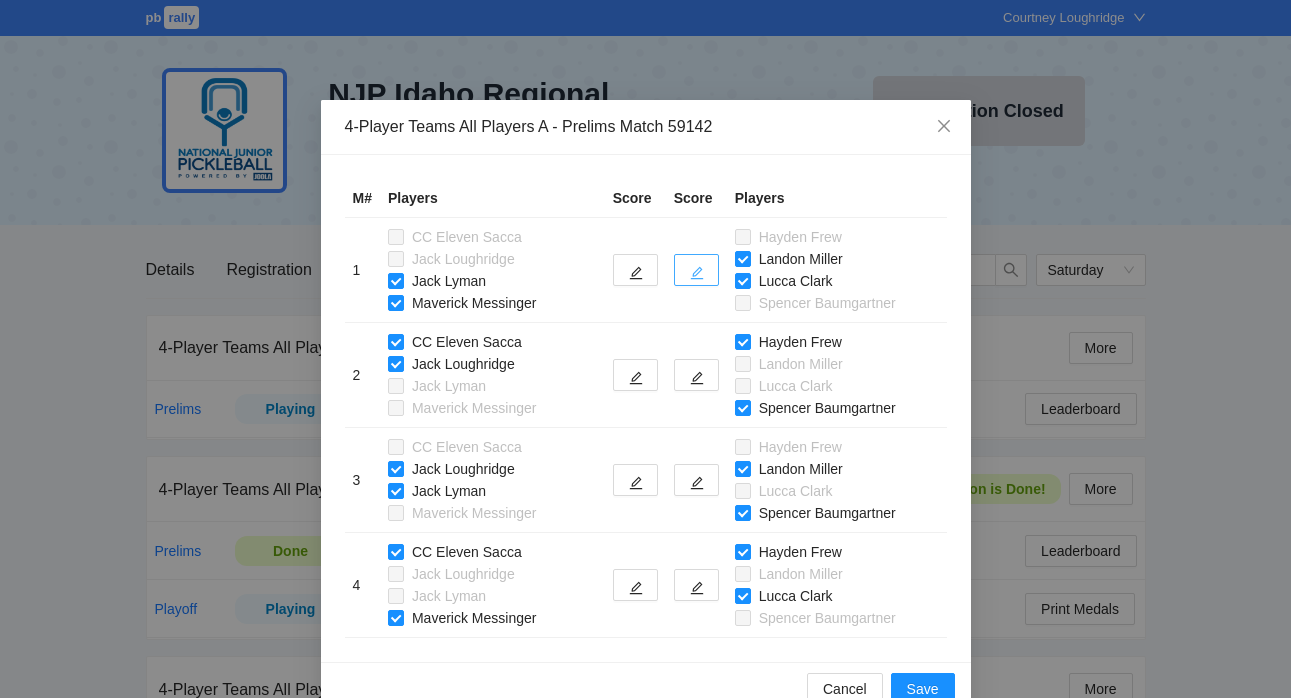 click 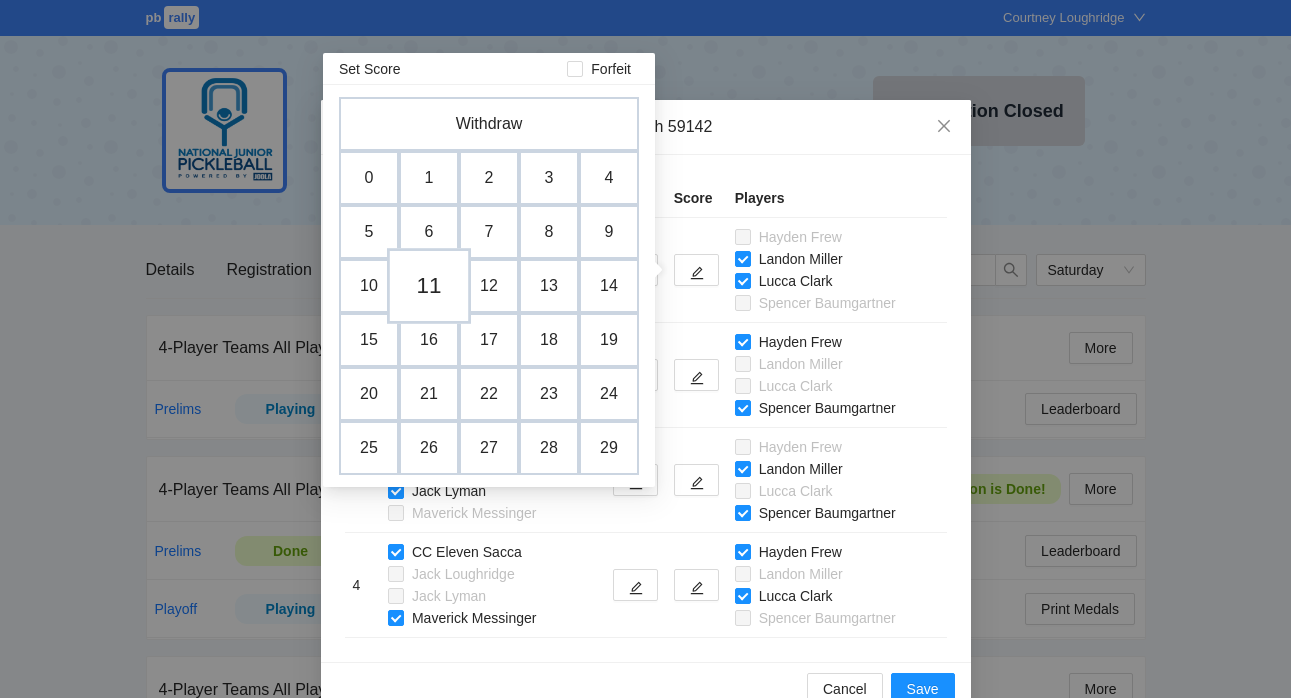 click on "11" at bounding box center (429, 286) 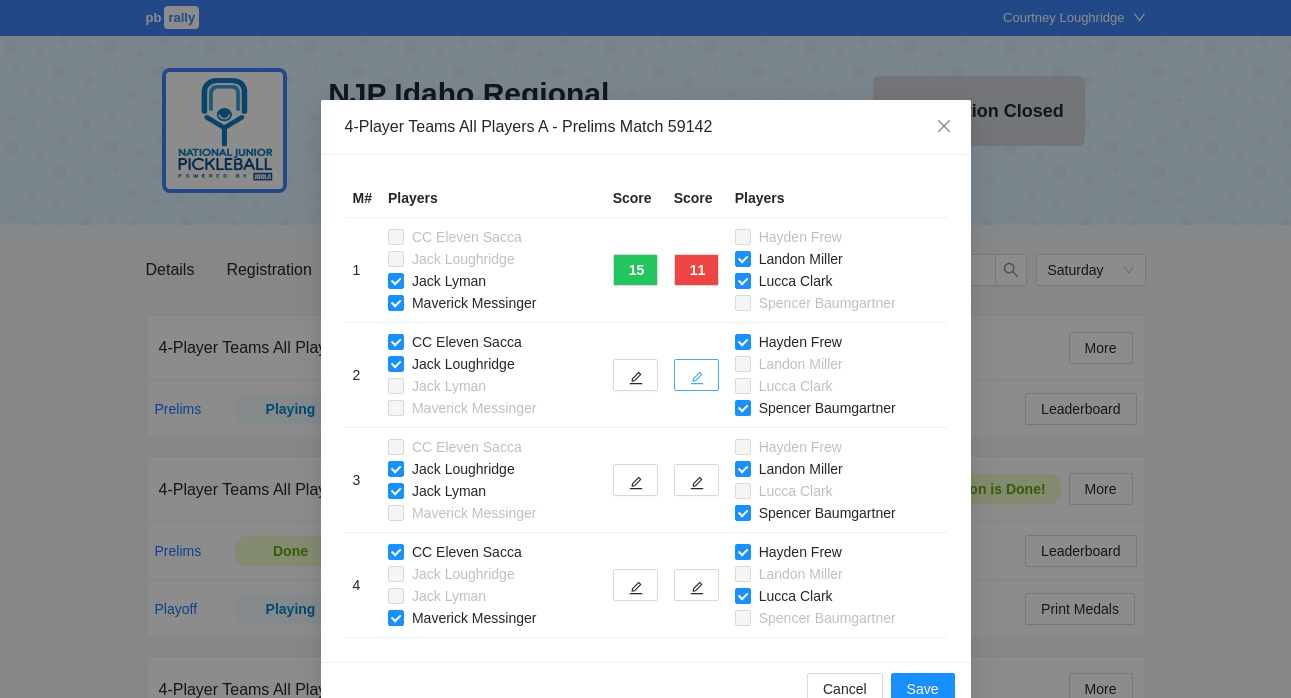 click 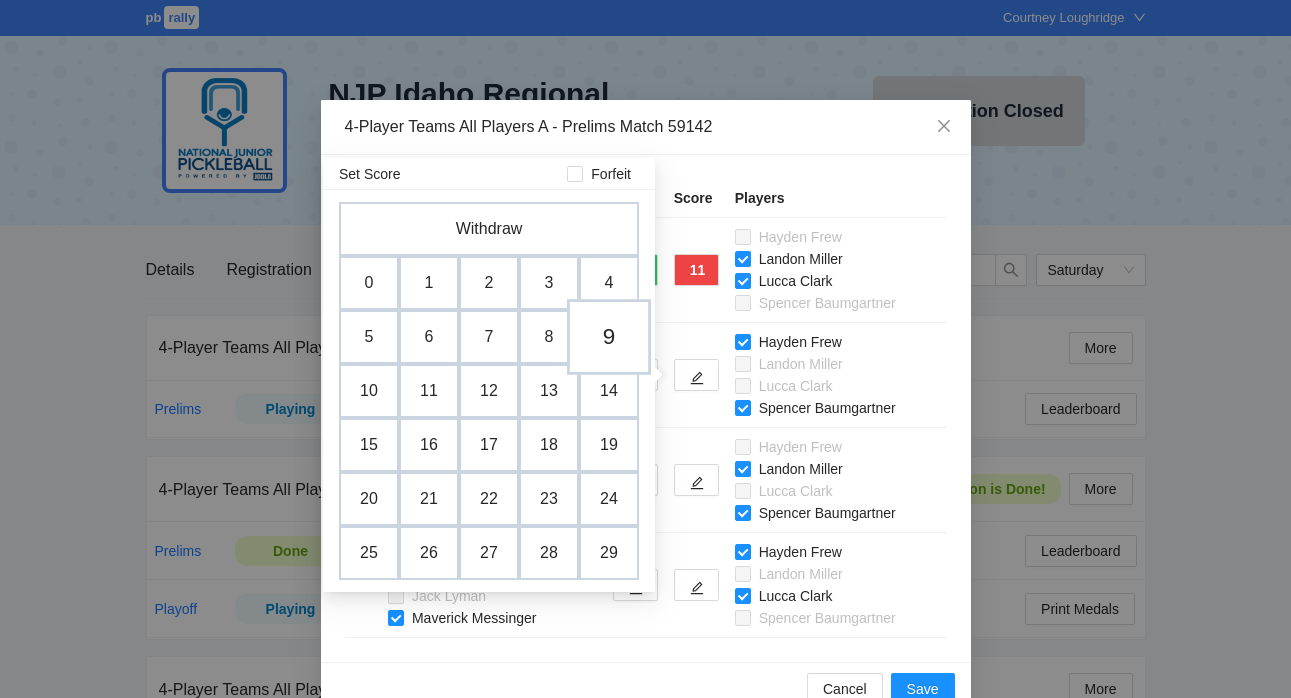 click on "9" at bounding box center (609, 337) 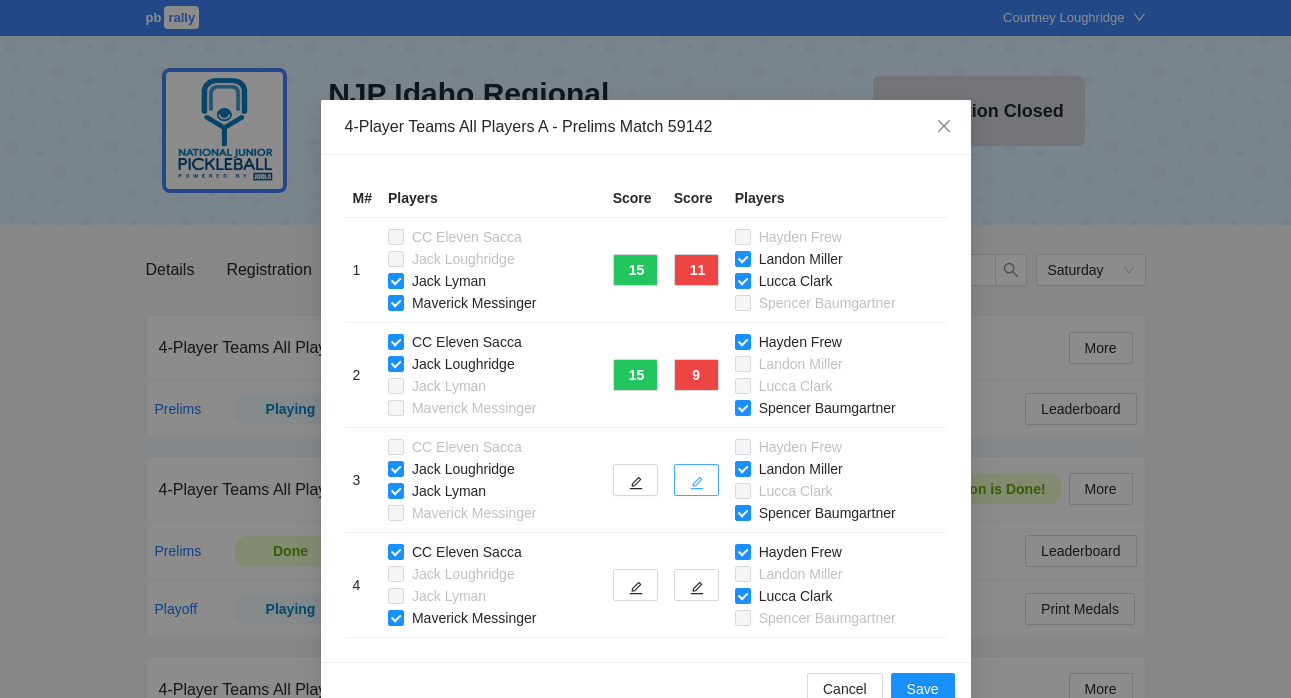 click at bounding box center (696, 480) 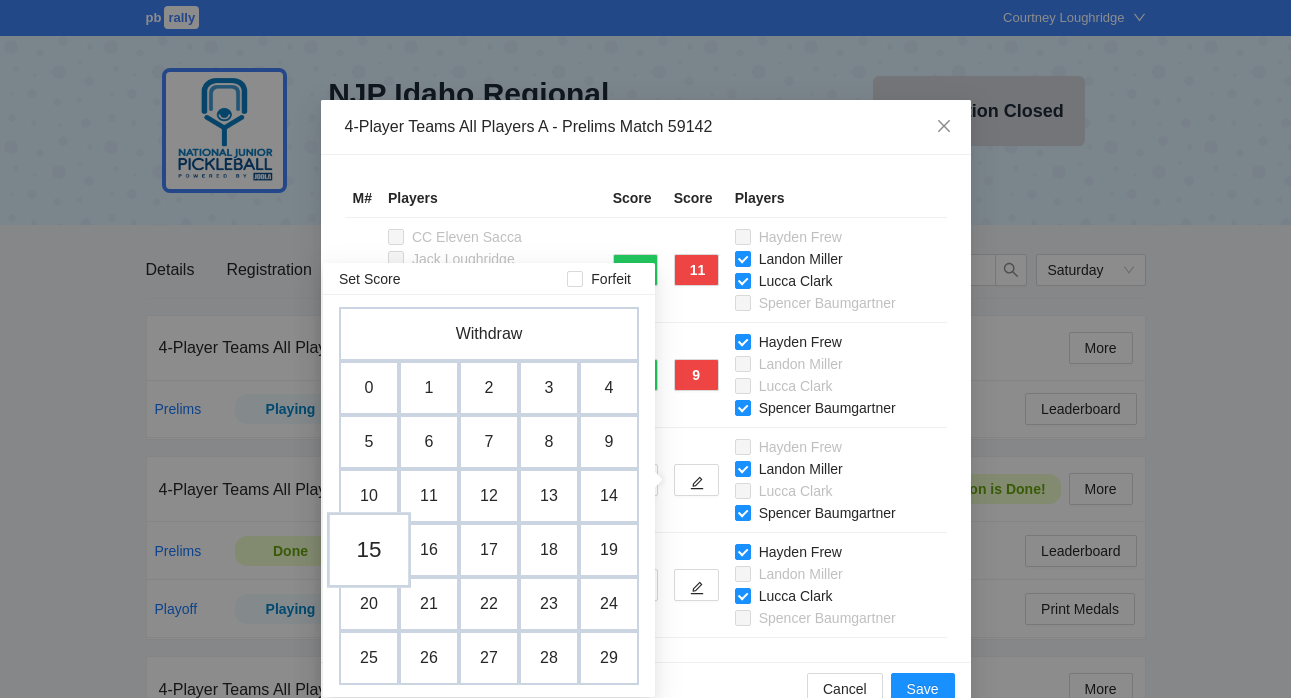 click on "15" at bounding box center (369, 550) 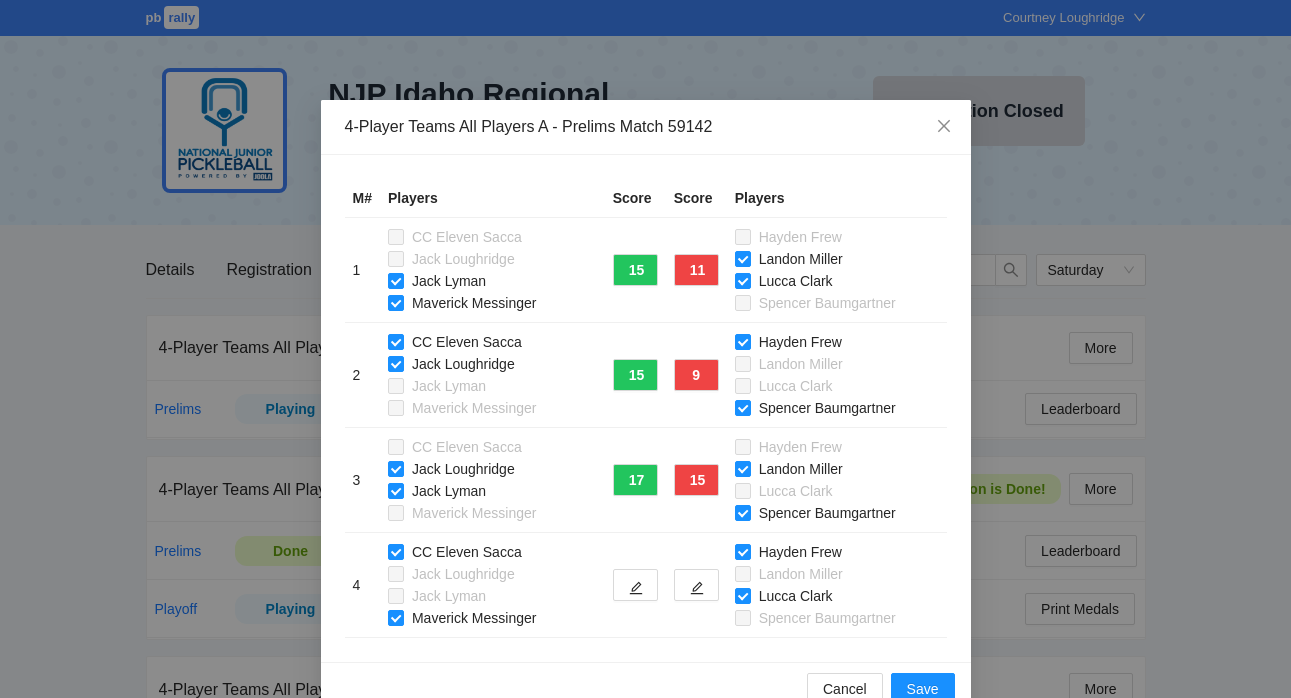 scroll, scrollTop: 41, scrollLeft: 0, axis: vertical 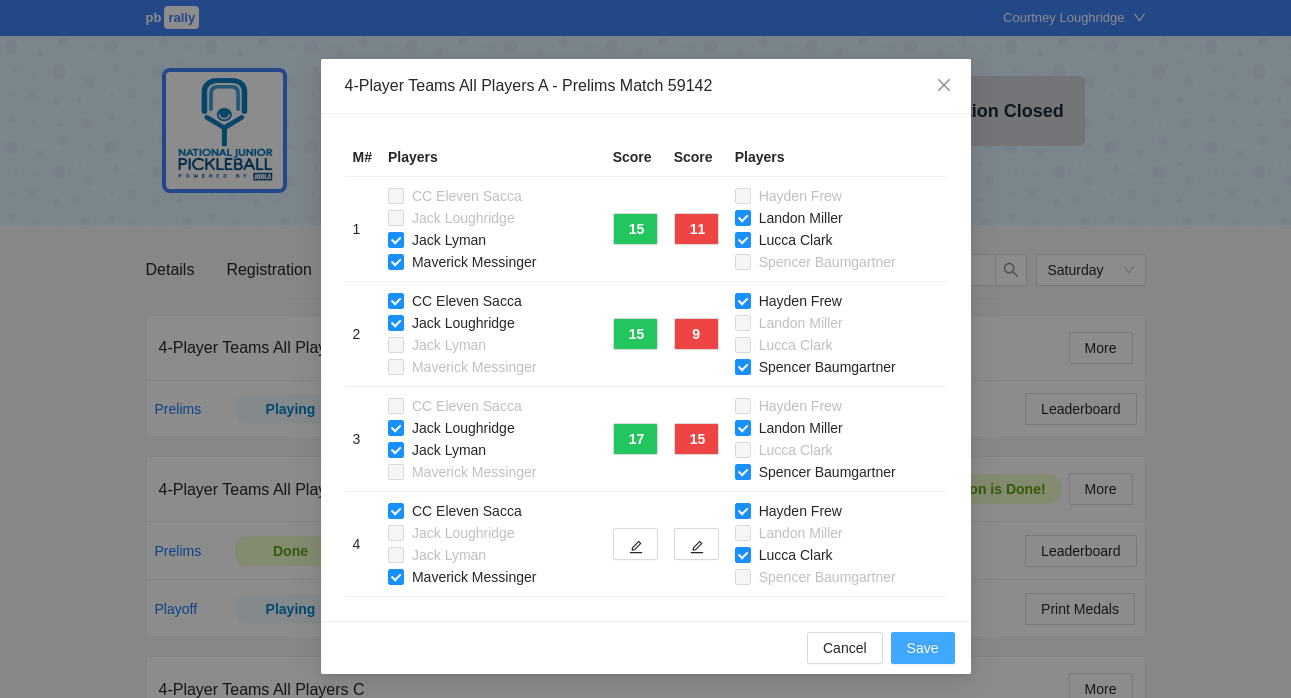 click on "Save" at bounding box center (923, 648) 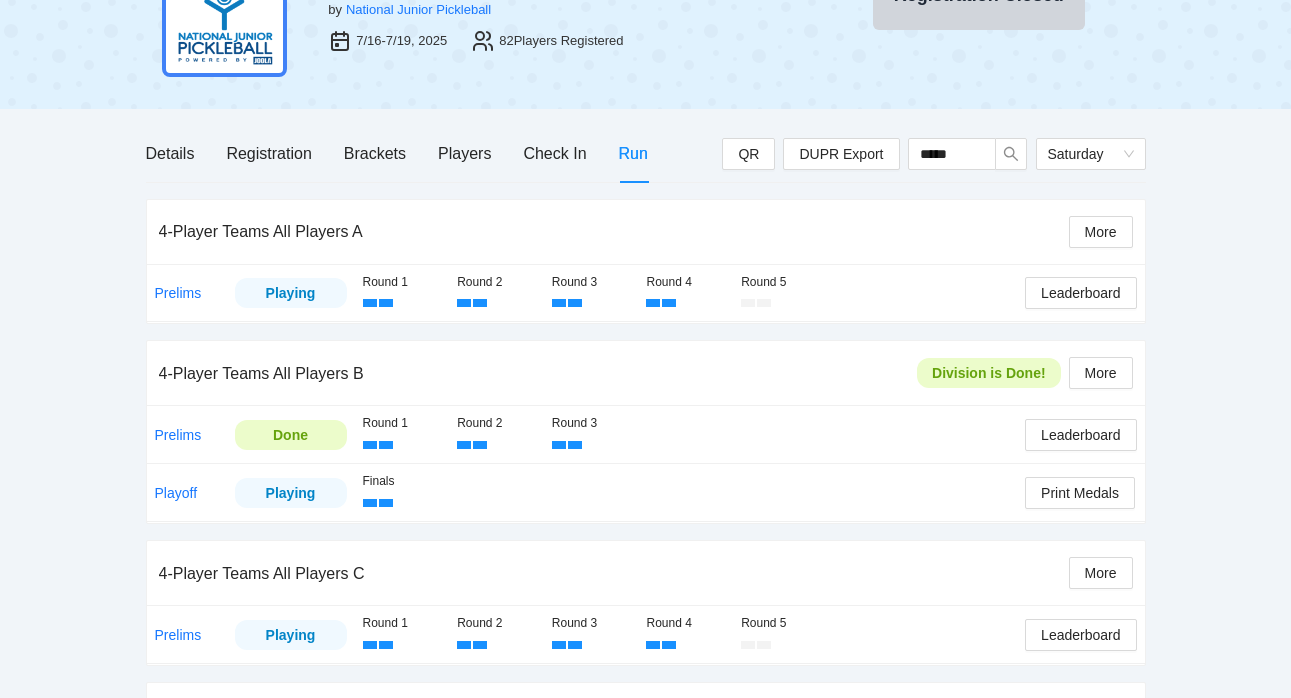 scroll, scrollTop: 153, scrollLeft: 0, axis: vertical 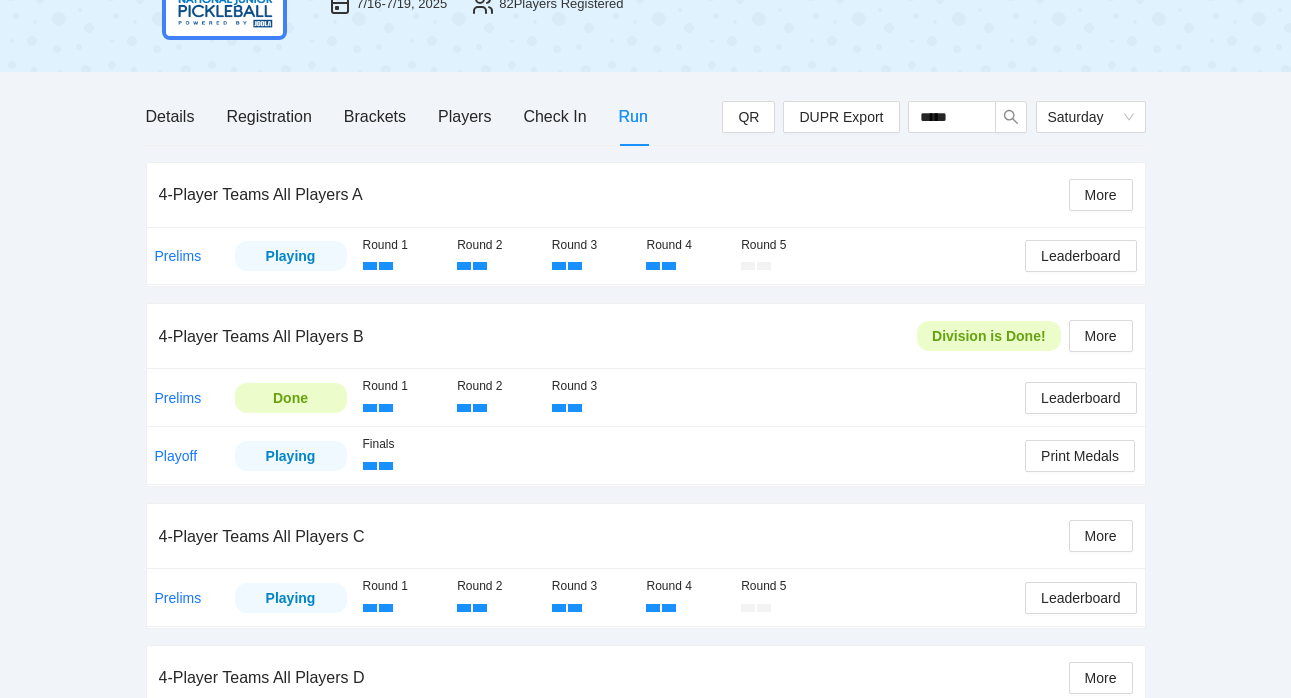 click at bounding box center [575, 266] 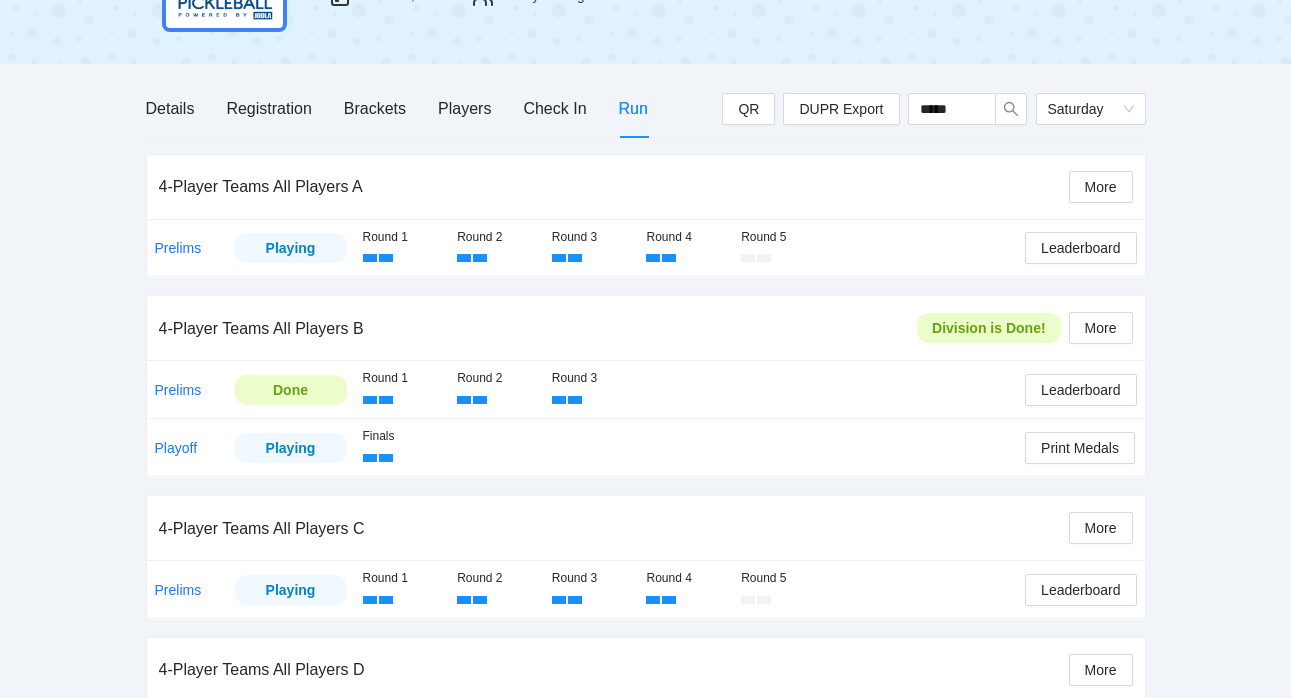 scroll, scrollTop: 87, scrollLeft: 0, axis: vertical 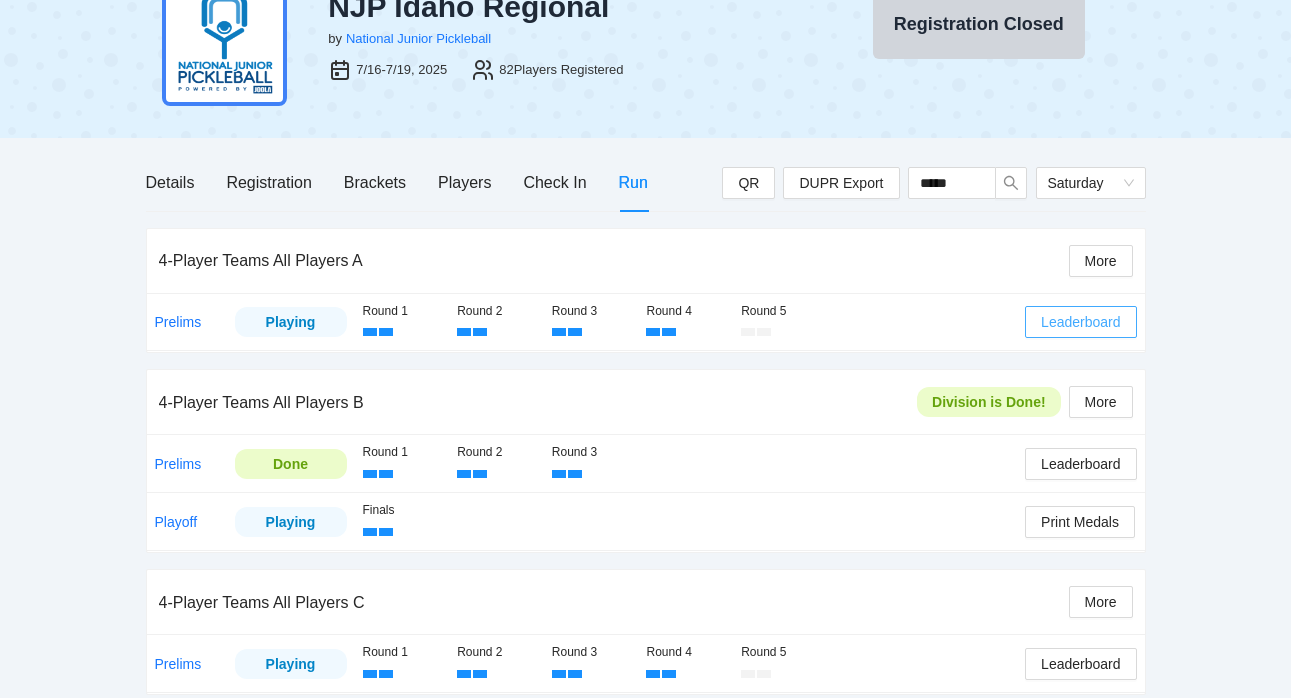 click on "Leaderboard" at bounding box center (1080, 322) 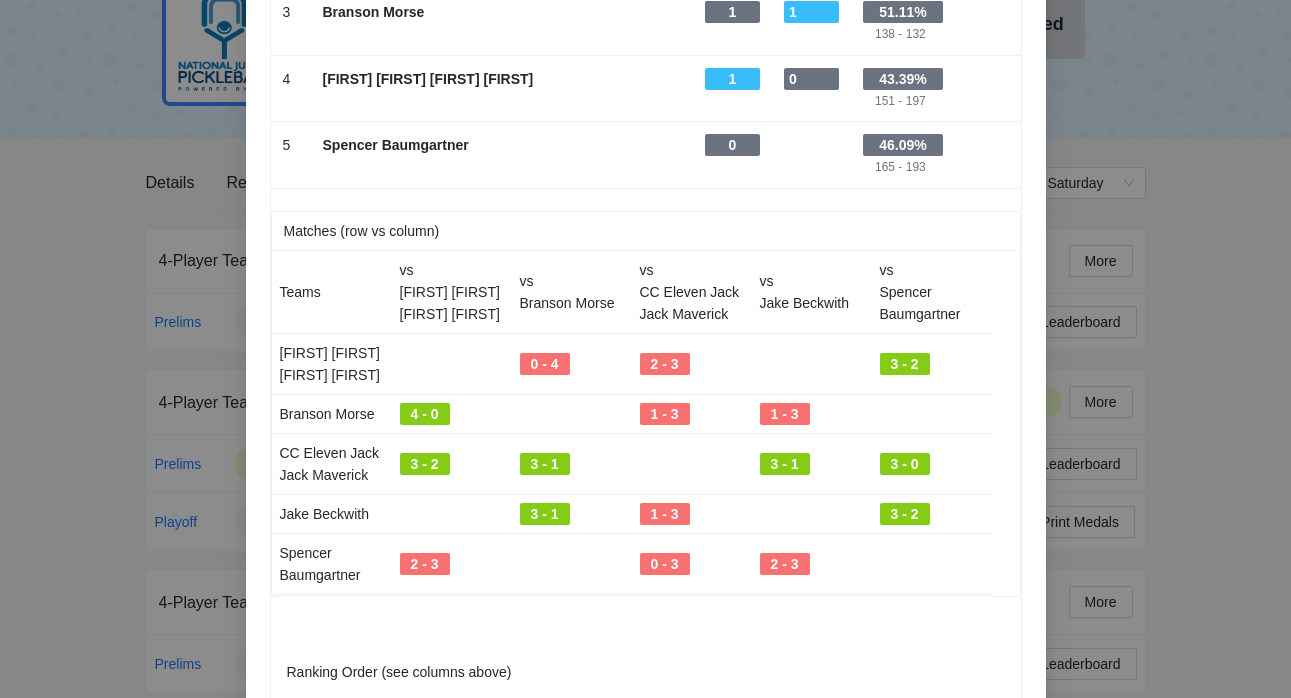 scroll, scrollTop: 493, scrollLeft: 0, axis: vertical 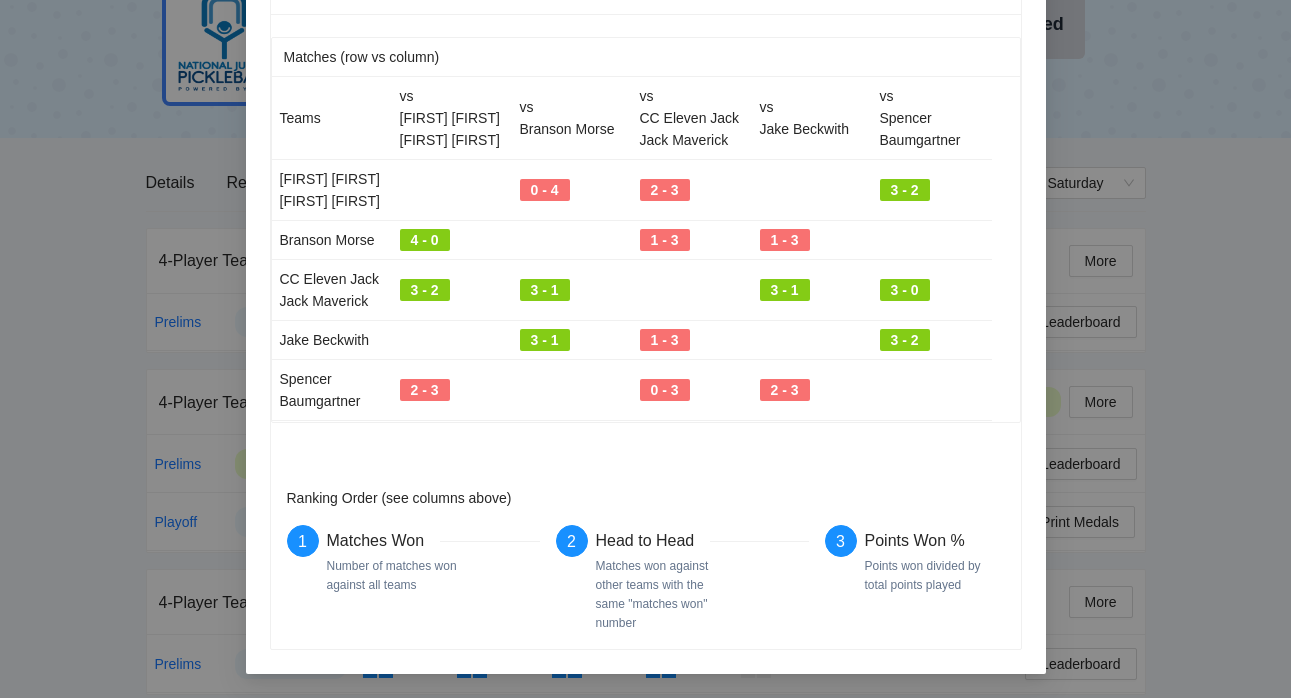 click on "Leaderboard Partial Results Team Matches Won Head To Head 1 - CC Eleven  Jack  Jack  Maverick - 4 - - 56.37% 230 - 178 2 - Jake Beckwith - 2 - - 52.34% 179 - 163 3 - Branson Morse - 1 - 1 - 51.11% 138 - 132 4 - Aidan  Courtney  Josh  Rachel - 1 - 0 - 43.39% 151 - 197 5 - Spencer Baumgartner - 0 - - 46.09% 165 - 193 Matches (row vs column) Teams vs Aidan  Courtney  Josh  Rachel vs Branson Morse vs CC Eleven  Jack  Jack  Maverick vs Jake Beckwith vs Spencer Baumgartner Aidan  Courtney  Josh  Rachel 0 - 4 2 - 3 3 - 2 Branson Morse 4 - 0 1 - 3 1 - 3 CC Eleven  Jack  Jack  Maverick 3 - 2 3 - 1 3 - 1 3 - 0 Jake Beckwith 3 - 1 1 - 3 3 - 2 Spencer Baumgartner 2 - 3 0 - 3 2 - 3 Ranking Order (see columns above) 1 Matches Won Number of matches won against all teams 2 Head to Head Matches won against other teams with the same "matches won" number 3 Points Won % Points won divided by total points played" at bounding box center (645, 349) 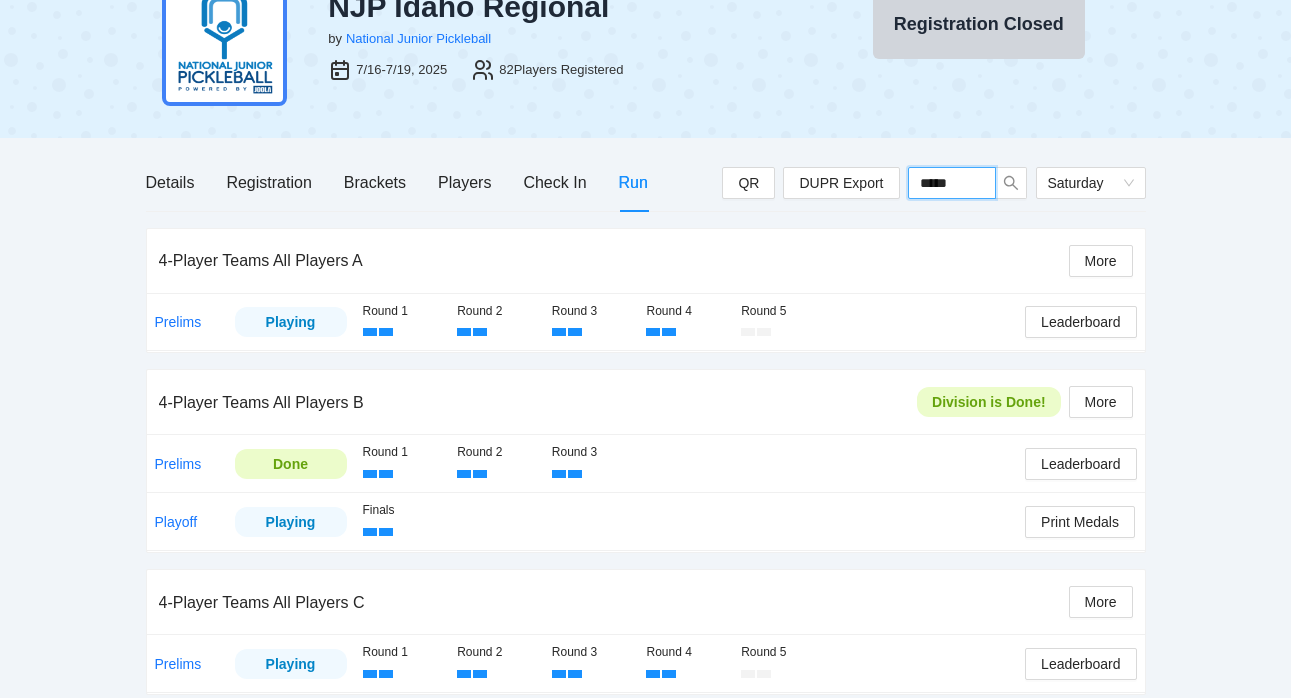click on "*****" at bounding box center (952, 183) 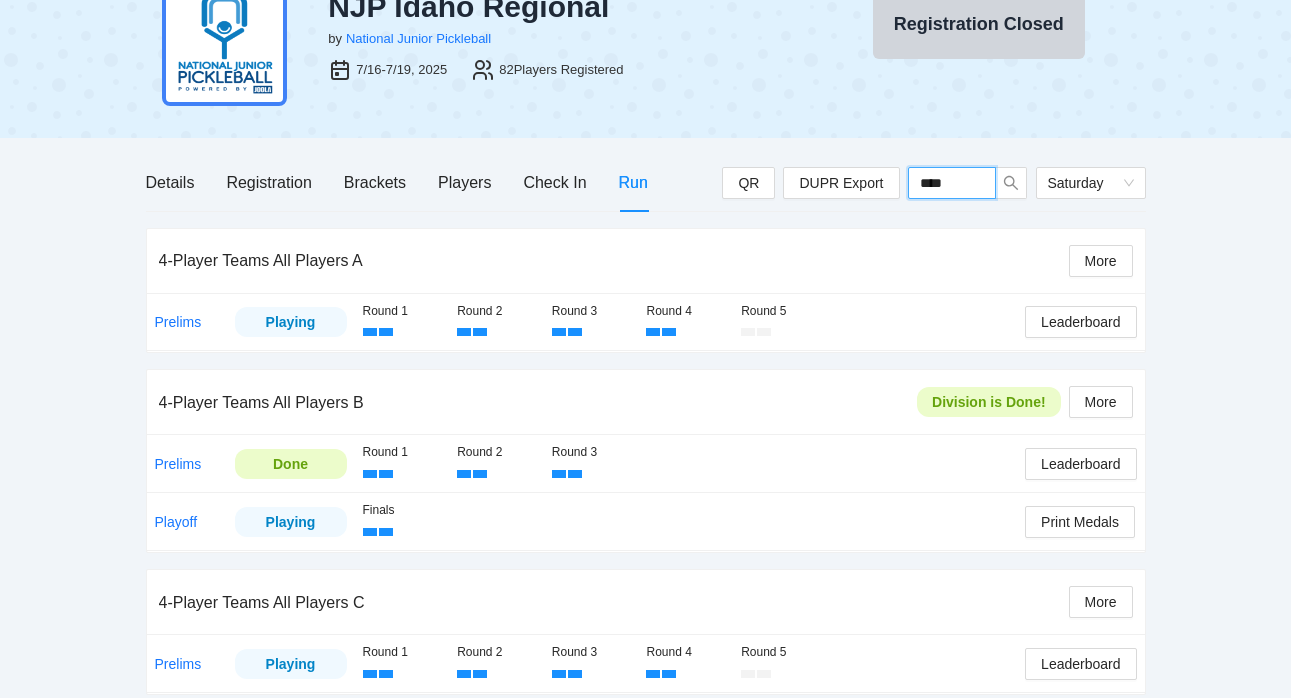 type on "*****" 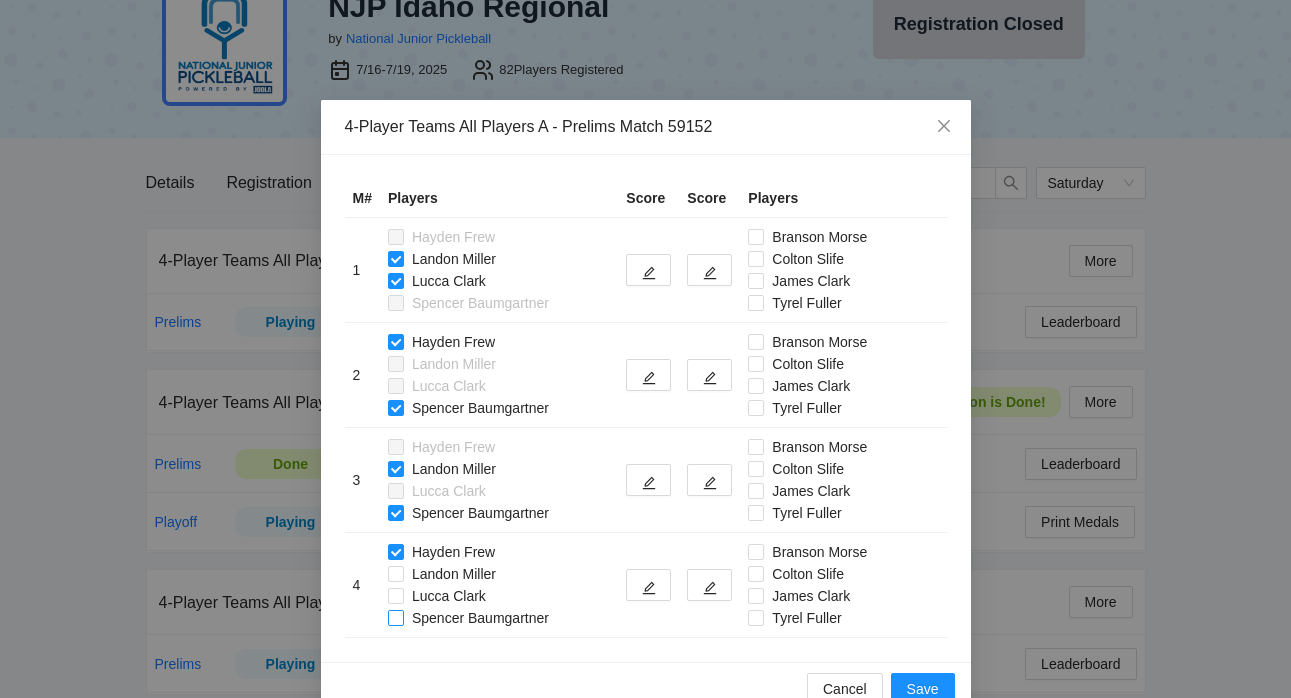 click on "Spencer Baumgartner" at bounding box center [472, 618] 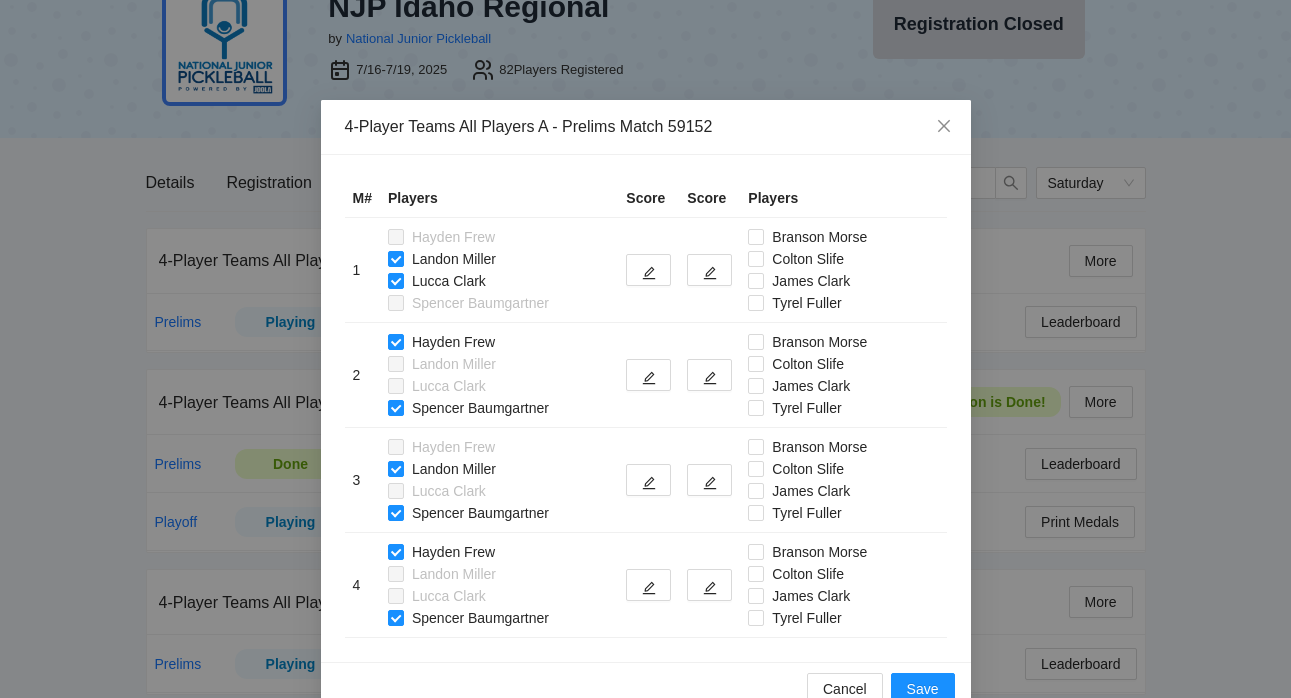 click at bounding box center [396, 596] 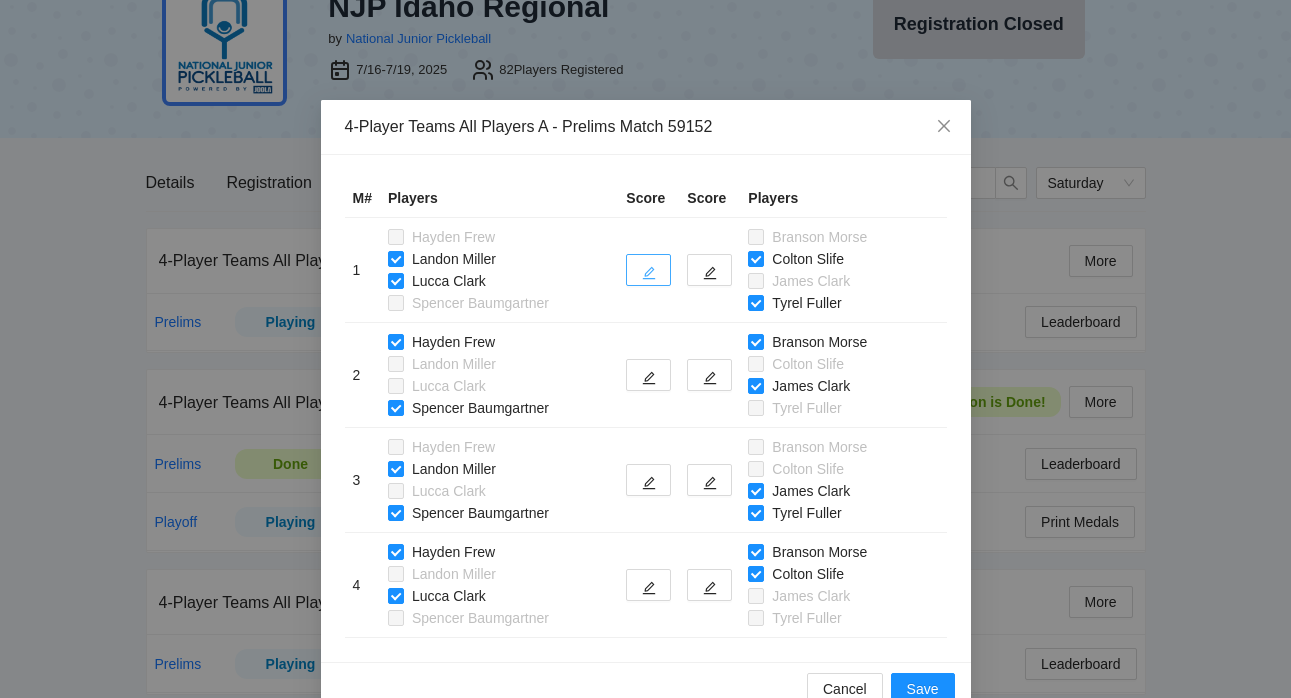 click 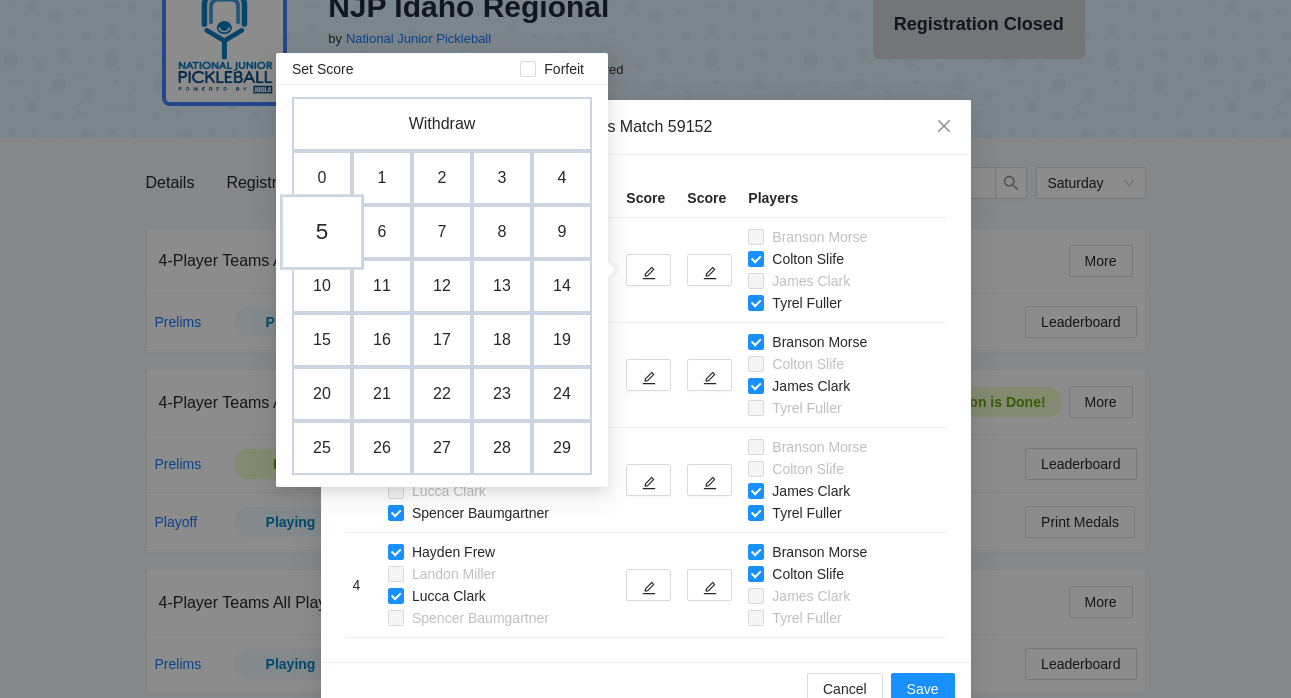 click on "5" at bounding box center [322, 232] 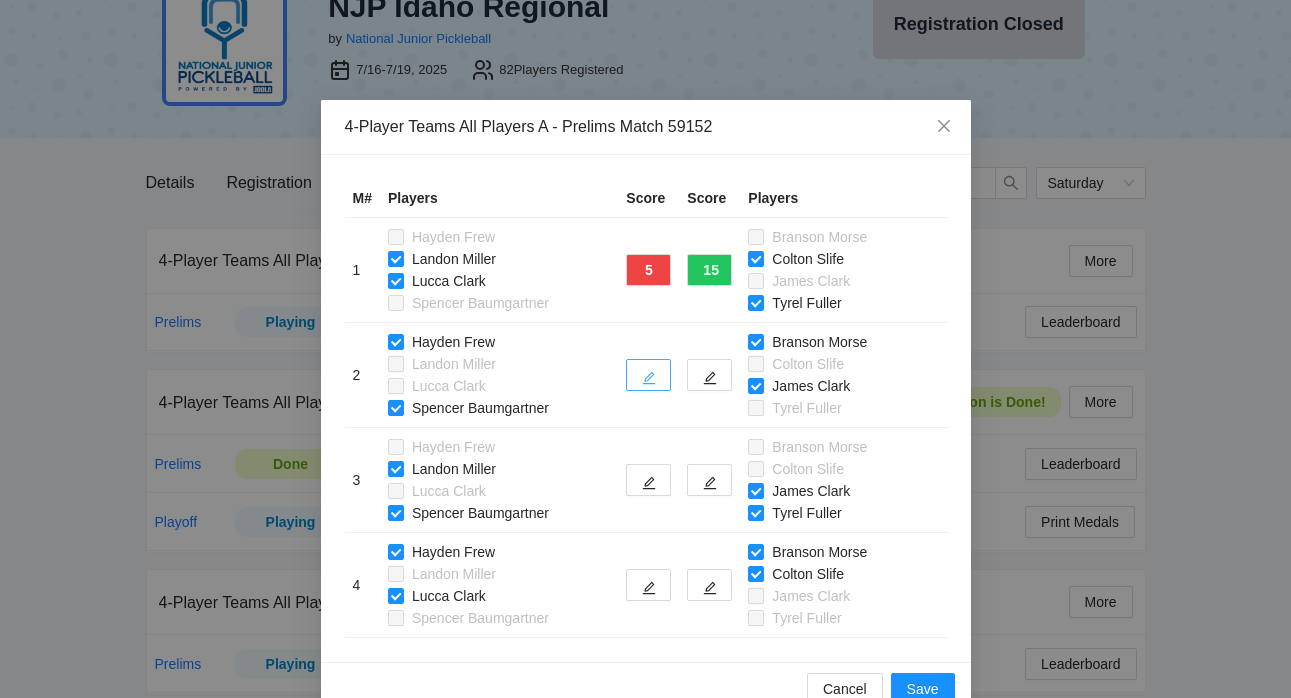 click 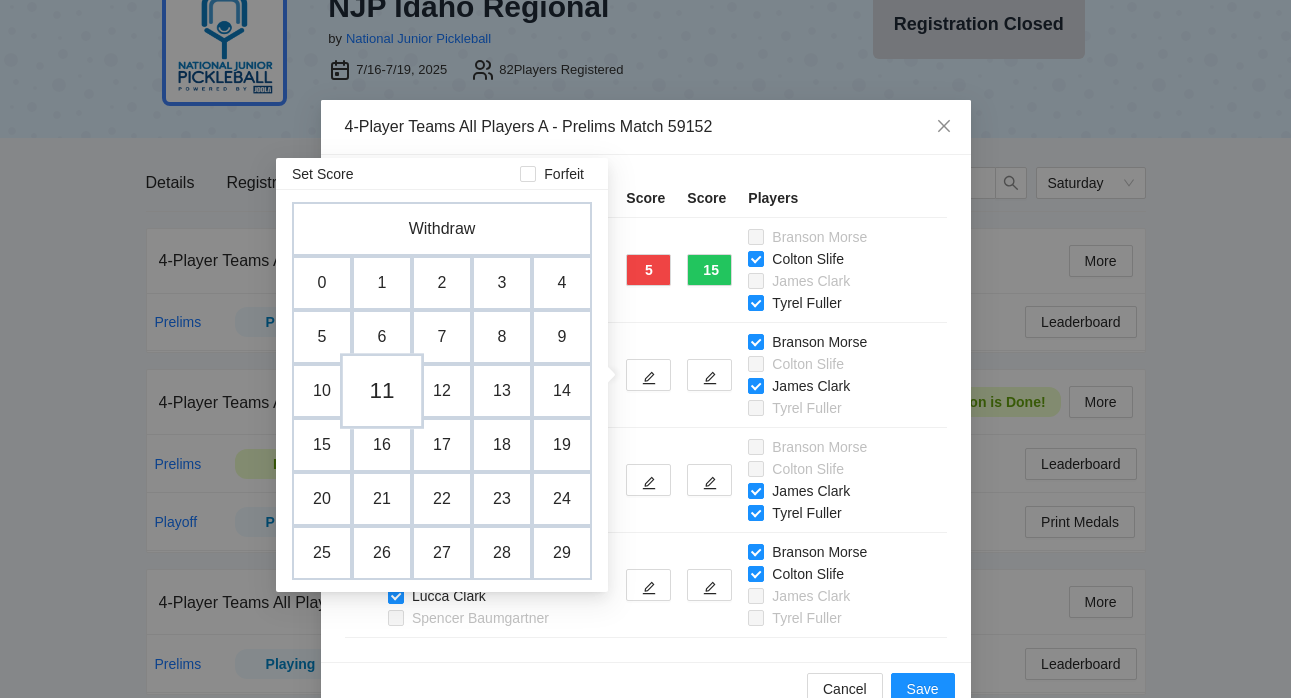 click on "11" at bounding box center [382, 391] 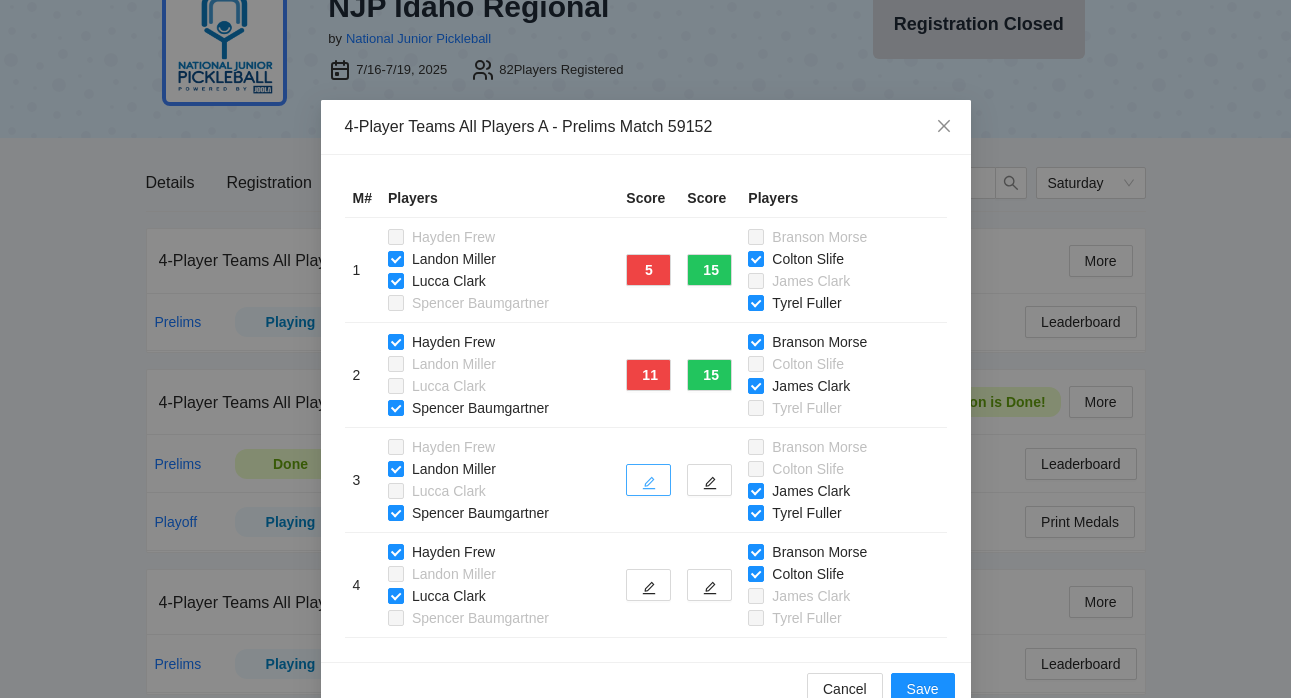 click at bounding box center (648, 480) 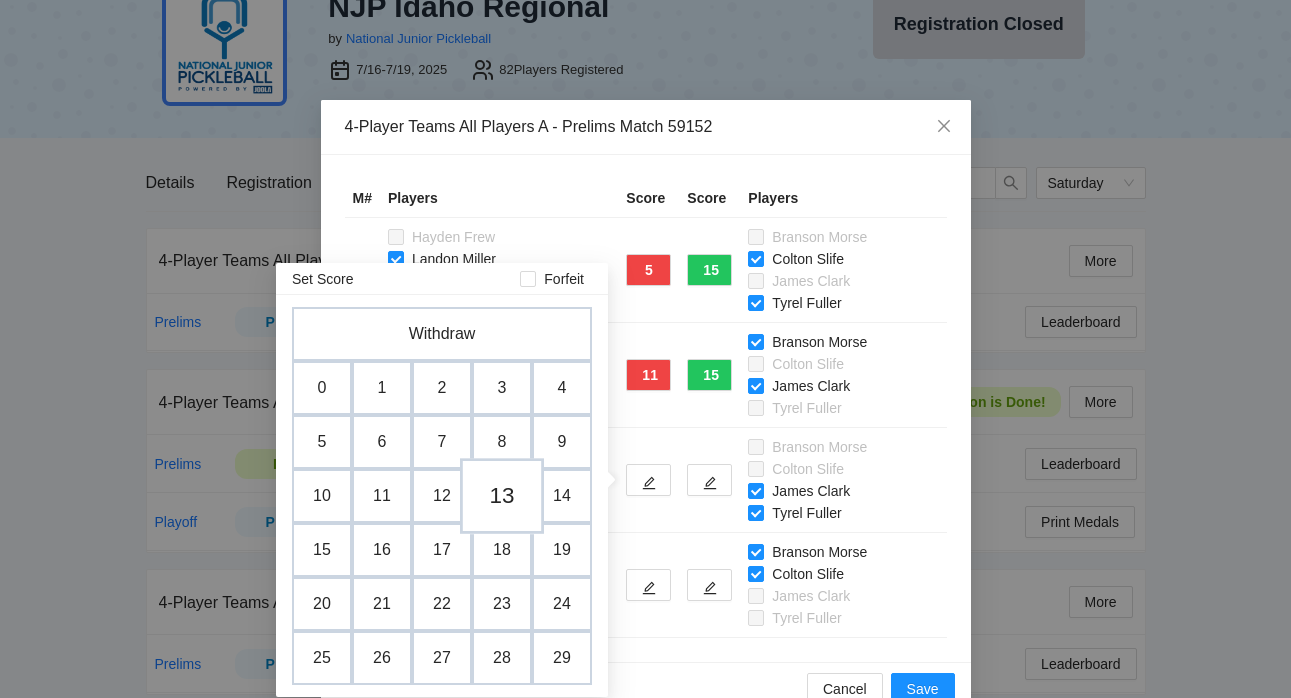 click on "13" at bounding box center (502, 496) 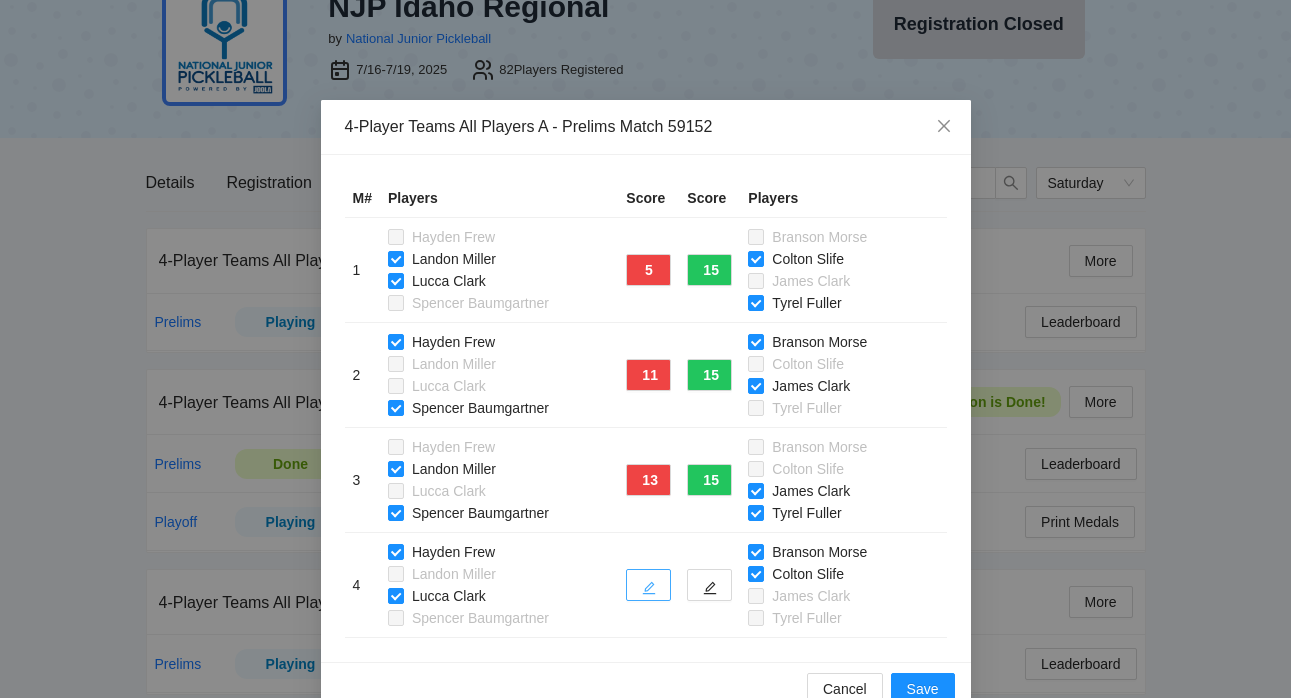 click 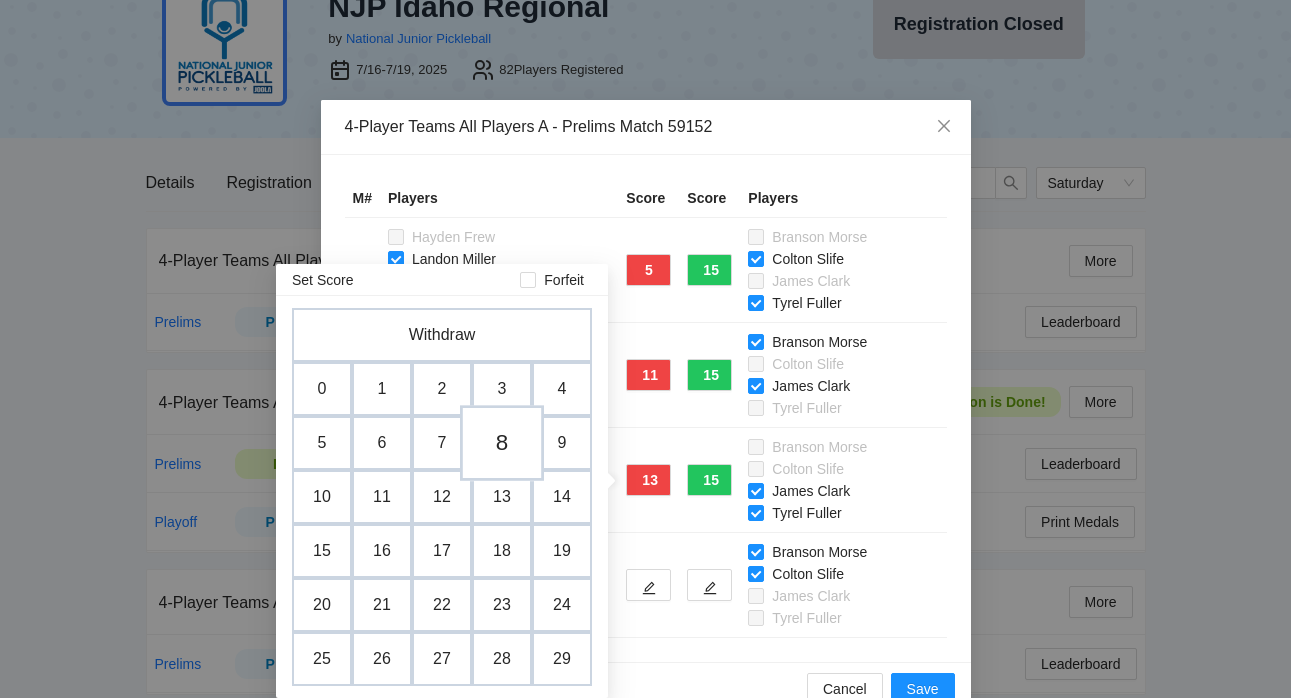 click on "8" at bounding box center (502, 443) 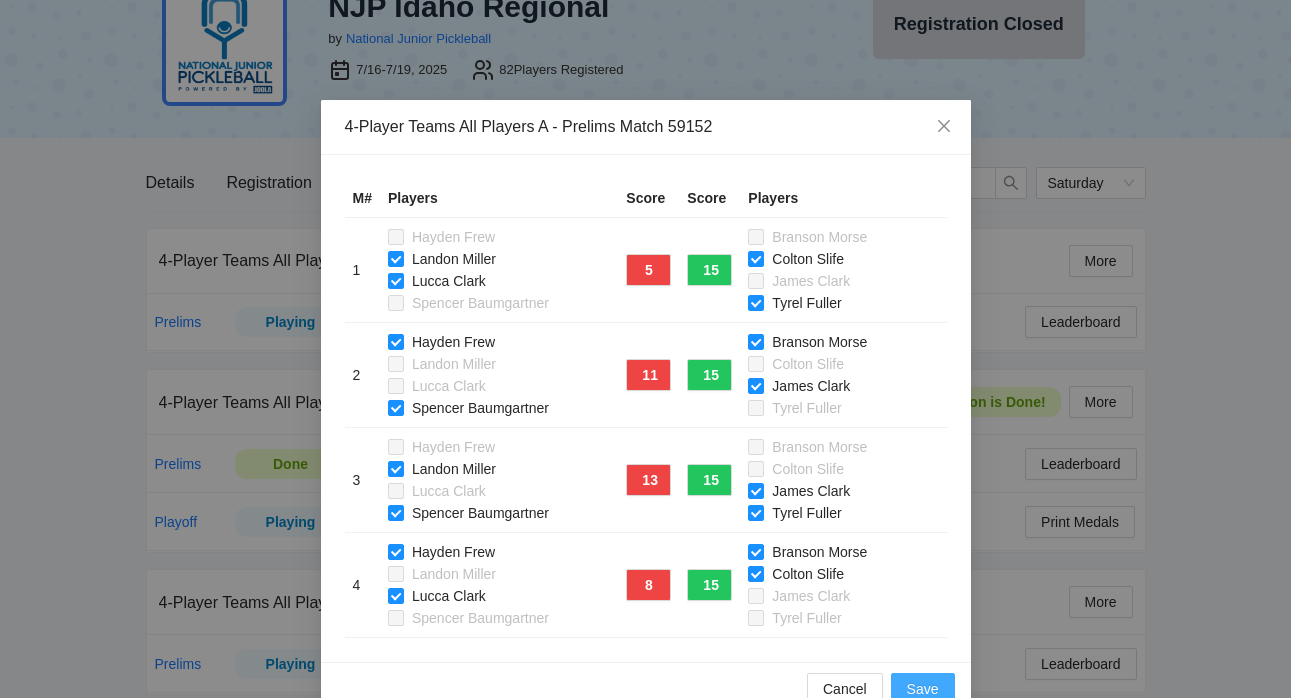 click on "Save" at bounding box center [923, 689] 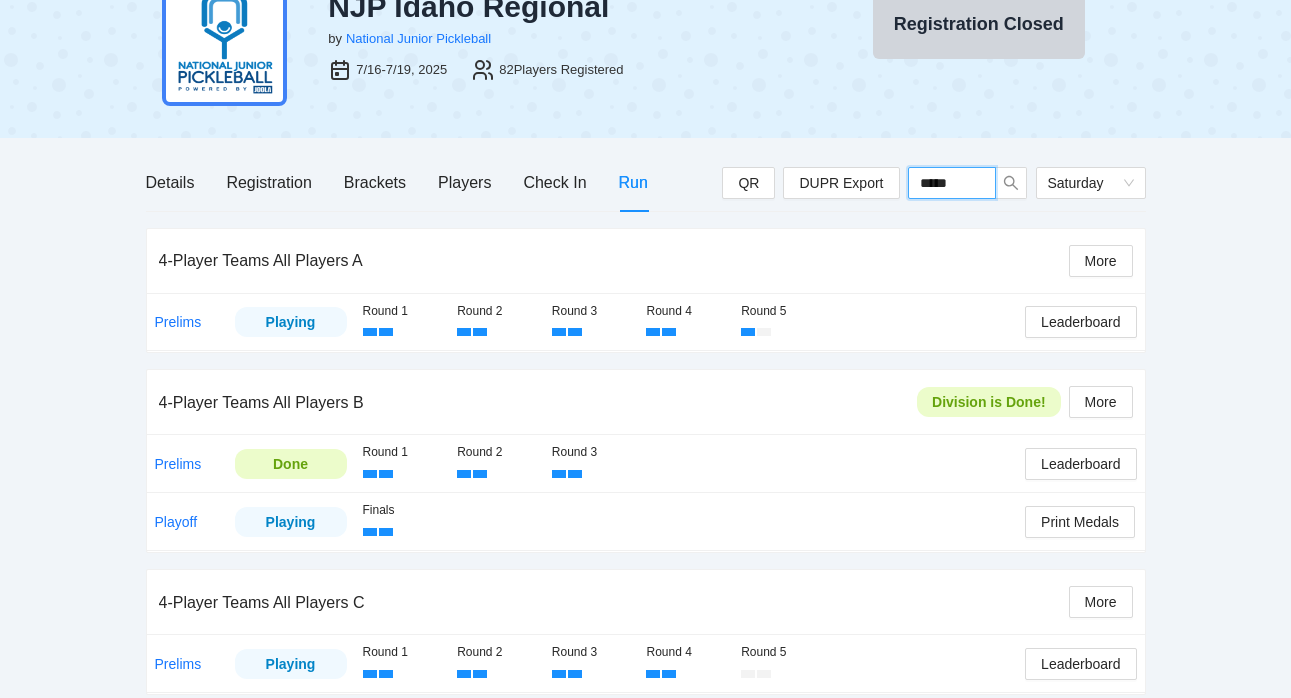click on "*****" at bounding box center [952, 183] 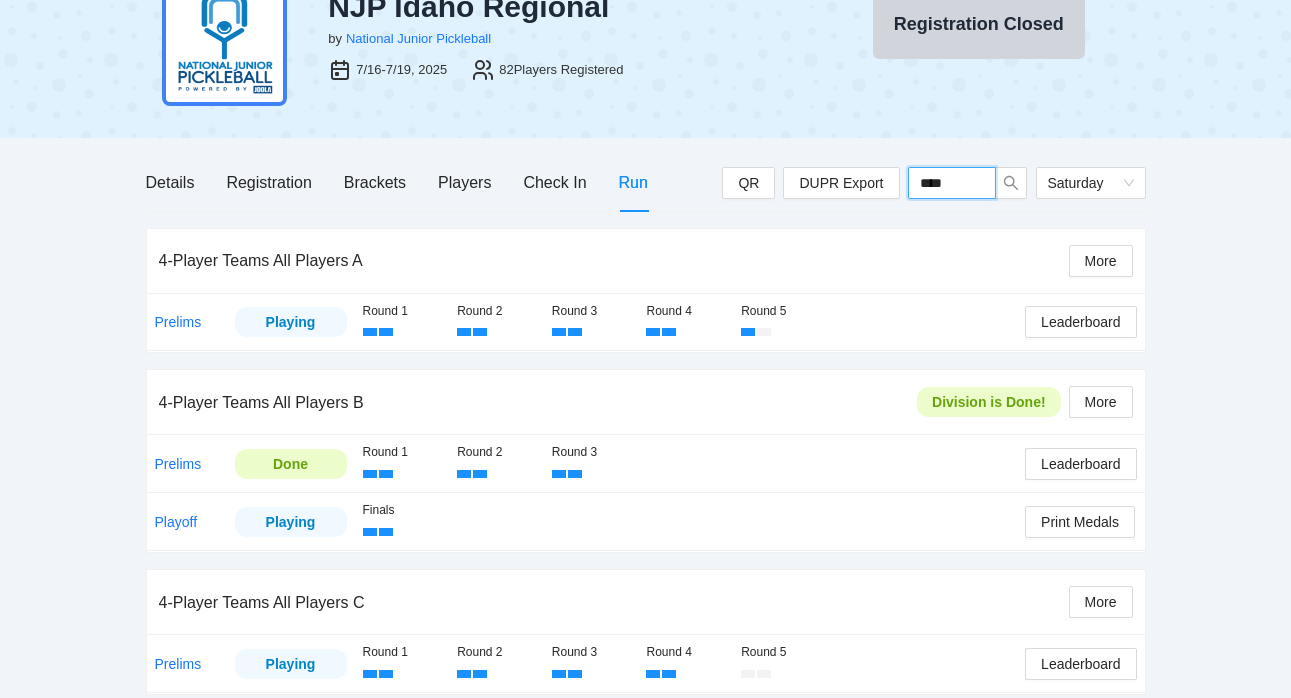 type on "*****" 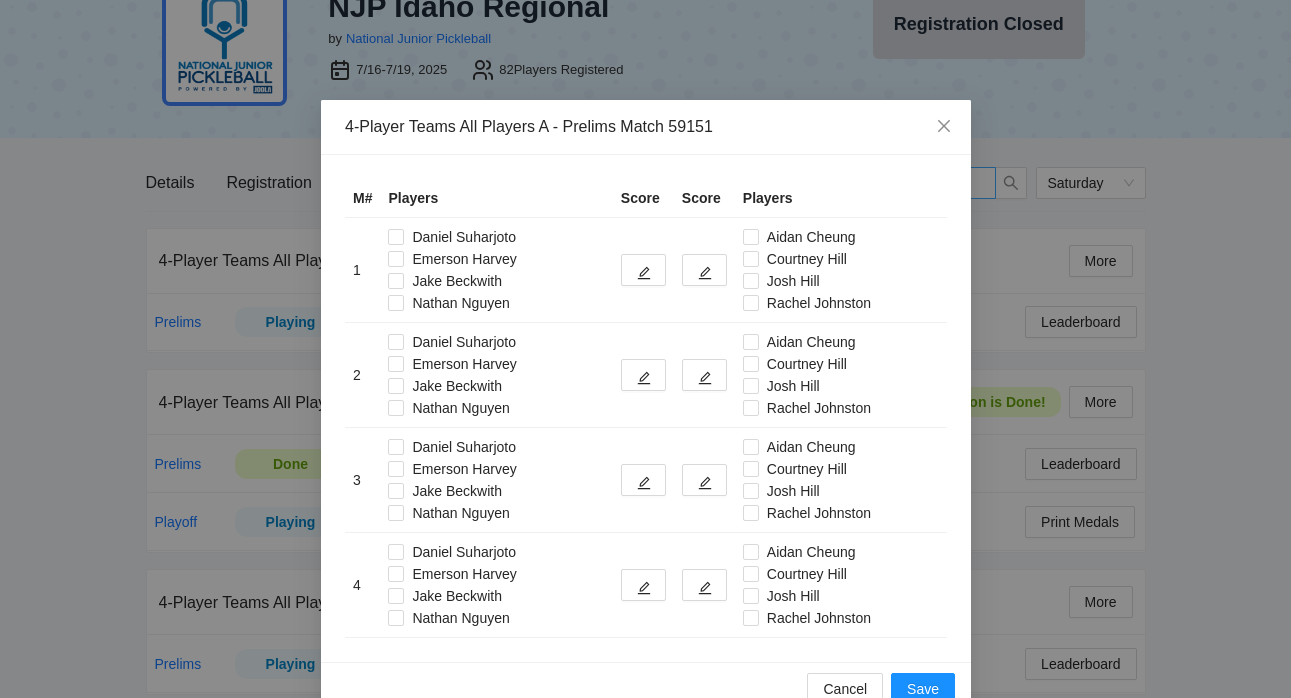 type on "*****" 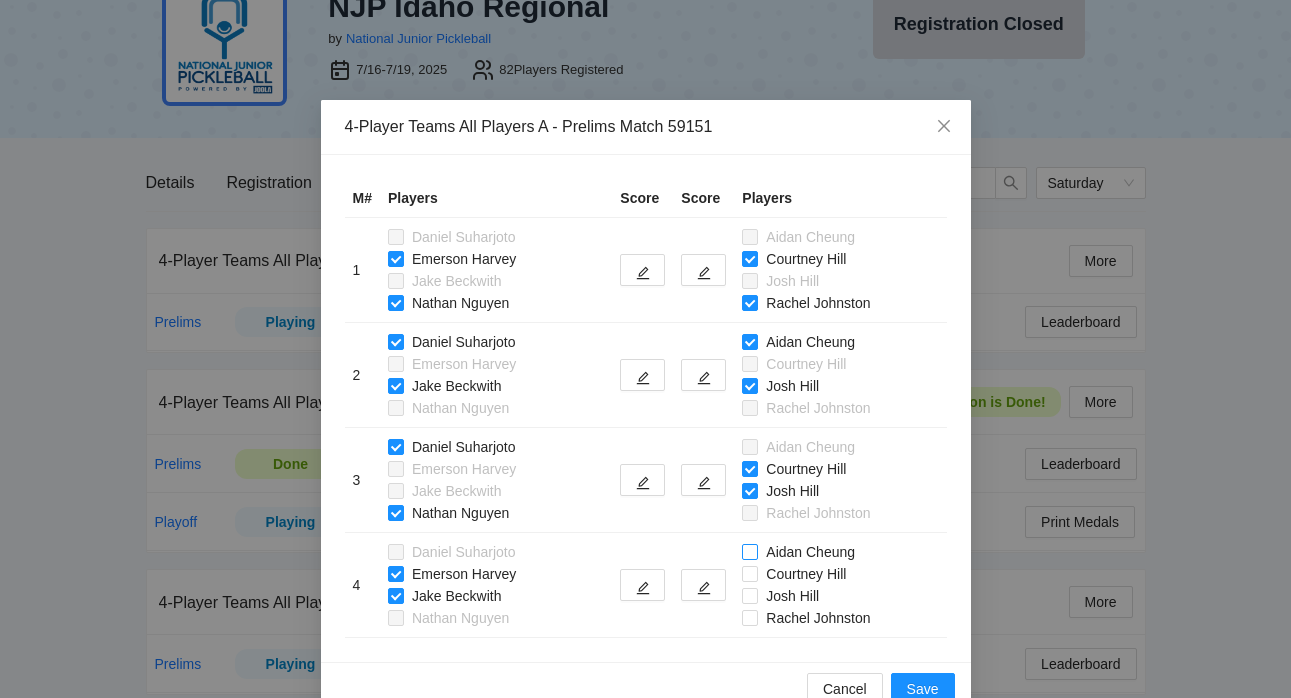 click on "Aidan Cheung" at bounding box center (802, 552) 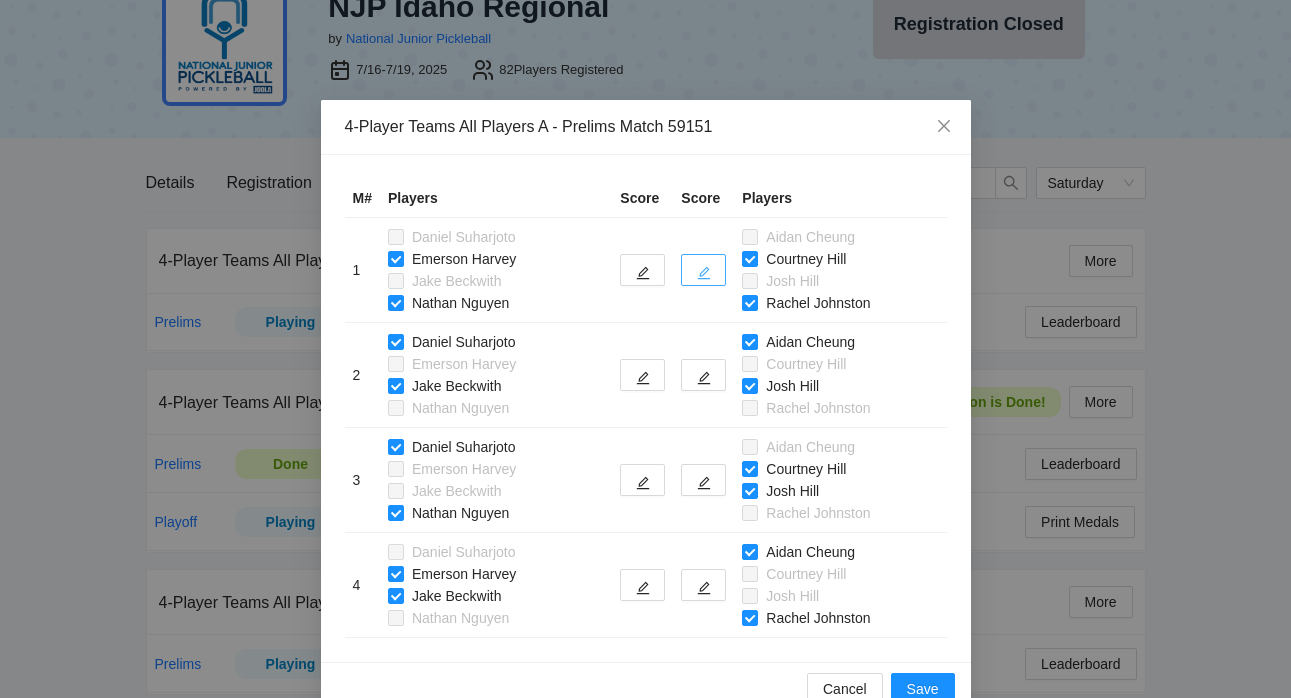 click 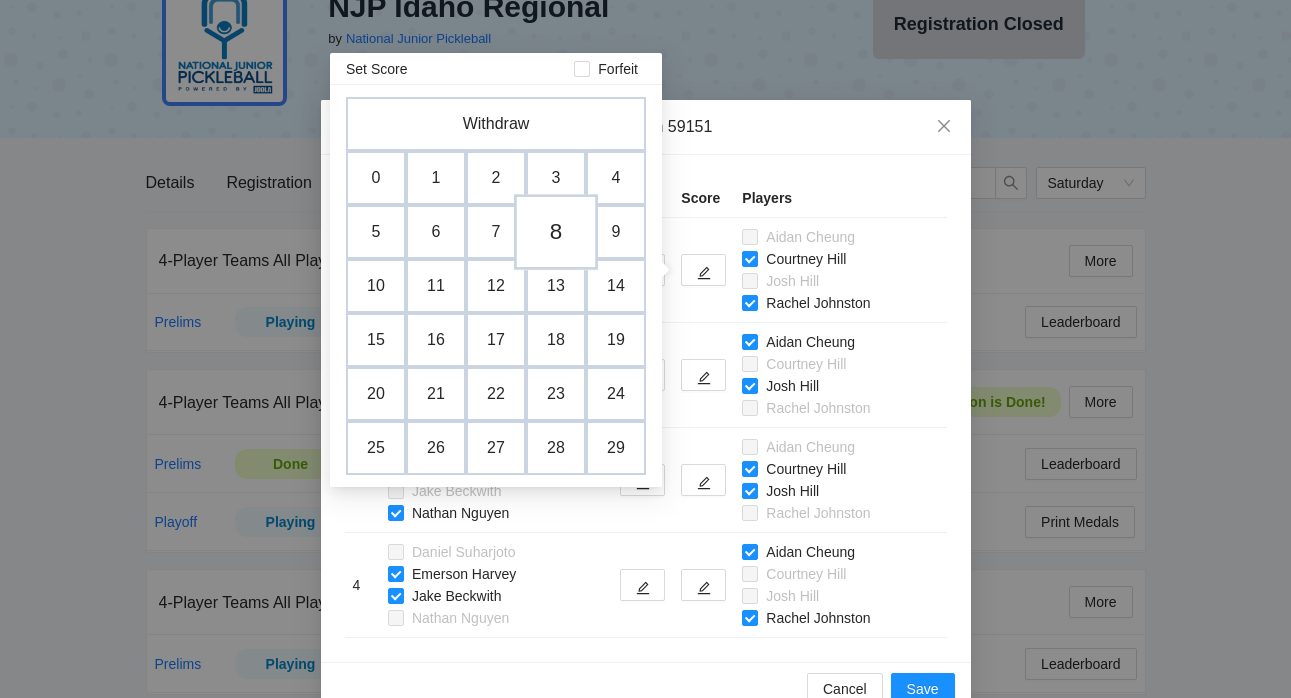 click on "8" at bounding box center (556, 232) 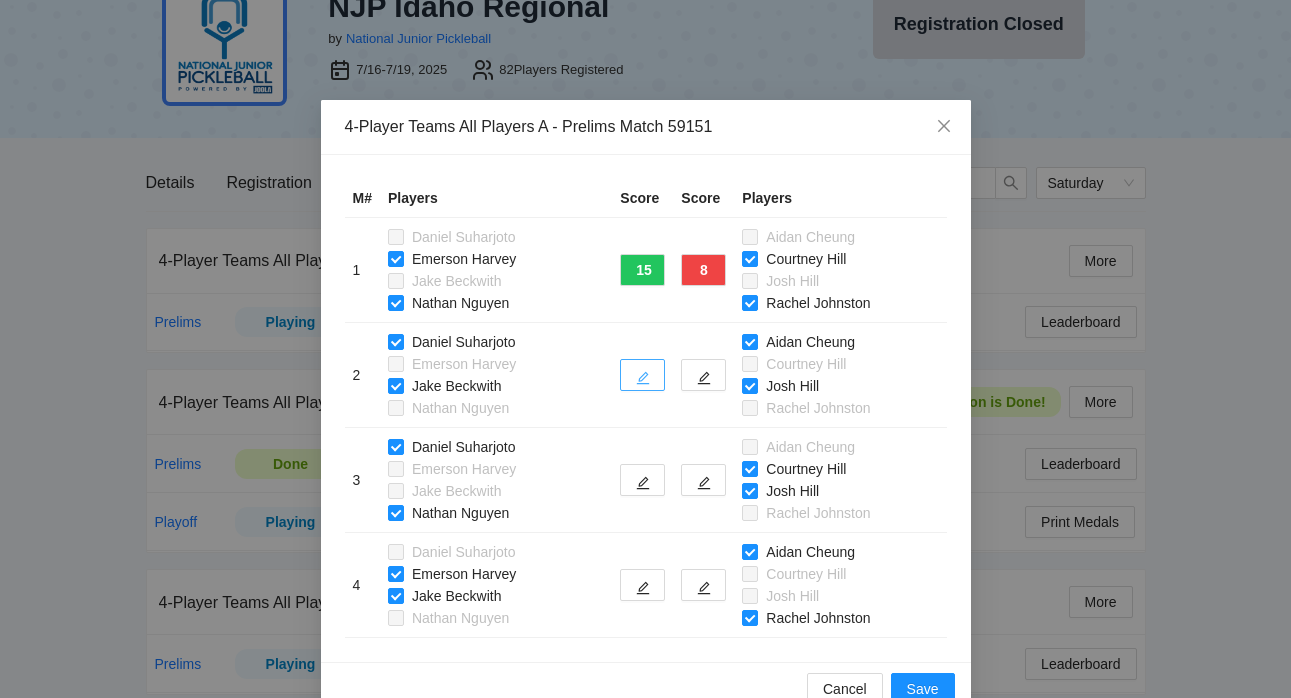 click at bounding box center (642, 375) 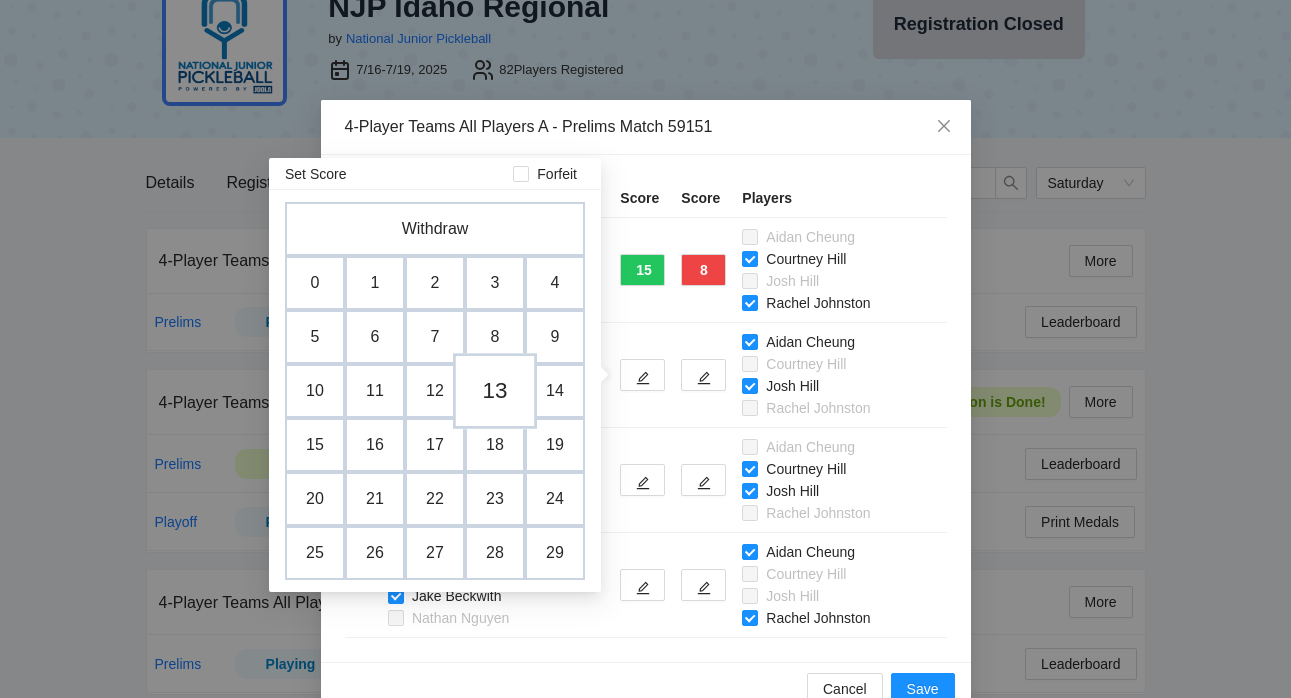 click on "13" at bounding box center [495, 391] 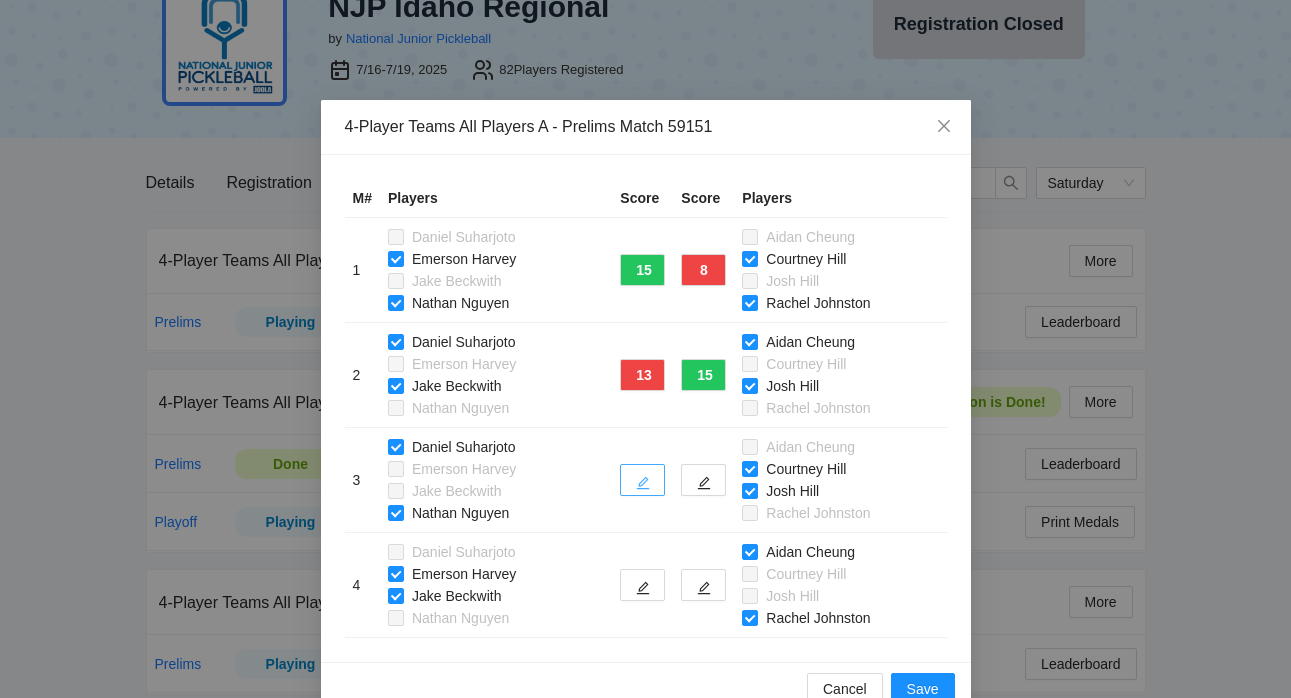 click at bounding box center (642, 480) 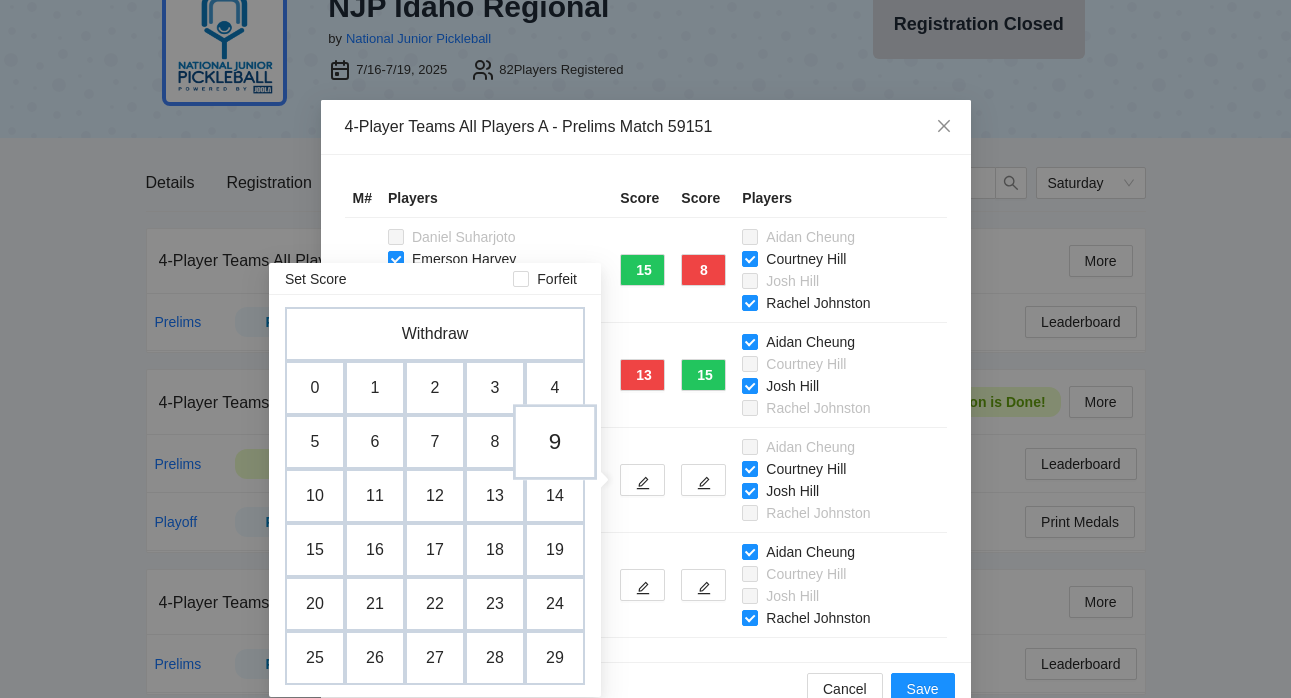 click on "9" at bounding box center [555, 442] 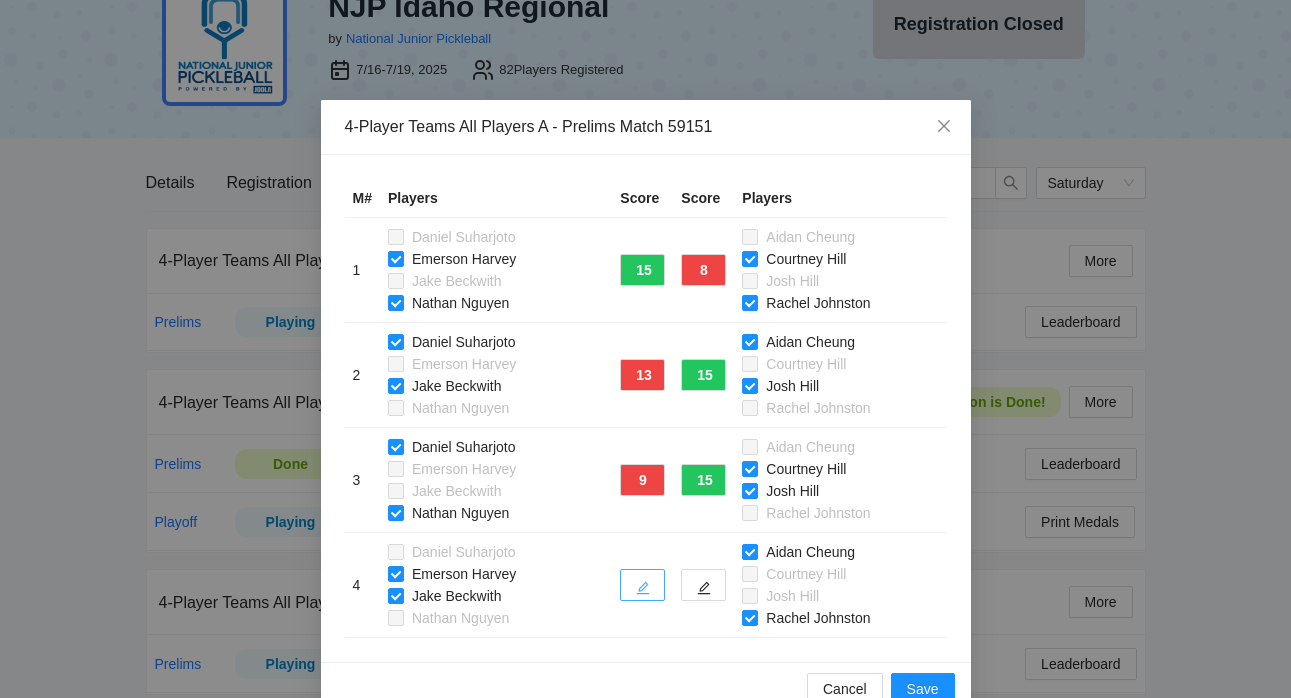 click at bounding box center [642, 585] 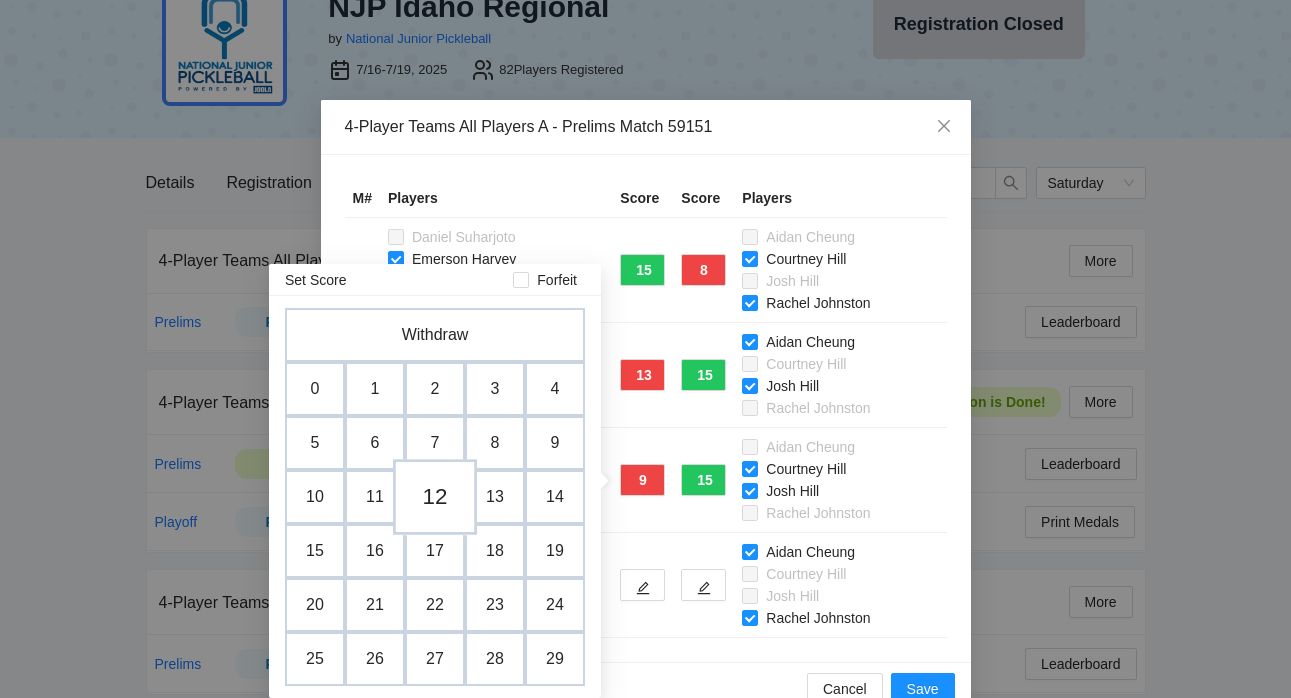 click on "12" at bounding box center (435, 497) 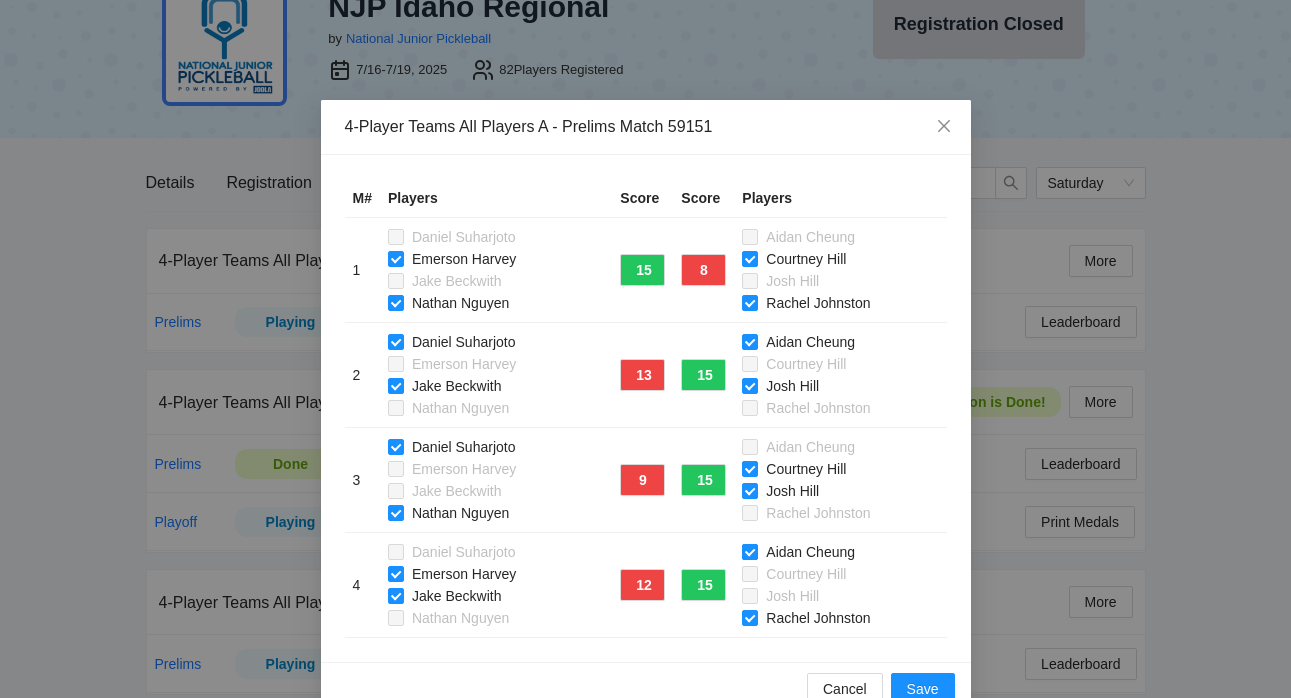 scroll, scrollTop: 41, scrollLeft: 0, axis: vertical 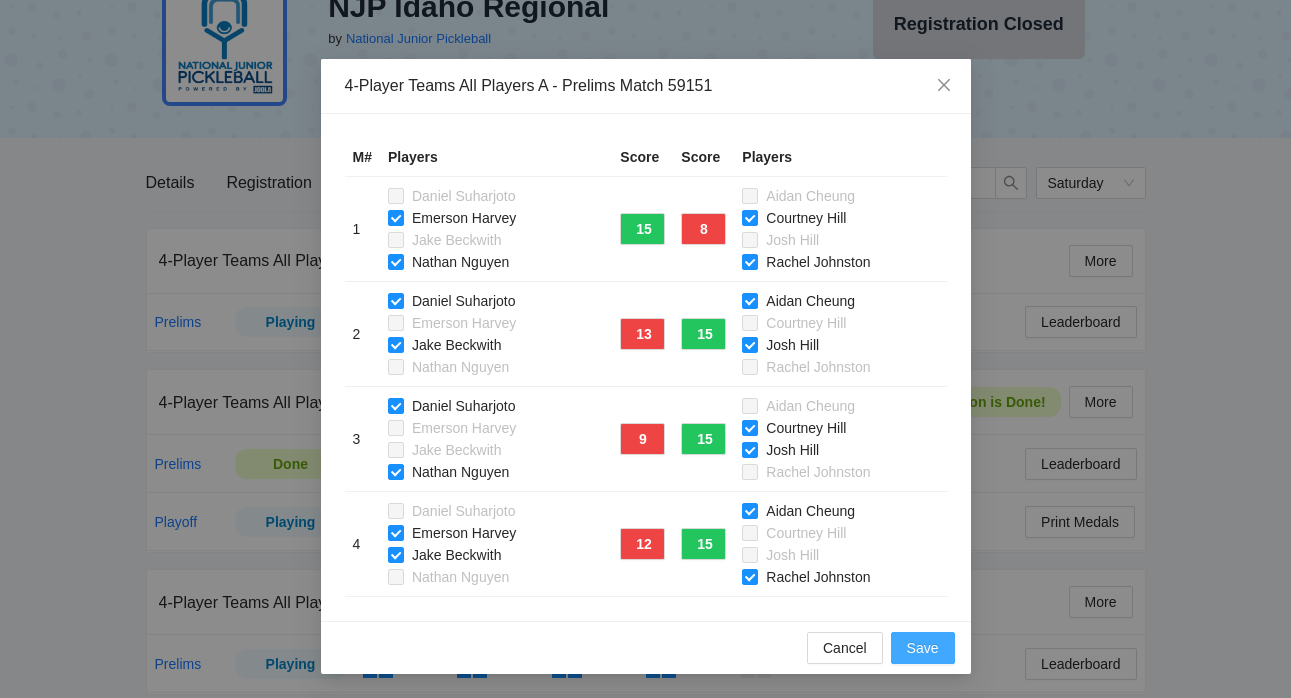 click on "Save" at bounding box center (923, 648) 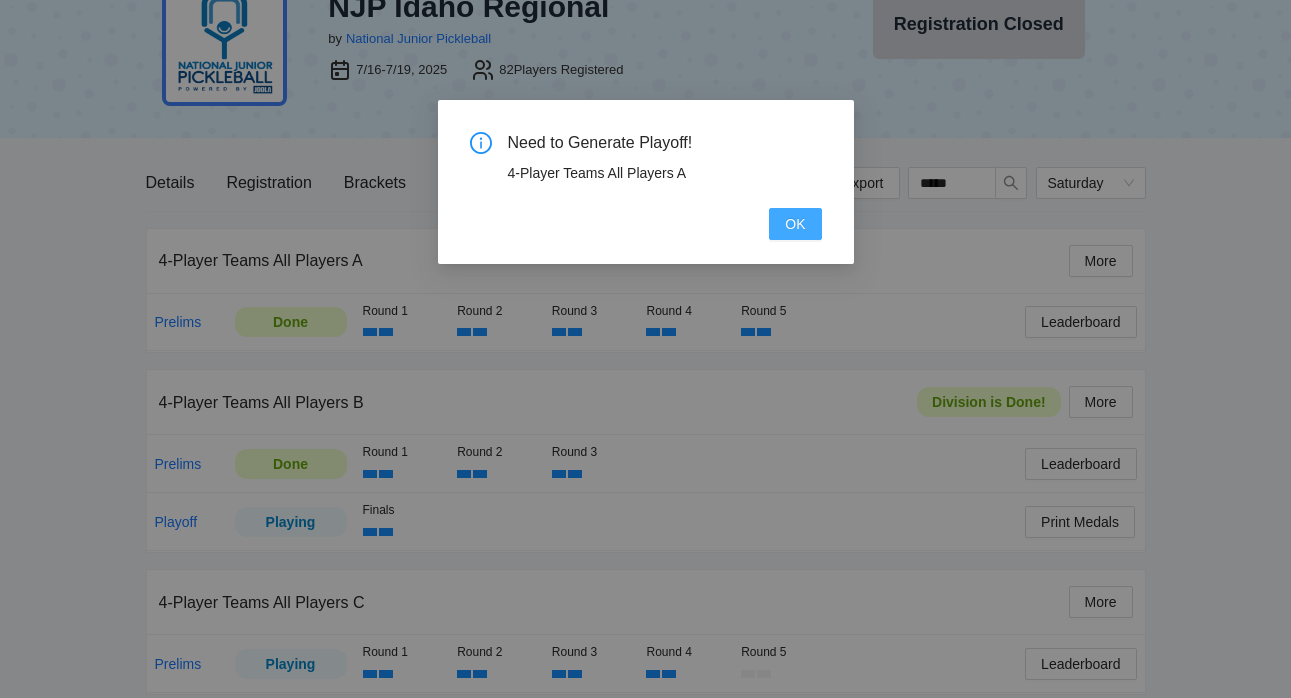 click on "OK" at bounding box center (795, 224) 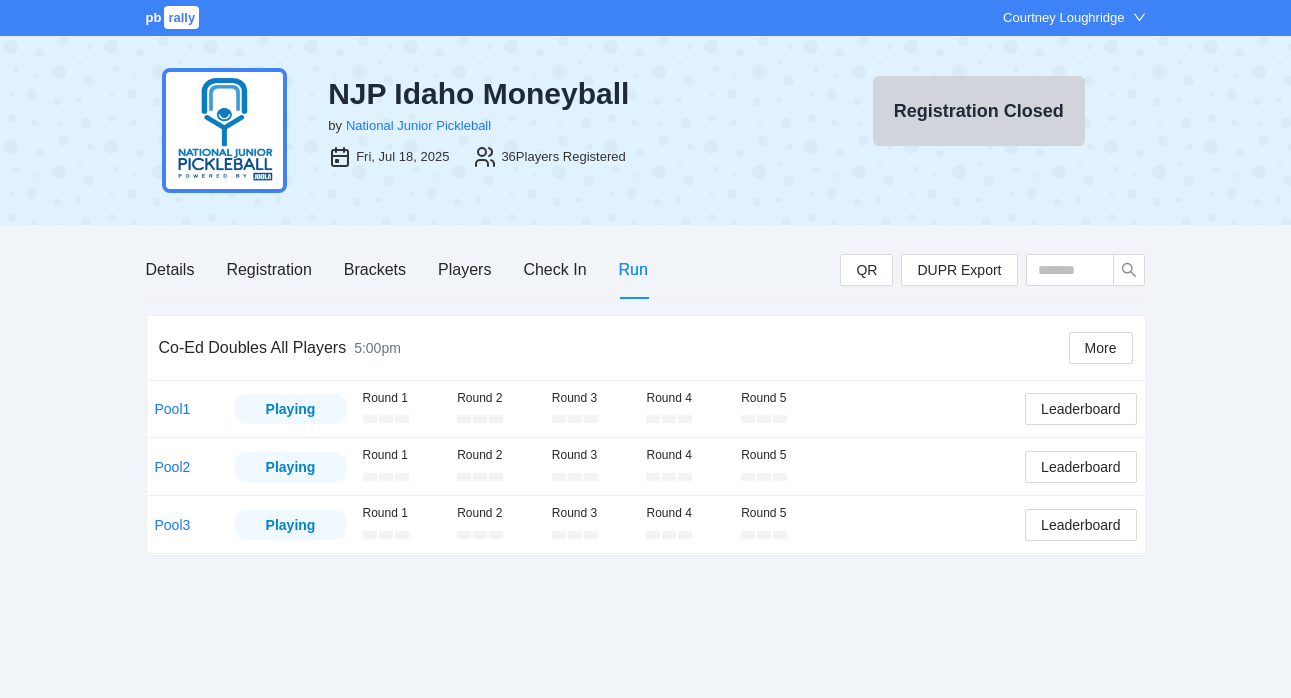 scroll, scrollTop: 0, scrollLeft: 0, axis: both 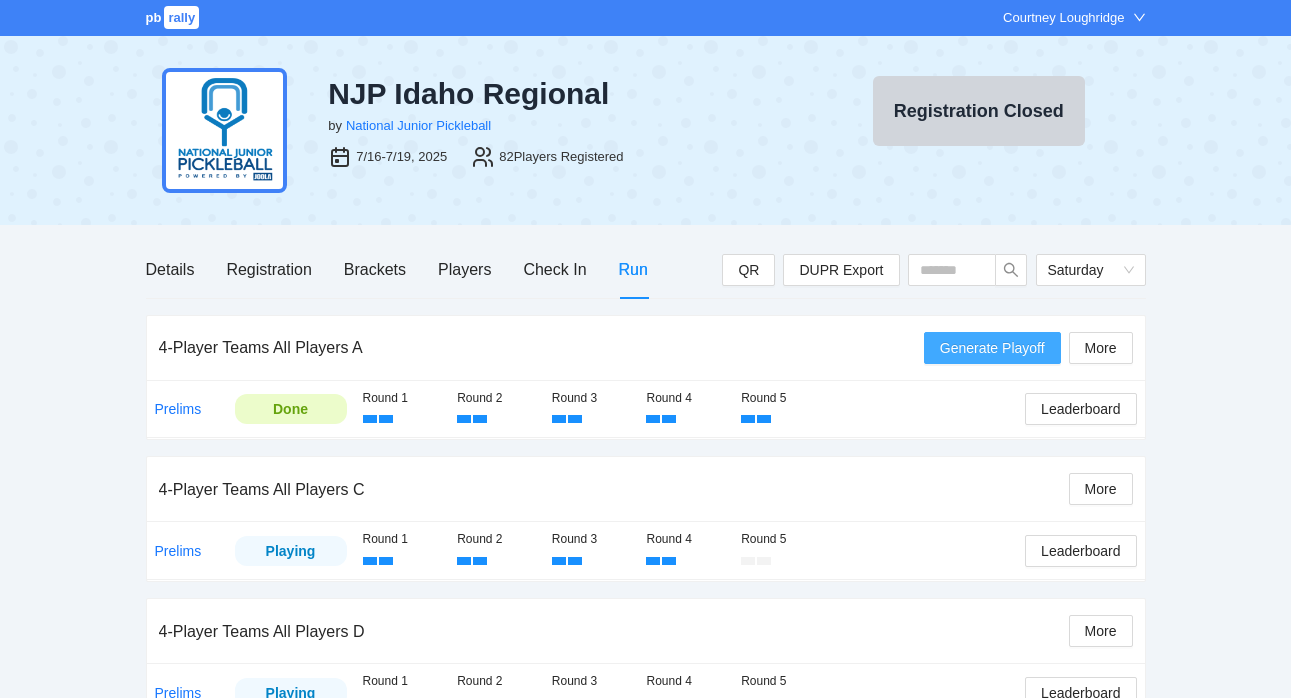 click on "Generate Playoff" at bounding box center [992, 348] 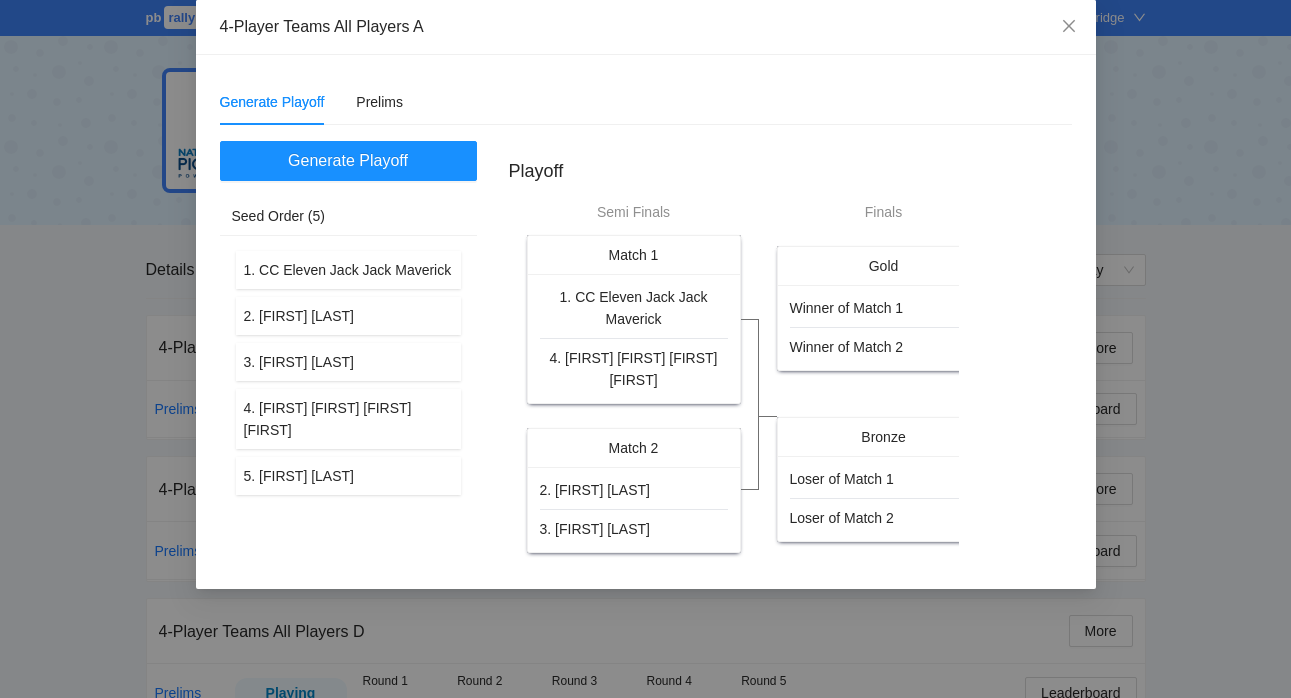 click on "4-Player Teams All Players A Generate Playoff Prelims Generate Playoff Seed Order (5) 1. CC Eleven  Jack  Jack  Maverick 2. Branson Morse 3. Jake Beckwith 4. Aidan  Courtney  Josh  Rachel 5. Spencer Baumgartner Playoff Semi Finals Match 1 1. CC Eleven  Jack  Jack  Maverick 4. Aidan  Courtney  Josh  Rachel Match 2 2. Branson Morse 3. Jake Beckwith Finals Gold Winner of Match 1 Winner of Match 2 Bronze Loser of Match 1 Loser of Match 2" at bounding box center [645, 349] 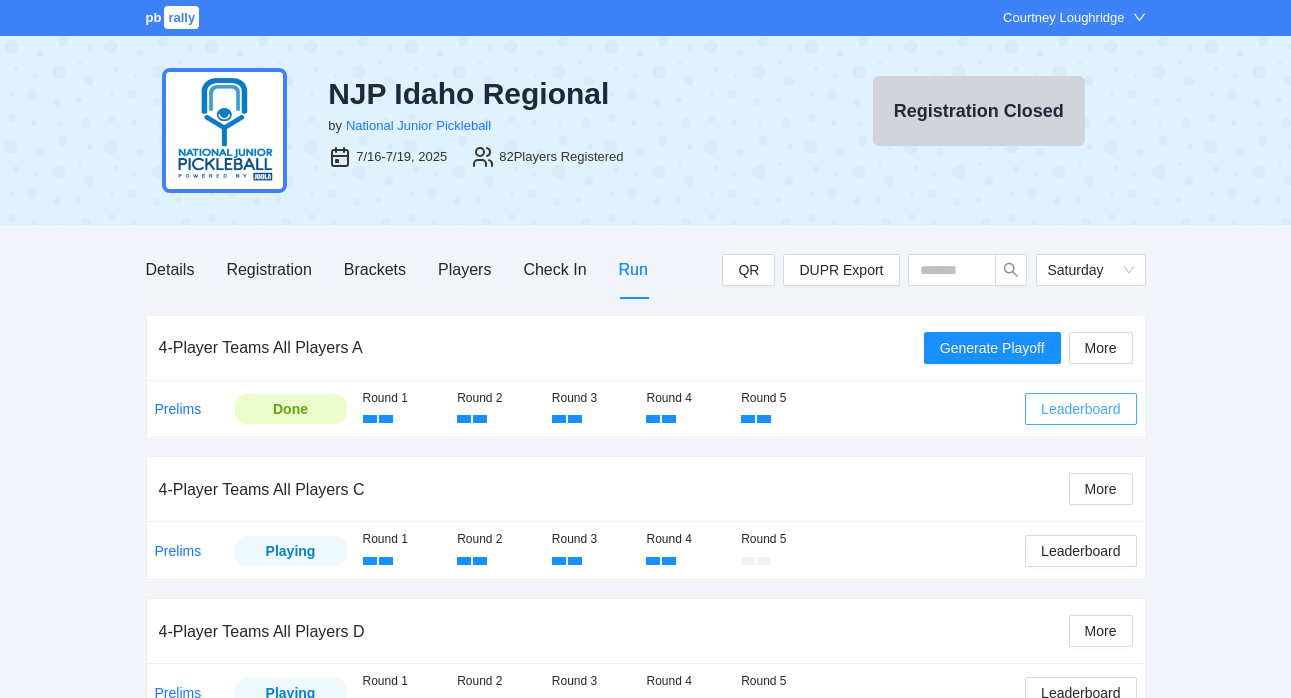 click on "Leaderboard" at bounding box center (1080, 409) 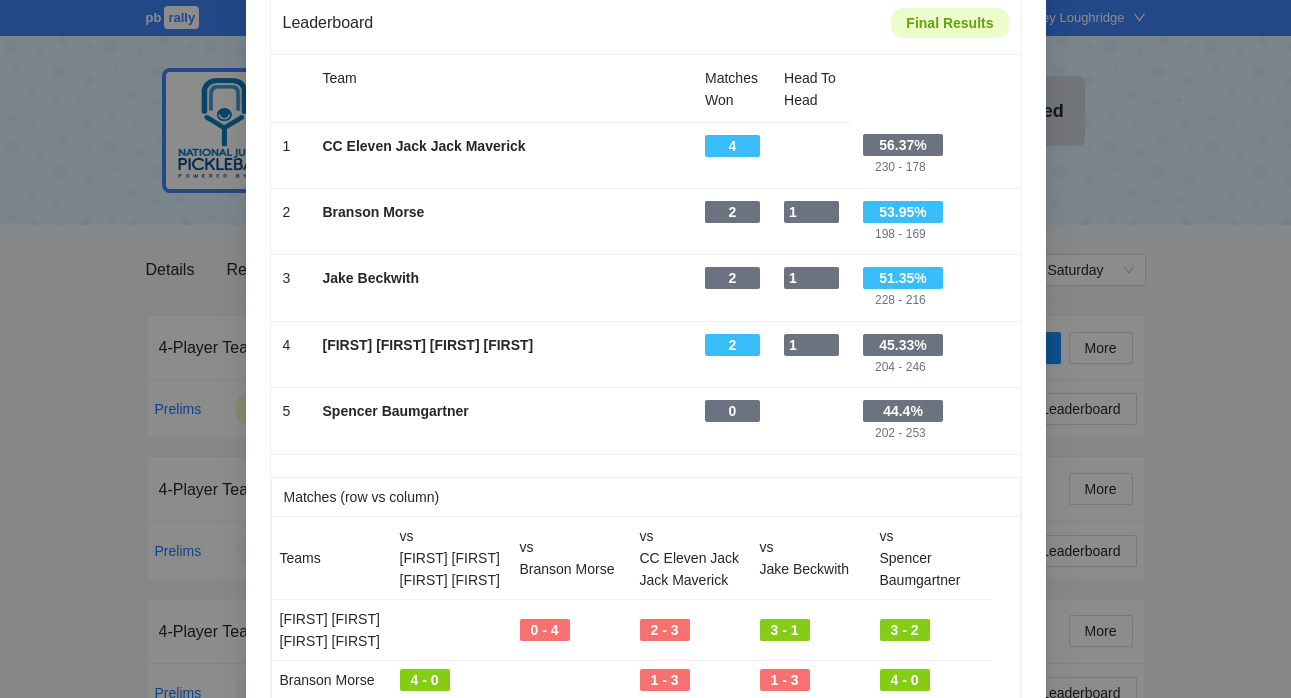 scroll, scrollTop: 61, scrollLeft: 0, axis: vertical 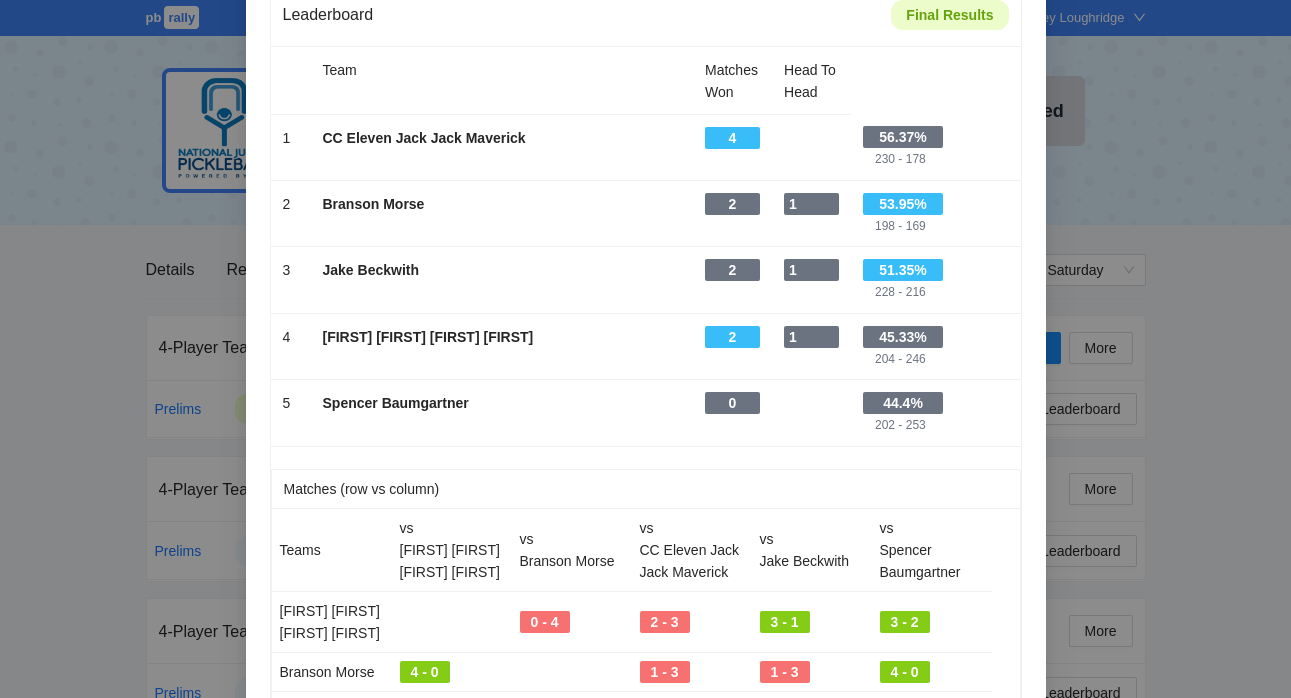 click on "Leaderboard Final Results Team Matches Won Head To Head 1 - CC Eleven  [FIRST]  [FIRST]  [LAST] - 4 - - 56.37% 230 - 178 2 - [LAST] [LAST] - 2 - 1 - 53.95% 198 - 169 3 - [LAST] [LAST] - 2 - 1 - 51.35% 228 - 216 4 - [FIRST]  [LAST]  [FIRST]  [LAST] - 2 - 1 - 45.33% 204 - 246 5 - [LAST] [LAST] - 0 - - 44.4% 202 - 253 Matches (row vs column) Teams vs [FIRST]  [LAST]  [FIRST]  [LAST] vs [LAST] [LAST] vs CC Eleven  [FIRST]  [FIRST]  [LAST] vs [LAST] [LAST] vs [LAST] [LAST] [FIRST]  [LAST]  [FIRST]  [LAST] 0 - 4 2 - 3 3 - 1 3 - 2 [LAST] [LAST] 4 - 0 1 - 3 1 - 3 4 - 0 CC Eleven  [FIRST]  [FIRST]  [LAST] 3 - 2 3 - 1 3 - 1 3 - 0 [LAST] [LAST] 1 - 3 3 - 1 1 - 3 3 - 2 [LAST] [LAST] 2 - 3 0 - 4 0 - 3 2 - 3 Ranking Order (see columns above) 1 Matches Won Number of matches won against all teams 2 Head to Head Matches won against other teams with the same "matches won" number 3 Points Won % Points won divided by total points played" at bounding box center [645, 349] 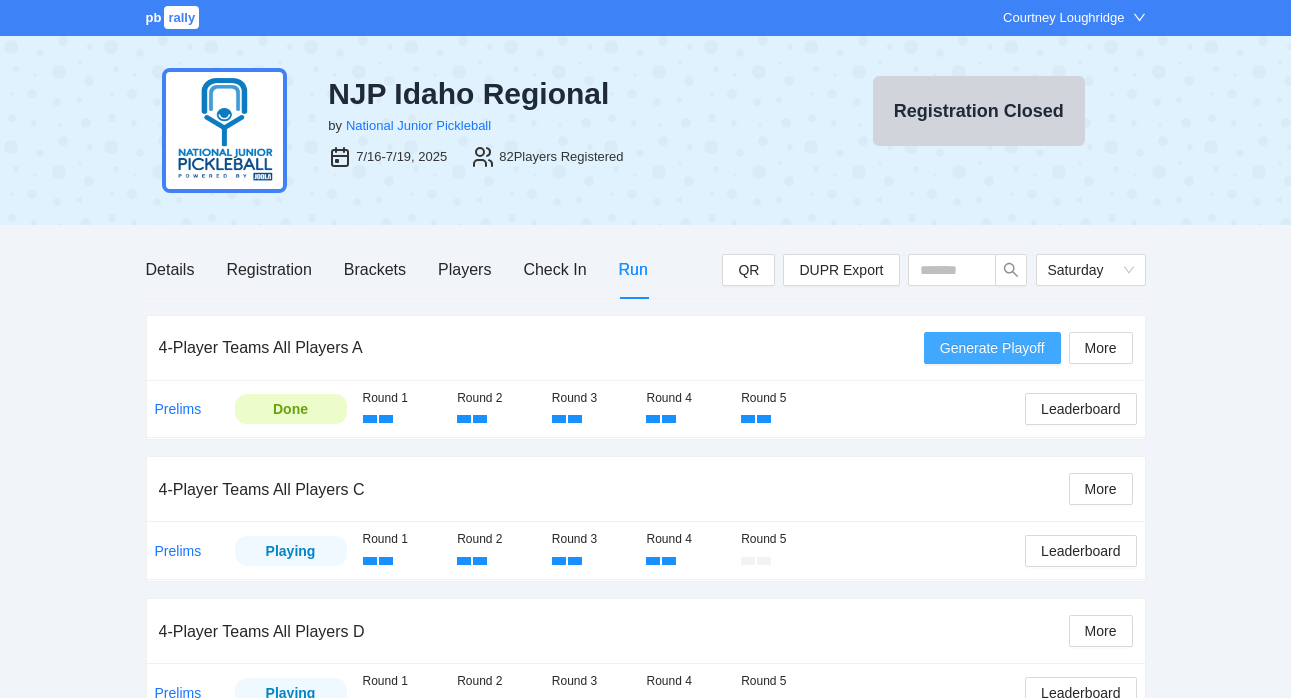 click on "Generate Playoff" at bounding box center [992, 348] 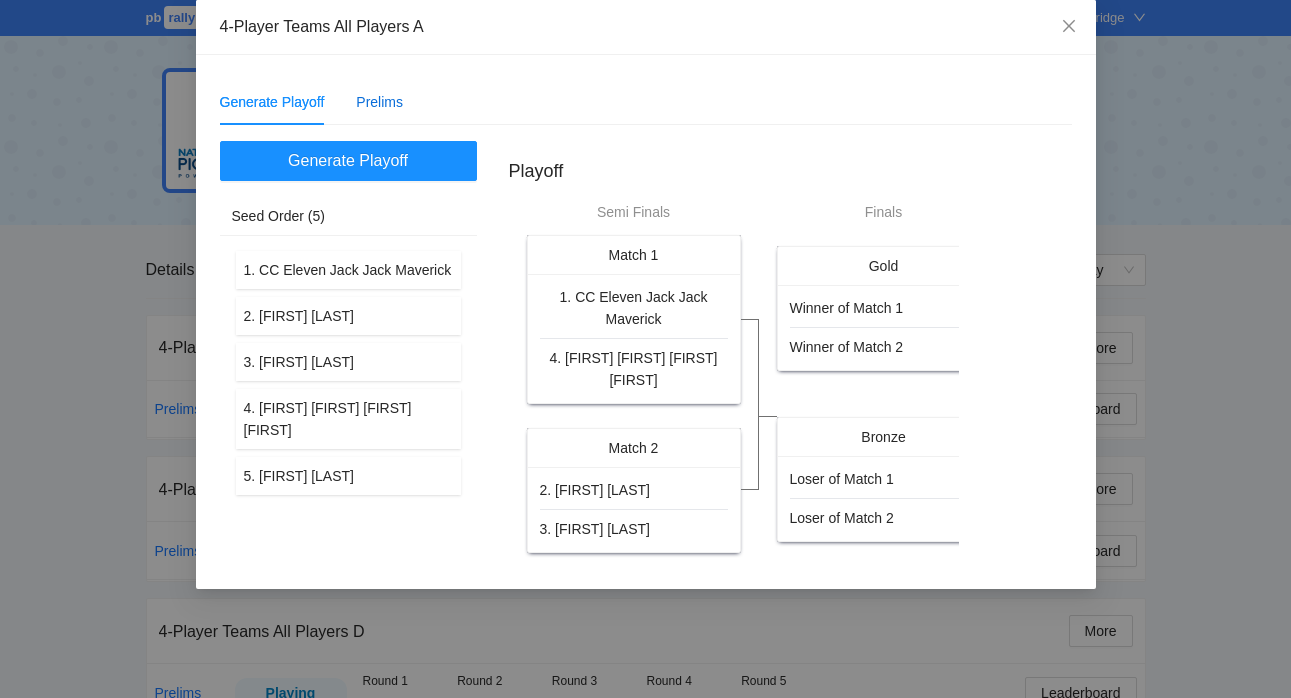 click on "Prelims" at bounding box center [379, 102] 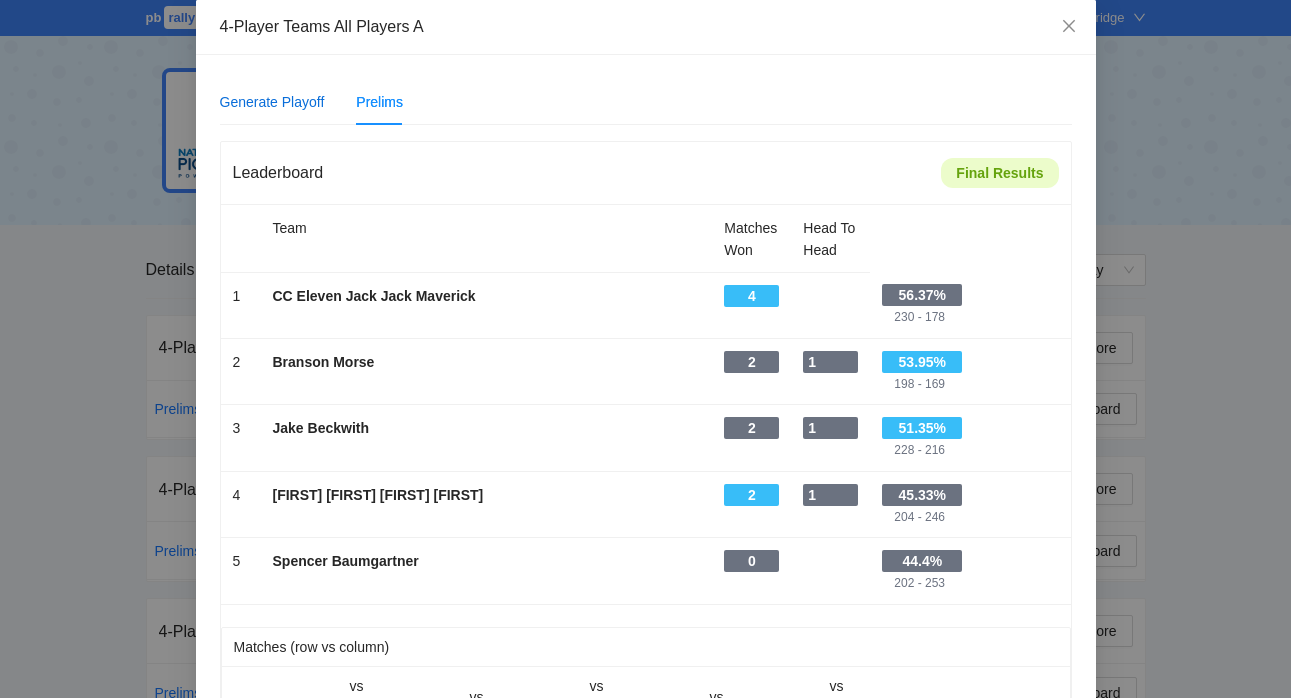 click on "Generate Playoff" at bounding box center [272, 102] 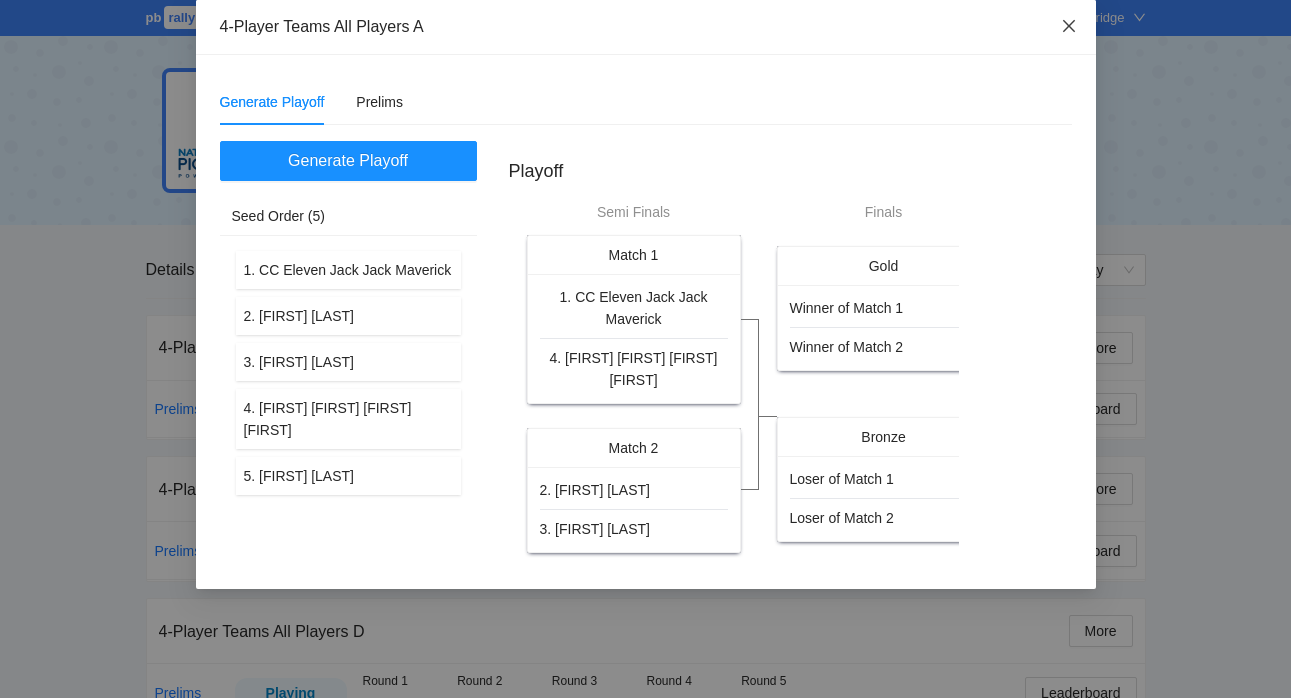 click 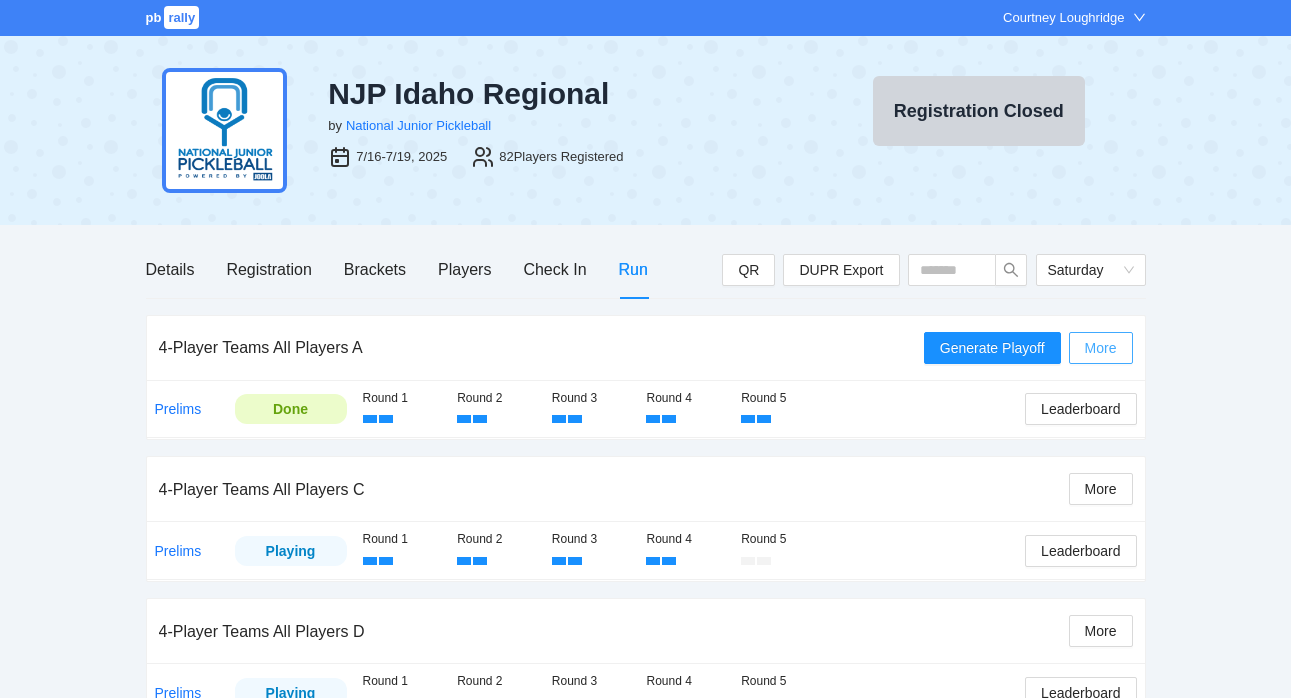 click on "More" at bounding box center (1101, 348) 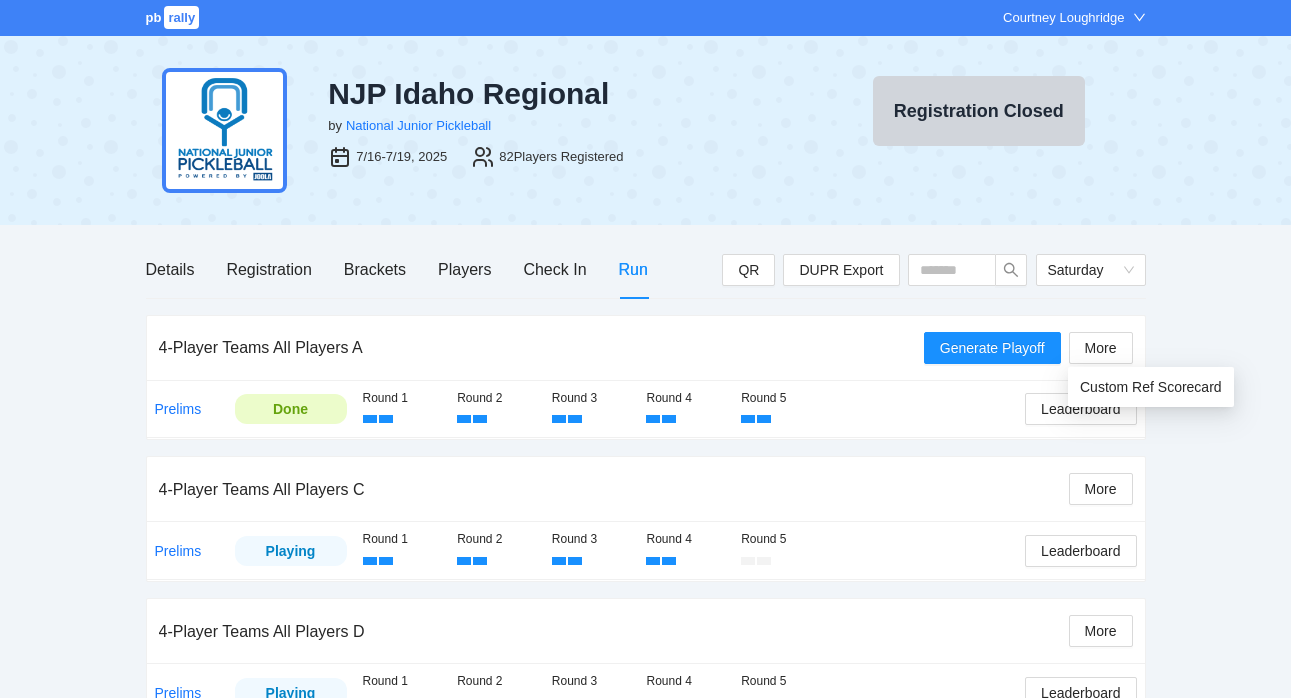 click on "pb rally Courtney Loughridge NJP Idaho Regional by National Junior Pickleball 7/16-7/19, 2025   82  Players Registered Registration Closed Details Registration Brackets Players Check In Run QR DUPR Export Saturday 4-Player Teams All Players A Generate Playoff More Prelims Done Round 1 Round 2 Round 3 Round 4 Round 5 Leaderboard 4-Player Teams All Players C More Prelims Playing Round 1 Round 2 Round 3 Round 4 Round 5 Leaderboard 4-Player Teams All Players D More Prelims Playing Round 1 Round 2 Round 3 Round 4 Round 5 Leaderboard 4-Player Teams All Players E 4-Player Teams All Players F 4-Player Teams All Players B Division is Done! Prelims Done Round 1 Round 2 Round 3 Leaderboard Playoff Done Finals Print Medals" at bounding box center [645, 546] 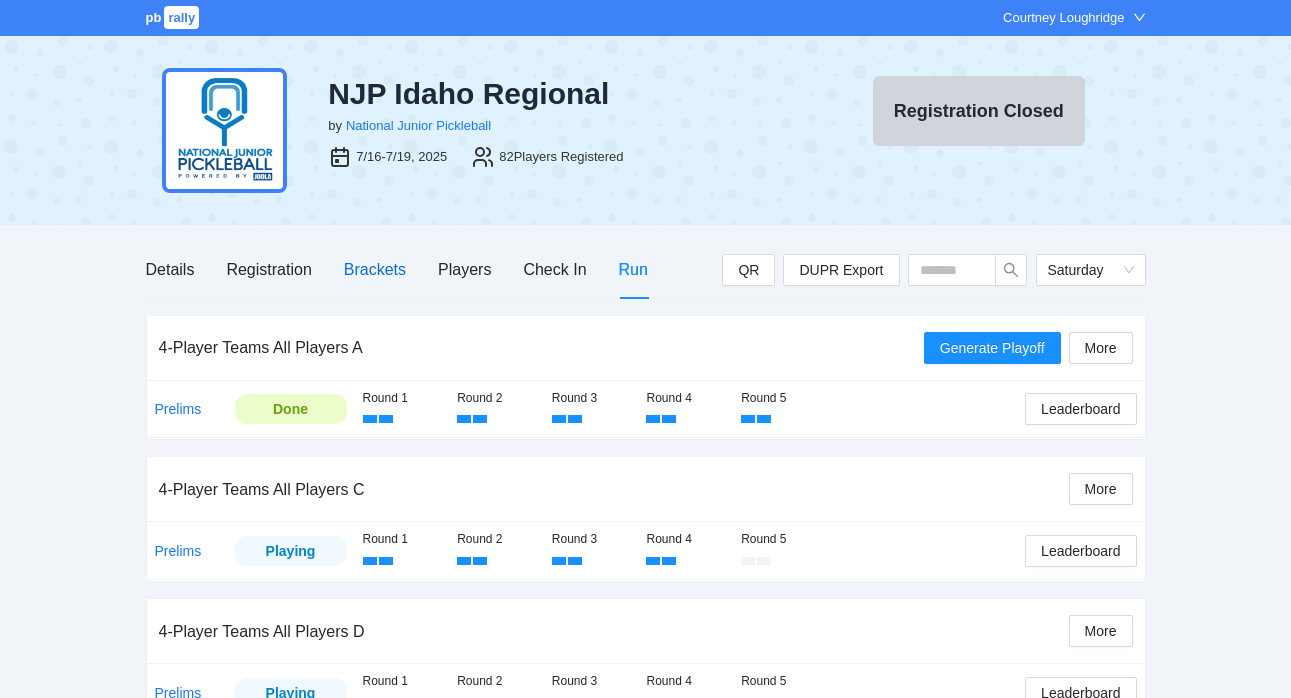 click on "Brackets" at bounding box center (375, 269) 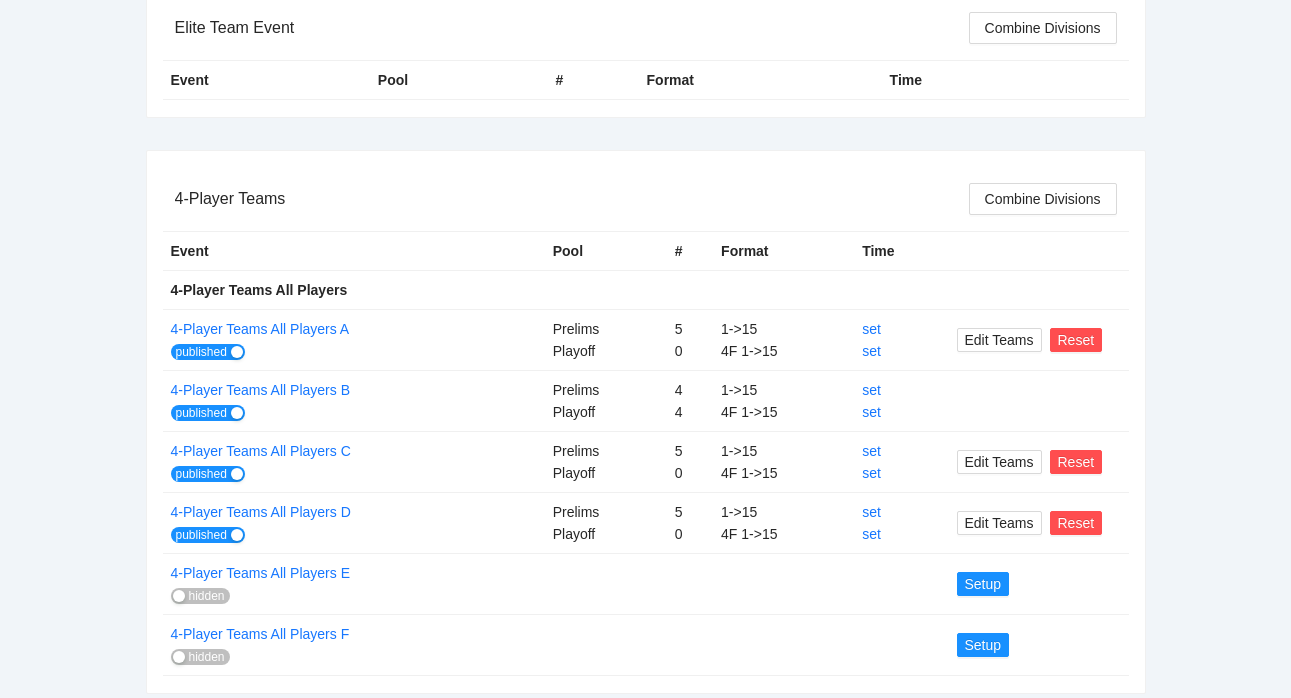 scroll, scrollTop: 0, scrollLeft: 0, axis: both 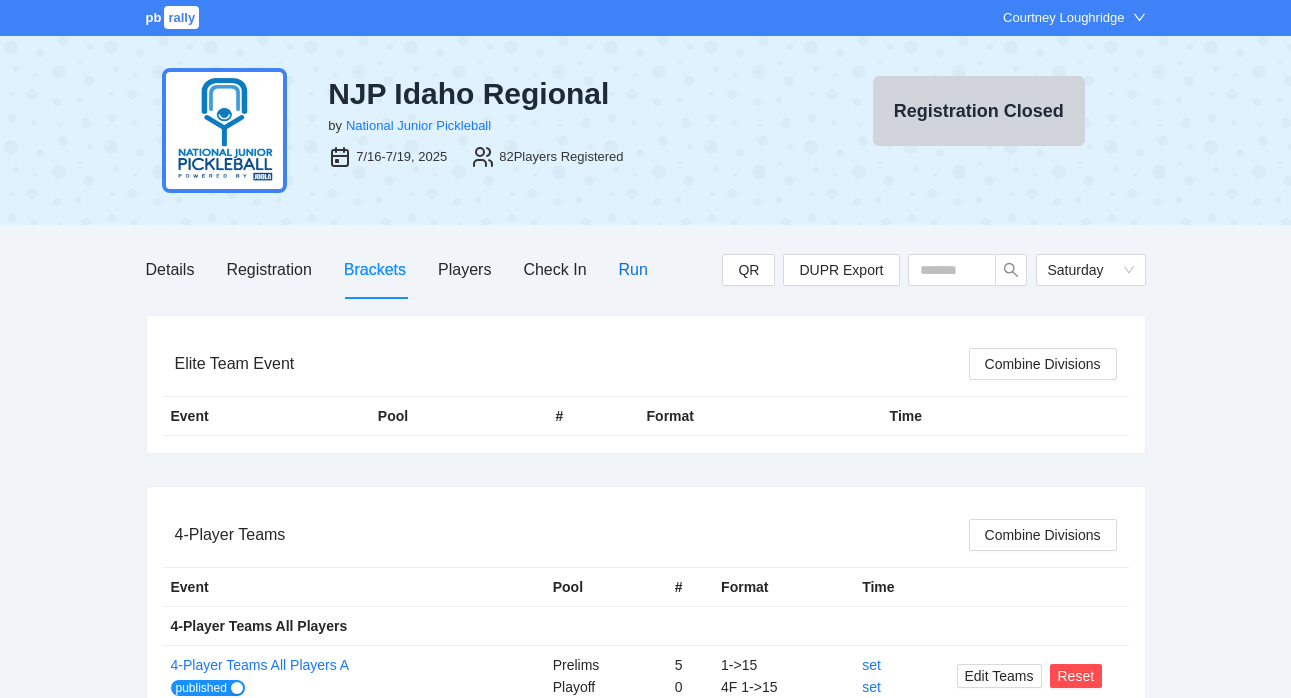 click on "Run" at bounding box center [633, 269] 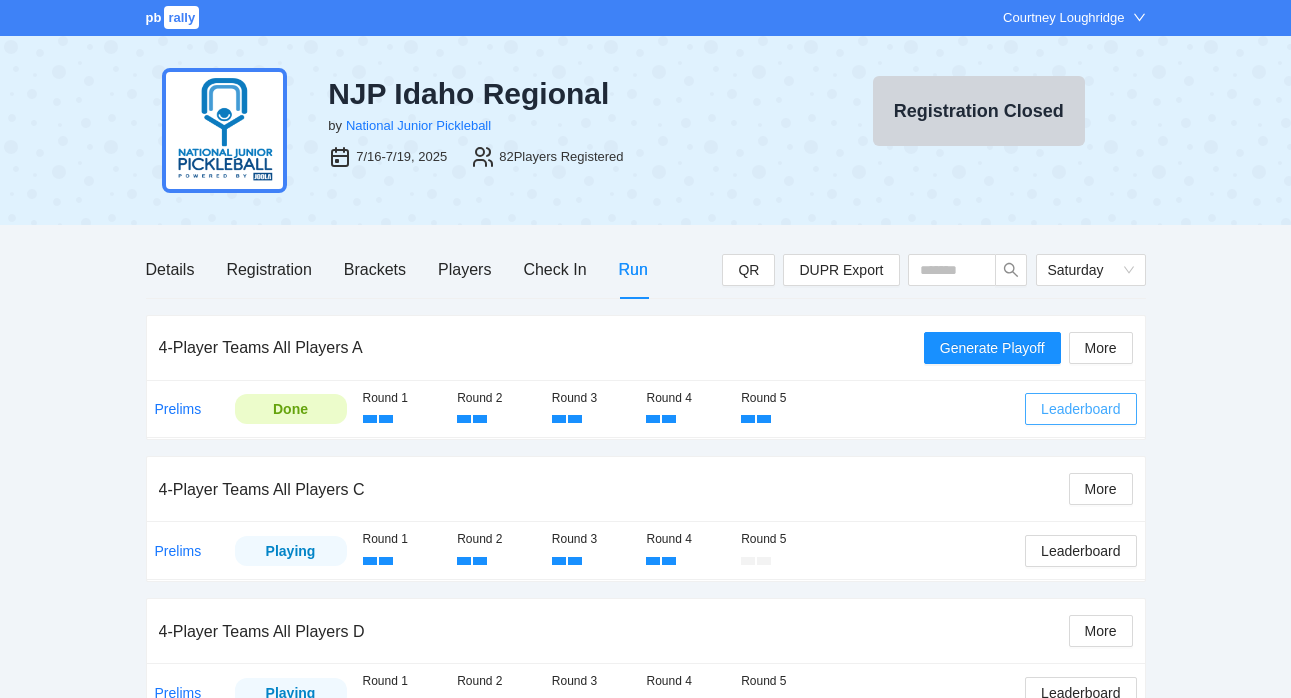 click on "Leaderboard" at bounding box center [1080, 409] 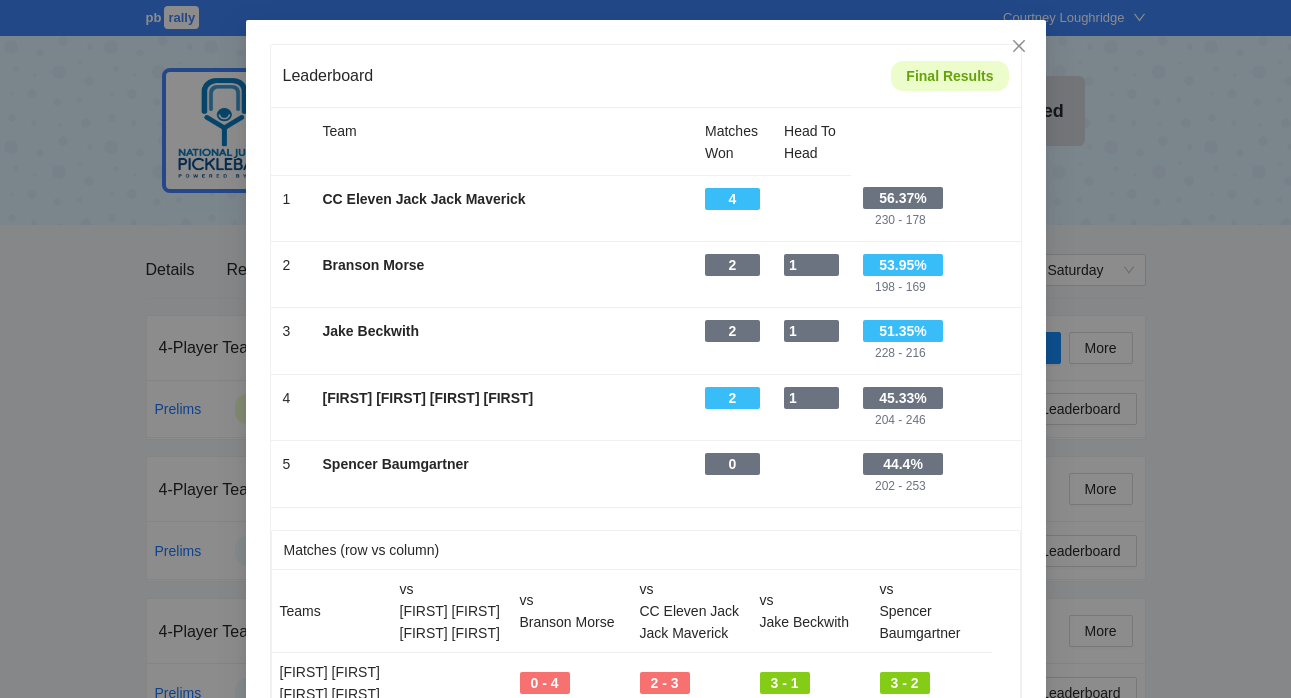 click on "Leaderboard Final Results Team Matches Won Head To Head 1 - CC Eleven  Jack  Jack  Maverick - 4 - - 56.37% 230 - 178 2 - Branson Morse - 2 - 1 - 53.95% 198 - 169 3 - Jake Beckwith - 2 - 1 - 51.35% 228 - 216 4 - Aidan  Courtney  Josh  Rachel - 2 - 1 - 45.33% 204 - 246 5 - Spencer Baumgartner - 0 - - 44.4% 202 - 253 Matches (row vs column) Teams vs Aidan  Courtney  Josh  Rachel vs Branson Morse vs CC Eleven  Jack  Jack  Maverick vs Jake Beckwith vs Spencer Baumgartner Aidan  Courtney  Josh  Rachel 0 - 4 2 - 3 3 - 1 3 - 2 Branson Morse 4 - 0 1 - 3 1 - 3 4 - 0 CC Eleven  Jack  Jack  Maverick 3 - 2 3 - 1 3 - 1 3 - 0 Jake Beckwith 1 - 3 3 - 1 1 - 3 3 - 2 Spencer Baumgartner 2 - 3 0 - 4 0 - 3 2 - 3 Ranking Order (see columns above) 1 Matches Won Number of matches won against all teams 2 Head to Head Matches won against other teams with the same "matches won" number 3 Points Won % Points won divided by total points played" at bounding box center (645, 349) 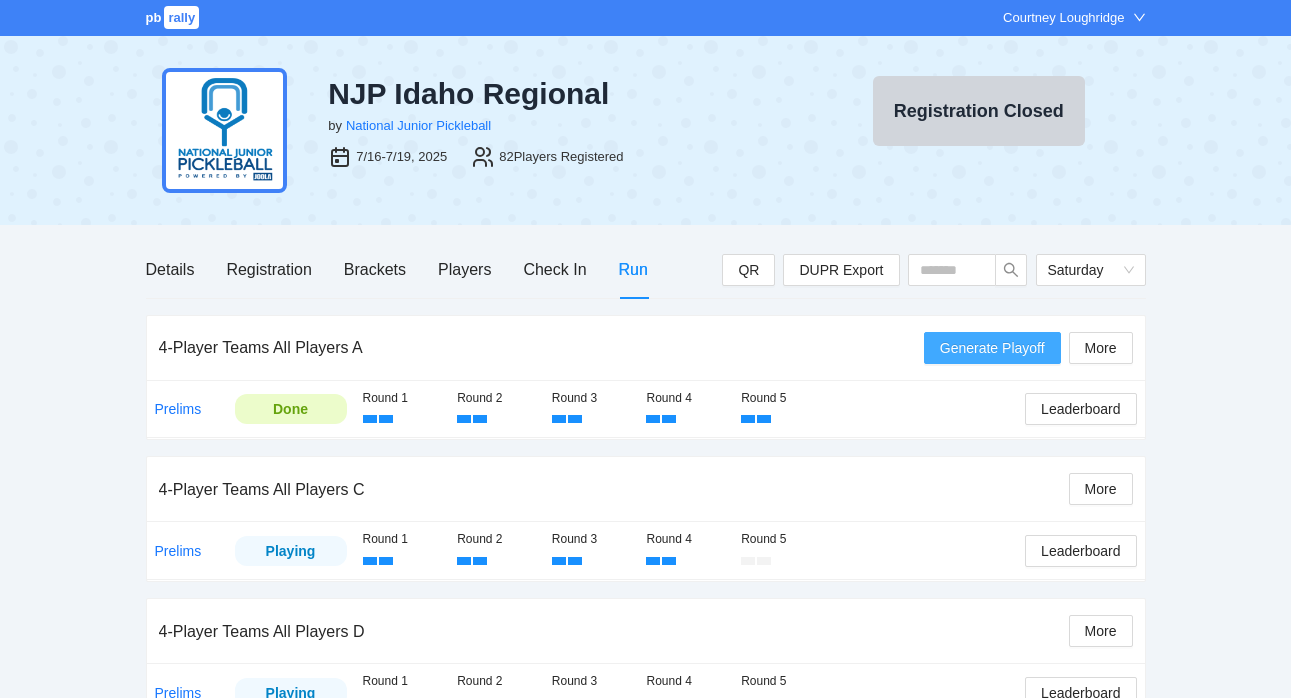 click on "Generate Playoff" at bounding box center (992, 348) 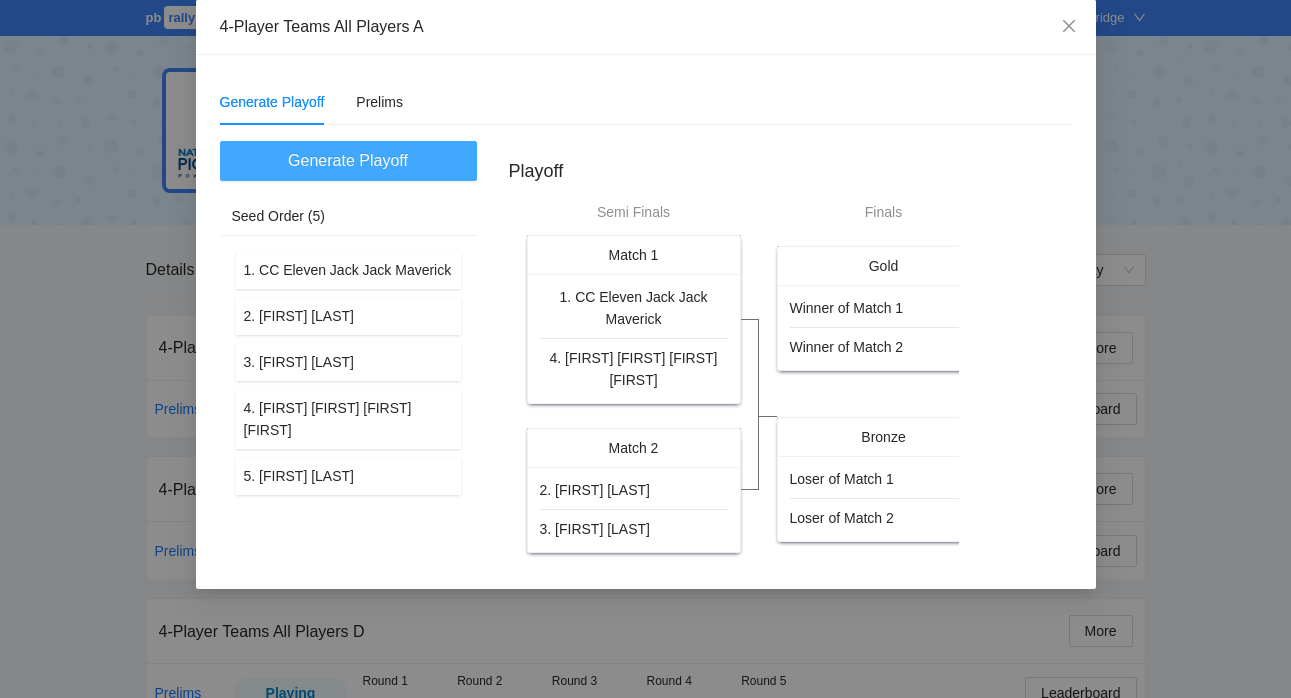 click on "Generate Playoff" at bounding box center (348, 160) 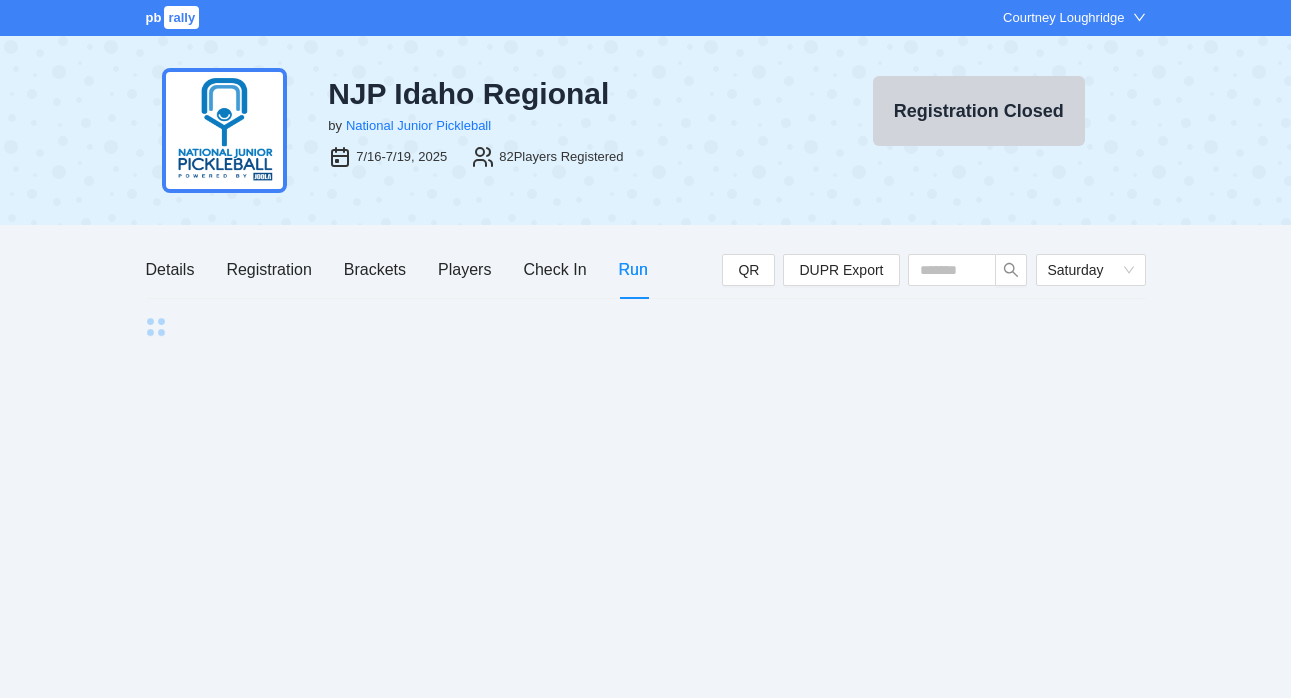 scroll, scrollTop: 0, scrollLeft: 0, axis: both 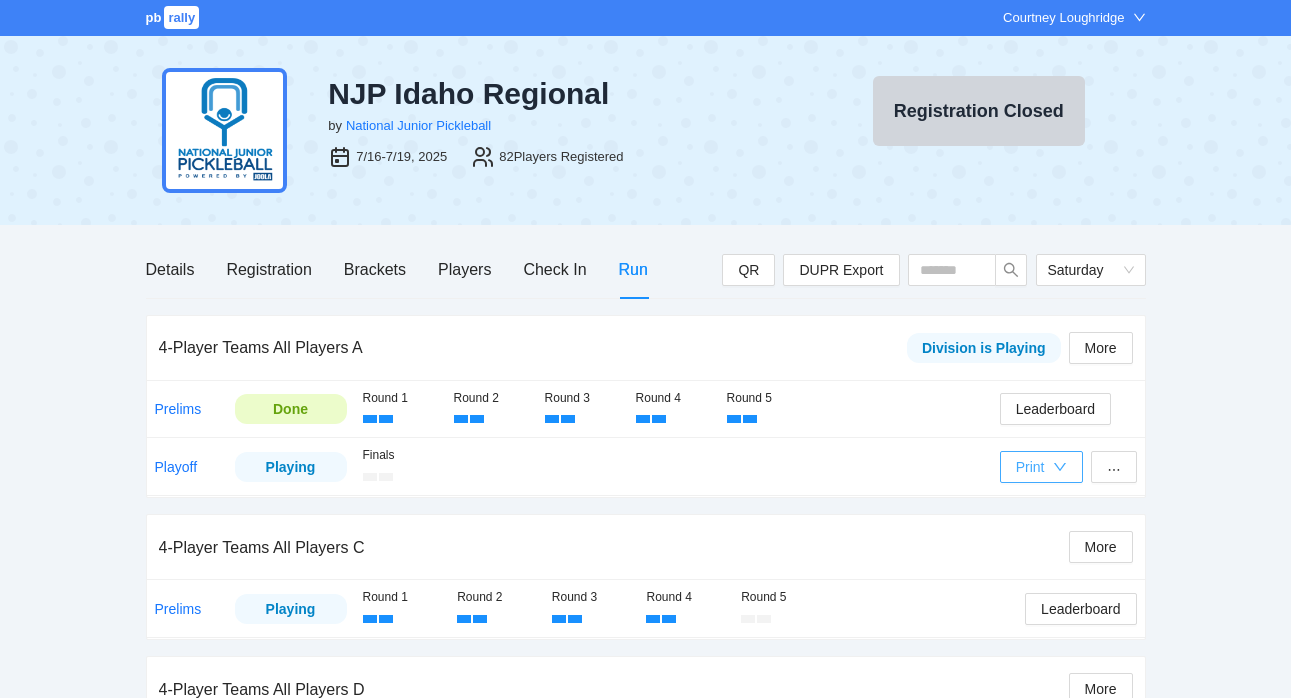 click on "Print" at bounding box center [1030, 467] 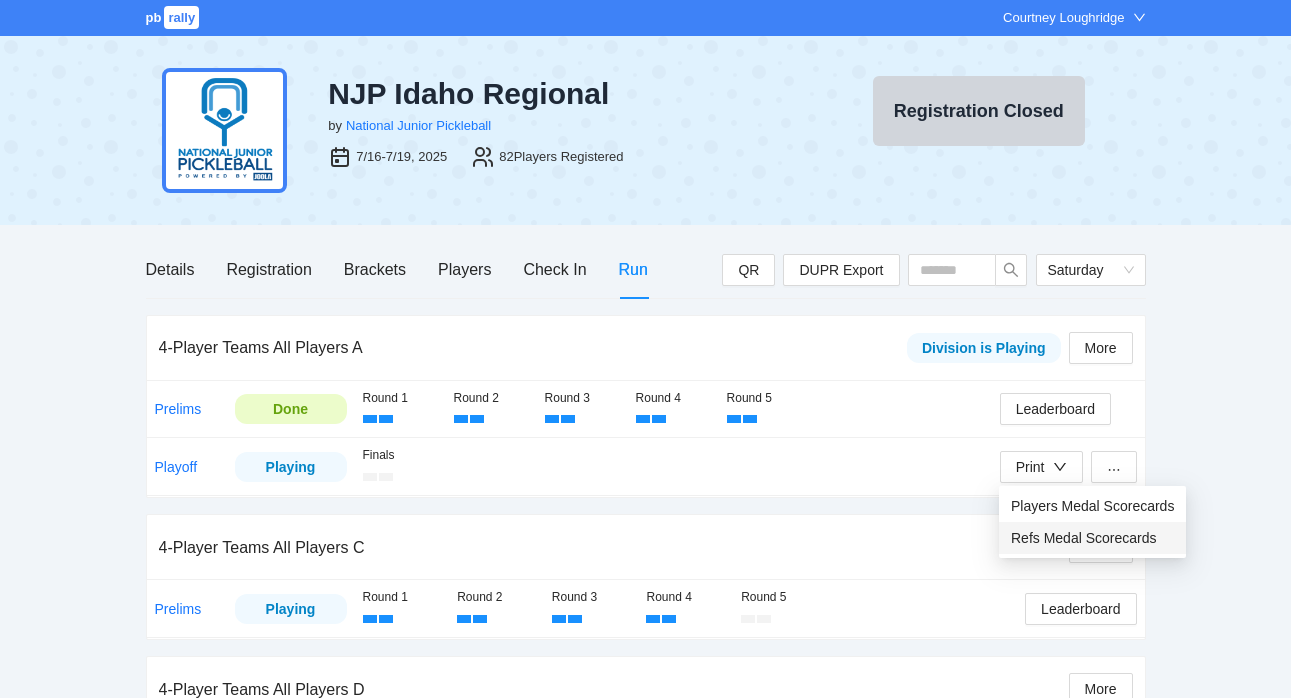 click on "Refs Medal Scorecards" at bounding box center [1092, 538] 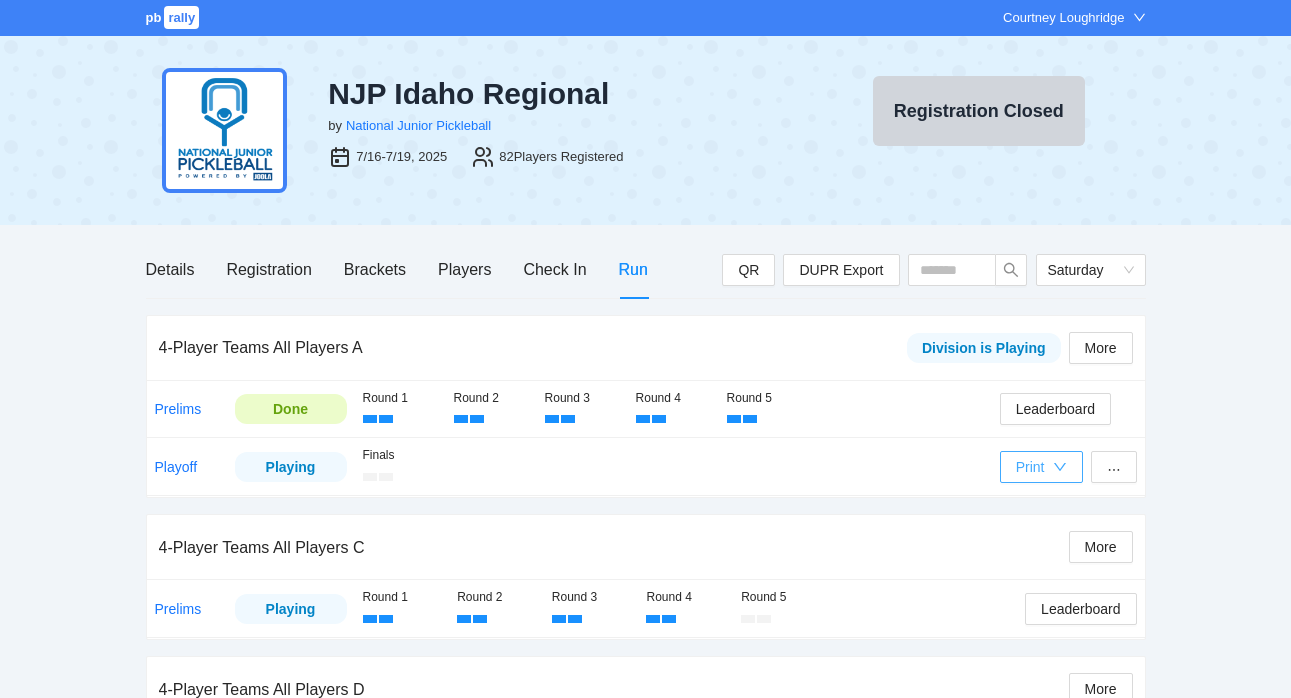 click on "Print" at bounding box center (1030, 467) 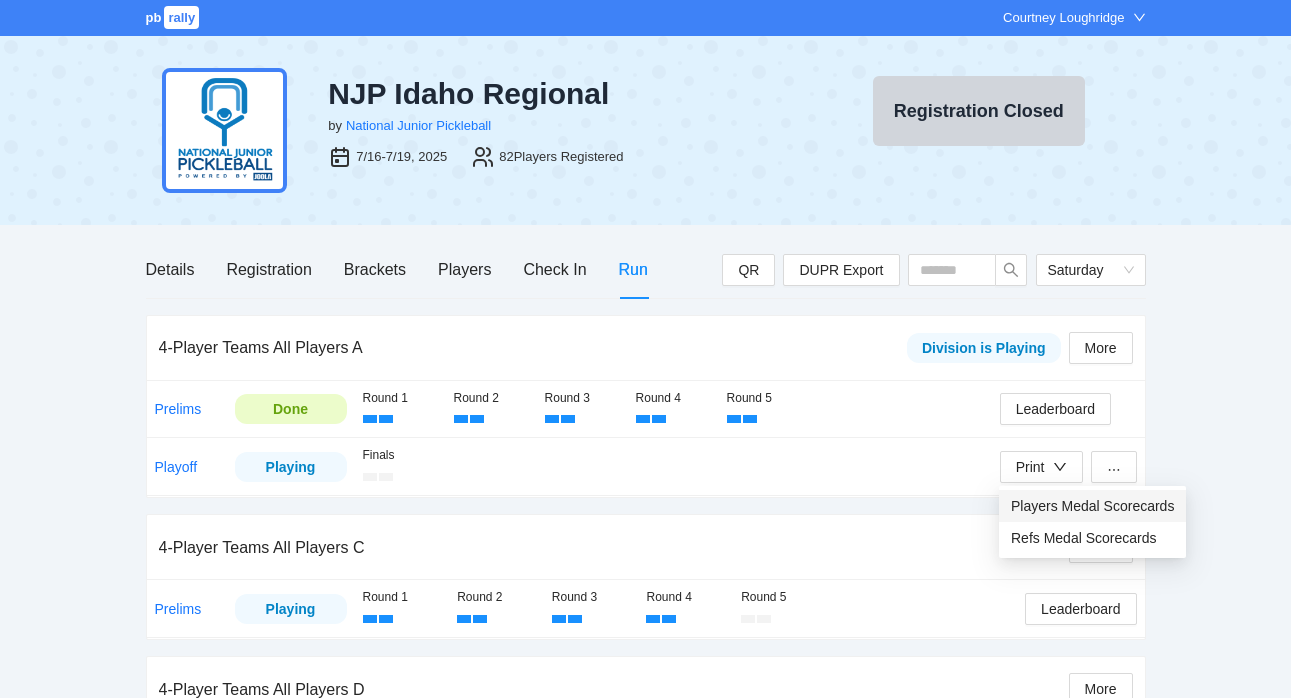 click on "Players Medal Scorecards" at bounding box center [1092, 506] 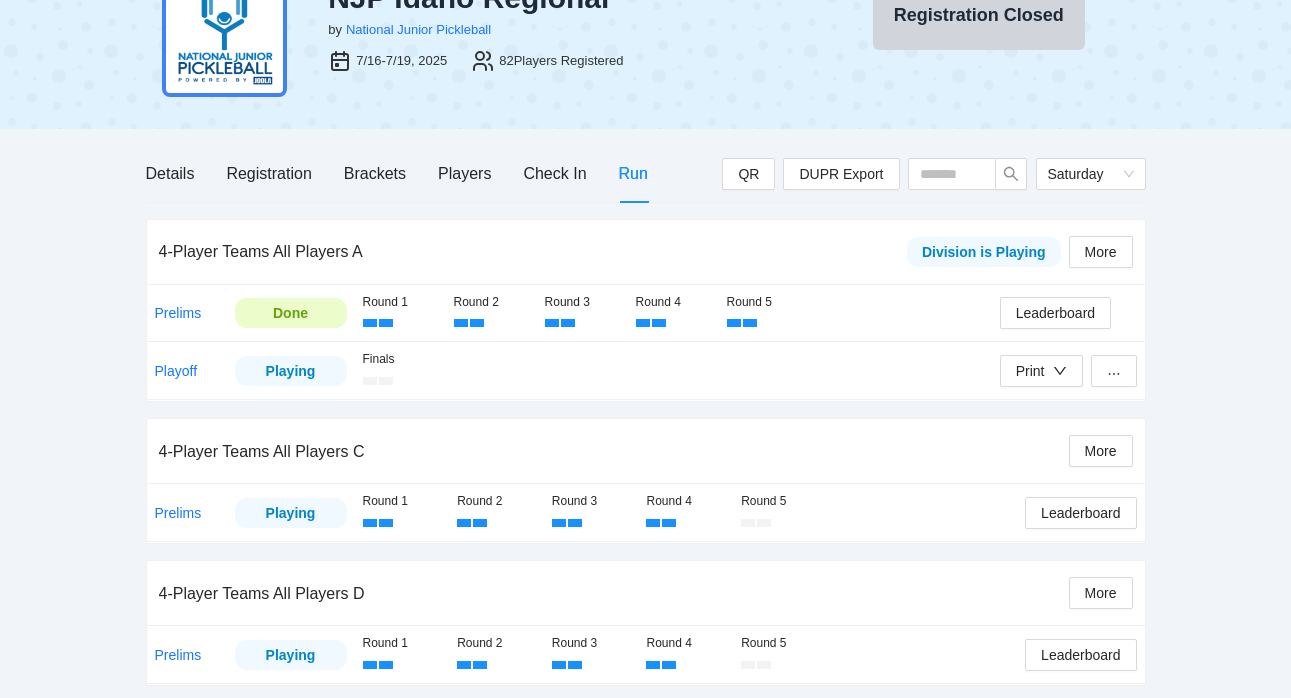scroll, scrollTop: 178, scrollLeft: 0, axis: vertical 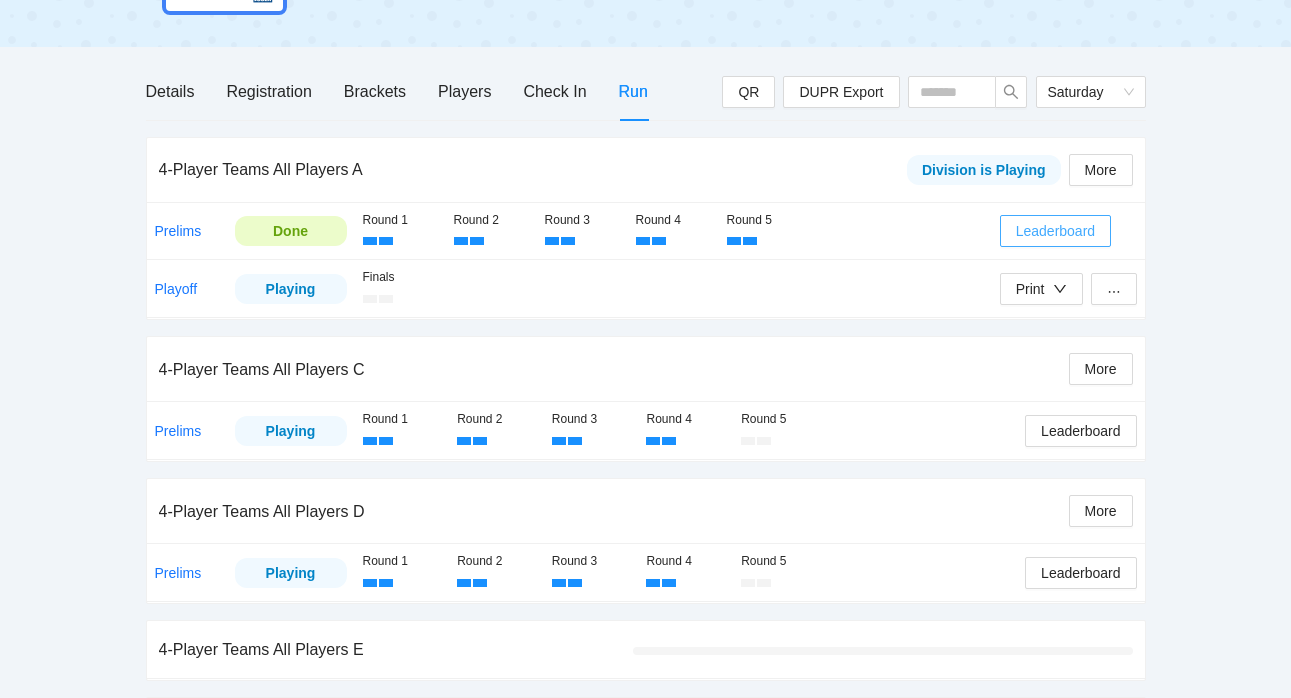 click on "Leaderboard" at bounding box center (1055, 231) 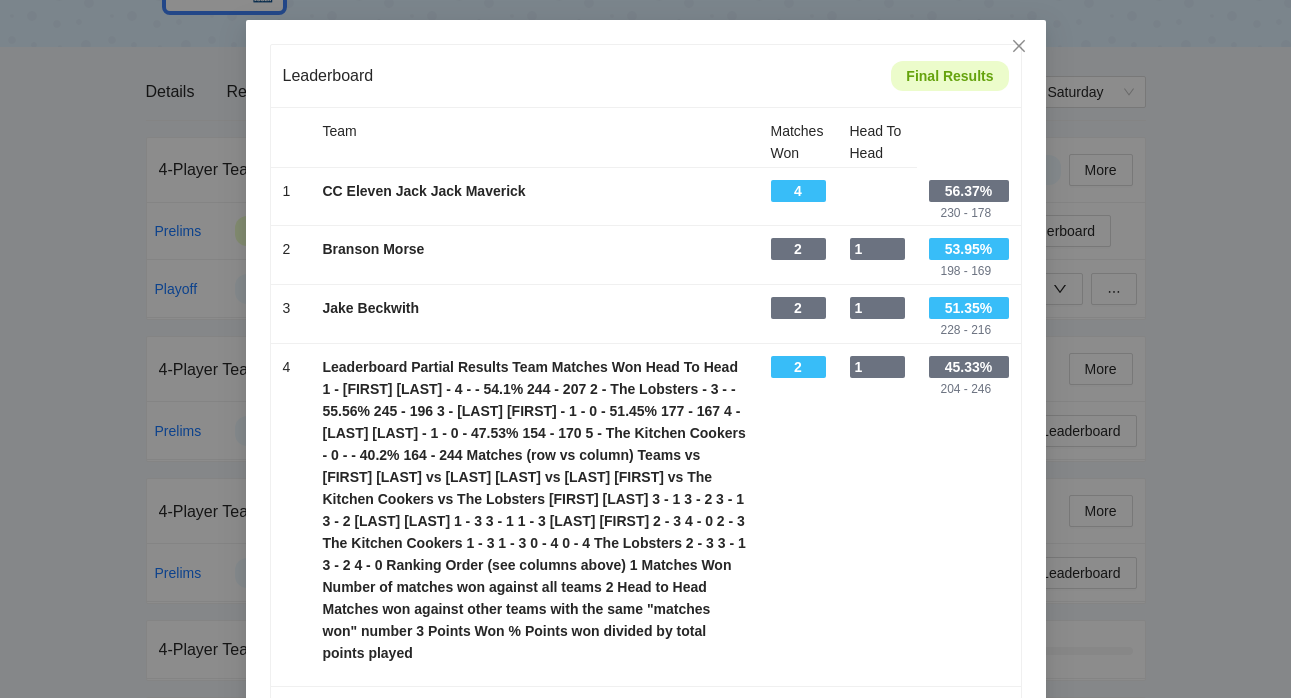 click on "Leaderboard Final Results Team Matches Won Head To Head 1 - CC Eleven  Jack  Jack  Maverick - 4 - - 56.37% 230 - 178 2 - Branson Morse - 2 - 1 - 53.95% 198 - 169 3 - Jake Beckwith - 2 - 1 - 51.35% 228 - 216 4 - Aidan  Courtney  Josh  Rachel - 2 - 1 - 45.33% 204 - 246 5 - Spencer Baumgartner - 0 - - 44.4% 202 - 253 Matches (row vs column) Teams vs Aidan  Courtney  Josh  Rachel vs Branson Morse vs CC Eleven  Jack  Jack  Maverick vs Jake Beckwith vs Spencer Baumgartner Aidan  Courtney  Josh  Rachel 0 - 4 2 - 3 3 - 1 3 - 2 Branson Morse 4 - 0 1 - 3 1 - 3 4 - 0 CC Eleven  Jack  Jack  Maverick 3 - 2 3 - 1 3 - 1 3 - 0 Jake Beckwith 1 - 3 3 - 1 1 - 3 3 - 2 Spencer Baumgartner 2 - 3 0 - 4 0 - 3 2 - 3 Ranking Order (see columns above) 1 Matches Won Number of matches won against all teams 2 Head to Head Matches won against other teams with the same "matches won" number 3 Points Won % Points won divided by total points played" at bounding box center [645, 349] 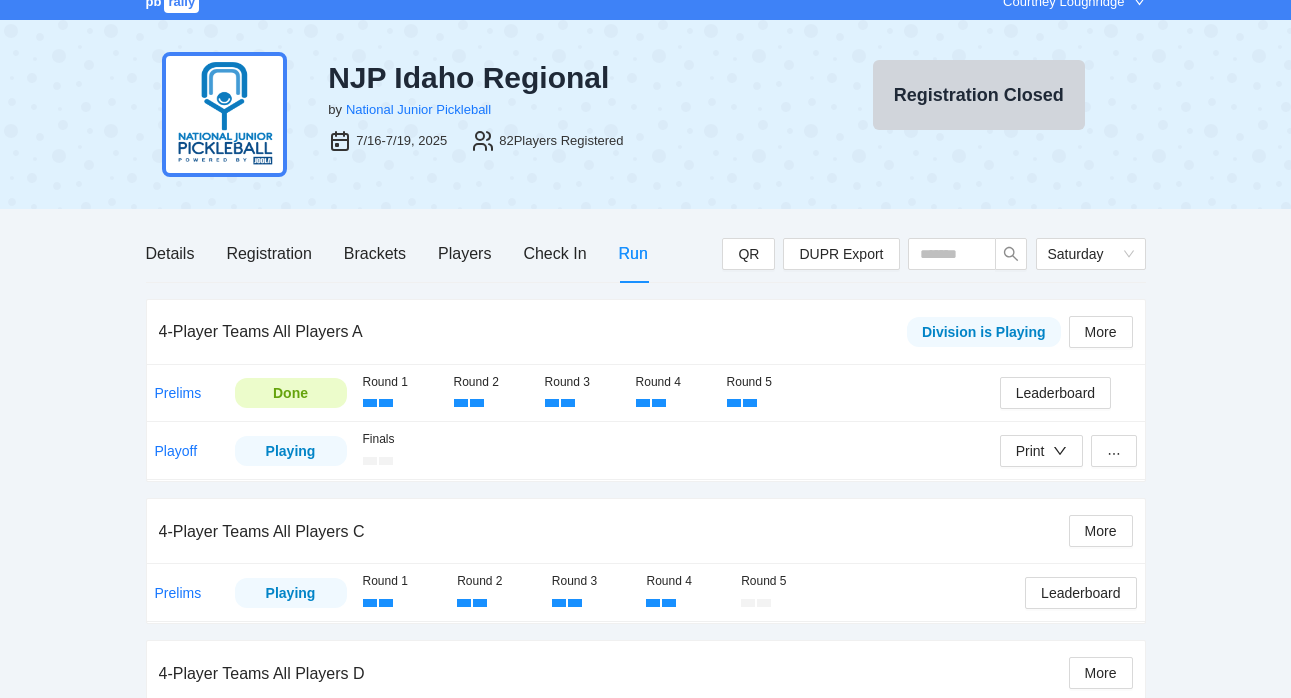 scroll, scrollTop: 0, scrollLeft: 0, axis: both 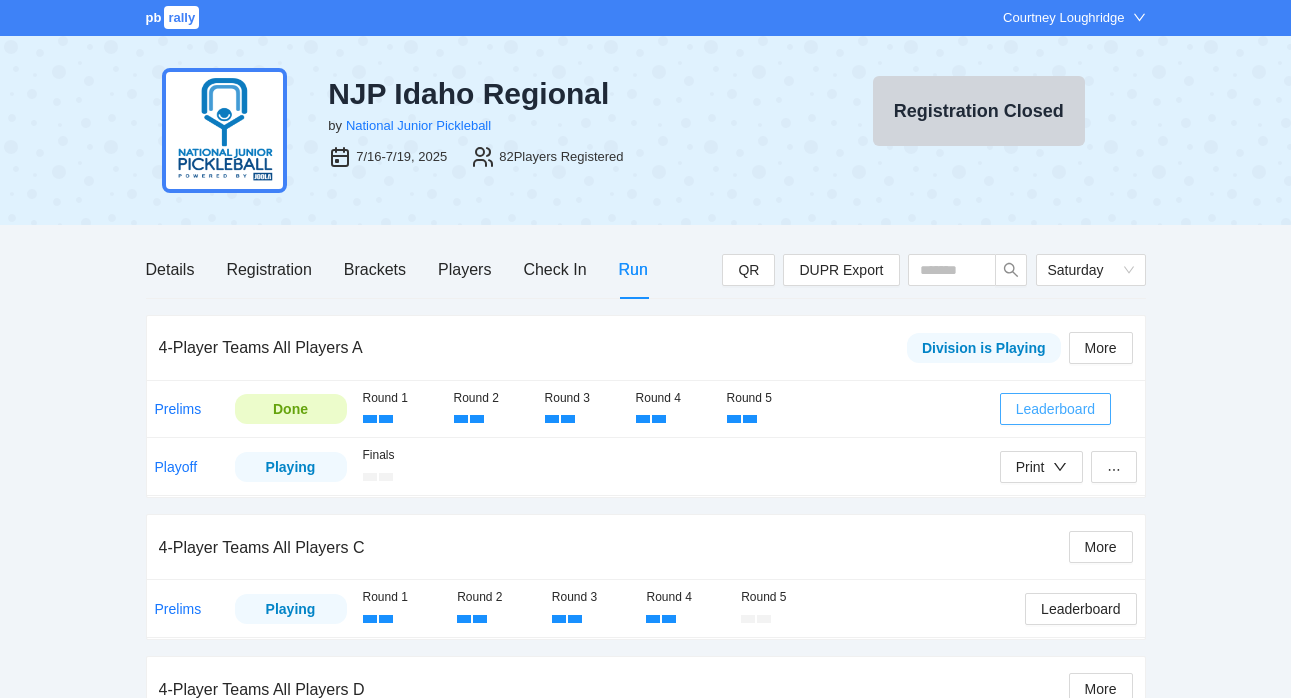 click on "Leaderboard" at bounding box center [1055, 409] 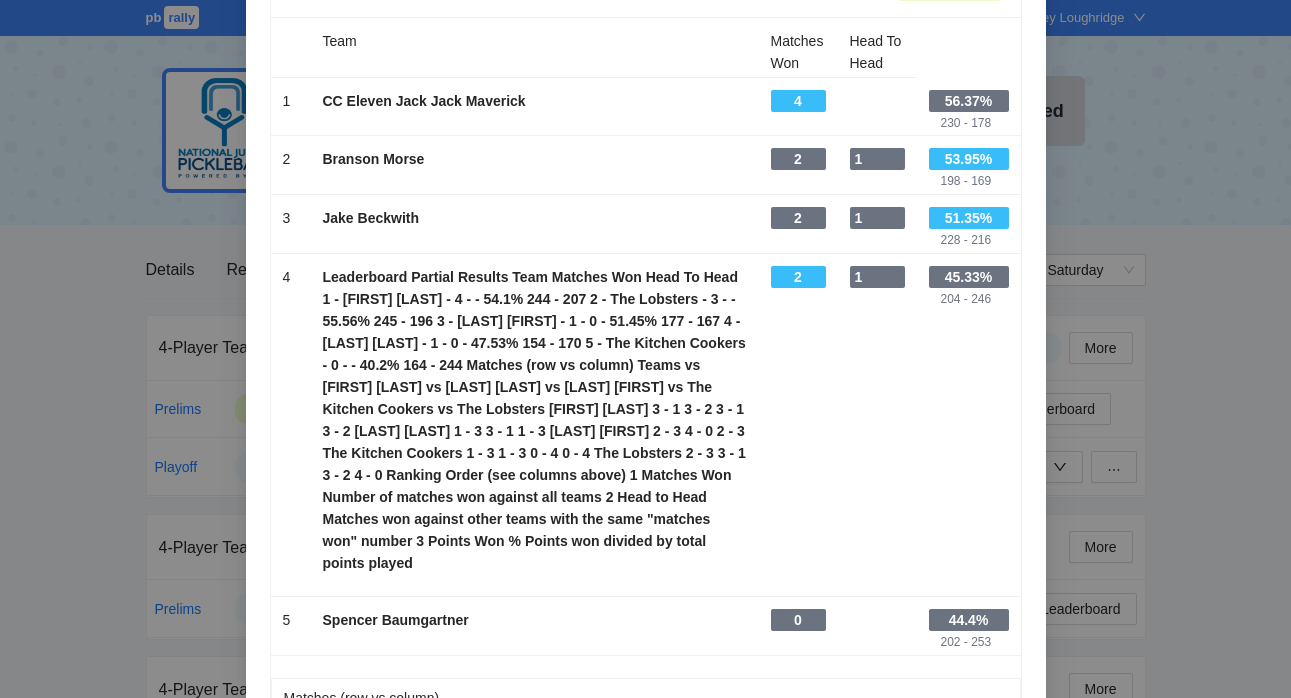 scroll, scrollTop: 96, scrollLeft: 0, axis: vertical 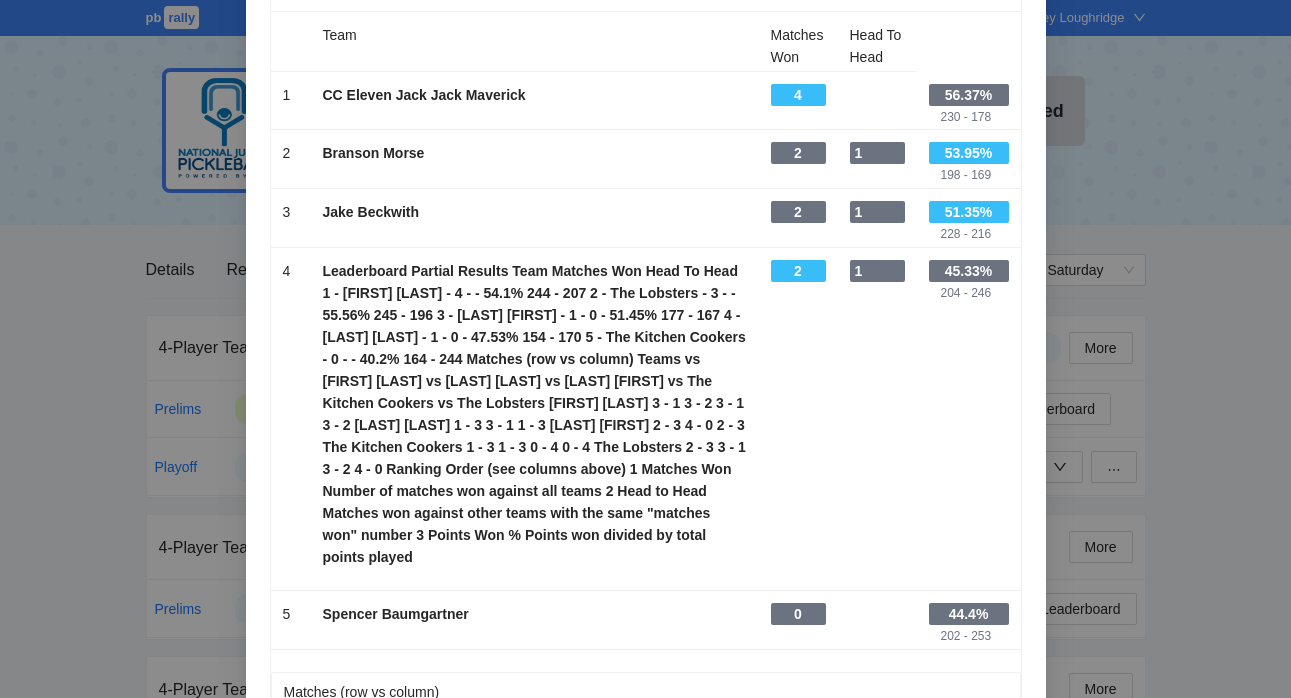 click on "Leaderboard Final Results Team Matches Won Head To Head 1 - CC Eleven  Jack  Jack  Maverick - 4 - - 56.37% 230 - 178 2 - Branson Morse - 2 - 1 - 53.95% 198 - 169 3 - Jake Beckwith - 2 - 1 - 51.35% 228 - 216 4 - Aidan  Courtney  Josh  Rachel - 2 - 1 - 45.33% 204 - 246 5 - Spencer Baumgartner - 0 - - 44.4% 202 - 253 Matches (row vs column) Teams vs Aidan  Courtney  Josh  Rachel vs Branson Morse vs CC Eleven  Jack  Jack  Maverick vs Jake Beckwith vs Spencer Baumgartner Aidan  Courtney  Josh  Rachel 0 - 4 2 - 3 3 - 1 3 - 2 Branson Morse 4 - 0 1 - 3 1 - 3 4 - 0 CC Eleven  Jack  Jack  Maverick 3 - 2 3 - 1 3 - 1 3 - 0 Jake Beckwith 1 - 3 3 - 1 1 - 3 3 - 2 Spencer Baumgartner 2 - 3 0 - 4 0 - 3 2 - 3 Ranking Order (see columns above) 1 Matches Won Number of matches won against all teams 2 Head to Head Matches won against other teams with the same "matches won" number 3 Points Won % Points won divided by total points played" at bounding box center (645, 349) 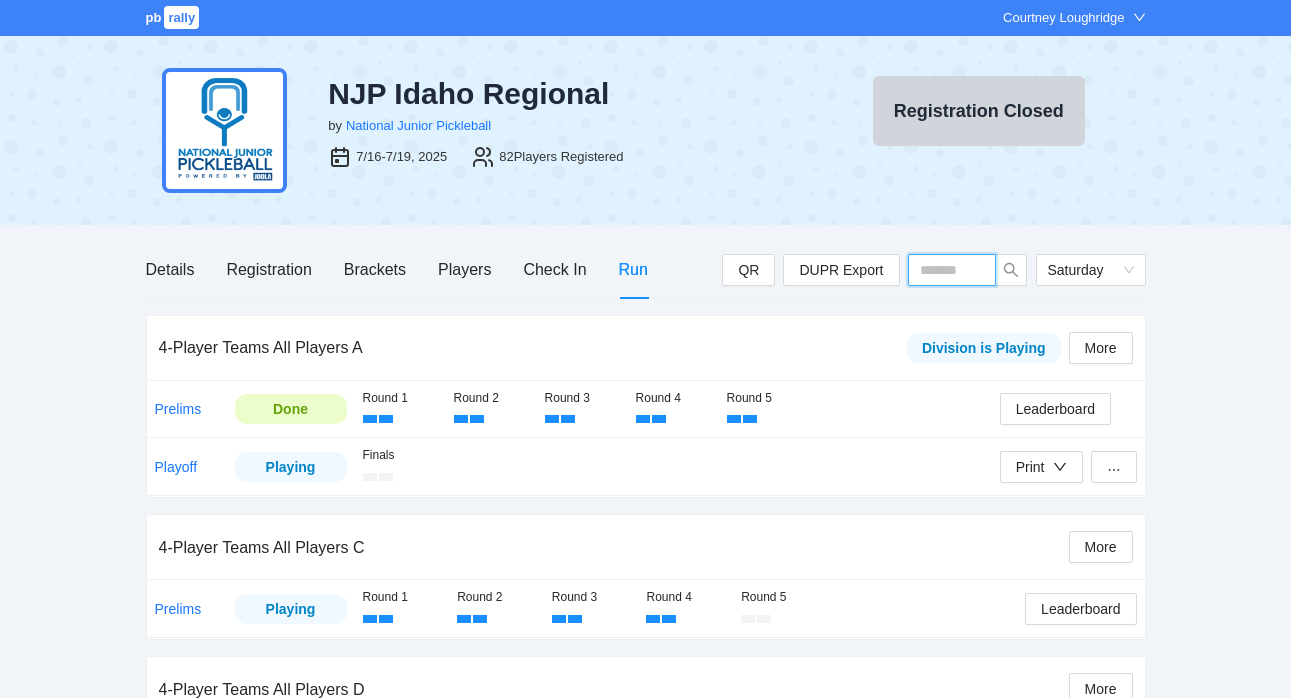 click at bounding box center (952, 270) 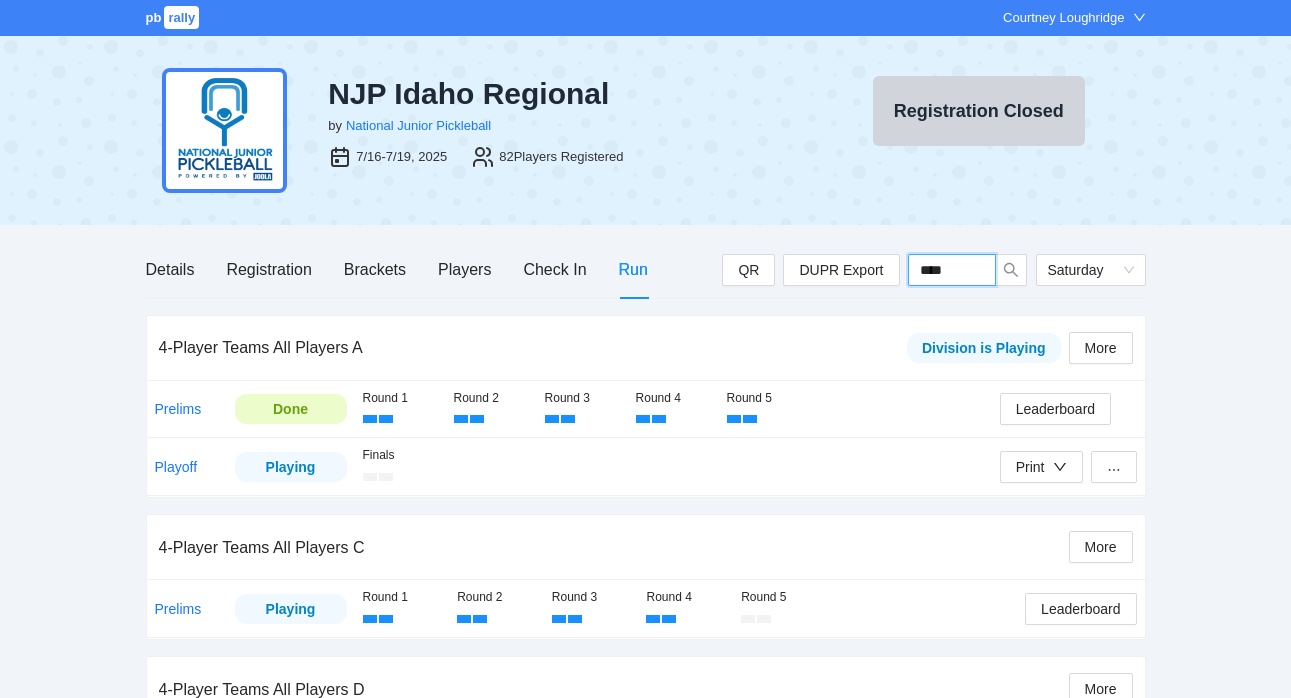 type on "*****" 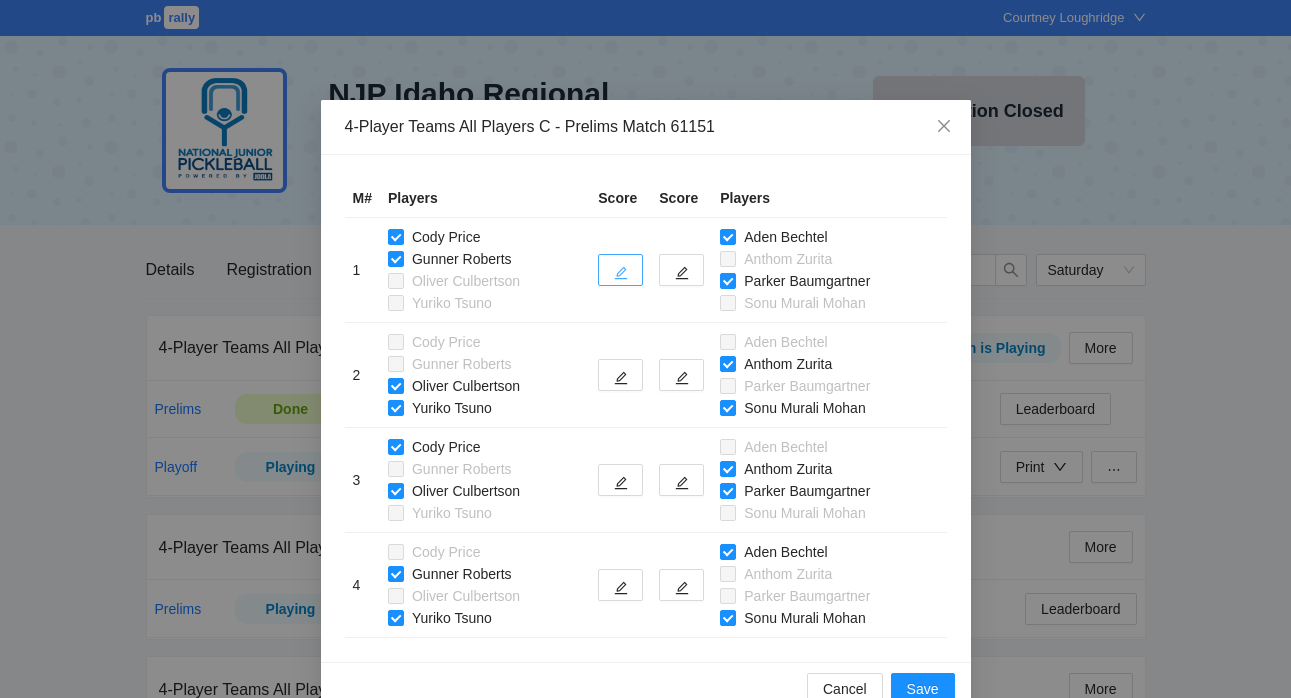 click at bounding box center (620, 270) 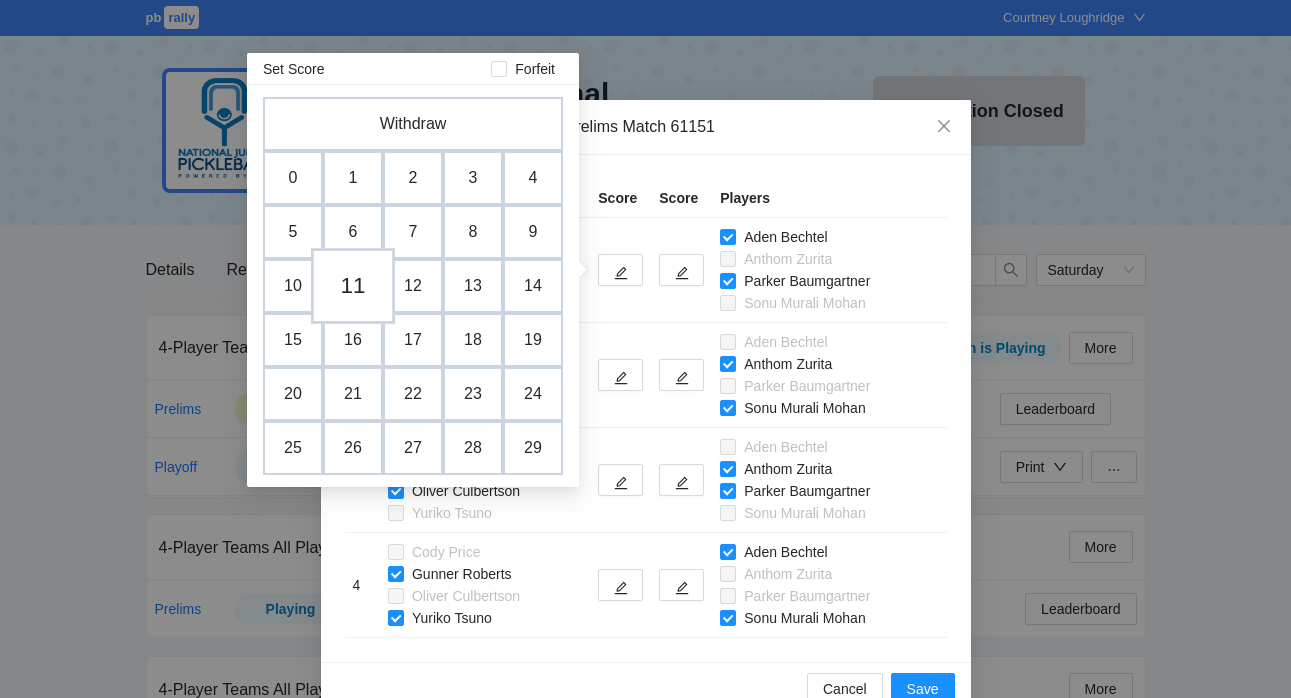 click on "11" at bounding box center [353, 286] 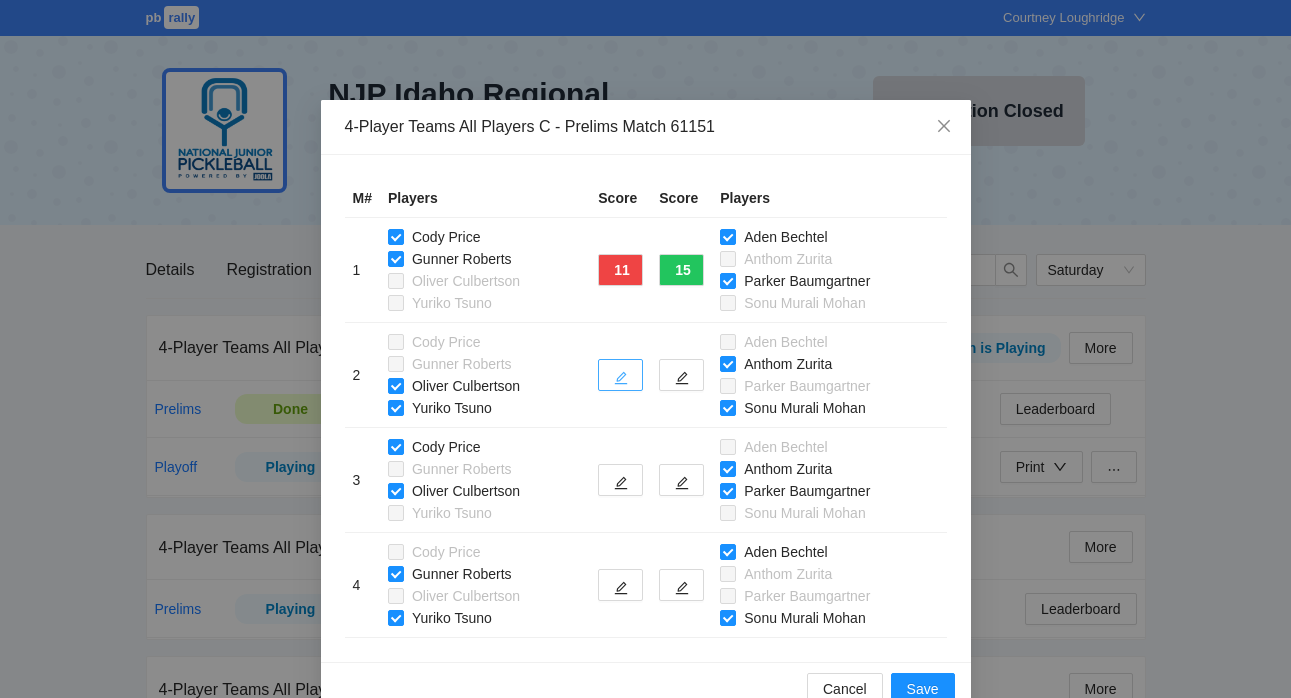click 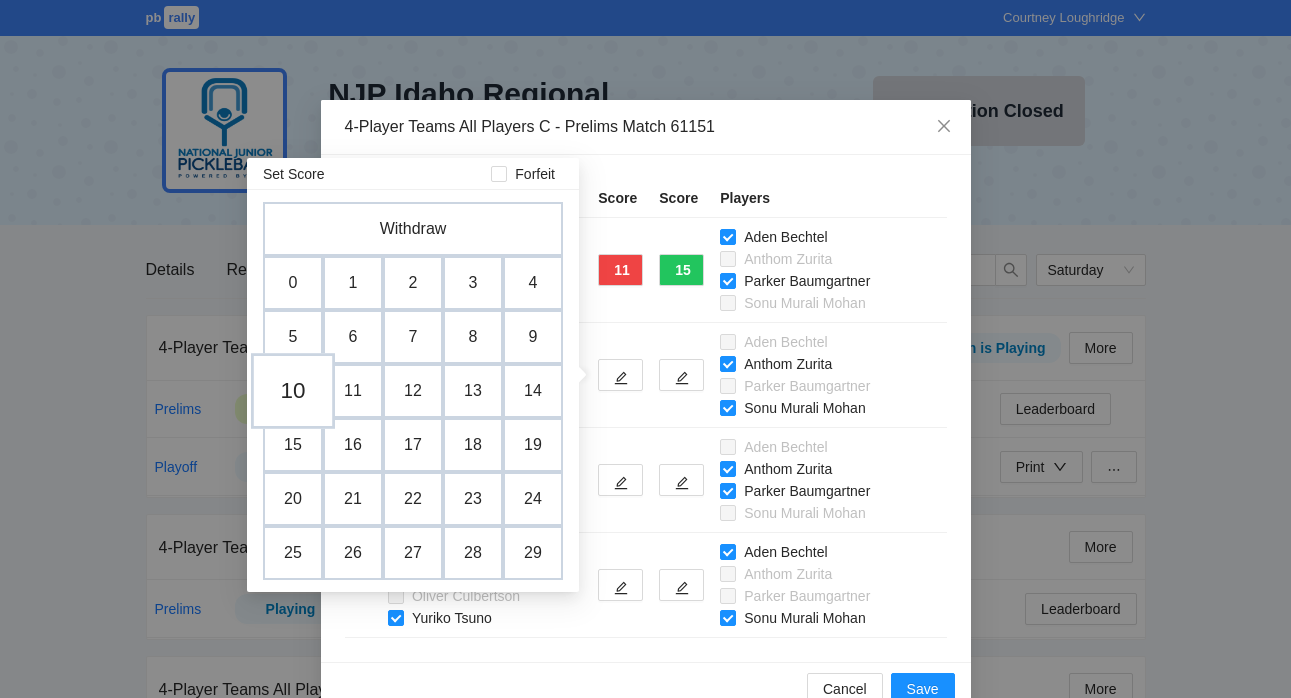 click on "10" at bounding box center [293, 391] 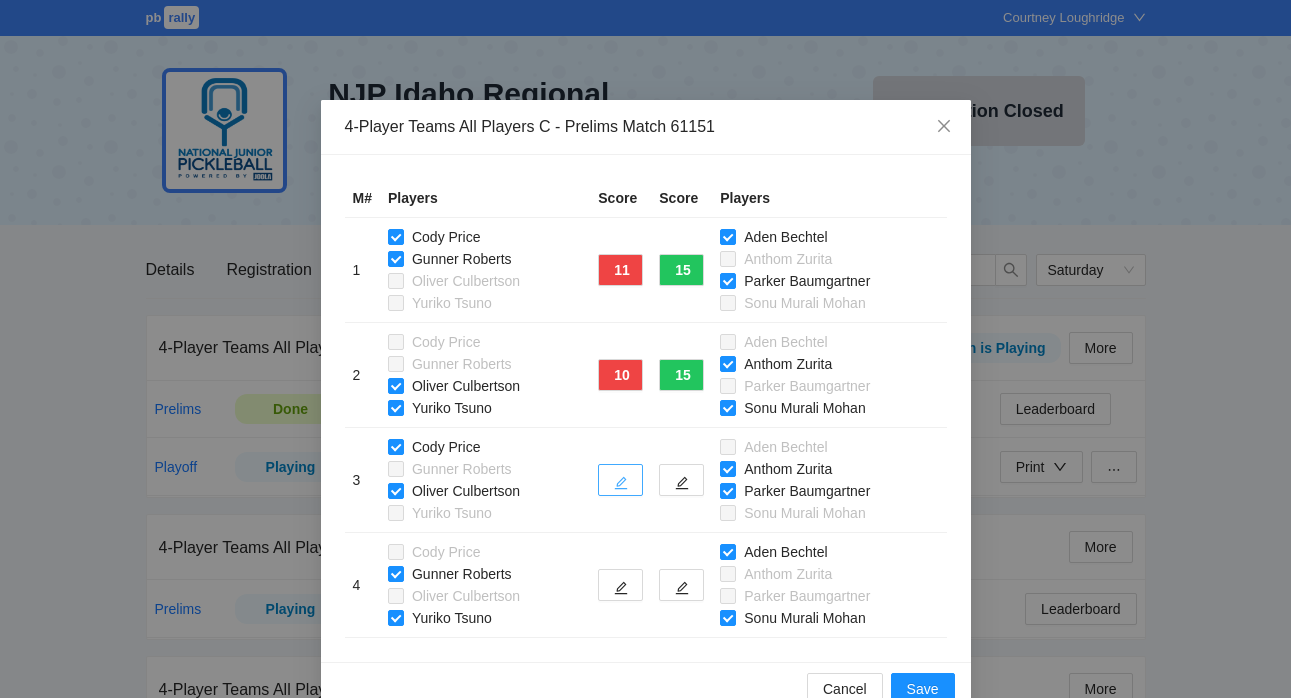 click 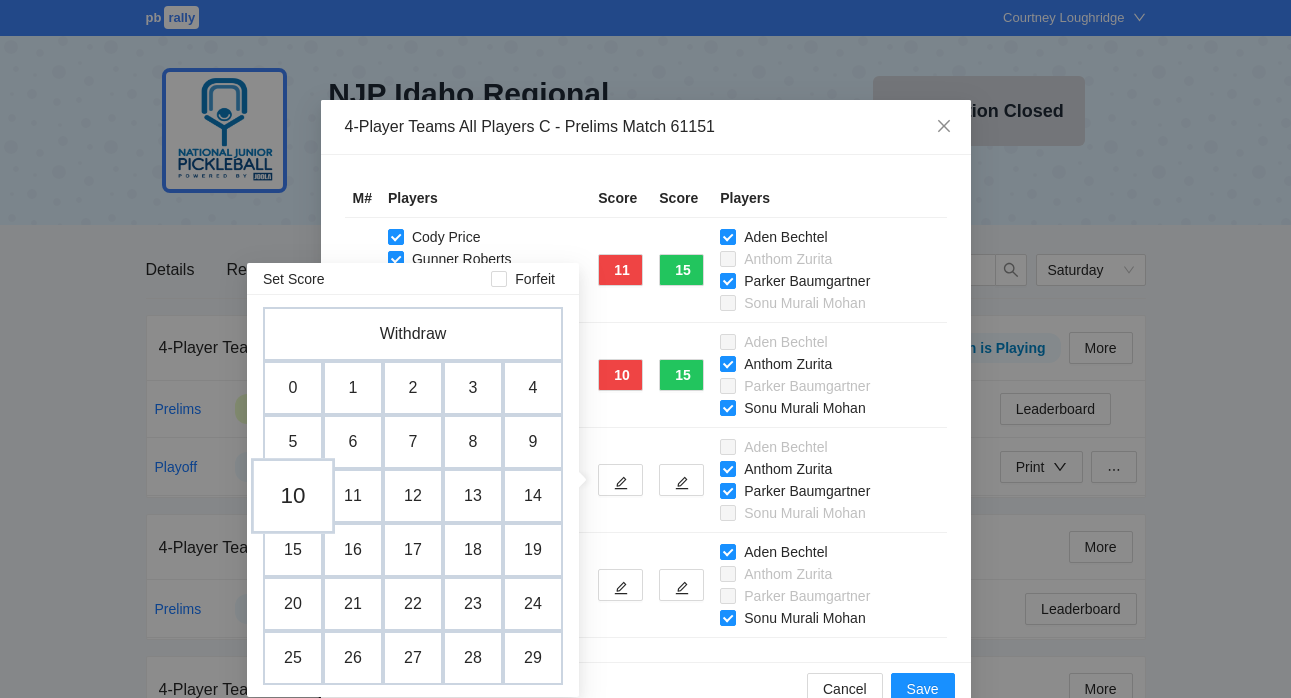 click on "10" at bounding box center [293, 496] 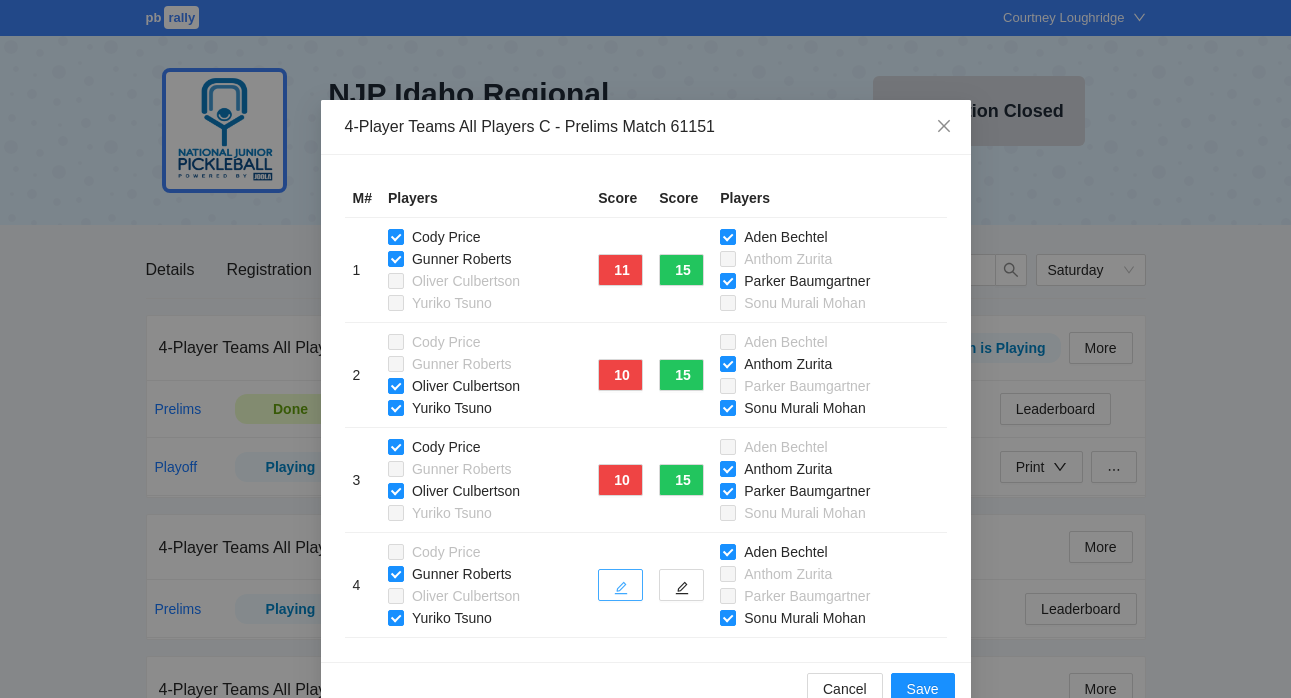 click at bounding box center (620, 585) 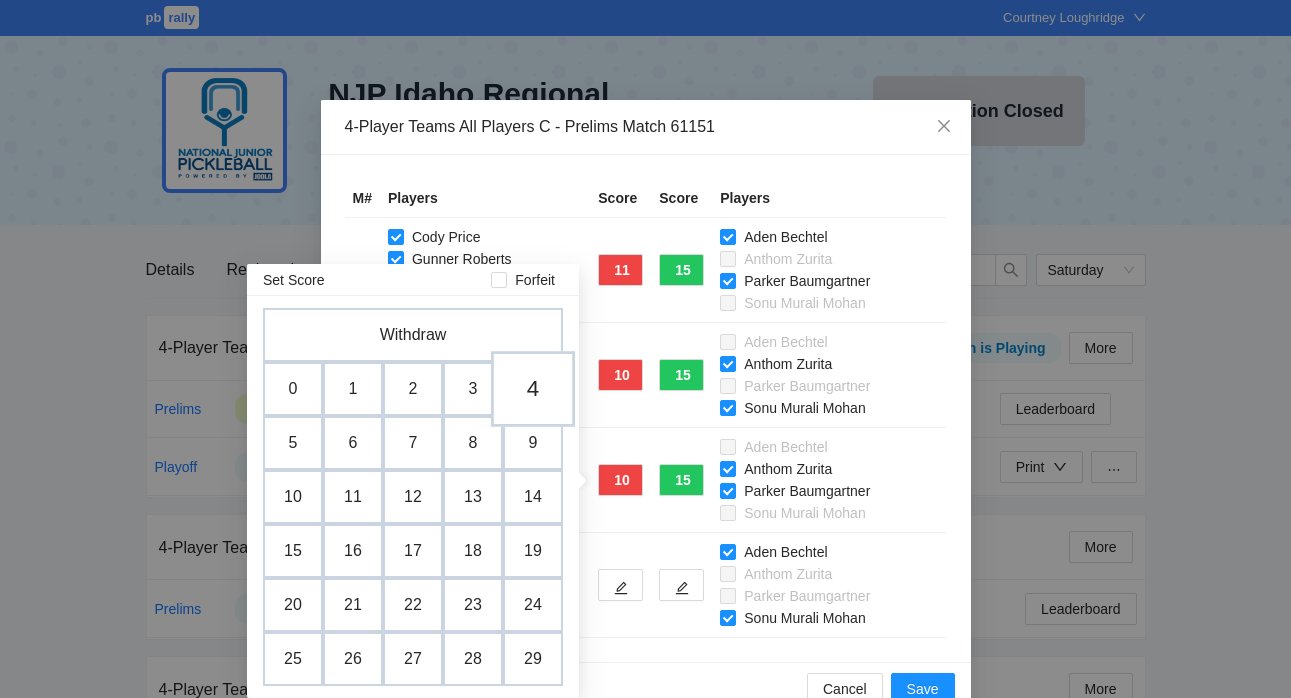 click on "4" at bounding box center [533, 389] 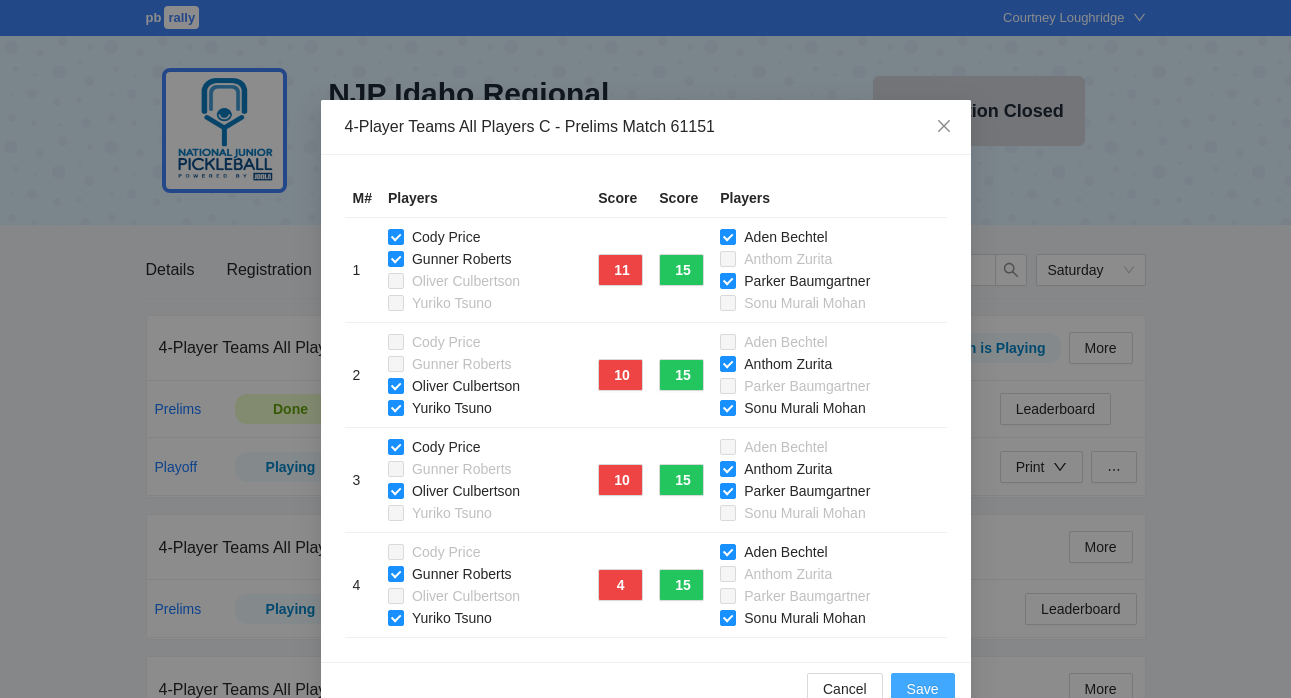 click on "Save" at bounding box center (923, 689) 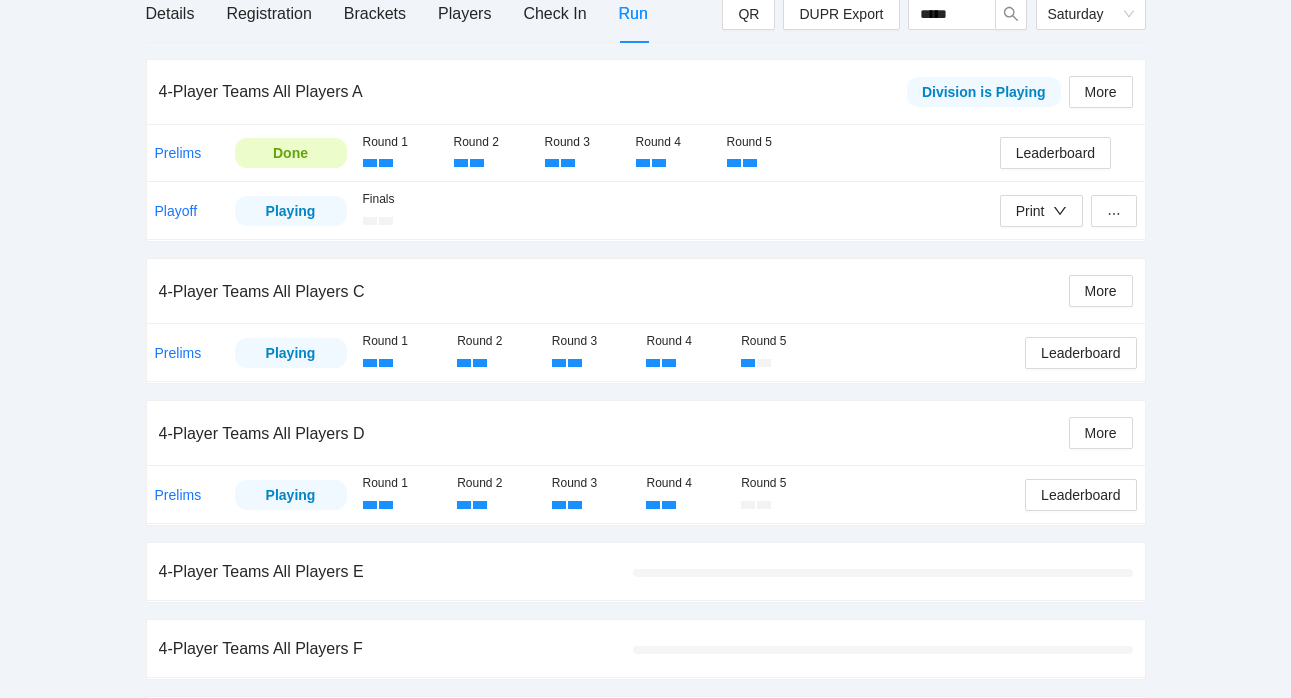 scroll, scrollTop: 397, scrollLeft: 0, axis: vertical 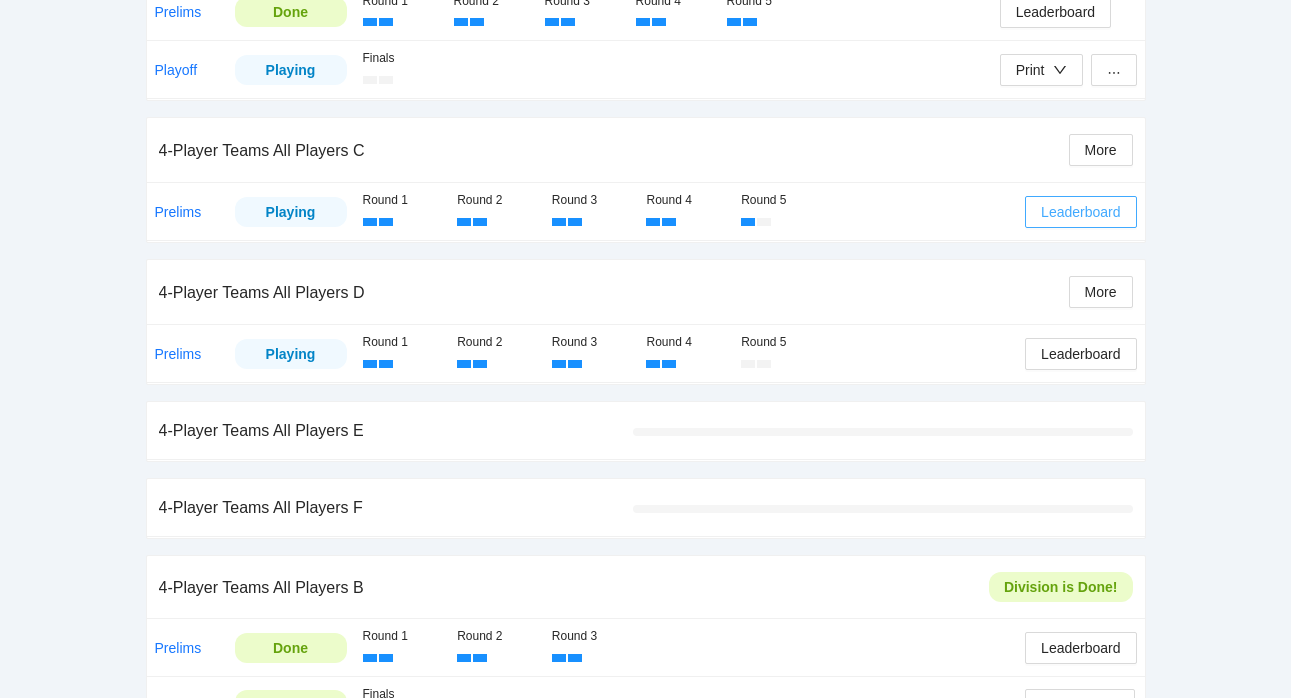 click on "Leaderboard" at bounding box center (1080, 212) 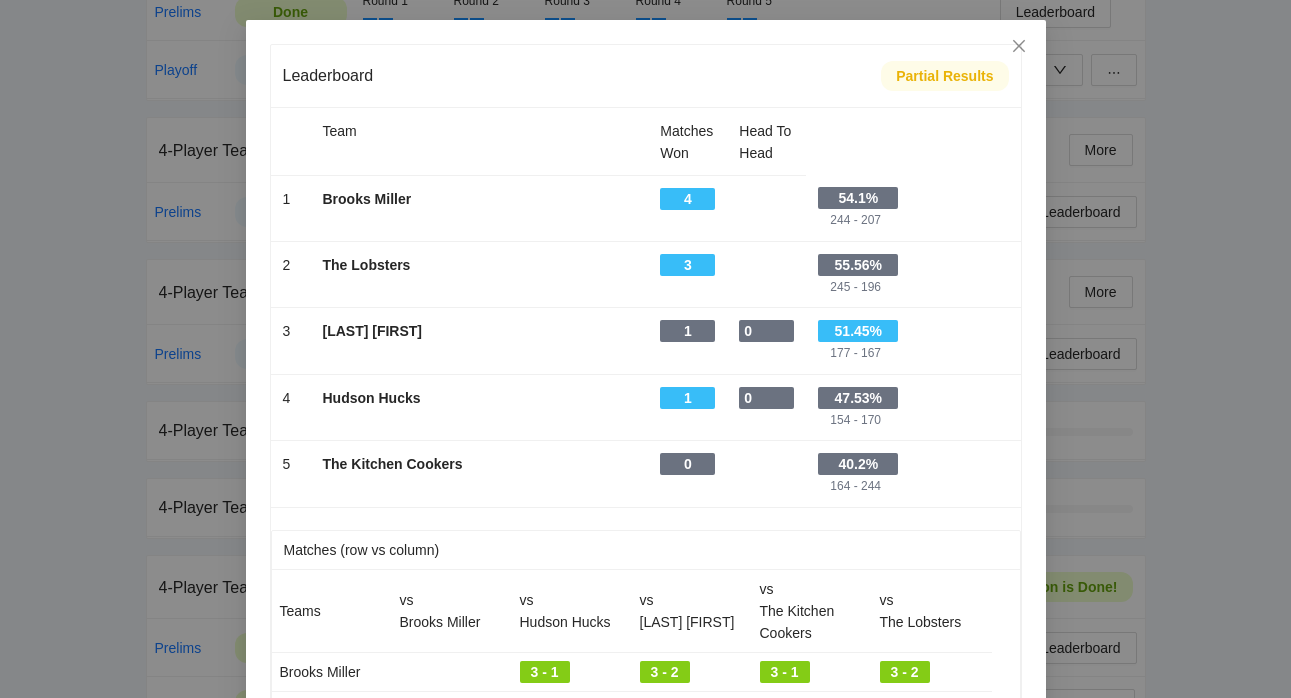 click on "Leaderboard Partial Results Team Matches Won Head To Head 1 - Brooks Miller - 4 - - 54.1% 244 - 207 2 - The Lobsters - 3 - - 55.56% 245 - 196 3 - Rivers  Zack - 1 - 0 - 51.45% 177 - 167 4 - Hudson Hucks - 1 - 0 - 47.53% 154 - 170 5 - The Kitchen Cookers - 0 - - 40.2% 164 - 244 Matches (row vs column) Teams vs Brooks Miller vs Hudson Hucks vs Rivers  Zack vs The Kitchen Cookers vs The Lobsters Brooks Miller 3 - 1 3 - 2 3 - 1 3 - 2 Hudson Hucks 1 - 3 3 - 1 1 - 3 Rivers  Zack 2 - 3 4 - 0 2 - 3 The Kitchen Cookers 1 - 3 1 - 3 0 - 4 0 - 4 The Lobsters 2 - 3 3 - 1 3 - 2 4 - 0 Ranking Order (see columns above) 1 Matches Won Number of matches won against all teams 2 Head to Head Matches won against other teams with the same "matches won" number 3 Points Won % Points won divided by total points played" at bounding box center (645, 349) 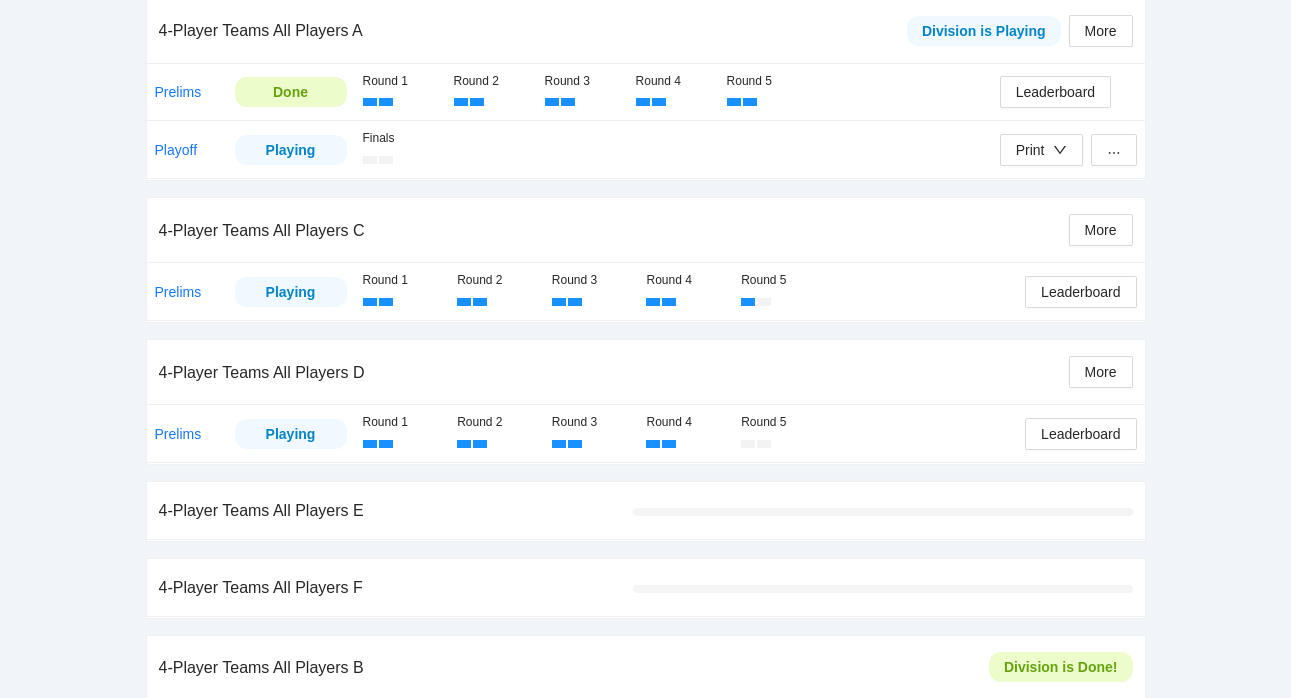 scroll, scrollTop: 234, scrollLeft: 0, axis: vertical 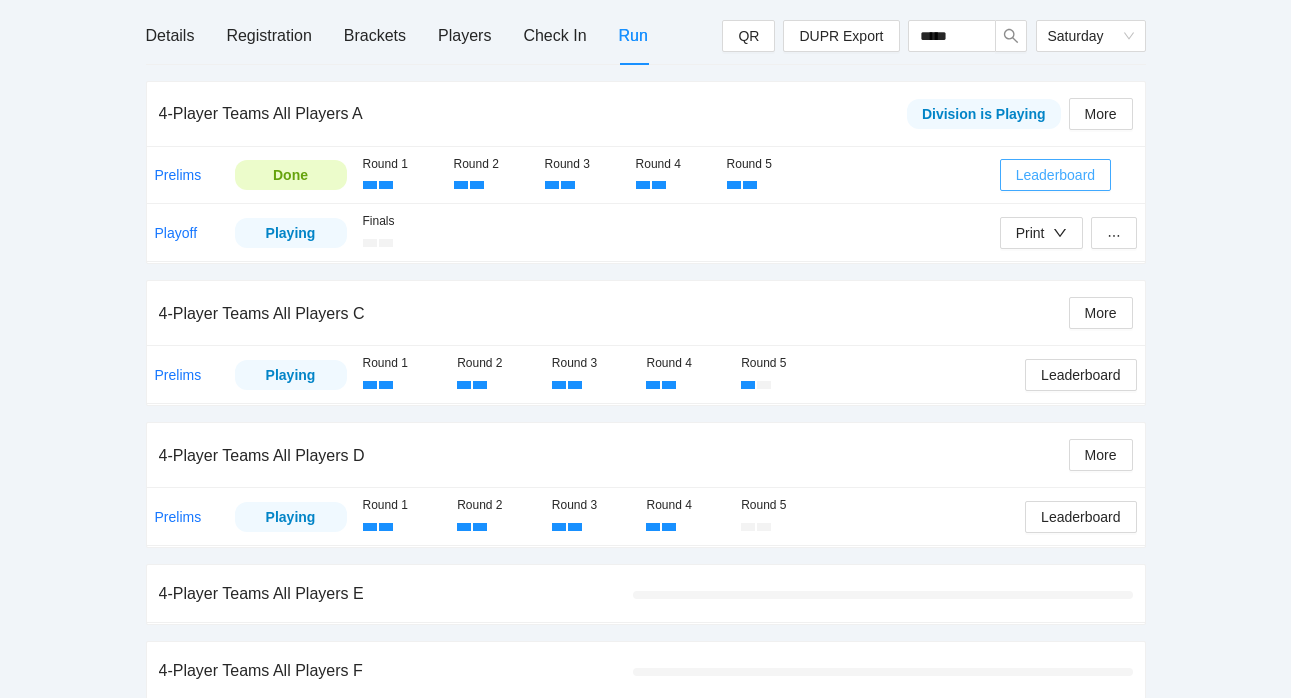click on "Leaderboard" at bounding box center (1055, 175) 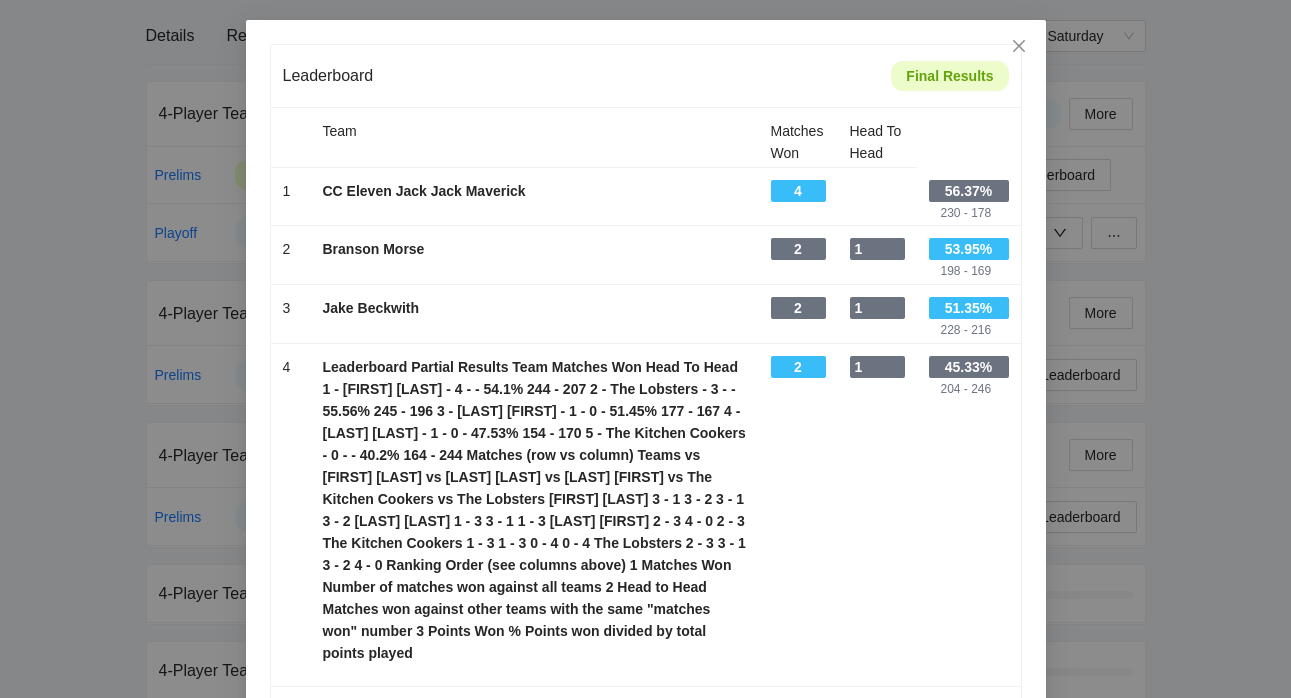 click on "Leaderboard Final Results Team Matches Won Head To Head 1 - CC Eleven  Jack  Jack  Maverick - 4 - - 56.37% 230 - 178 2 - Branson Morse - 2 - 1 - 53.95% 198 - 169 3 - Jake Beckwith - 2 - 1 - 51.35% 228 - 216 4 - Aidan  Courtney  Josh  Rachel - 2 - 1 - 45.33% 204 - 246 5 - Spencer Baumgartner - 0 - - 44.4% 202 - 253 Matches (row vs column) Teams vs Aidan  Courtney  Josh  Rachel vs Branson Morse vs CC Eleven  Jack  Jack  Maverick vs Jake Beckwith vs Spencer Baumgartner Aidan  Courtney  Josh  Rachel 0 - 4 2 - 3 3 - 1 3 - 2 Branson Morse 4 - 0 1 - 3 1 - 3 4 - 0 CC Eleven  Jack  Jack  Maverick 3 - 2 3 - 1 3 - 1 3 - 0 Jake Beckwith 1 - 3 3 - 1 1 - 3 3 - 2 Spencer Baumgartner 2 - 3 0 - 4 0 - 3 2 - 3 Ranking Order (see columns above) 1 Matches Won Number of matches won against all teams 2 Head to Head Matches won against other teams with the same "matches won" number 3 Points Won % Points won divided by total points played" at bounding box center [645, 349] 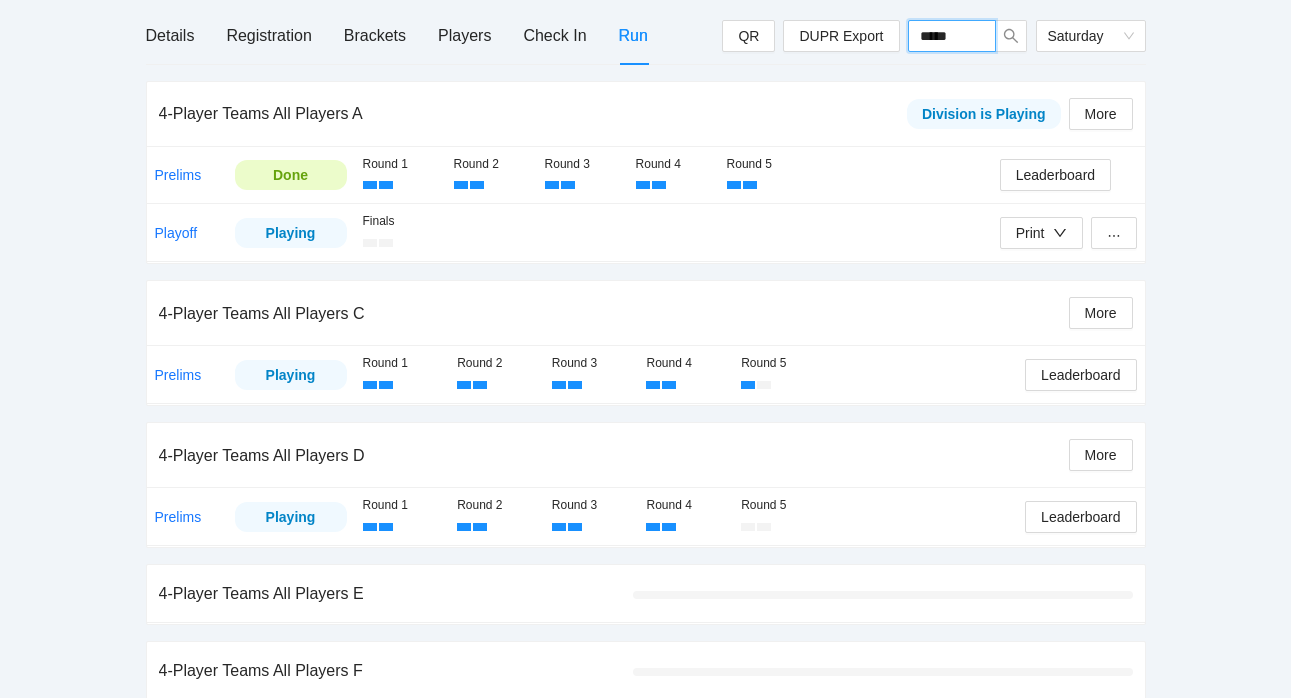click on "*****" at bounding box center (952, 36) 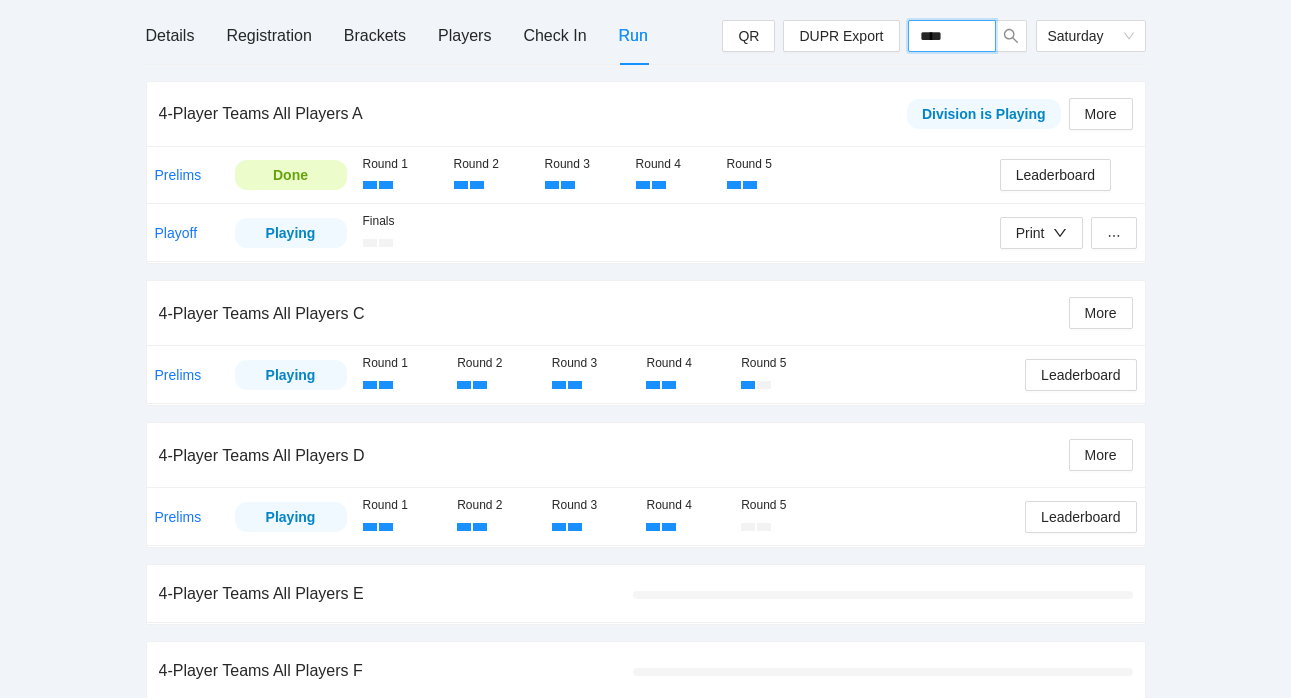 type on "*****" 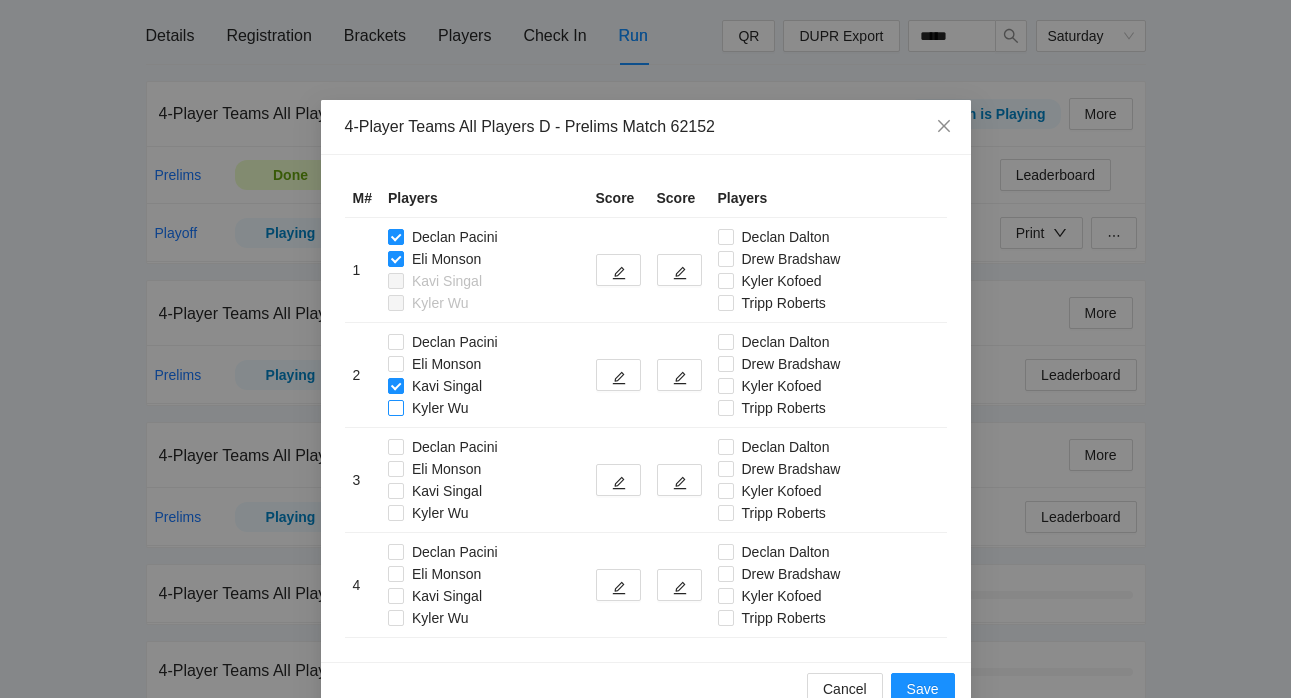 click on "Kyler Wu" at bounding box center (432, 408) 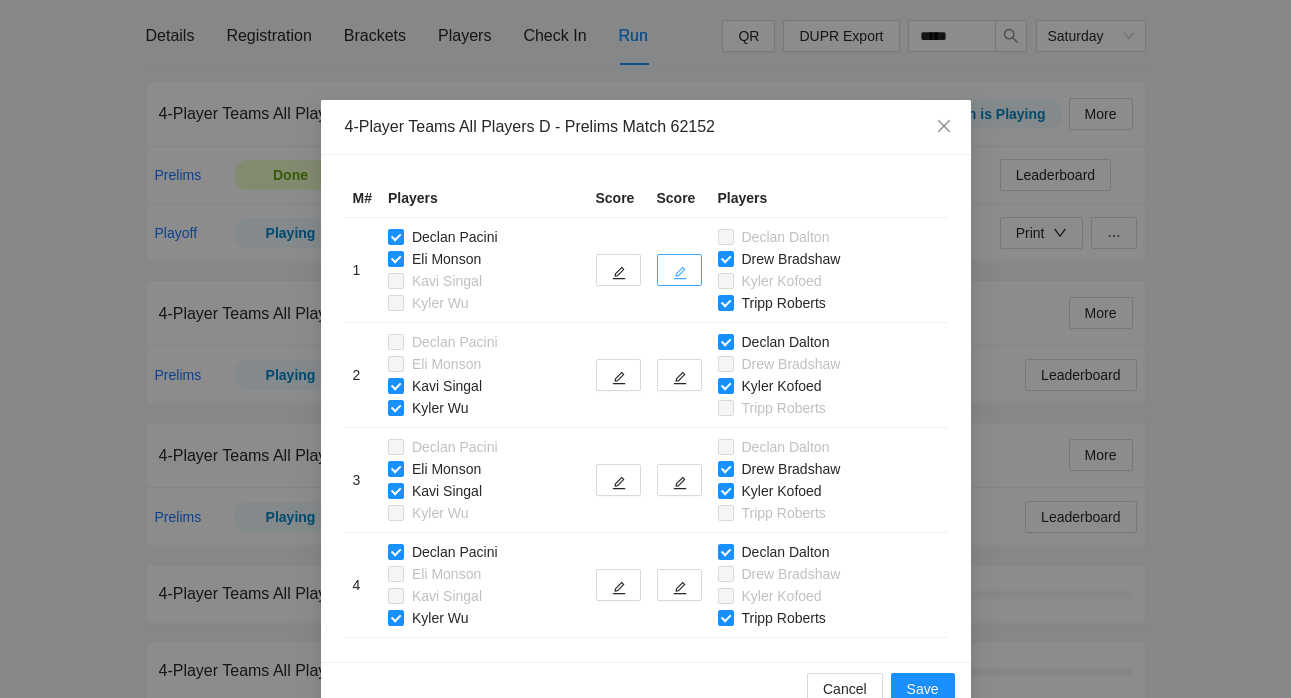 click 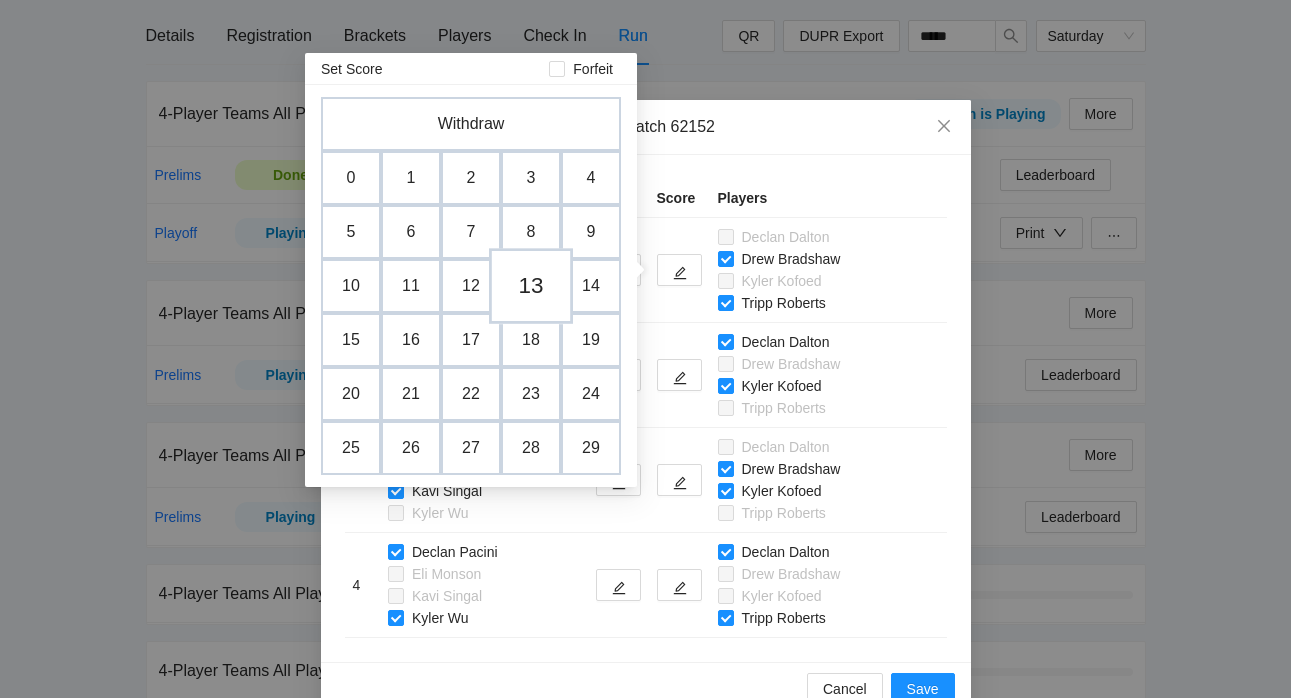 click on "13" at bounding box center [531, 286] 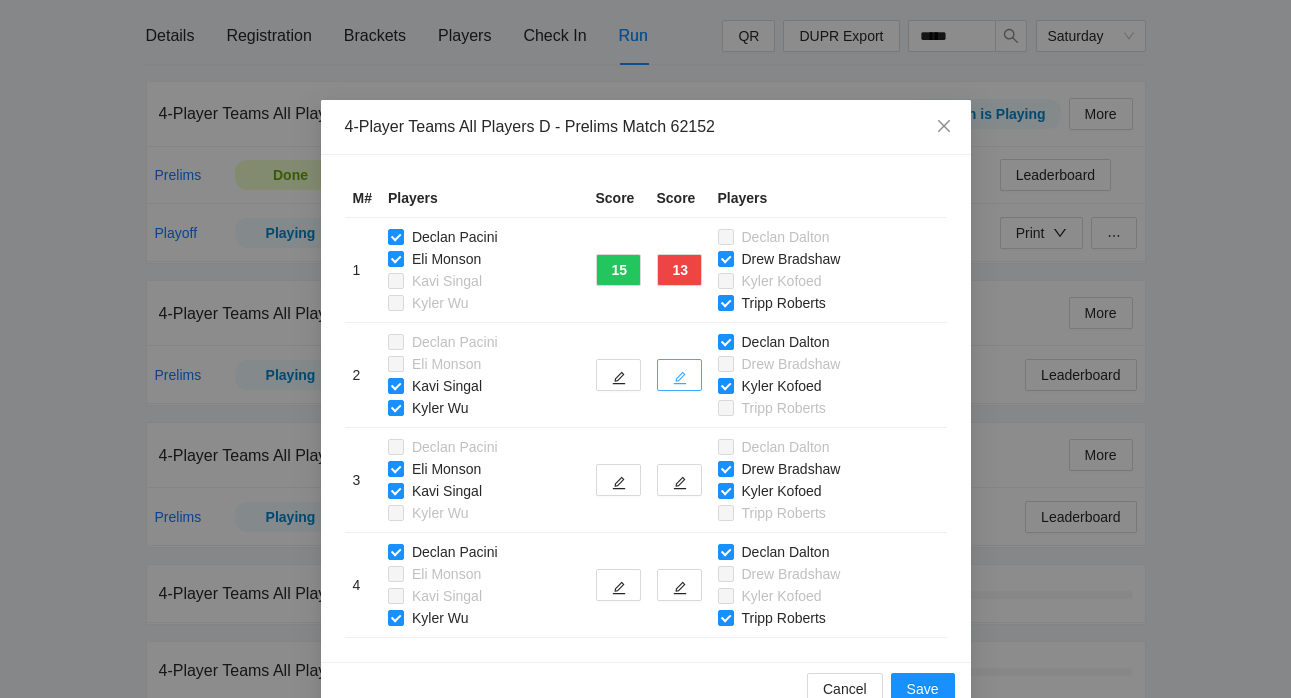 click at bounding box center [679, 375] 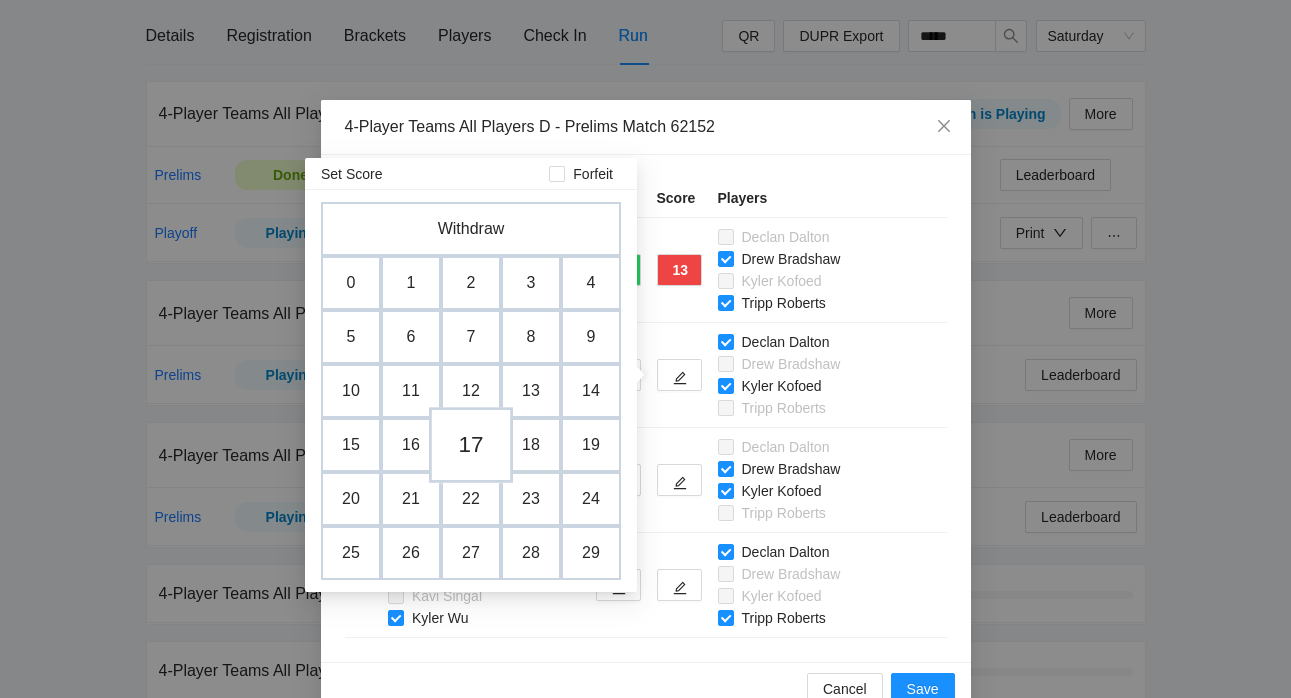 click on "17" at bounding box center (471, 445) 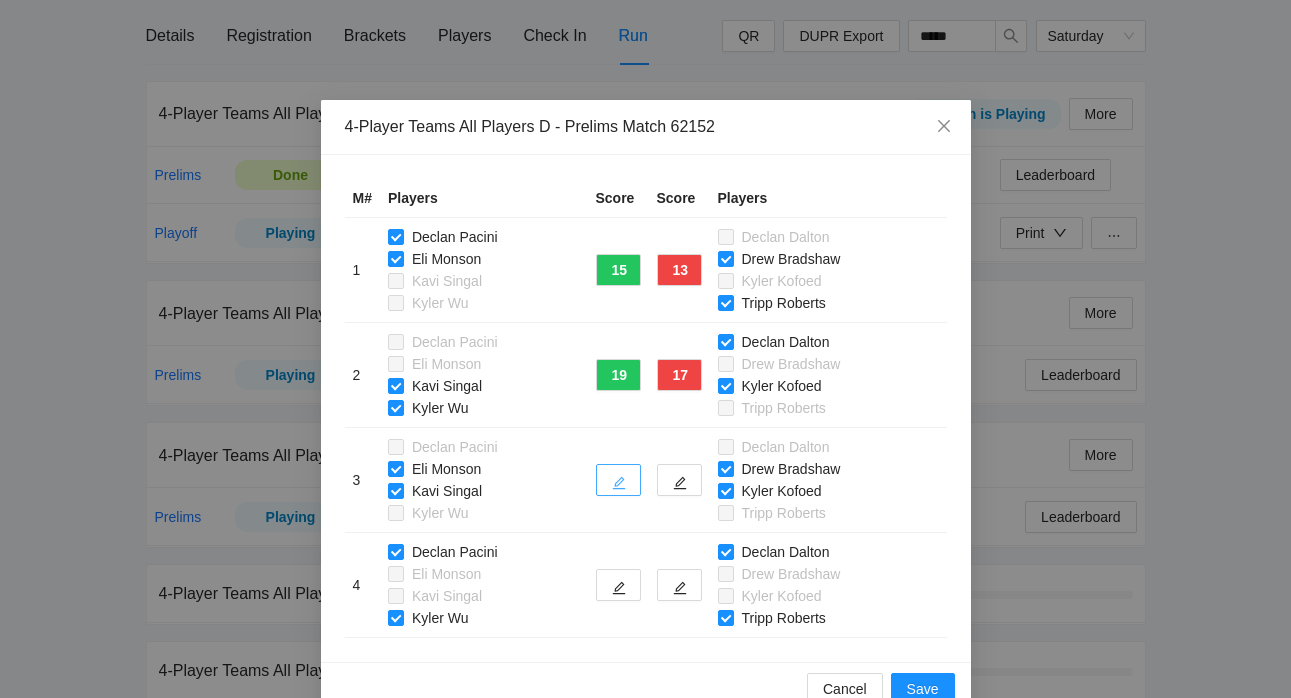 click at bounding box center (618, 480) 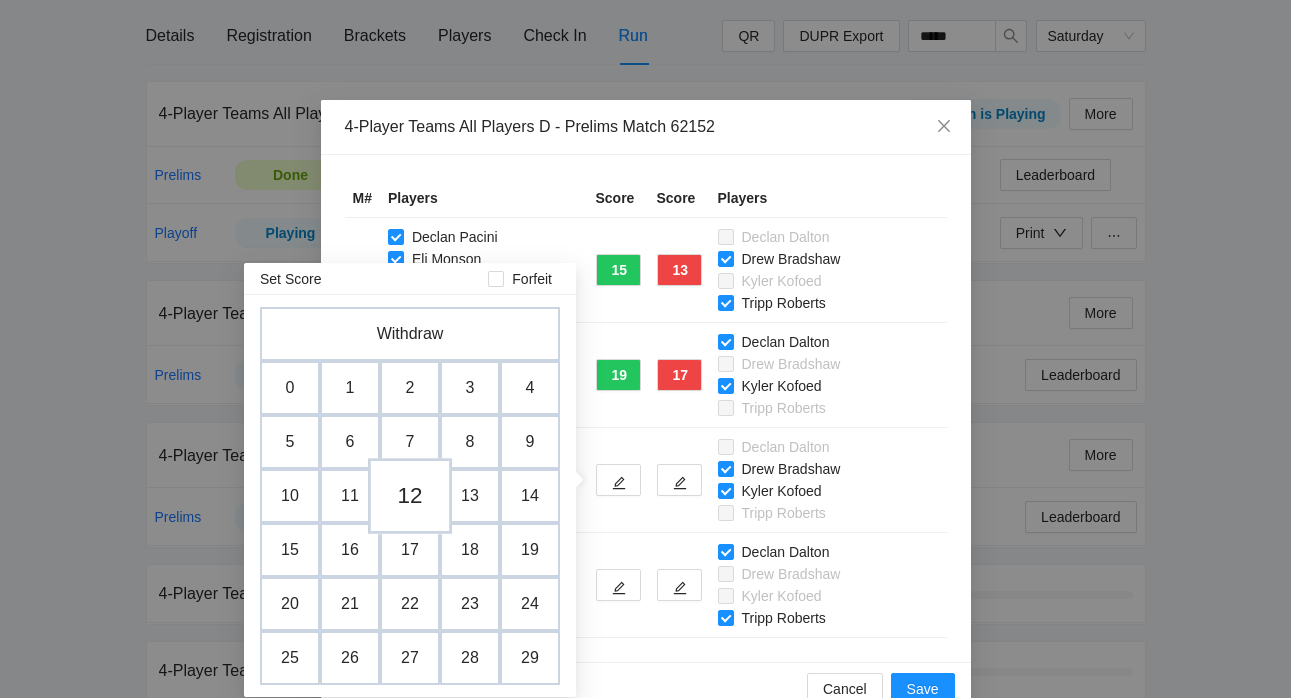 click on "12" at bounding box center [410, 496] 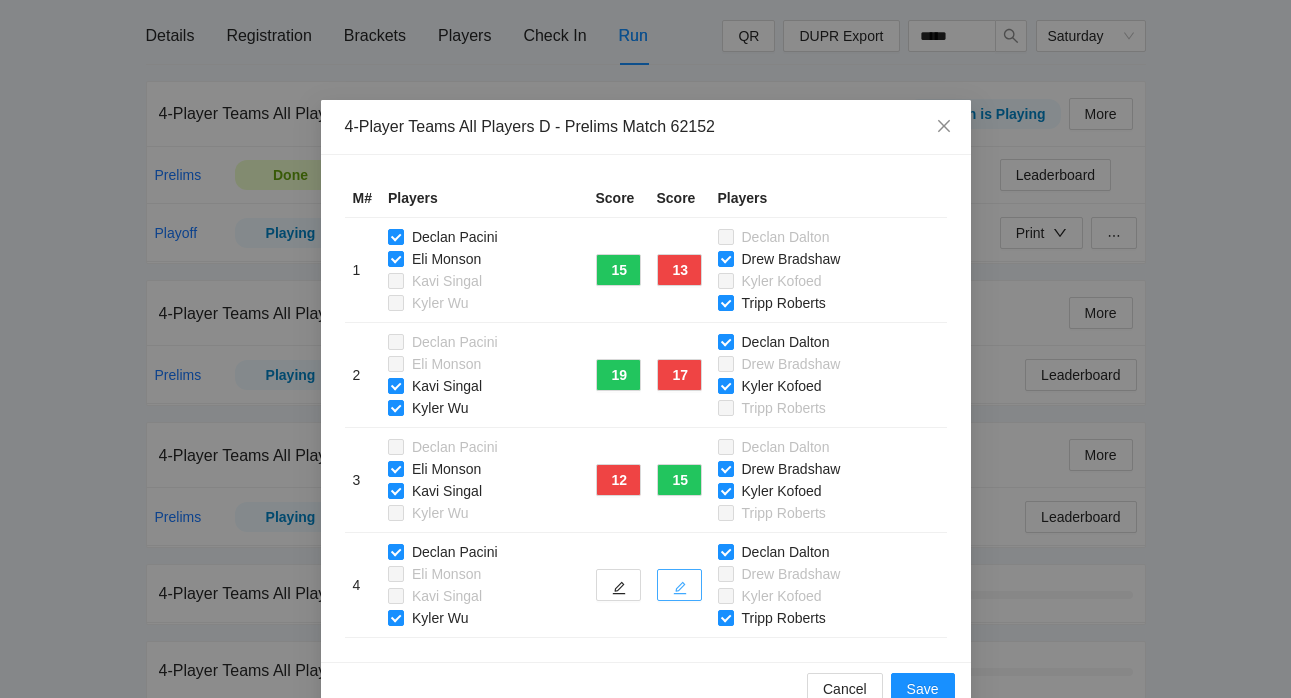 click 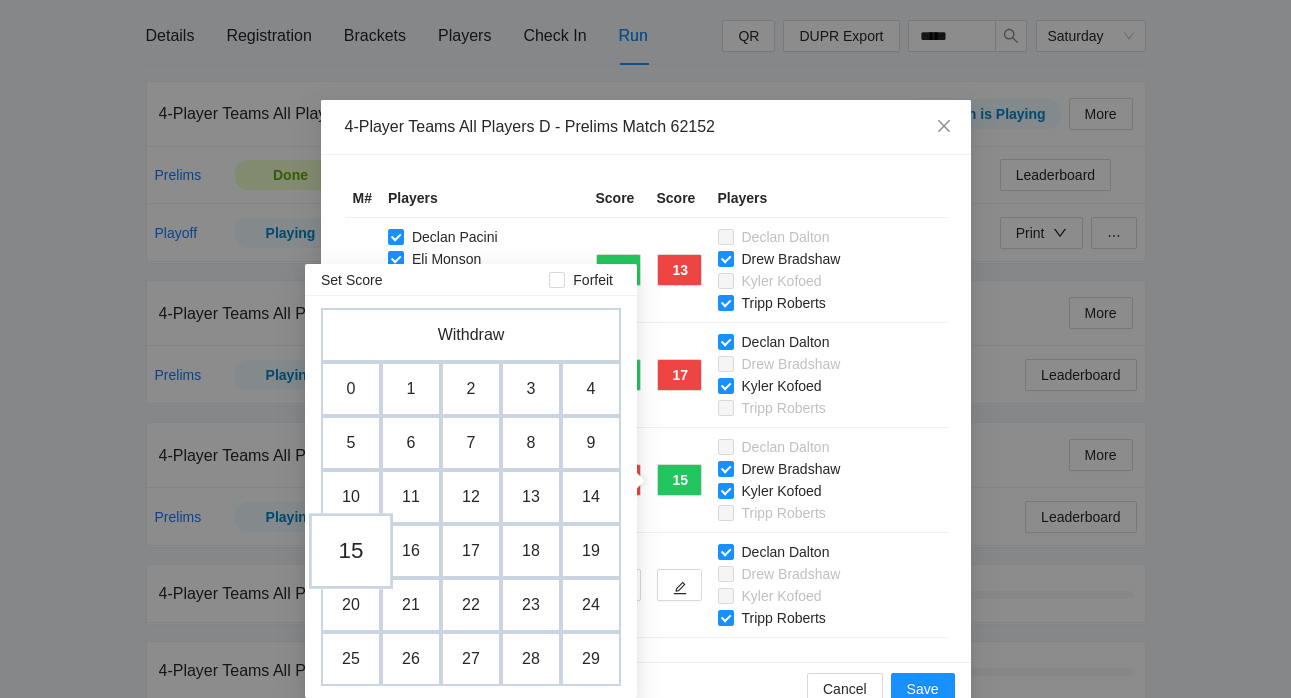 click on "15" at bounding box center (351, 551) 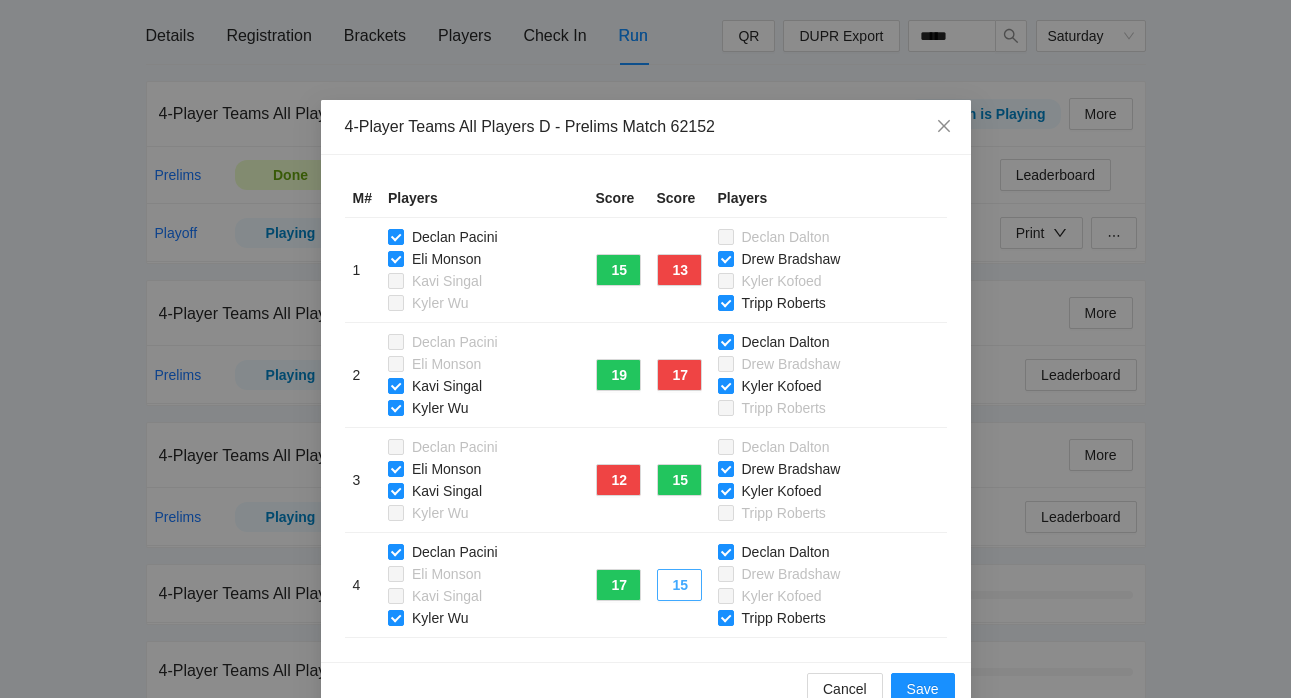 scroll, scrollTop: 41, scrollLeft: 0, axis: vertical 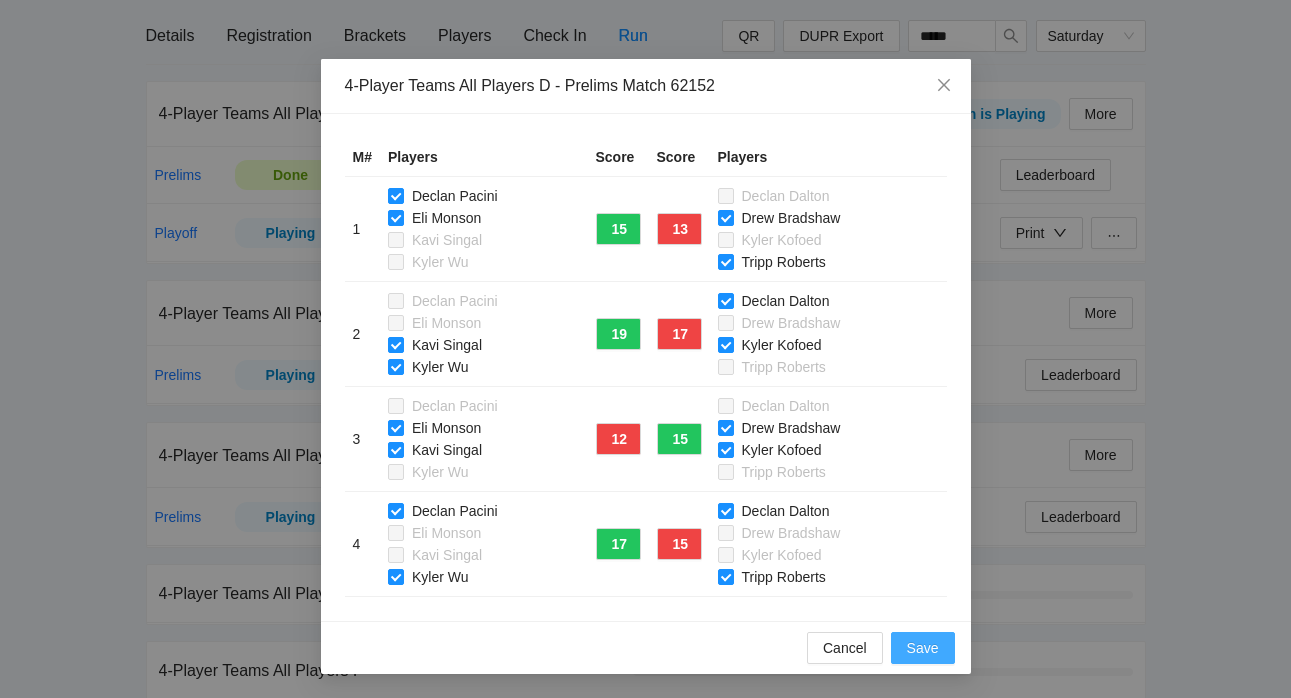 click on "Save" at bounding box center [923, 648] 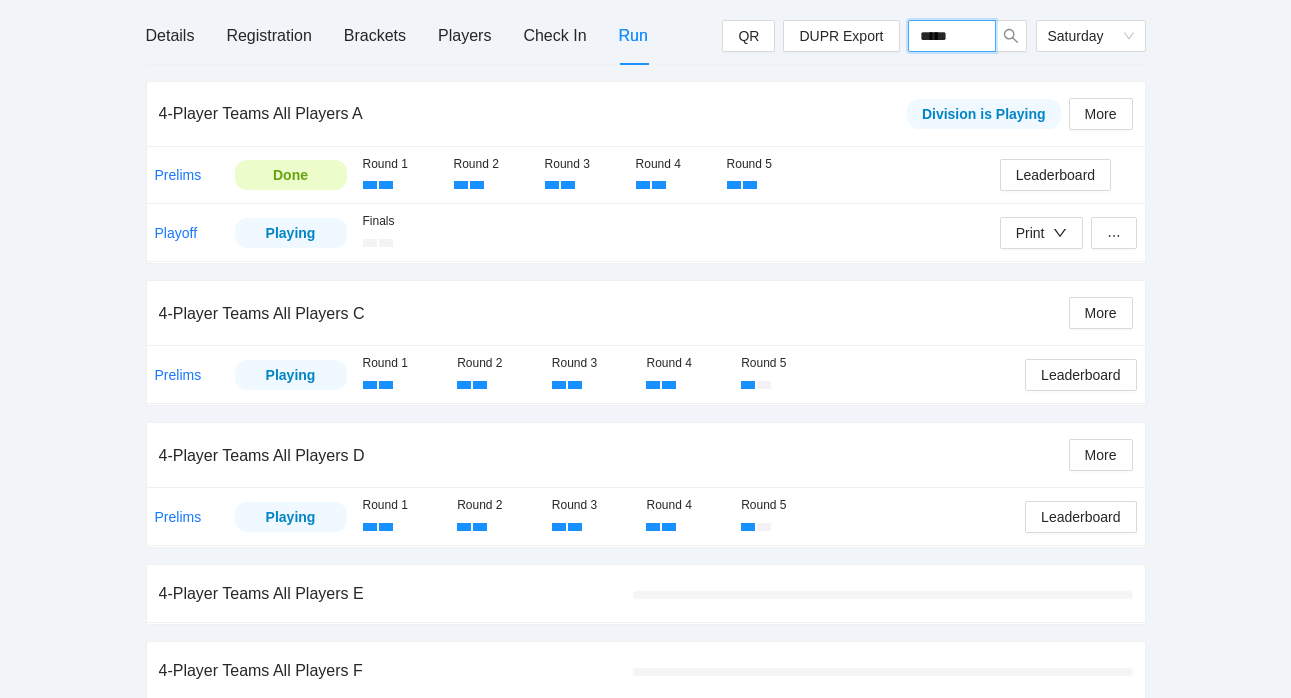 click on "*****" at bounding box center (952, 36) 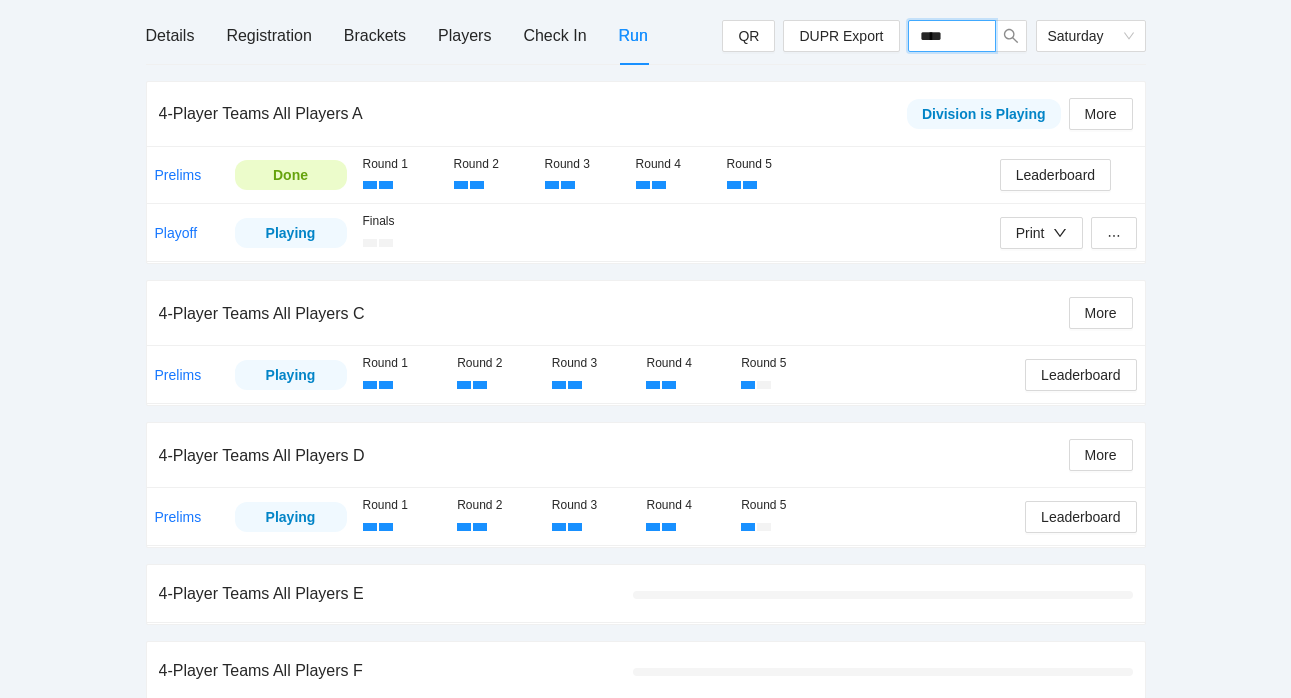 type on "*****" 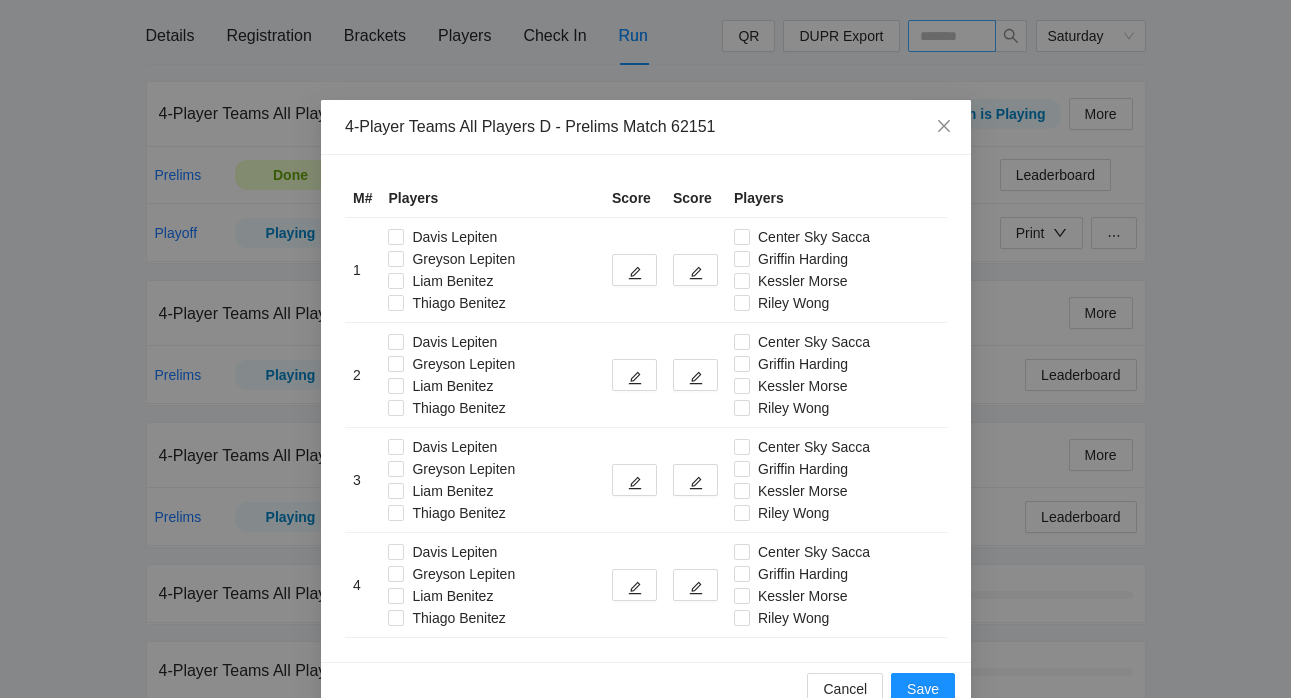 type on "*****" 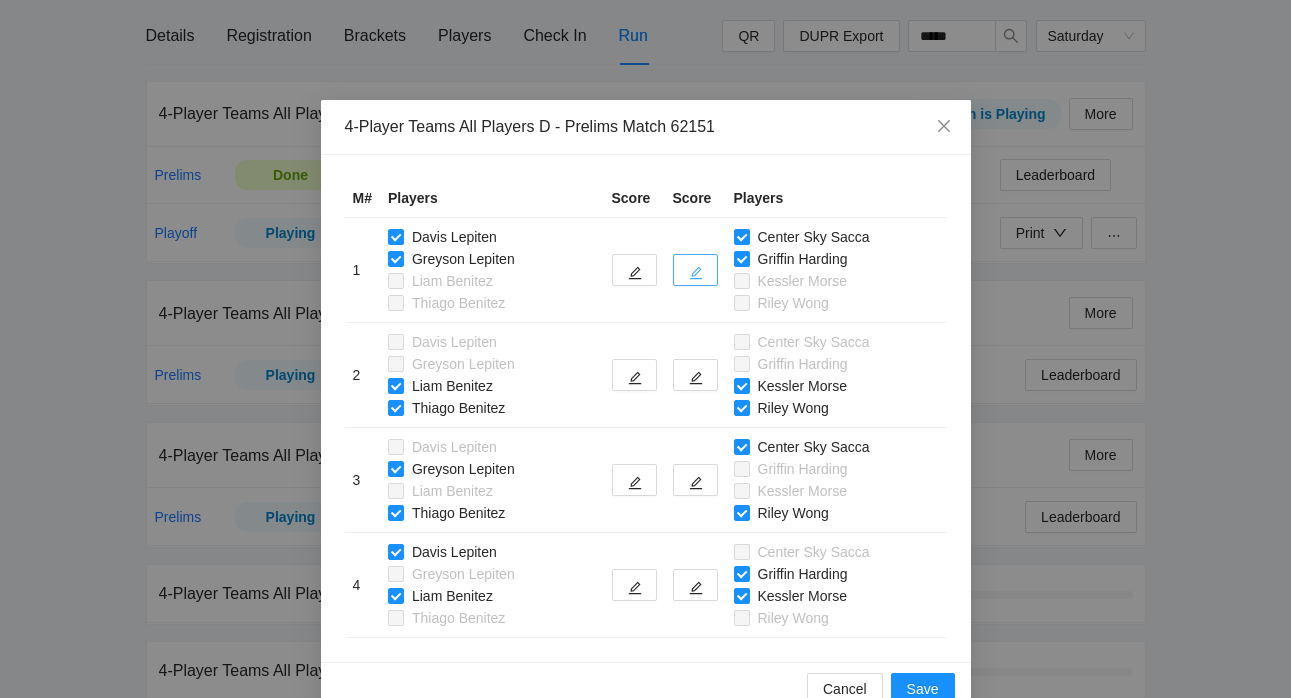 click at bounding box center (695, 270) 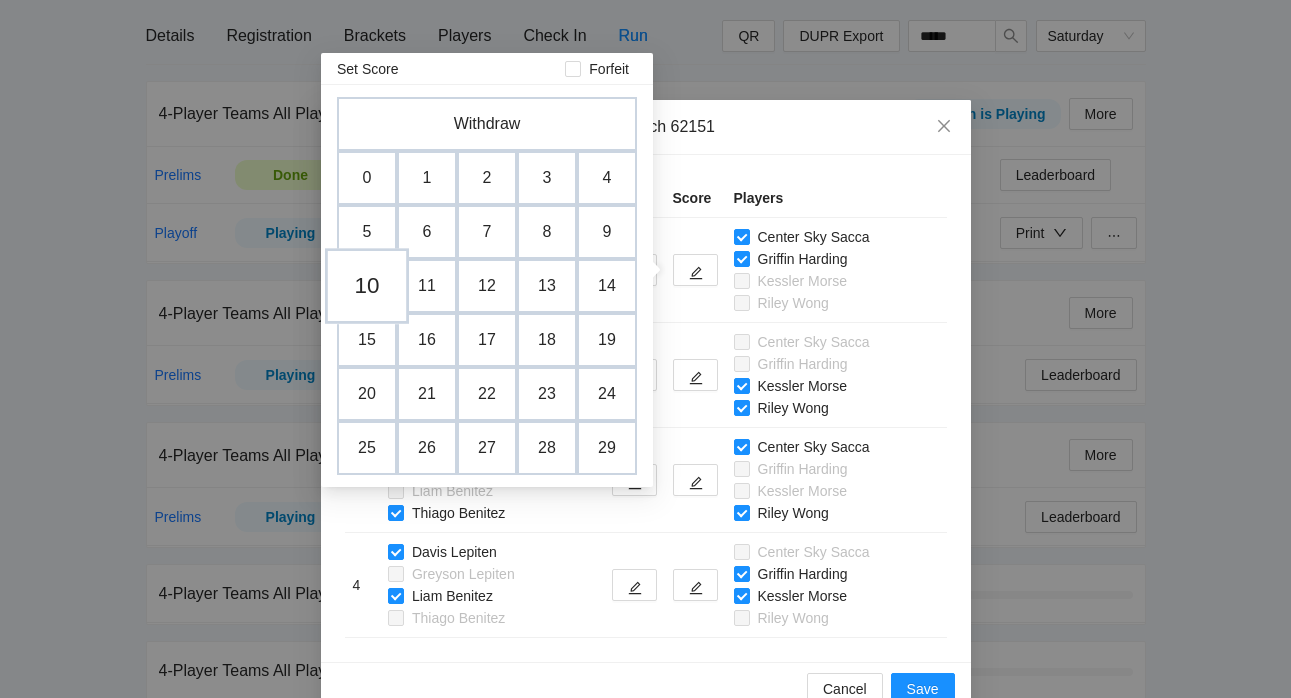 click on "10" at bounding box center [367, 286] 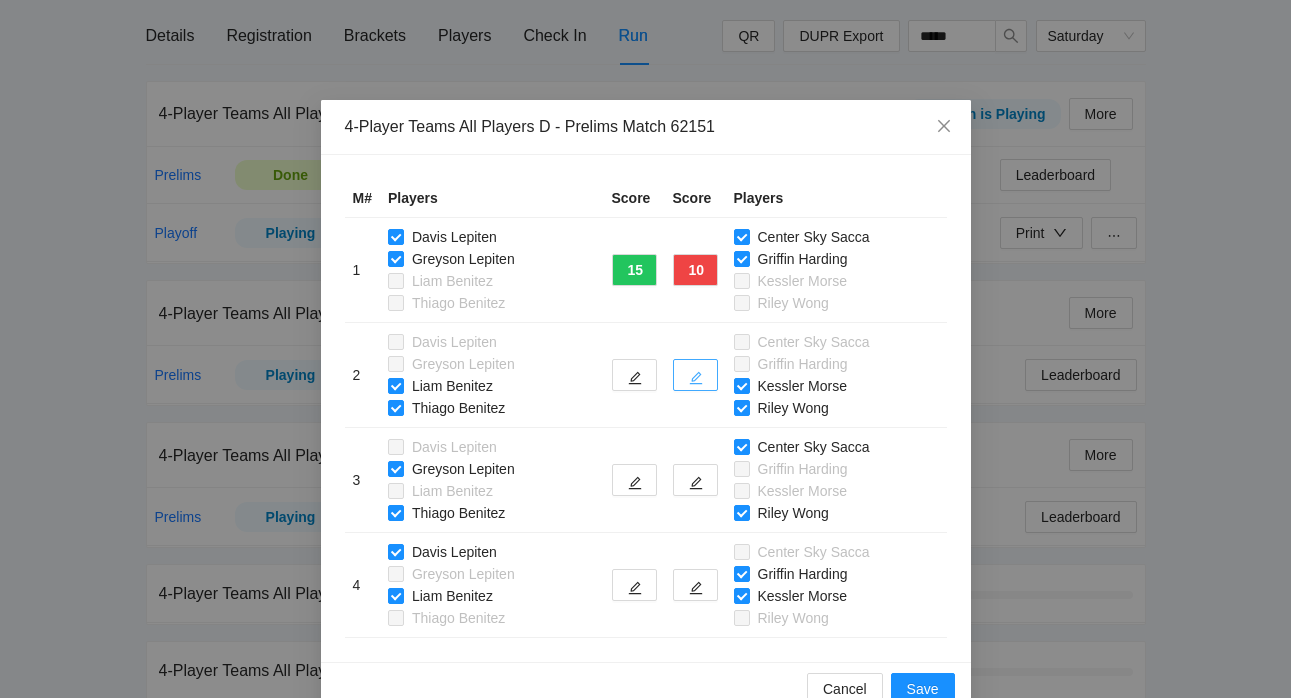 click 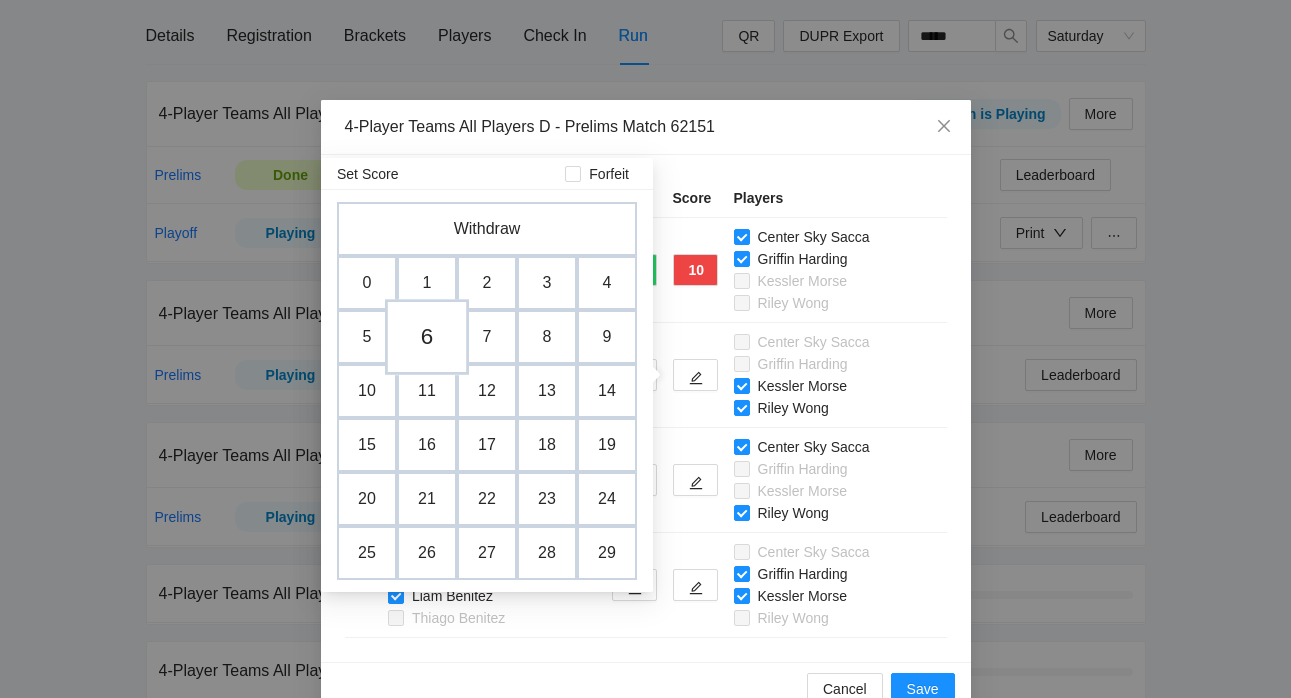click on "6" at bounding box center (427, 337) 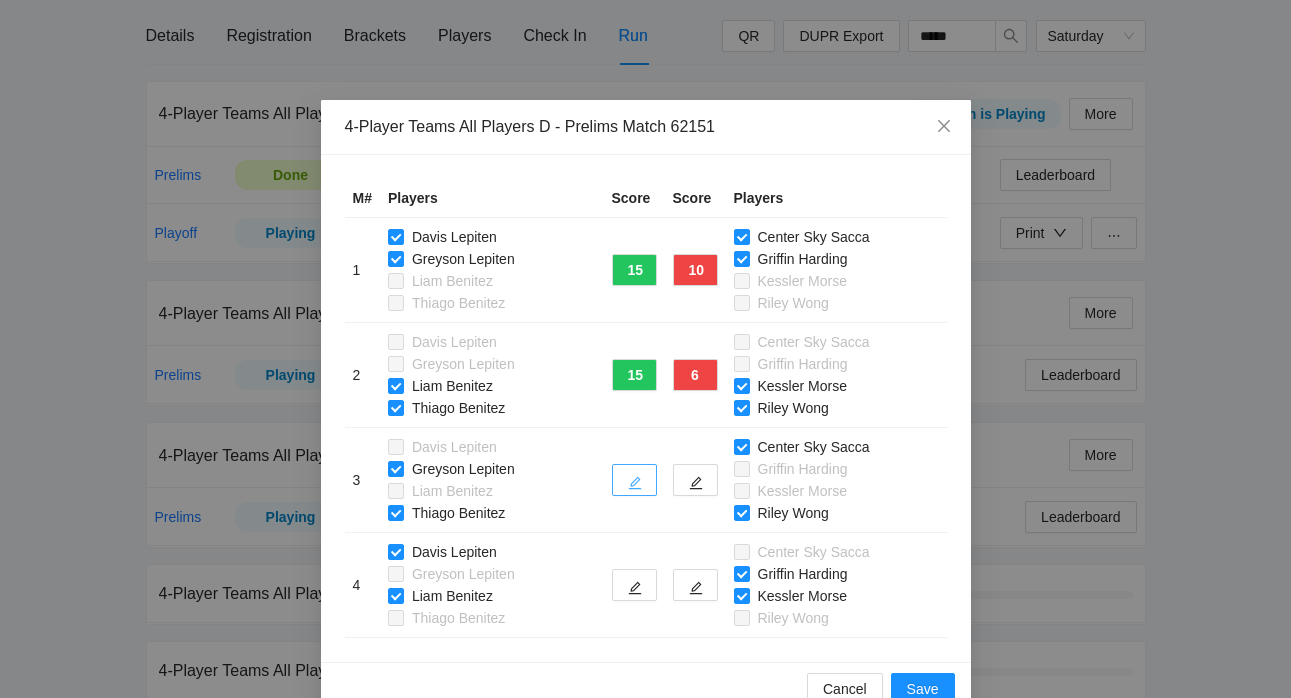 click 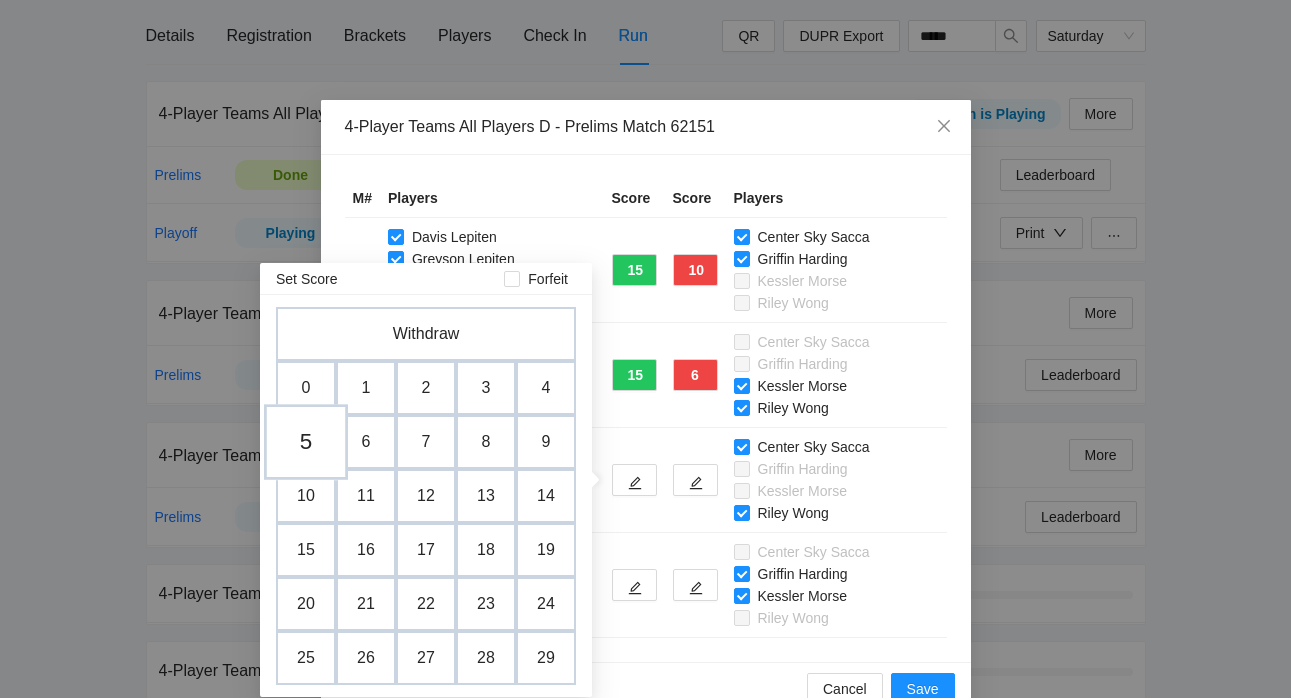 click on "5" at bounding box center [306, 442] 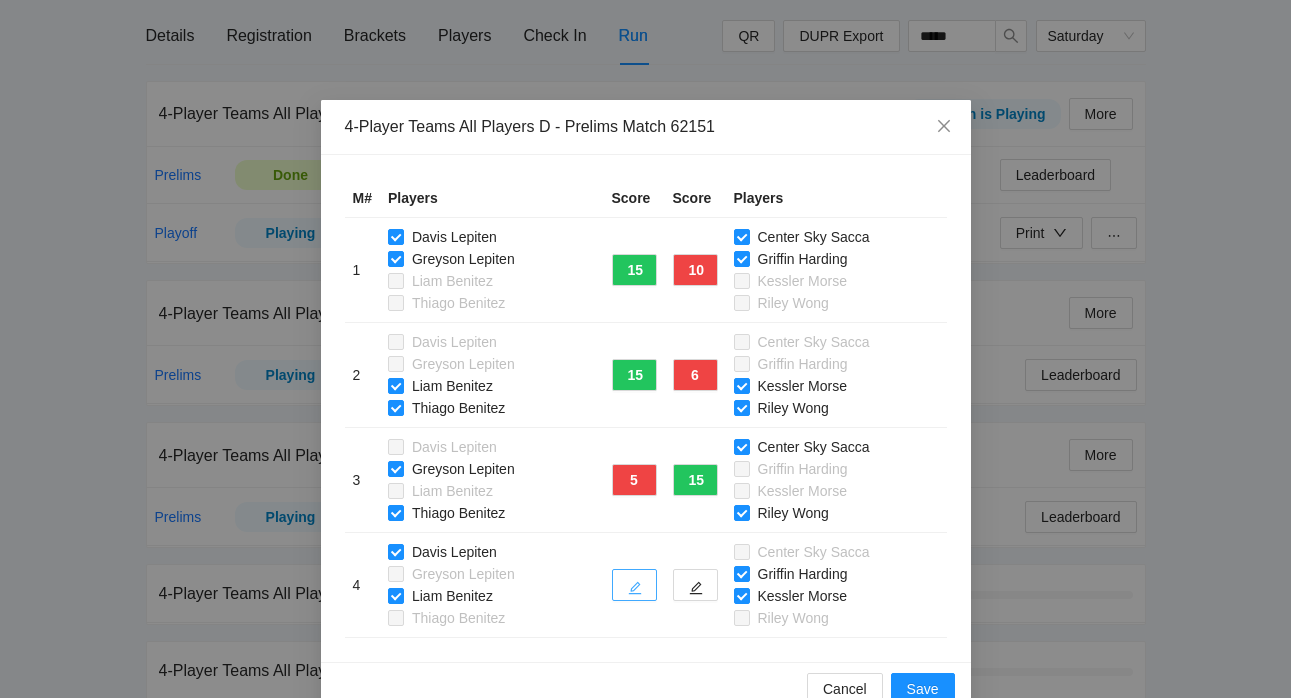 click 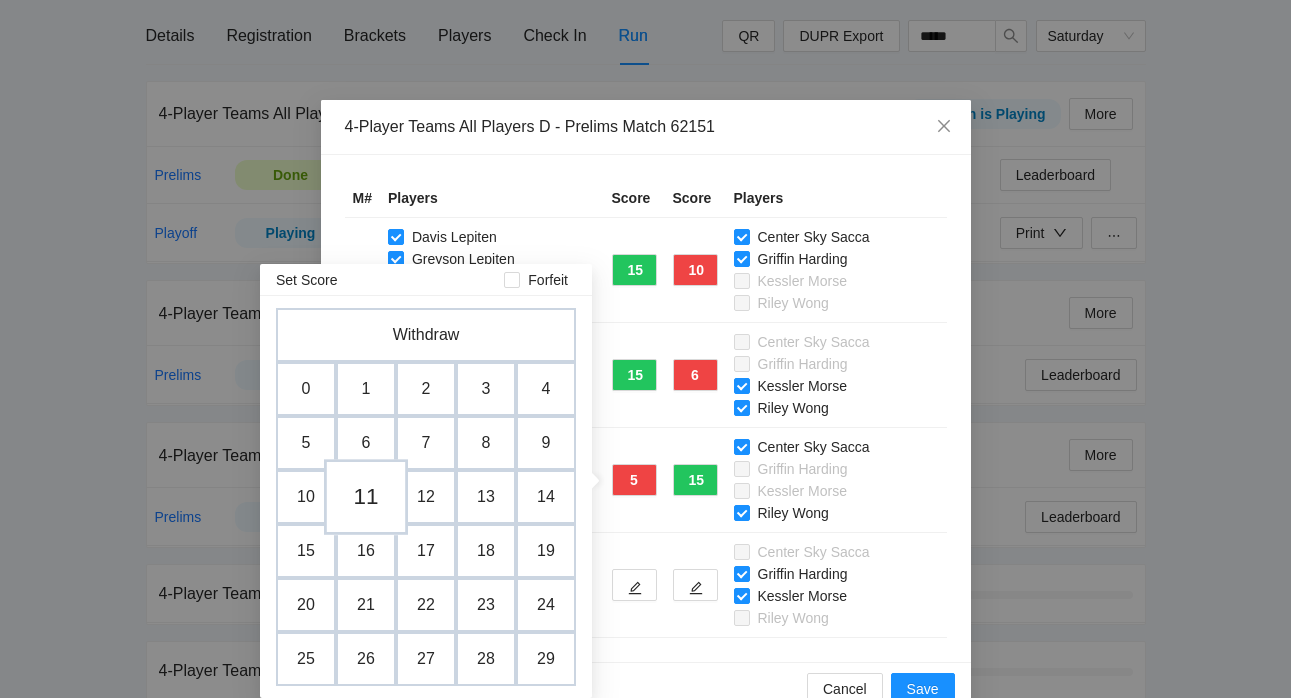 click on "11" at bounding box center [366, 497] 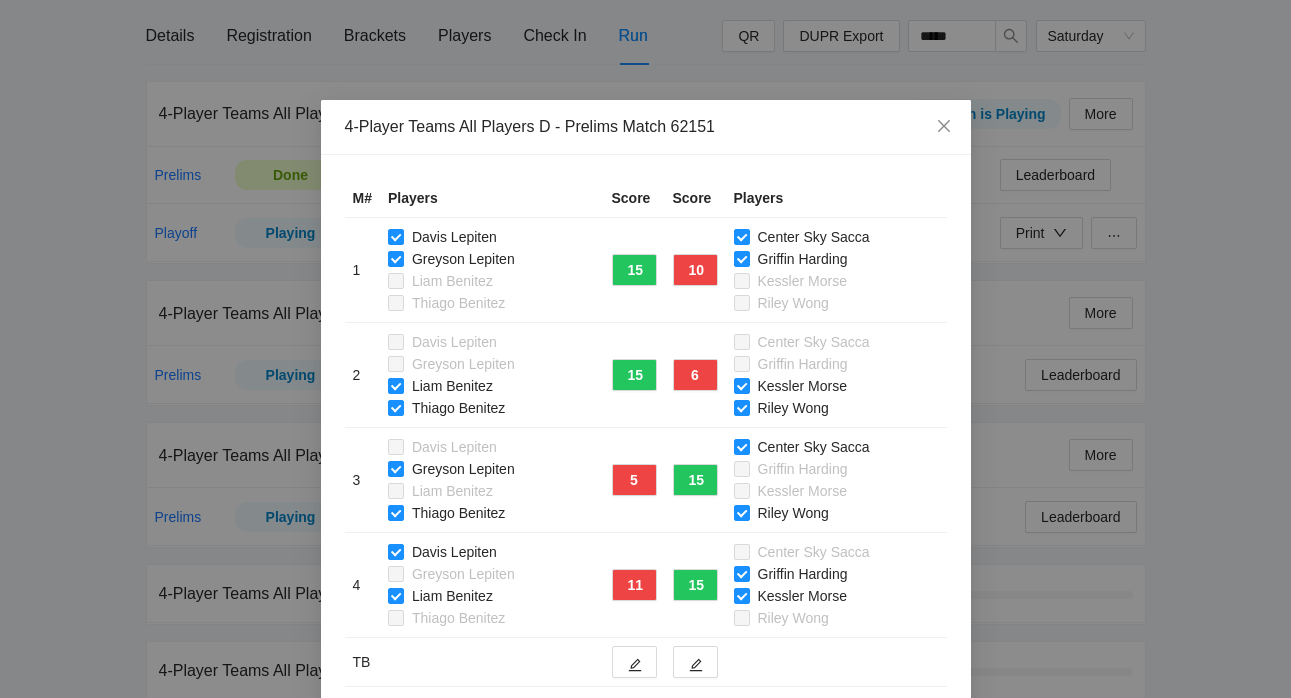 scroll, scrollTop: 90, scrollLeft: 0, axis: vertical 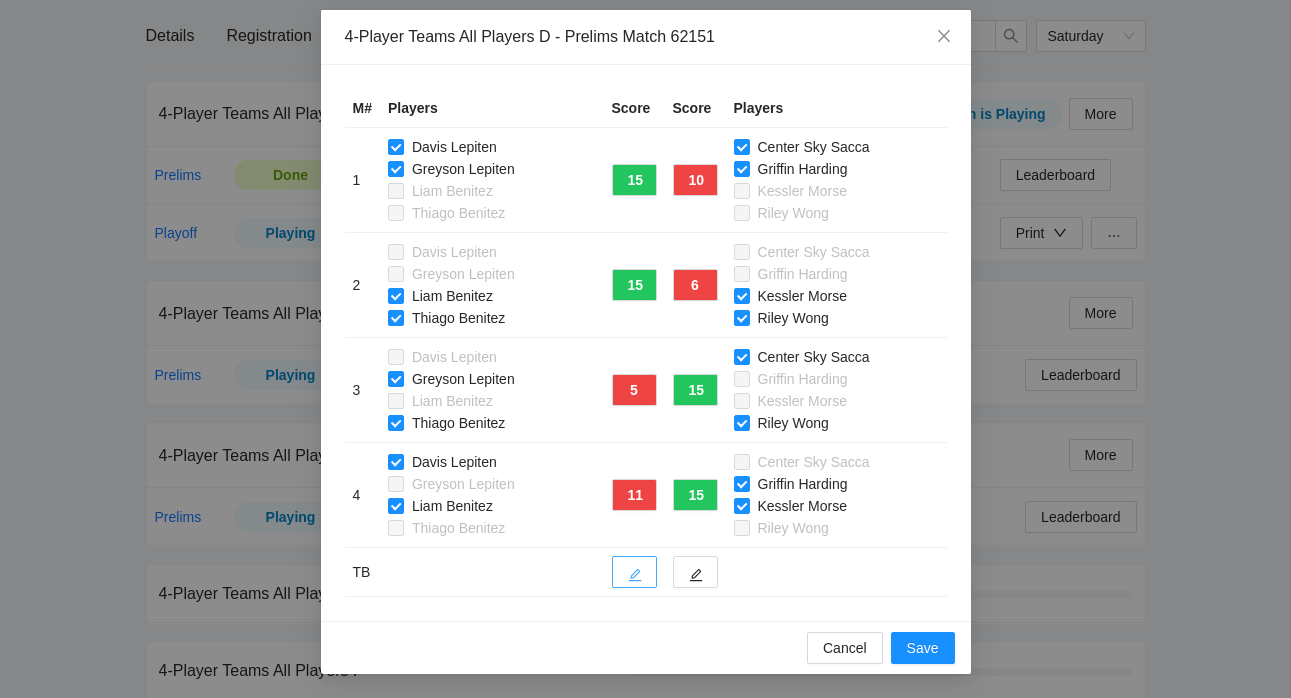 click at bounding box center (634, 572) 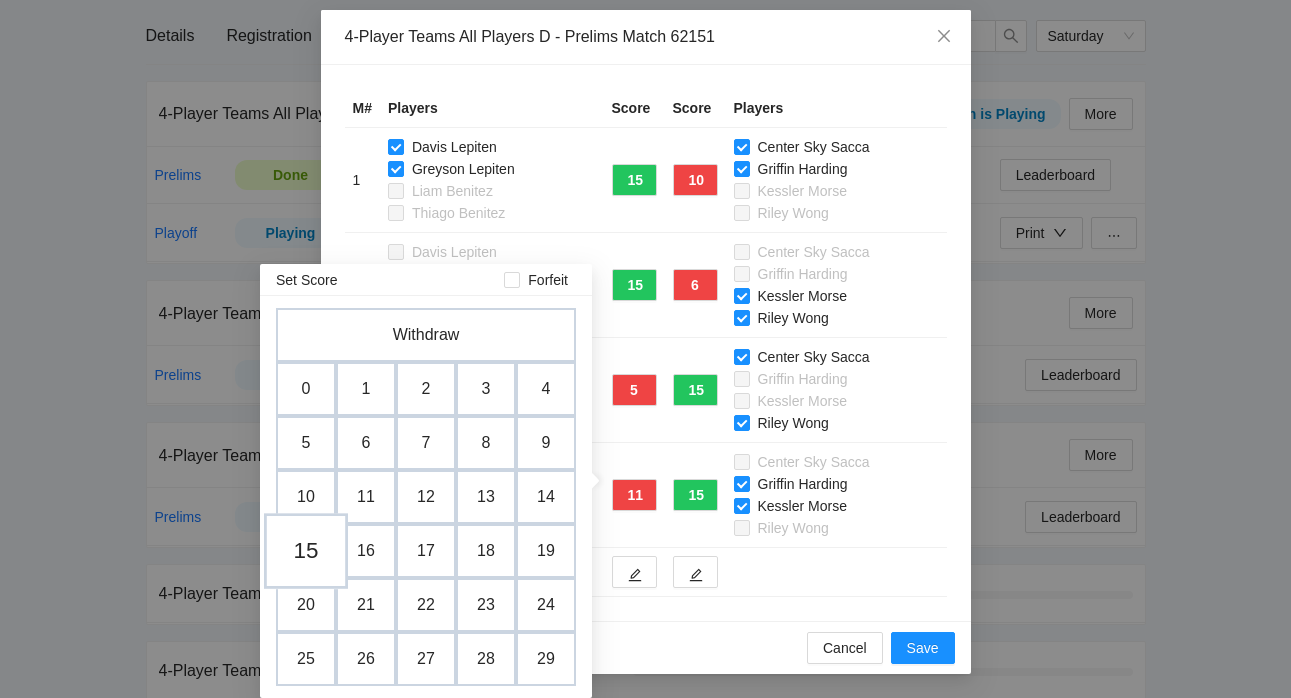 click on "15" at bounding box center [306, 551] 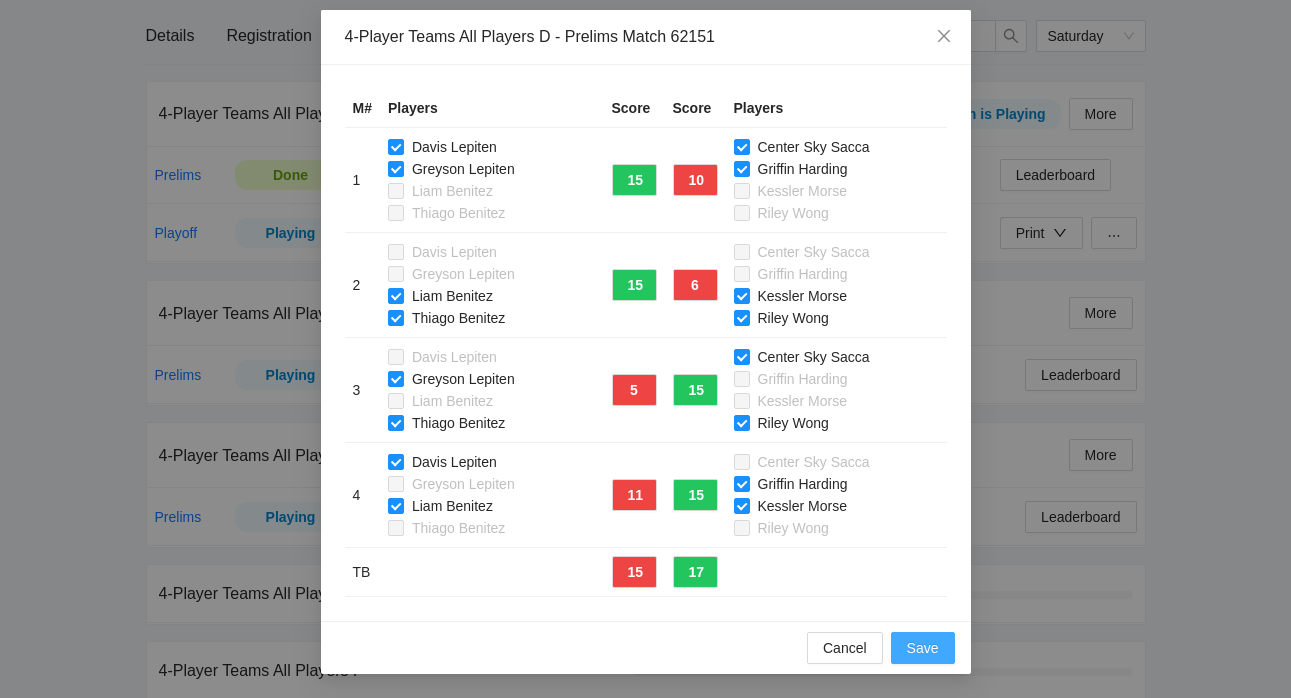 click on "Save" at bounding box center [923, 648] 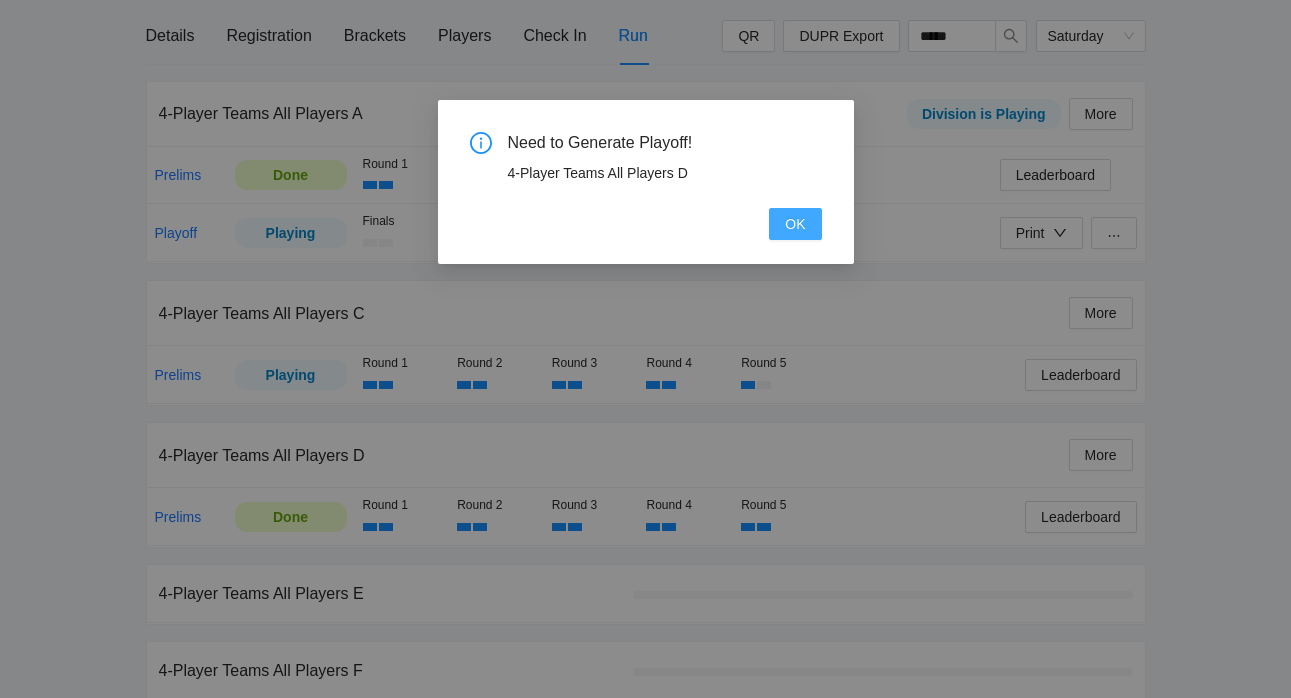 click on "OK" at bounding box center (795, 224) 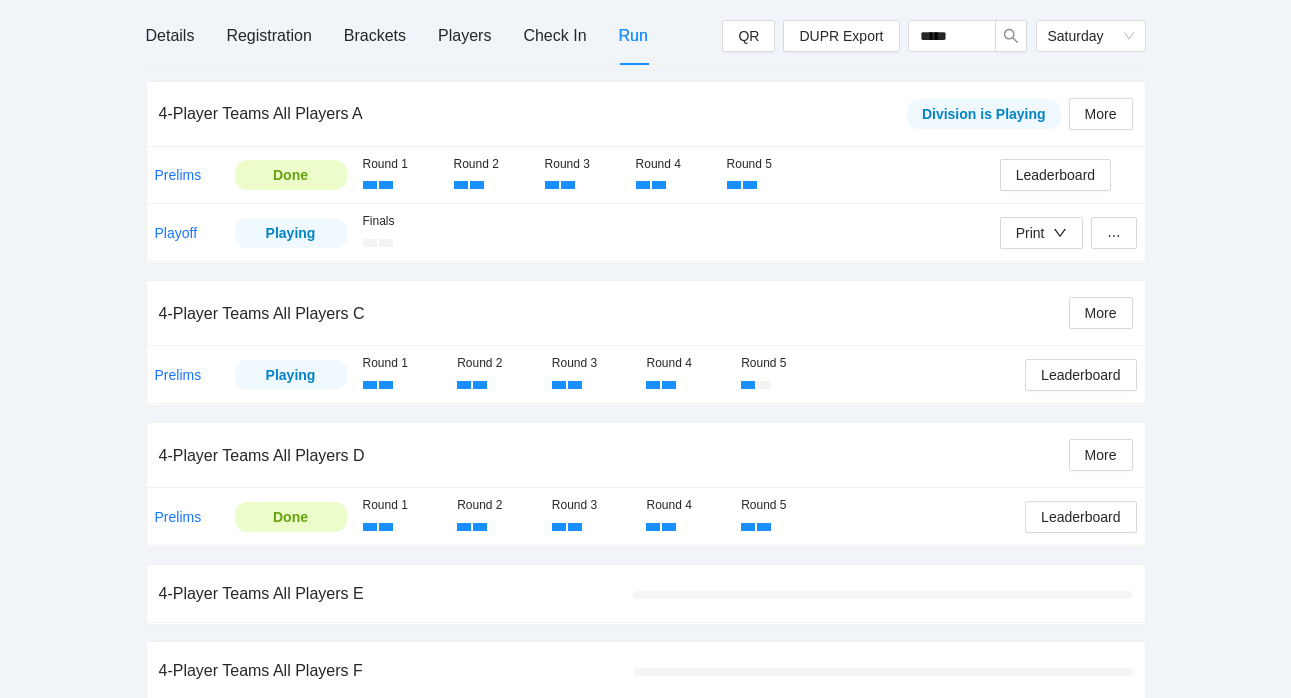click on "pb rally Courtney Loughridge NJP Idaho Regional by National Junior Pickleball 7/16-7/19, 2025   82  Players Registered Registration Closed Details Registration Brackets Players Check In Run QR DUPR Export ***** Saturday 4-Player Teams All Players A Division is Playing More Prelims Done Round 1 Round 2 Round 3 Round 4 Round 5 Leaderboard Playoff Playing Finals Print 4-Player Teams All Players C More Prelims Playing Round 1 Round 2 Round 3 Round 4 Round 5 Leaderboard 4-Player Teams All Players D More Prelims Done Round 1 Round 2 Round 3 Round 4 Round 5 Leaderboard 4-Player Teams All Players E 4-Player Teams All Players F 4-Player Teams All Players B Division is Done! Prelims Done Round 1 Round 2 Round 3 Leaderboard Playoff Done Finals Print Medals" at bounding box center [645, 341] 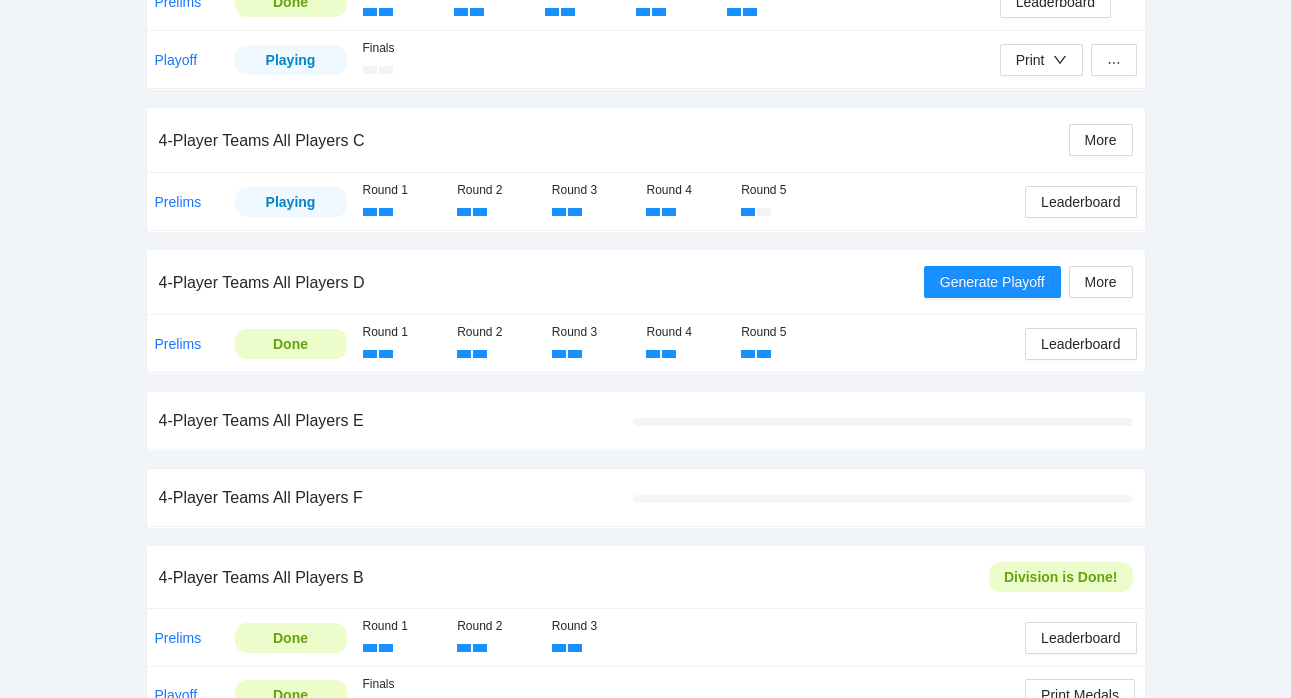 scroll, scrollTop: 452, scrollLeft: 0, axis: vertical 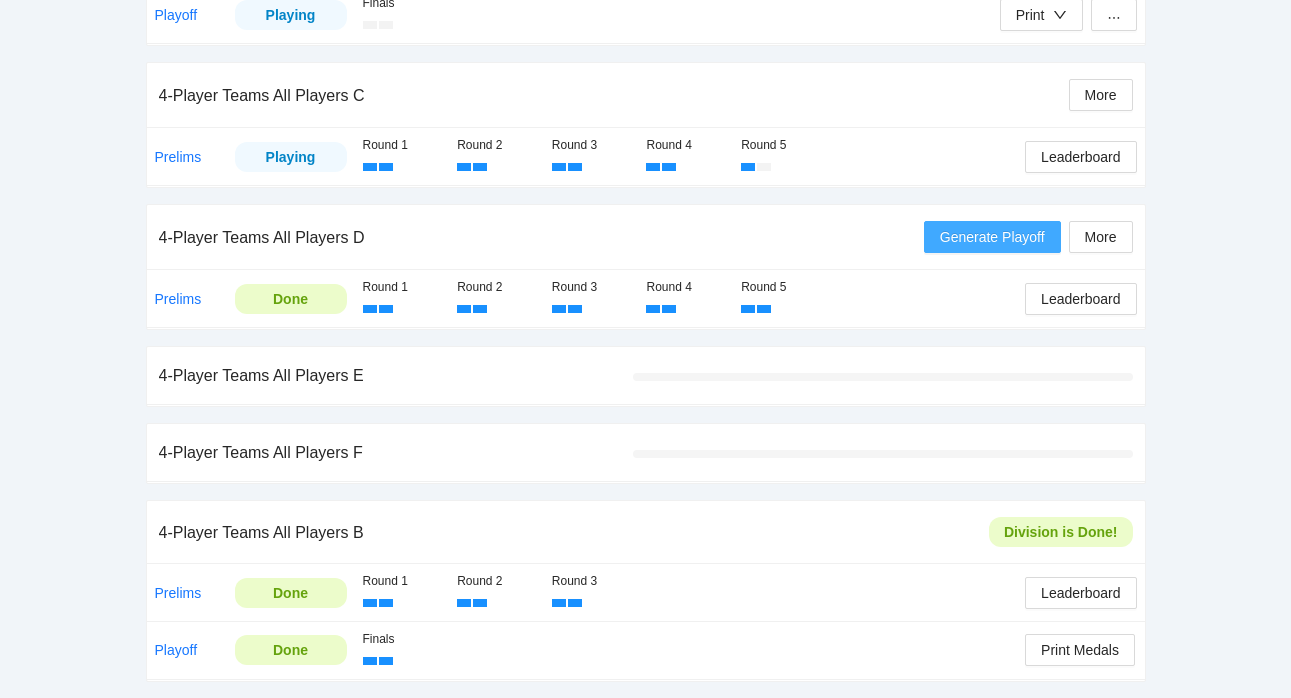 click on "Generate Playoff" at bounding box center [992, 237] 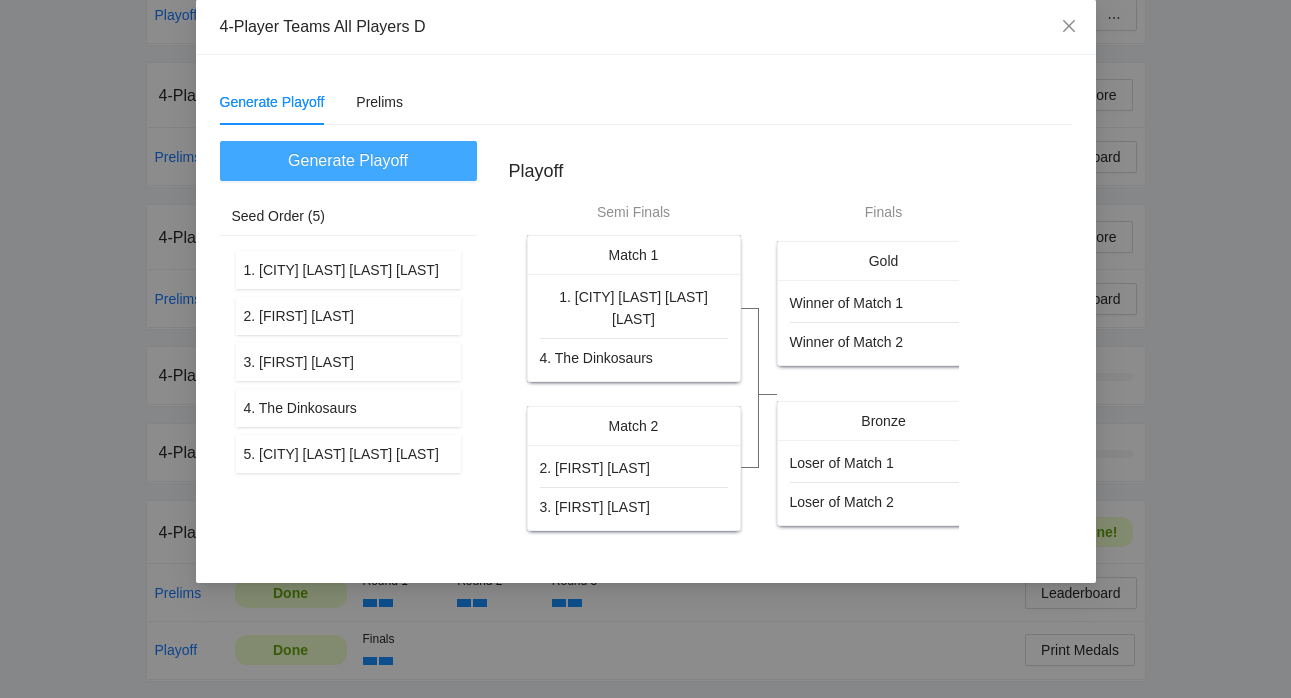 click on "Generate Playoff" at bounding box center (348, 160) 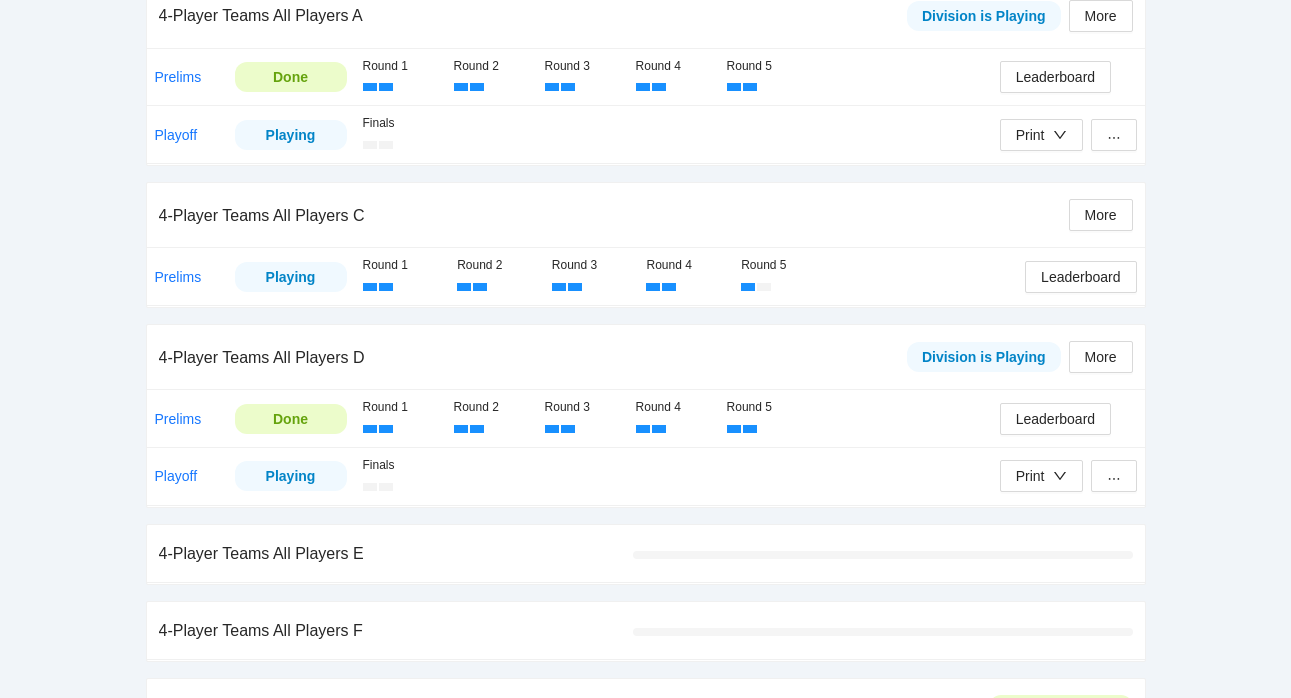 scroll, scrollTop: 371, scrollLeft: 0, axis: vertical 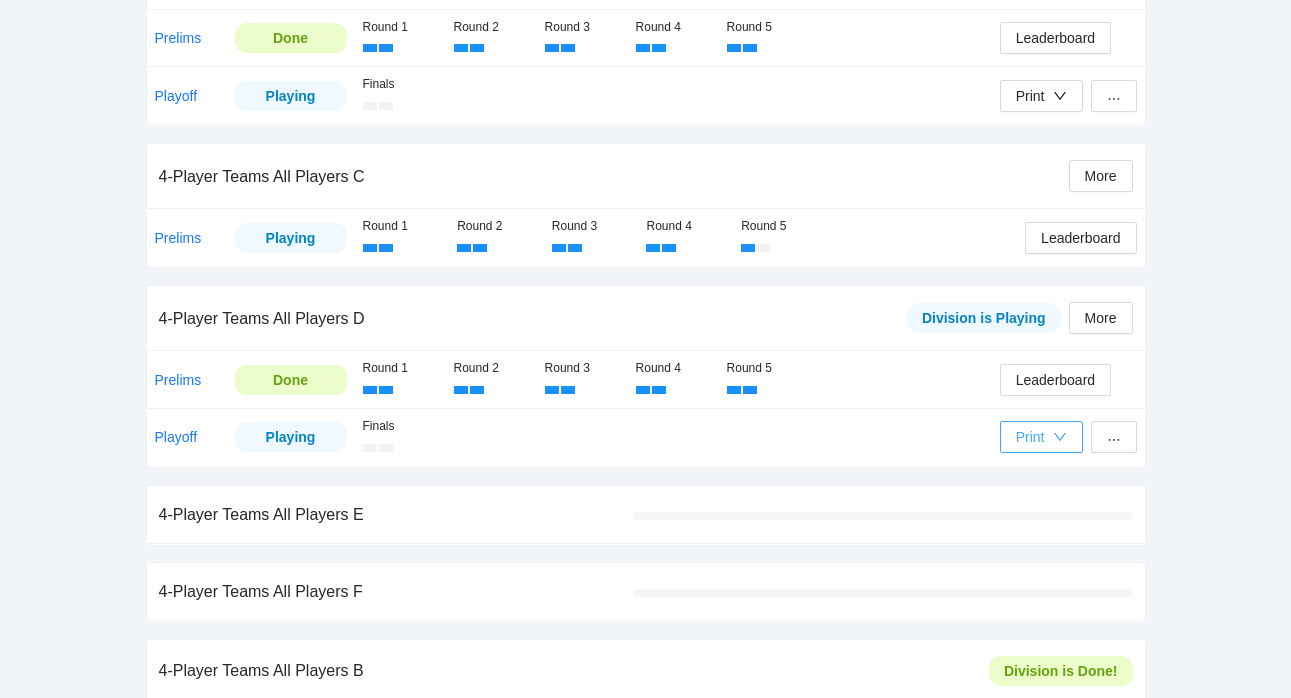 click on "Print" at bounding box center (1030, 437) 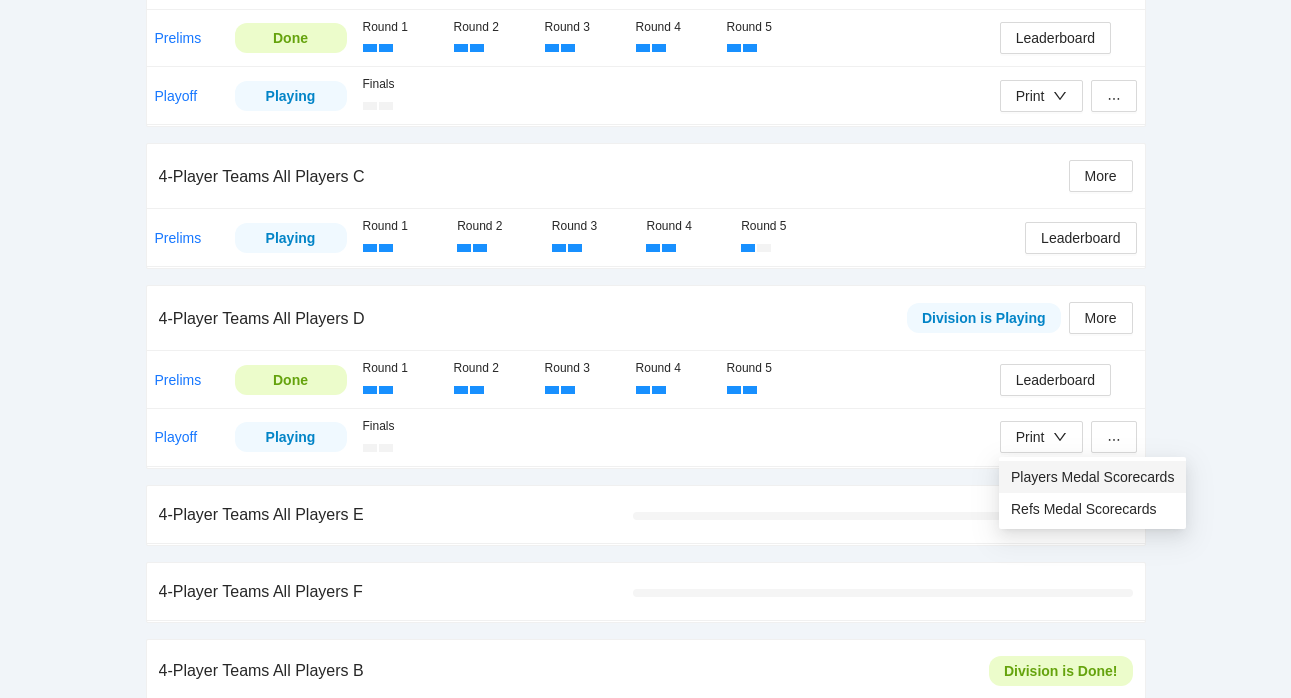 click on "Players Medal Scorecards" at bounding box center (1092, 477) 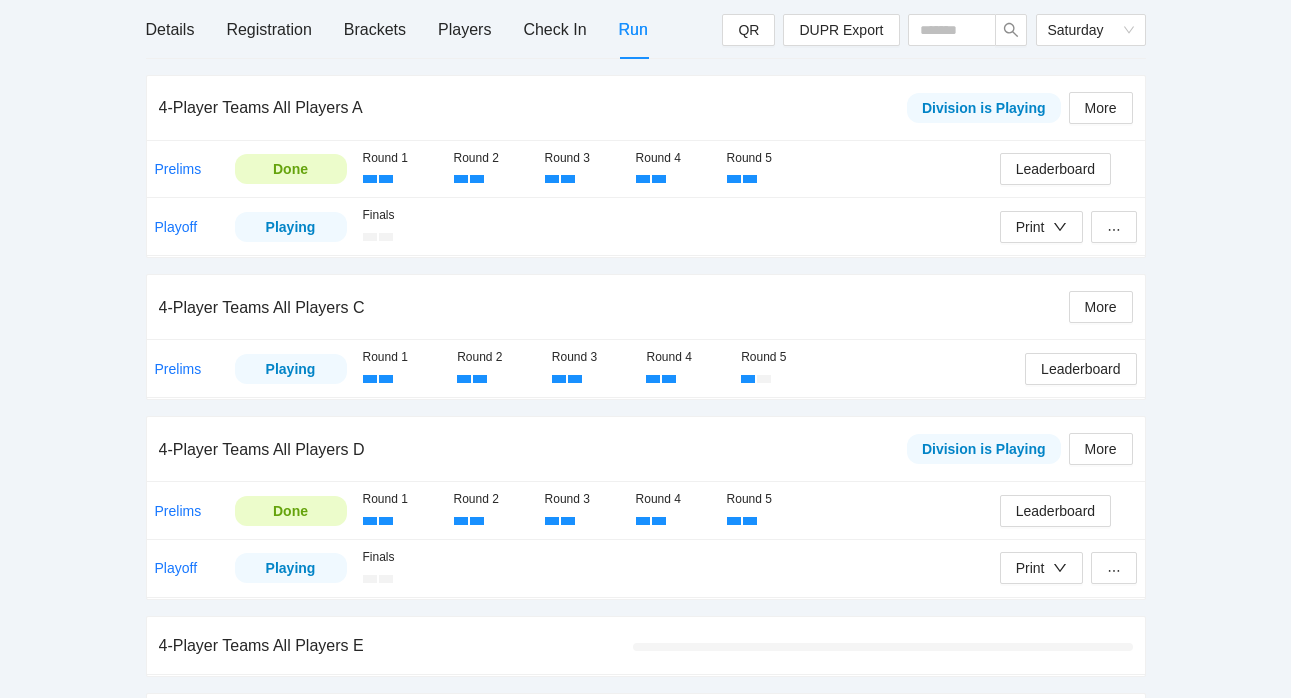 scroll, scrollTop: 0, scrollLeft: 0, axis: both 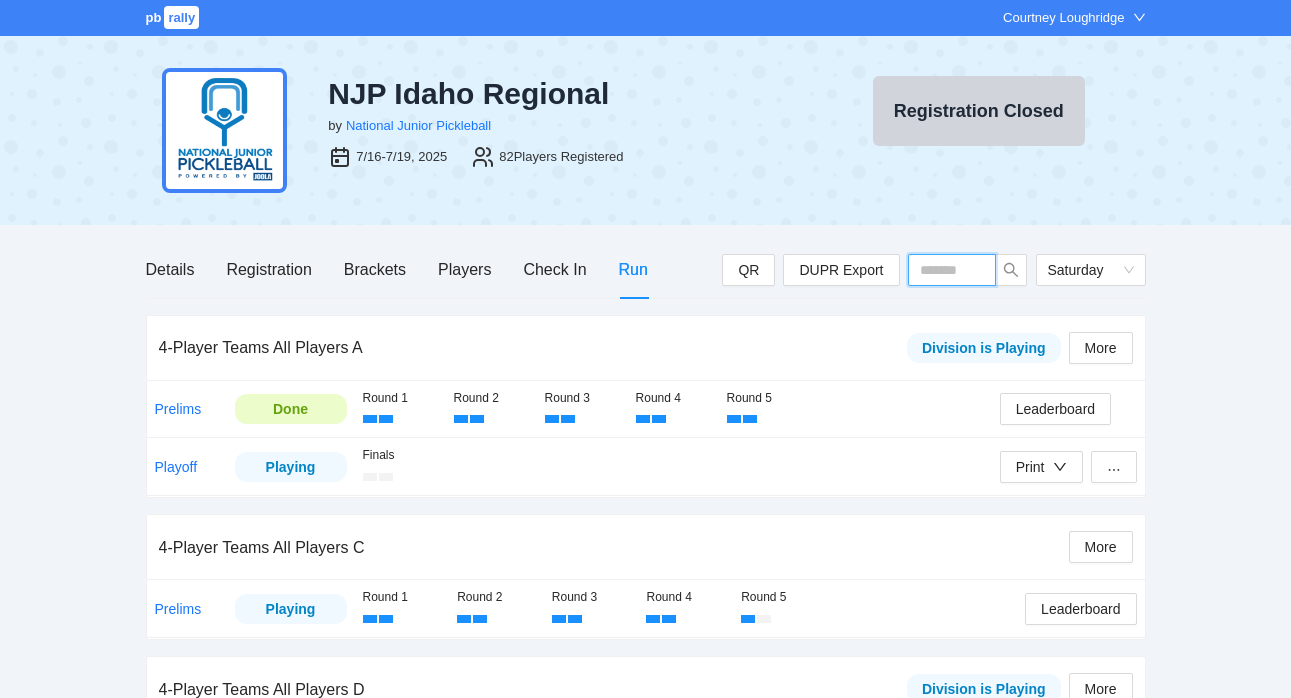 click at bounding box center [952, 270] 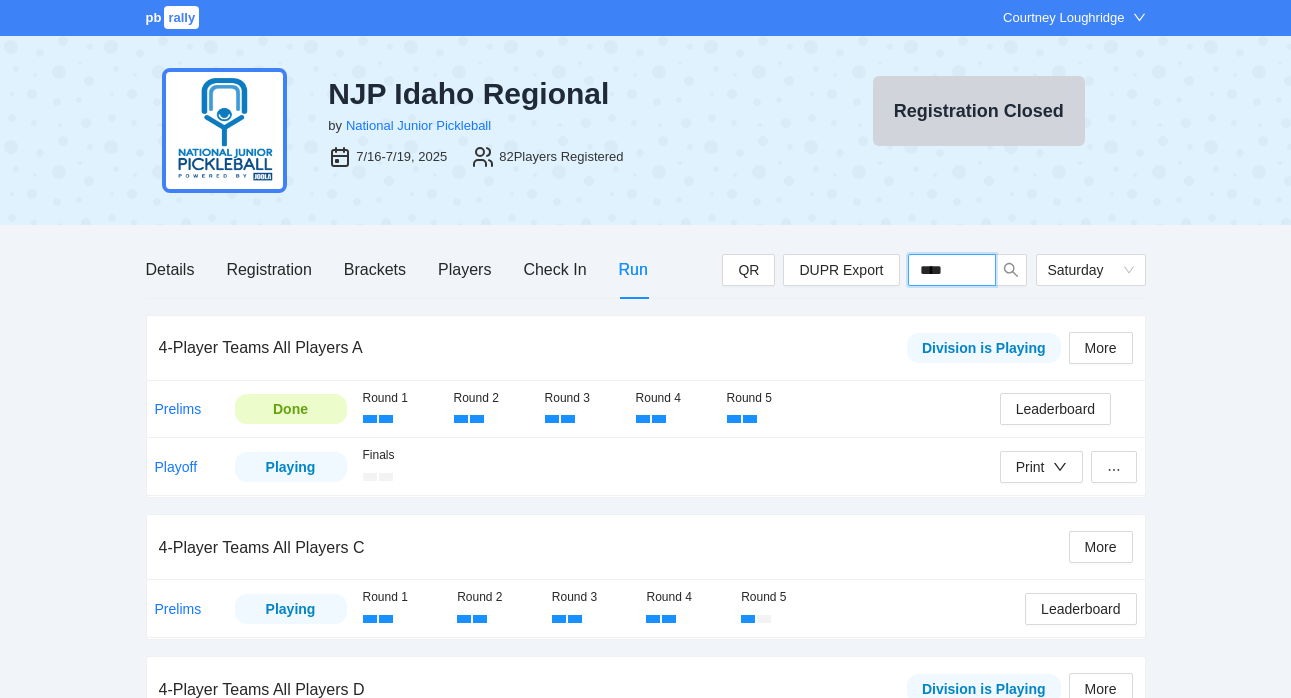 type on "*****" 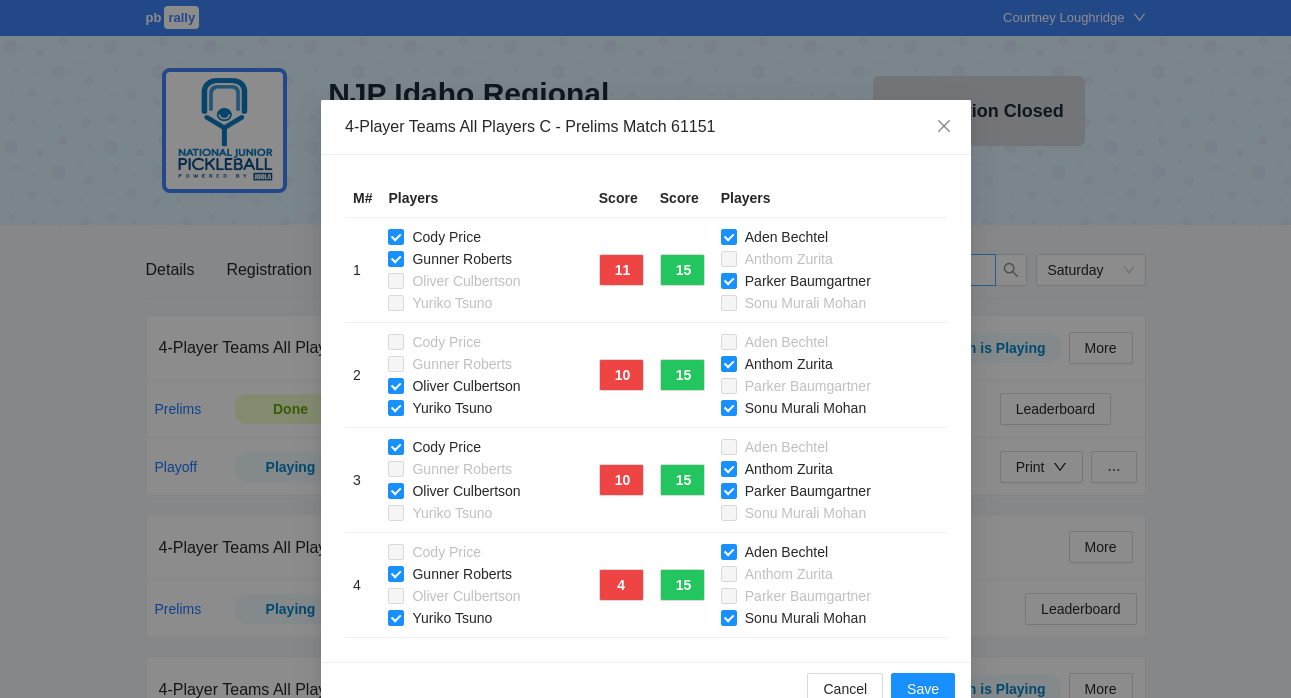 type on "*****" 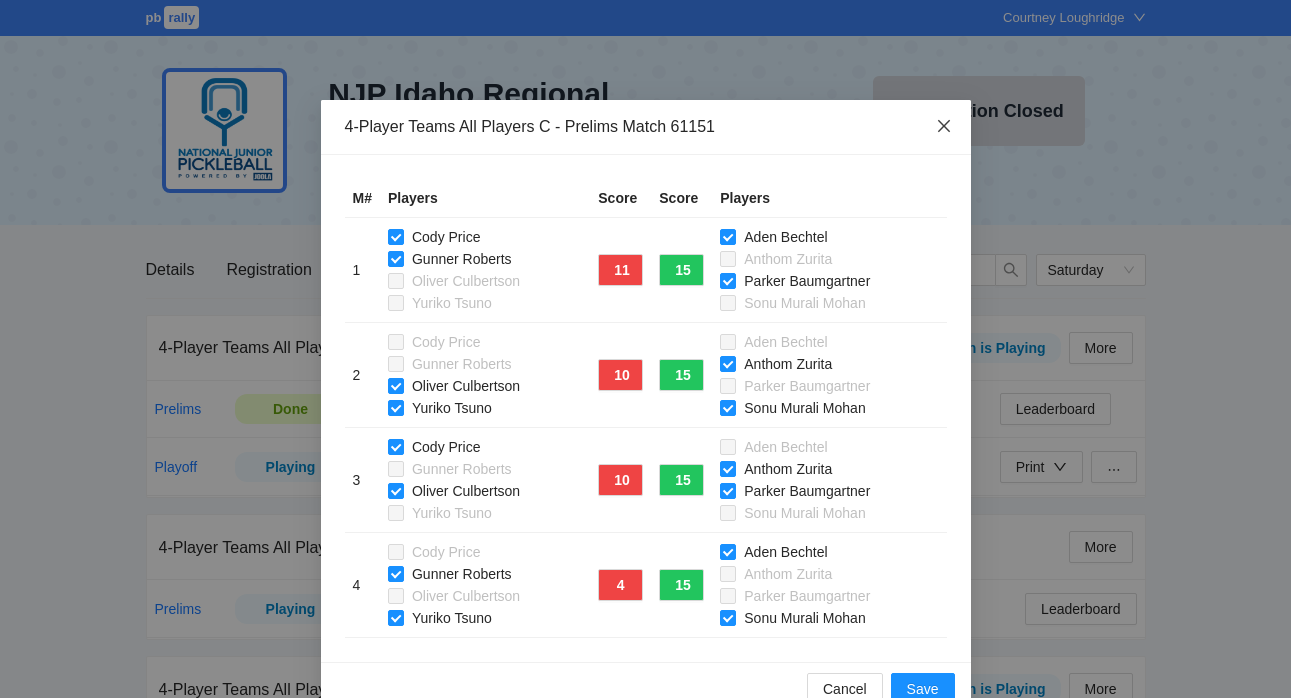 click 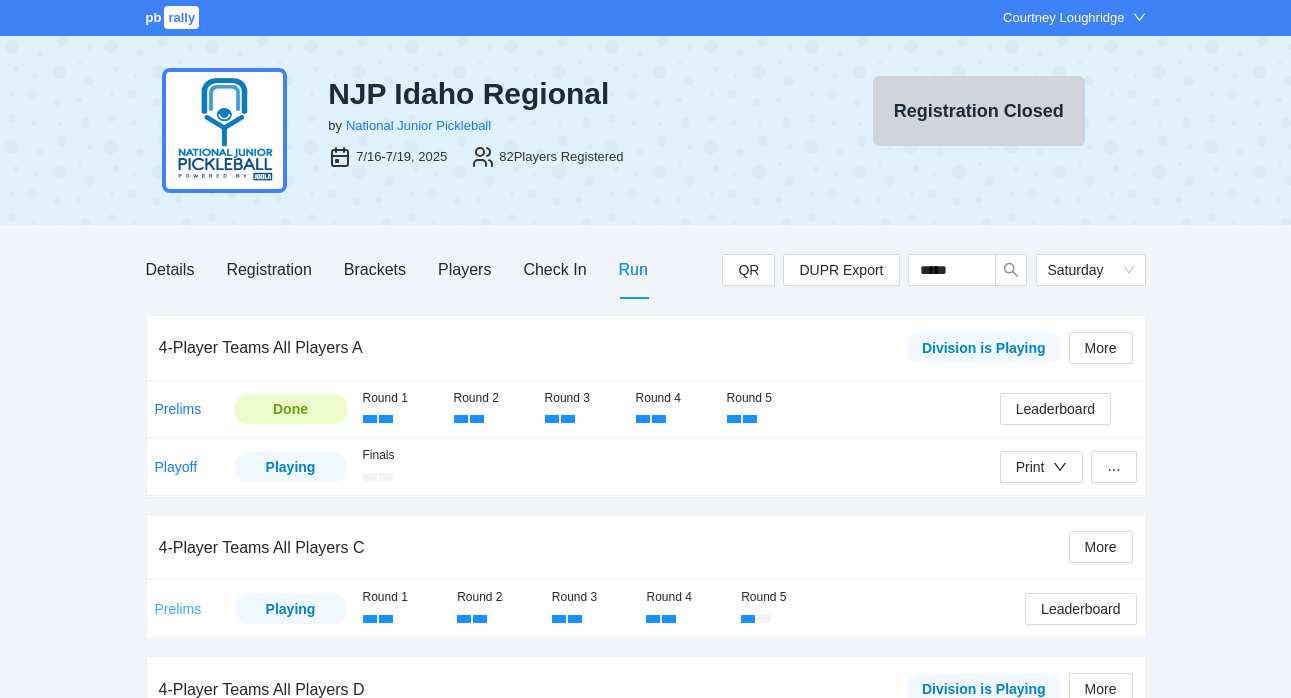 click on "Prelims" at bounding box center (178, 609) 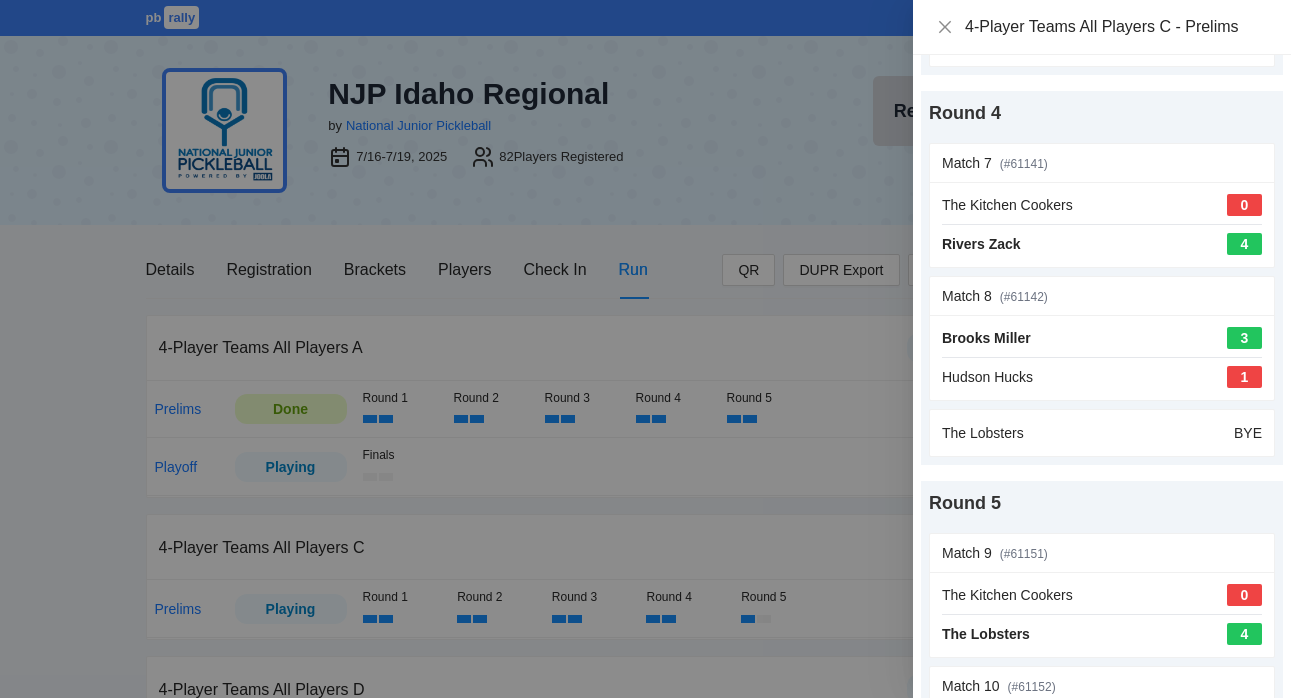 scroll, scrollTop: 1355, scrollLeft: 0, axis: vertical 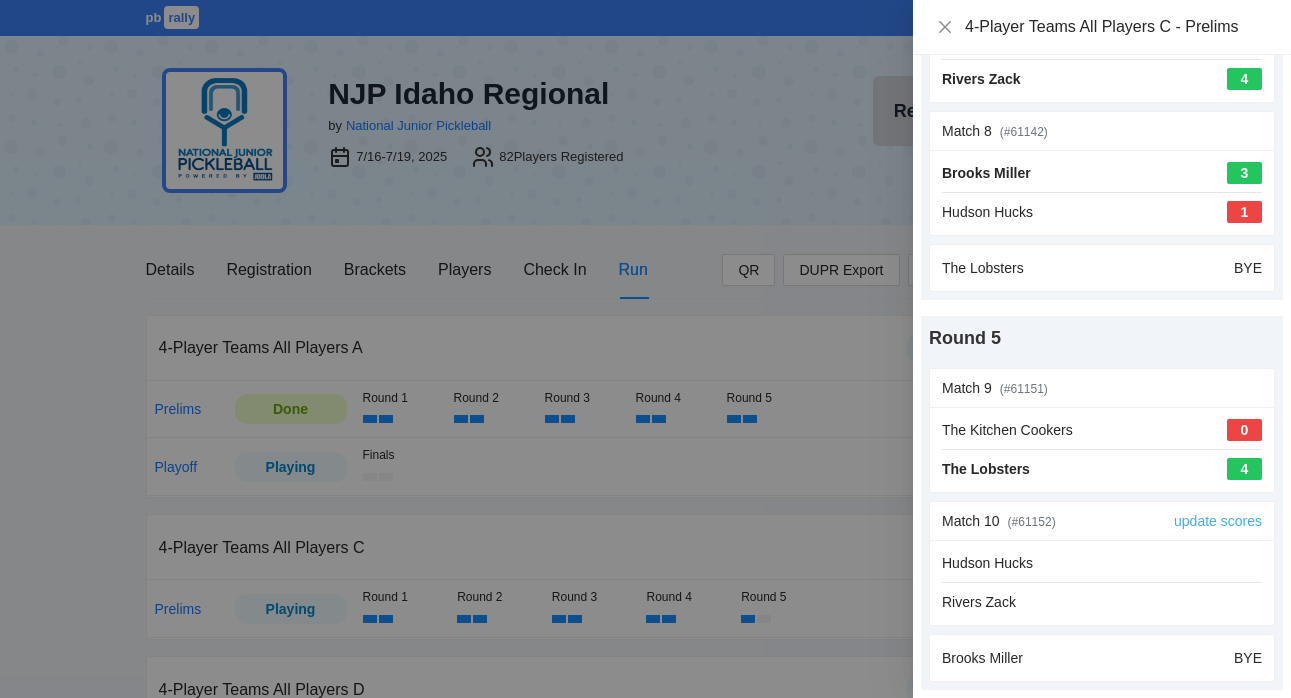 click on "update scores" at bounding box center [1218, 521] 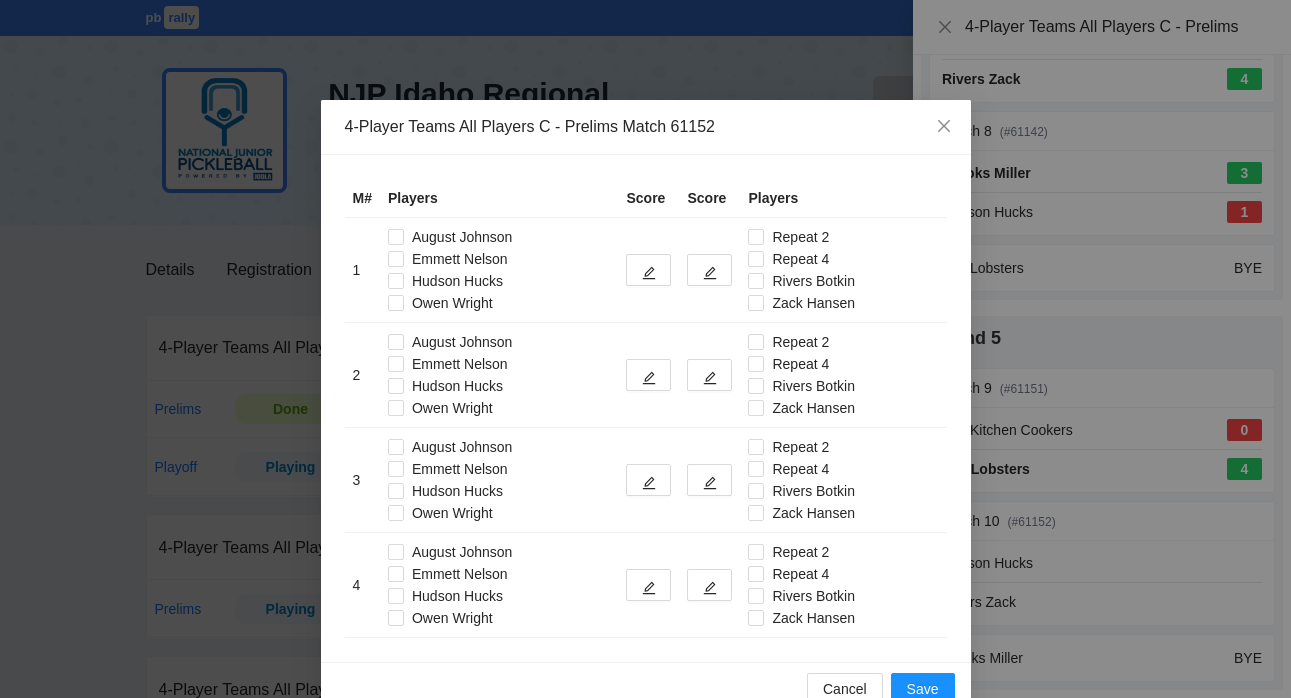 click on "4-Player Teams All Players C - Prelims Match 61152 M# Players Score Score Players 1 August Johnson Emmett Nelson Hudson Hucks Owen Wright Repeat 2 Repeat 4 Rivers Botkin Zack Hansen 2 August Johnson Emmett Nelson Hudson Hucks Owen Wright Repeat 2 Repeat 4 Rivers Botkin Zack Hansen 3 August Johnson Emmett Nelson Hudson Hucks Owen Wright Repeat 2 Repeat 4 Rivers Botkin Zack Hansen 4 August Johnson Emmett Nelson Hudson Hucks Owen Wright Repeat 2 Repeat 4 Rivers Botkin Zack Hansen Cancel Save" at bounding box center [645, 349] 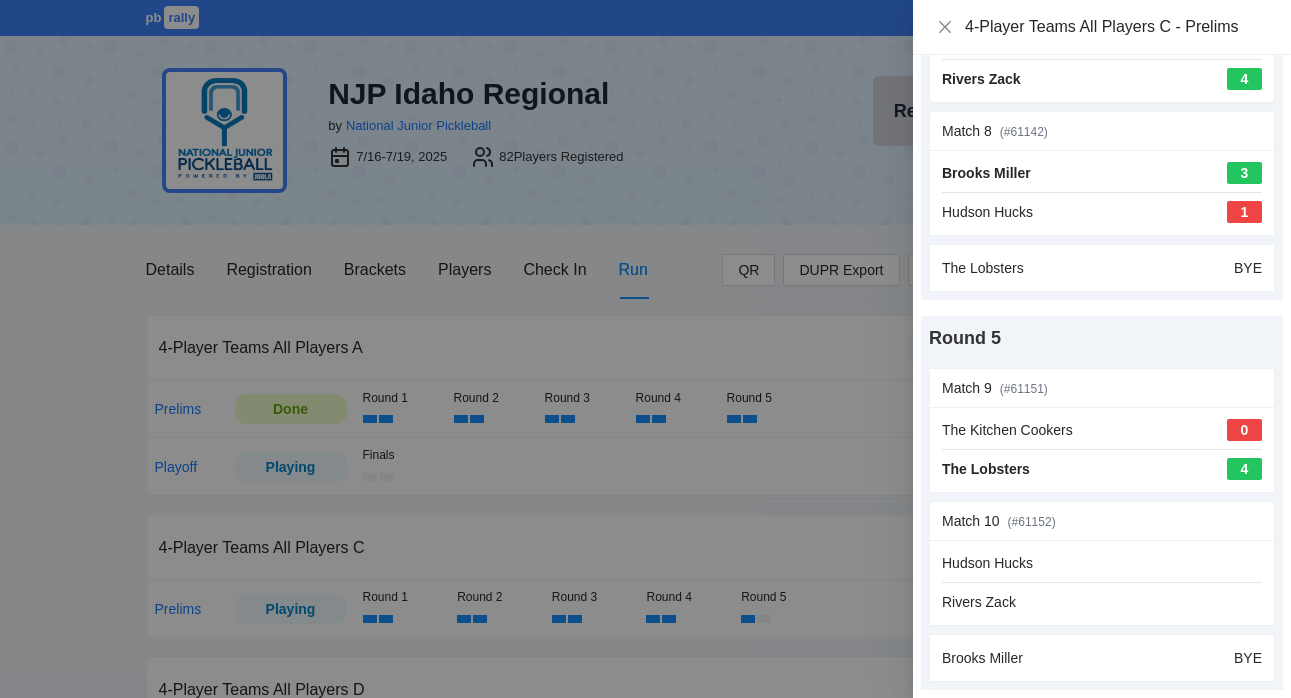 click at bounding box center (645, 349) 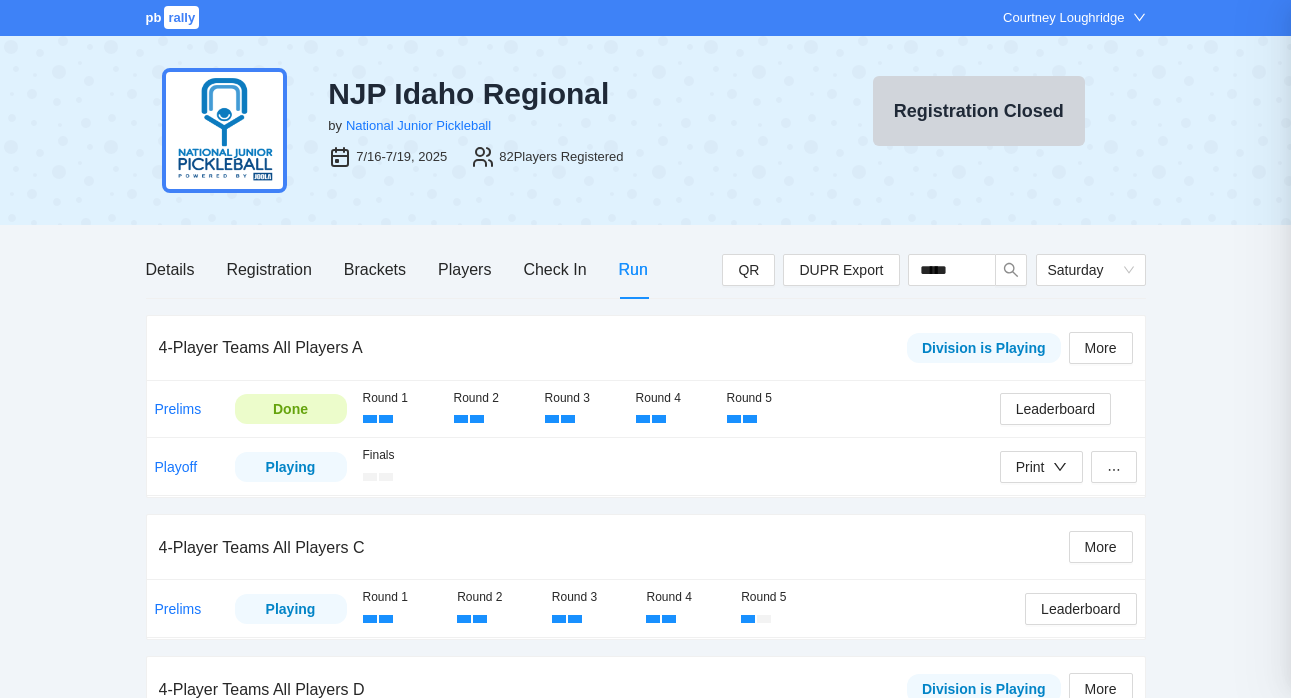 scroll, scrollTop: 0, scrollLeft: 0, axis: both 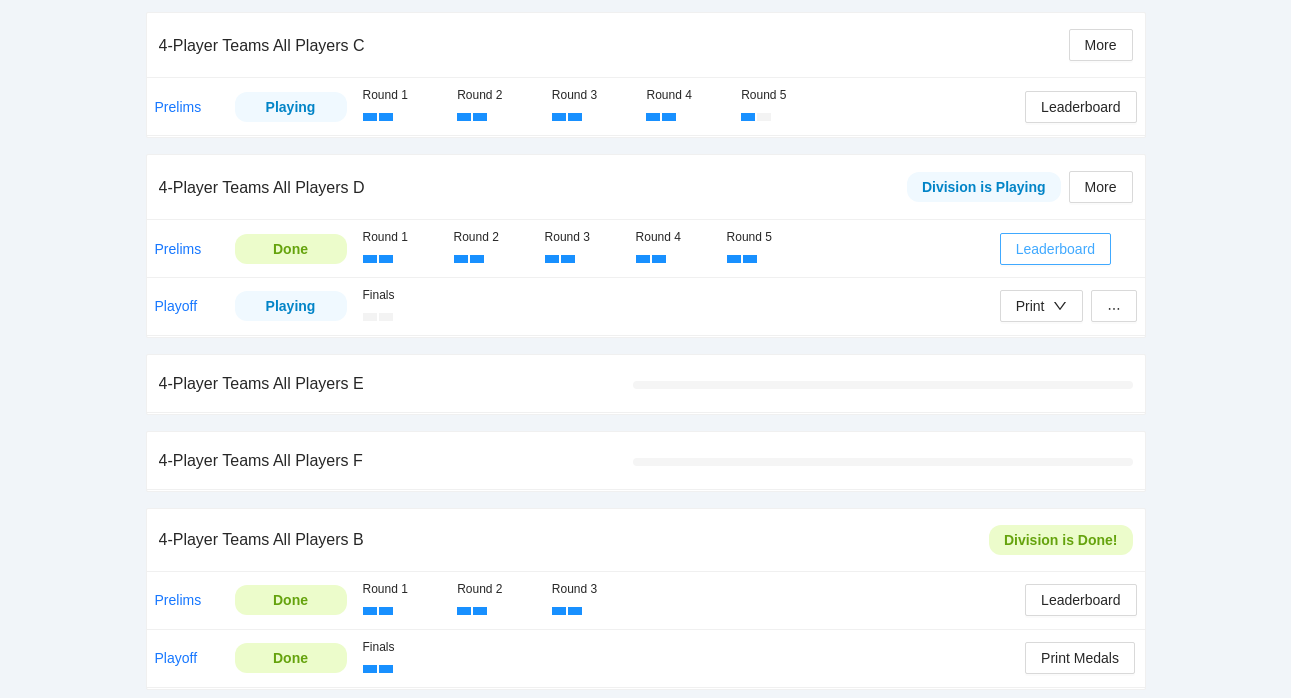 click on "Leaderboard" at bounding box center [1055, 249] 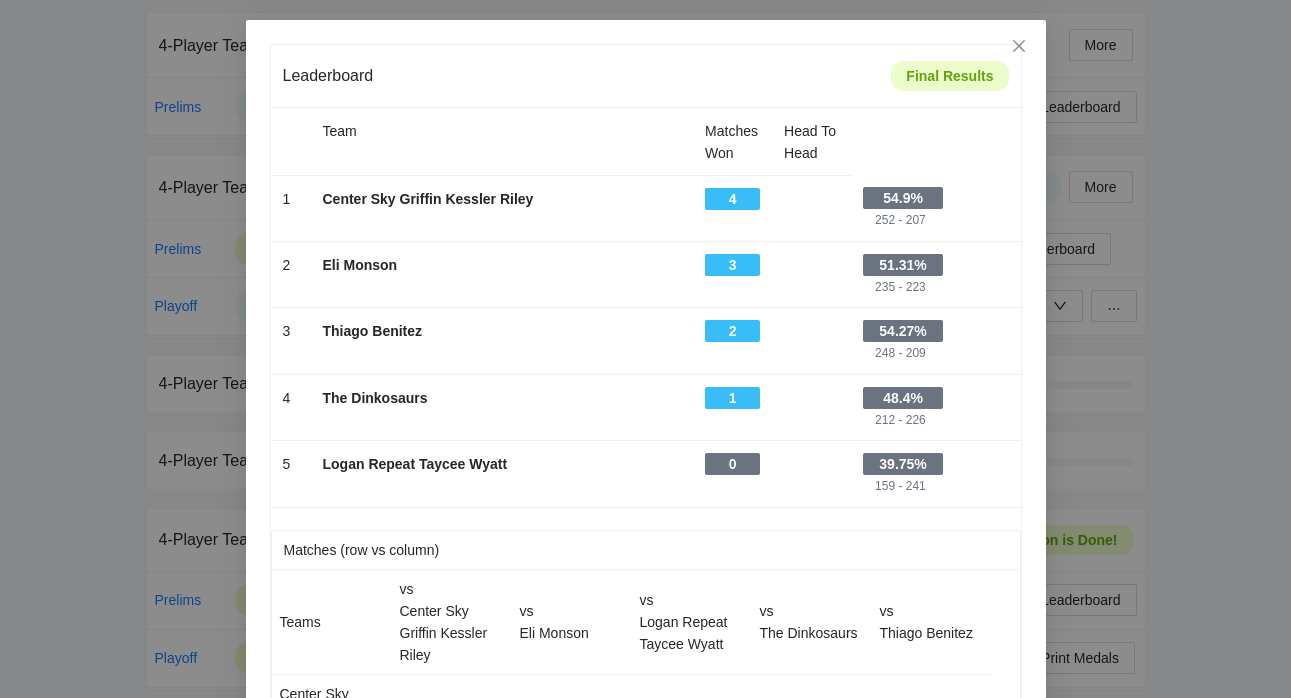 click on "Leaderboard Final Results Team Matches Won Head To Head 1 - Center Sky  Griffin  Kessler  Riley - 4 - - 54.9% 252 - 207 2 - Eli Monson - 3 - - 51.31% 235 - 223 3 - Thiago Benitez - 2 - - 54.27% 248 - 209 4 - The Dinkosaurs - 1 - - 48.4% 212 - 226 5 - Logan  Repeat  Taycee  Wyatt - 0 - - 39.75% 159 - 241 Matches (row vs column) Teams vs Center Sky  Griffin  Kessler  Riley vs Eli Monson vs Logan  Repeat  Taycee  Wyatt vs The Dinkosaurs vs Thiago Benitez Center Sky  Griffin  Kessler  Riley 3 - 1 3 - 2 3 - 2 3 - 2 Eli Monson 1 - 3 3 - 1 3 - 1 3 - 2 Logan  Repeat  Taycee  Wyatt 2 - 3 1 - 3 1 - 3 0 - 4 The Dinkosaurs 2 - 3 1 - 3 3 - 1 1 - 3 Thiago Benitez 2 - 3 2 - 3 4 - 0 3 - 1 Ranking Order (see columns above) 1 Matches Won Number of matches won against all teams 2 Head to Head Matches won against other teams with the same "matches won" number 3 Points Won % Points won divided by total points played" at bounding box center [645, 349] 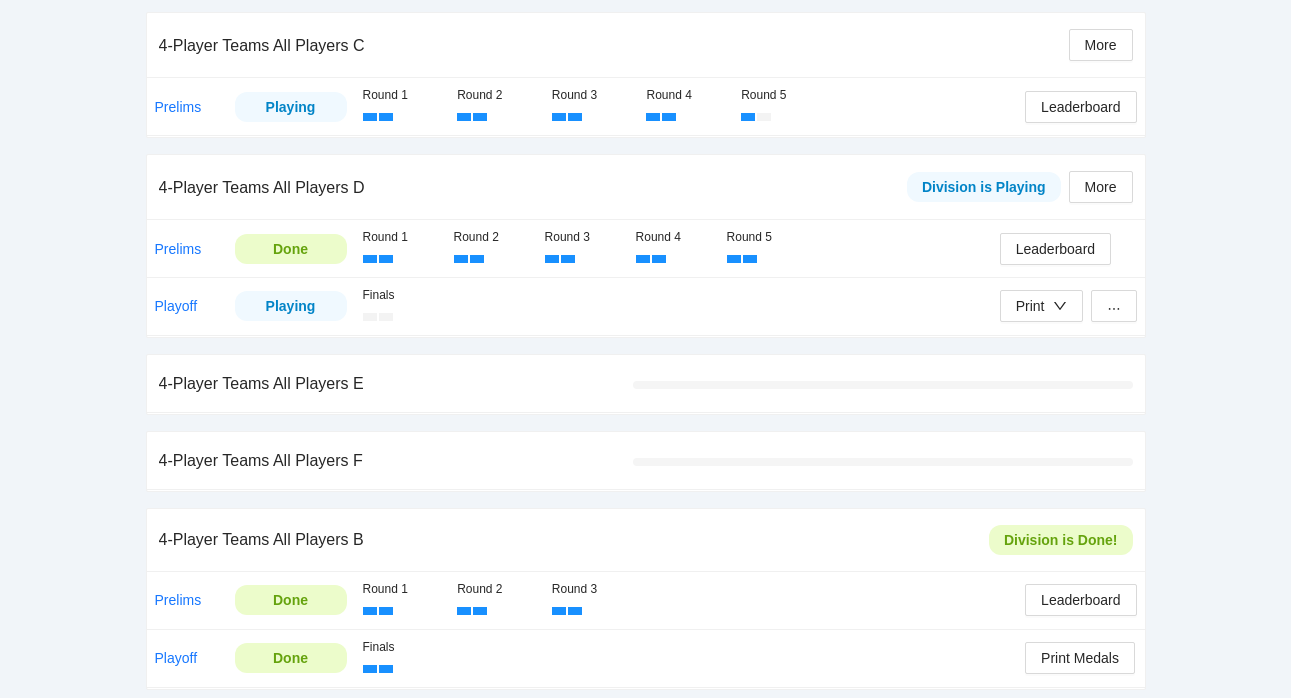 scroll, scrollTop: 385, scrollLeft: 0, axis: vertical 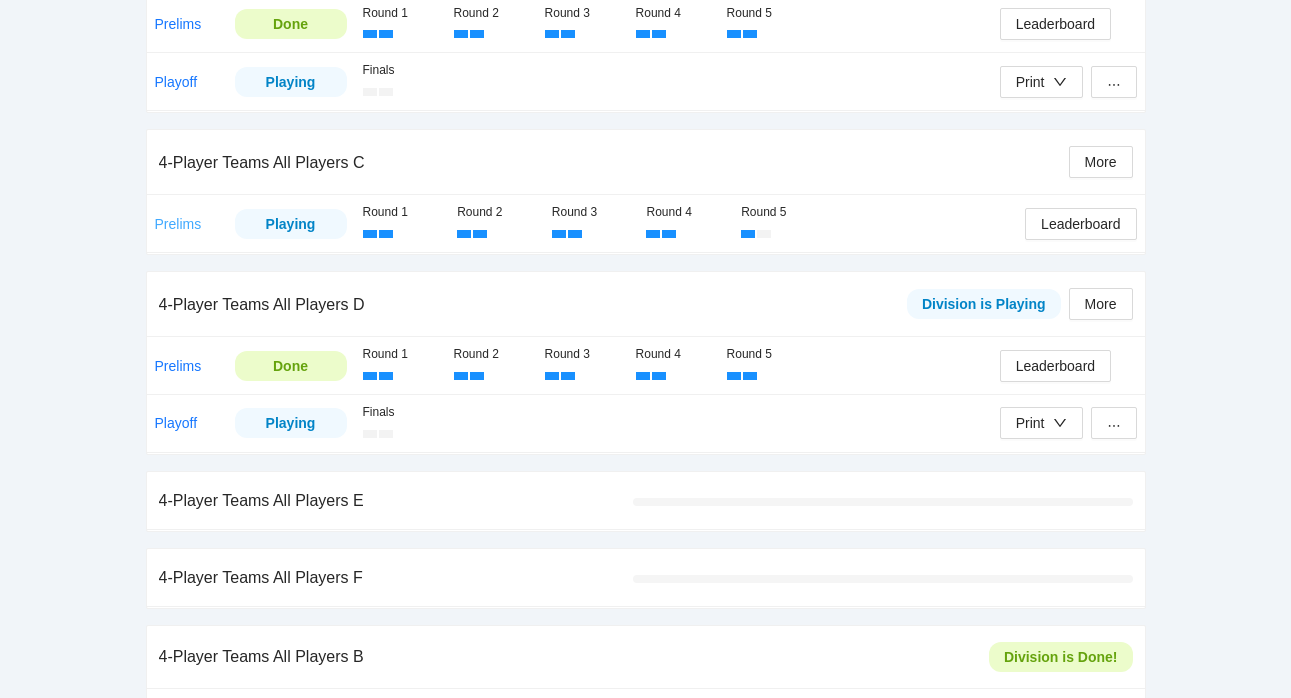 click on "Prelims" at bounding box center (178, 224) 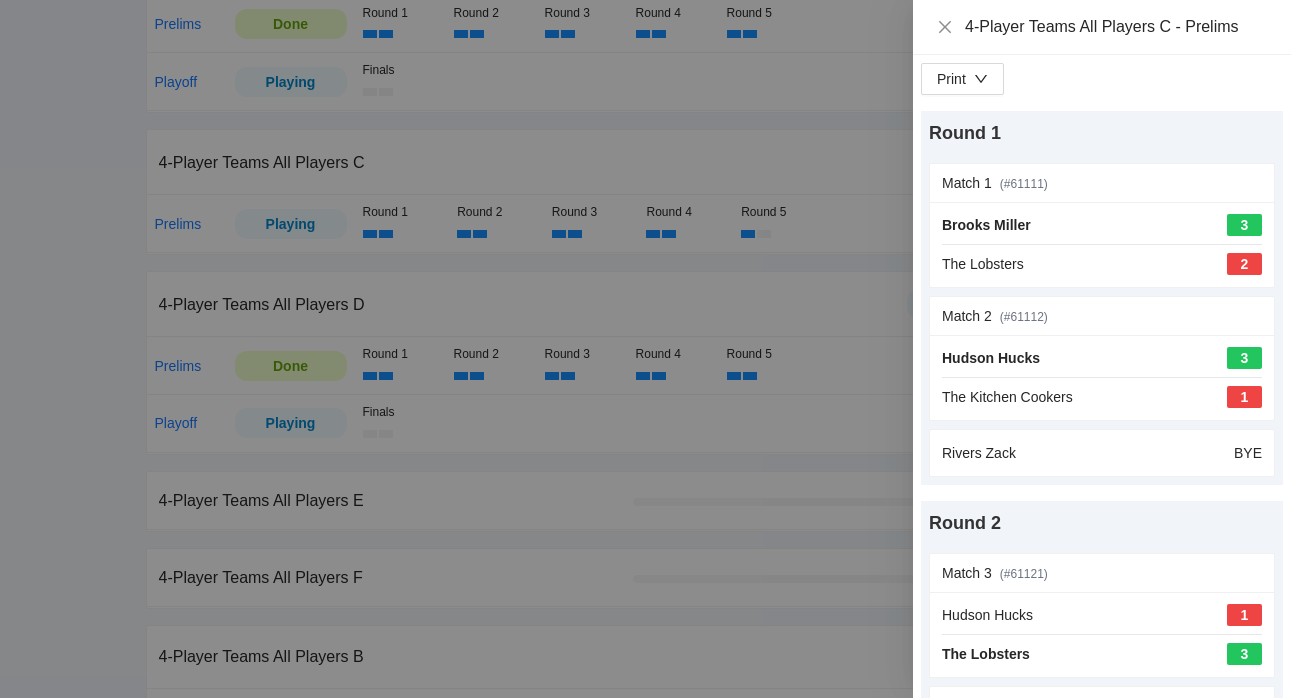 scroll, scrollTop: 1355, scrollLeft: 0, axis: vertical 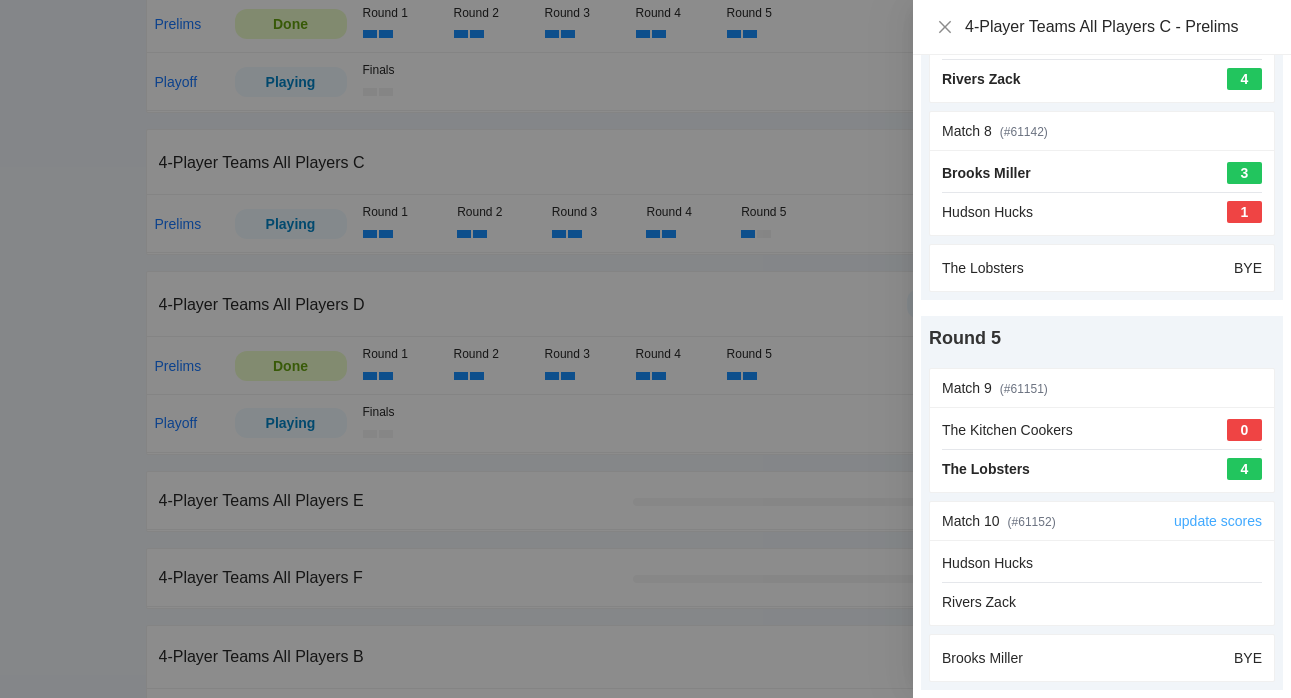 click on "update scores" at bounding box center (1218, 521) 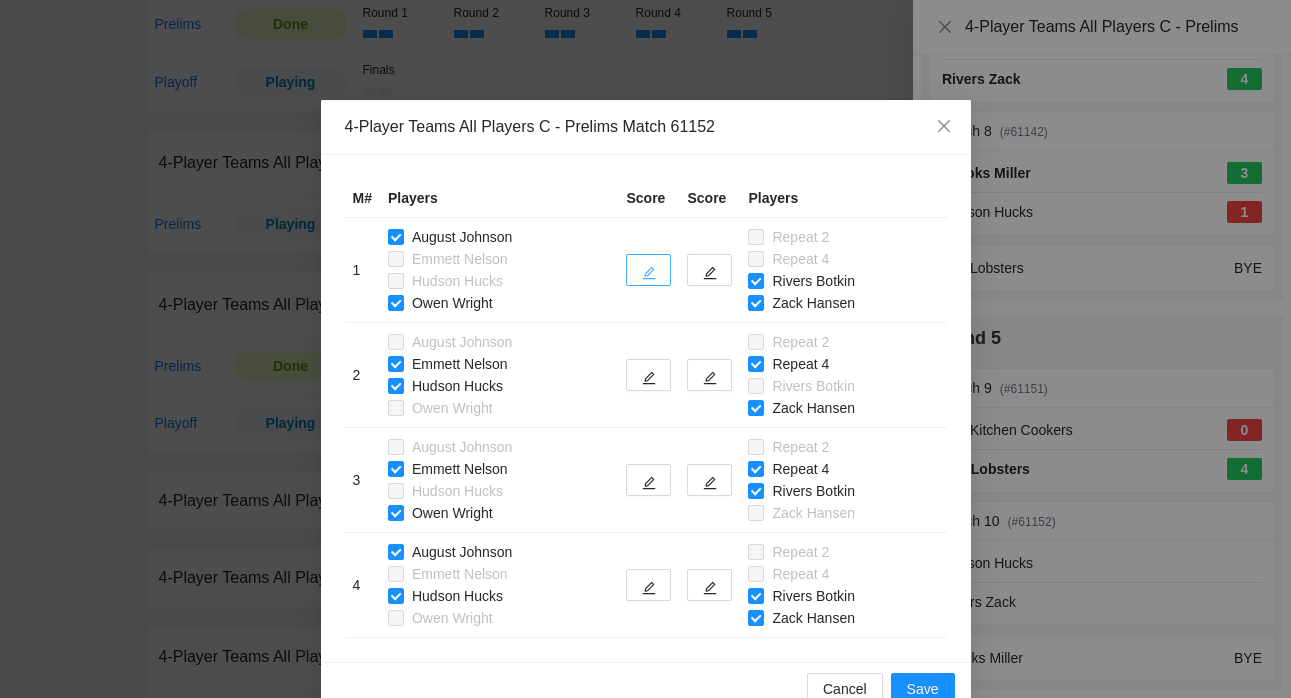 click at bounding box center [648, 270] 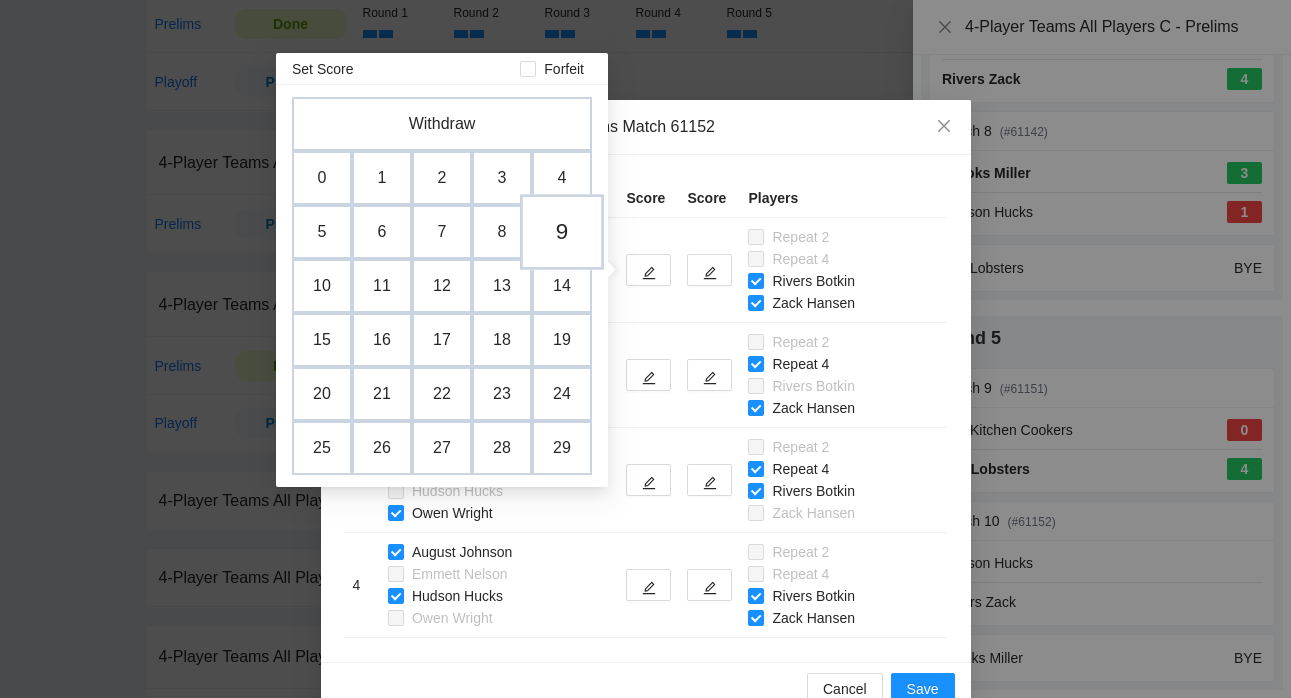 click on "9" at bounding box center [562, 232] 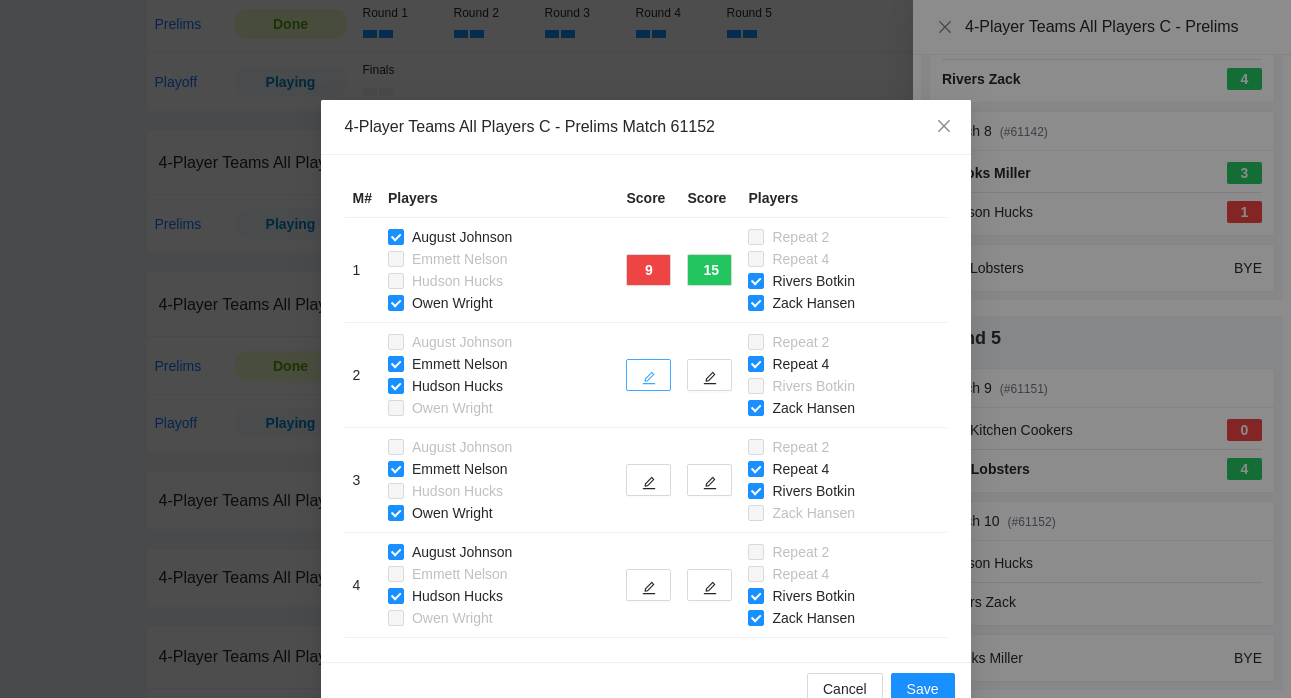 click at bounding box center [648, 375] 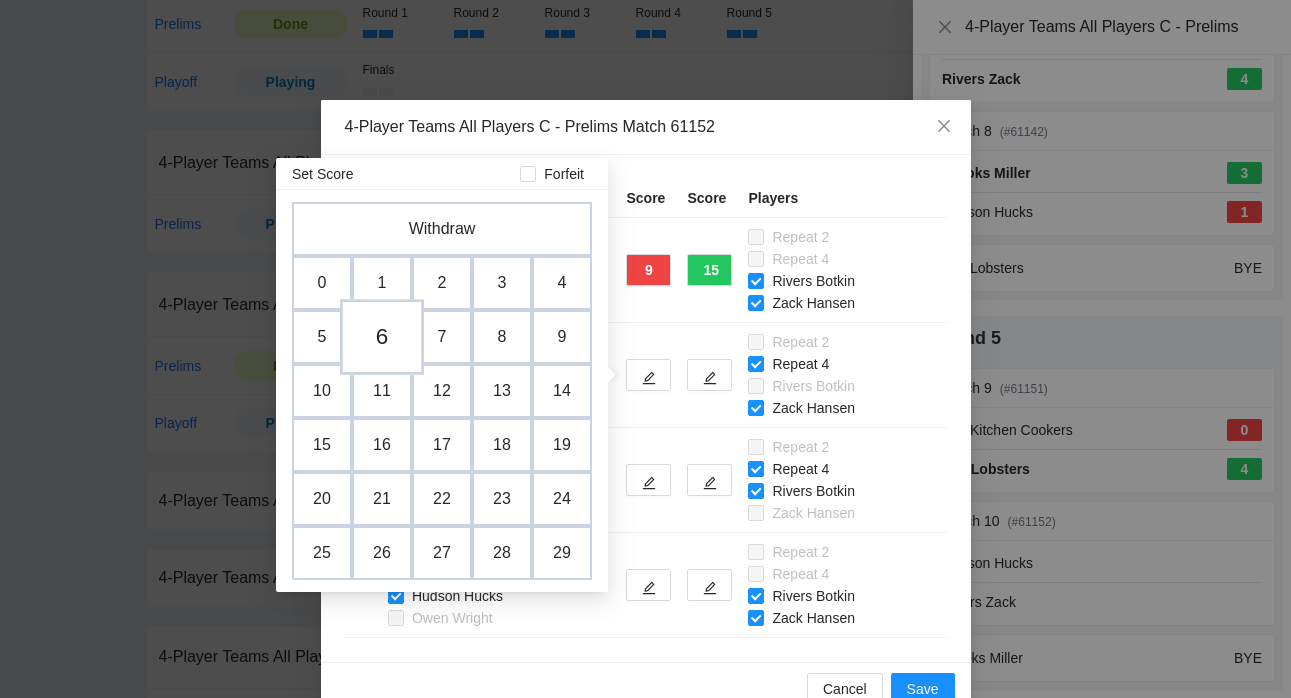 click on "6" at bounding box center (382, 337) 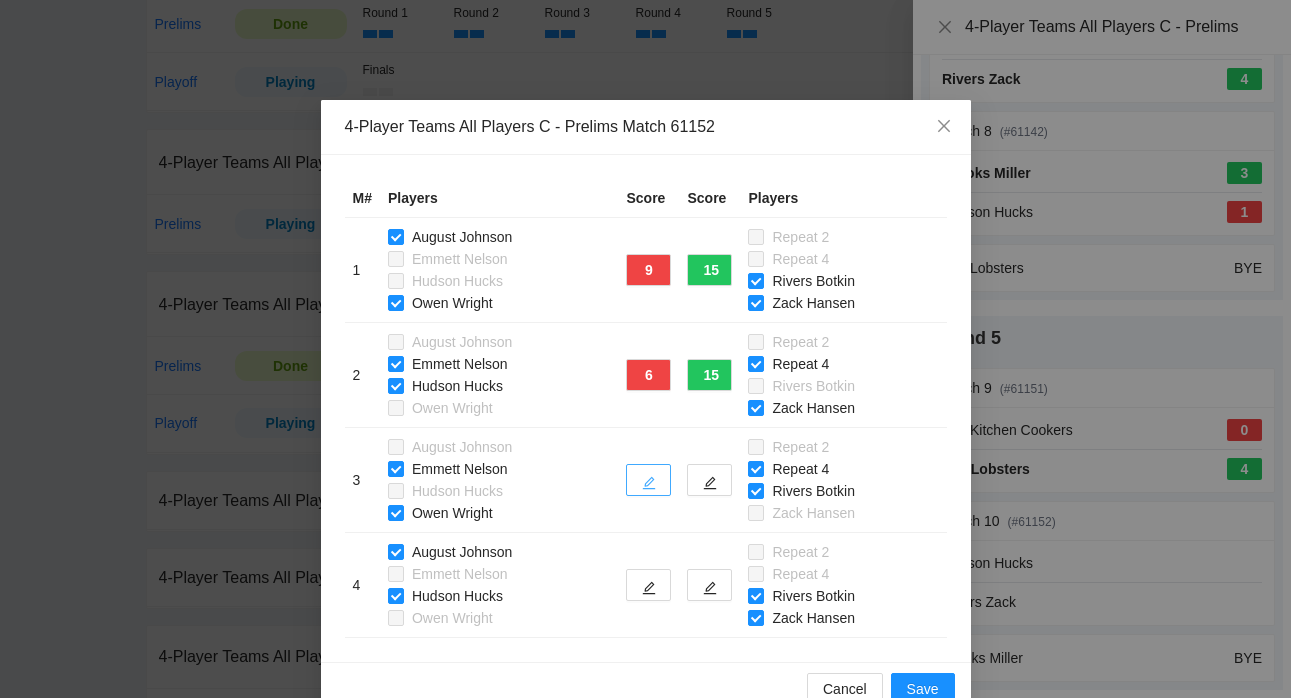 click at bounding box center [648, 480] 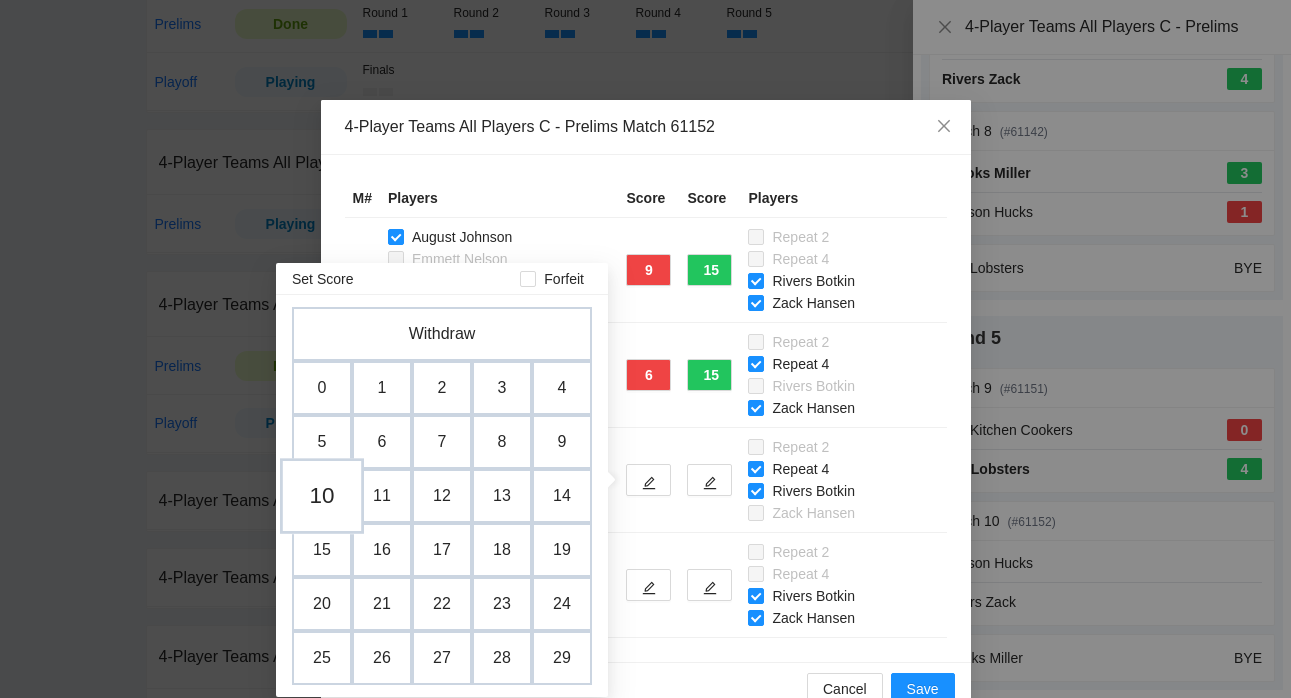 click on "10" at bounding box center [322, 496] 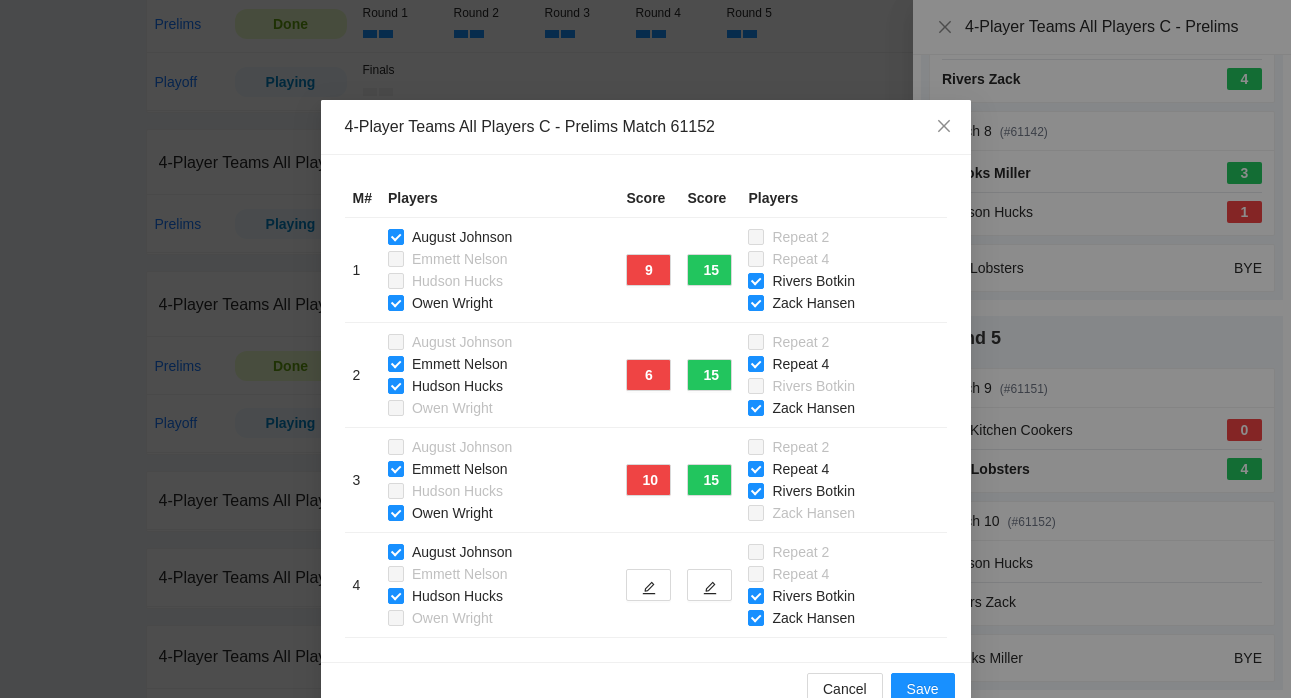 scroll, scrollTop: 41, scrollLeft: 0, axis: vertical 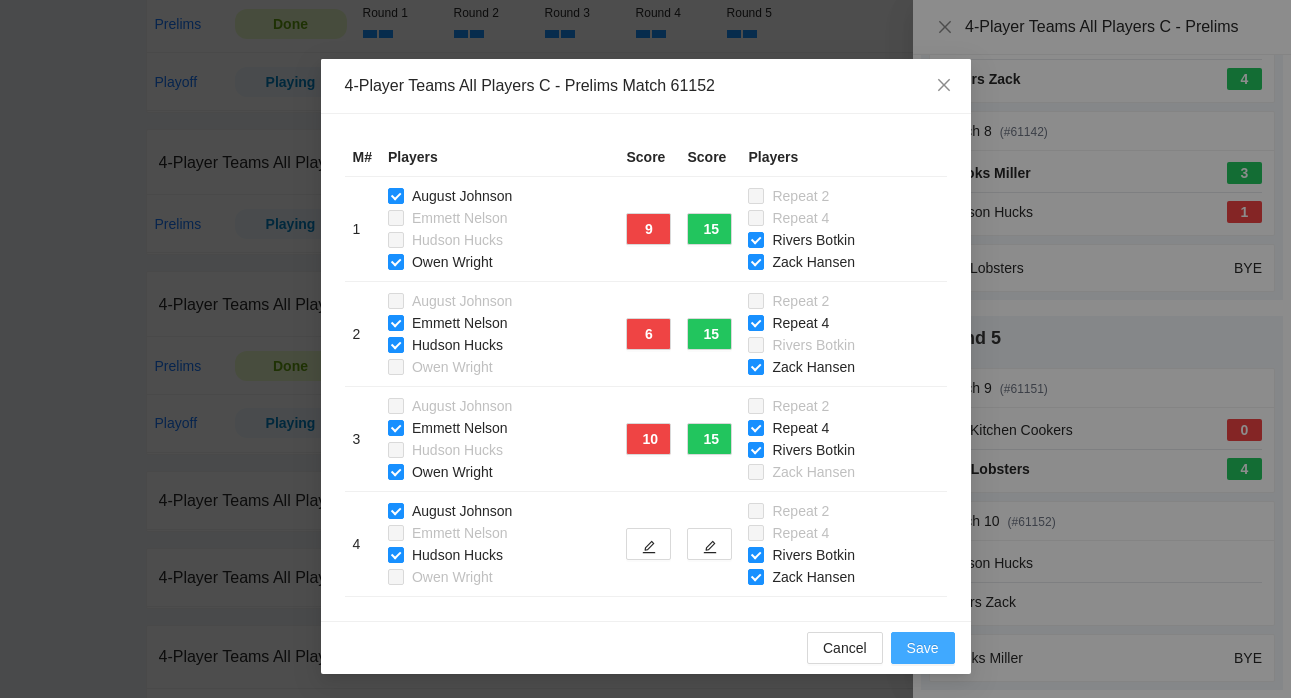 click on "Save" at bounding box center (923, 648) 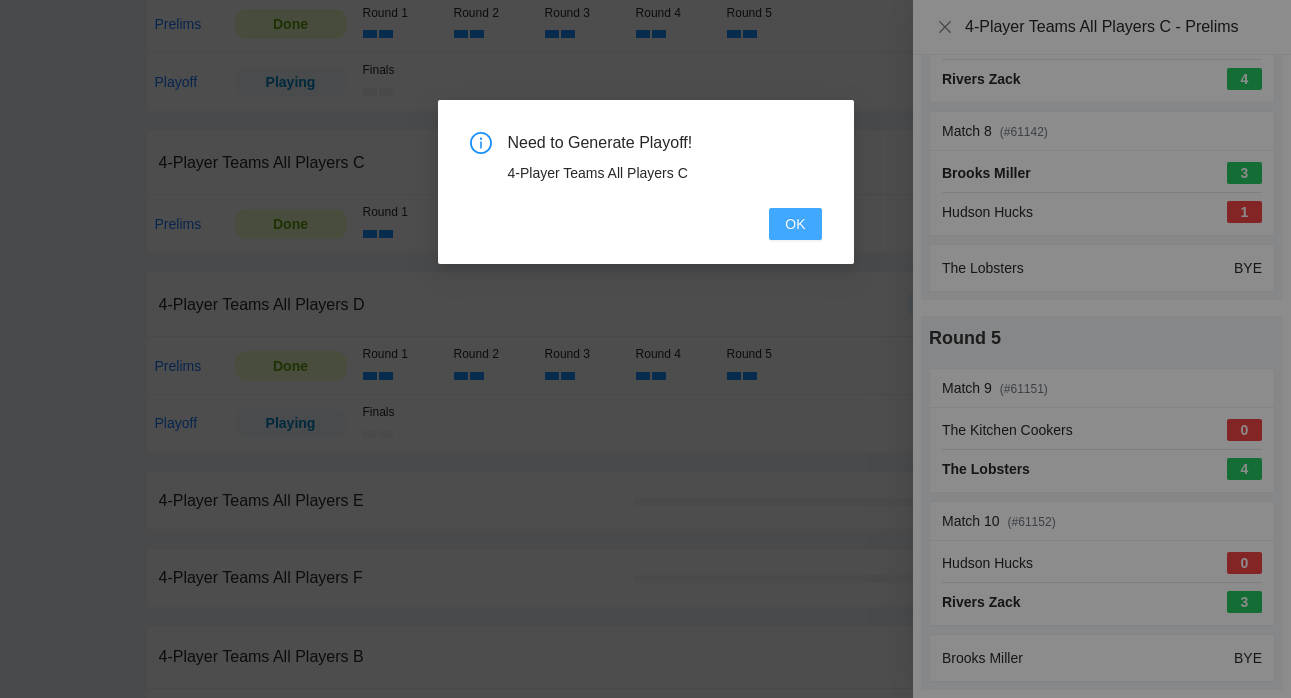 click on "OK" at bounding box center (795, 224) 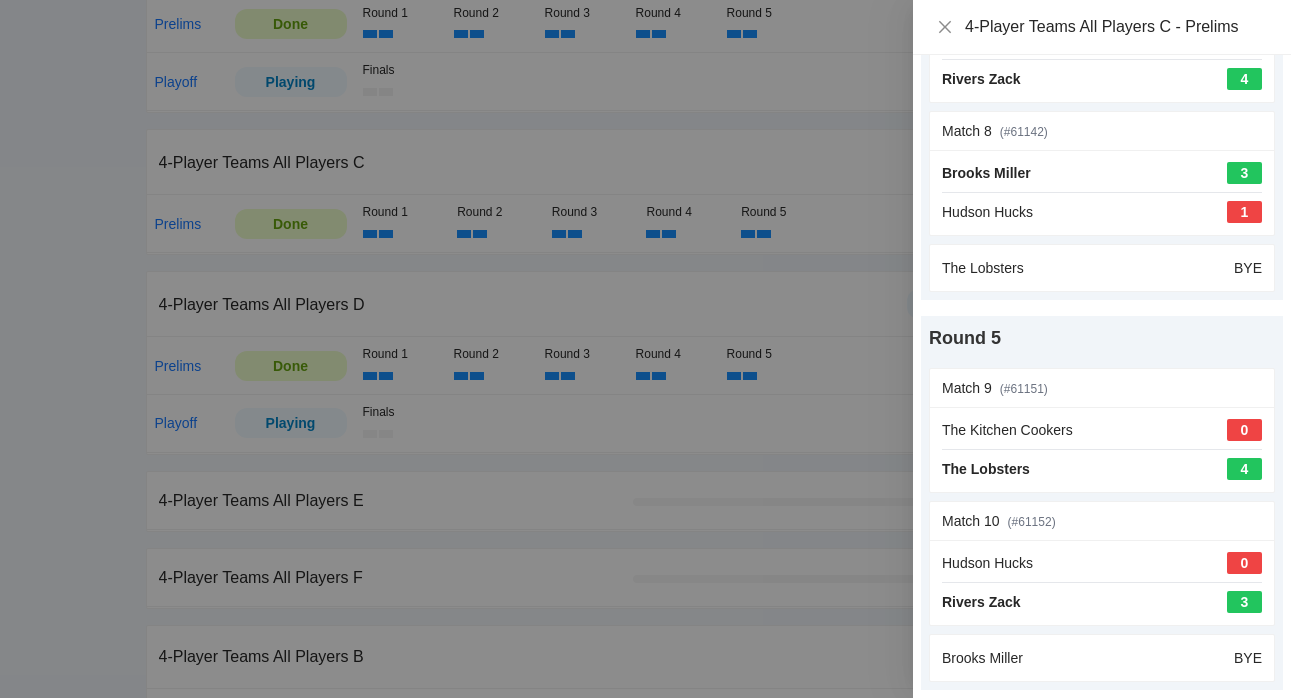 click at bounding box center [645, 349] 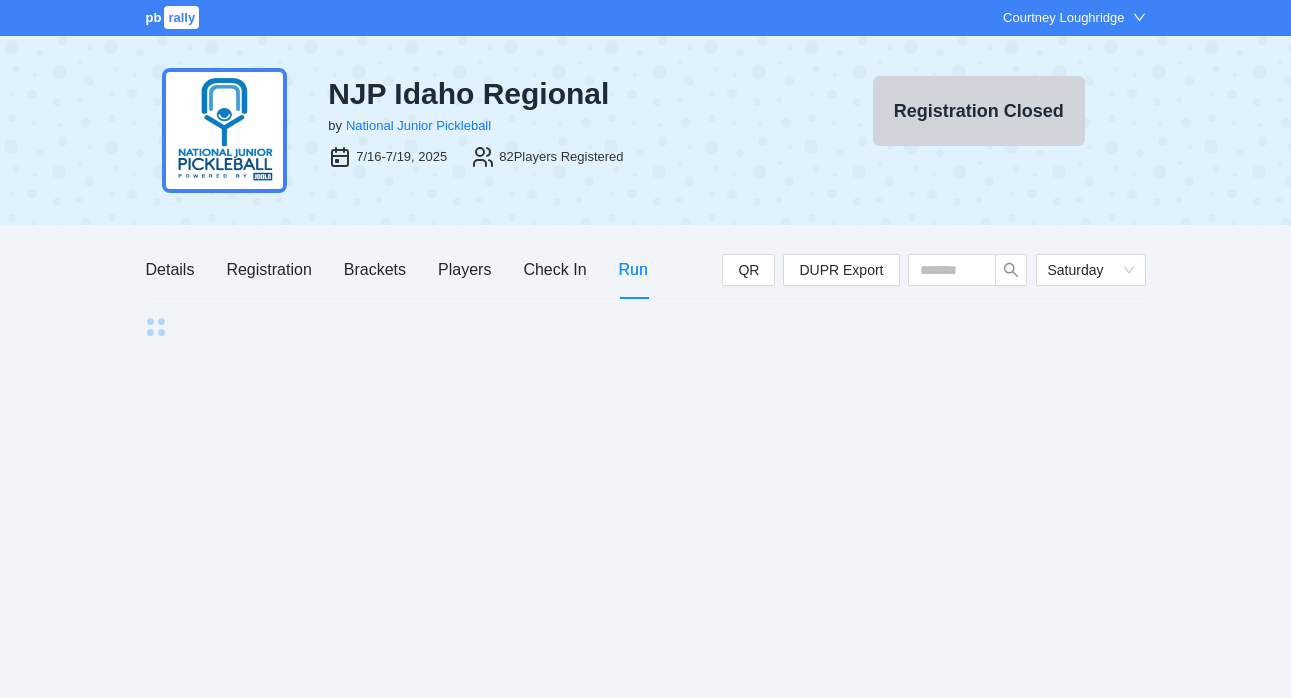 scroll, scrollTop: 0, scrollLeft: 0, axis: both 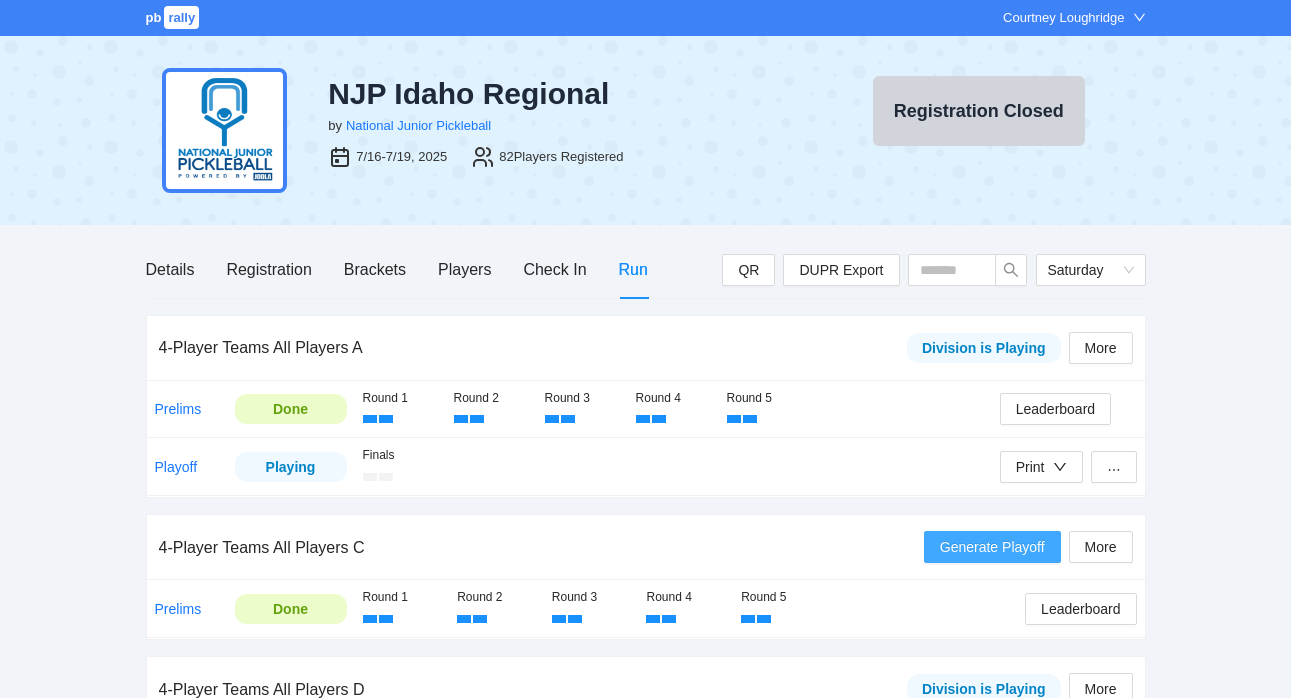 click on "Generate Playoff" at bounding box center [992, 547] 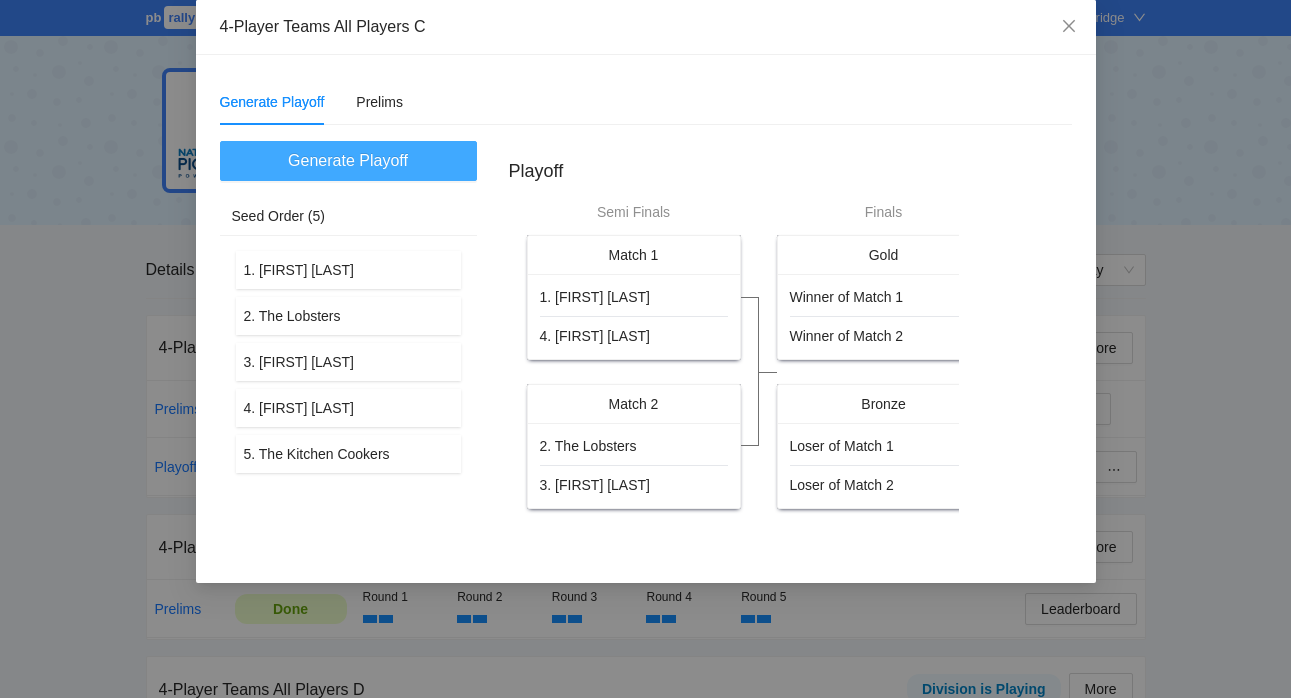 click on "Generate Playoff" at bounding box center (348, 161) 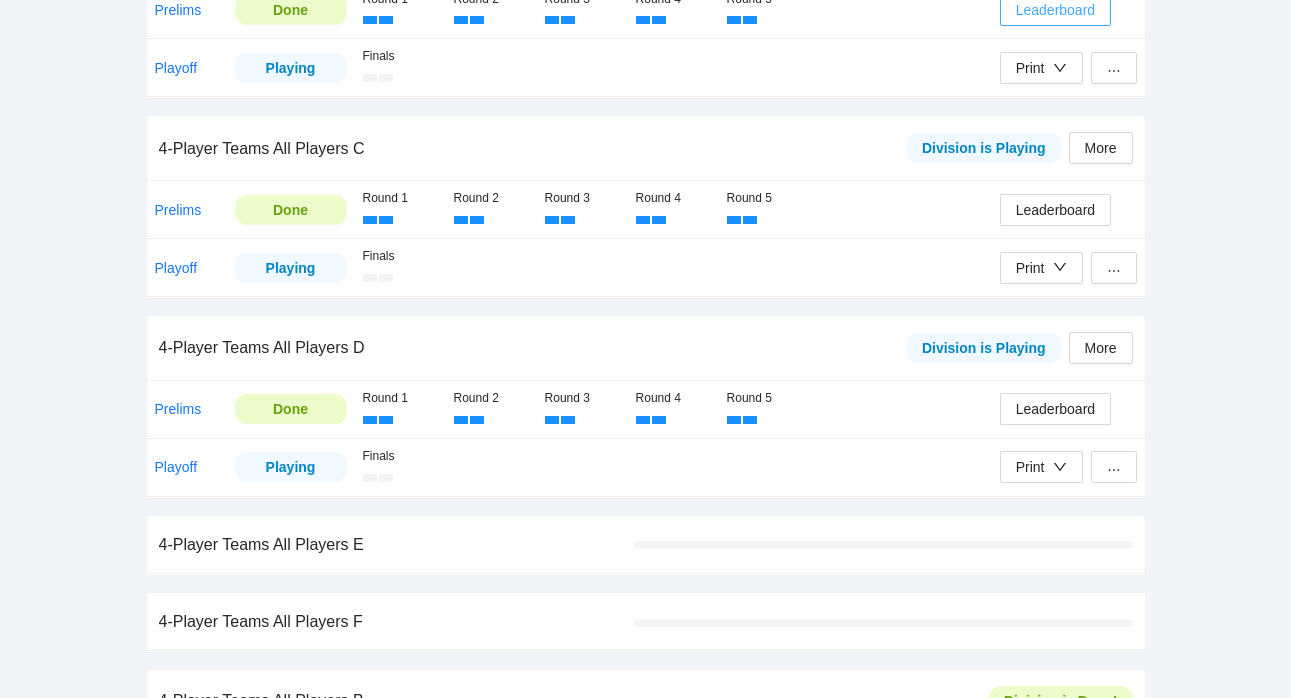 scroll, scrollTop: 410, scrollLeft: 0, axis: vertical 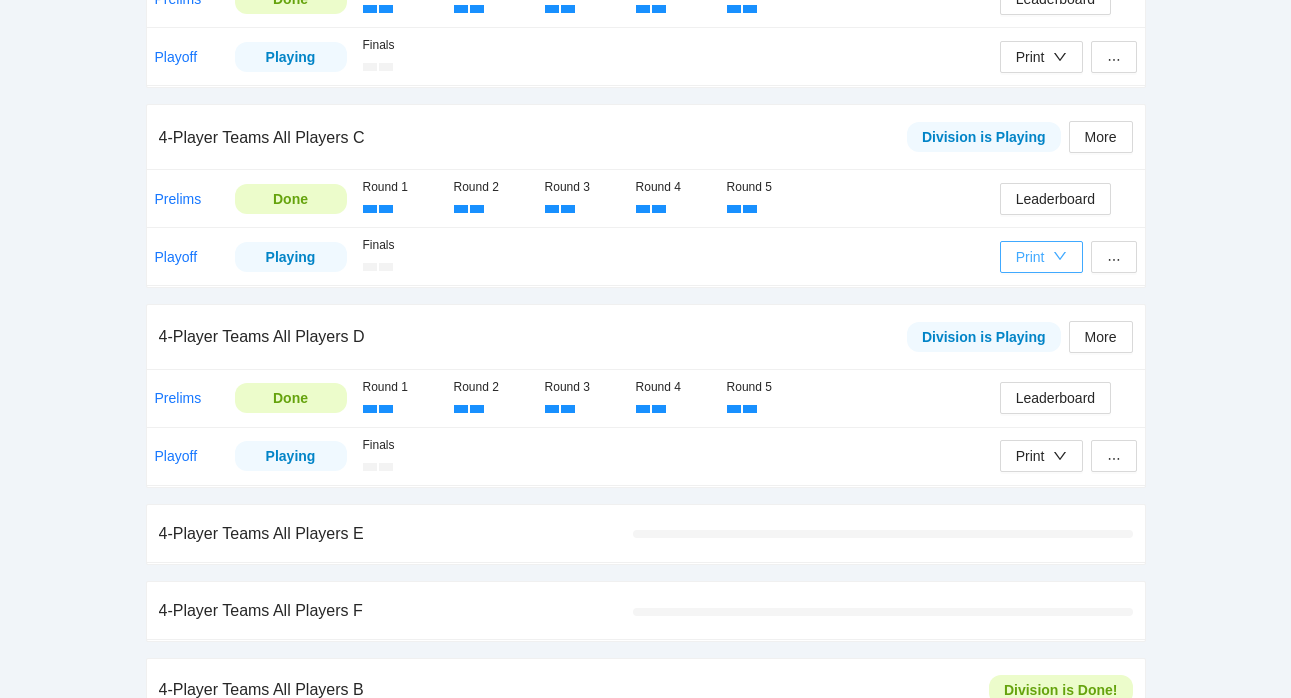 click on "Print" at bounding box center (1030, 257) 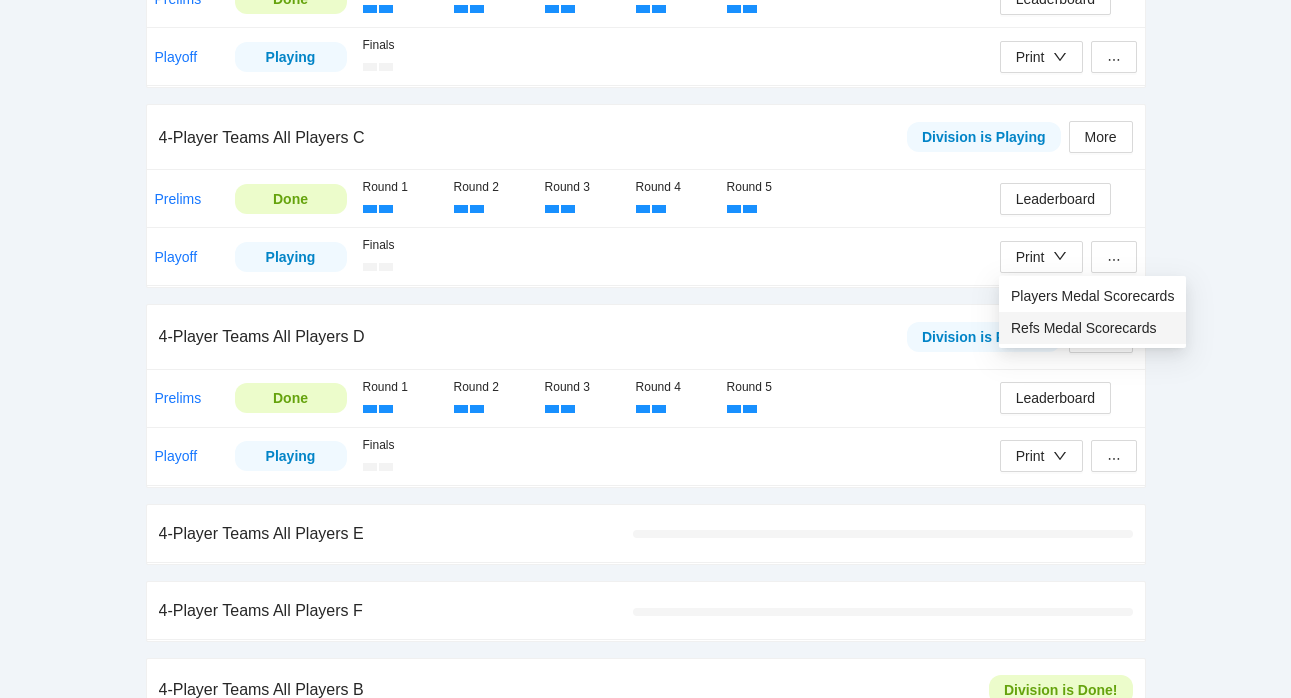 click on "Refs Medal Scorecards" at bounding box center (1092, 328) 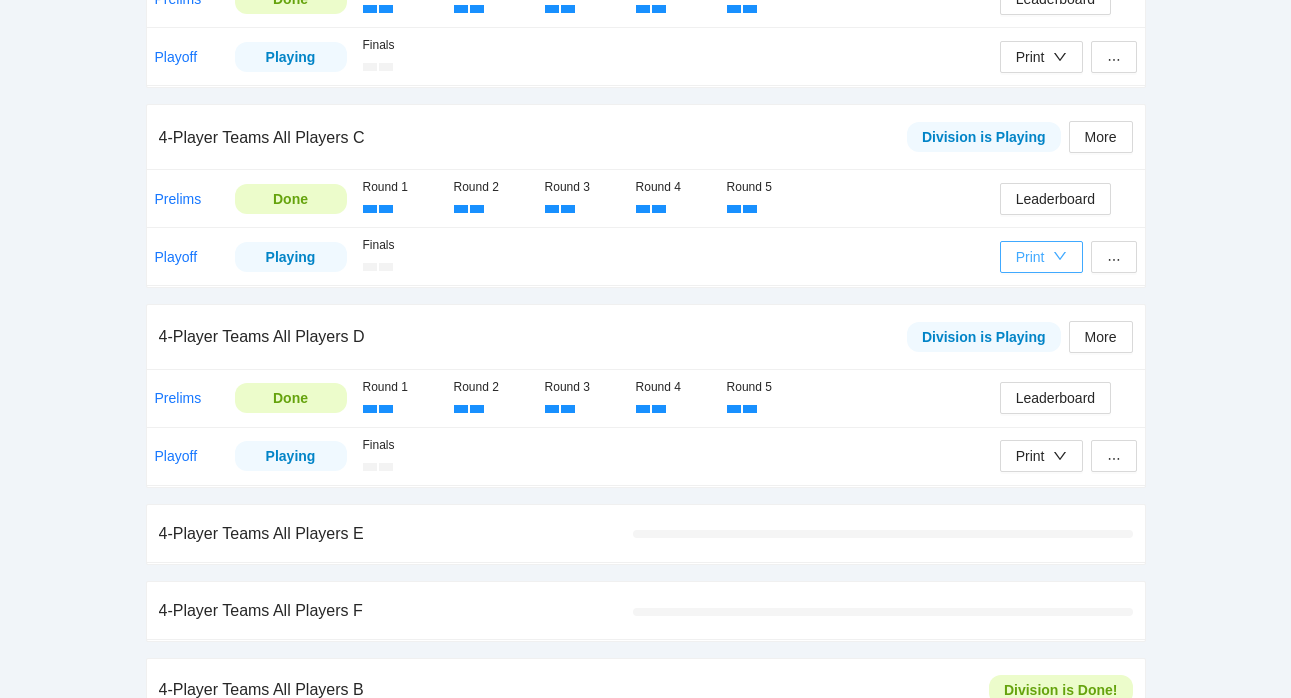 click on "Print" at bounding box center [1041, 257] 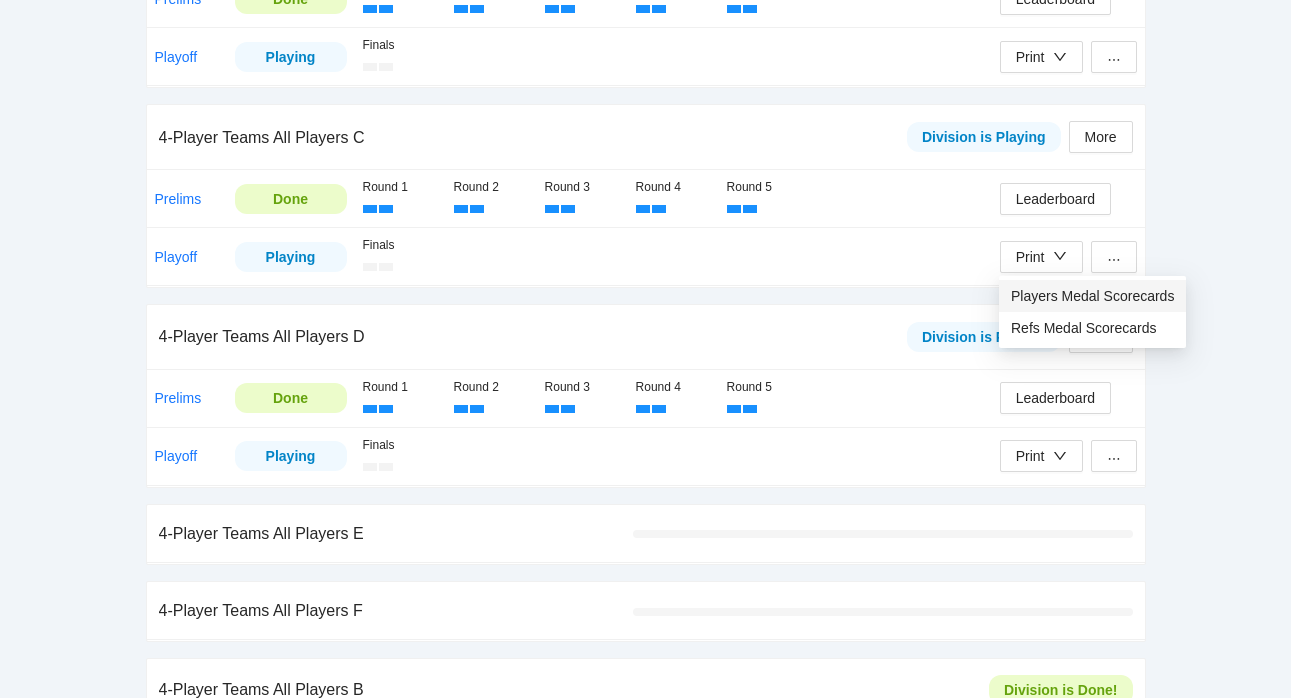 click on "Players Medal Scorecards" at bounding box center (1092, 296) 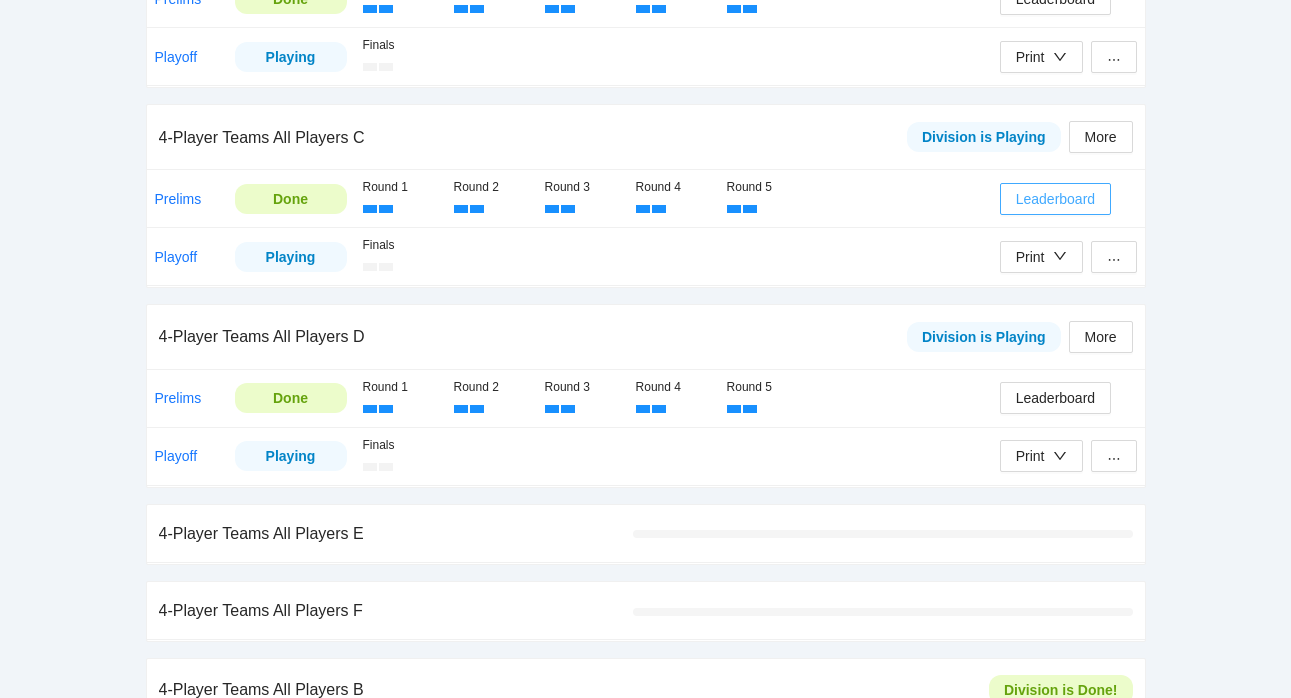 click on "Leaderboard" at bounding box center [1055, 199] 